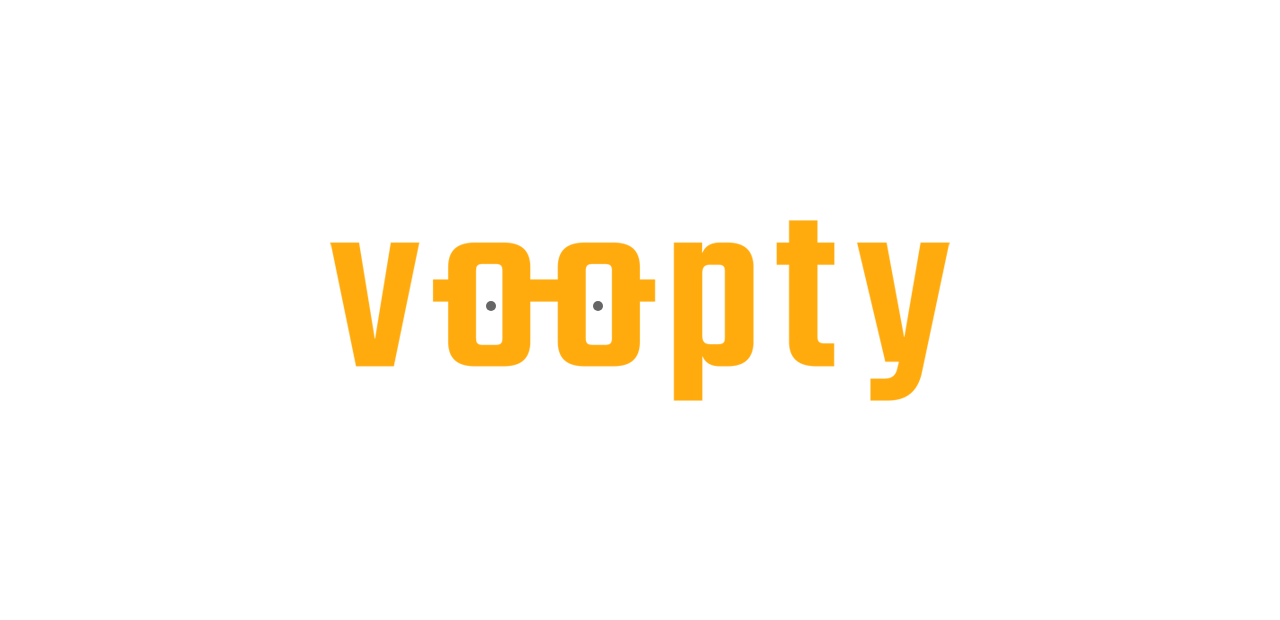 scroll, scrollTop: 0, scrollLeft: 0, axis: both 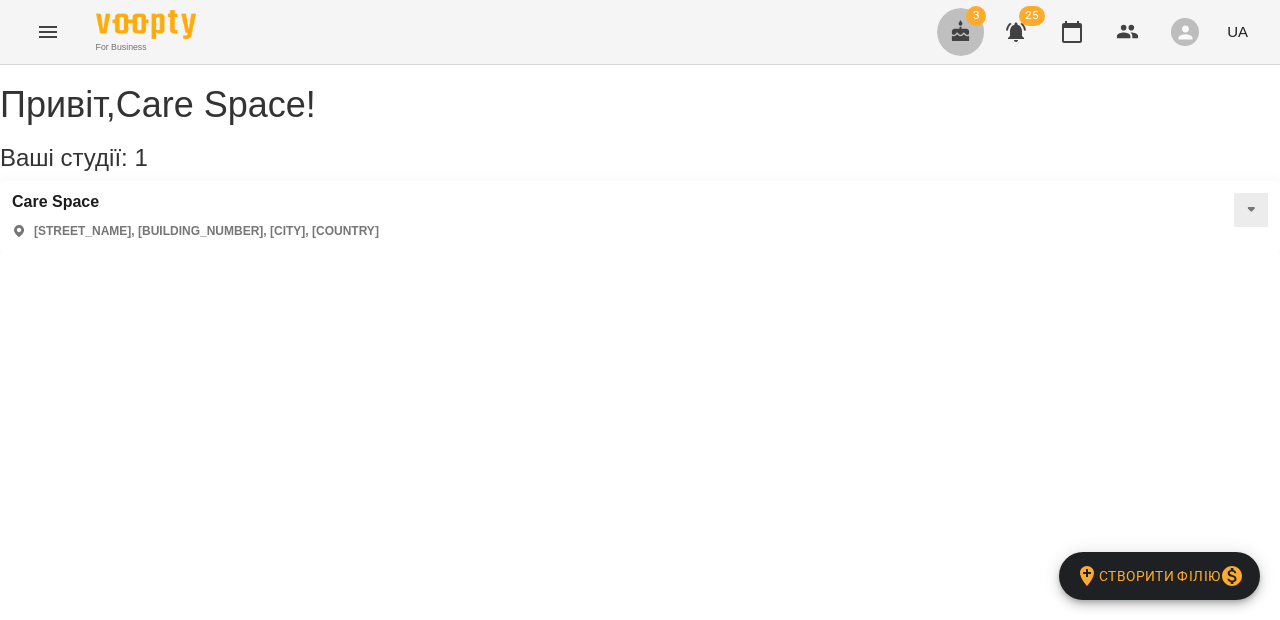 click 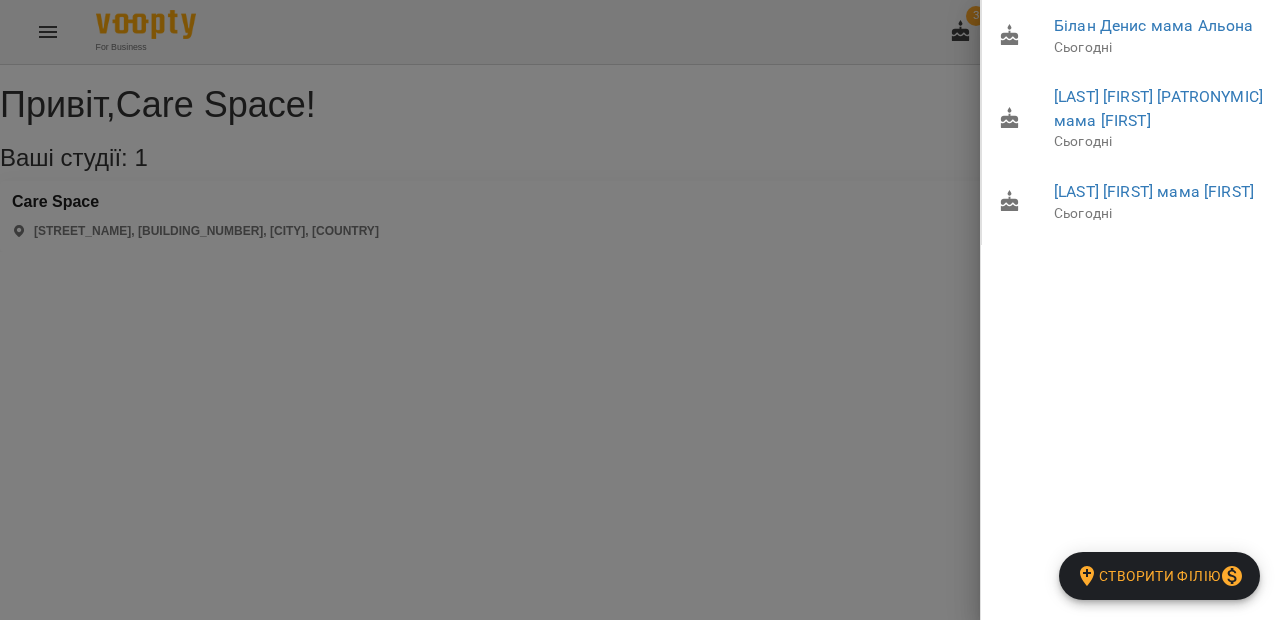 click at bounding box center (640, 310) 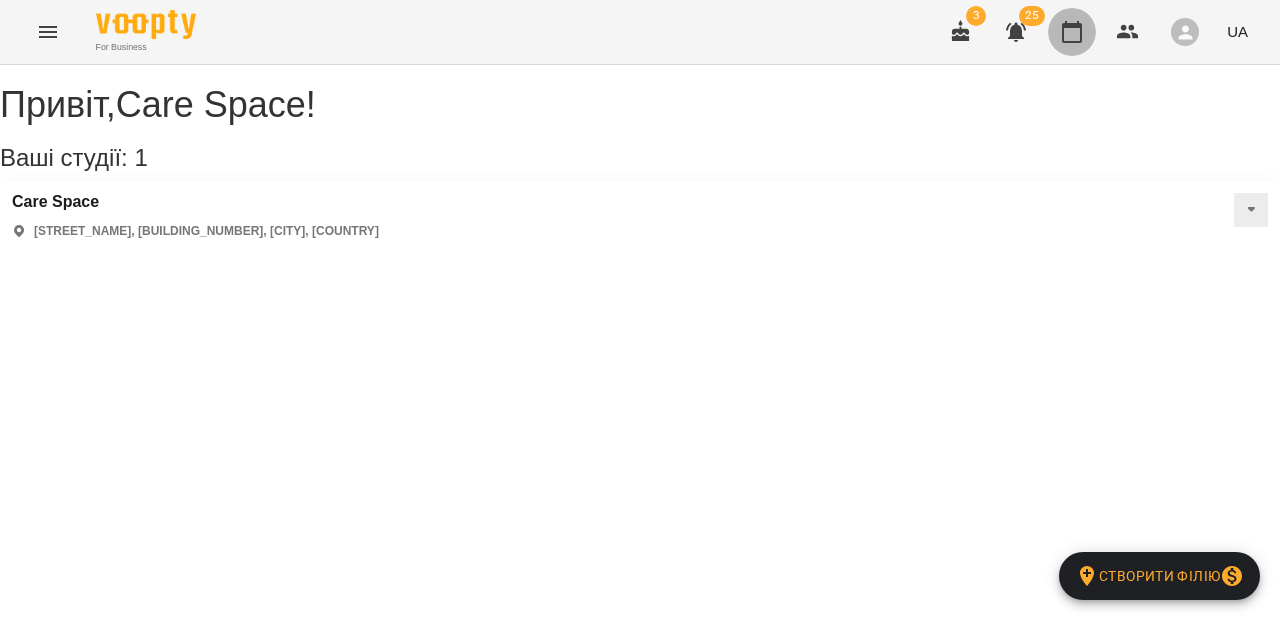 click at bounding box center [1072, 32] 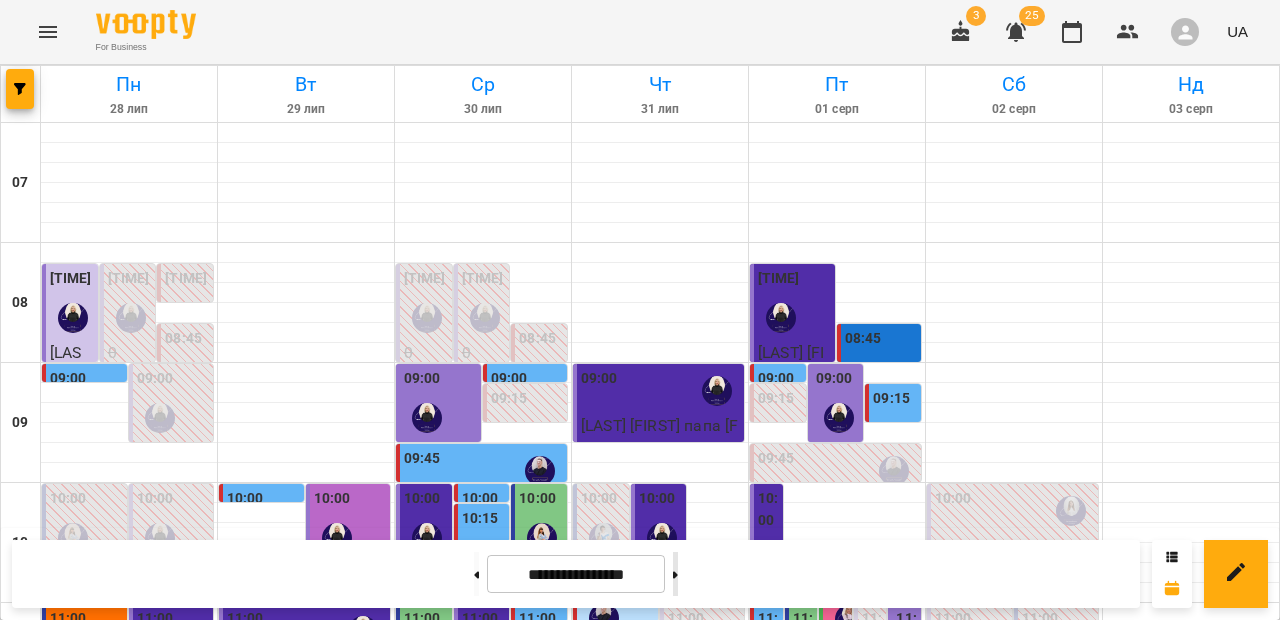click at bounding box center (675, 574) 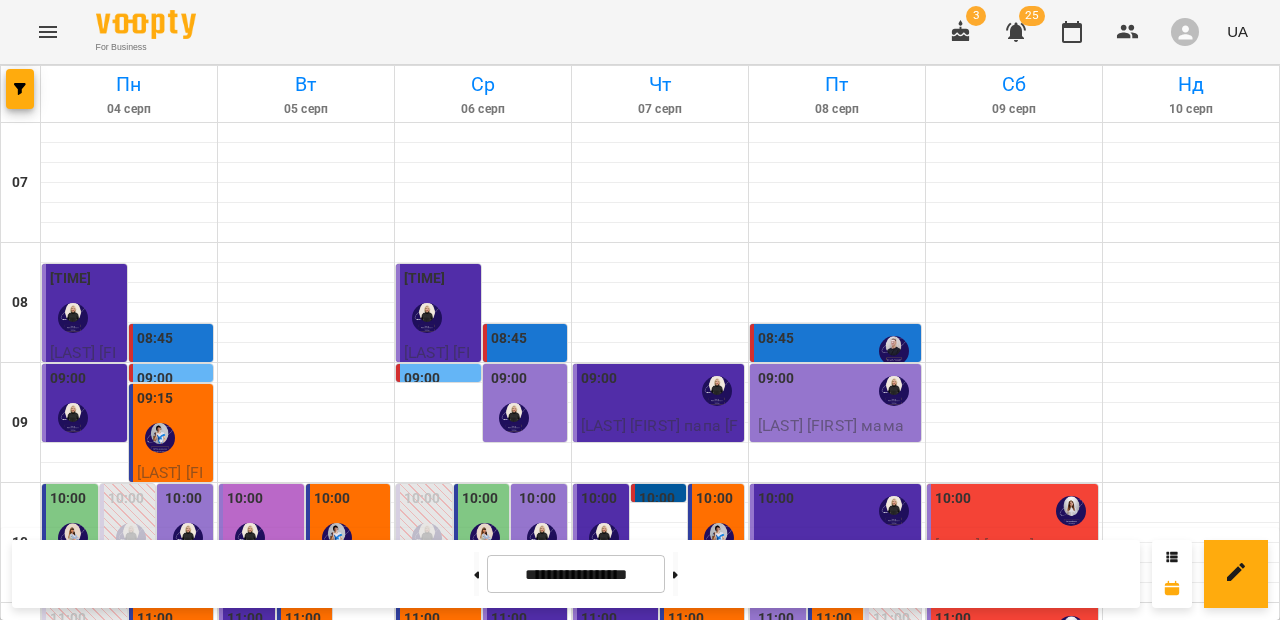 scroll, scrollTop: 165, scrollLeft: 0, axis: vertical 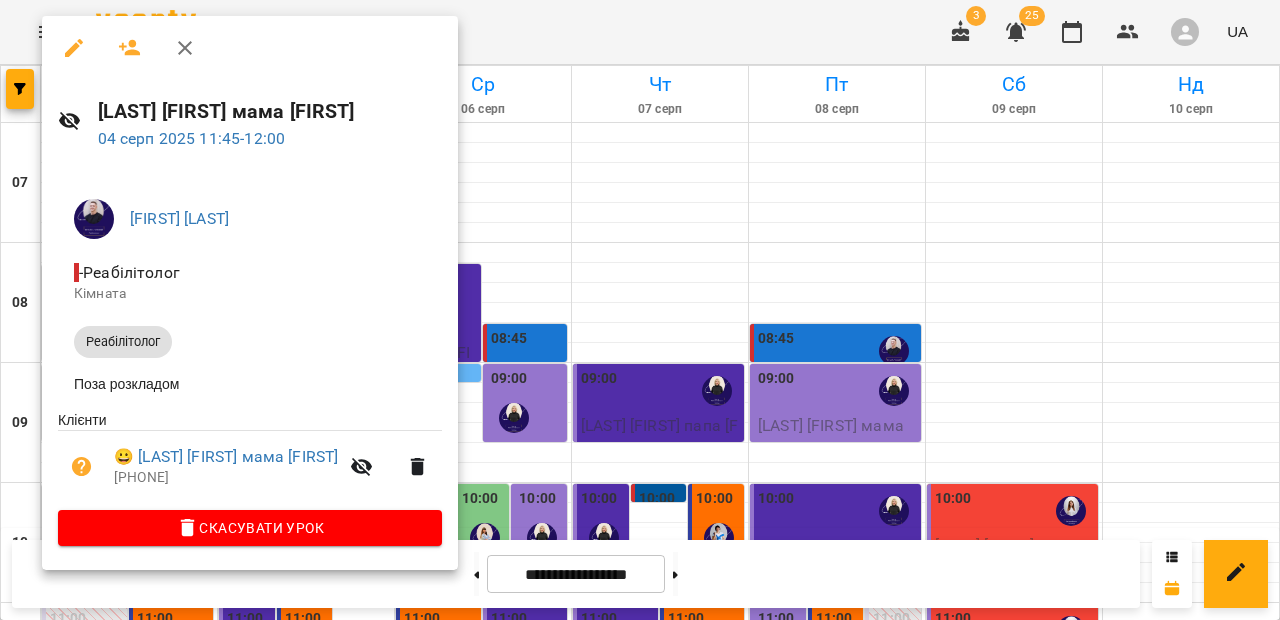 click 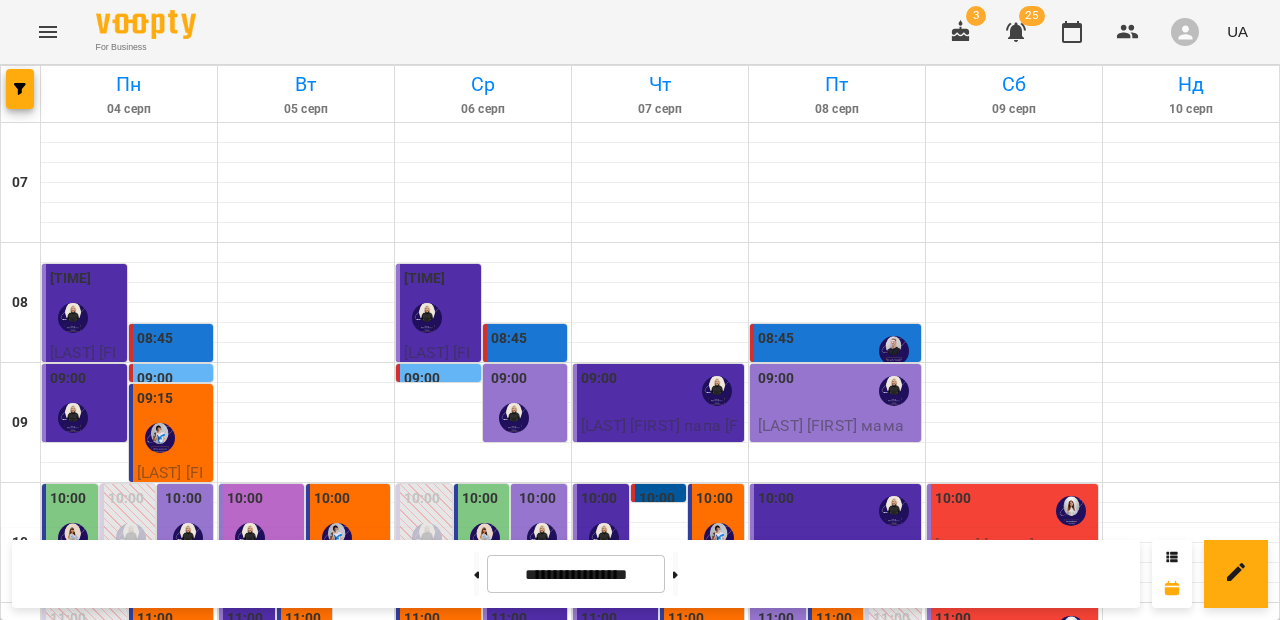click at bounding box center [131, 778] 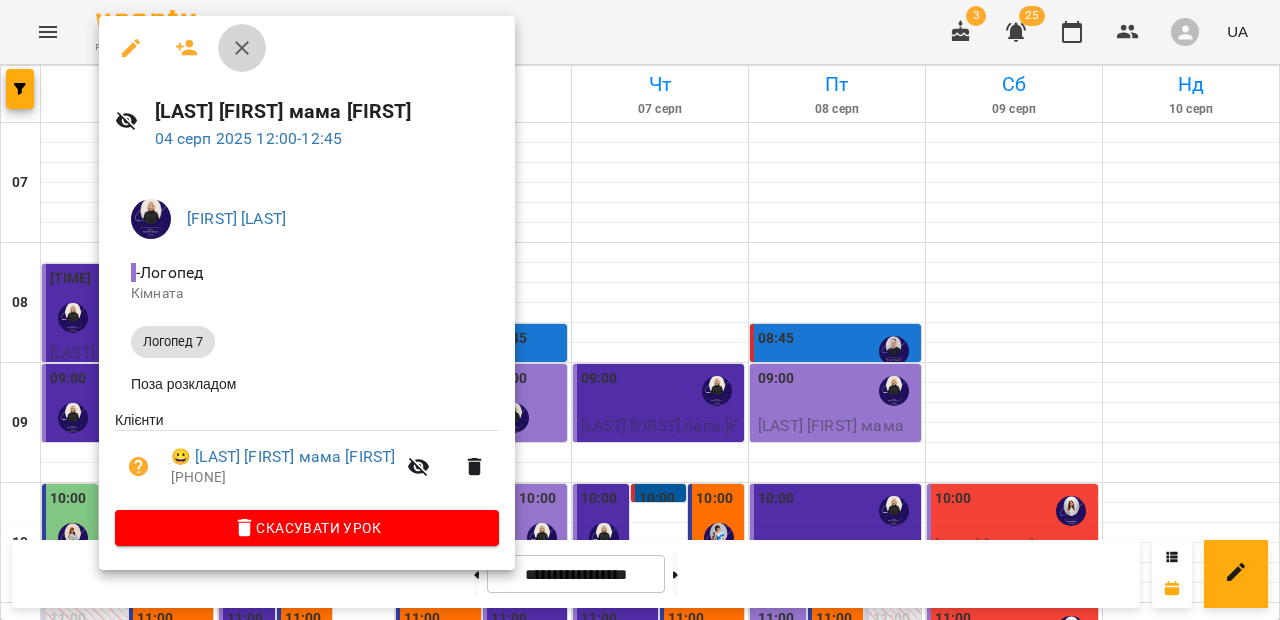 click 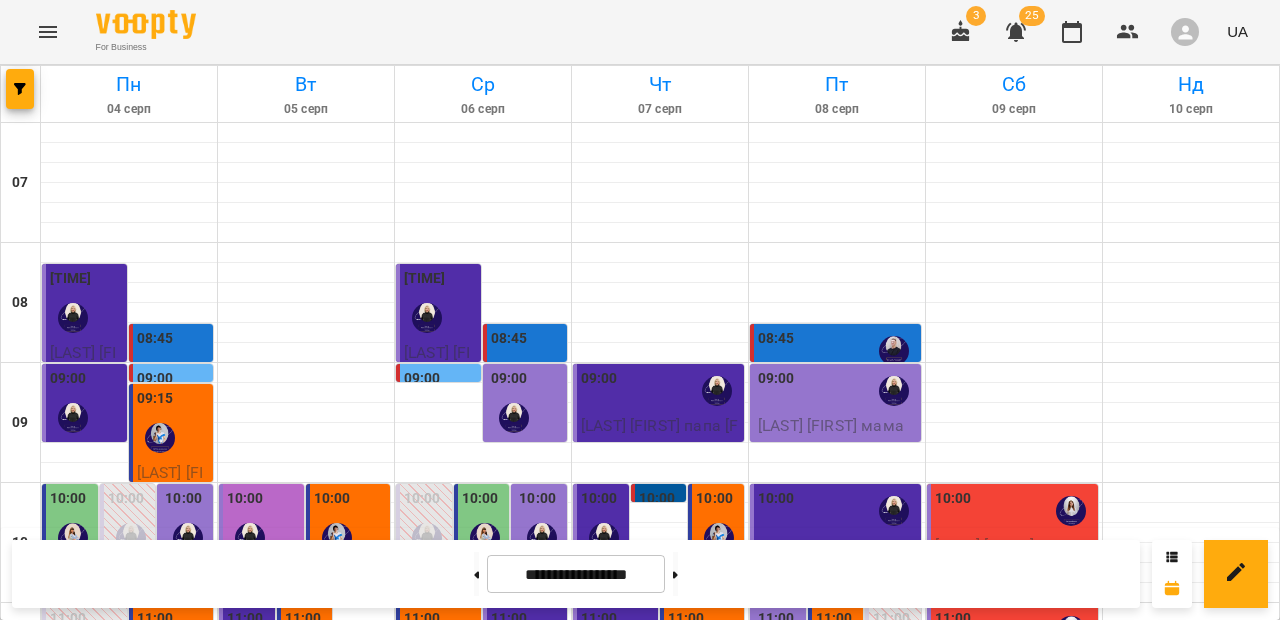 scroll, scrollTop: 594, scrollLeft: 0, axis: vertical 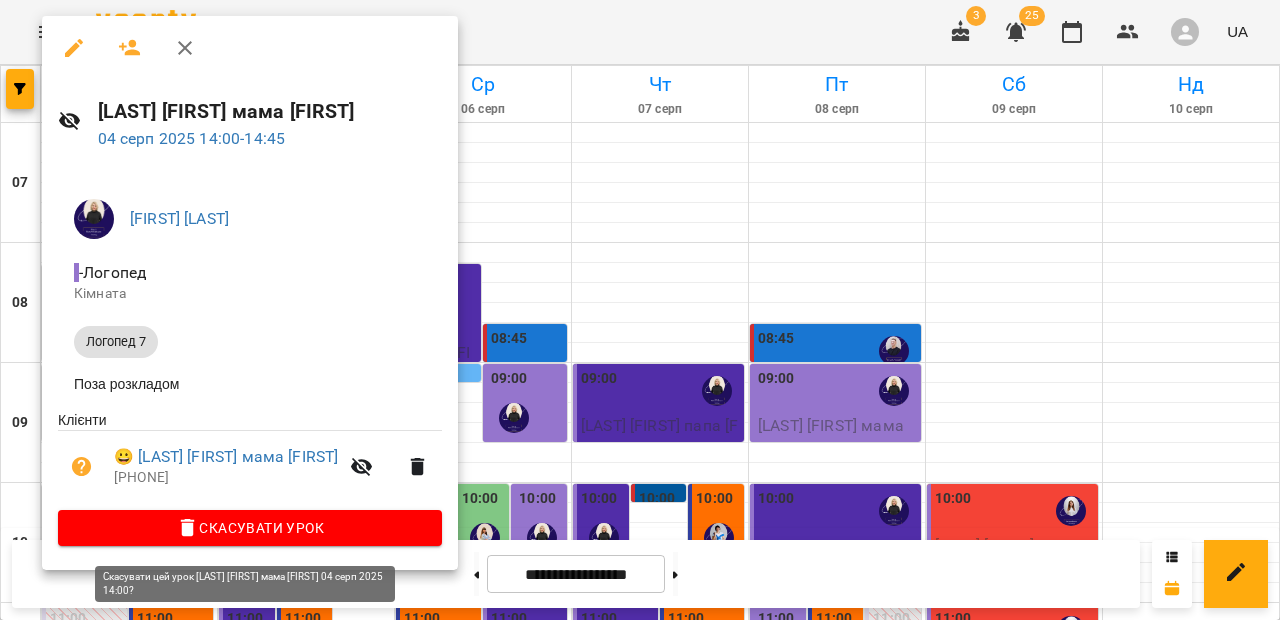 click on "Скасувати Урок" at bounding box center [250, 528] 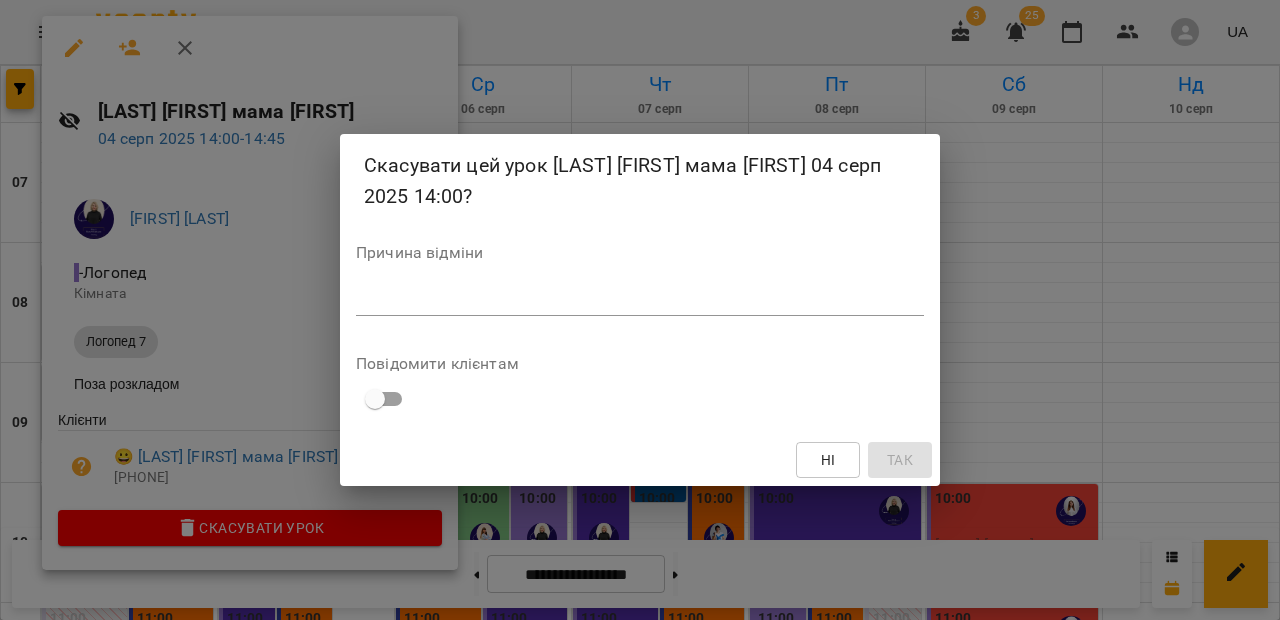 click on "*" at bounding box center [640, 300] 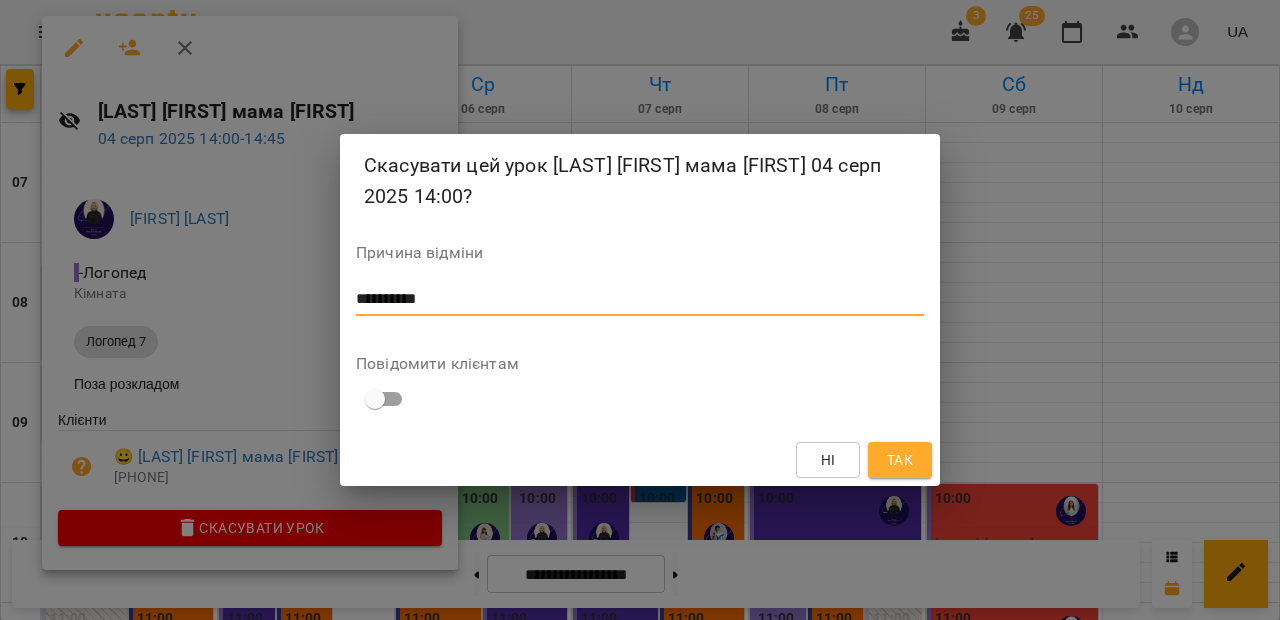 type on "**********" 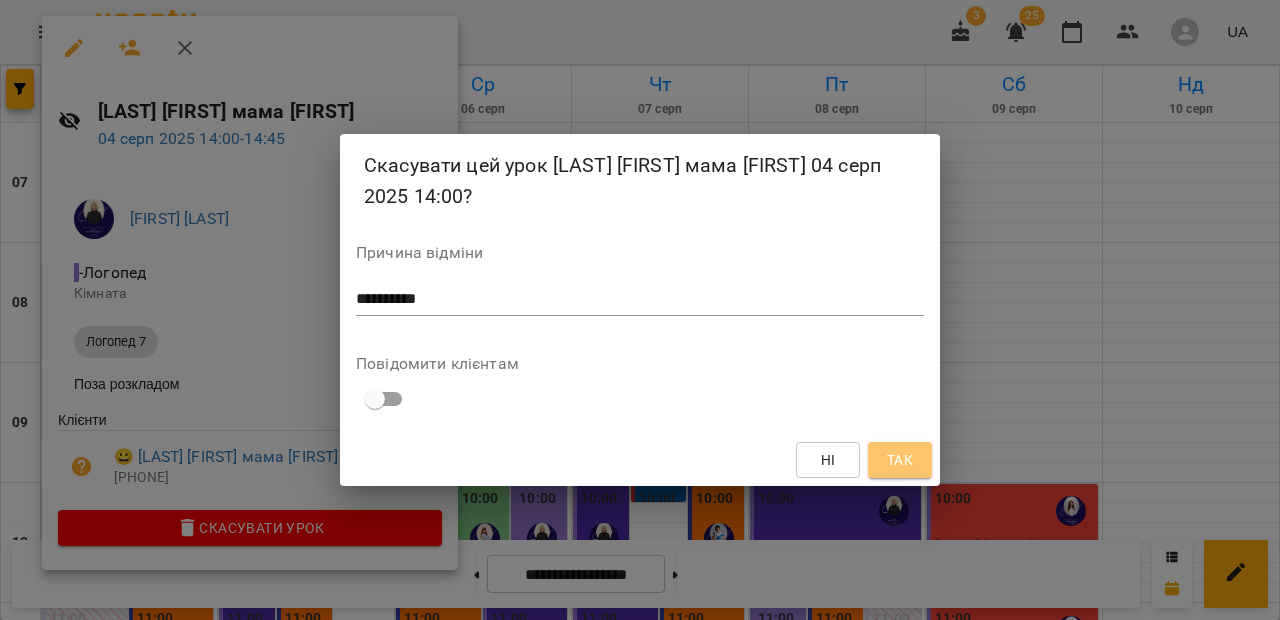 click on "Так" at bounding box center (900, 460) 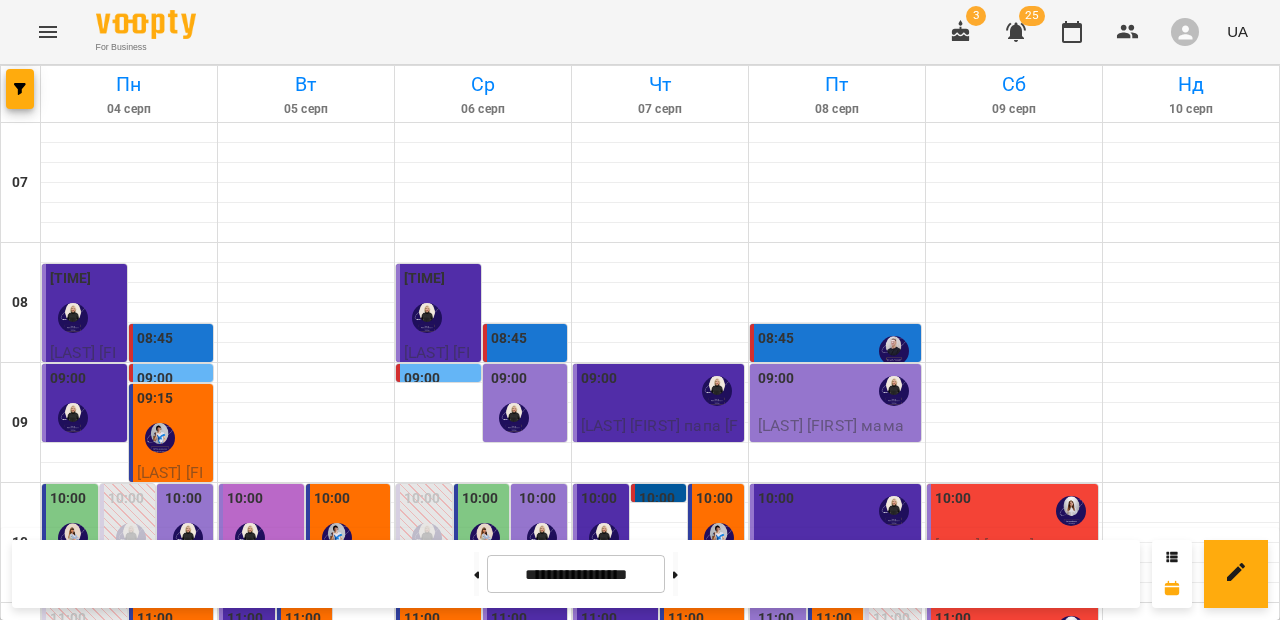 scroll, scrollTop: 539, scrollLeft: 0, axis: vertical 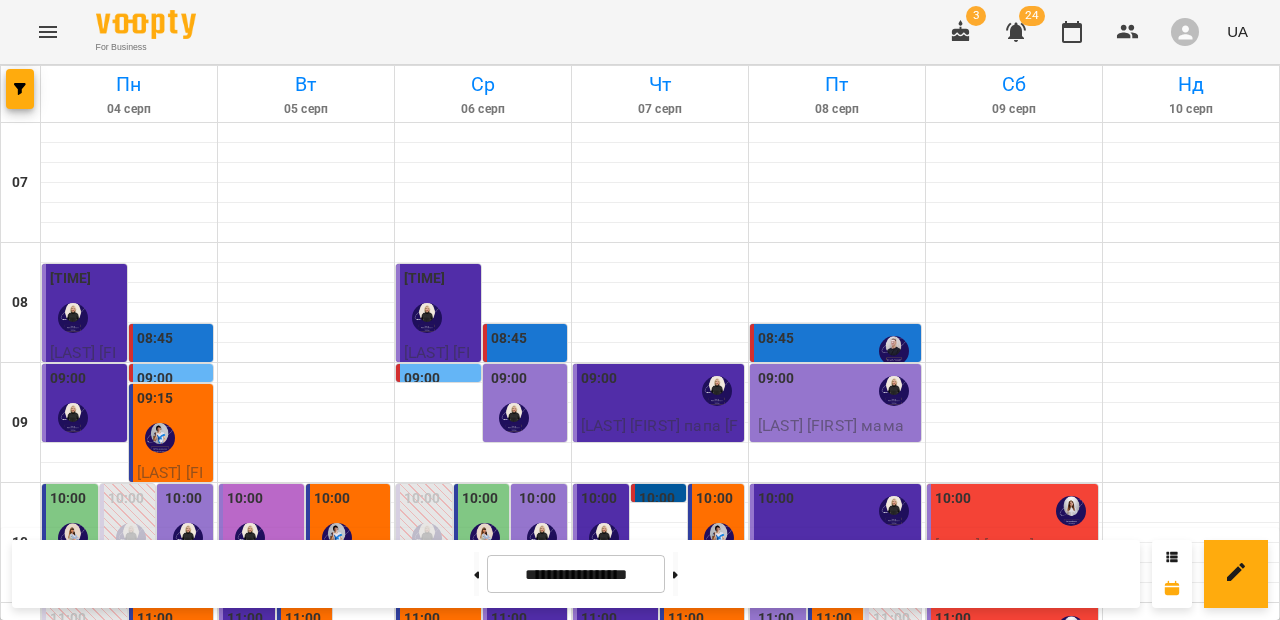 click on "09:00" at bounding box center (173, 404) 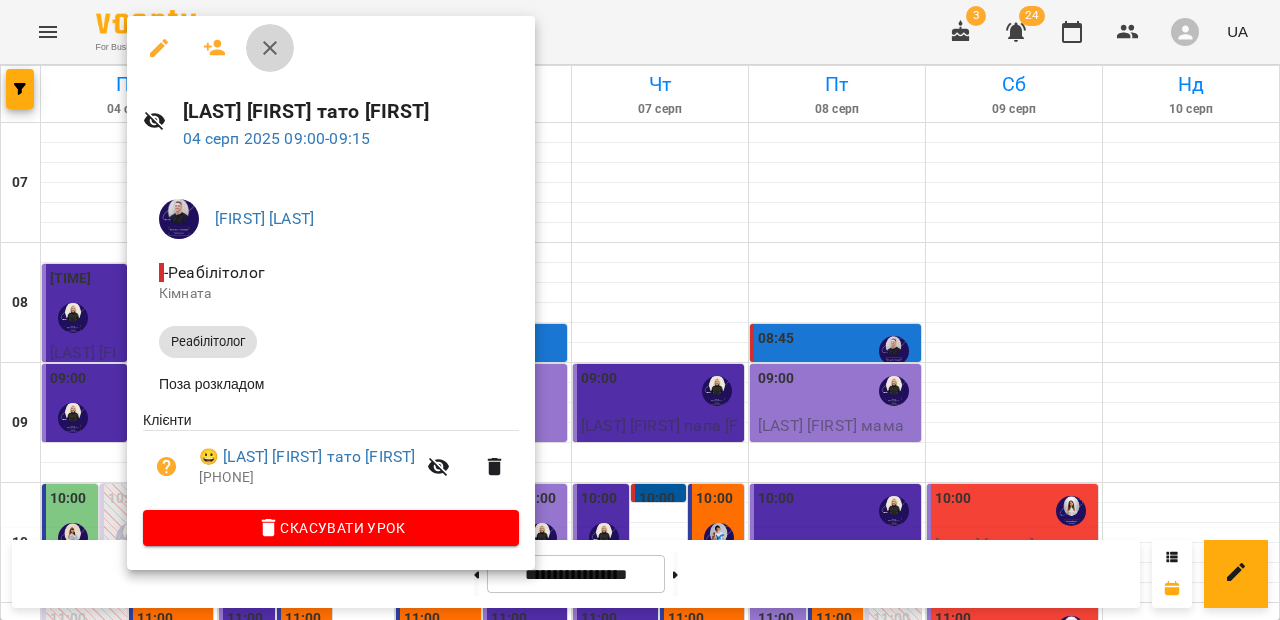 click 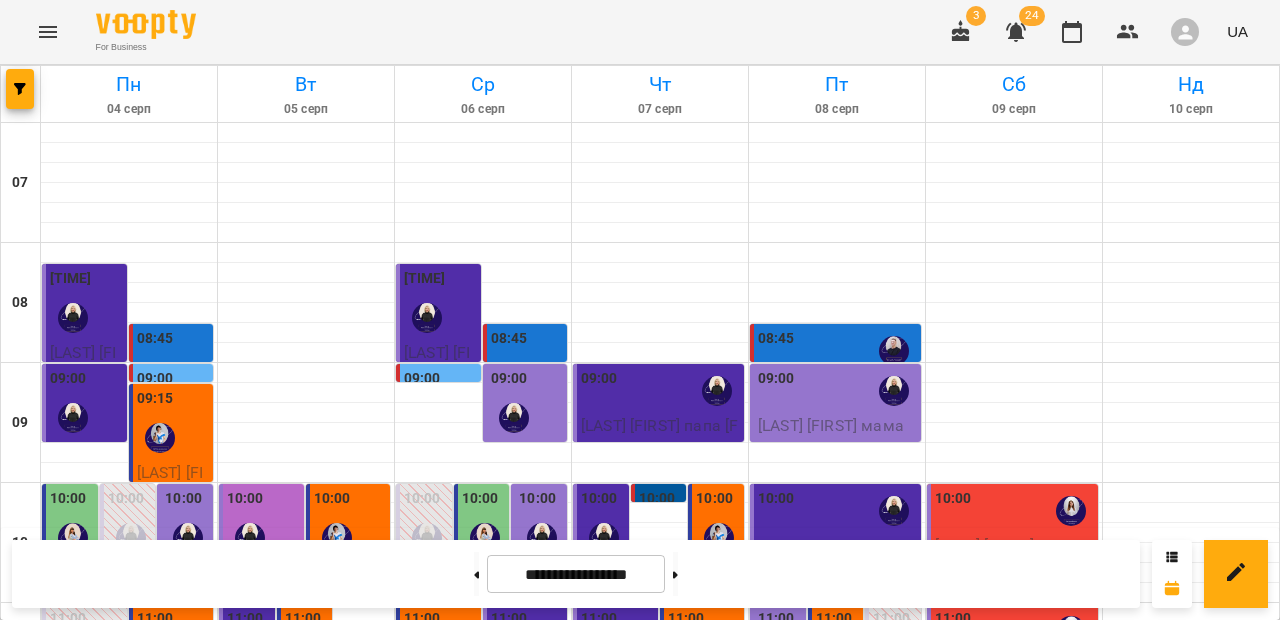 scroll, scrollTop: 251, scrollLeft: 0, axis: vertical 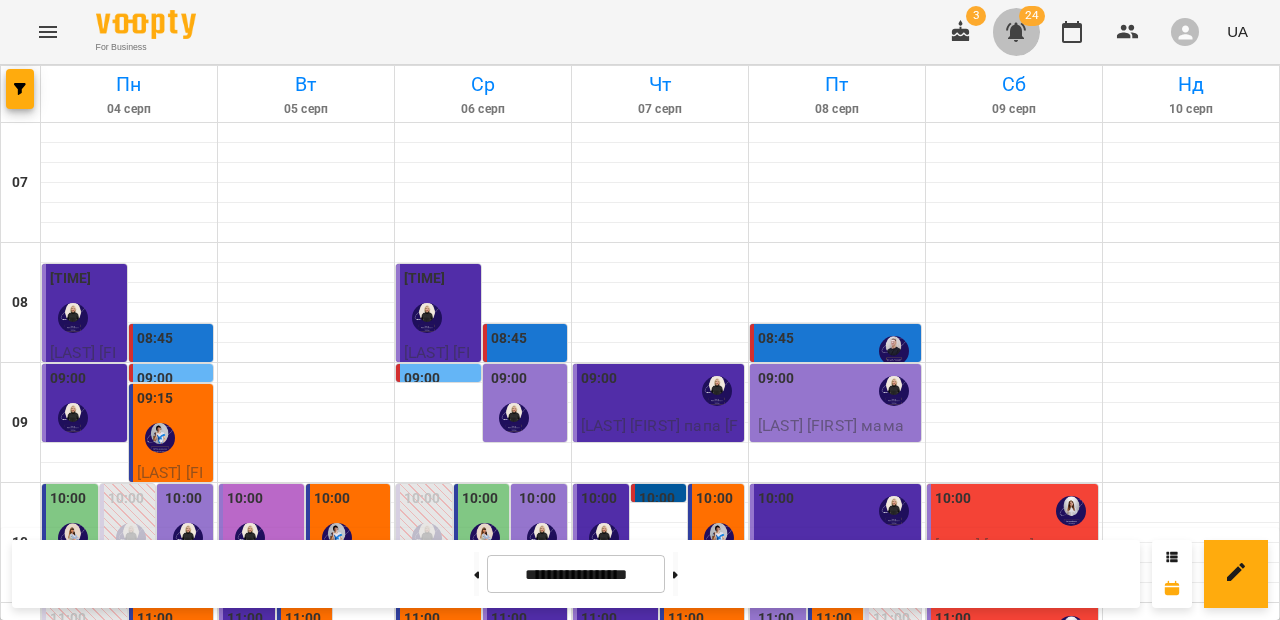 click at bounding box center [1016, 32] 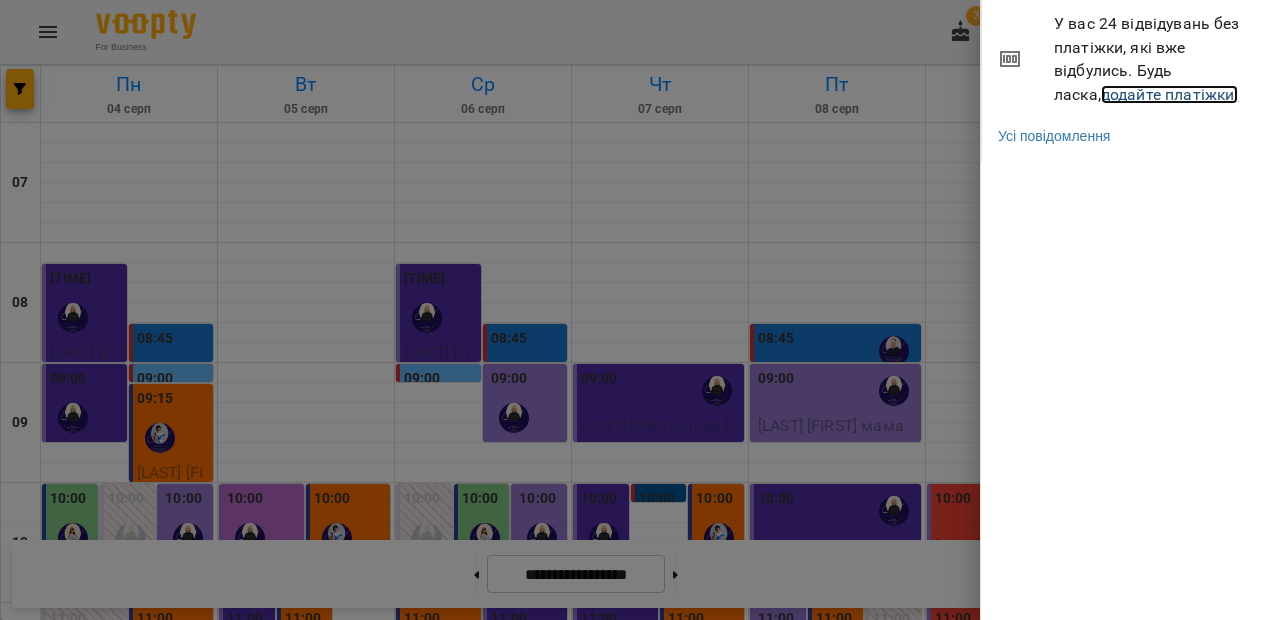 click on "додайте платіжки!" at bounding box center [1170, 94] 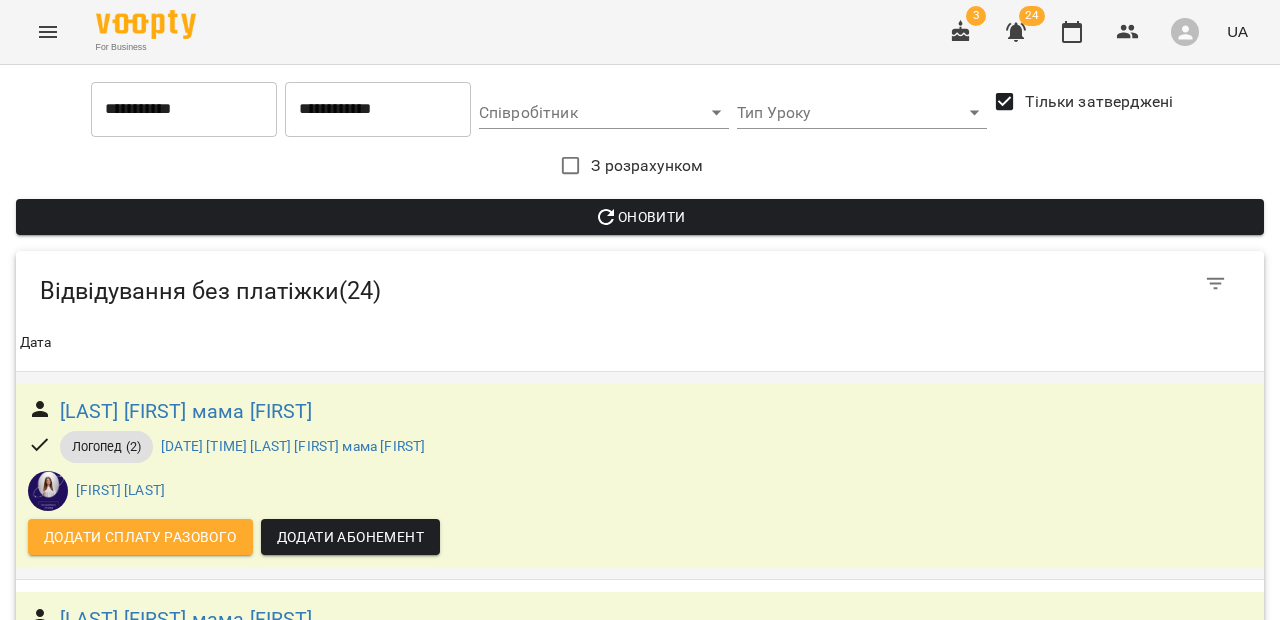 click on "Додати сплату разового" at bounding box center (140, 537) 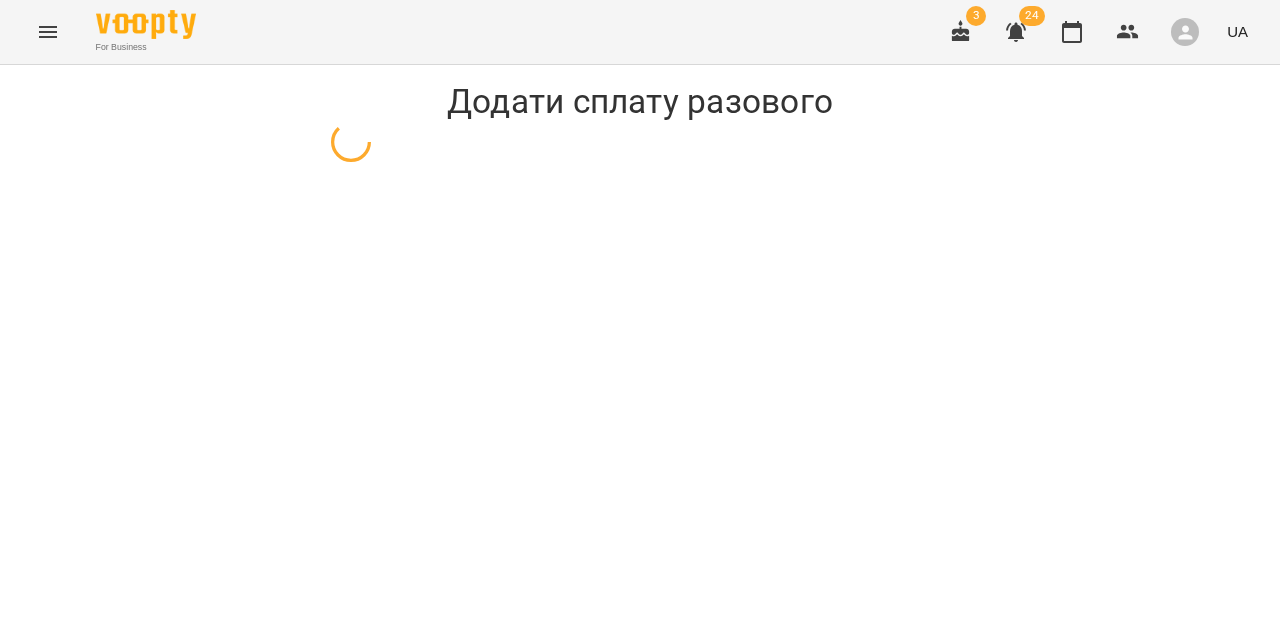 select on "**********" 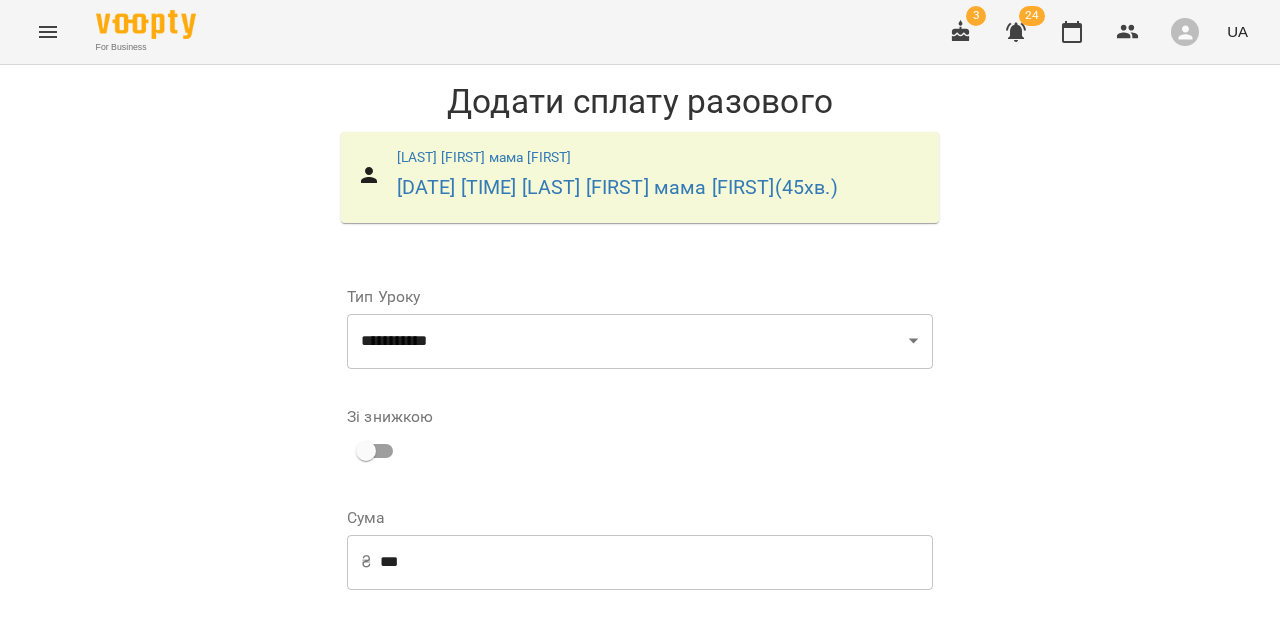 scroll, scrollTop: 129, scrollLeft: 0, axis: vertical 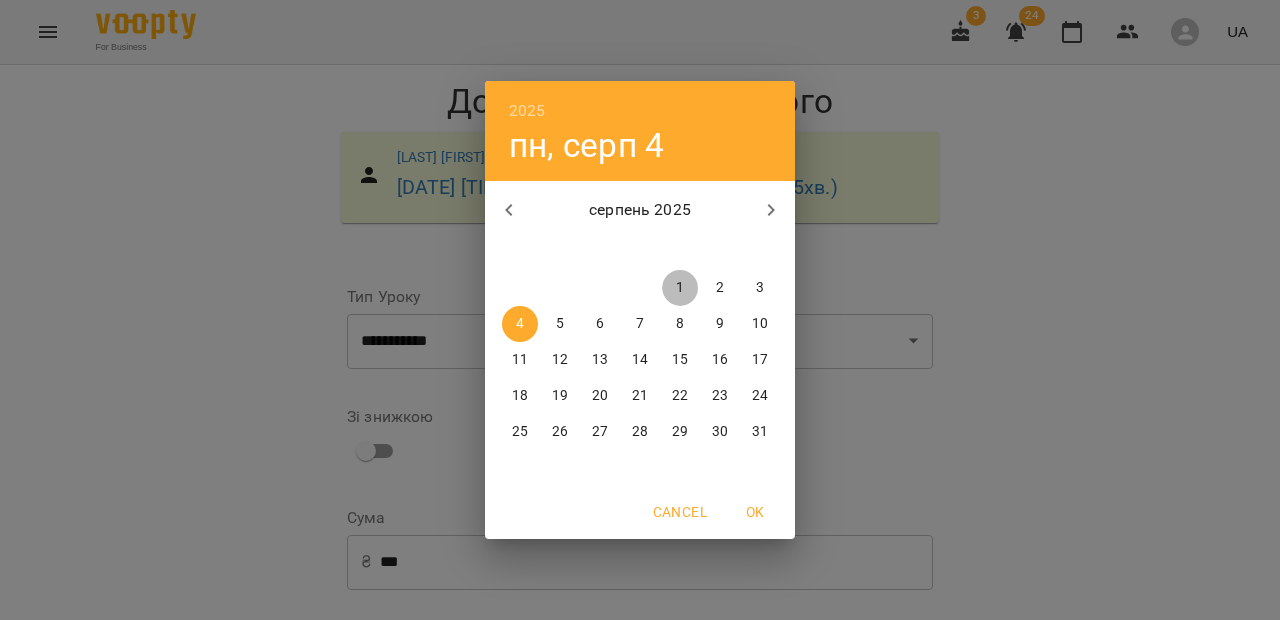 click on "1" at bounding box center [680, 288] 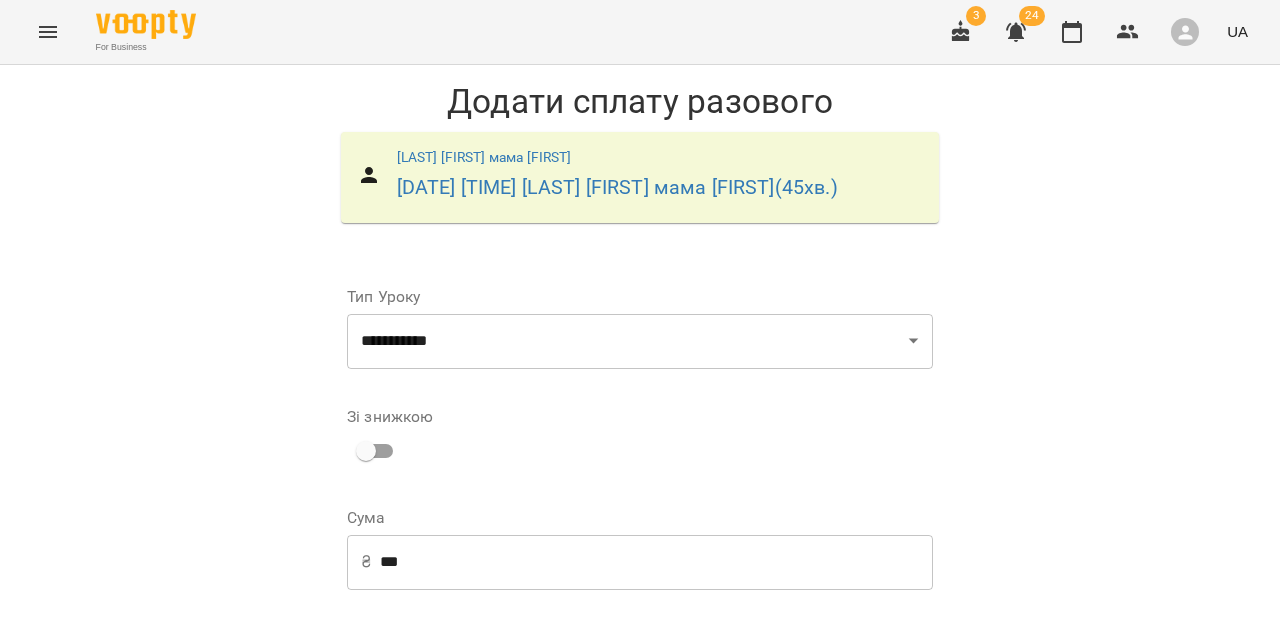 scroll, scrollTop: 341, scrollLeft: 0, axis: vertical 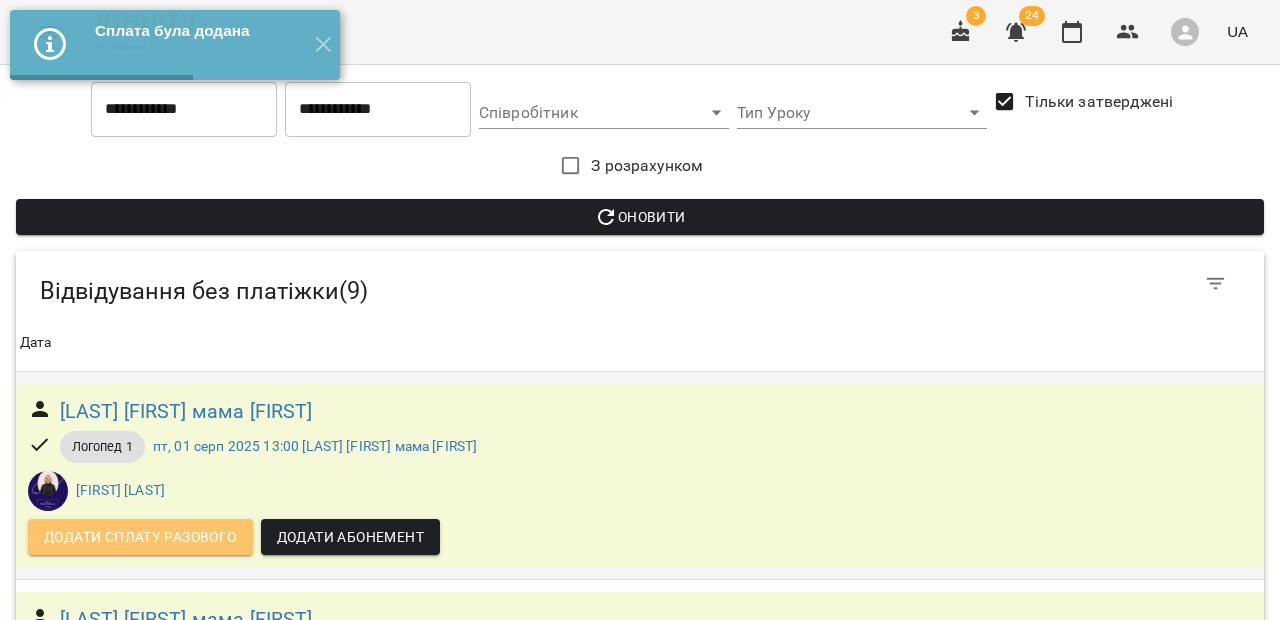 click on "Додати сплату разового" at bounding box center [140, 537] 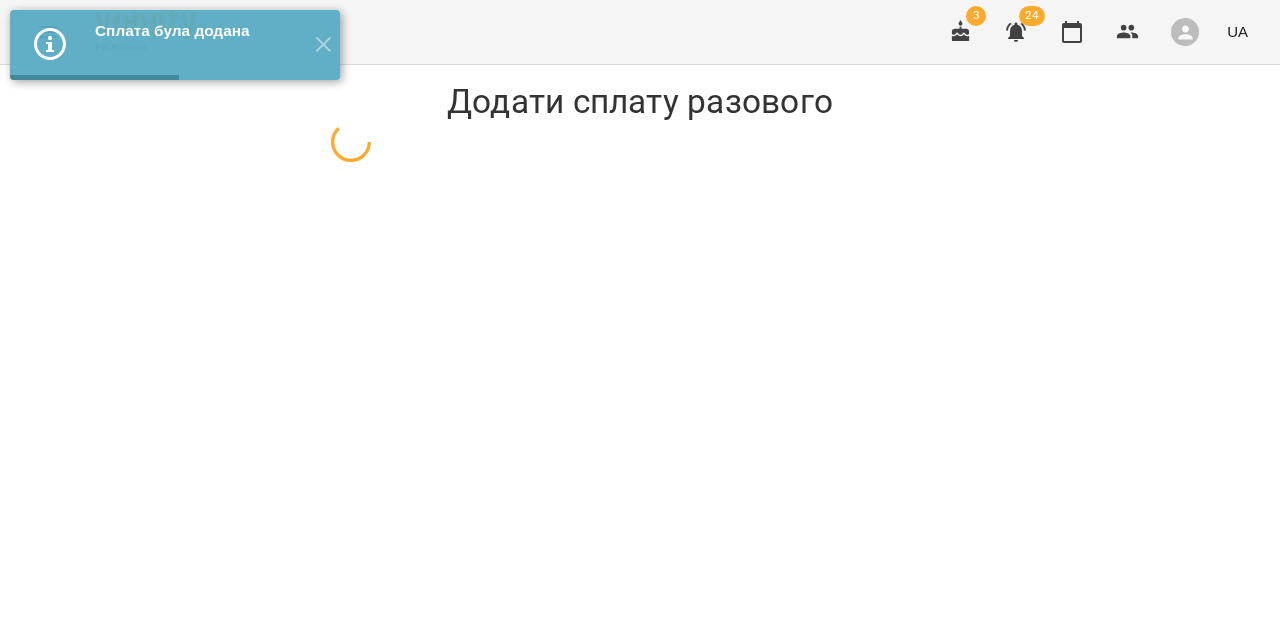 select on "*********" 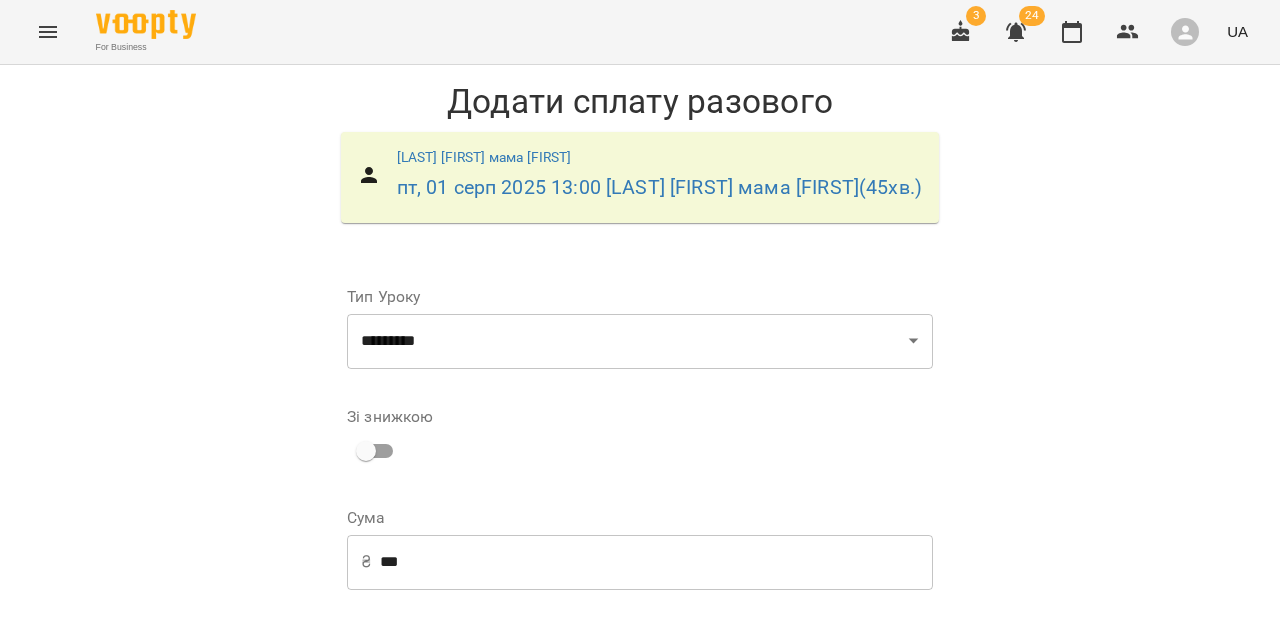 scroll, scrollTop: 370, scrollLeft: 0, axis: vertical 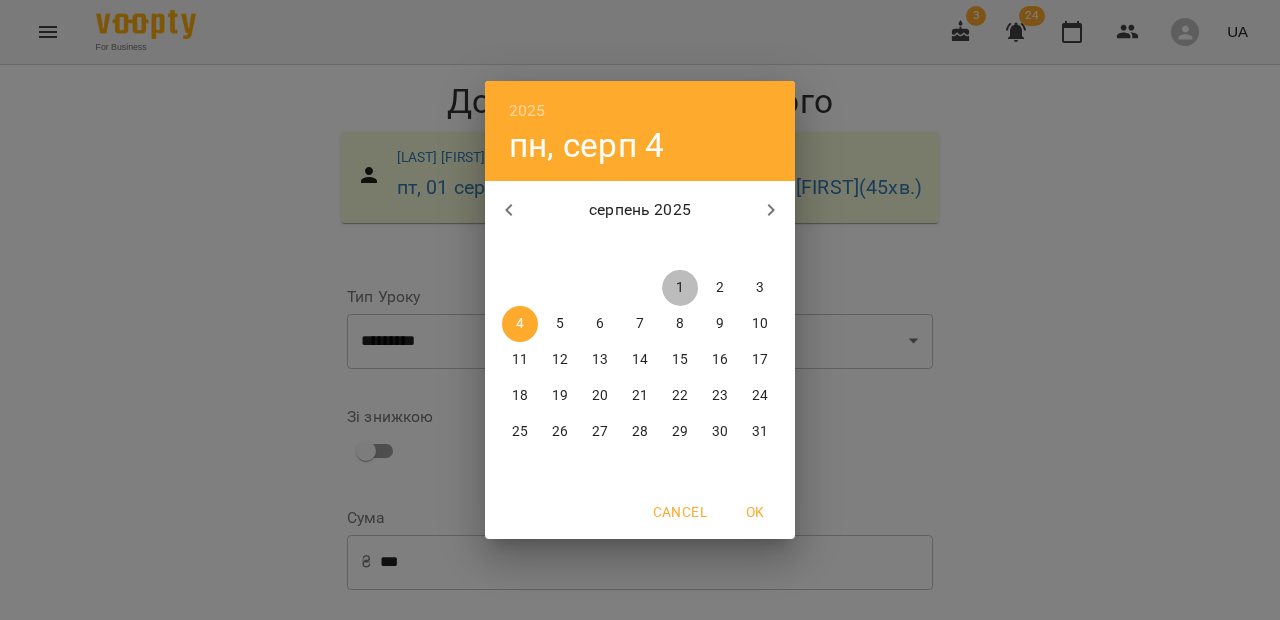 click on "1" at bounding box center [680, 288] 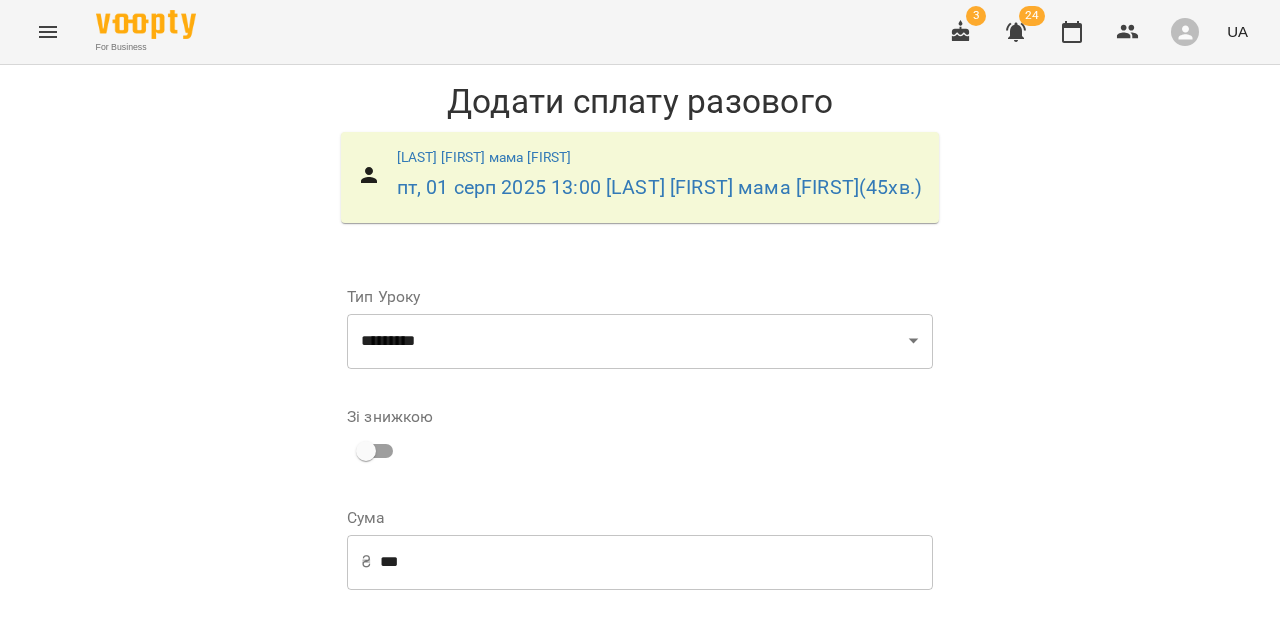 scroll, scrollTop: 341, scrollLeft: 0, axis: vertical 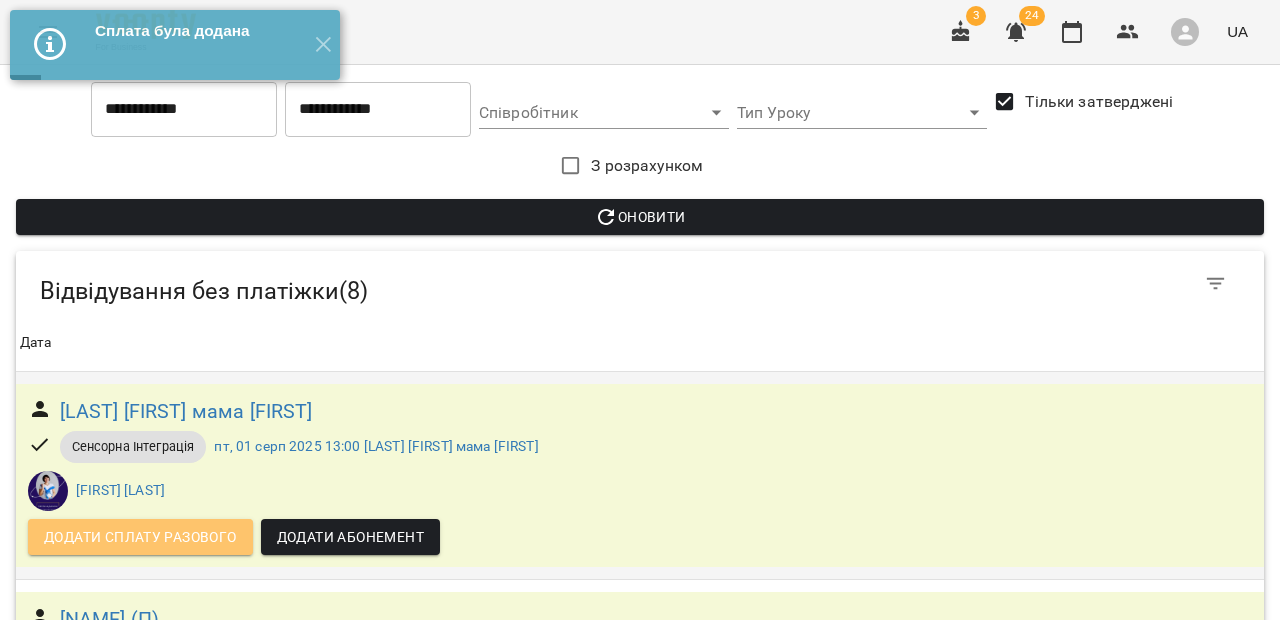 click on "Додати сплату разового" at bounding box center [140, 537] 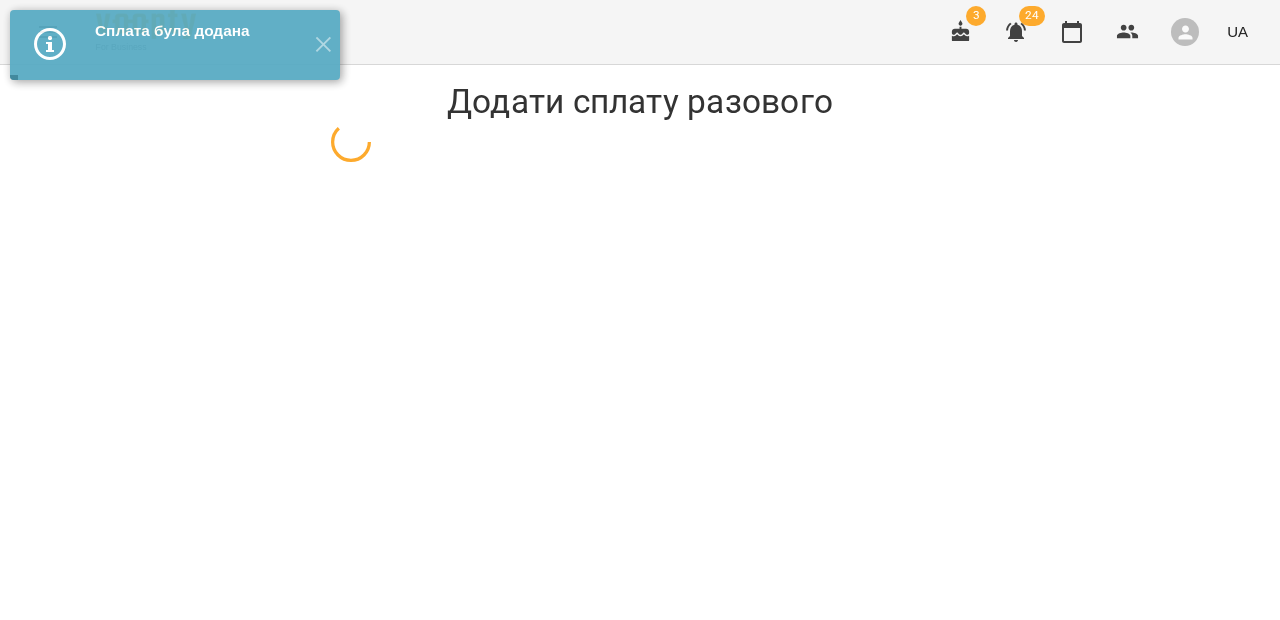 select on "**********" 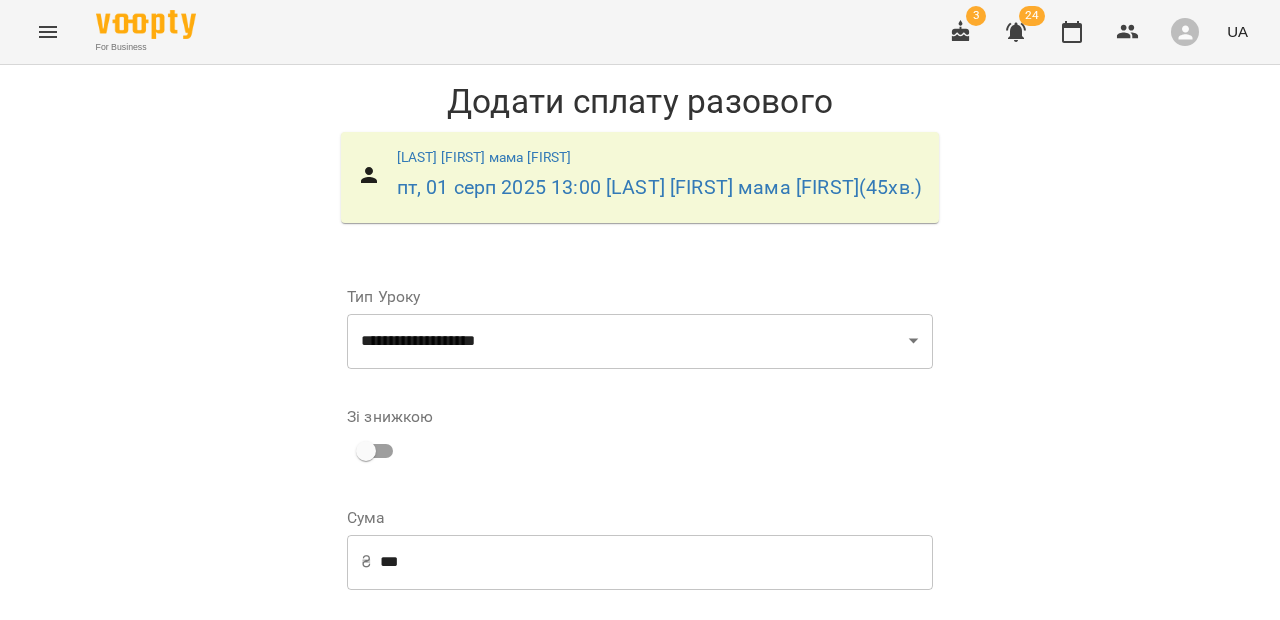 scroll, scrollTop: 370, scrollLeft: 0, axis: vertical 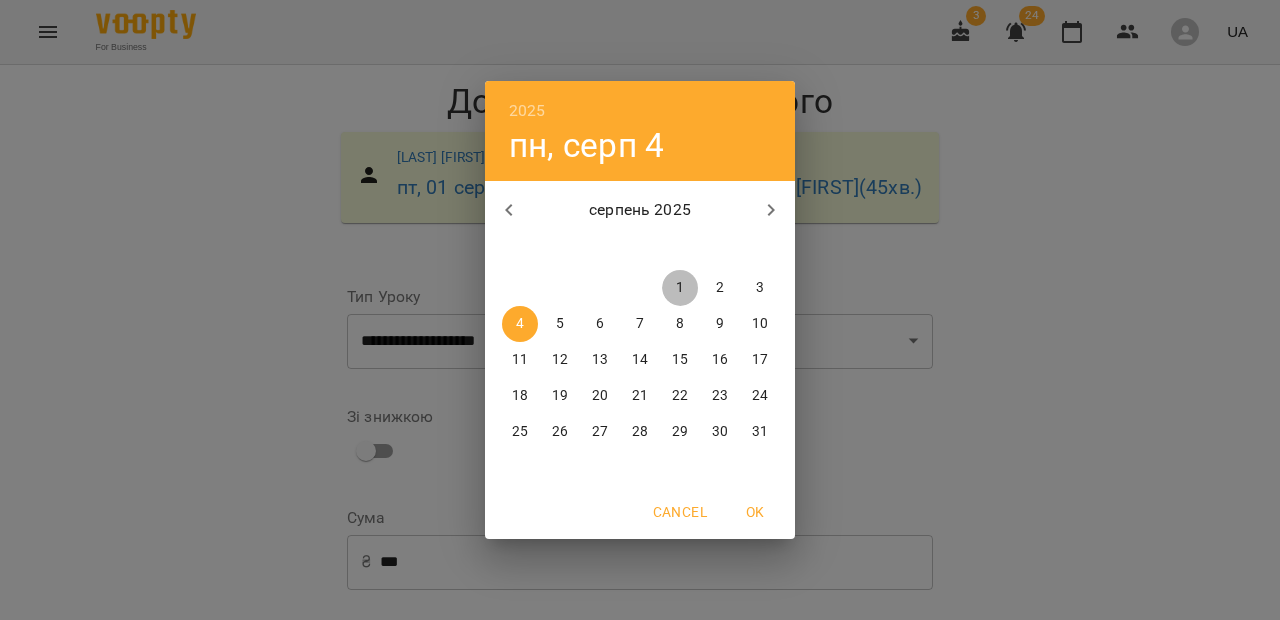 click on "1" at bounding box center [680, 288] 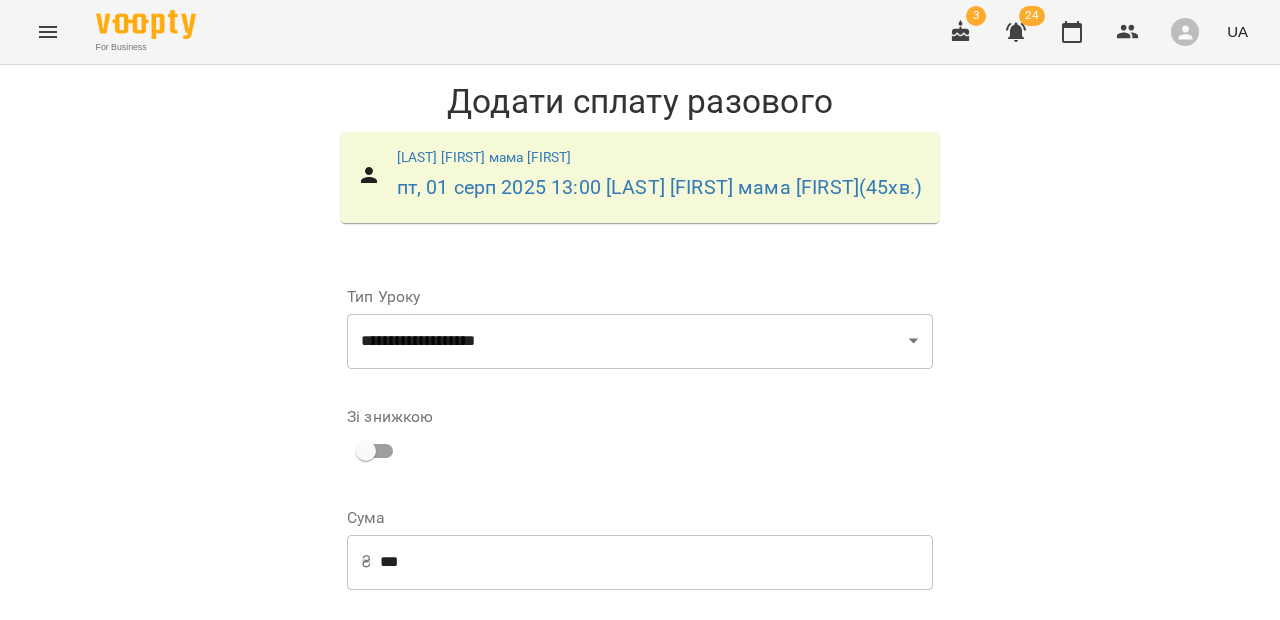 scroll, scrollTop: 341, scrollLeft: 0, axis: vertical 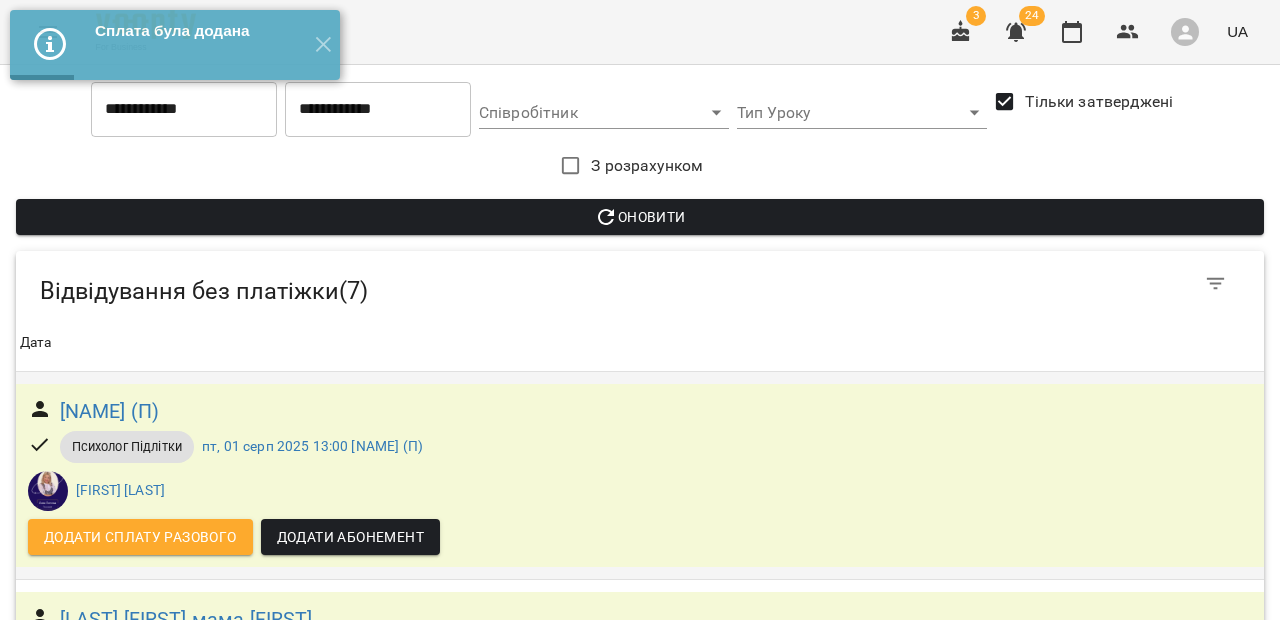 drag, startPoint x: 106, startPoint y: 578, endPoint x: 109, endPoint y: 563, distance: 15.297058 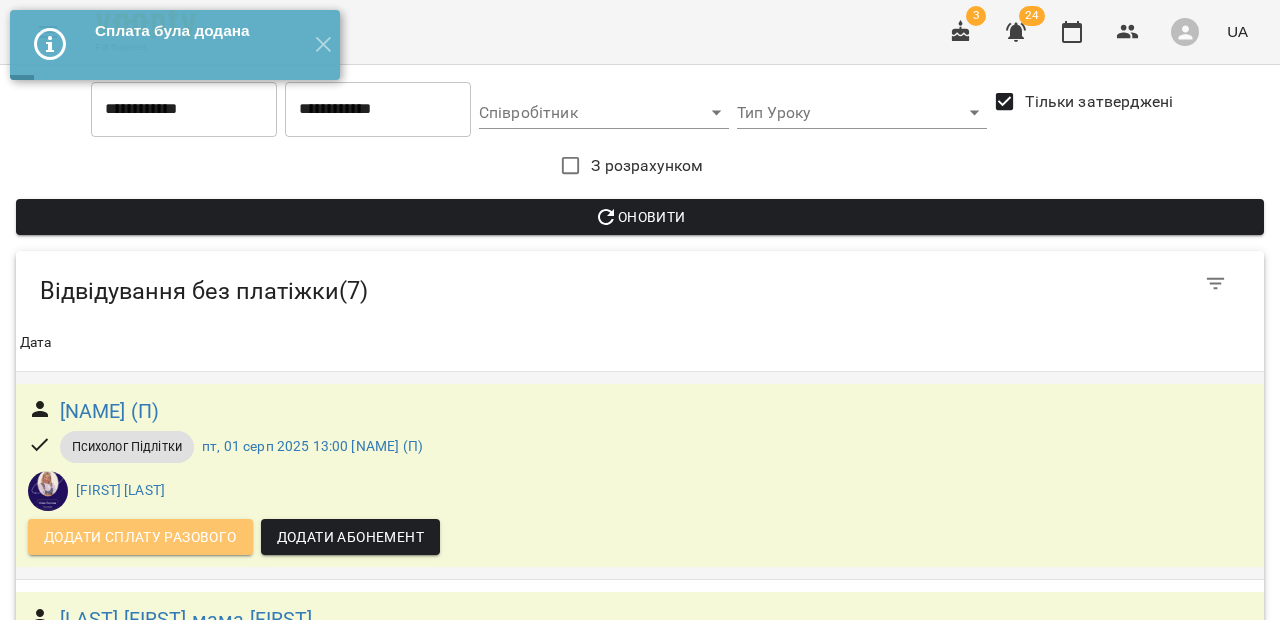 click on "Додати сплату разового" at bounding box center (140, 537) 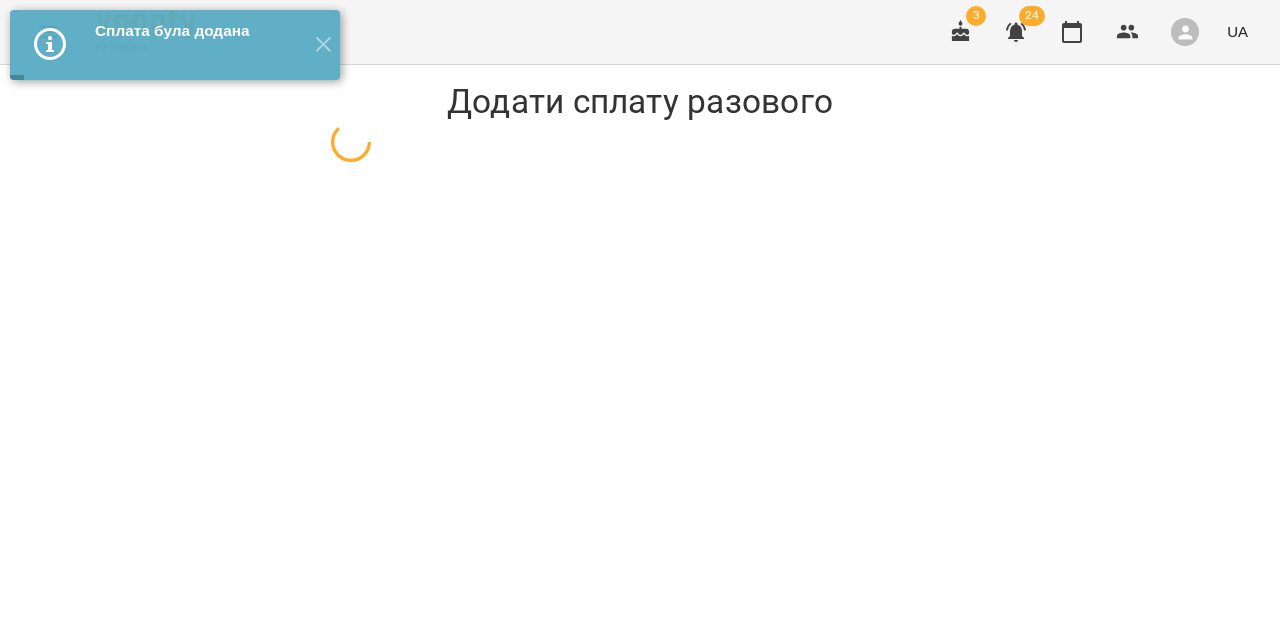 select on "**********" 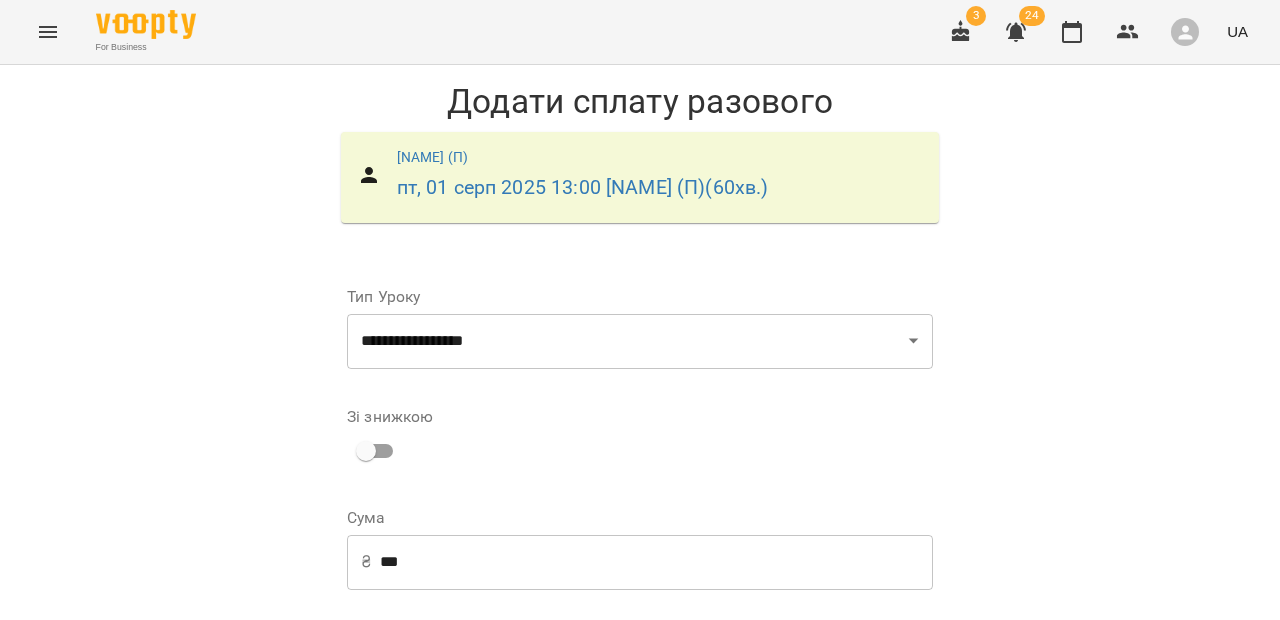 scroll, scrollTop: 339, scrollLeft: 0, axis: vertical 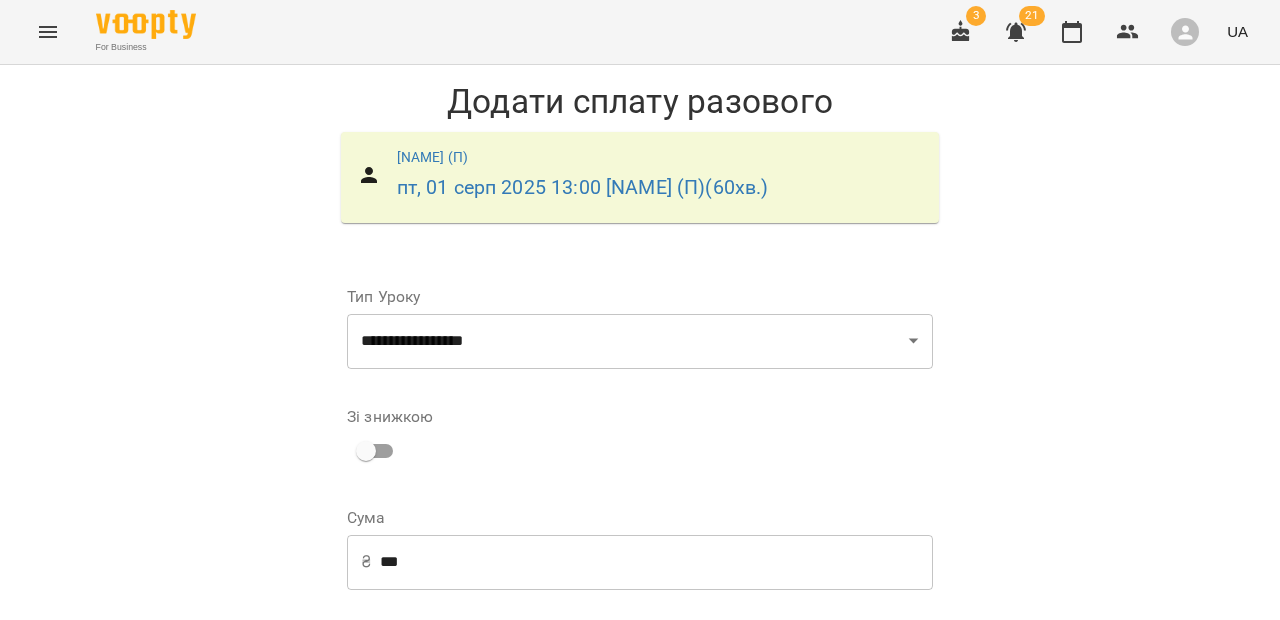 click on "**********" at bounding box center (788, 804) 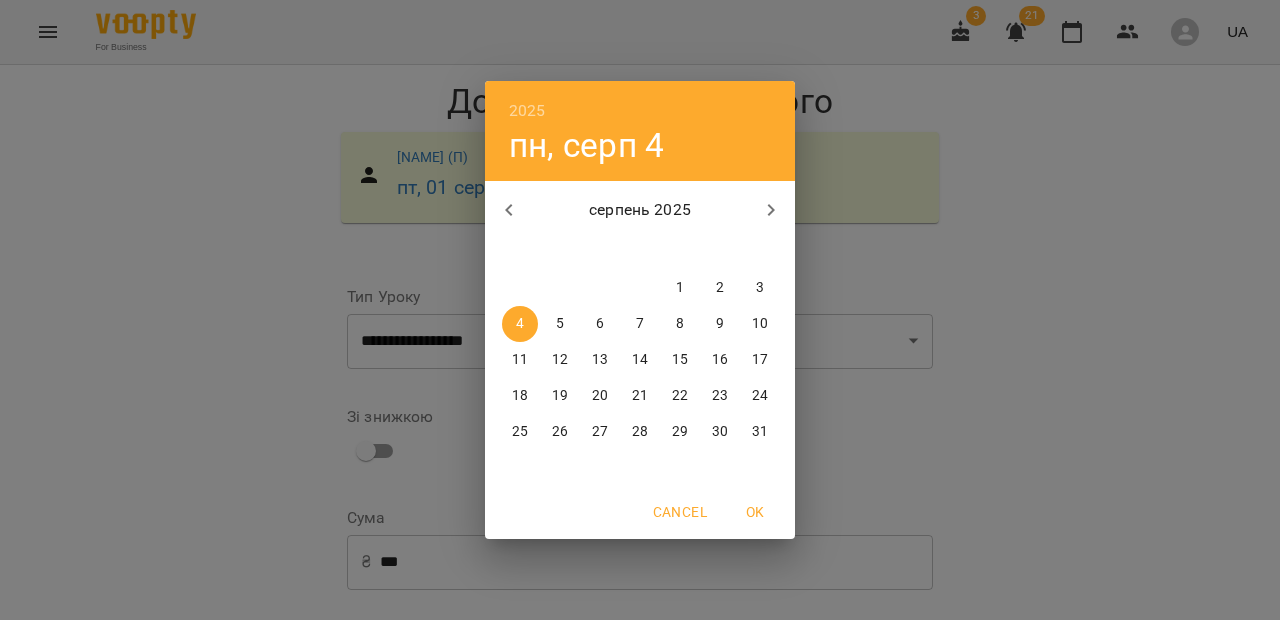 click on "1" at bounding box center (680, 288) 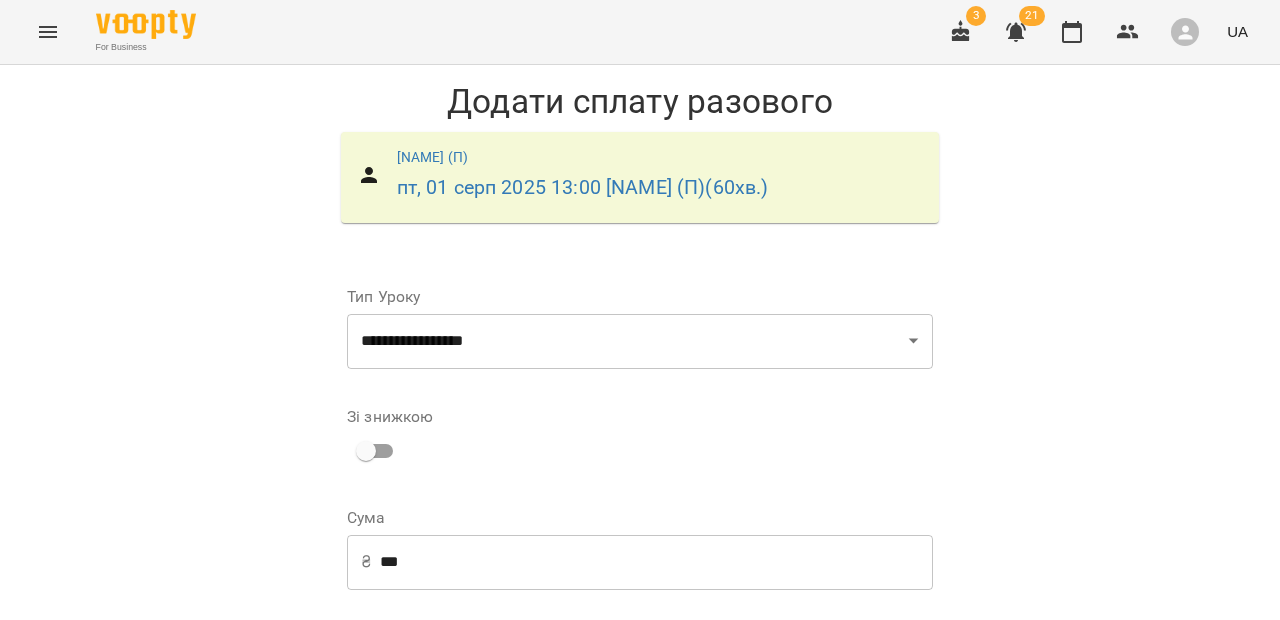 scroll, scrollTop: 309, scrollLeft: 0, axis: vertical 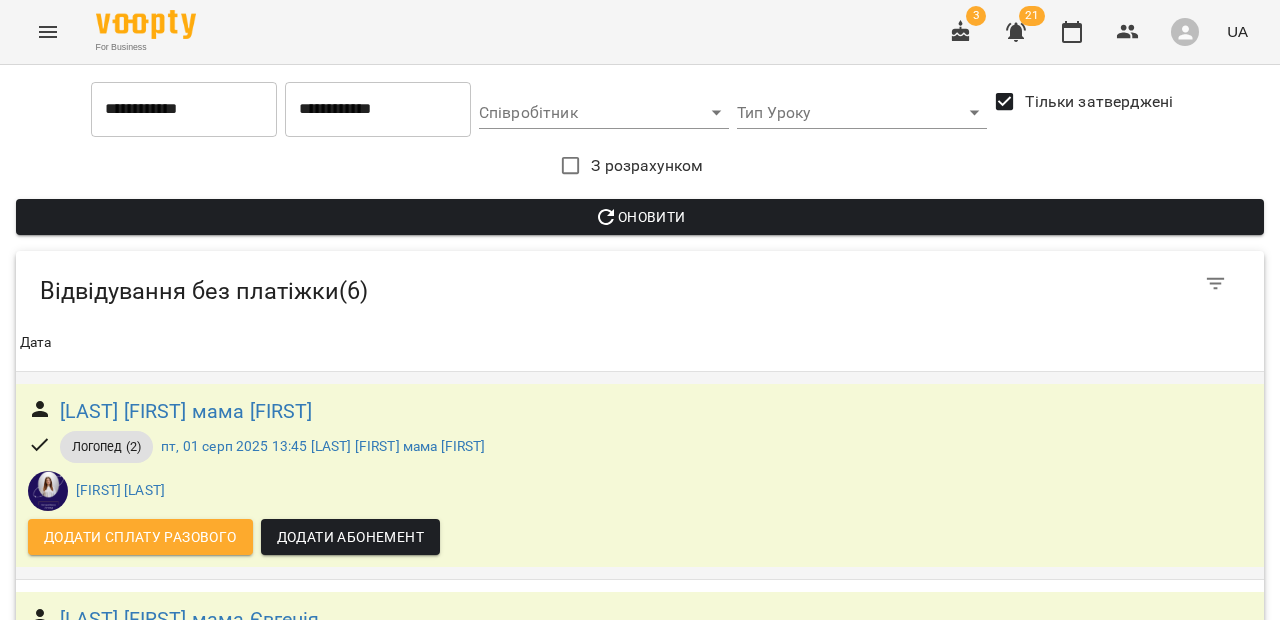 click on "Додати сплату разового" at bounding box center (140, 537) 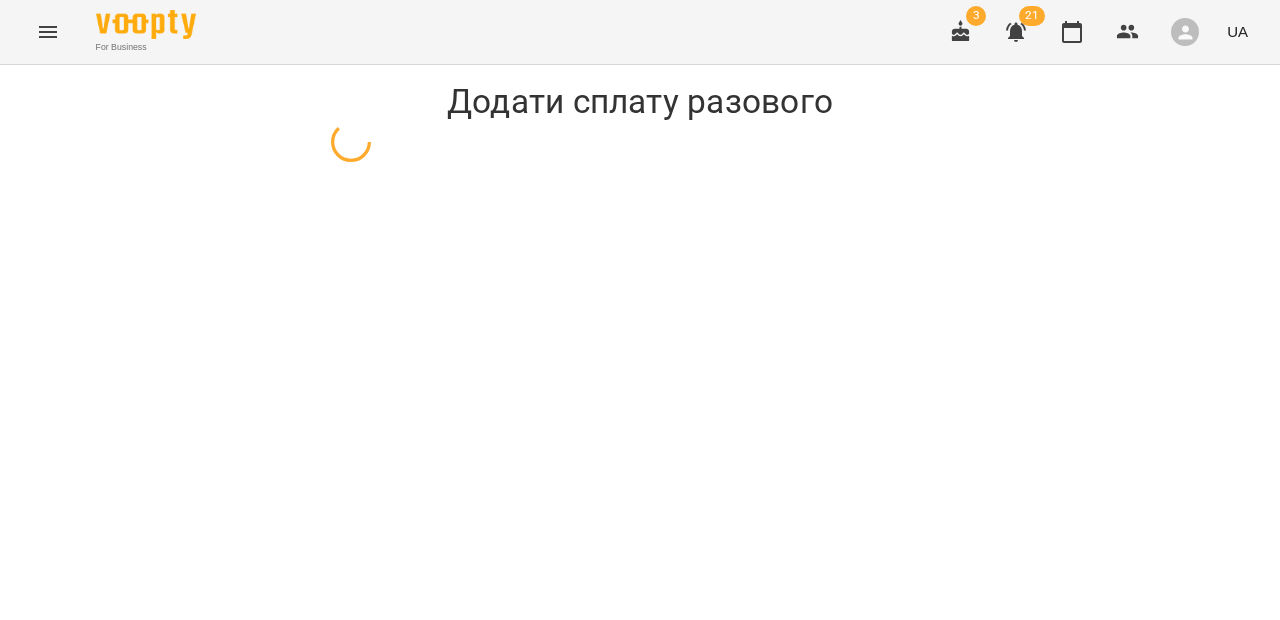 select on "**********" 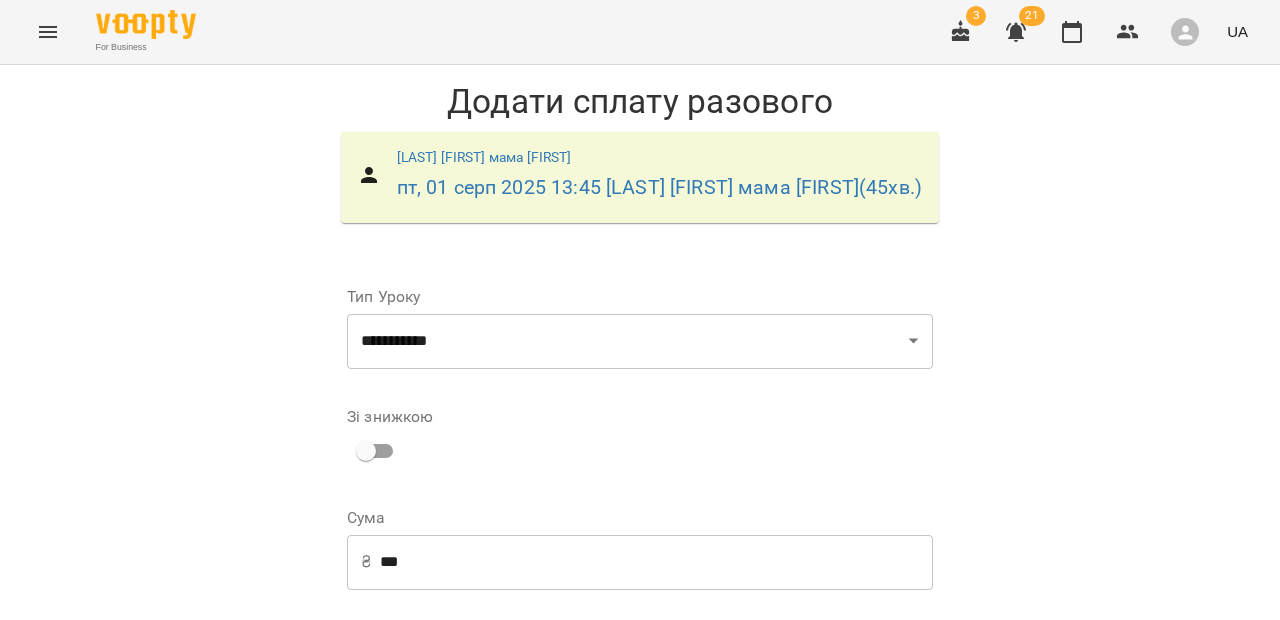 scroll, scrollTop: 287, scrollLeft: 0, axis: vertical 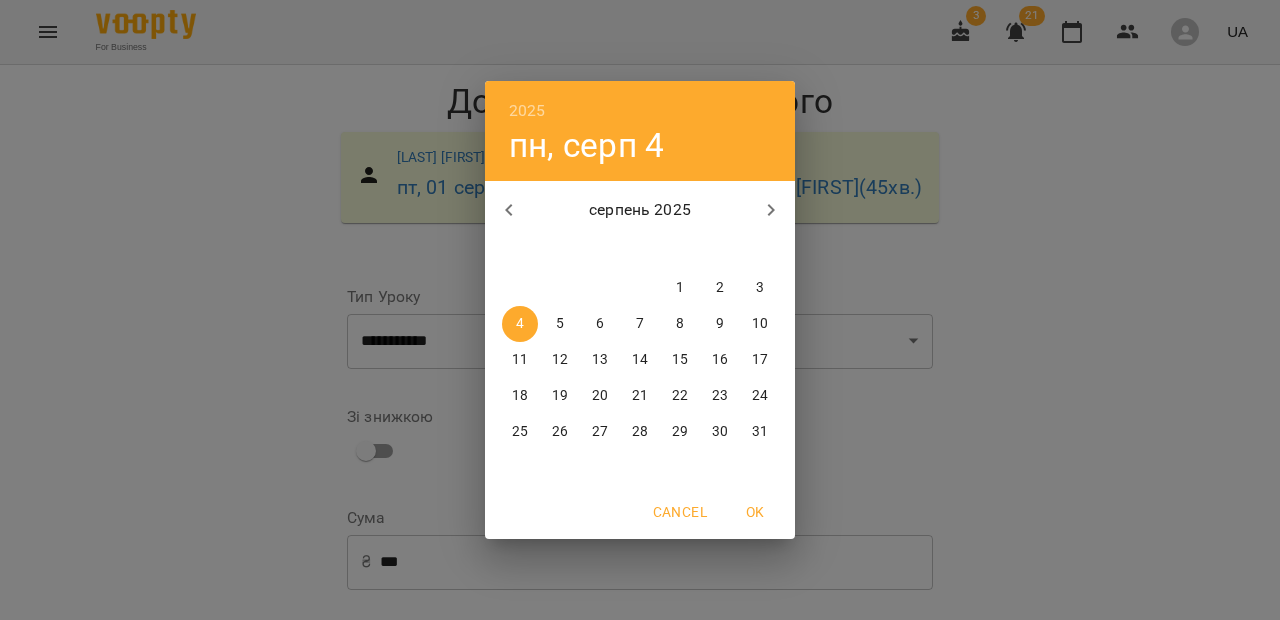 click on "1" at bounding box center (680, 288) 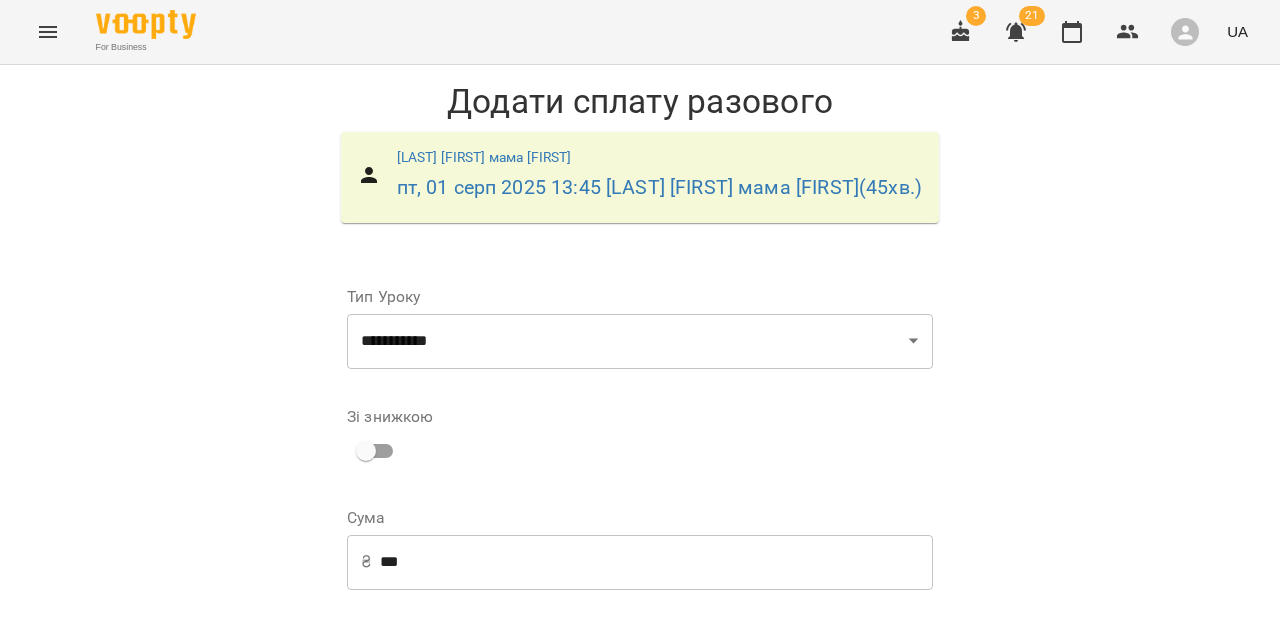 scroll, scrollTop: 341, scrollLeft: 0, axis: vertical 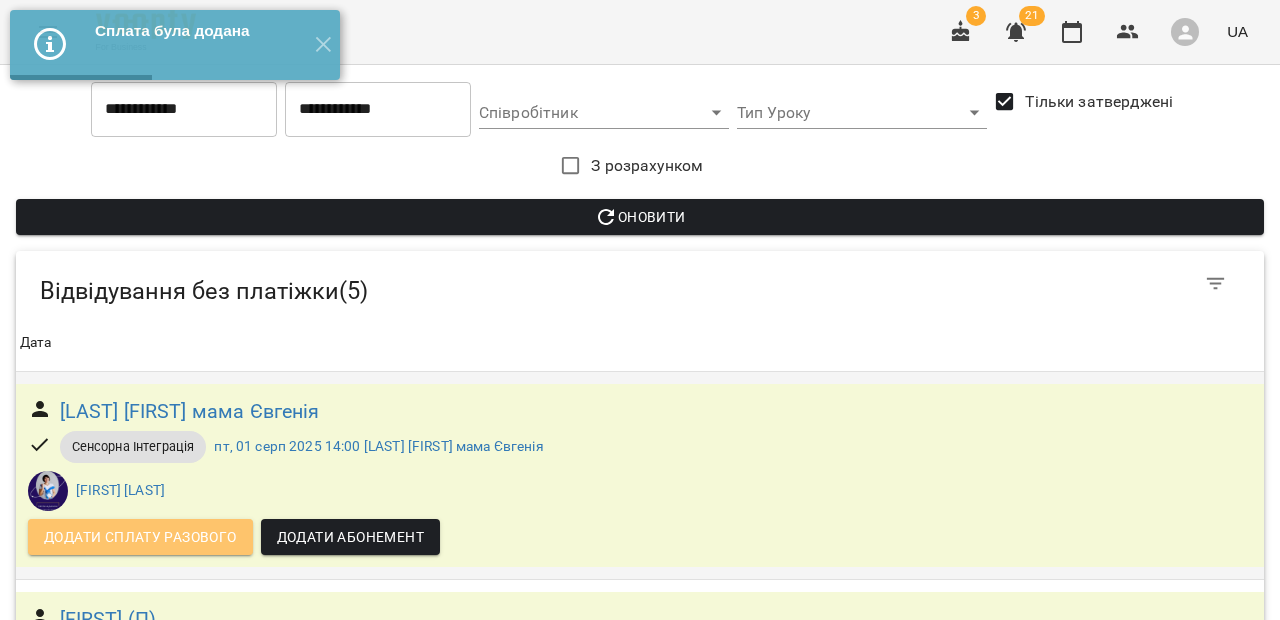 click on "Додати сплату разового" at bounding box center [140, 537] 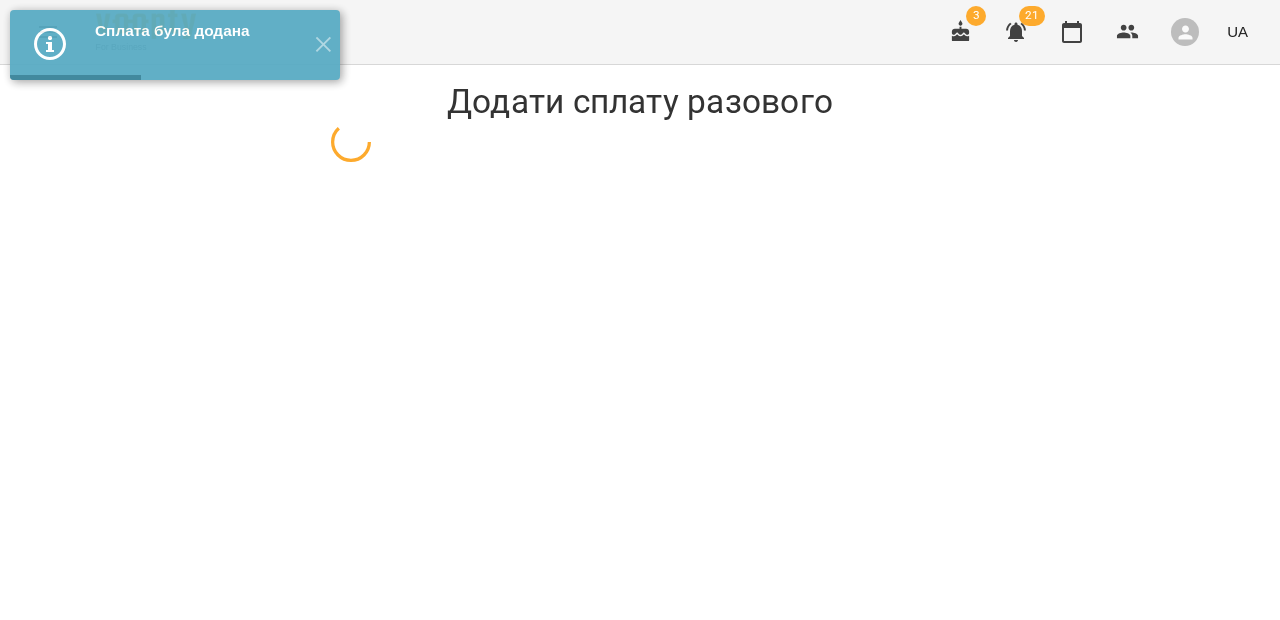 select on "**********" 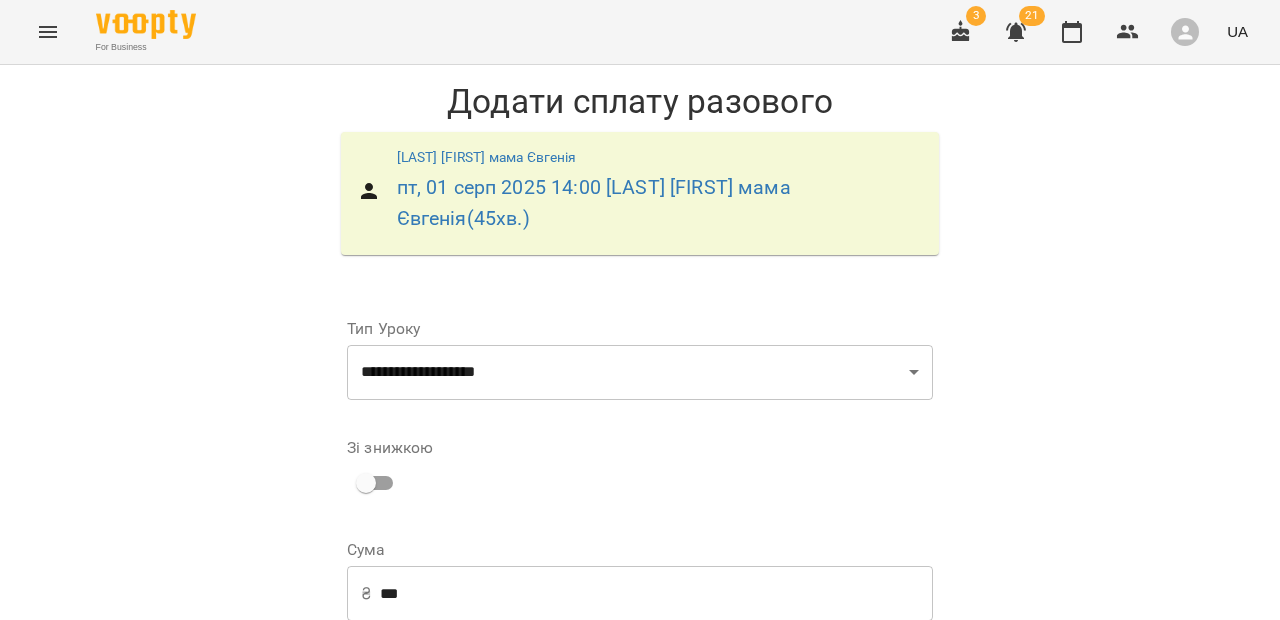 scroll, scrollTop: 370, scrollLeft: 0, axis: vertical 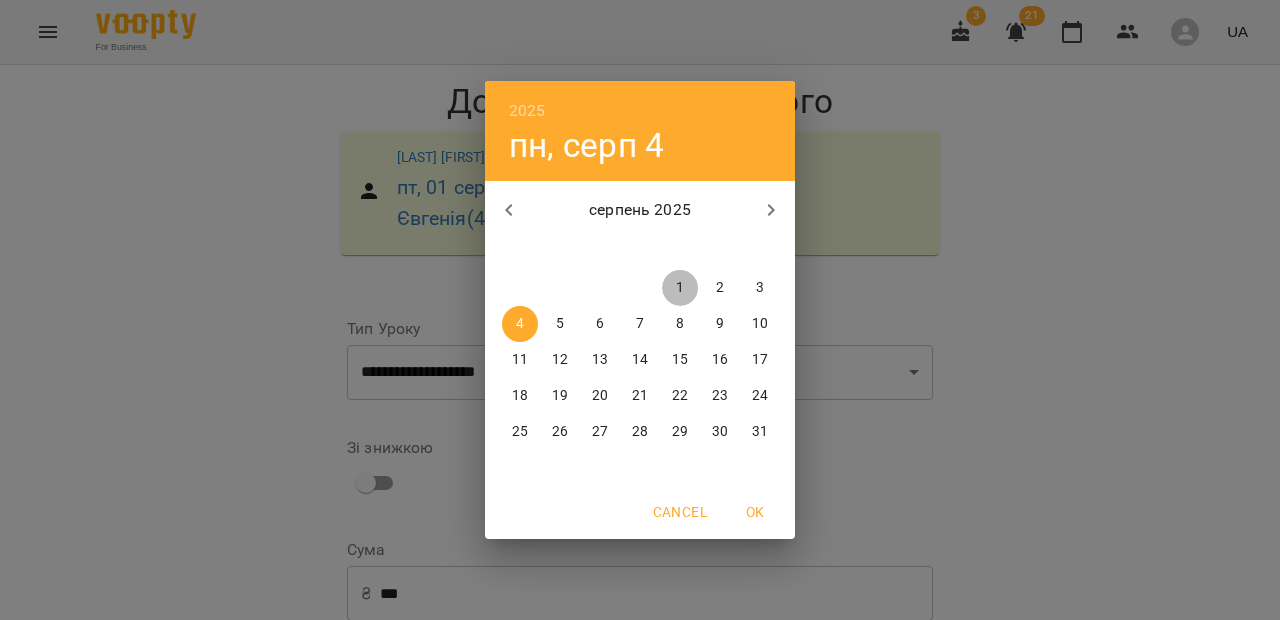 click on "1" at bounding box center (680, 288) 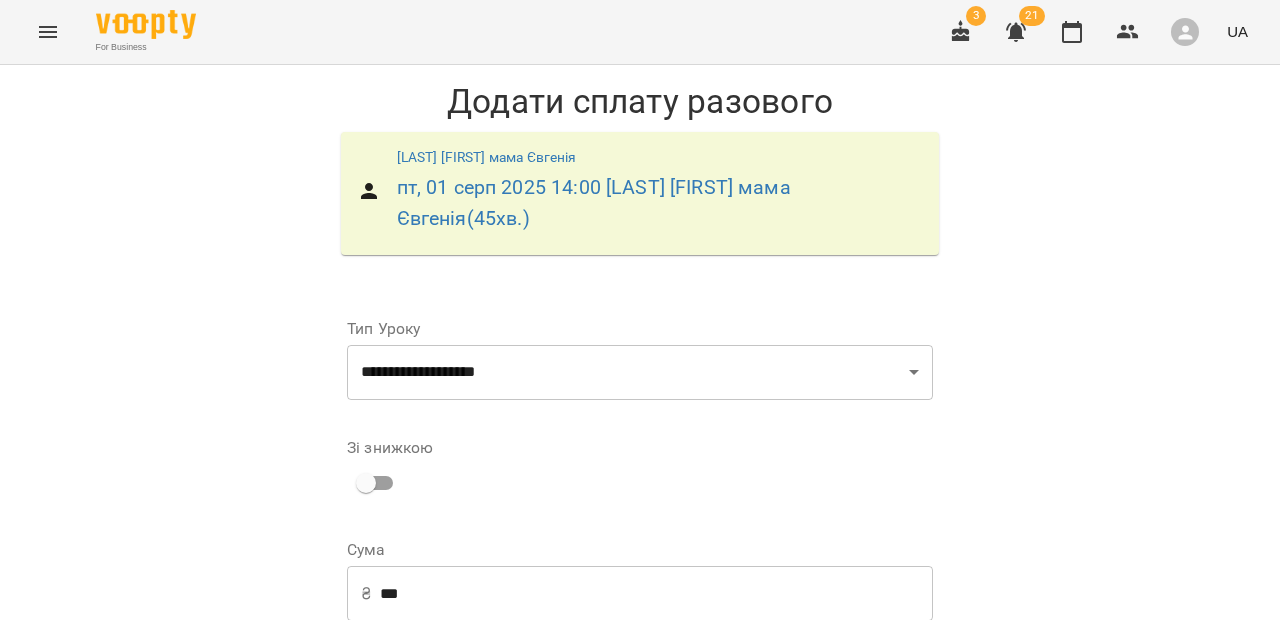 scroll, scrollTop: 341, scrollLeft: 0, axis: vertical 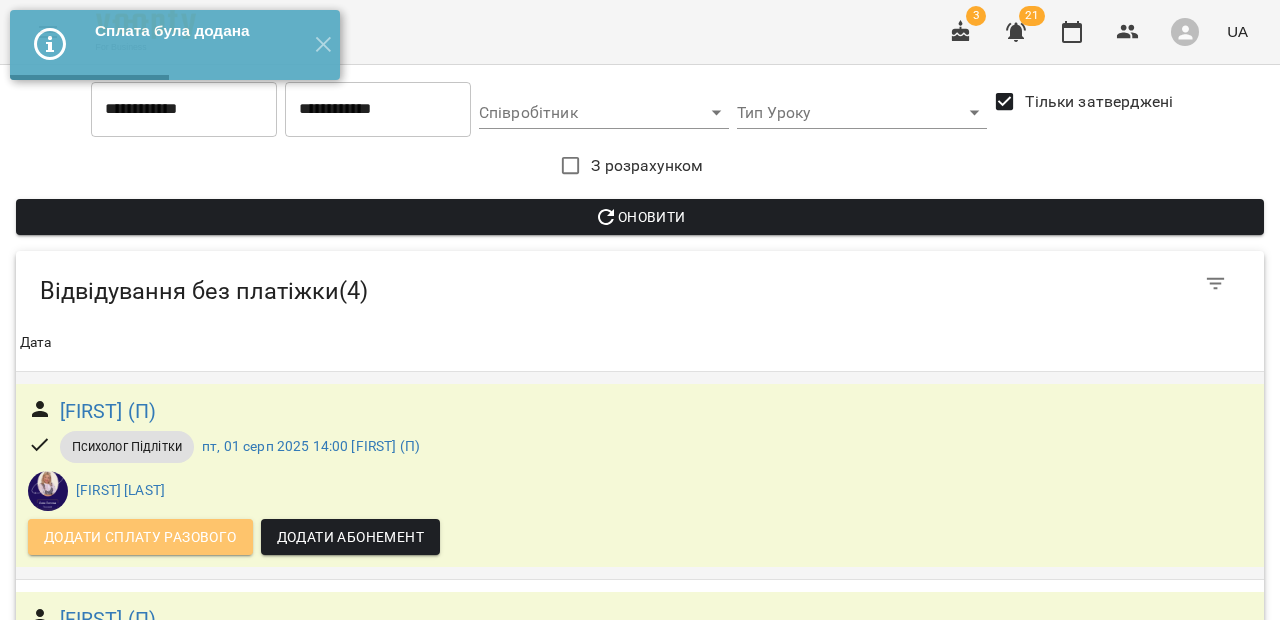click on "Додати сплату разового" at bounding box center (140, 537) 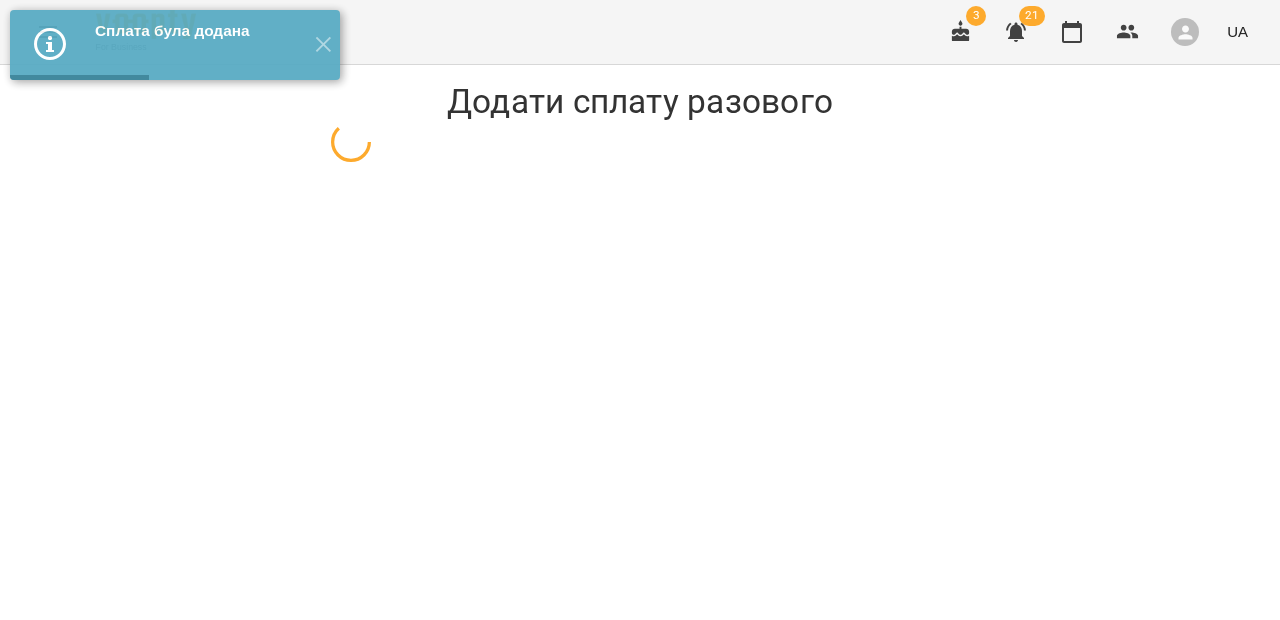 select on "**********" 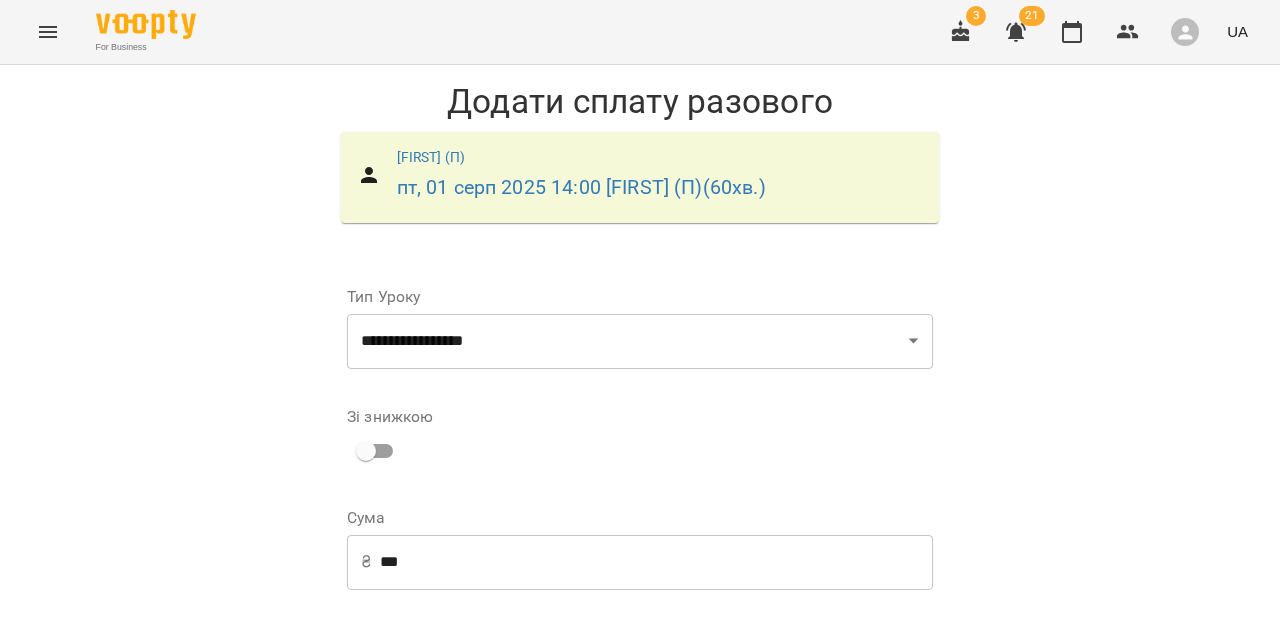 scroll, scrollTop: 339, scrollLeft: 0, axis: vertical 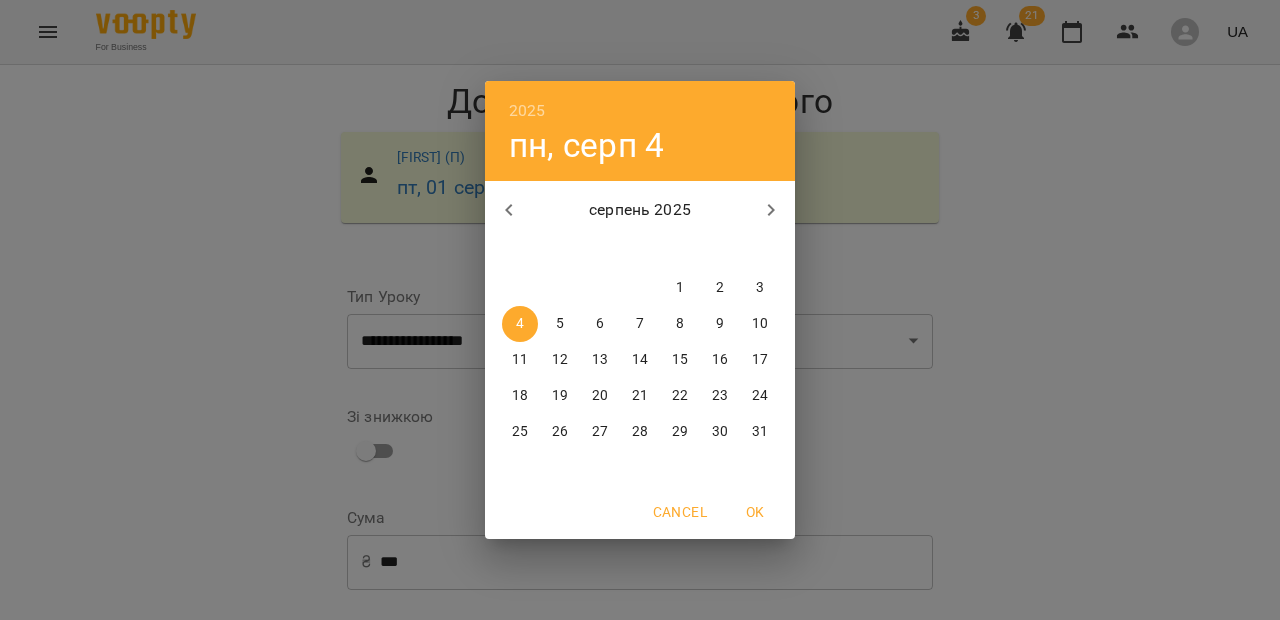 click on "1" at bounding box center [680, 288] 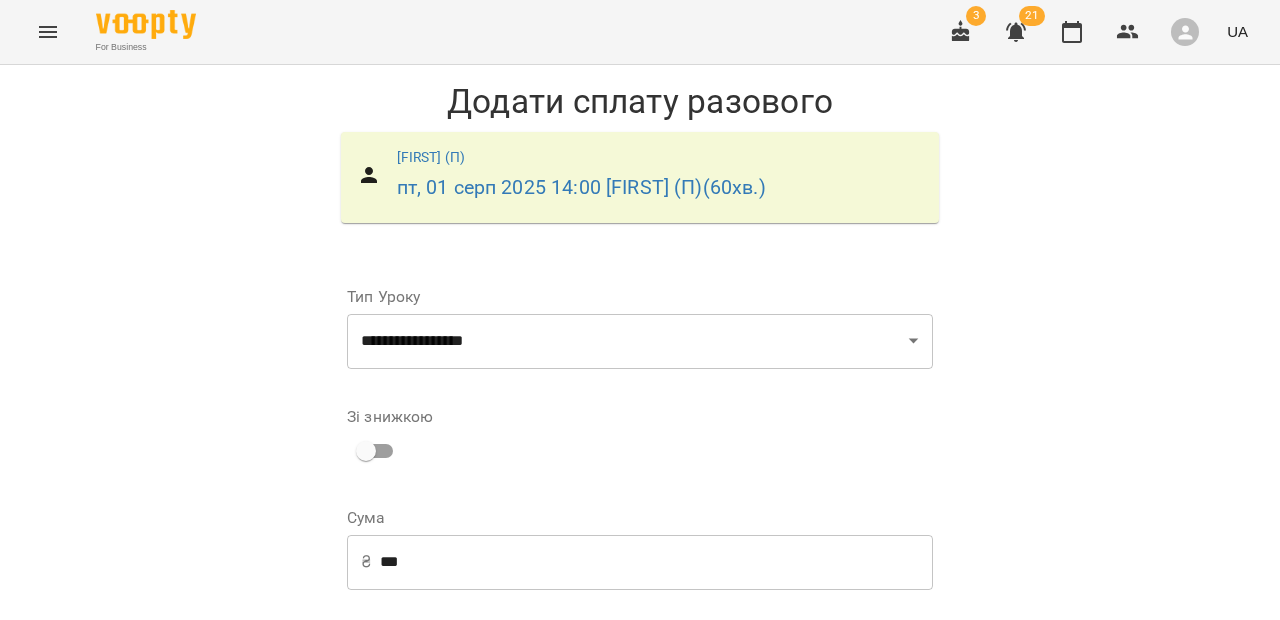 scroll, scrollTop: 309, scrollLeft: 0, axis: vertical 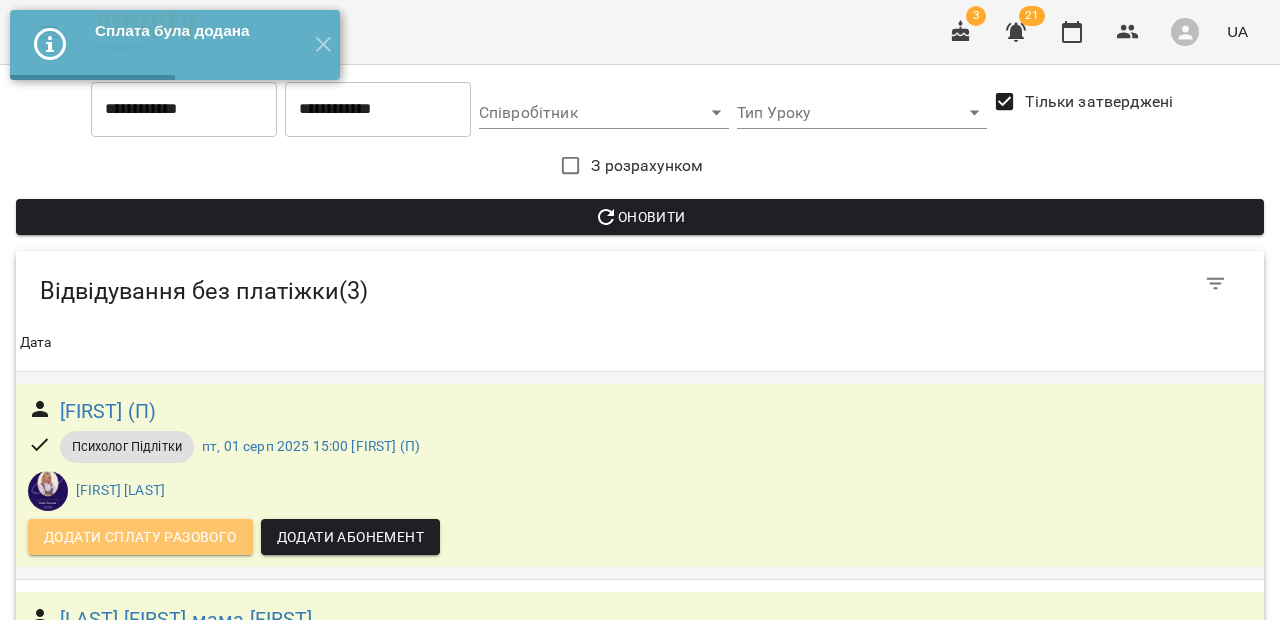 click on "Додати сплату разового" at bounding box center (140, 537) 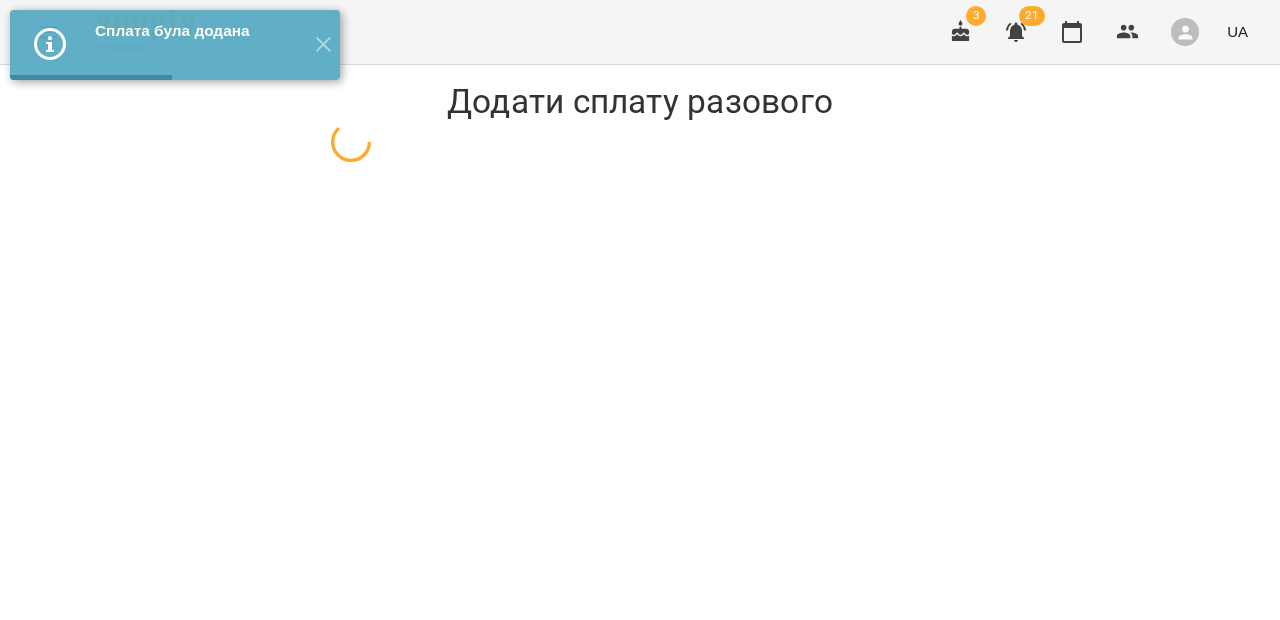 select on "**********" 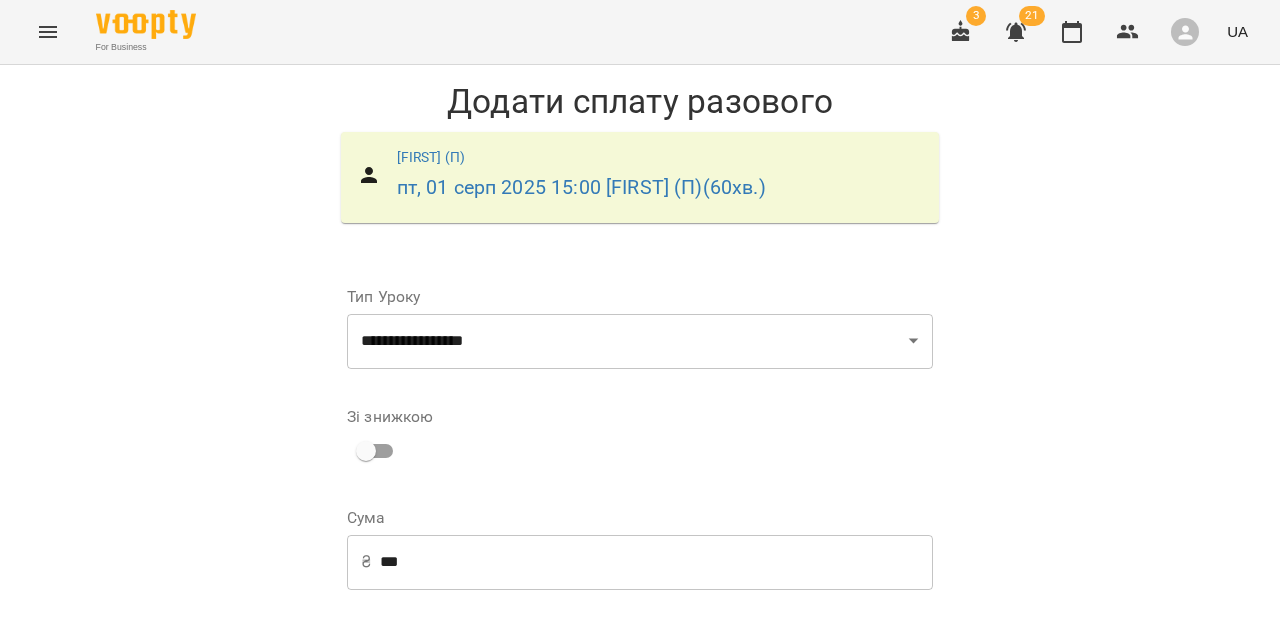scroll, scrollTop: 339, scrollLeft: 0, axis: vertical 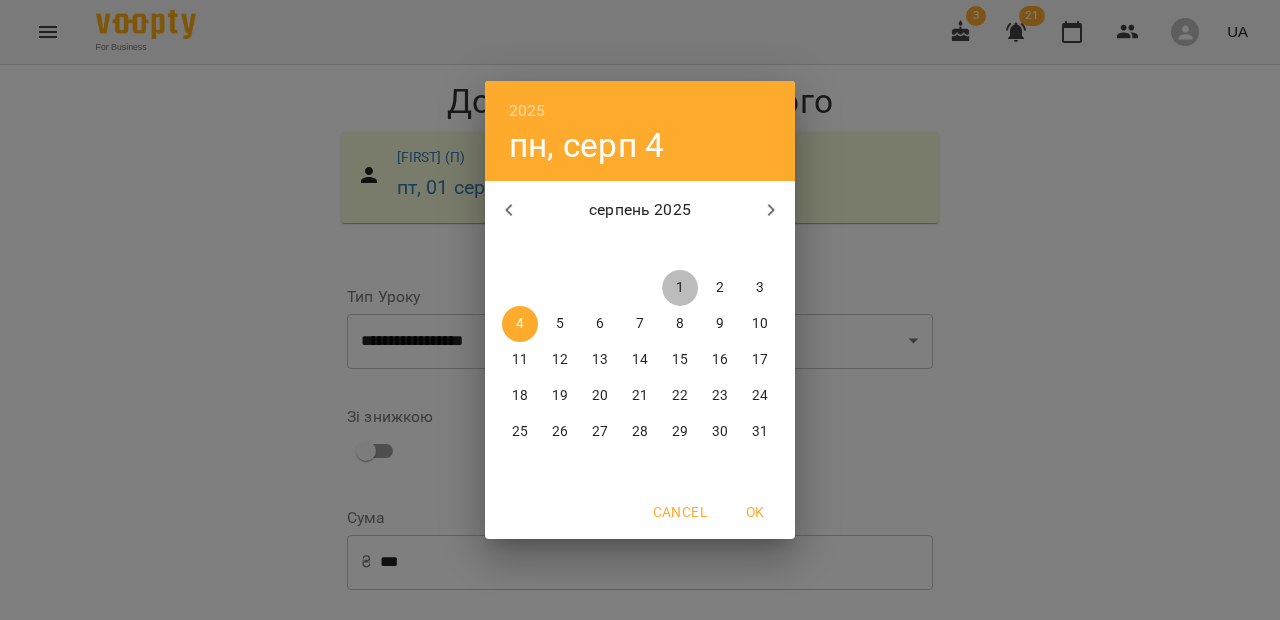 click on "1" at bounding box center (680, 288) 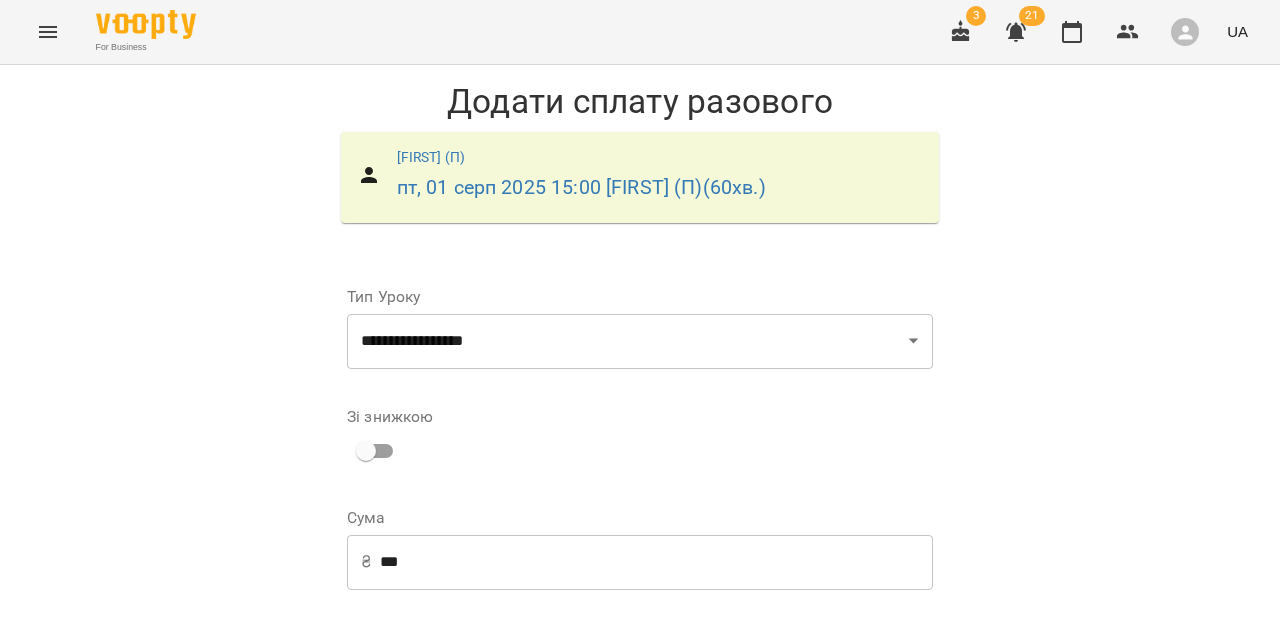 scroll, scrollTop: 309, scrollLeft: 0, axis: vertical 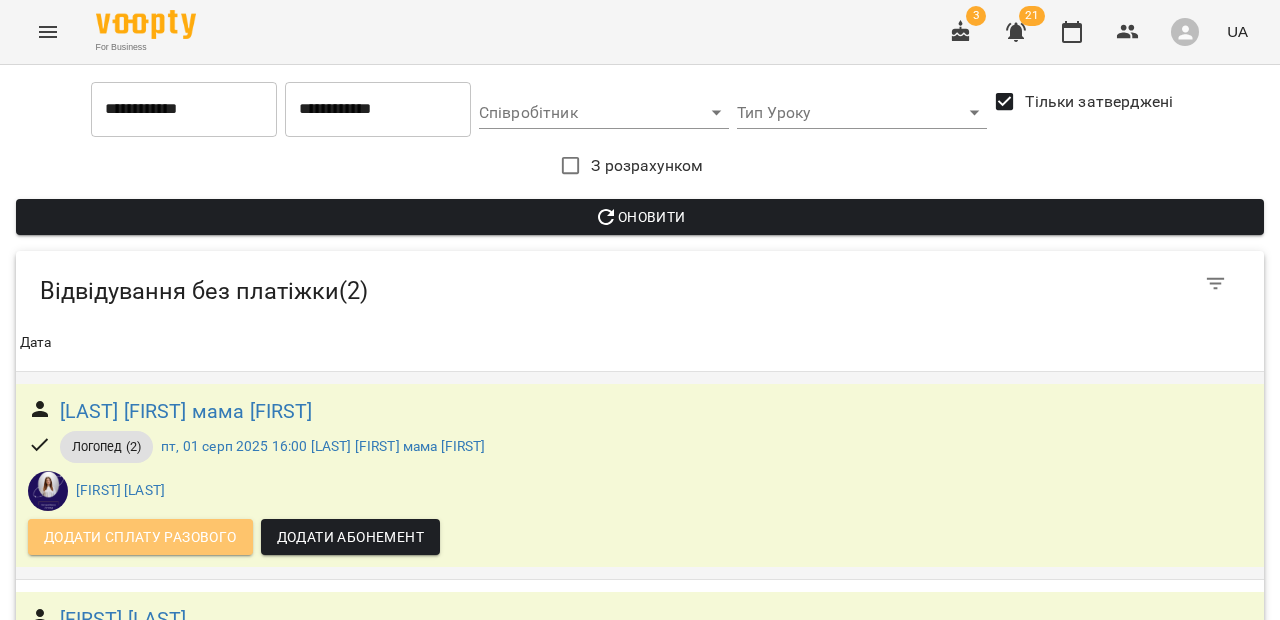 click on "Додати сплату разового" at bounding box center [140, 537] 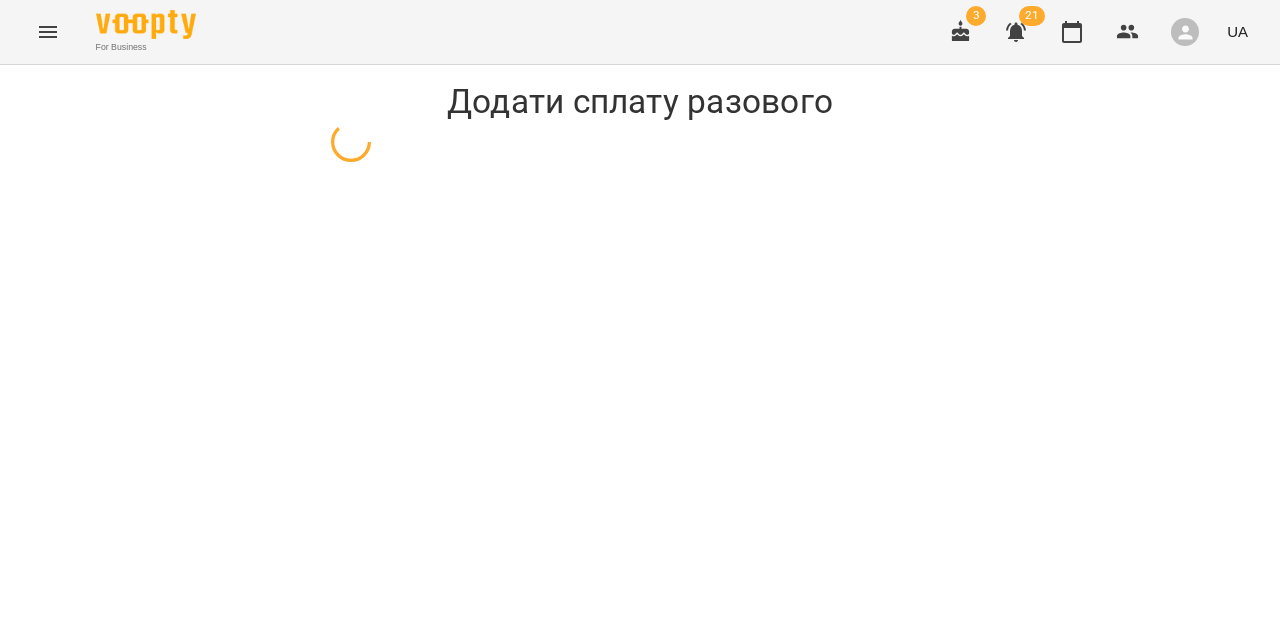 select on "**********" 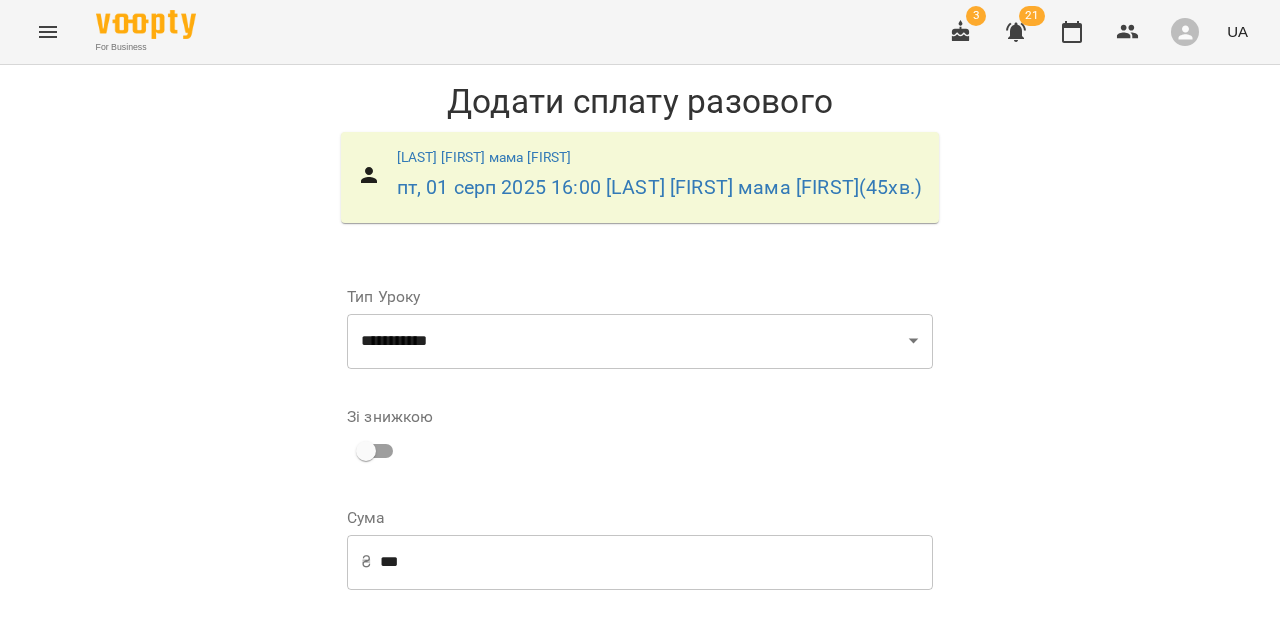 scroll, scrollTop: 370, scrollLeft: 0, axis: vertical 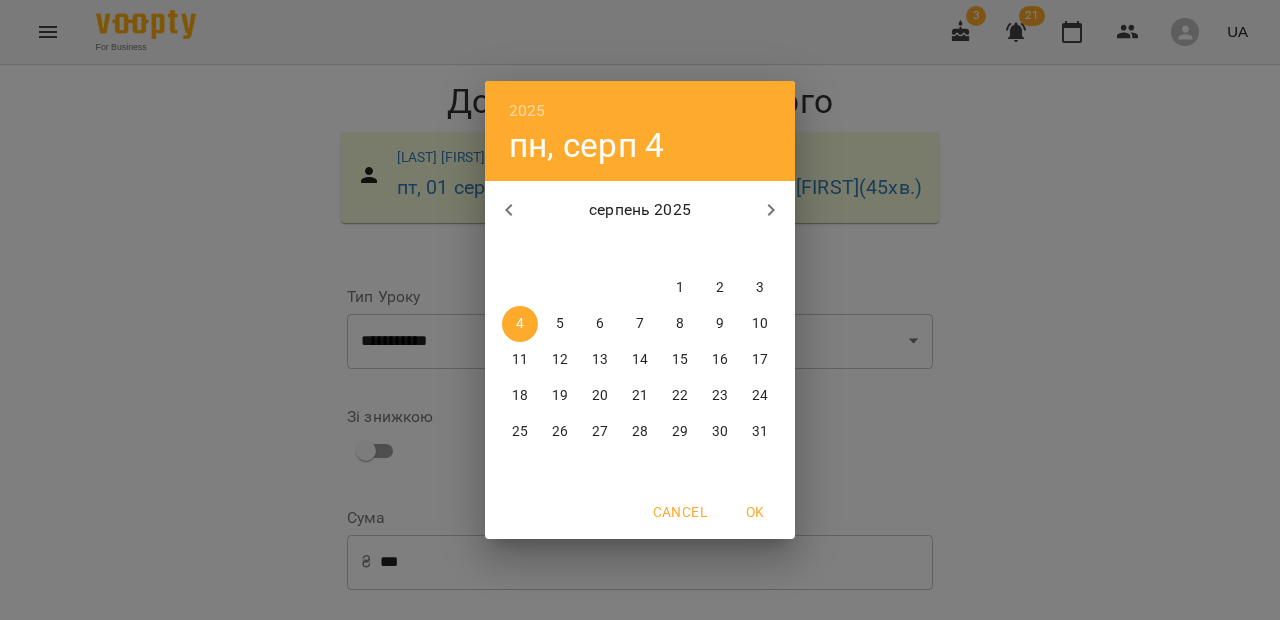 click on "1" at bounding box center (680, 288) 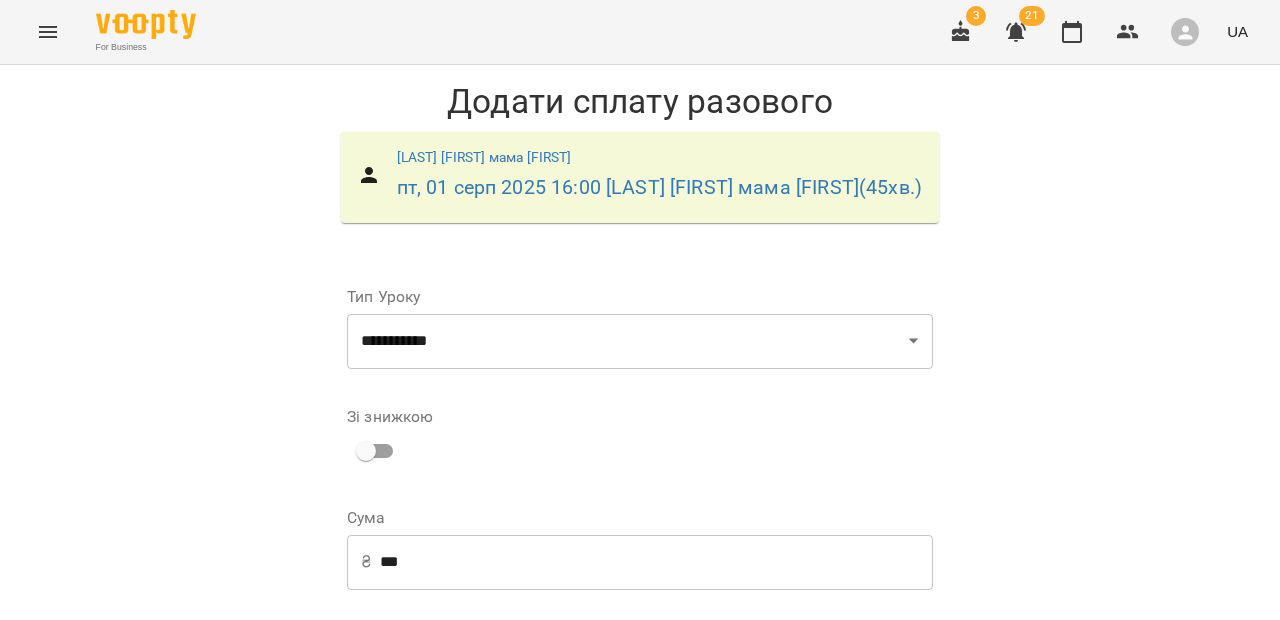 scroll, scrollTop: 341, scrollLeft: 0, axis: vertical 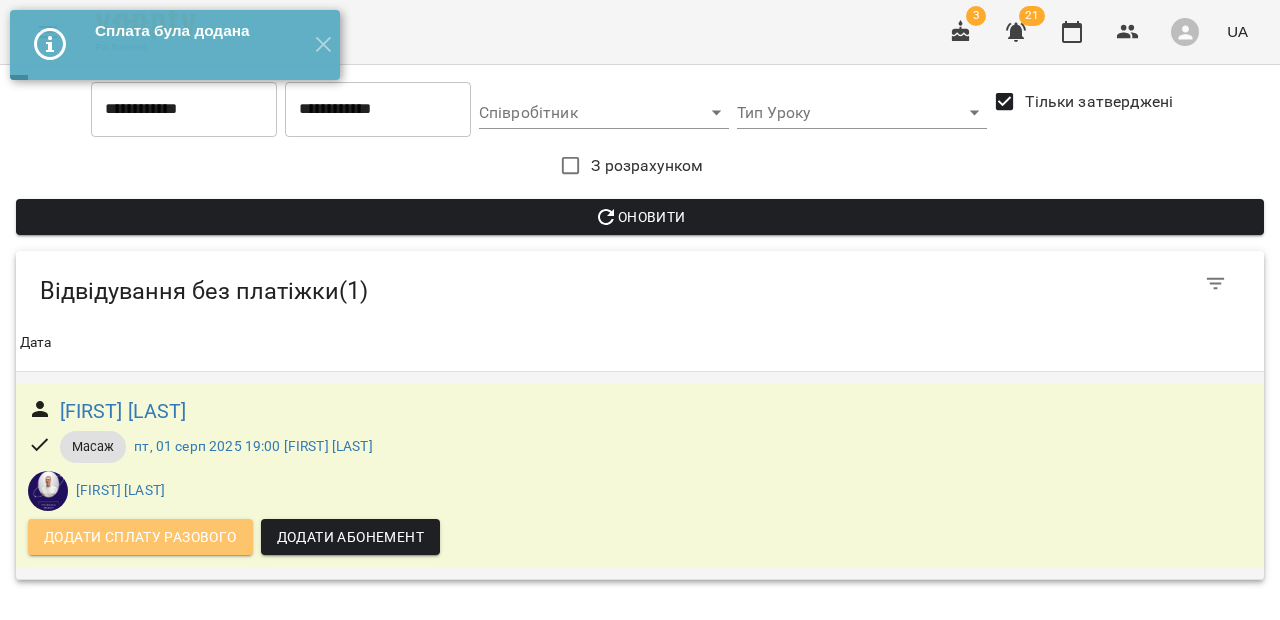 click on "Додати сплату разового" at bounding box center (140, 537) 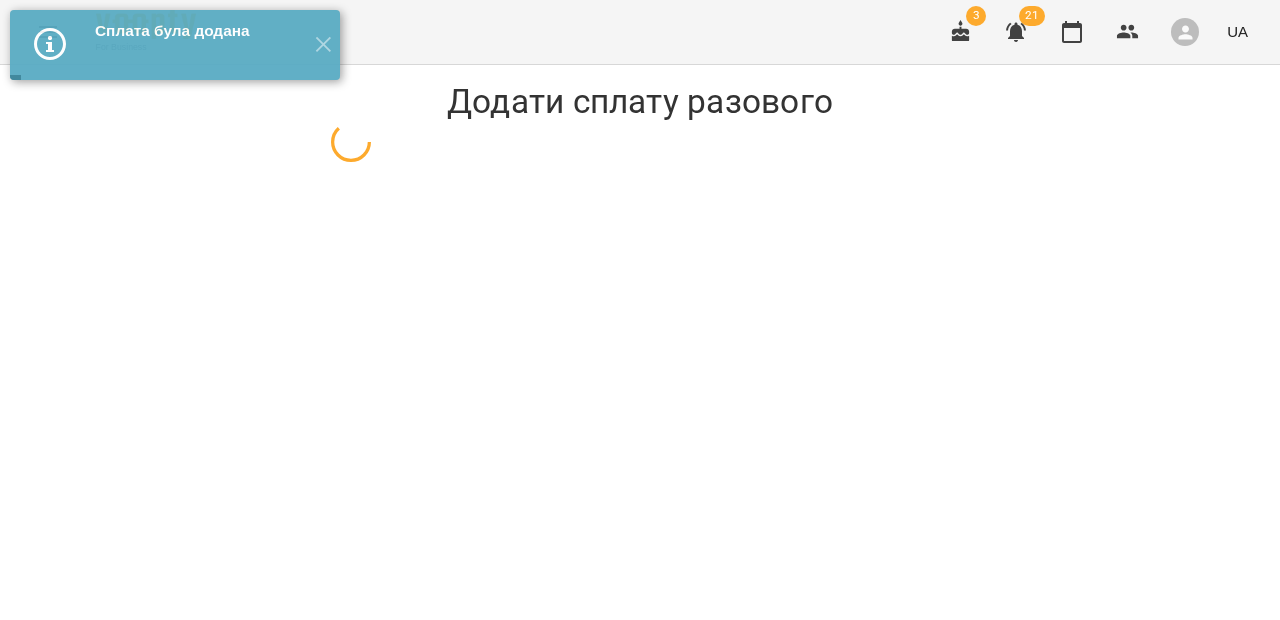 select on "*****" 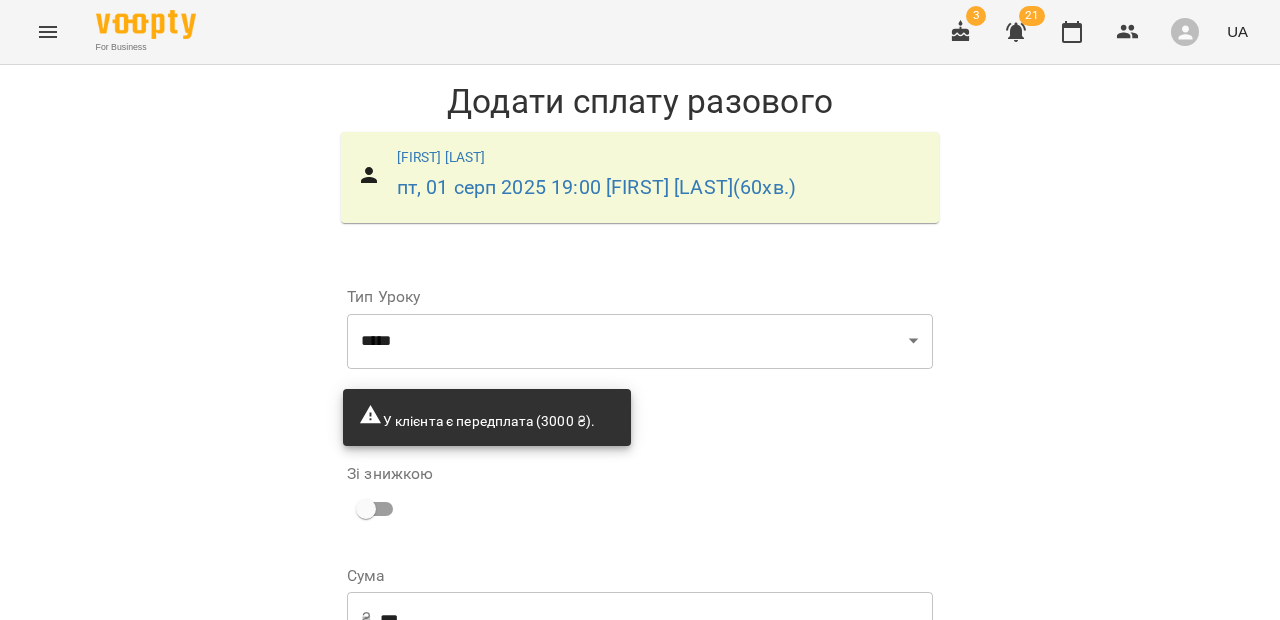 scroll, scrollTop: 181, scrollLeft: 0, axis: vertical 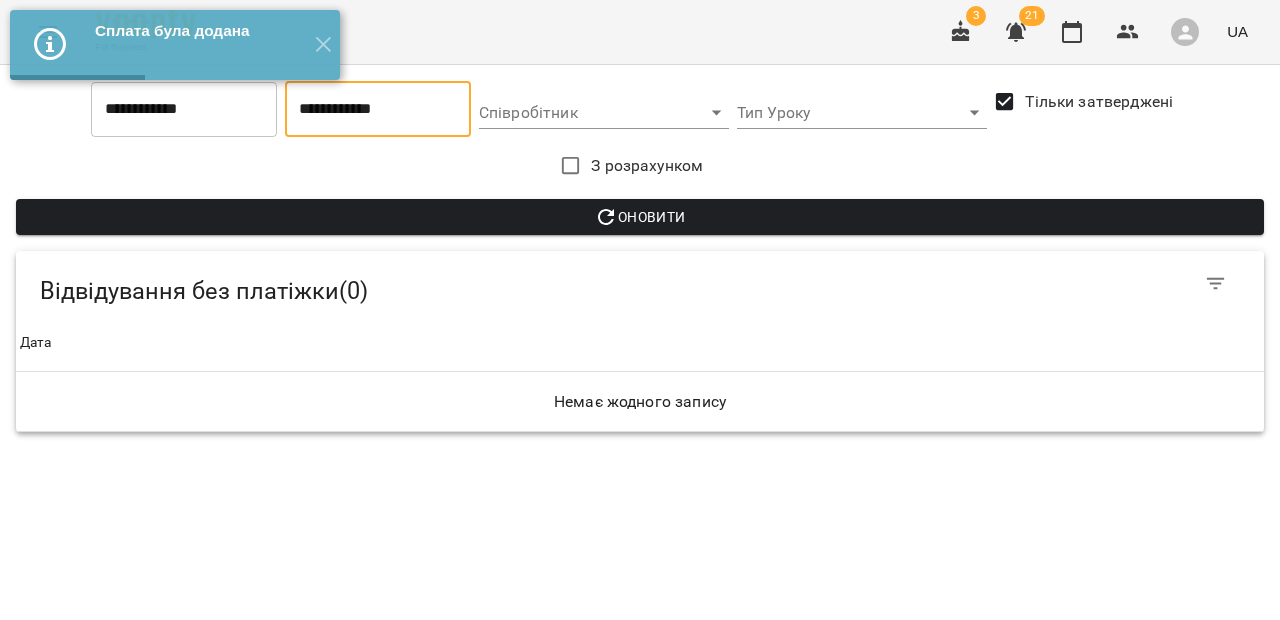 click on "**********" at bounding box center [378, 109] 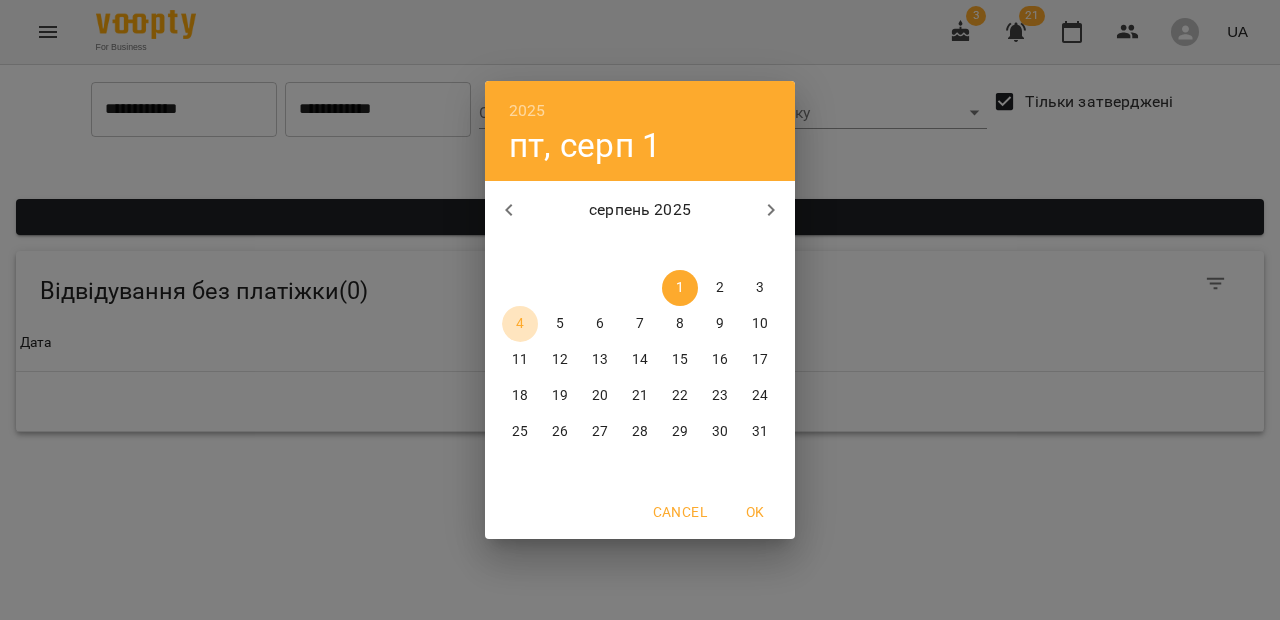 click on "4" at bounding box center [520, 324] 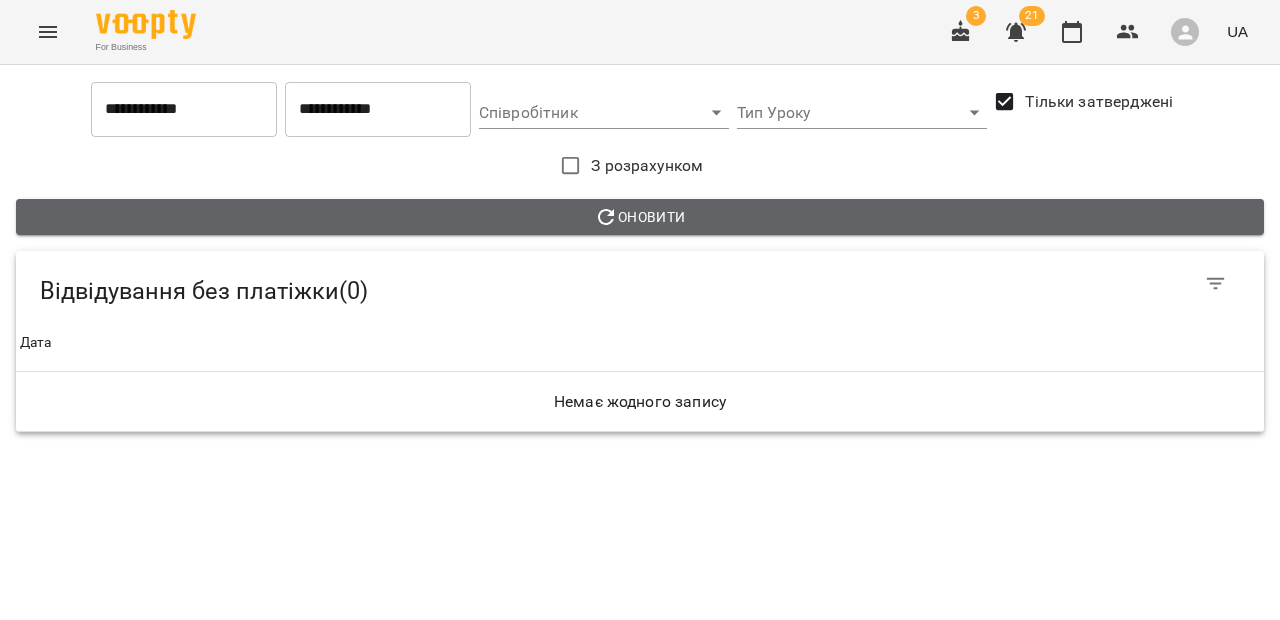 click on "Оновити" at bounding box center (640, 217) 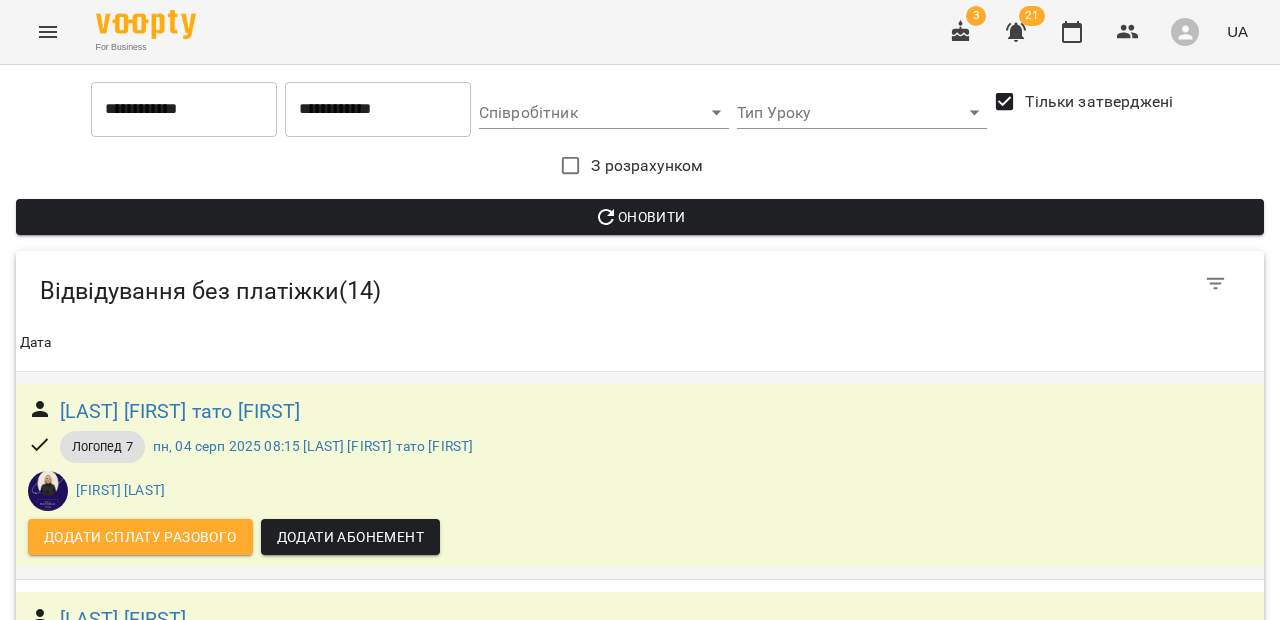 click on "Додати сплату разового" at bounding box center (140, 537) 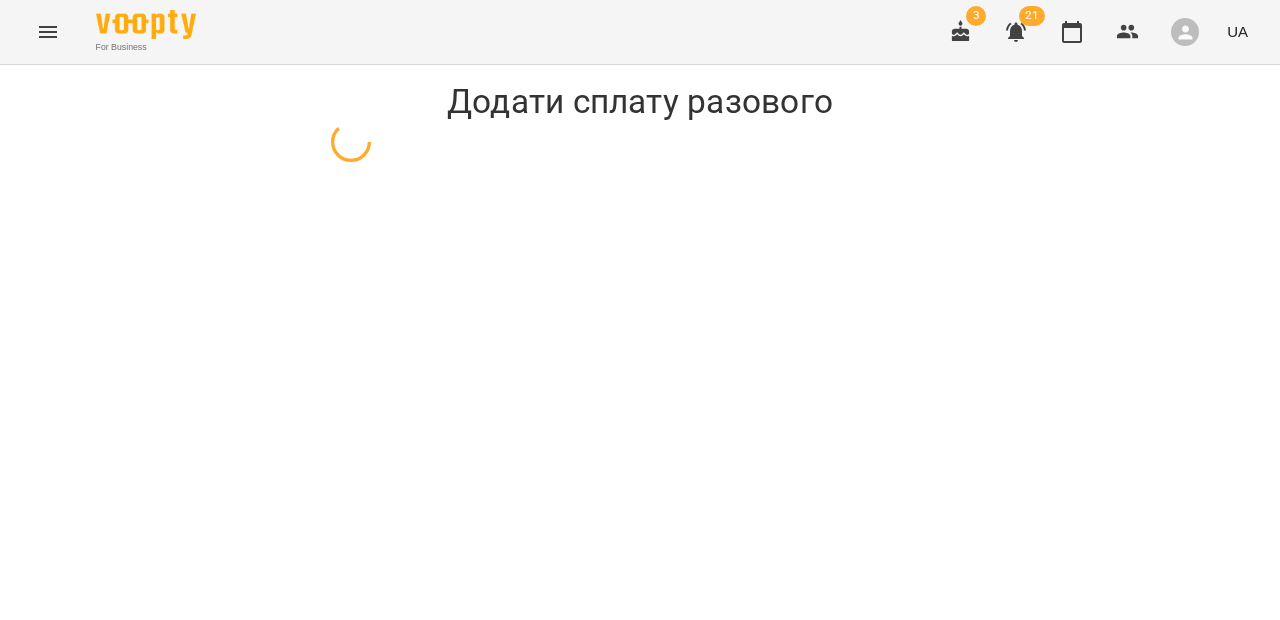 select on "*********" 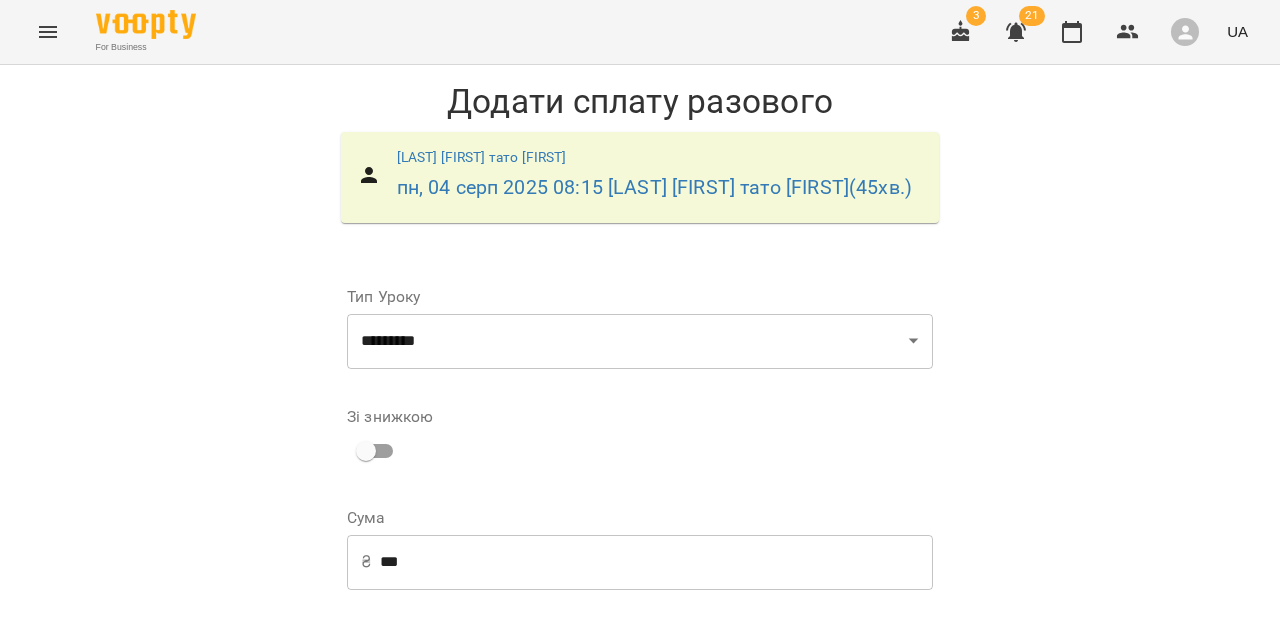 scroll, scrollTop: 323, scrollLeft: 0, axis: vertical 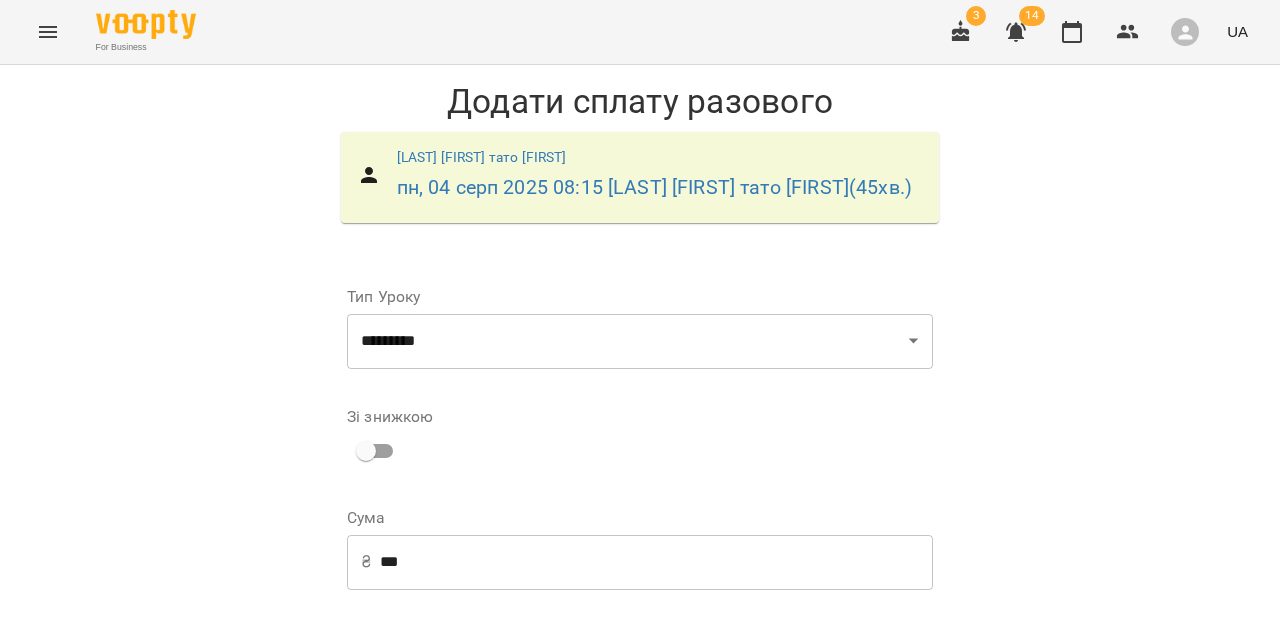 click on "Додати сплату разового" at bounding box center [806, 877] 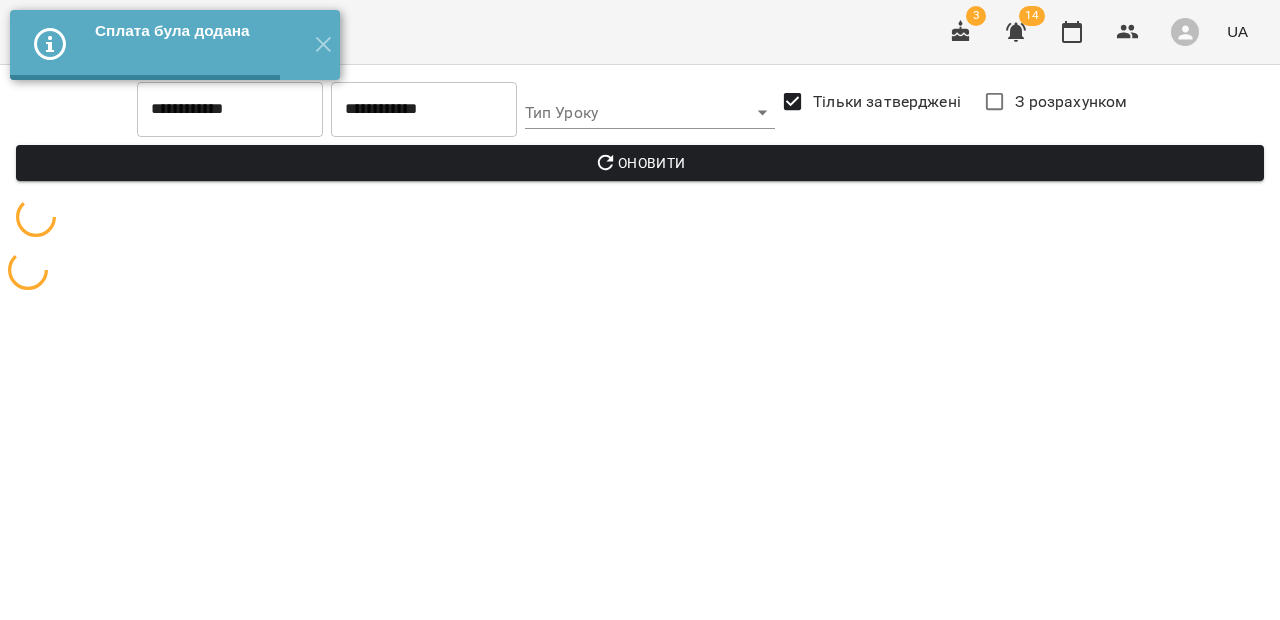scroll, scrollTop: 0, scrollLeft: 0, axis: both 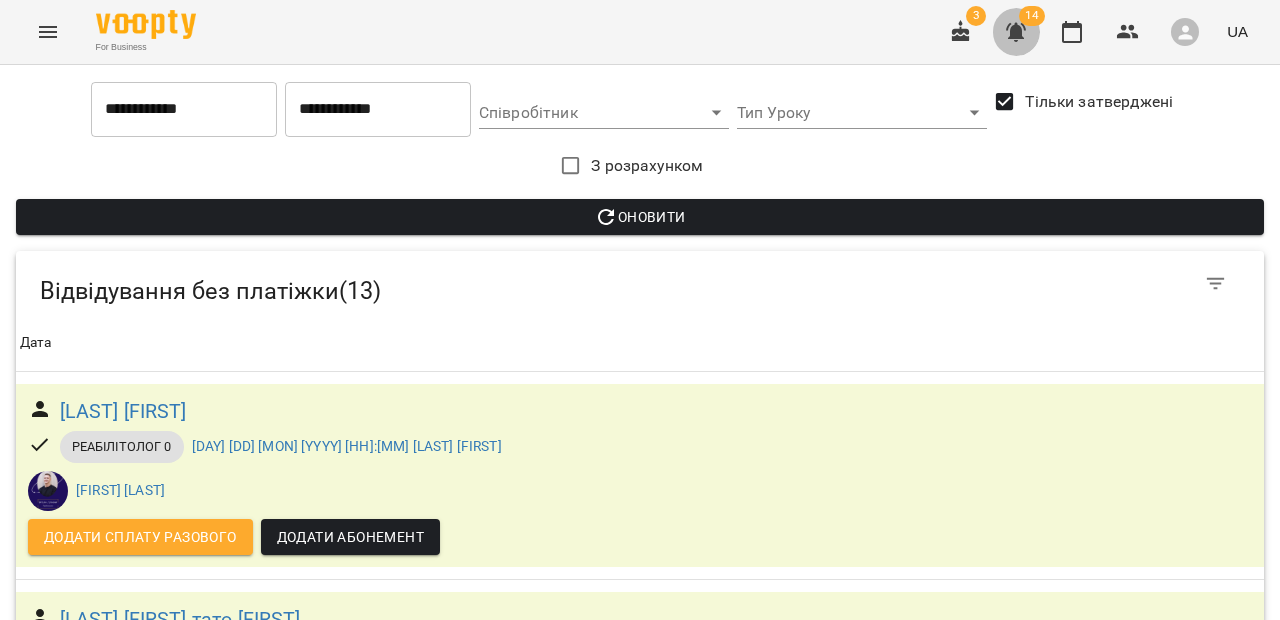 click 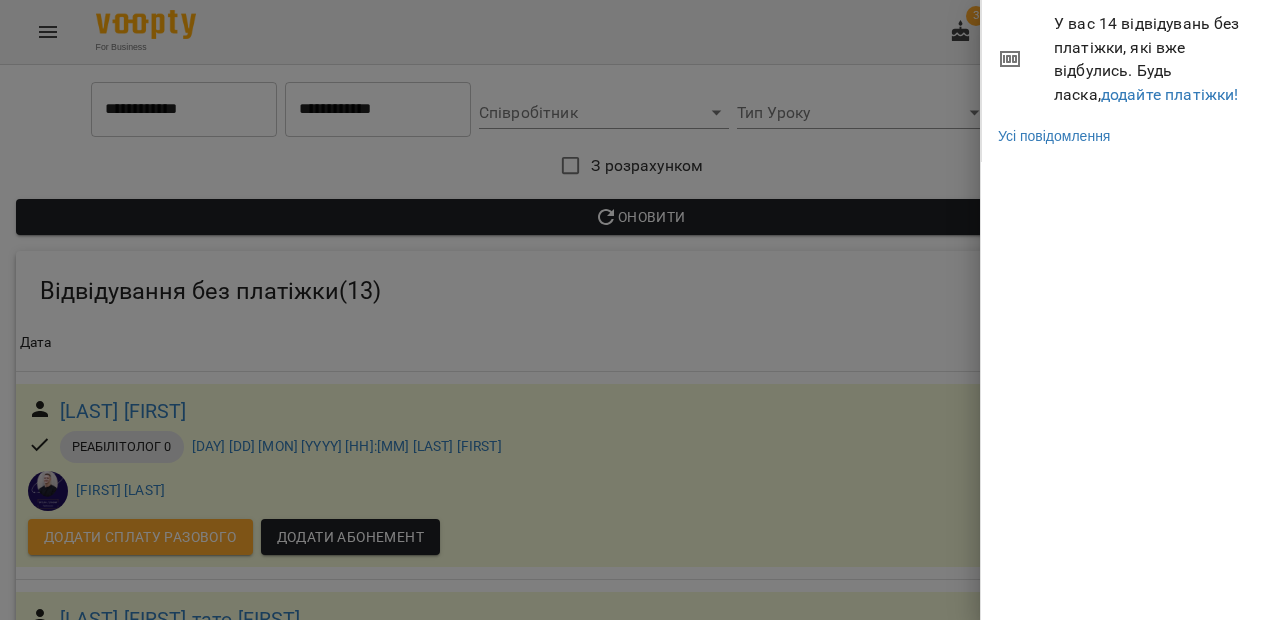 click at bounding box center (640, 310) 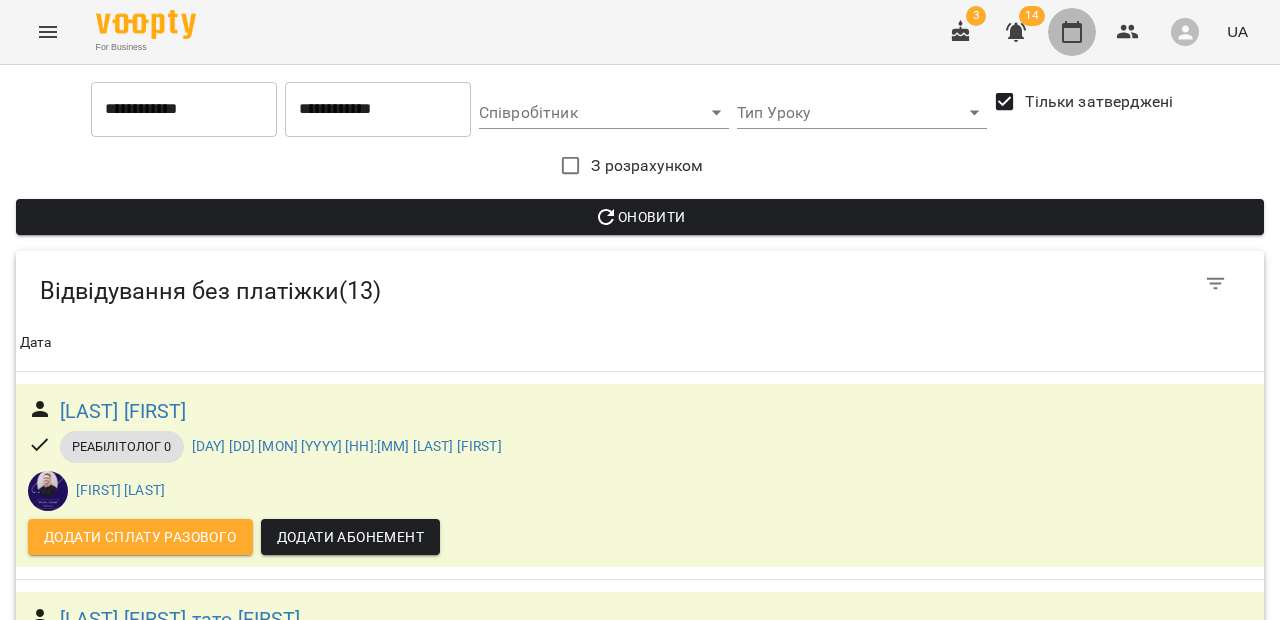 click 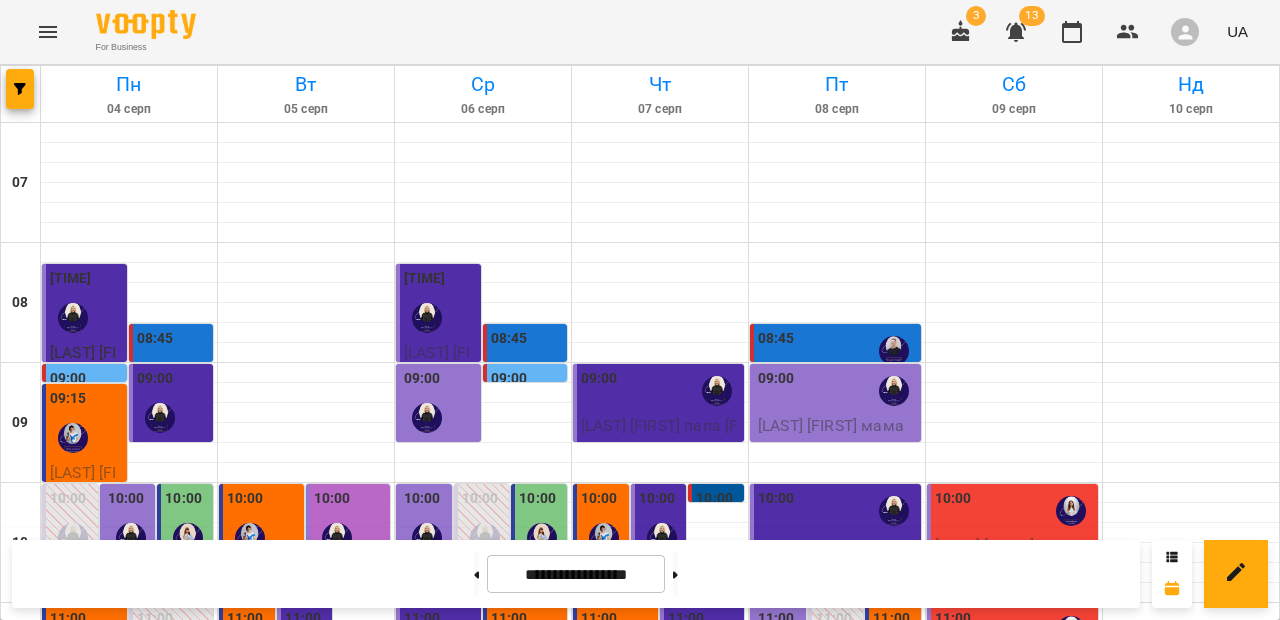 scroll, scrollTop: 794, scrollLeft: 0, axis: vertical 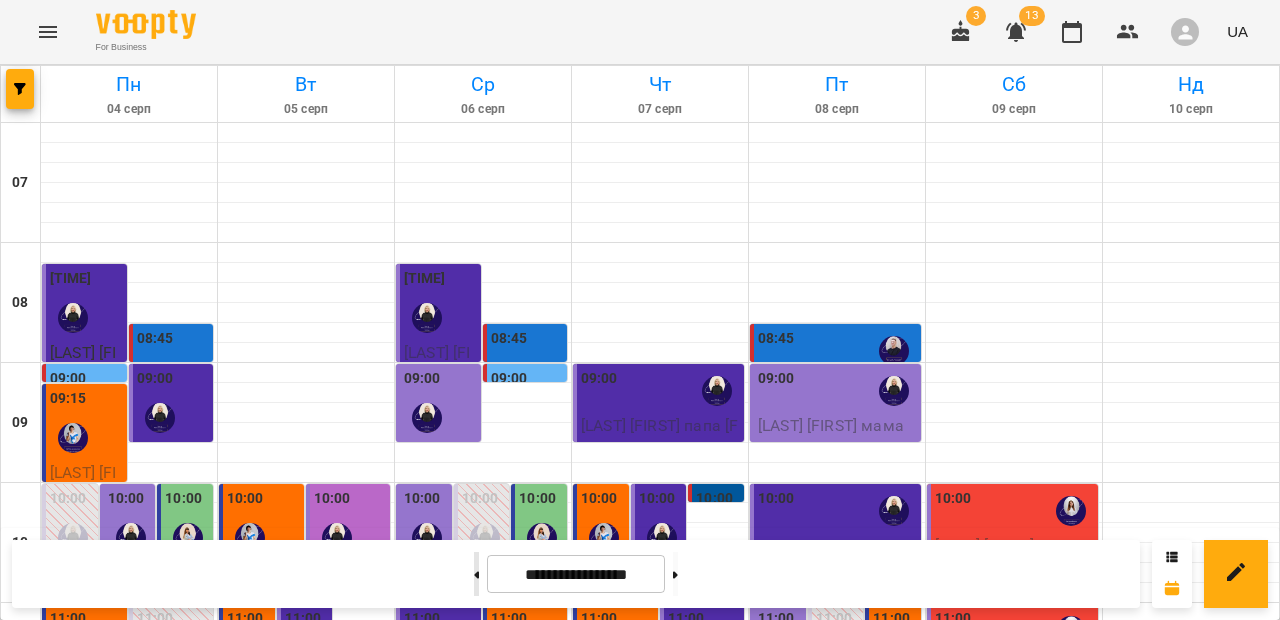click at bounding box center [476, 574] 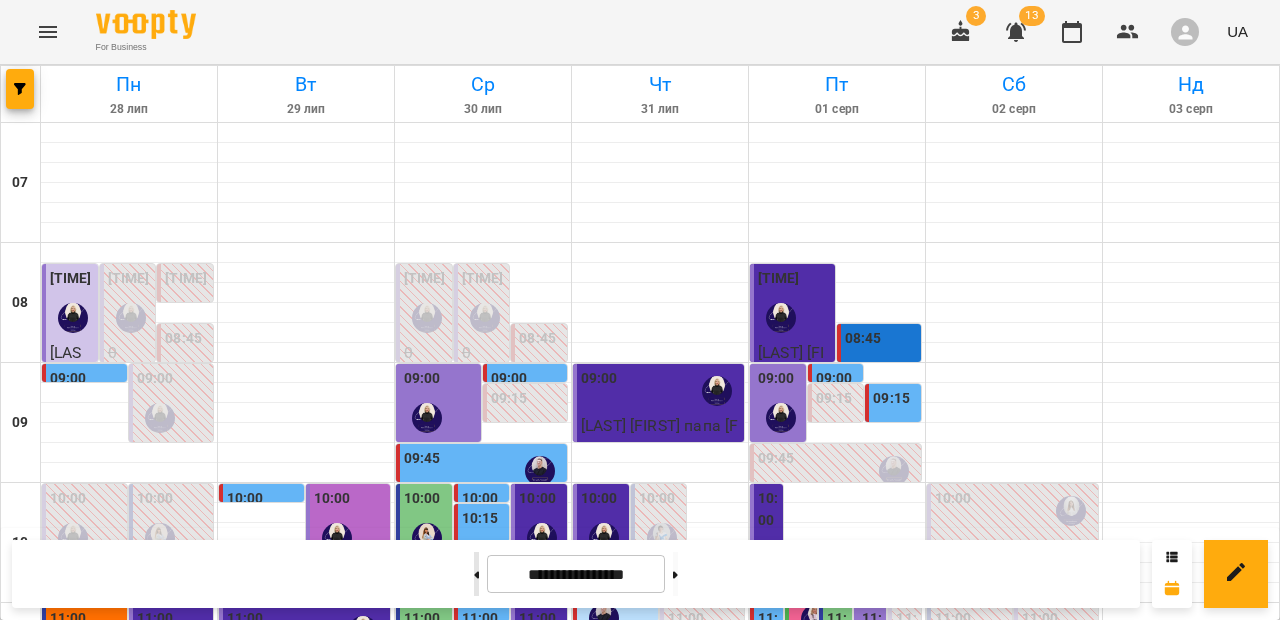 click at bounding box center (476, 574) 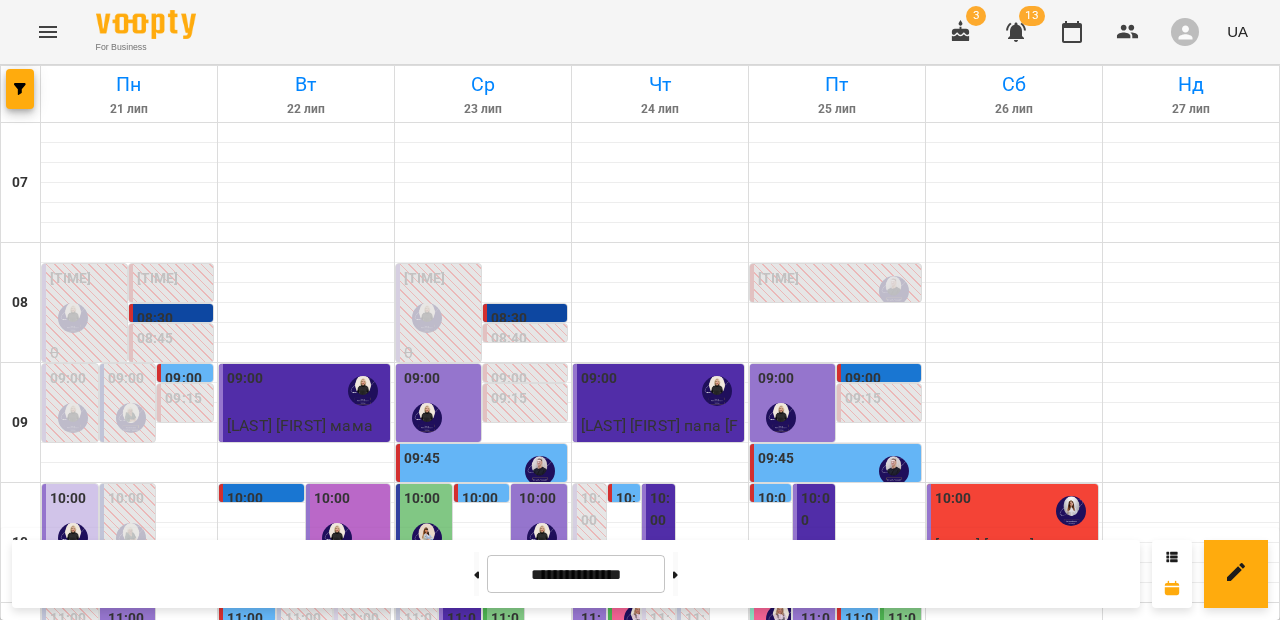 scroll, scrollTop: 997, scrollLeft: 0, axis: vertical 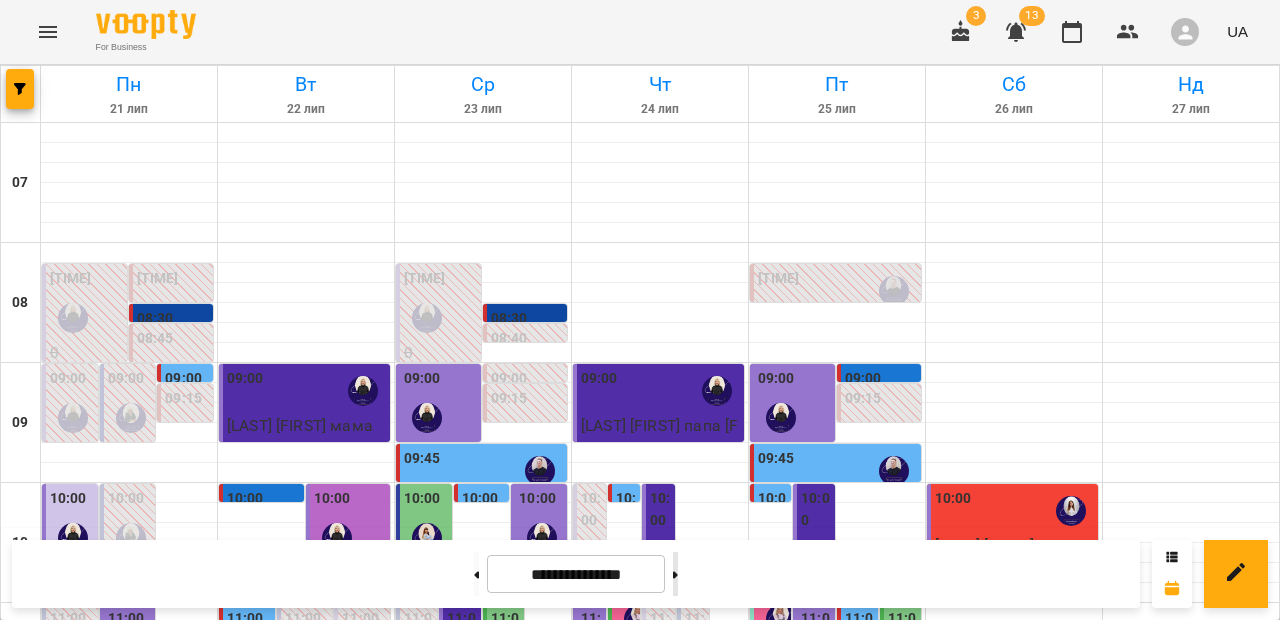 click at bounding box center (675, 574) 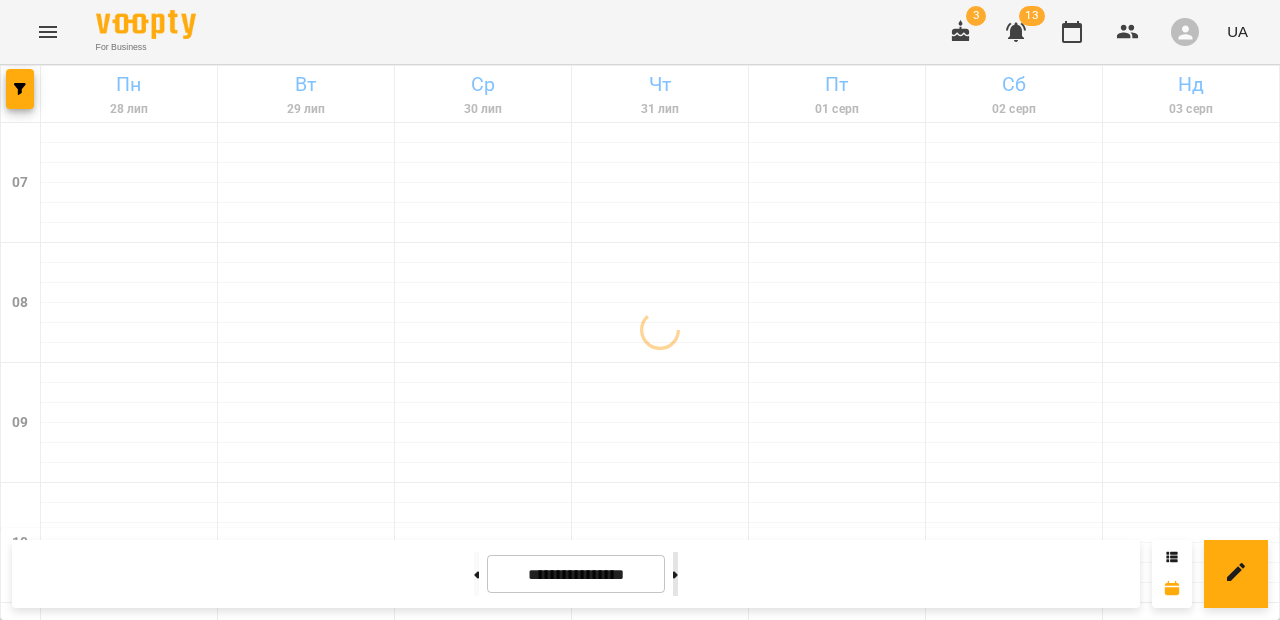 click at bounding box center (675, 574) 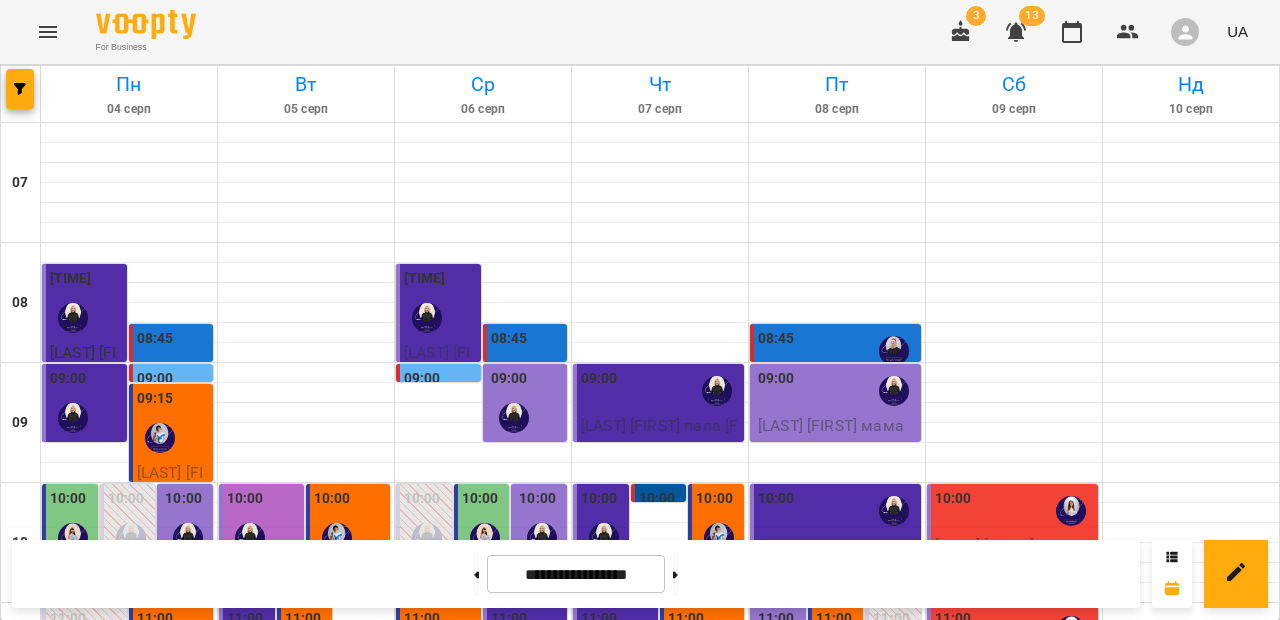 click at bounding box center (306, 1273) 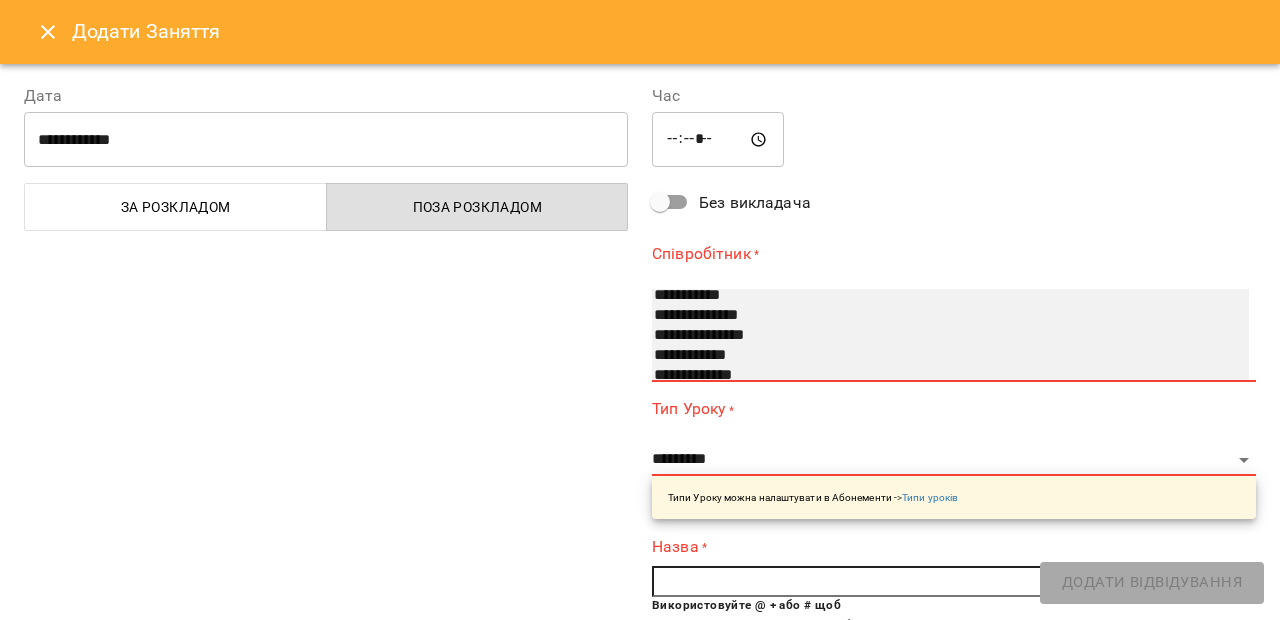 scroll, scrollTop: 11, scrollLeft: 0, axis: vertical 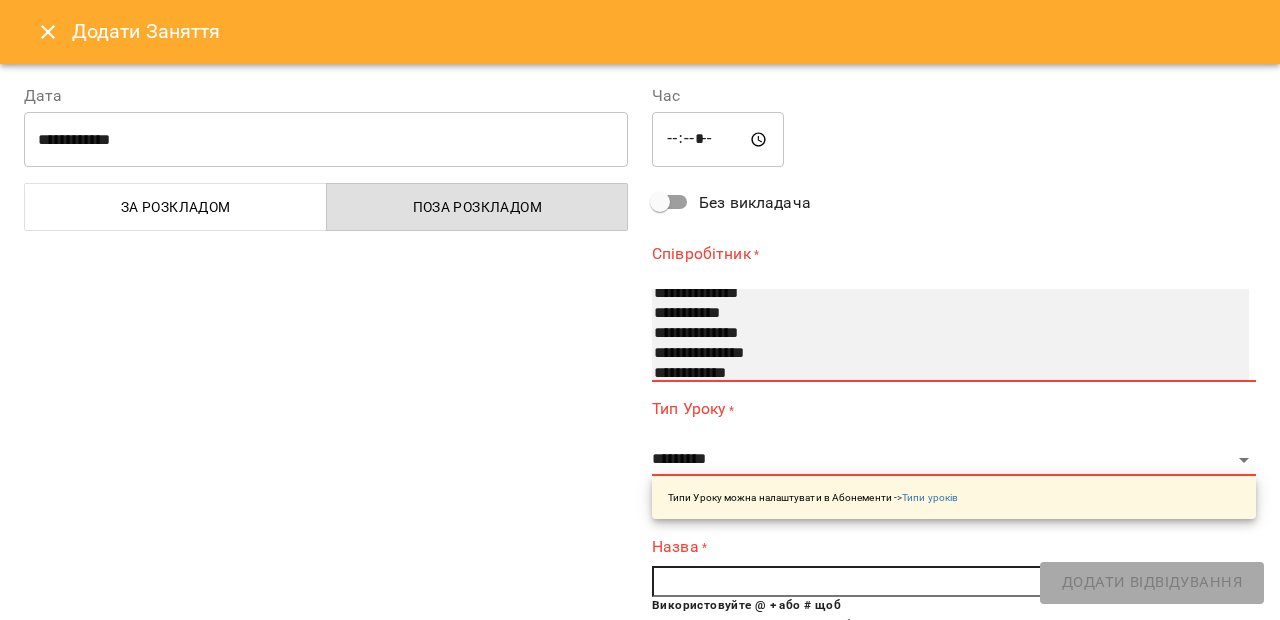 select on "**********" 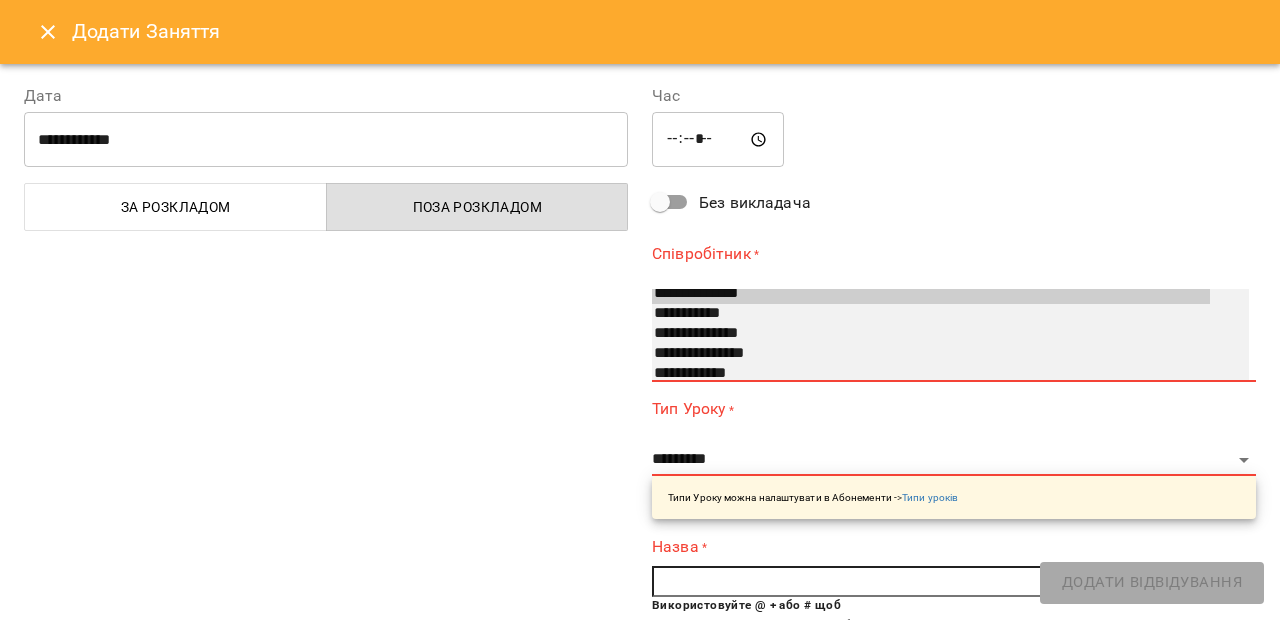 click on "**********" at bounding box center (931, 334) 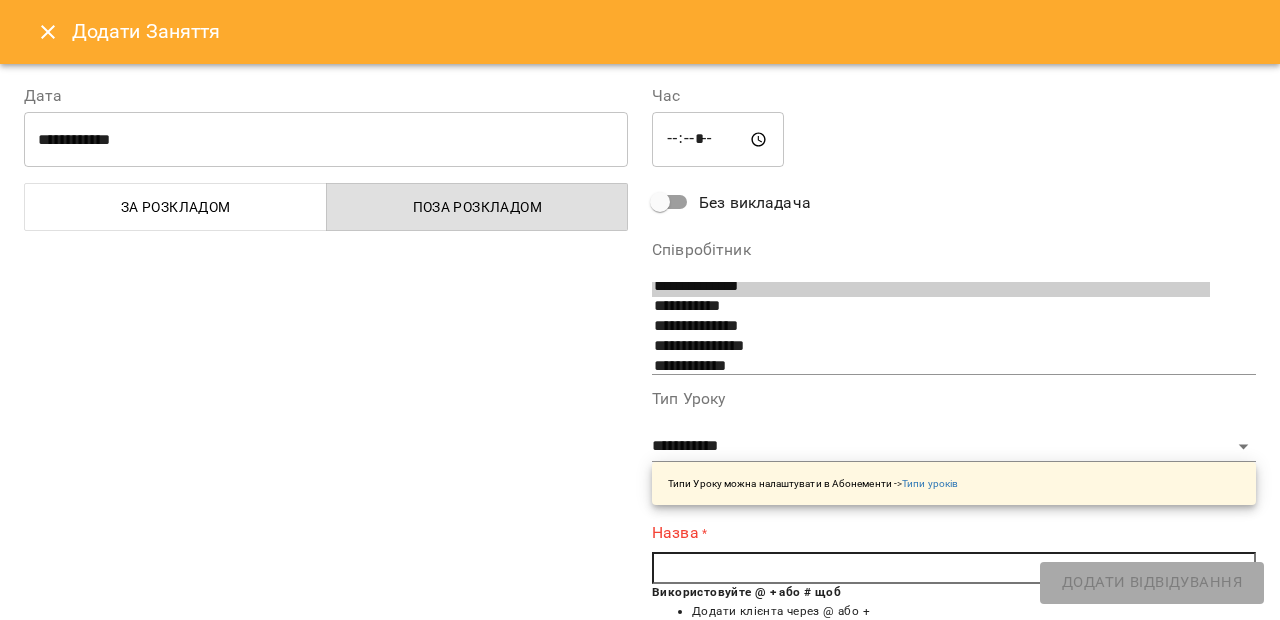 click on "Назва   *   Використовуйте @ + або # щоб Додати клієнта через @ або + Додати всіх клієнтів з тегом #" at bounding box center (954, 586) 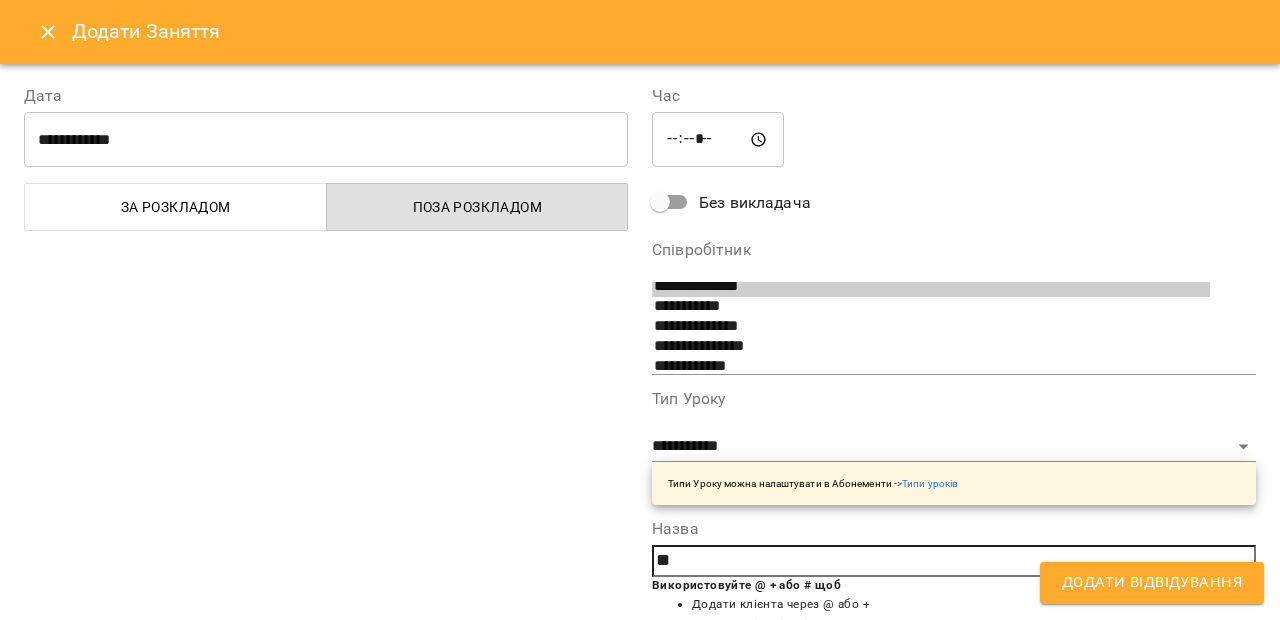 type on "*" 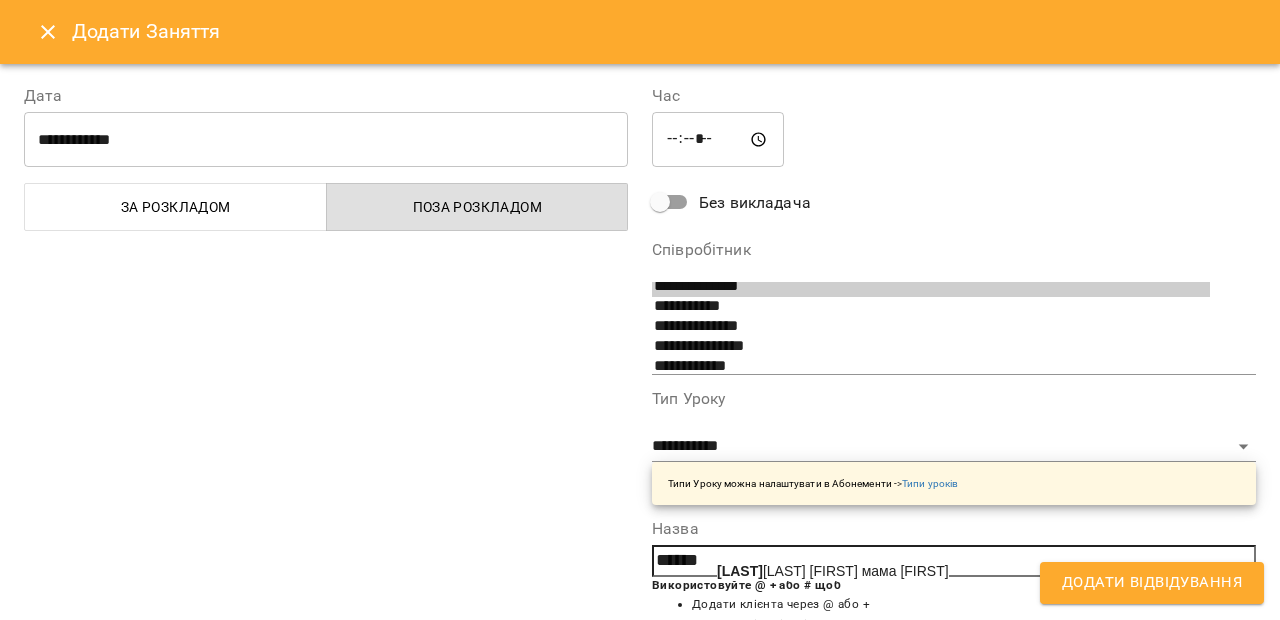 click on "[LAST] [FIRST] мама Рімма" at bounding box center [833, 571] 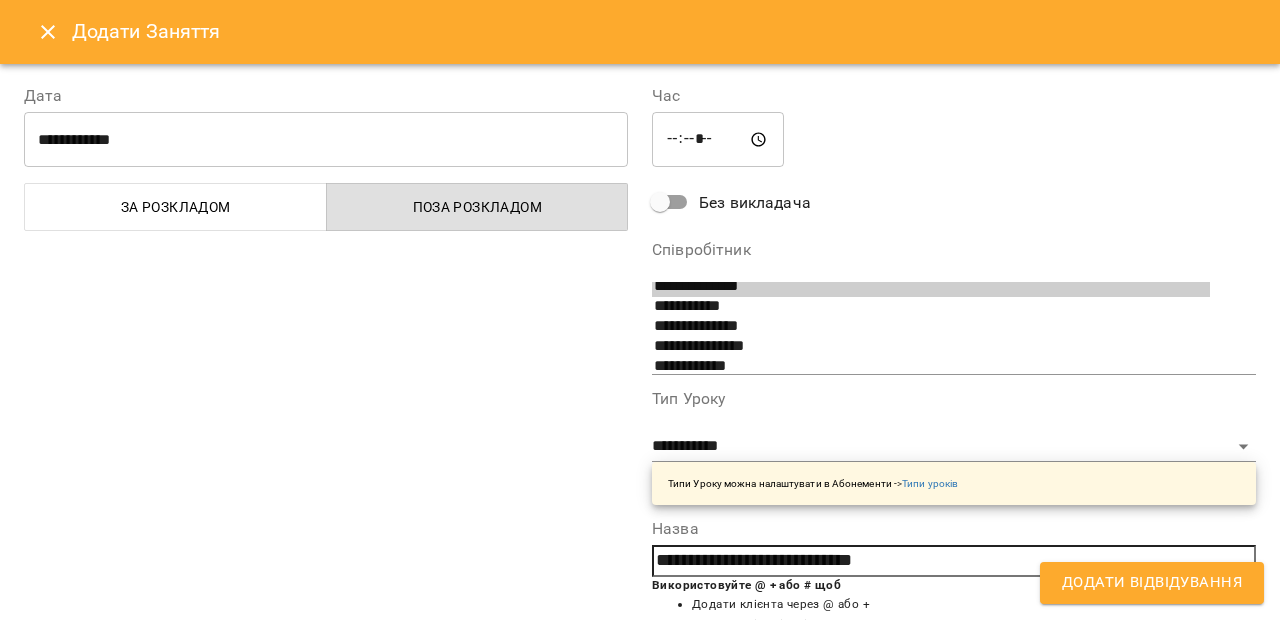 click on "Додати Відвідування" at bounding box center (1152, 583) 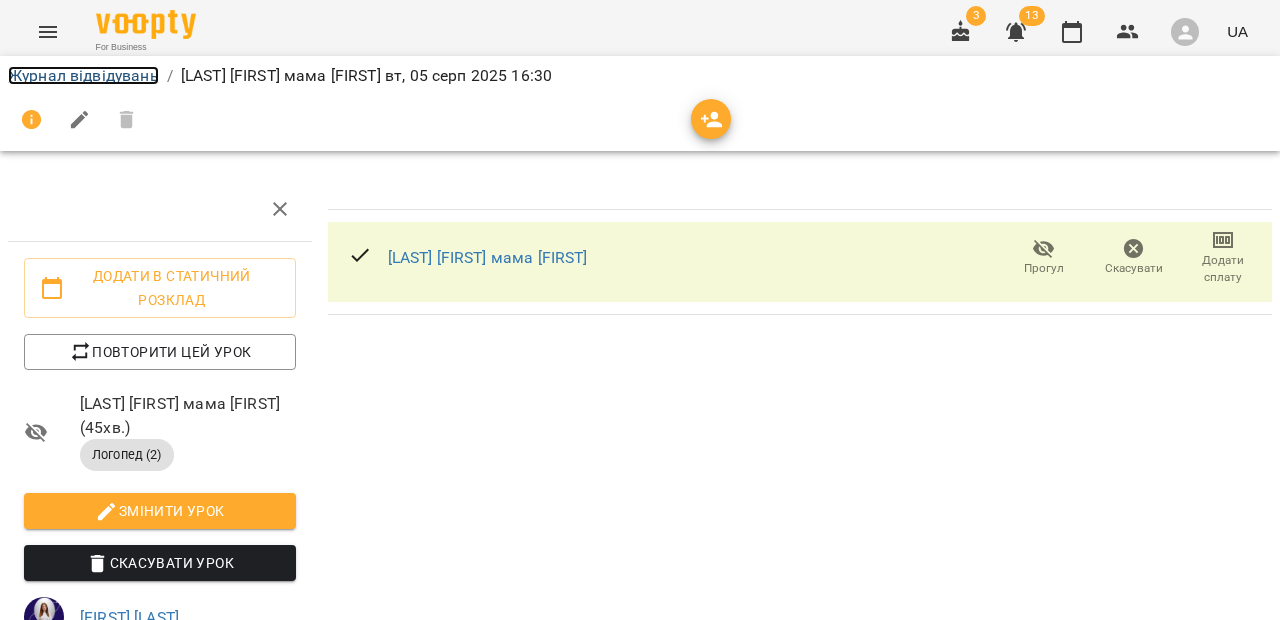 click on "Журнал відвідувань" at bounding box center (83, 75) 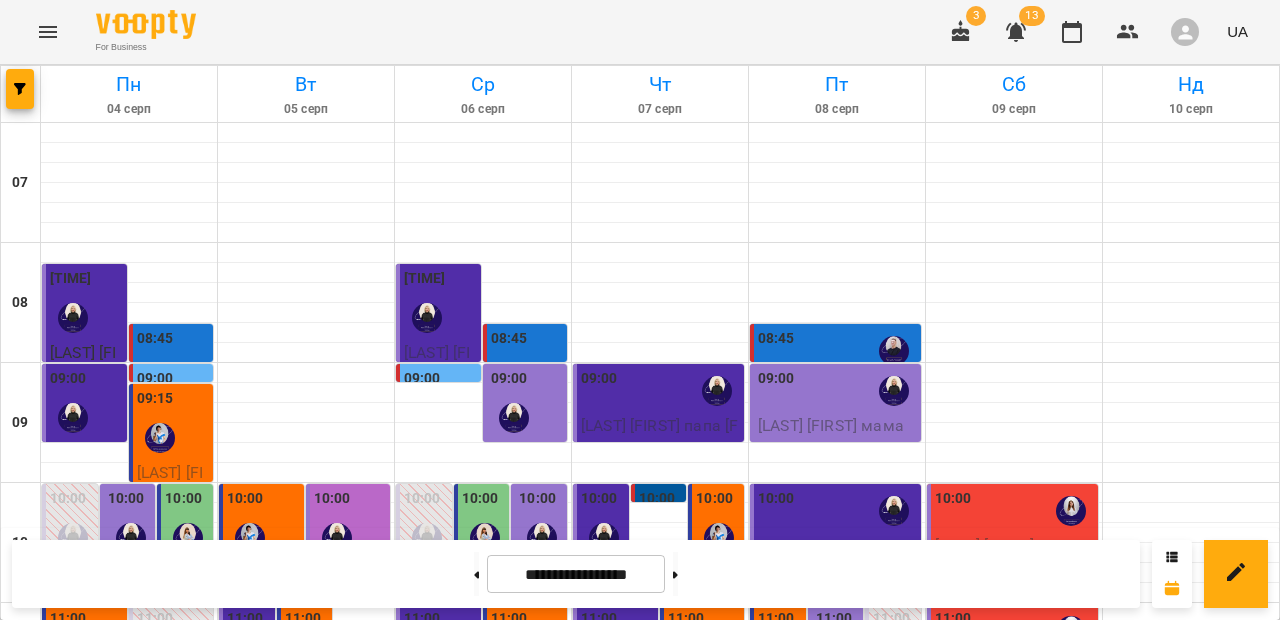 scroll, scrollTop: 1146, scrollLeft: 0, axis: vertical 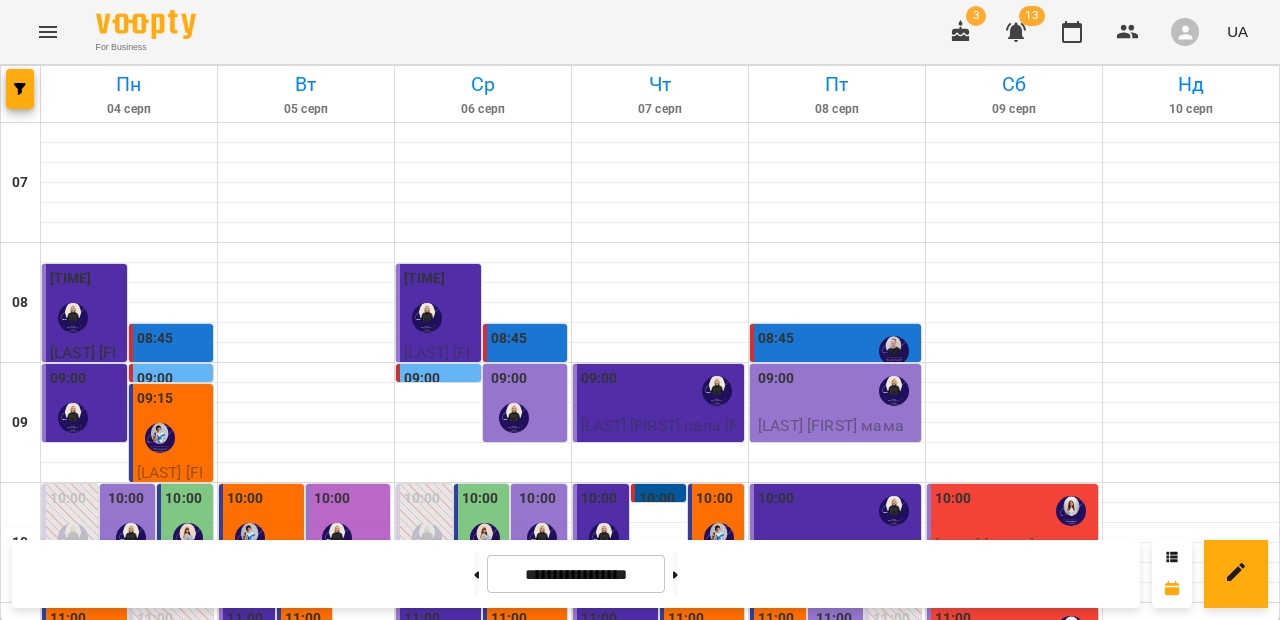 click on "16:30" at bounding box center (306, 1291) 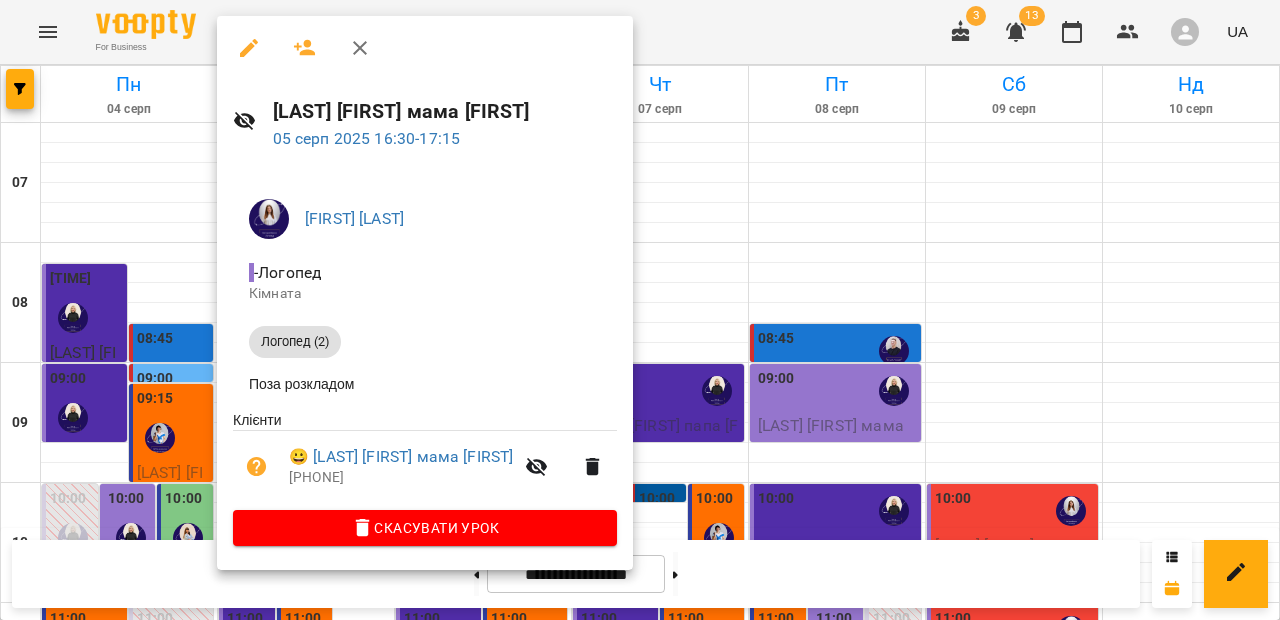 click on "Скасувати Урок" at bounding box center (425, 528) 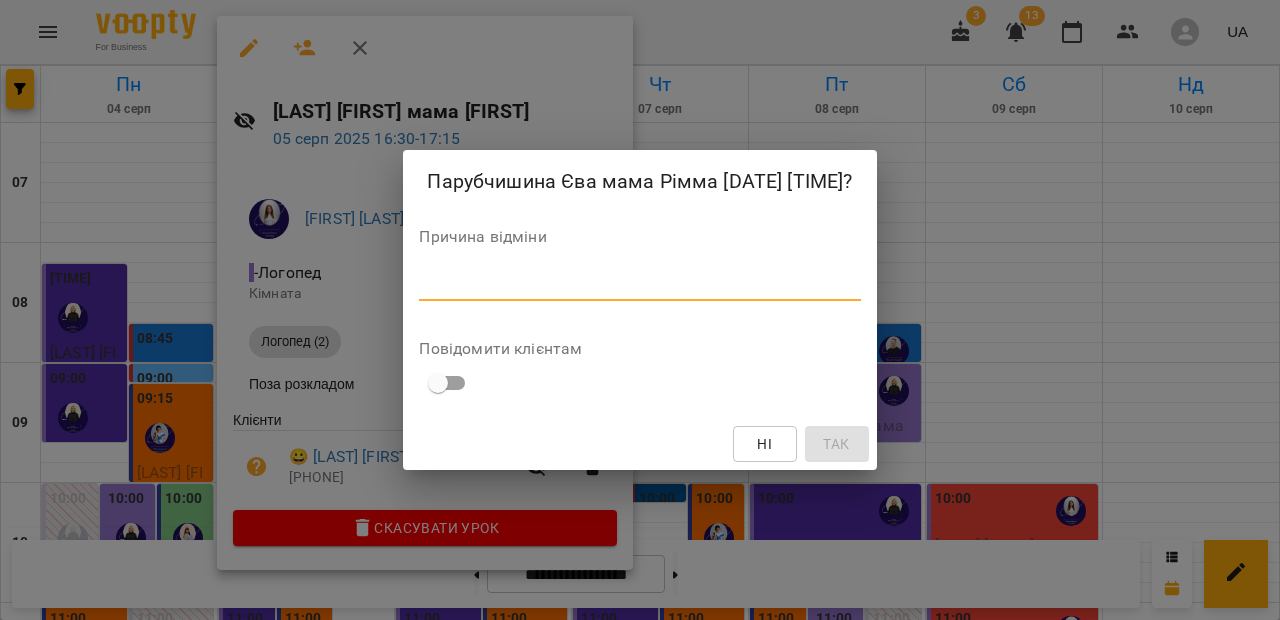 click at bounding box center [639, 284] 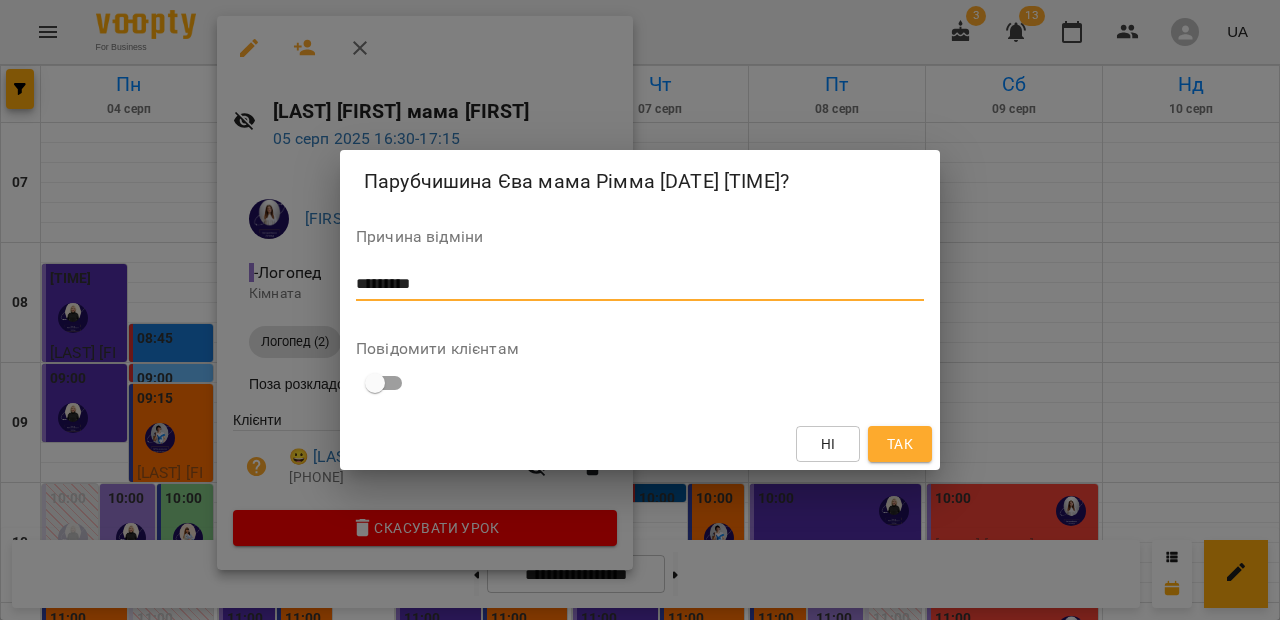 type on "*********" 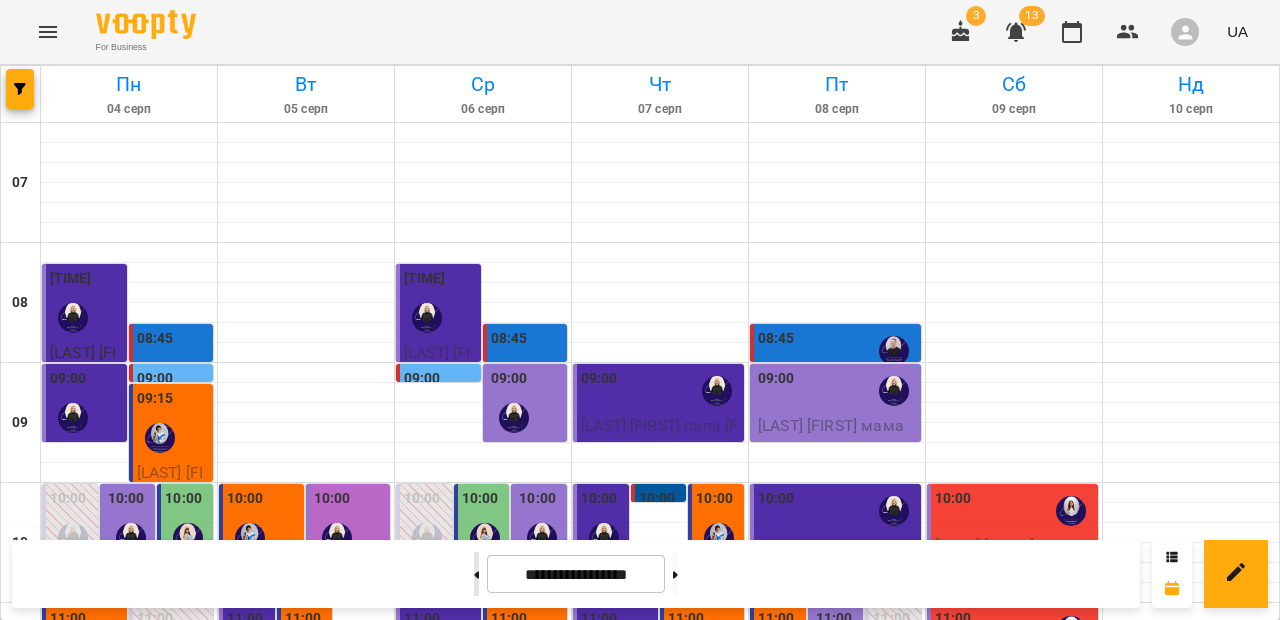 click 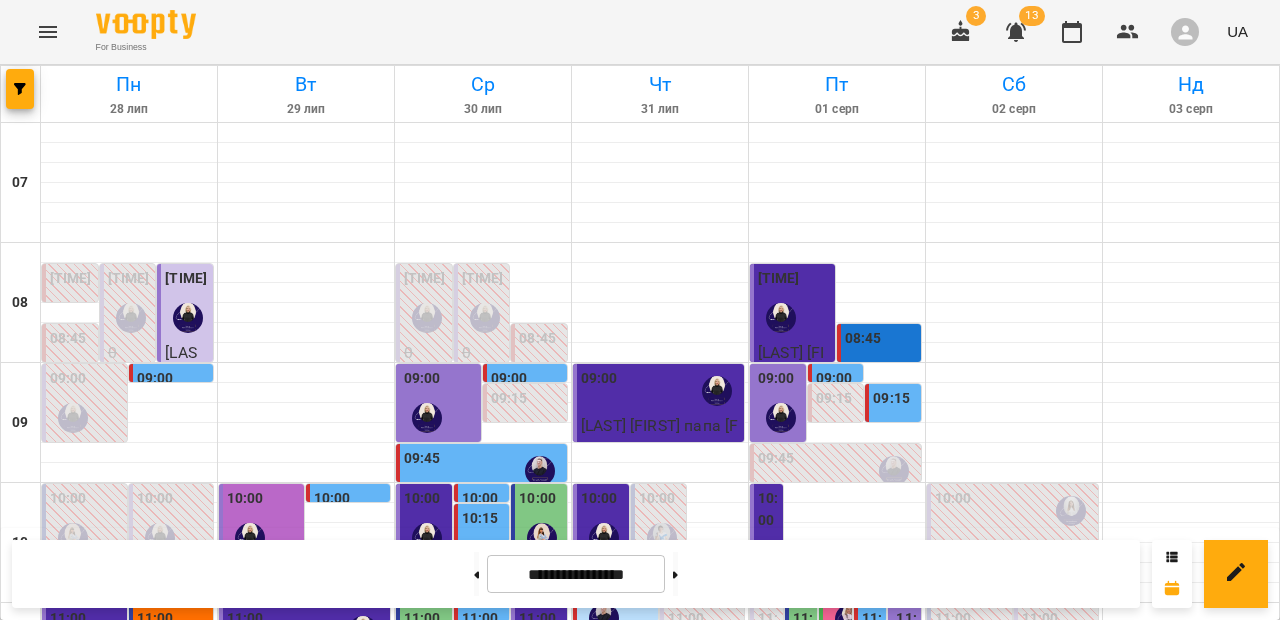 scroll, scrollTop: 899, scrollLeft: 0, axis: vertical 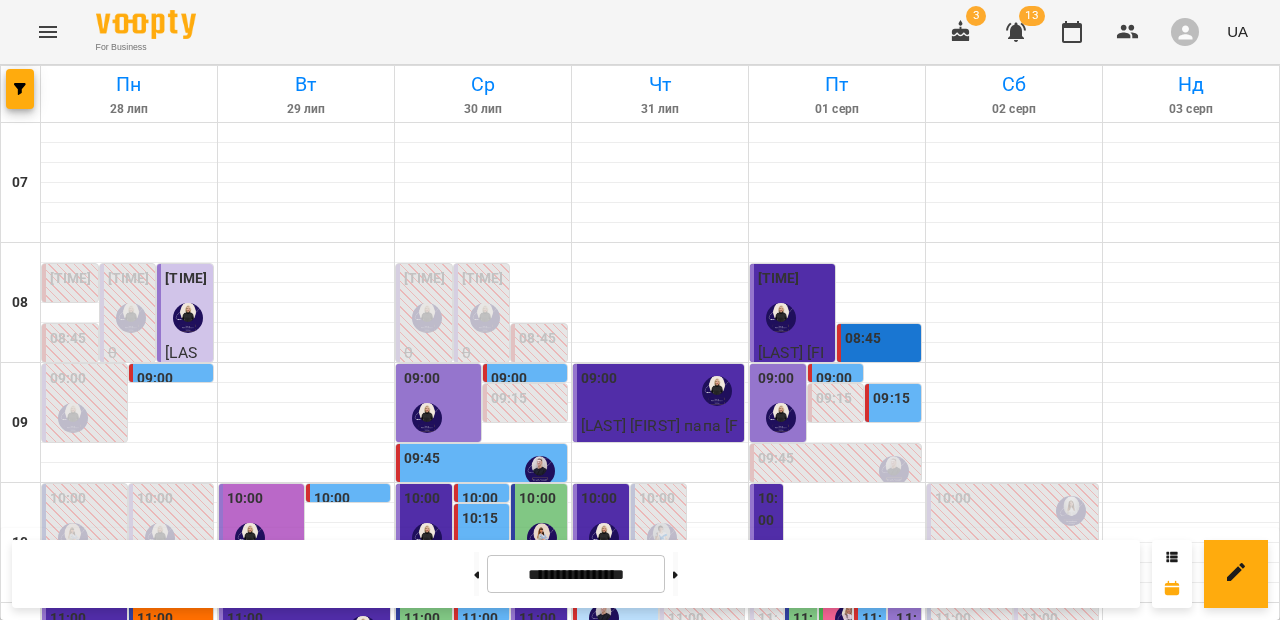 click at bounding box center [868, 1138] 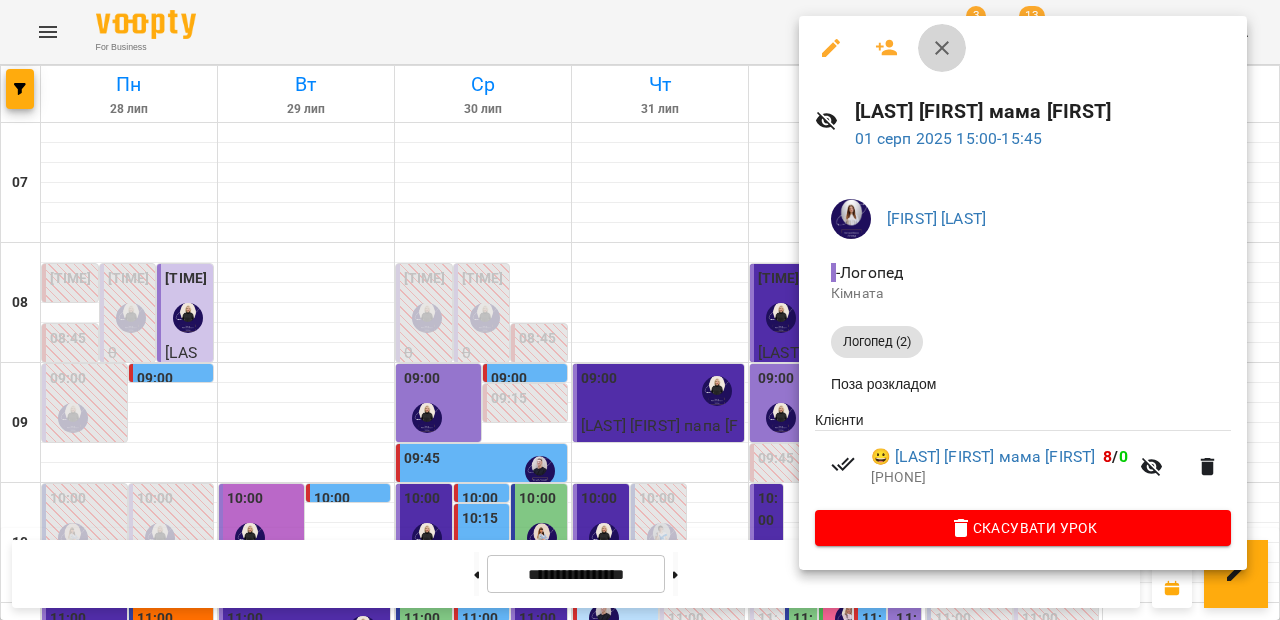 click at bounding box center [942, 48] 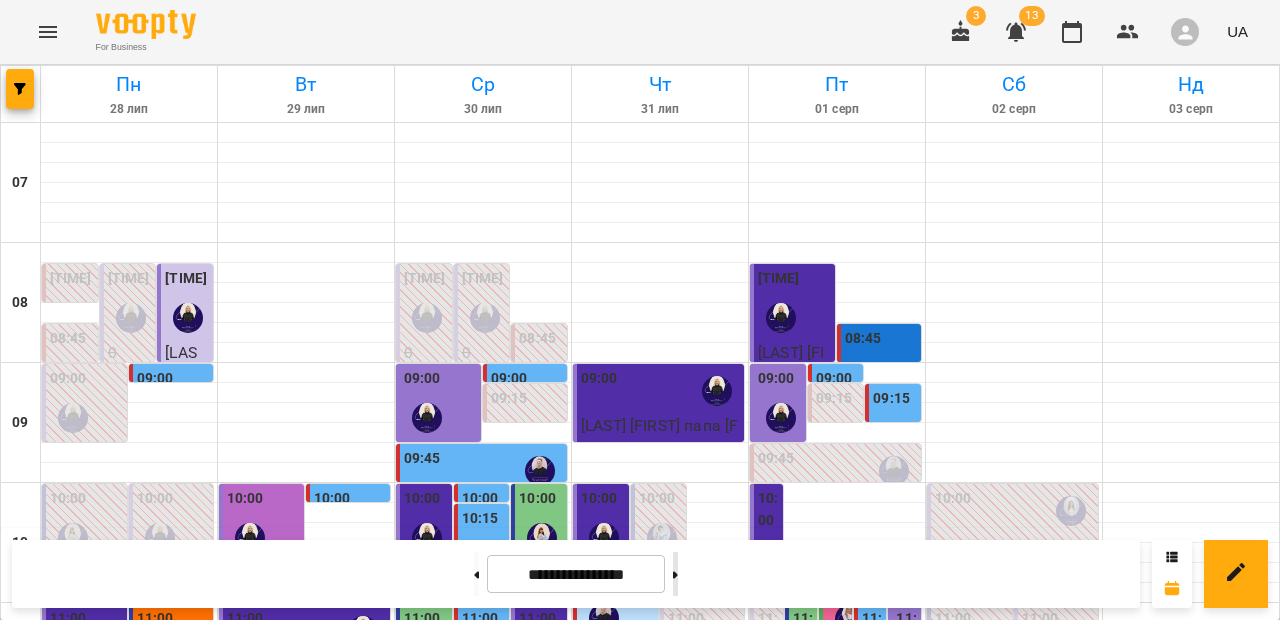 click at bounding box center (675, 574) 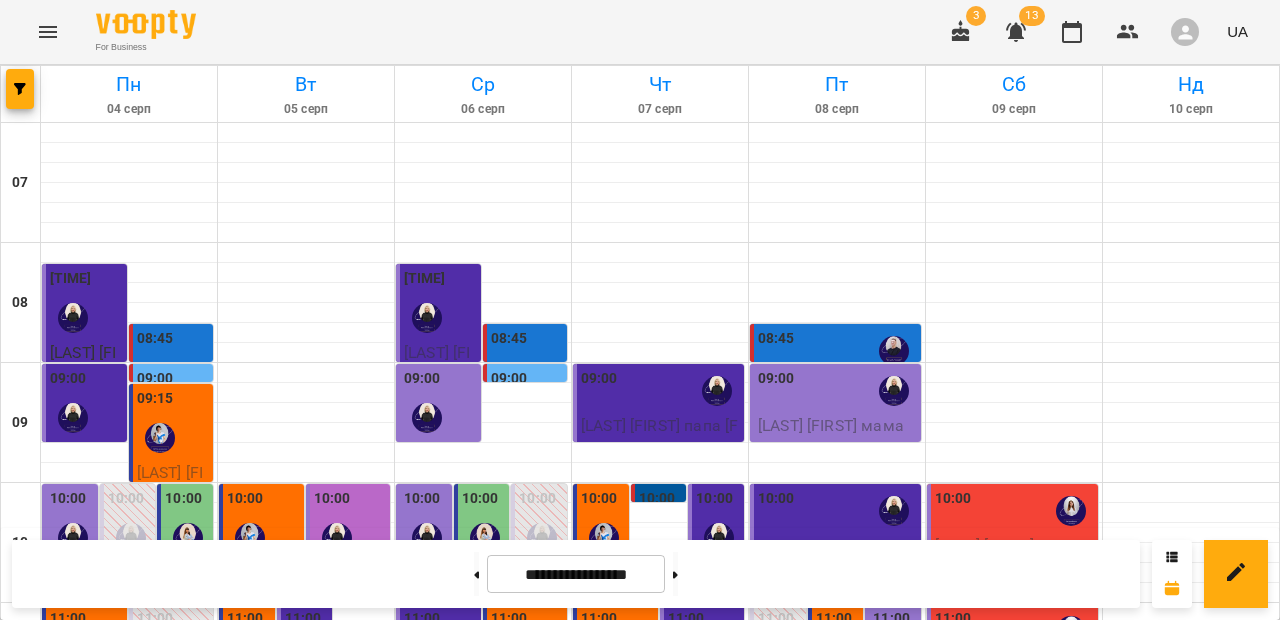 scroll, scrollTop: 400, scrollLeft: 0, axis: vertical 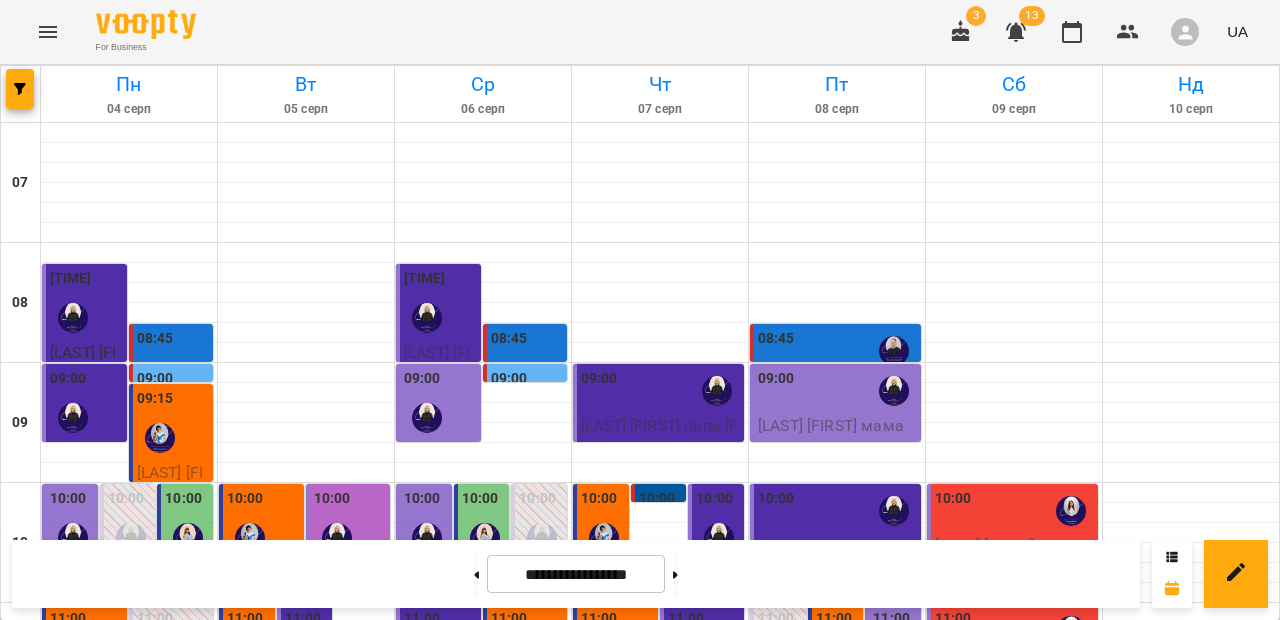 click 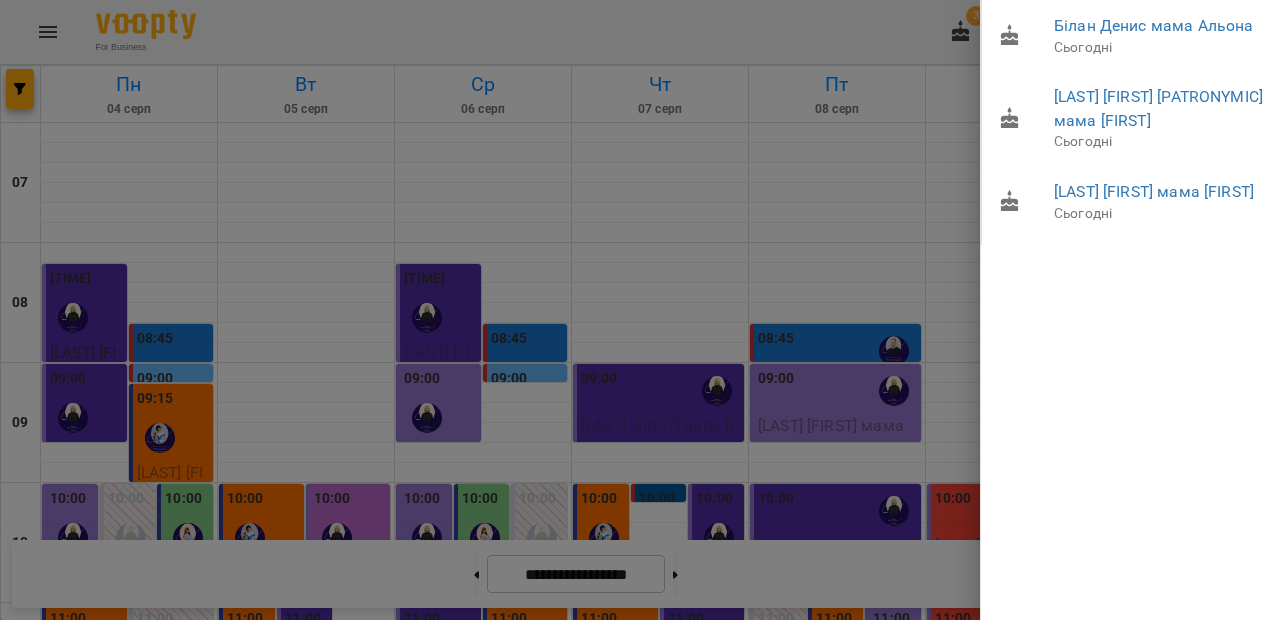 click at bounding box center [640, 310] 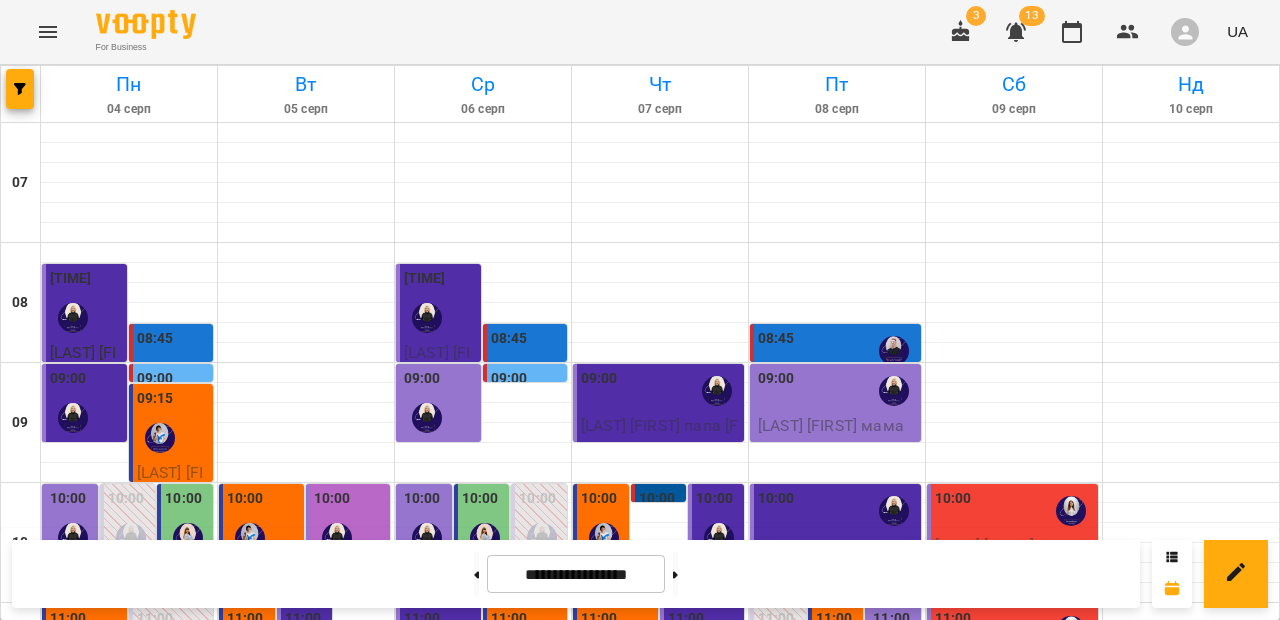 scroll, scrollTop: 107, scrollLeft: 0, axis: vertical 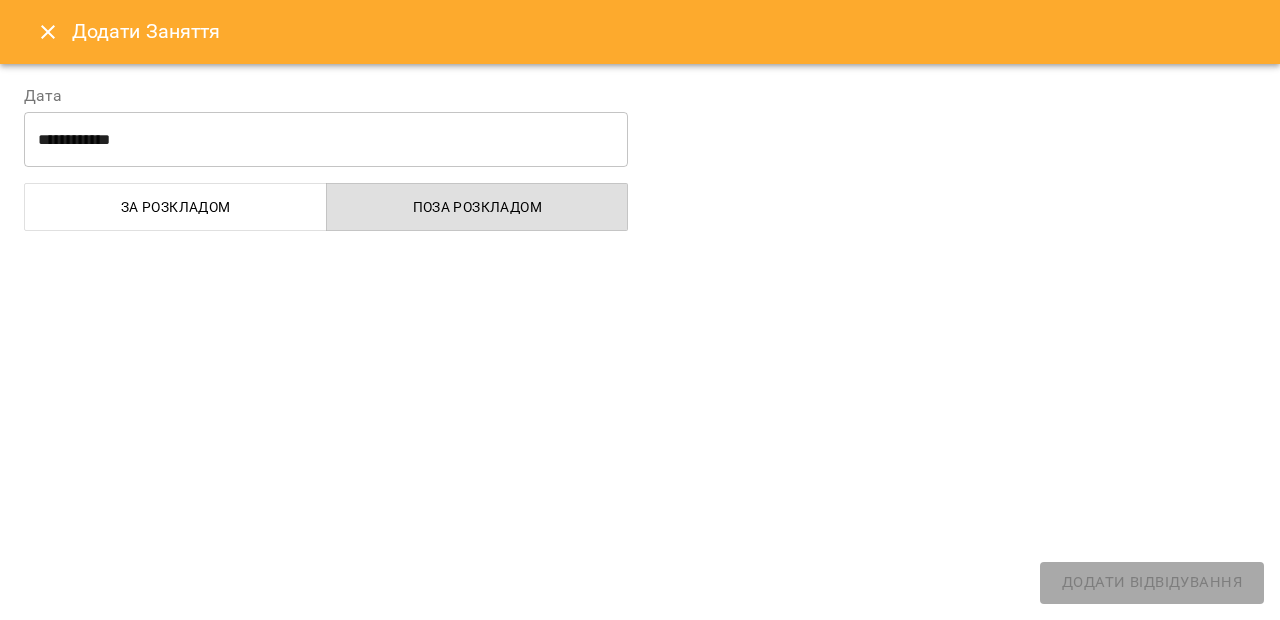 select 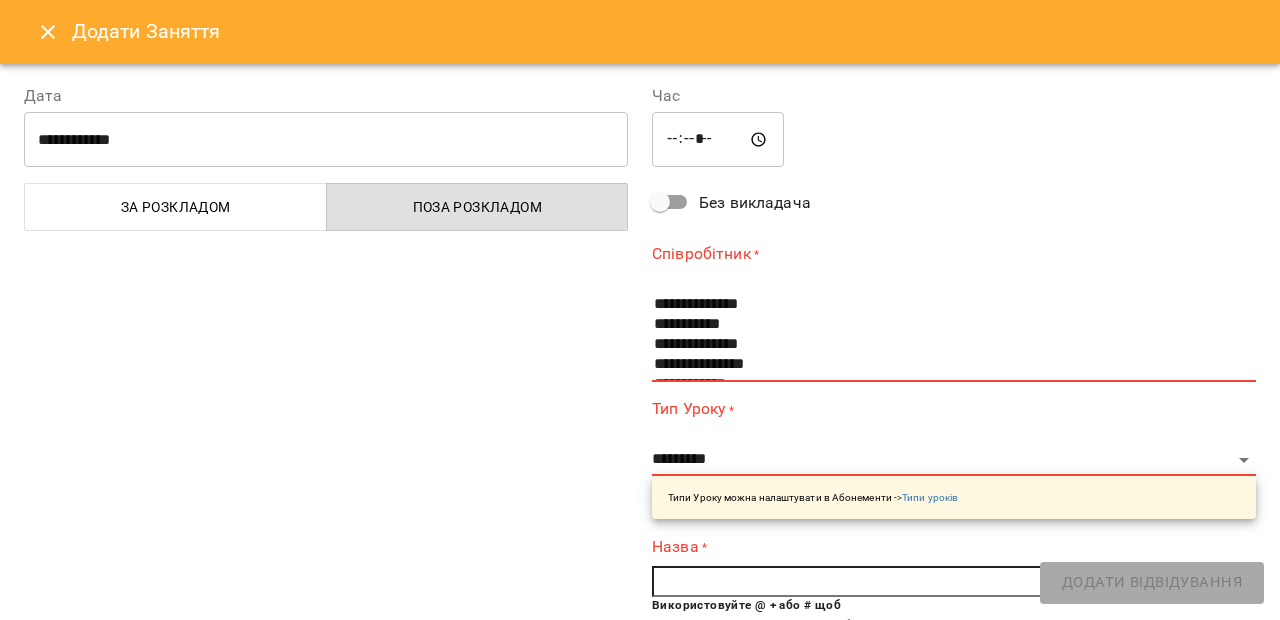 click on "*****" at bounding box center [718, 140] 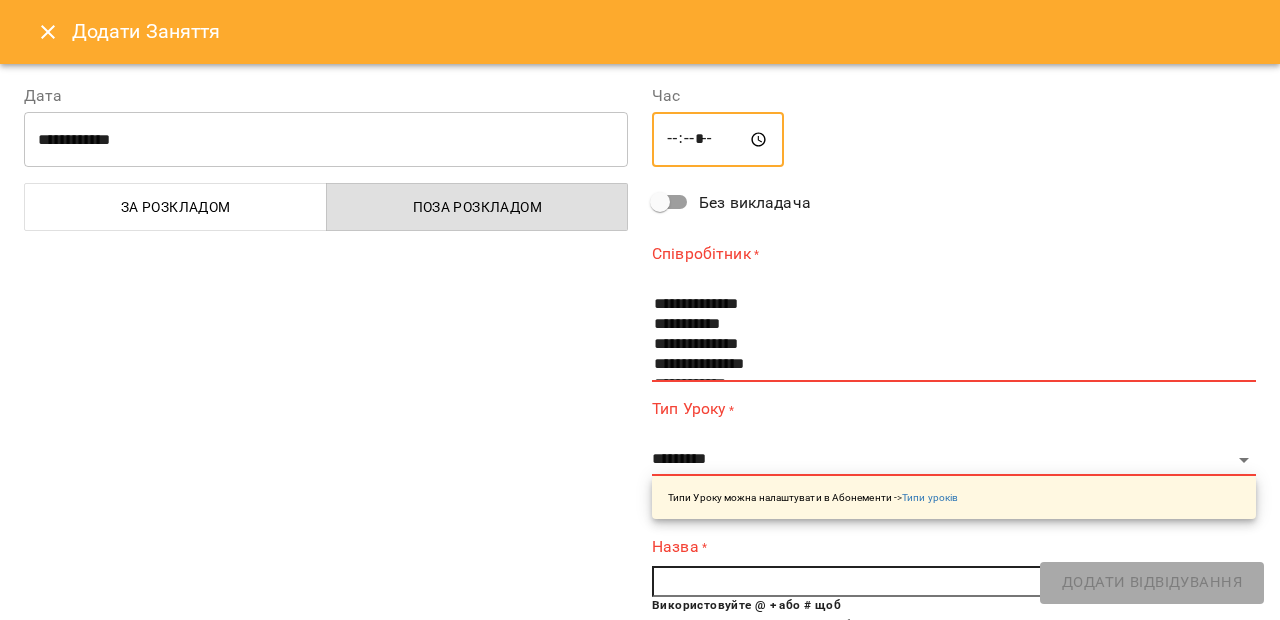 type on "*****" 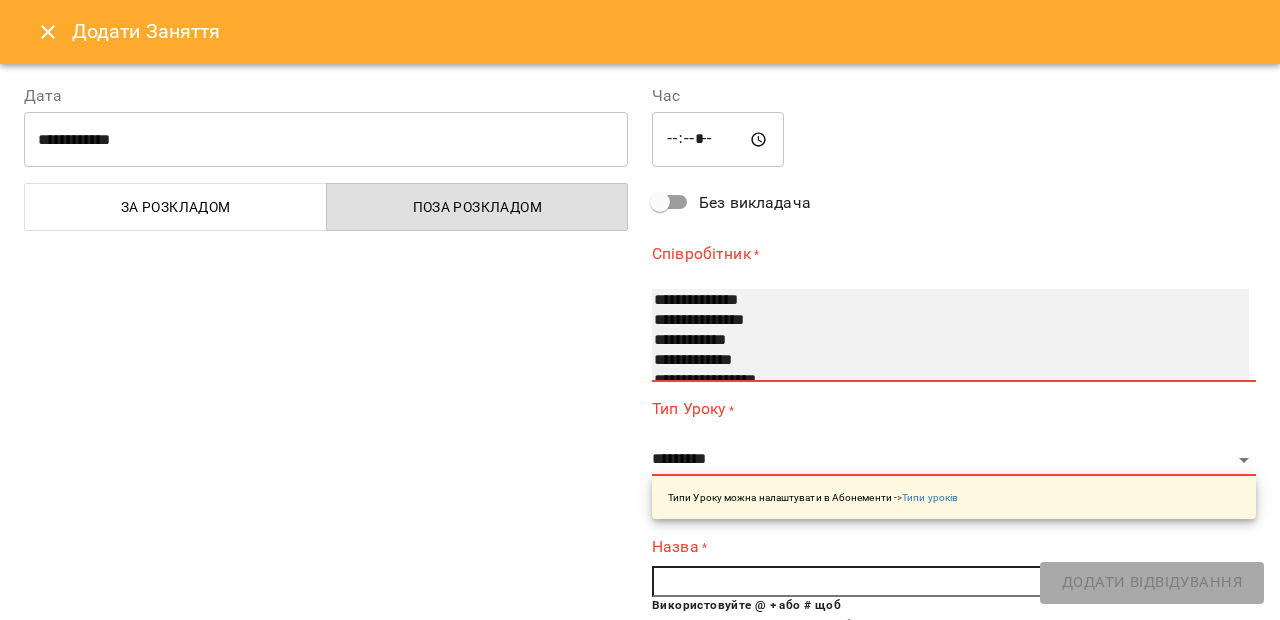 scroll, scrollTop: 48, scrollLeft: 0, axis: vertical 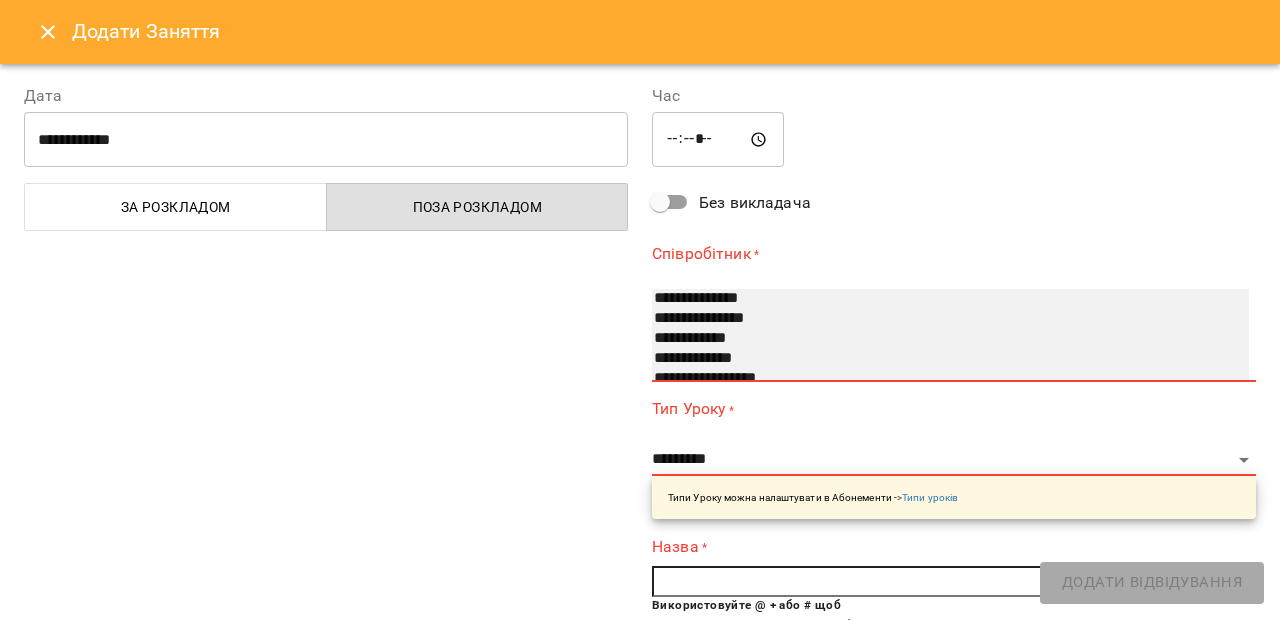select on "**********" 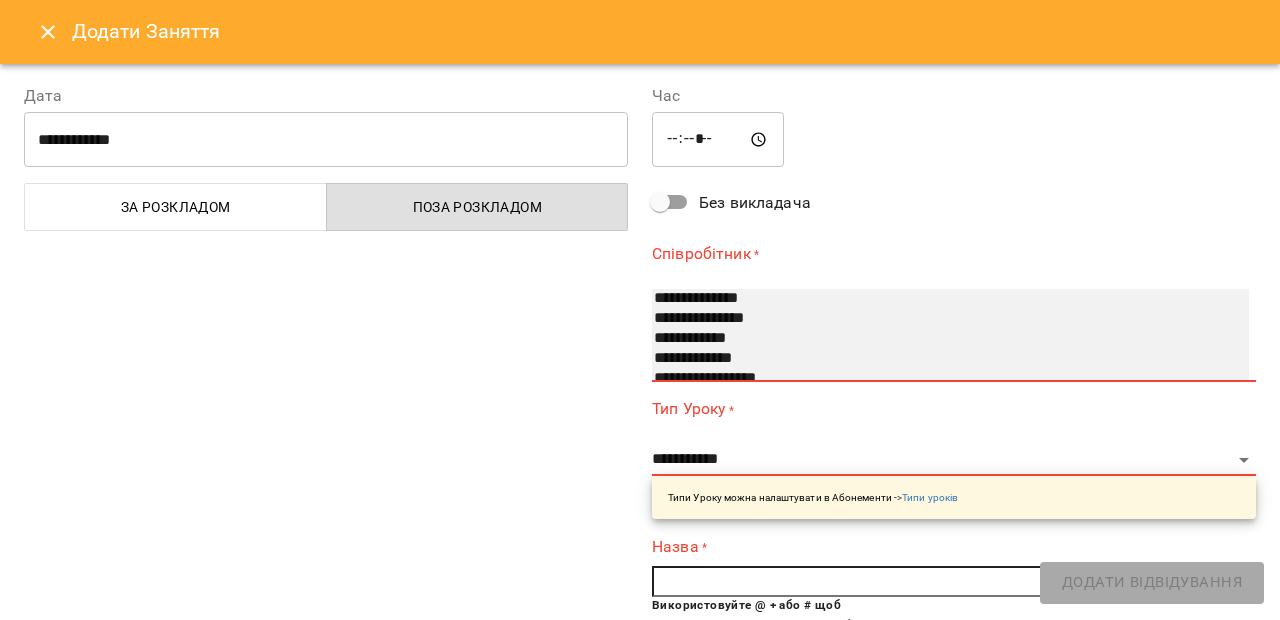 type on "**********" 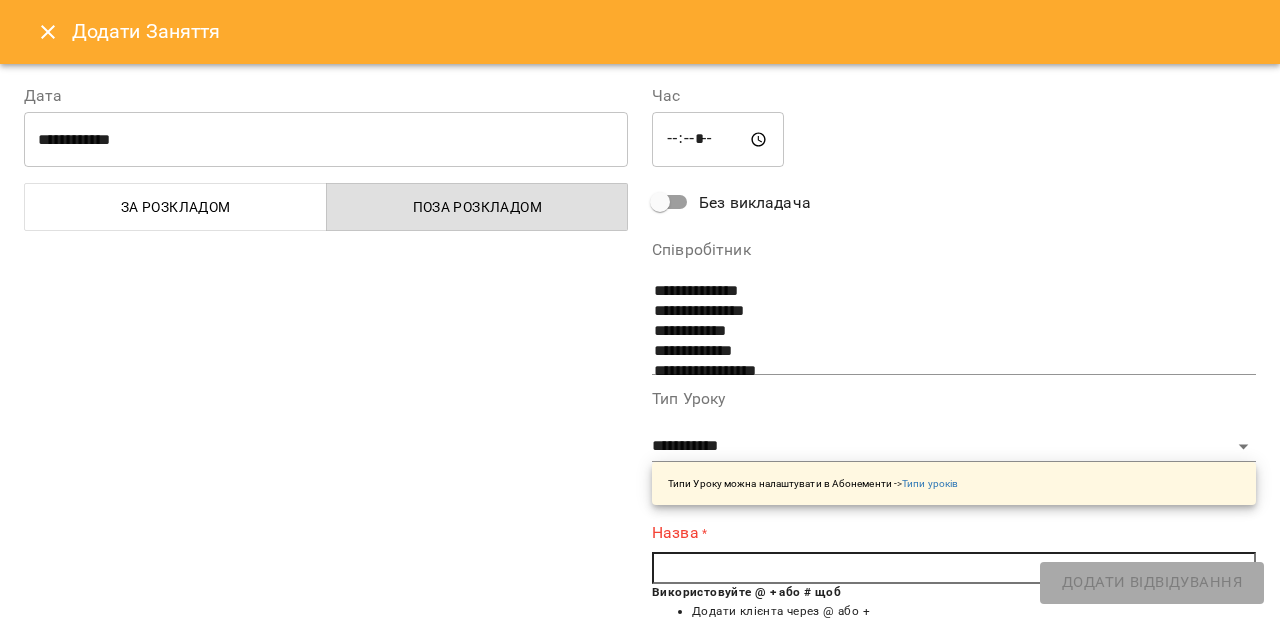 click at bounding box center (954, 568) 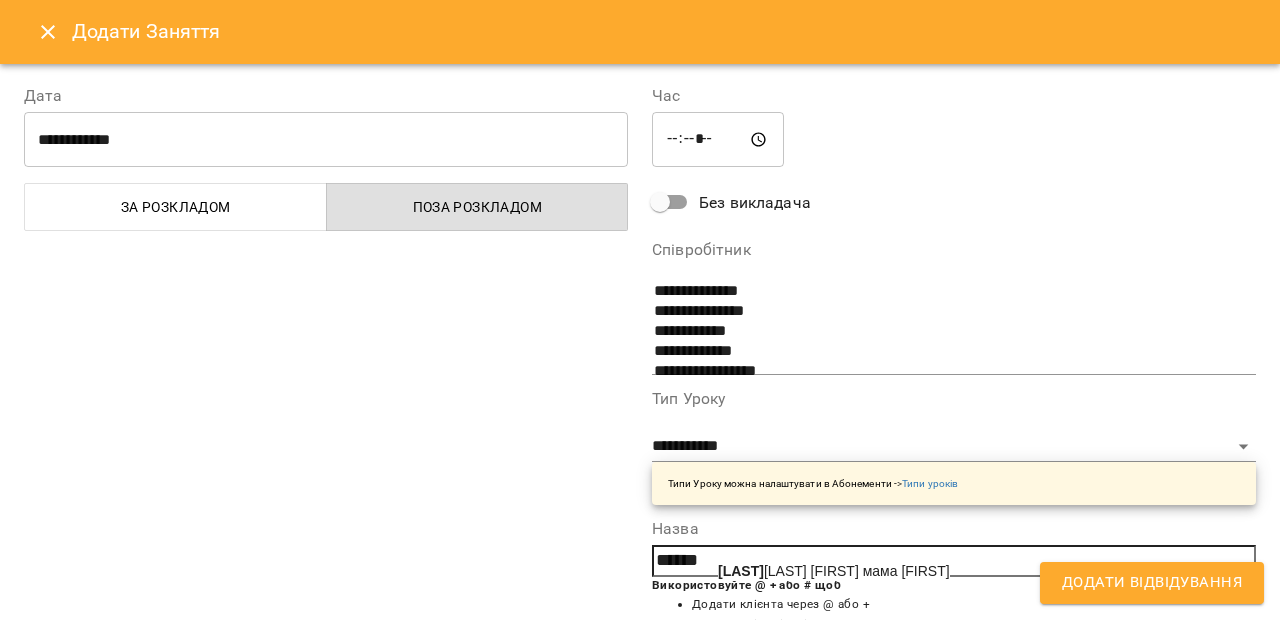 click on "[LAST] [FIRST] [FIRST] мама [FIRST]" at bounding box center [834, 571] 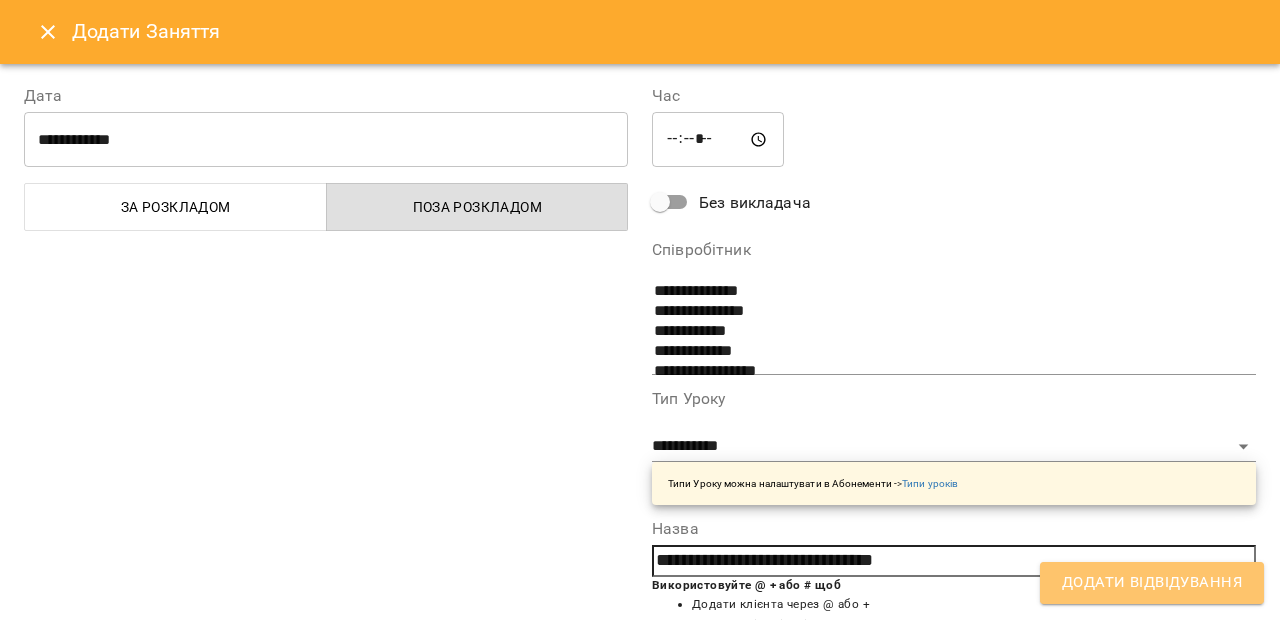 click on "Додати Відвідування" at bounding box center [1152, 583] 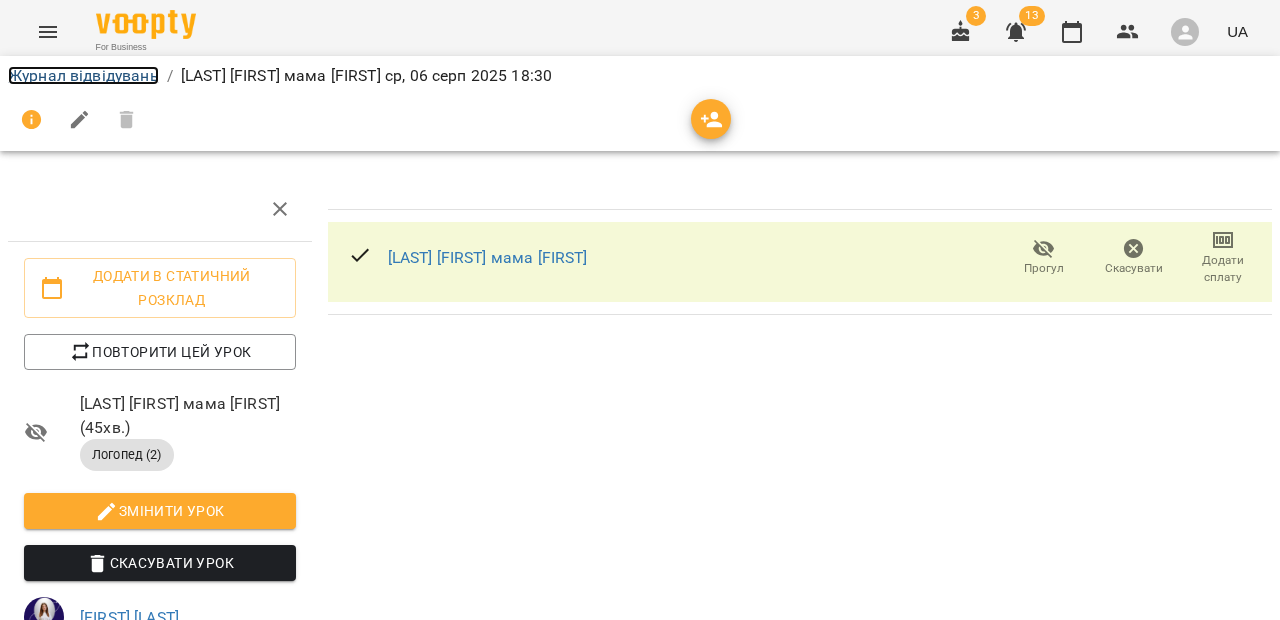 click on "Журнал відвідувань" at bounding box center (83, 75) 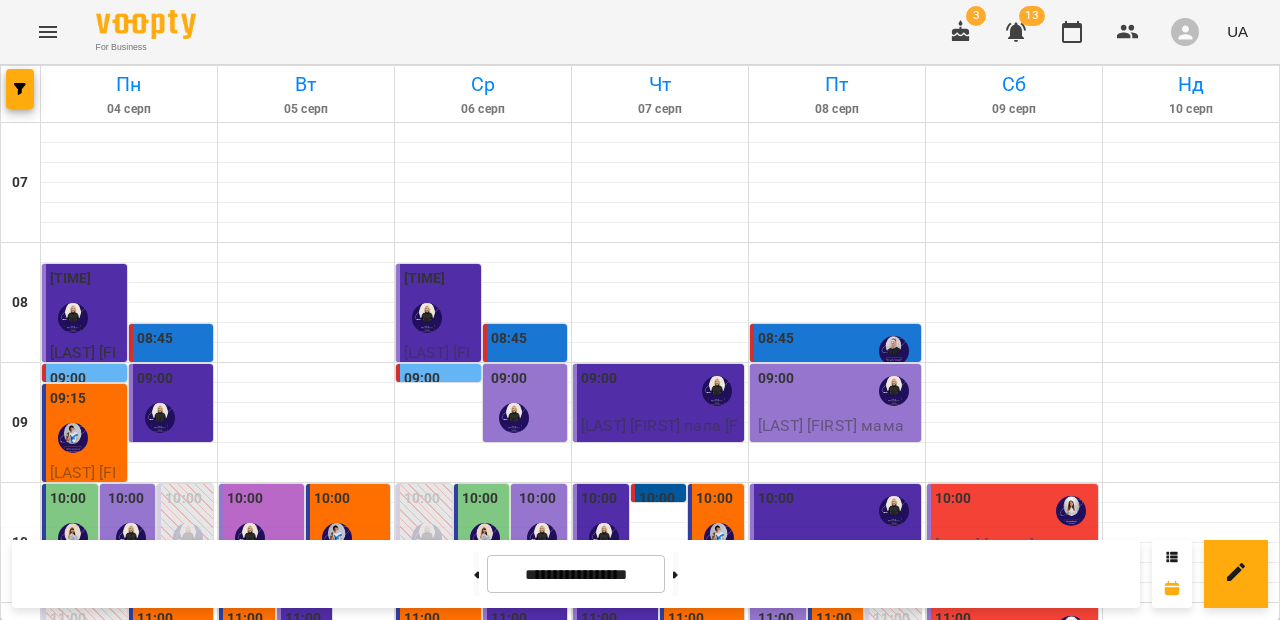scroll, scrollTop: 997, scrollLeft: 0, axis: vertical 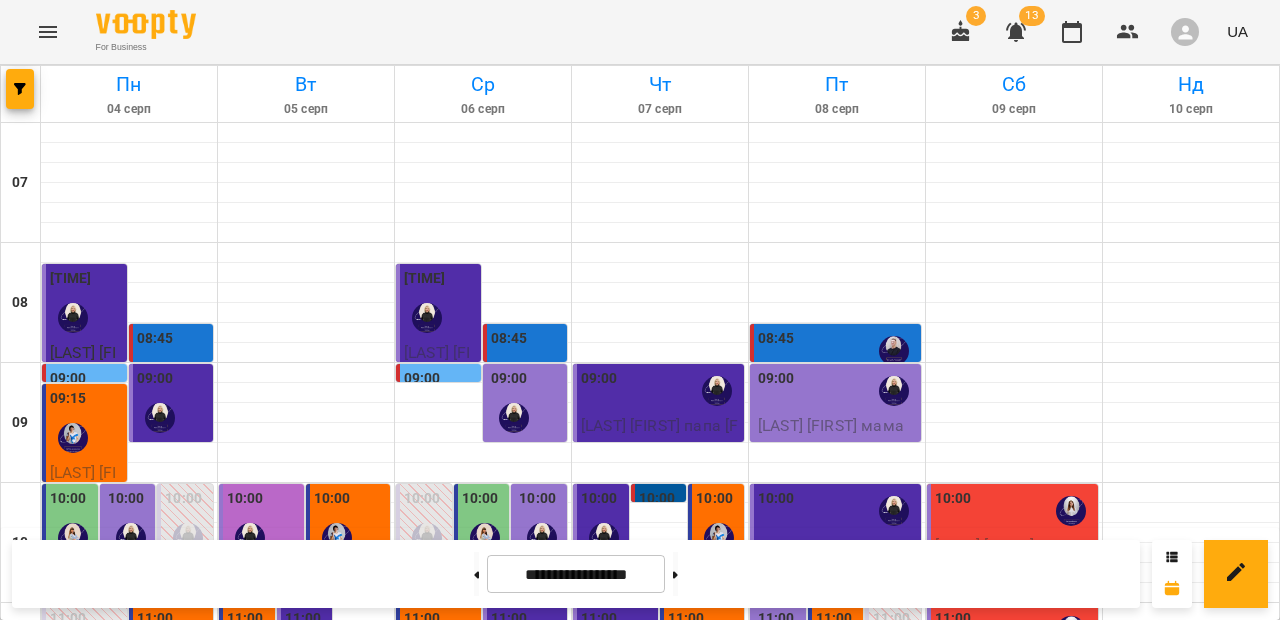 click at bounding box center (1014, 793) 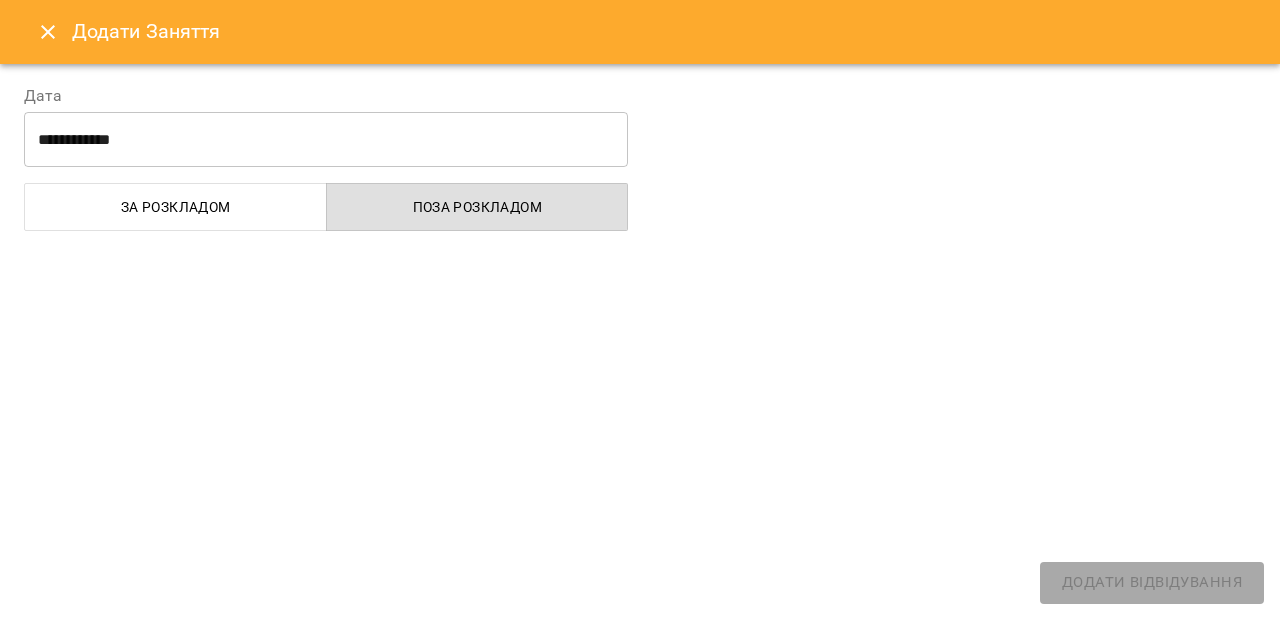 select 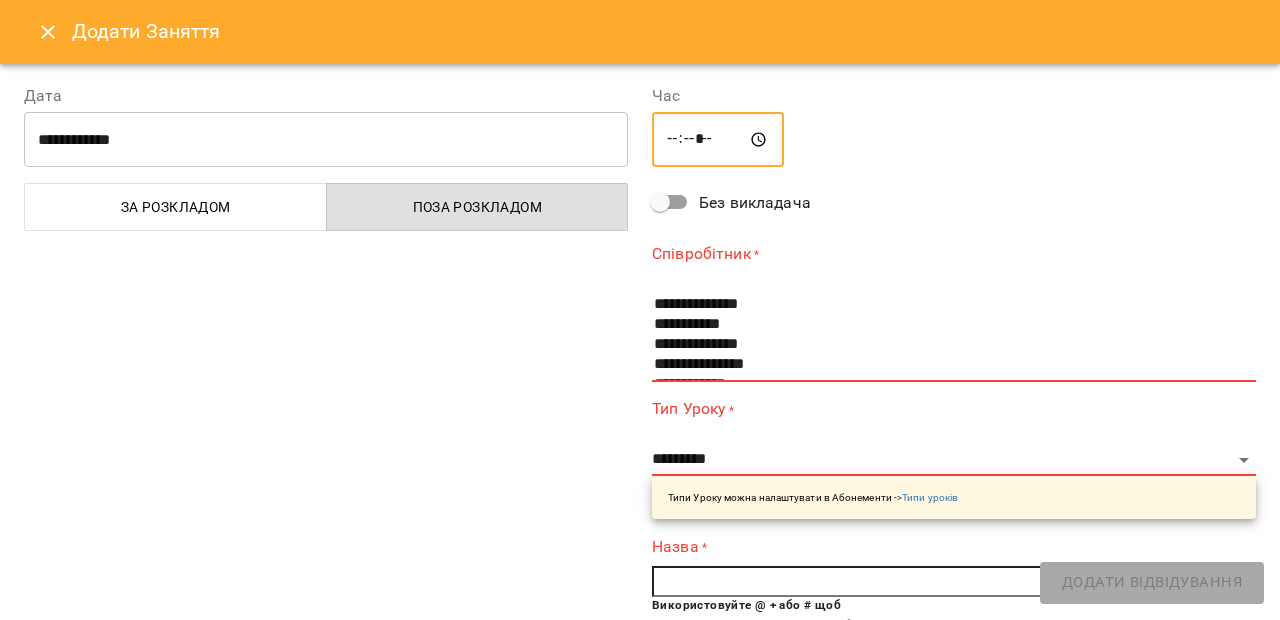 click on "*****" at bounding box center (718, 140) 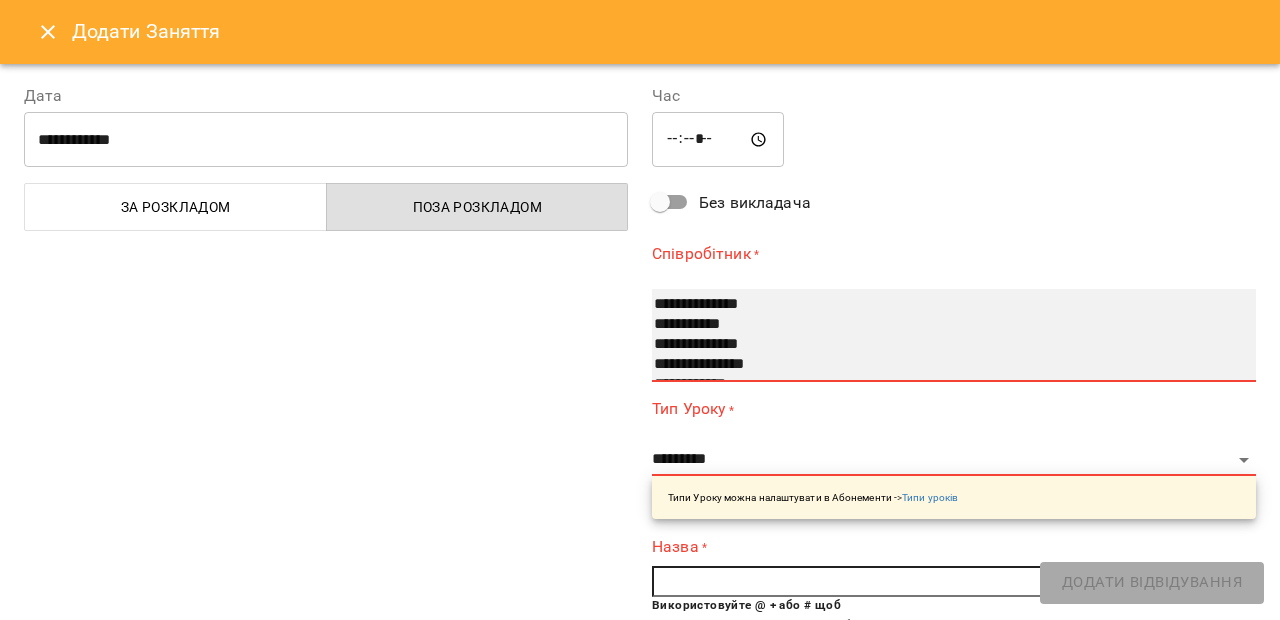 select on "**********" 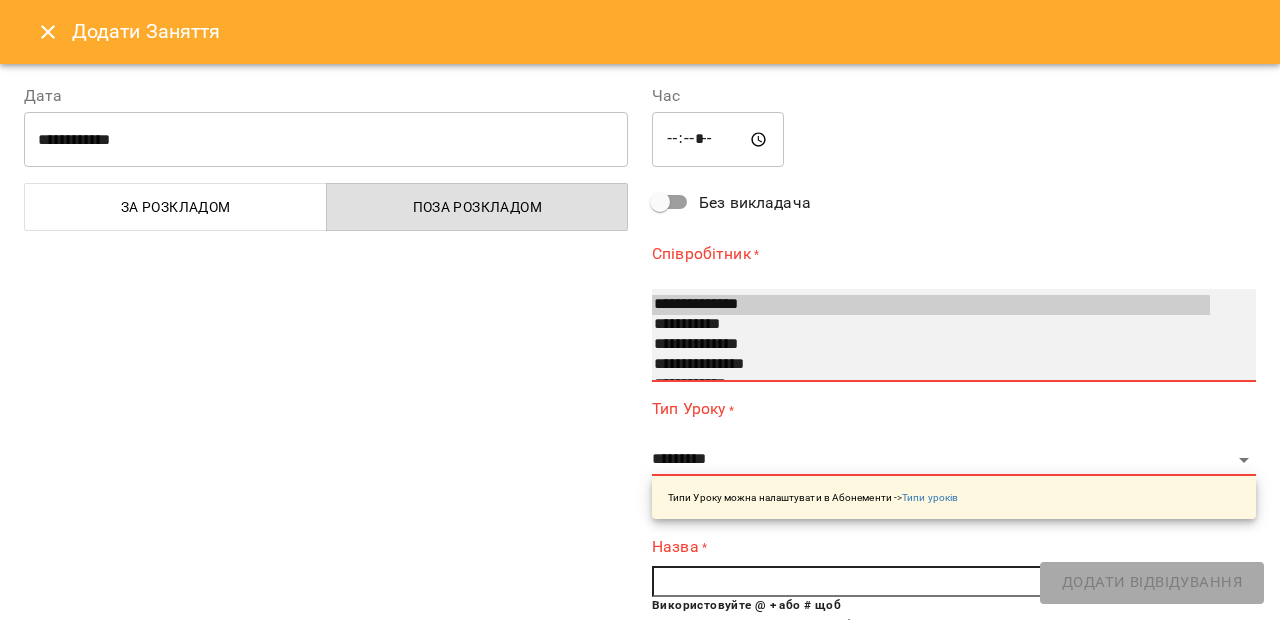 click on "**********" at bounding box center [931, 345] 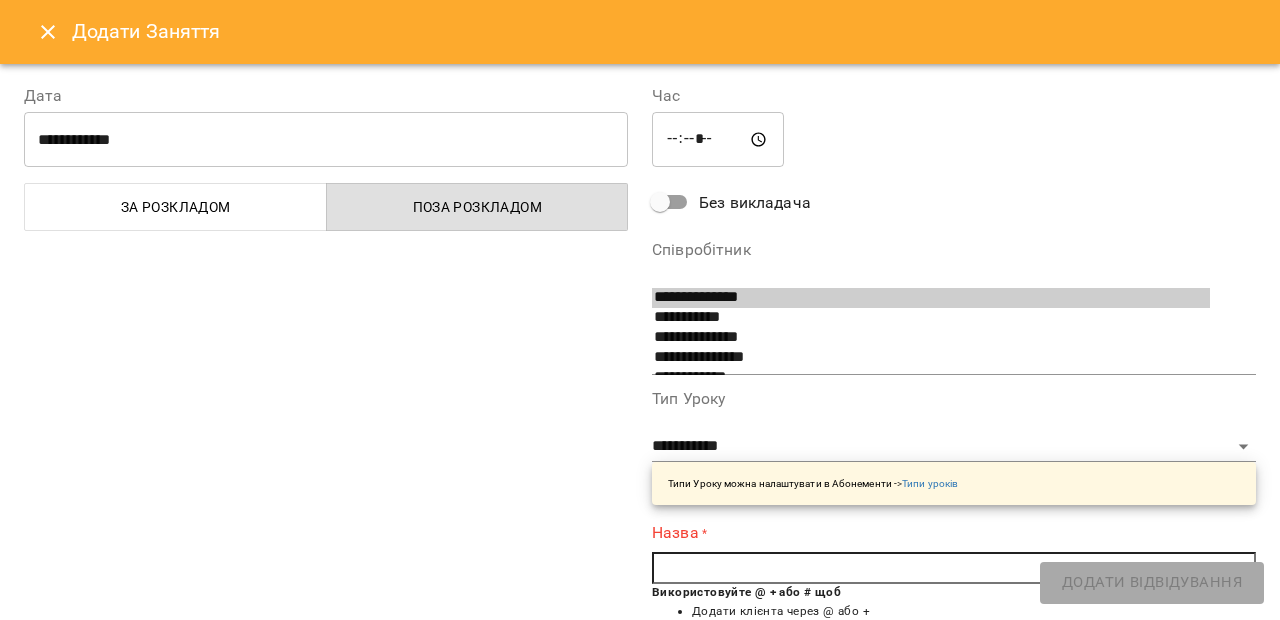 click on "Назва   *   Використовуйте @ + або # щоб Додати клієнта через @ або + Додати всіх клієнтів з тегом #" at bounding box center (954, 586) 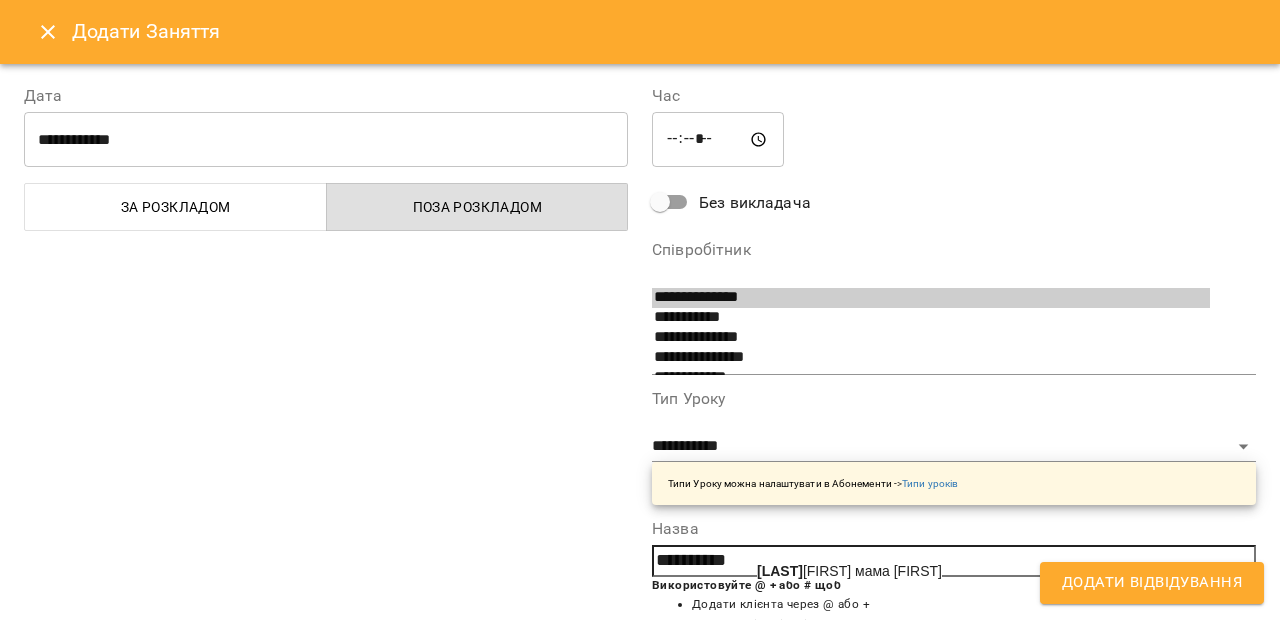 click on "[LAST]" 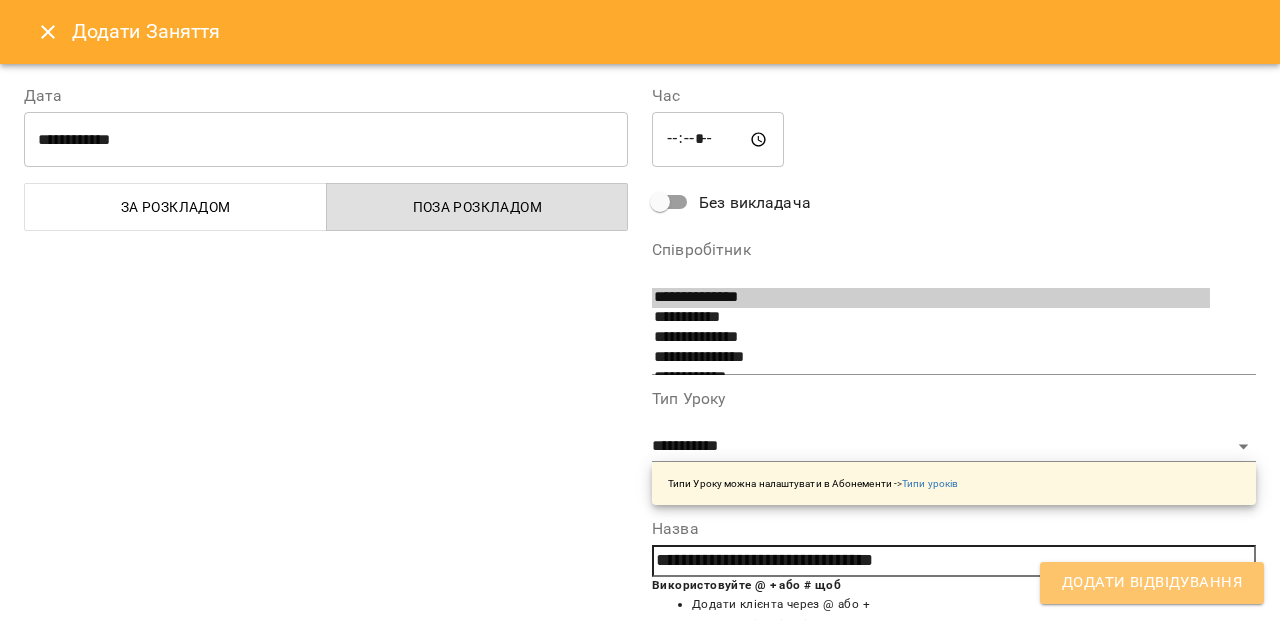 click on "Додати Відвідування" at bounding box center [1152, 583] 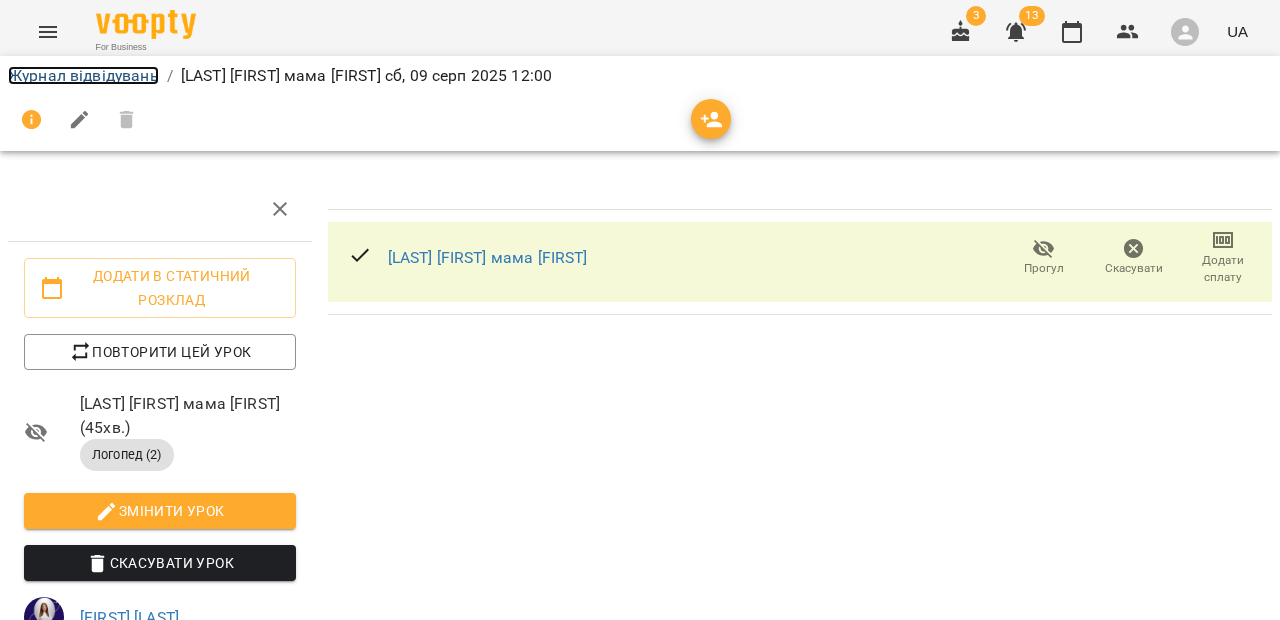 click on "Журнал відвідувань" at bounding box center [83, 75] 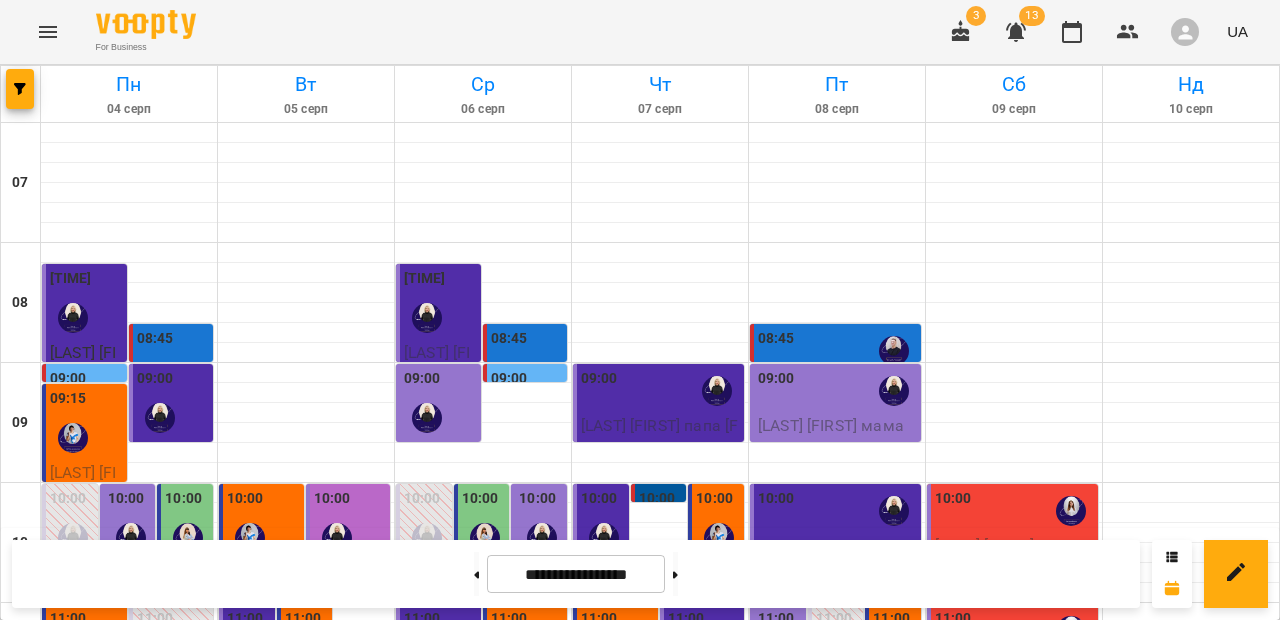 scroll, scrollTop: 907, scrollLeft: 0, axis: vertical 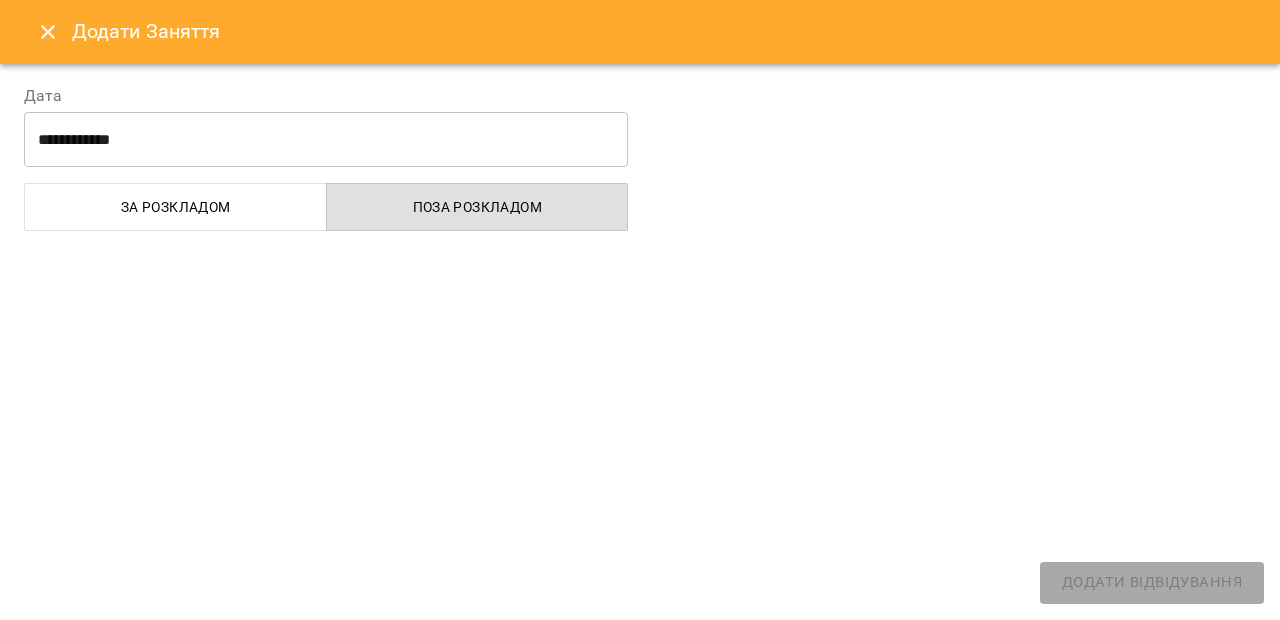 select 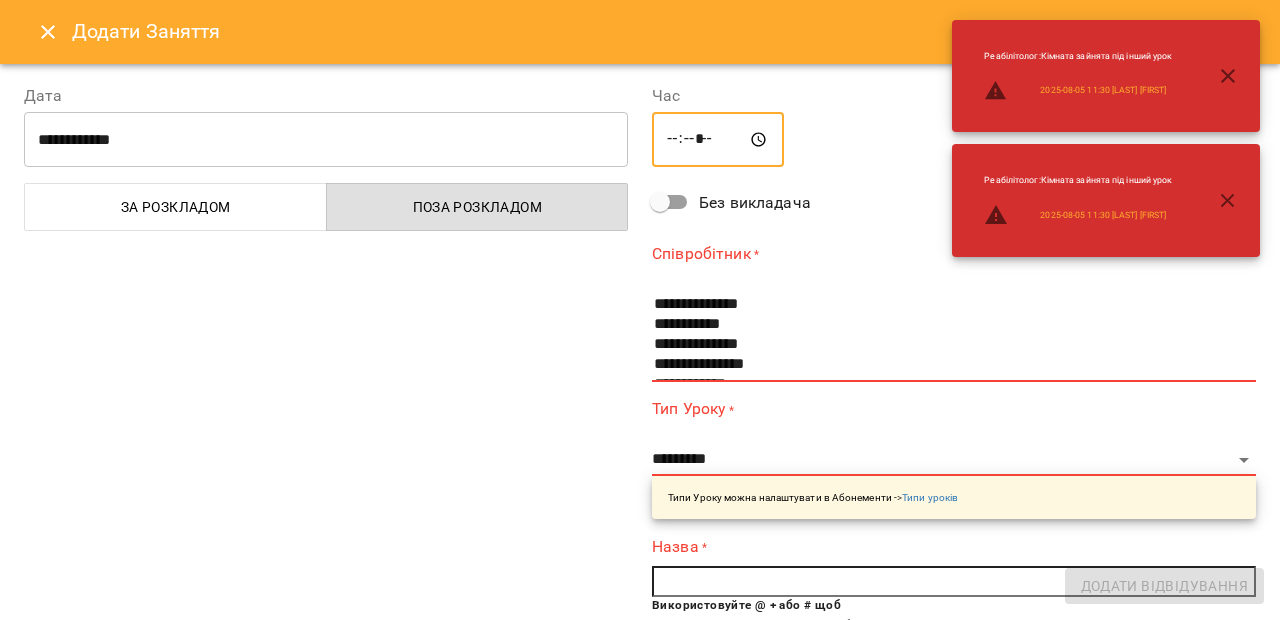click on "*****" at bounding box center [718, 140] 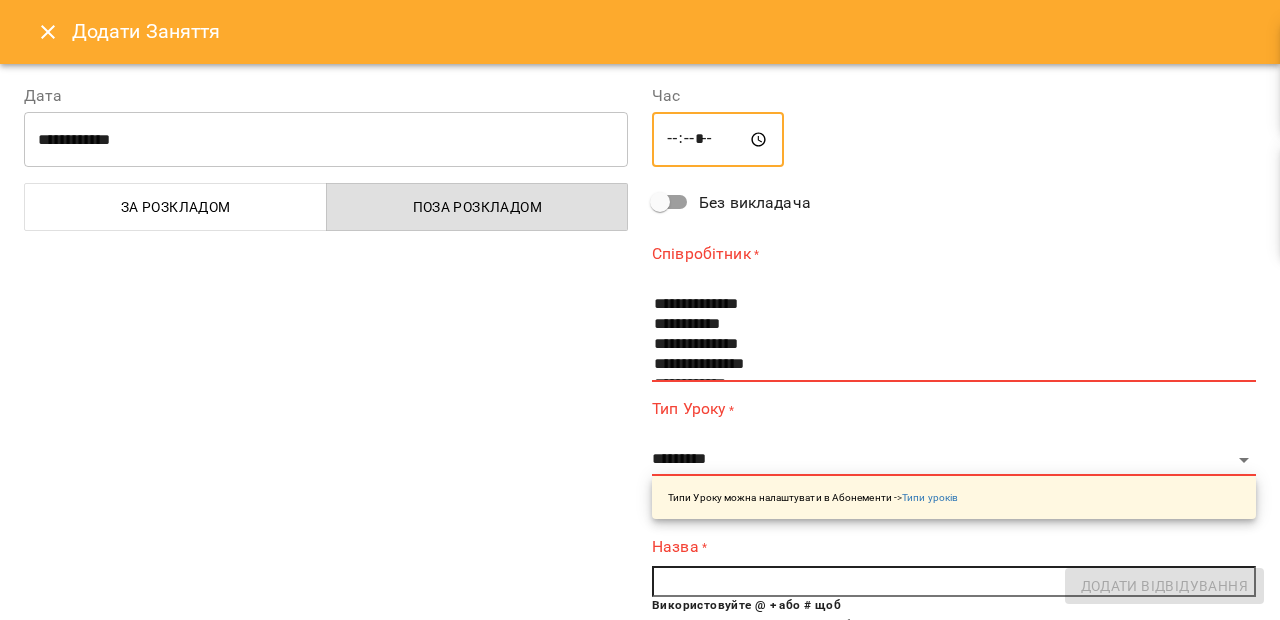 type on "*****" 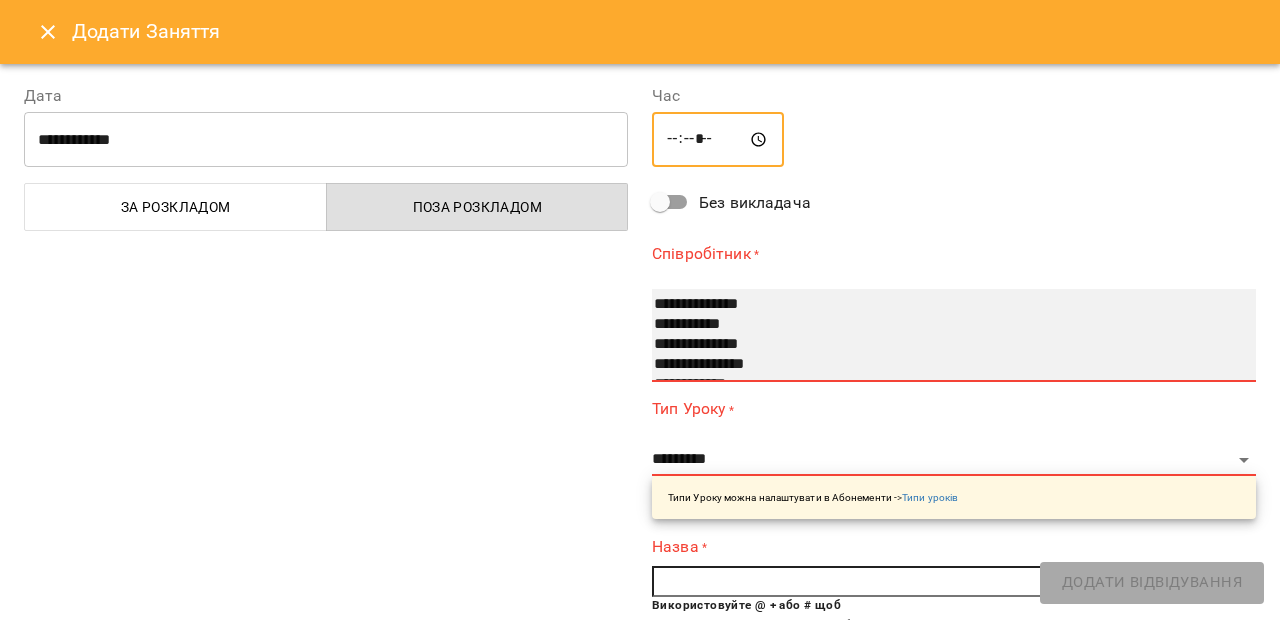 select on "**********" 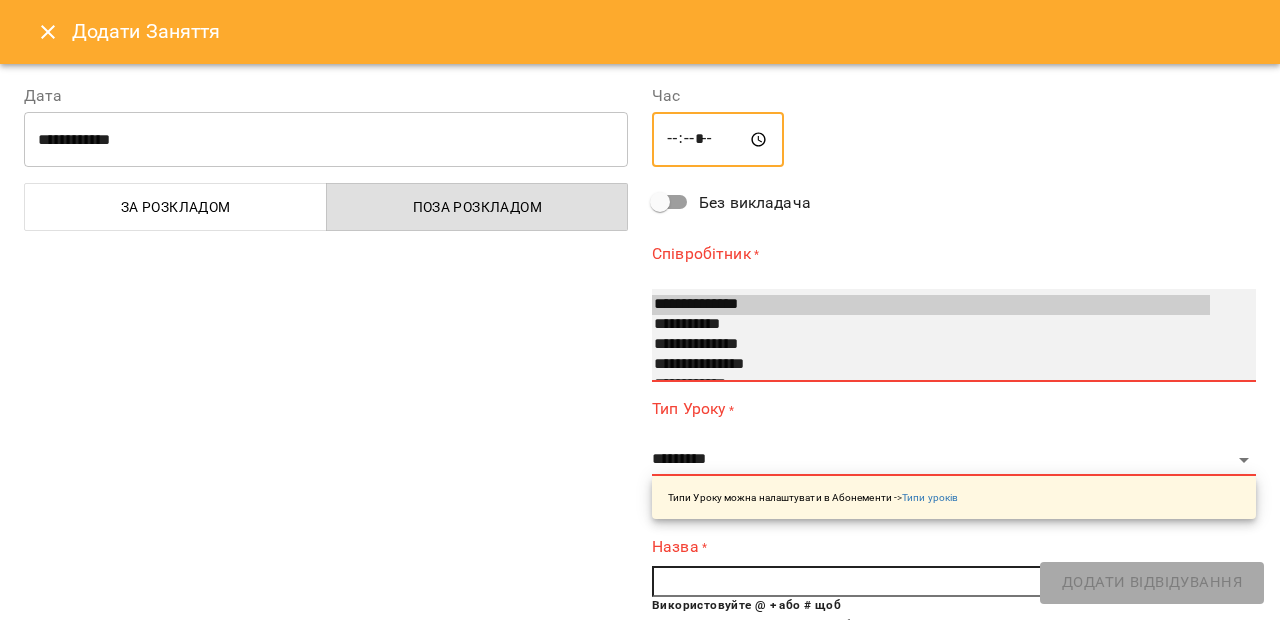 click on "**********" at bounding box center (931, 365) 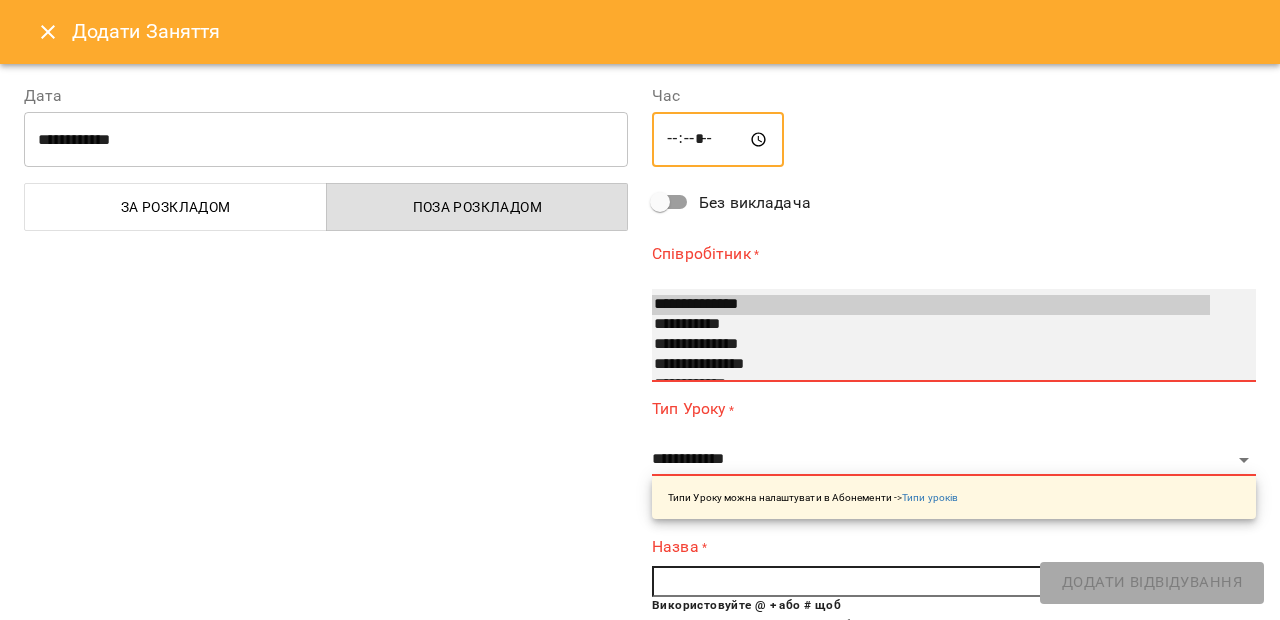 type on "**" 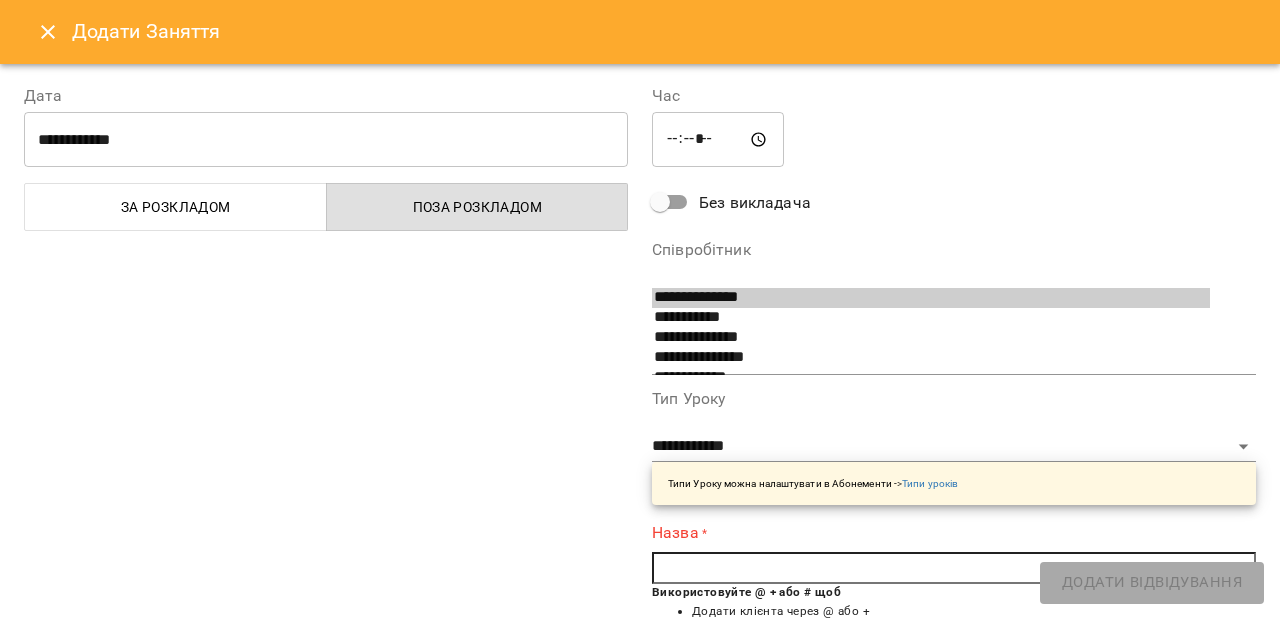 click at bounding box center [954, 568] 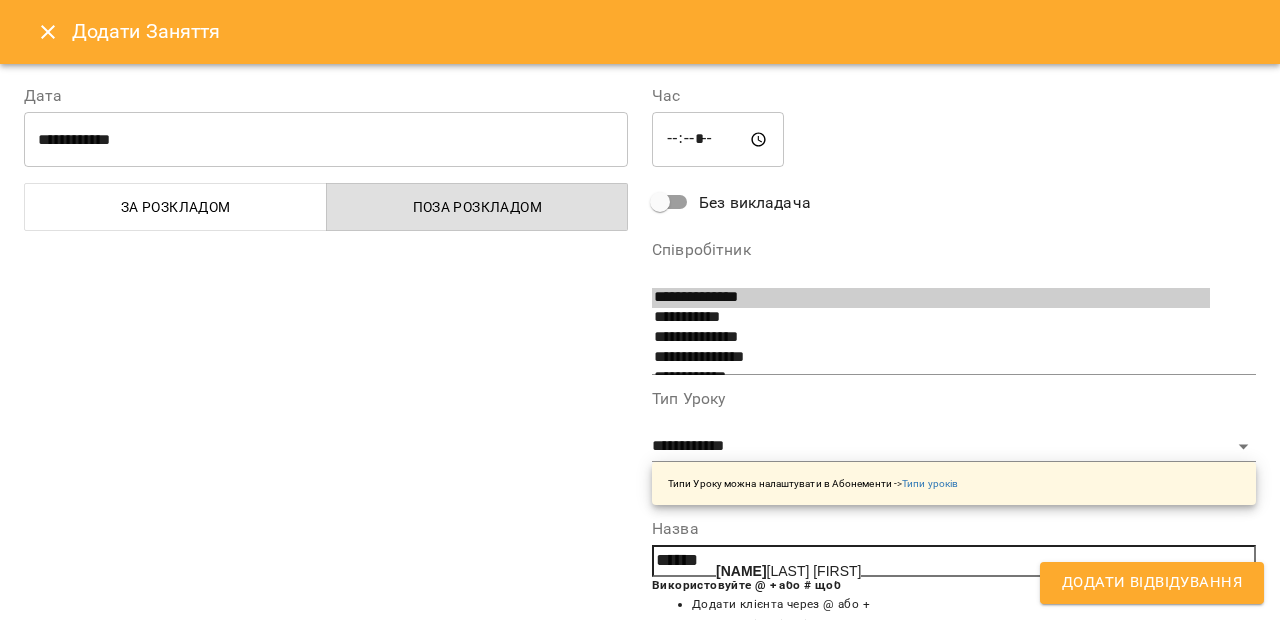 click on "[LAST] [FIRST]" at bounding box center [788, 571] 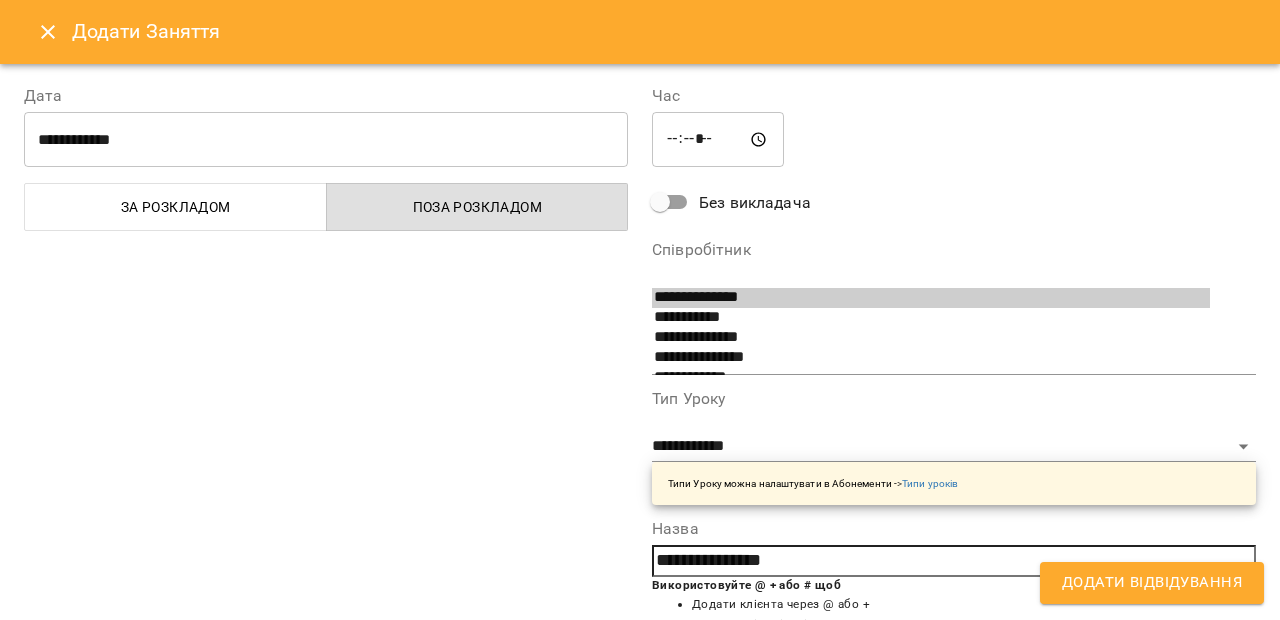 click on "Додати клієнта через @ або +" at bounding box center [974, 605] 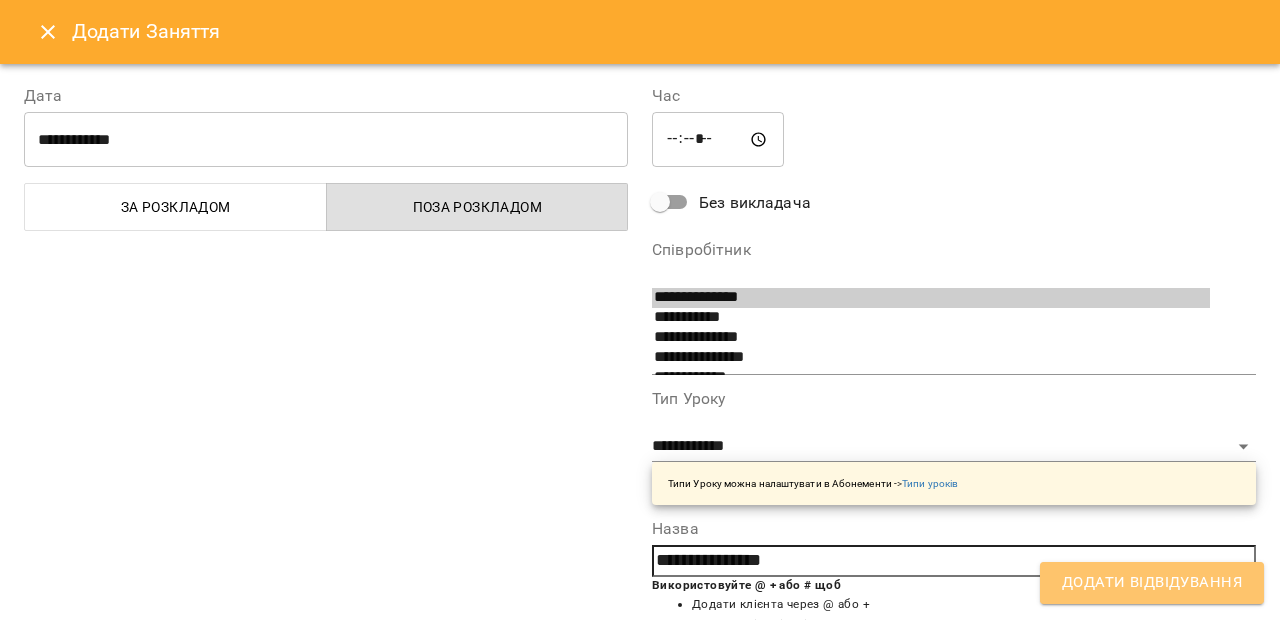 click on "Додати Відвідування" at bounding box center (1152, 583) 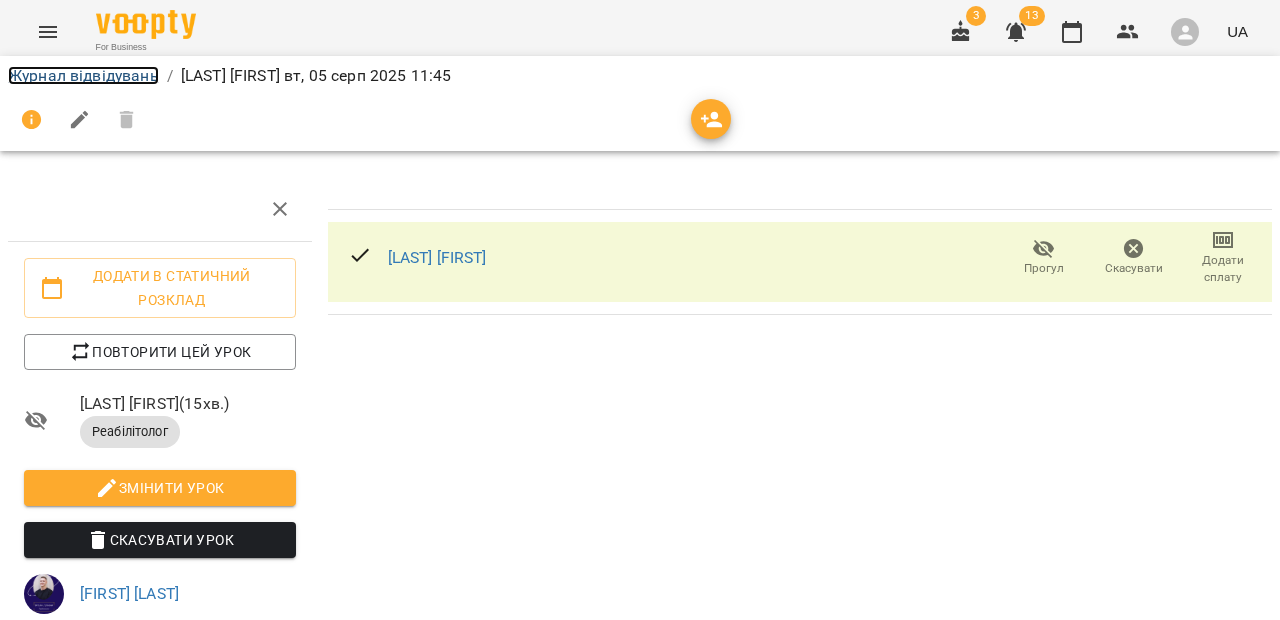 click on "Журнал відвідувань" at bounding box center [83, 75] 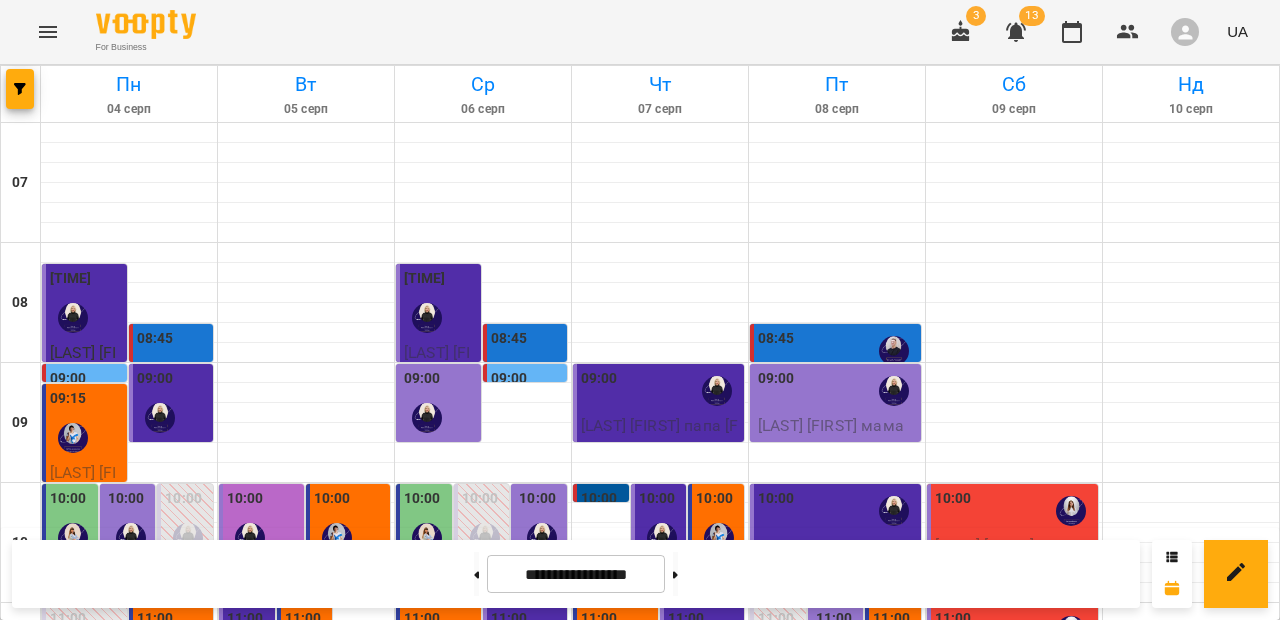 scroll, scrollTop: 149, scrollLeft: 0, axis: vertical 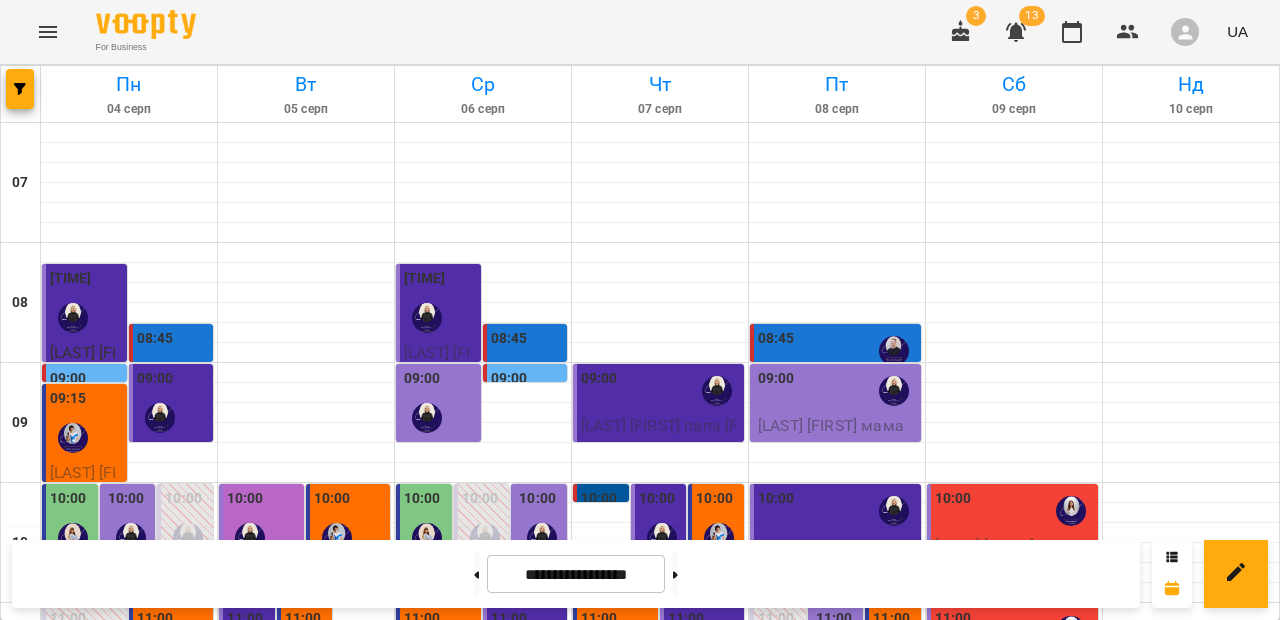 click on "11:45" at bounding box center (306, 711) 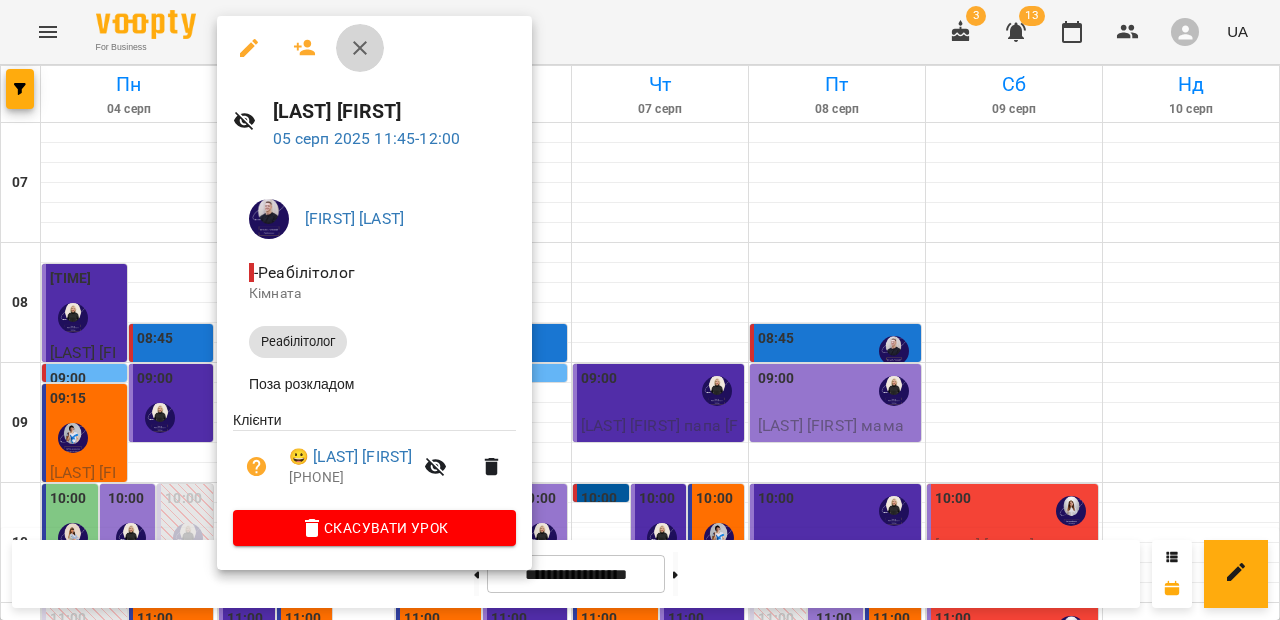 click at bounding box center [360, 48] 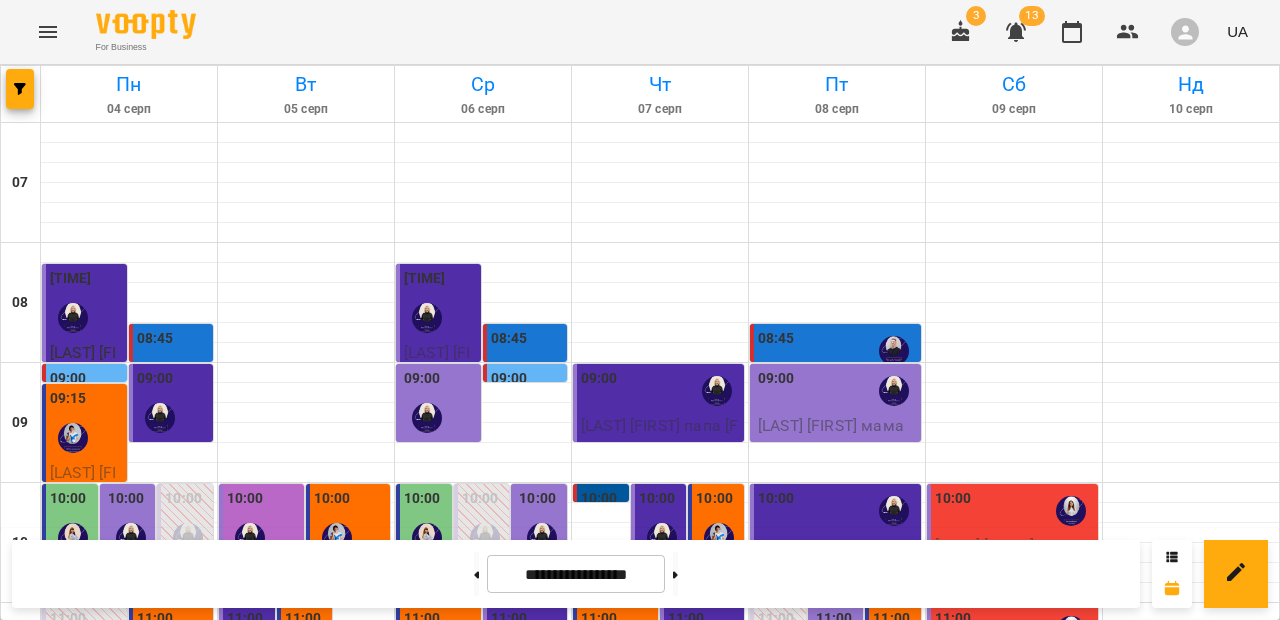 click on "11:30" at bounding box center [360, 679] 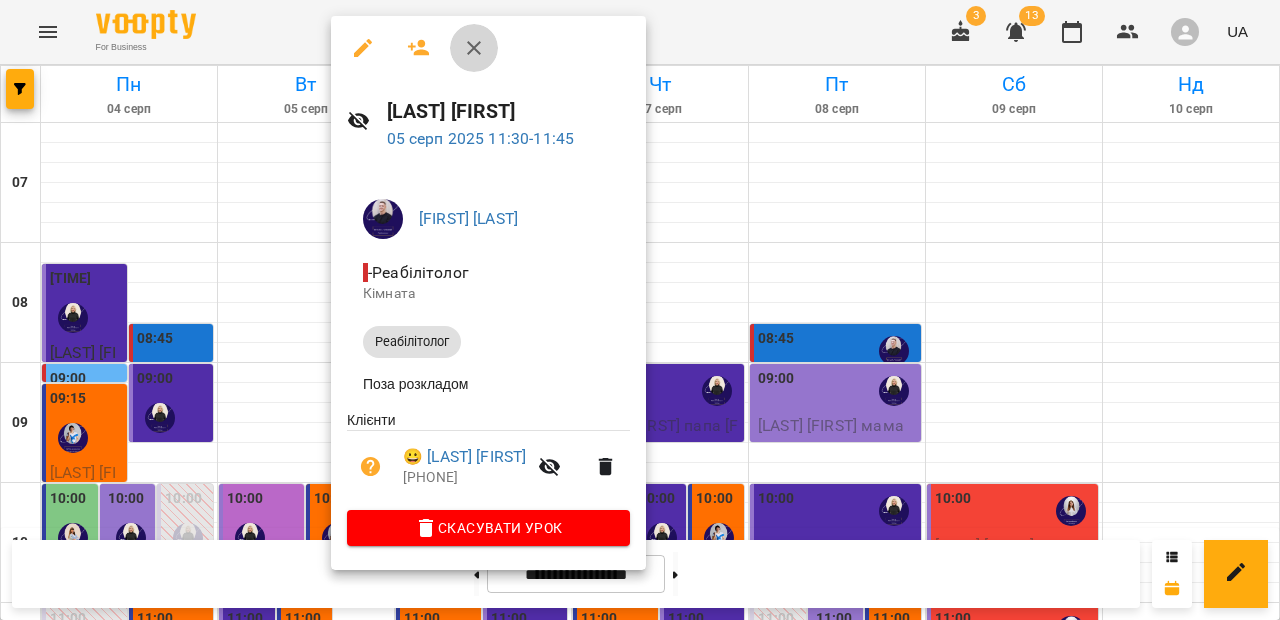 click 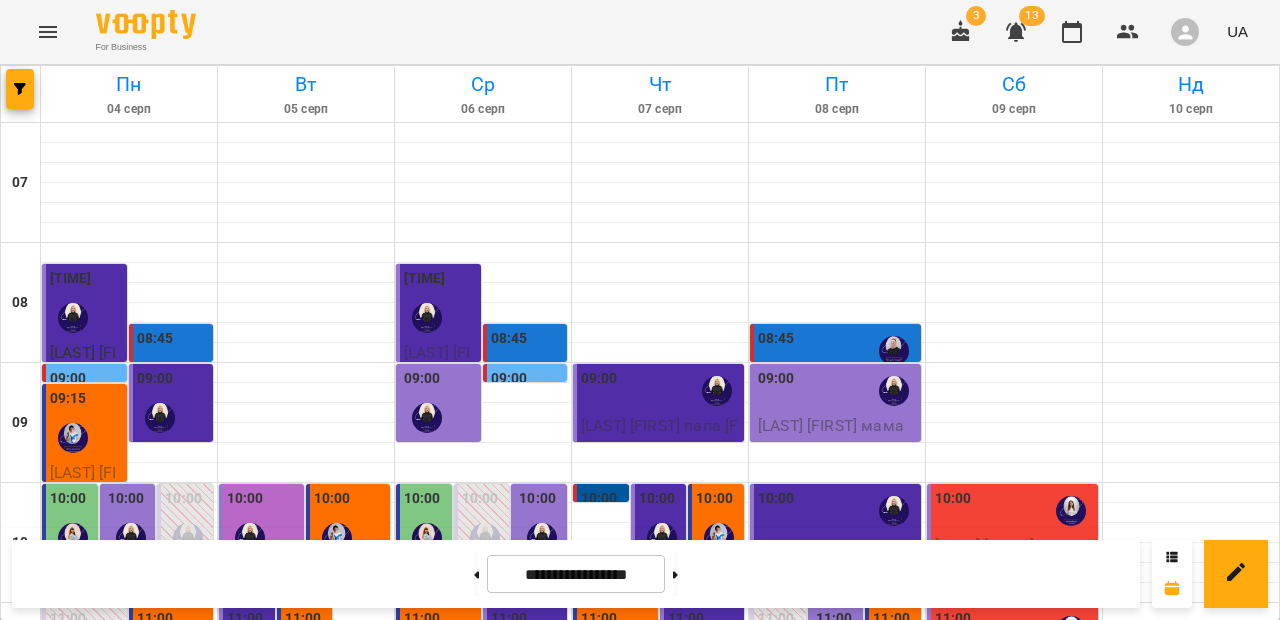 scroll, scrollTop: 0, scrollLeft: 0, axis: both 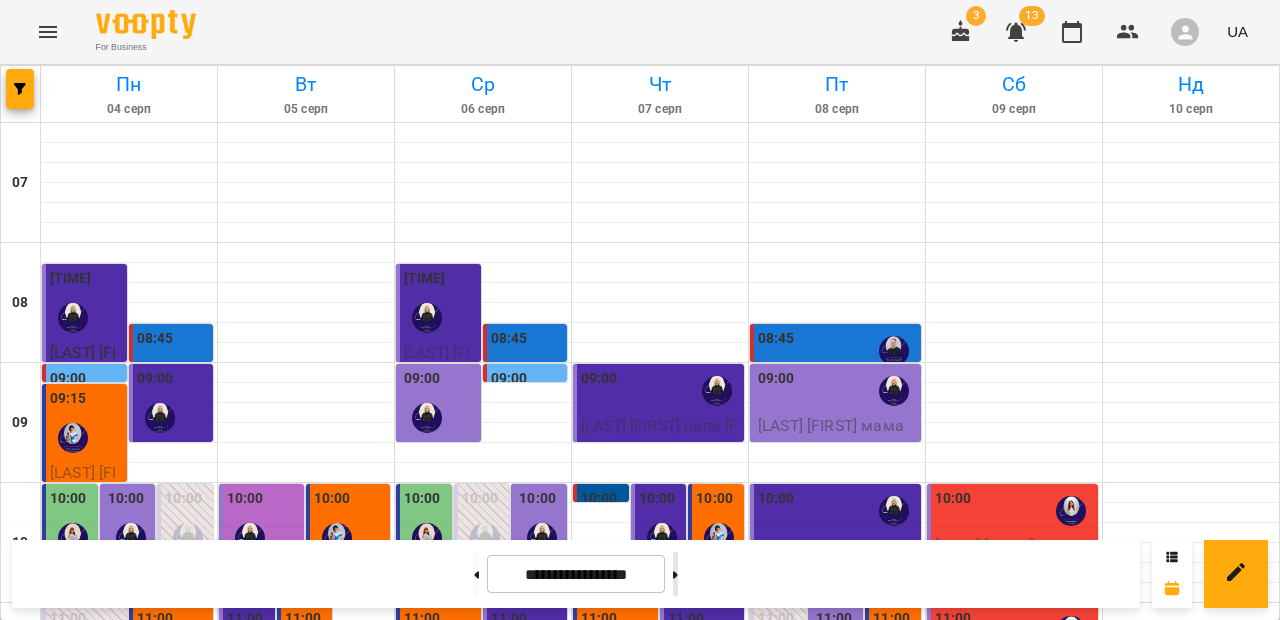 click at bounding box center [675, 574] 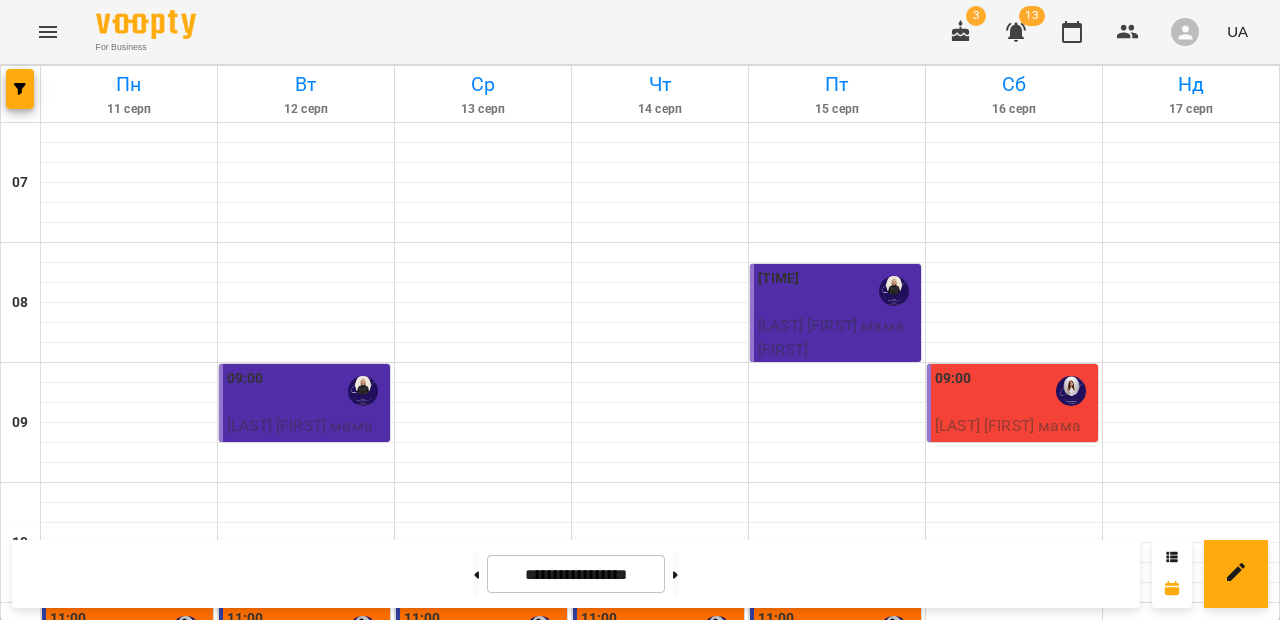scroll, scrollTop: 0, scrollLeft: 0, axis: both 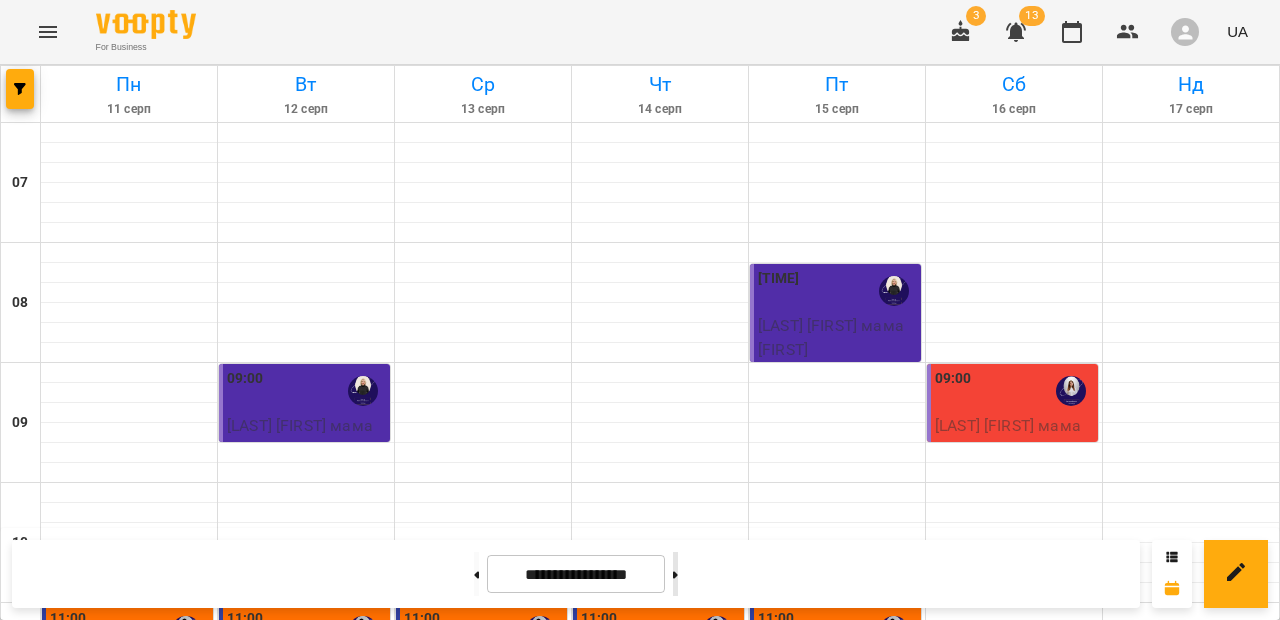 click at bounding box center [675, 574] 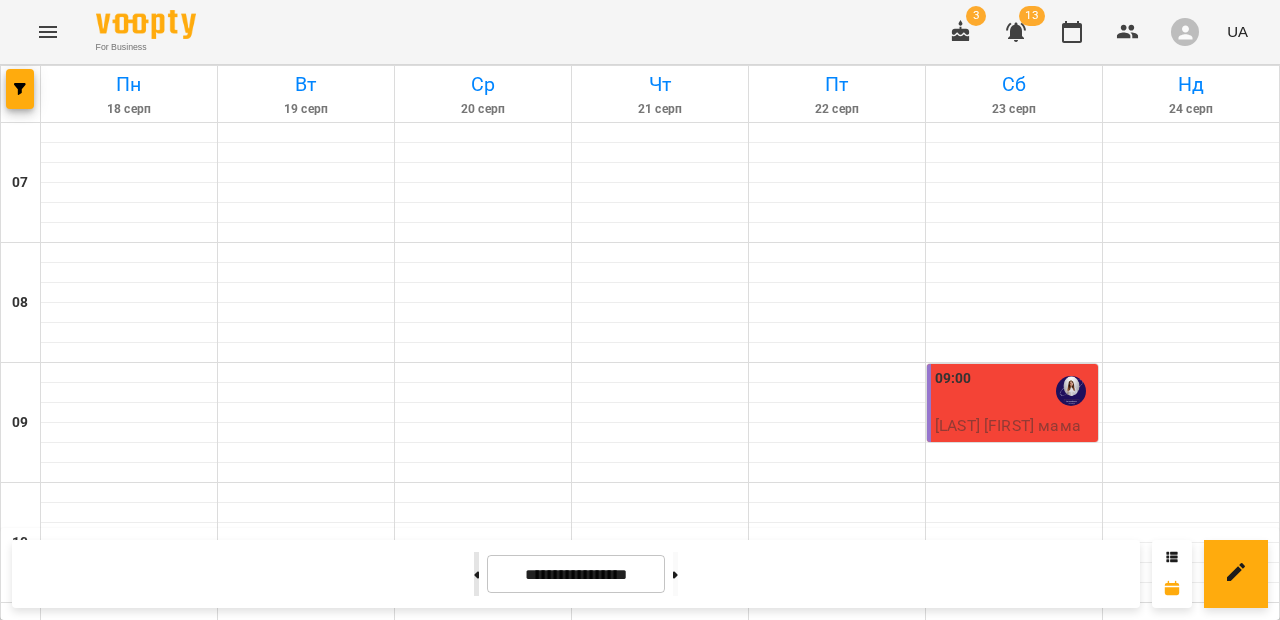 click at bounding box center (476, 574) 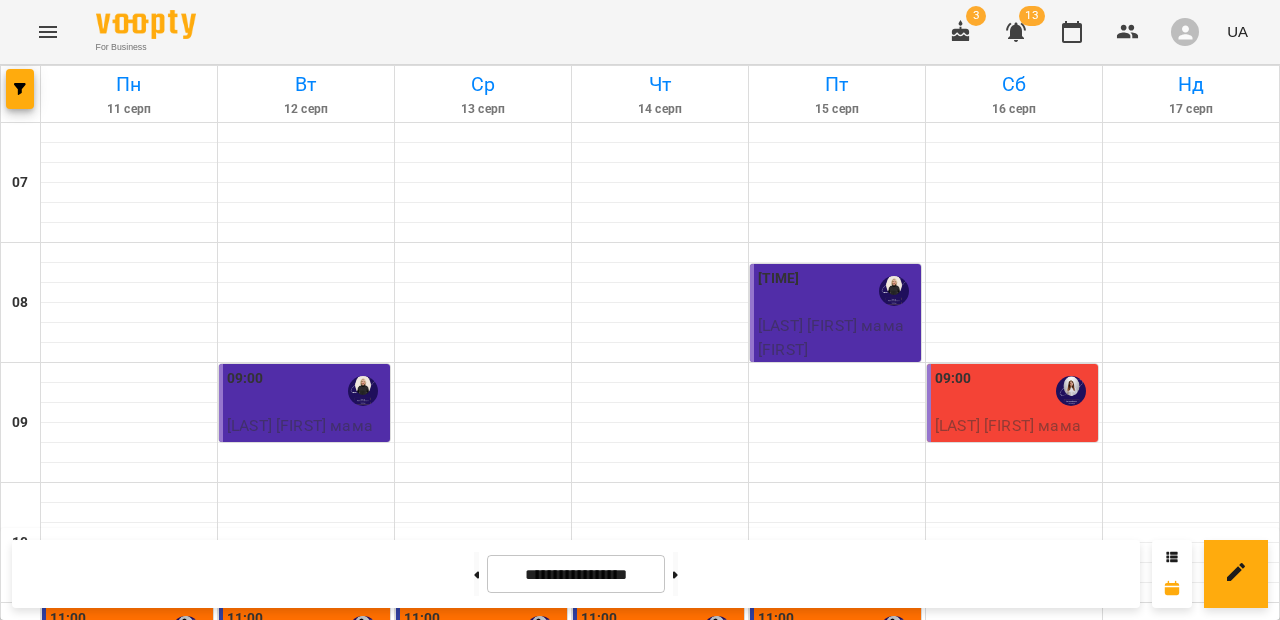click on "[LAST] [FIRST] мама [FIRST]" at bounding box center [831, 337] 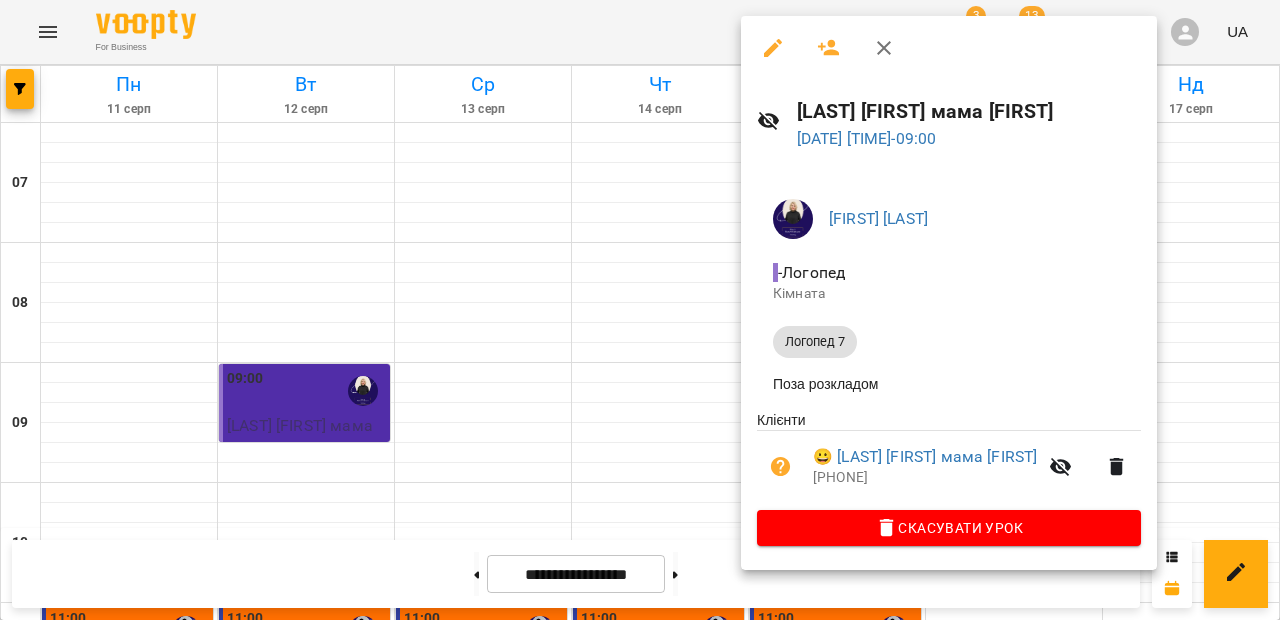 click 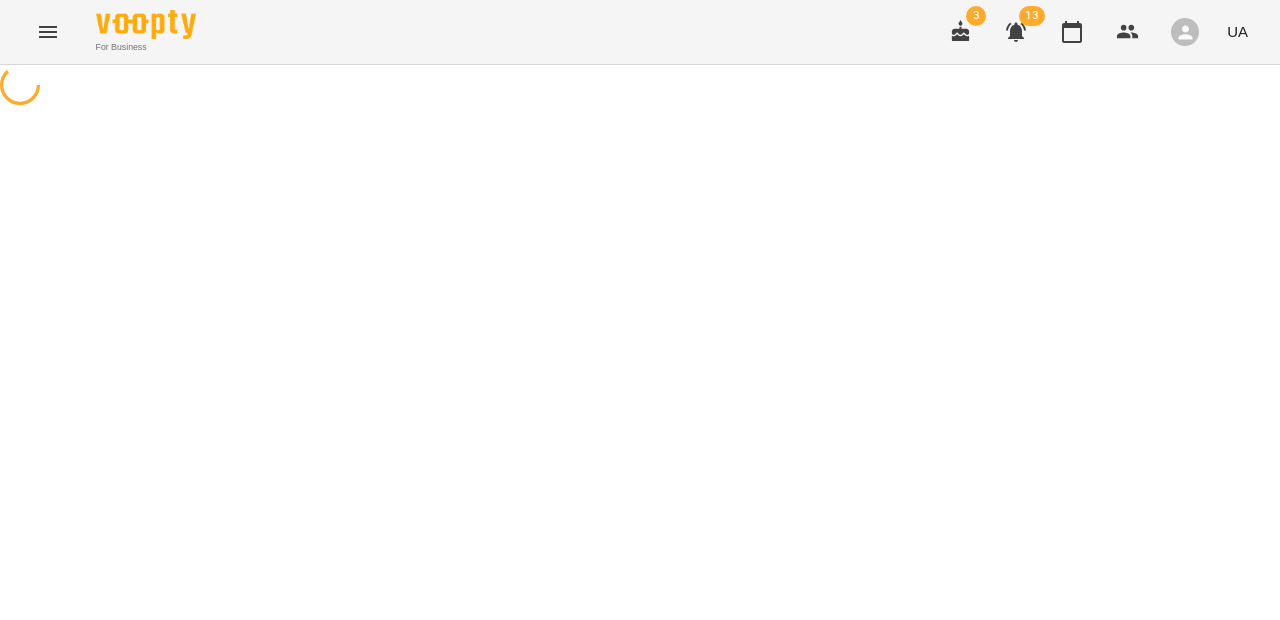 select on "*********" 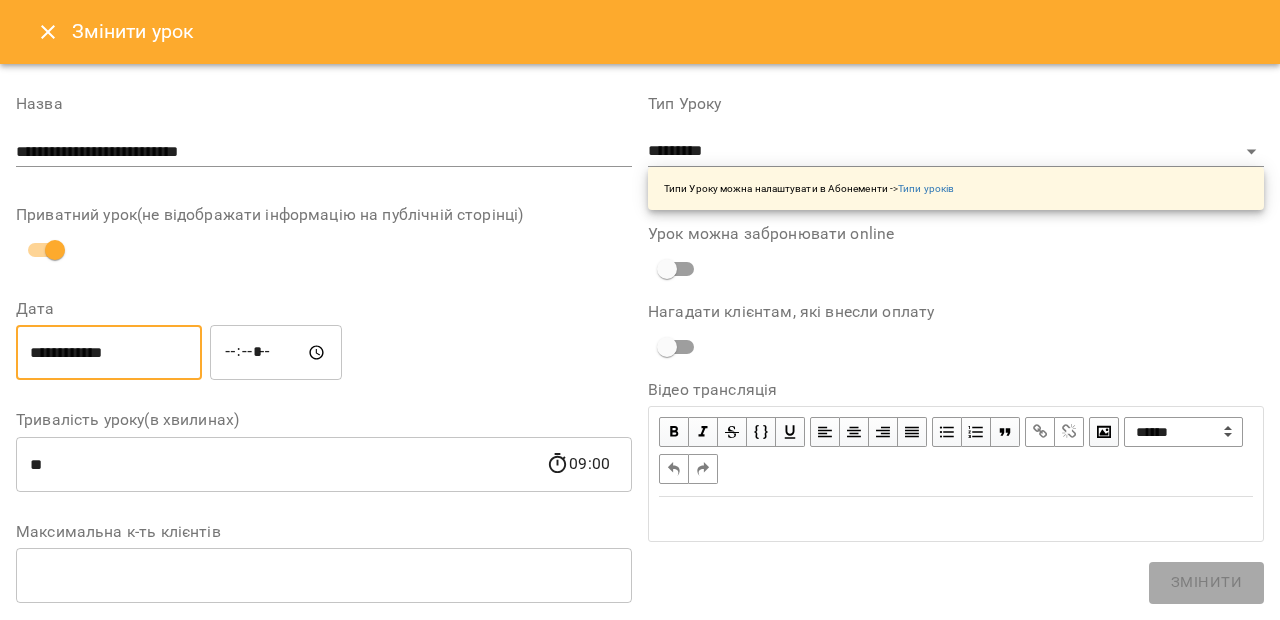 click on "**********" at bounding box center [109, 353] 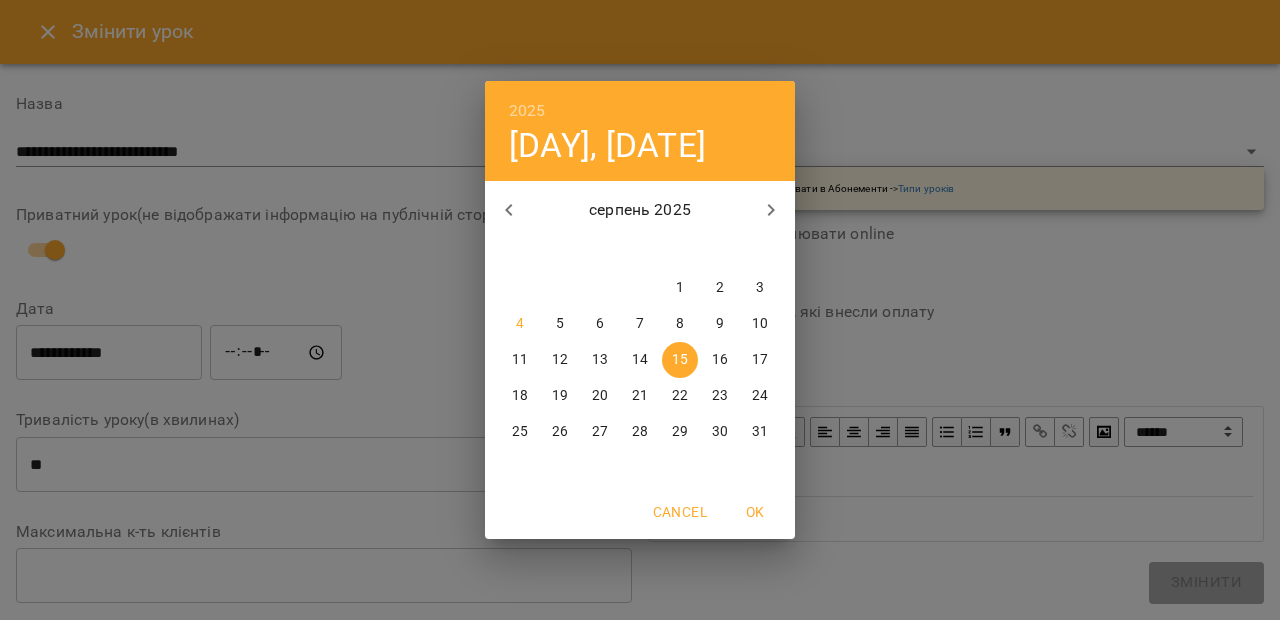click on "22" at bounding box center [680, 396] 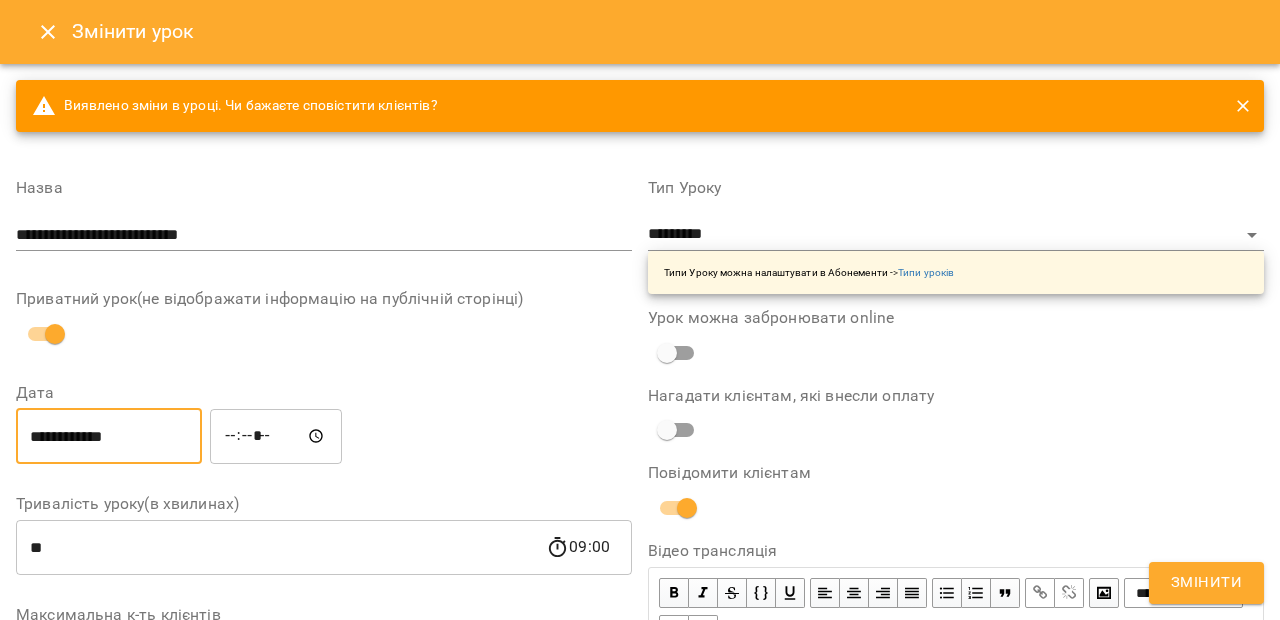 click on "Змінити" at bounding box center (1206, 583) 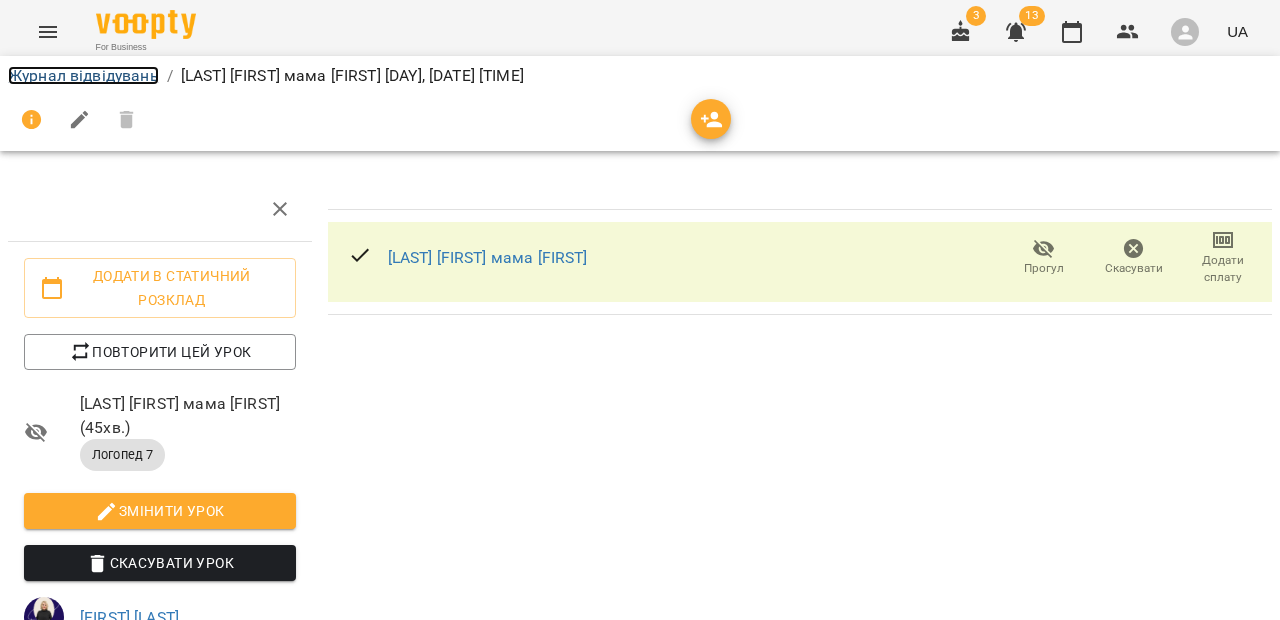 click on "Журнал відвідувань" at bounding box center (83, 75) 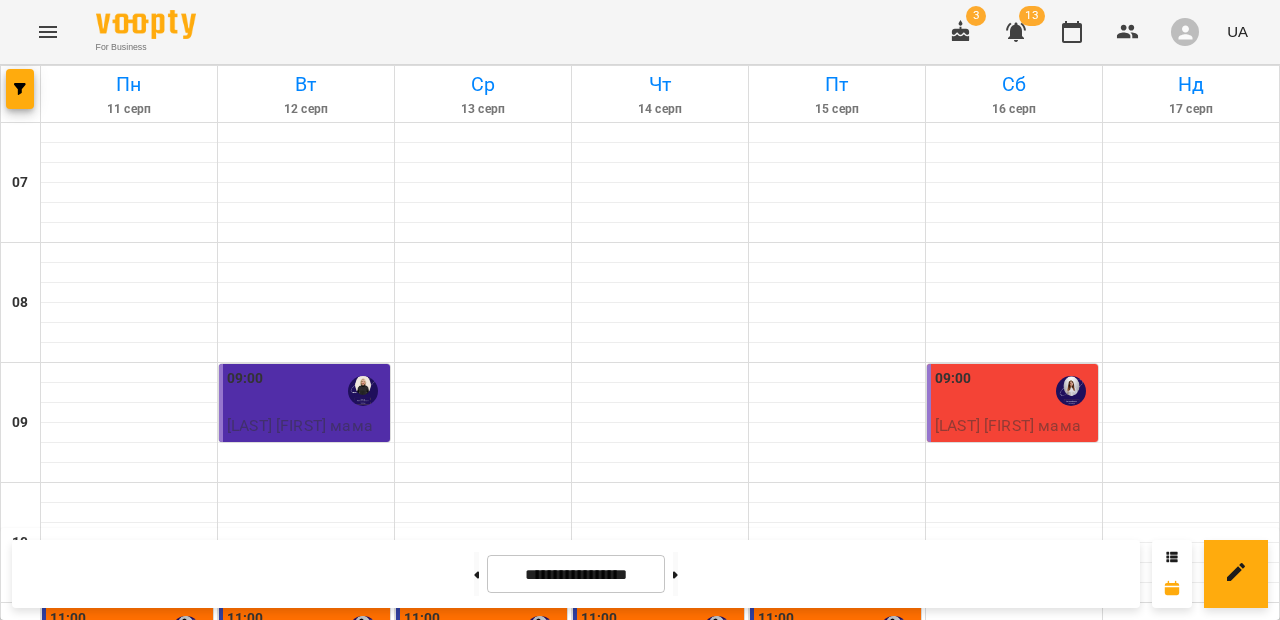 scroll, scrollTop: 0, scrollLeft: 0, axis: both 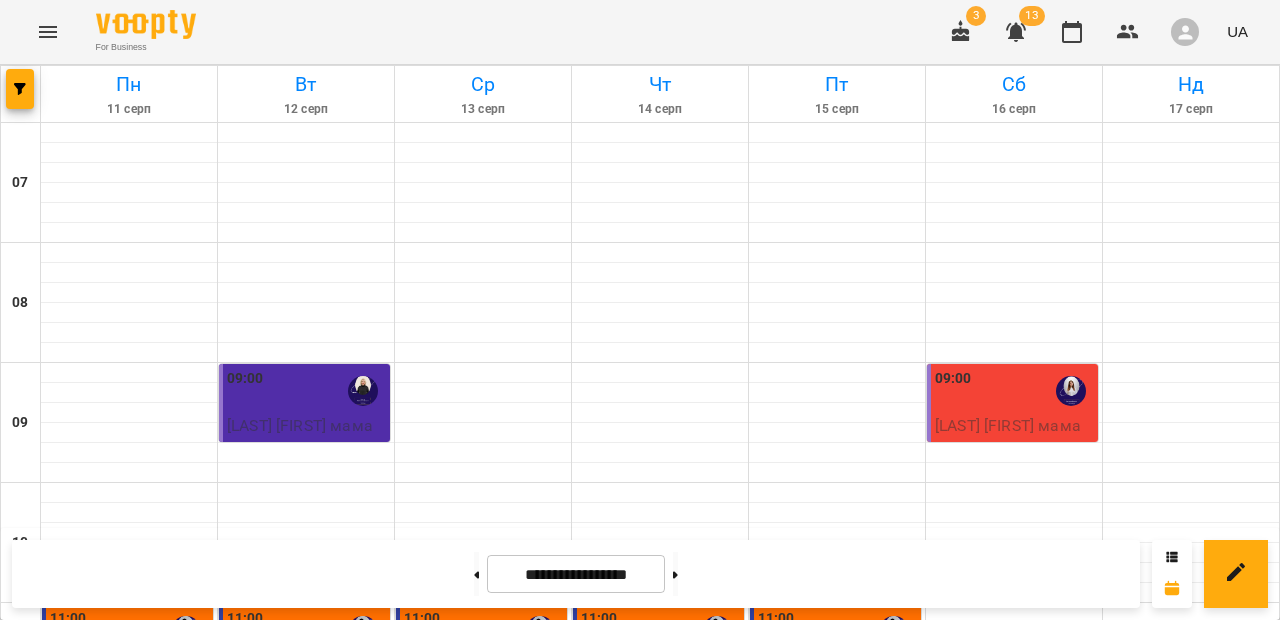 click 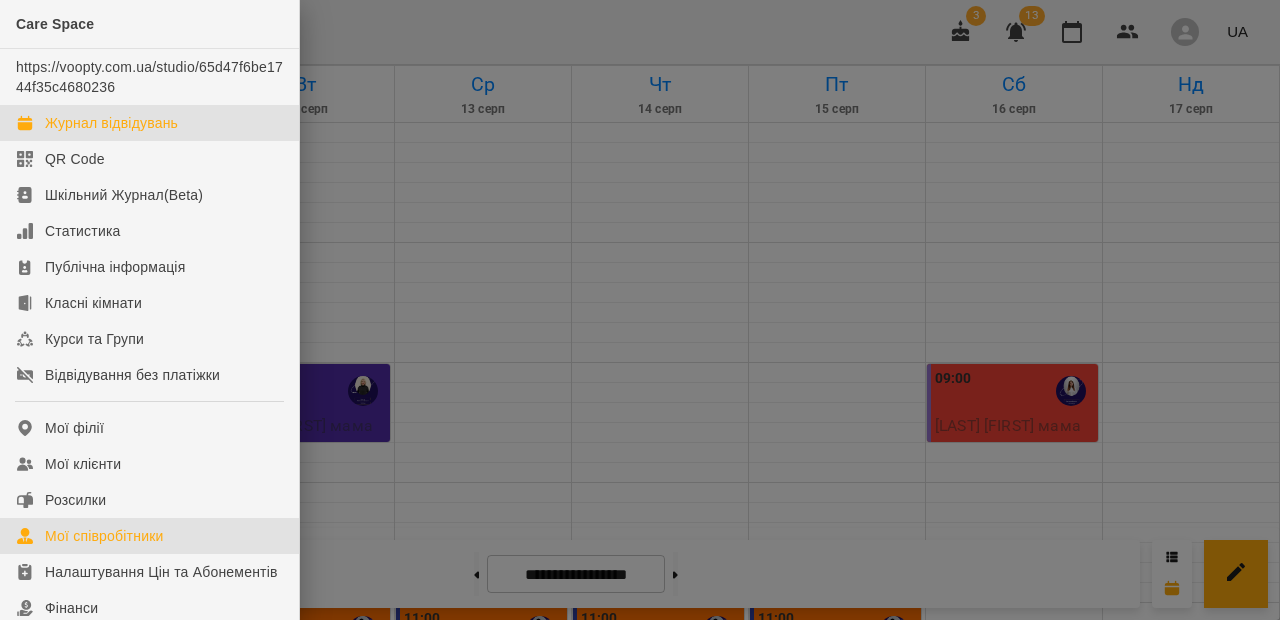 click on "Мої співробітники" at bounding box center [104, 536] 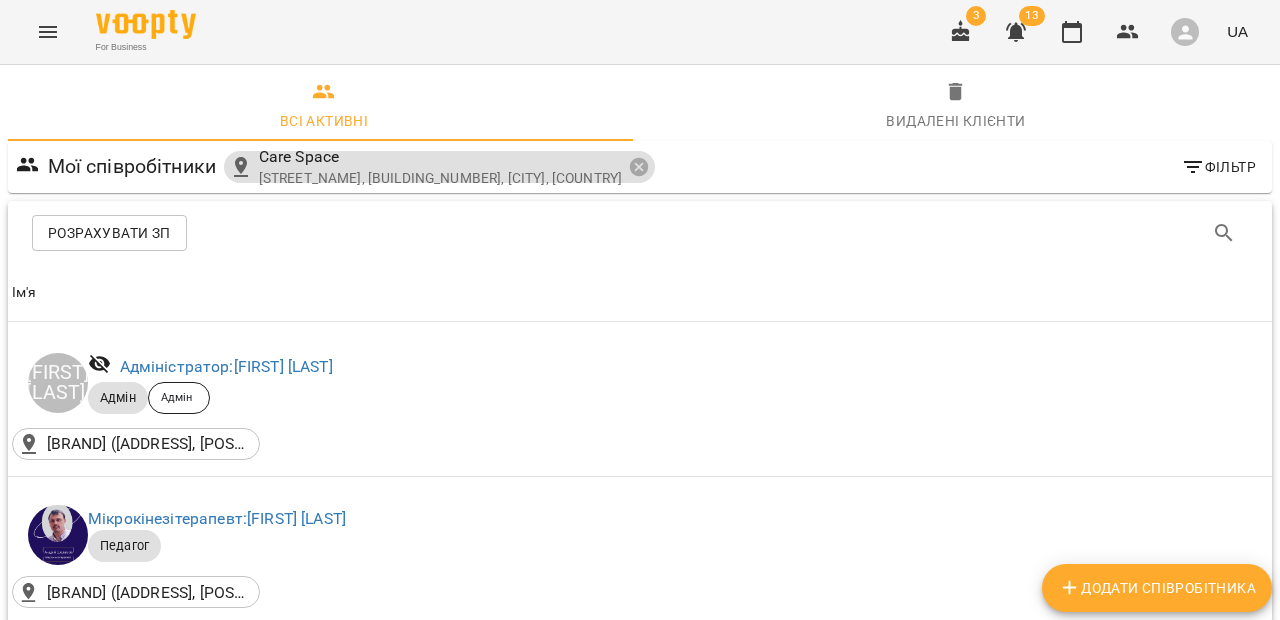 scroll, scrollTop: 1287, scrollLeft: 0, axis: vertical 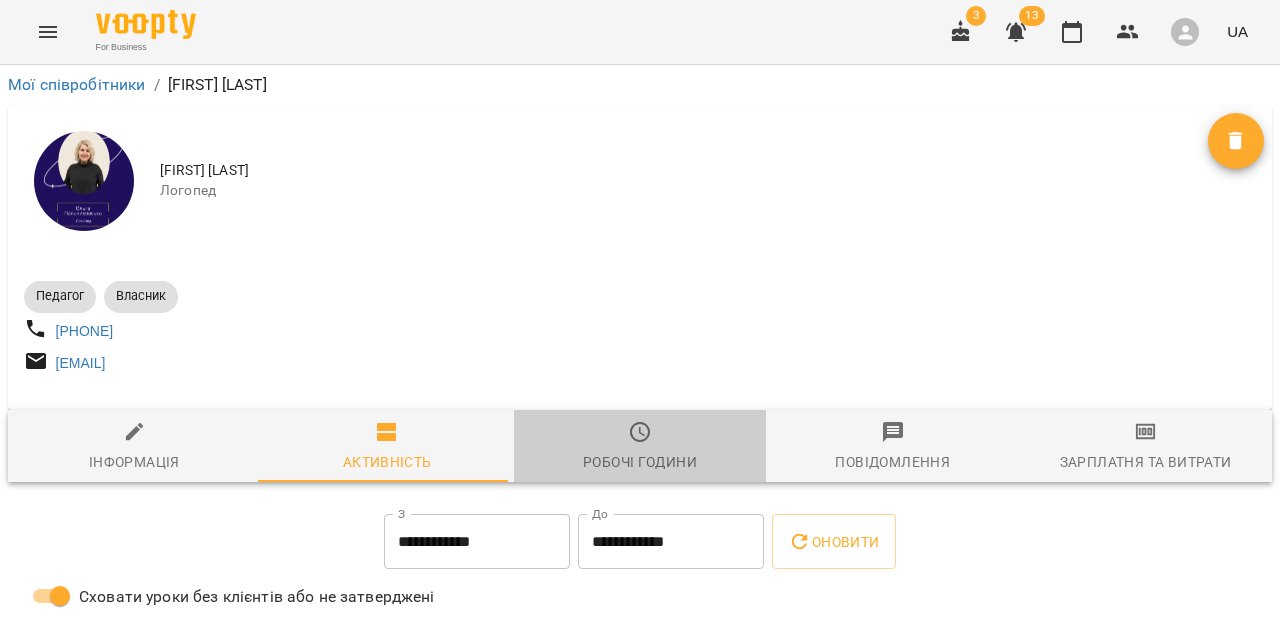 click on "Робочі години" at bounding box center [640, 462] 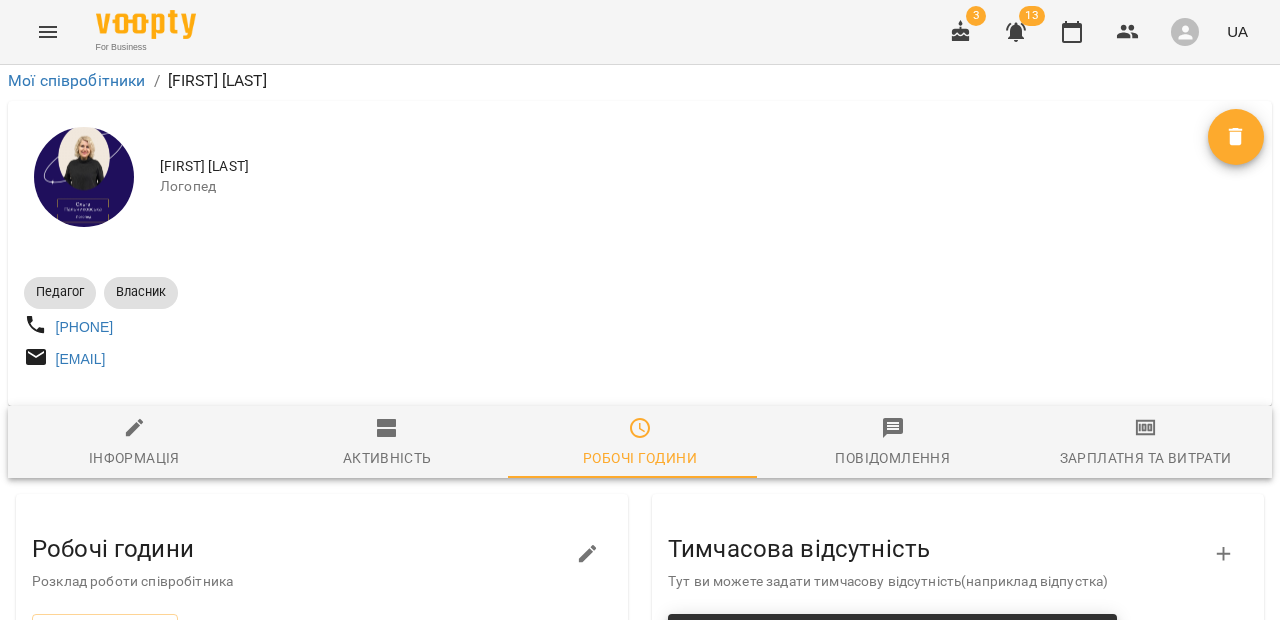 scroll, scrollTop: 98, scrollLeft: 0, axis: vertical 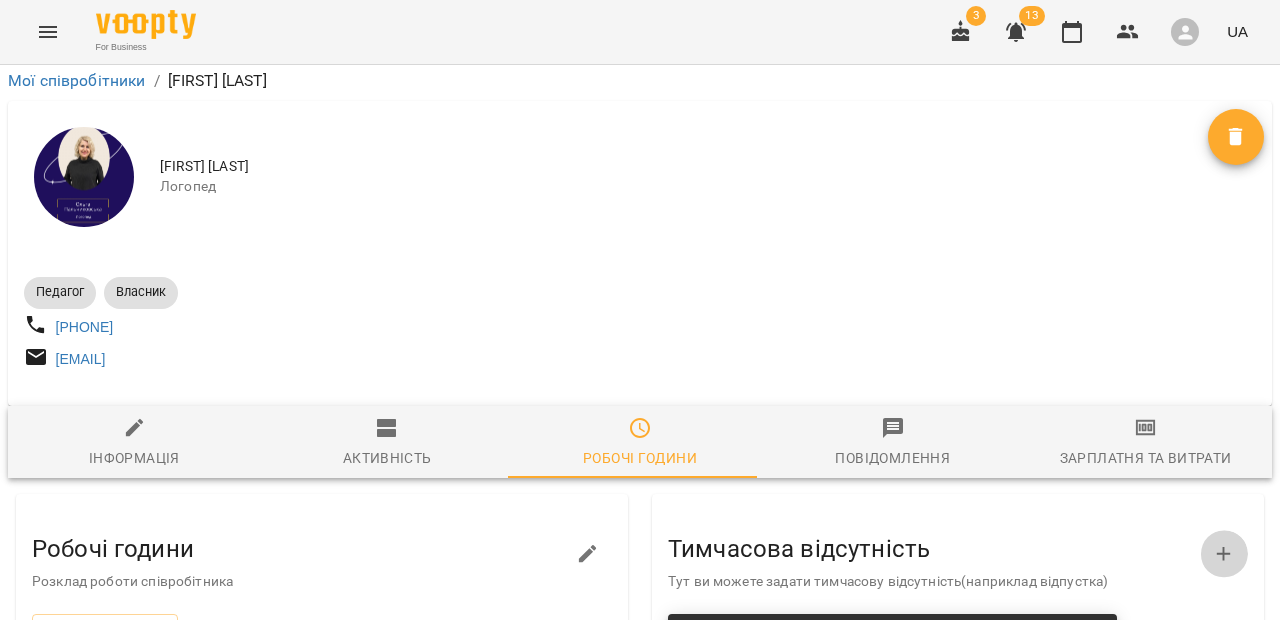 click 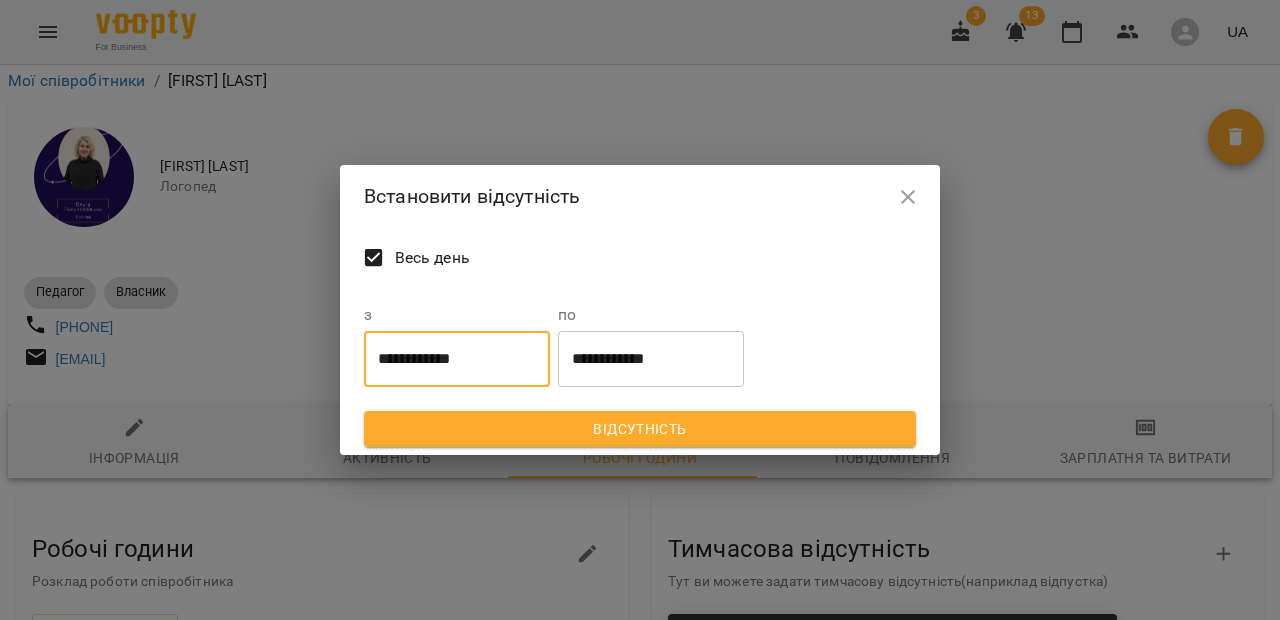 click on "**********" at bounding box center [457, 359] 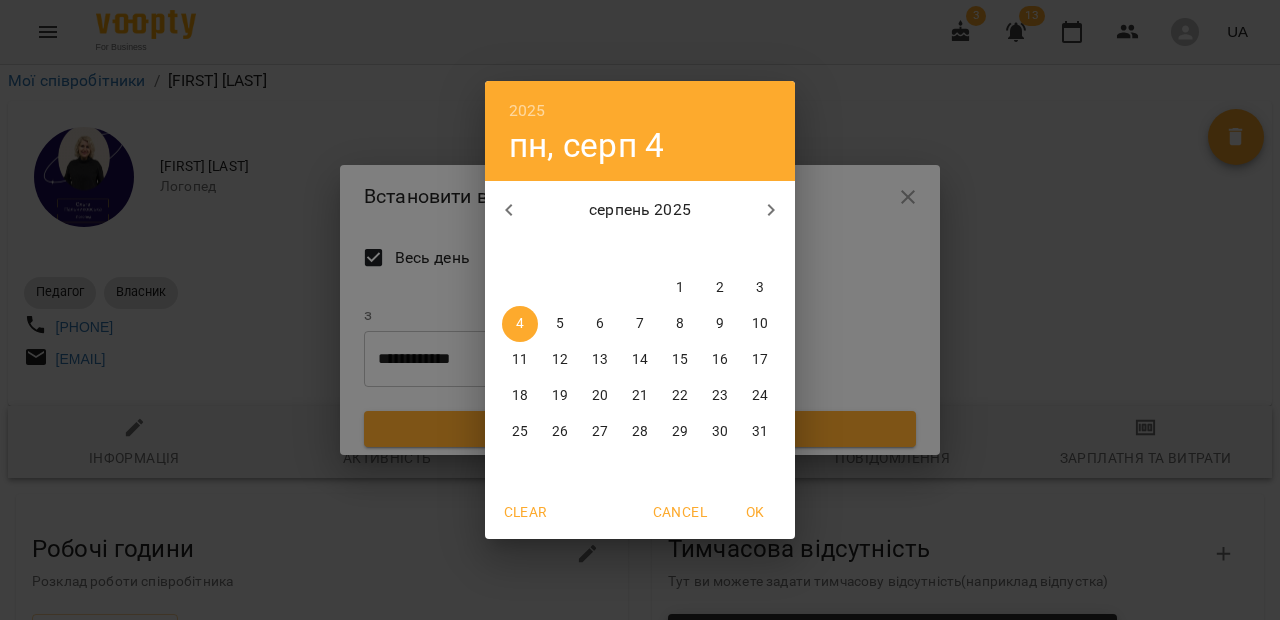 click on "14" at bounding box center (640, 360) 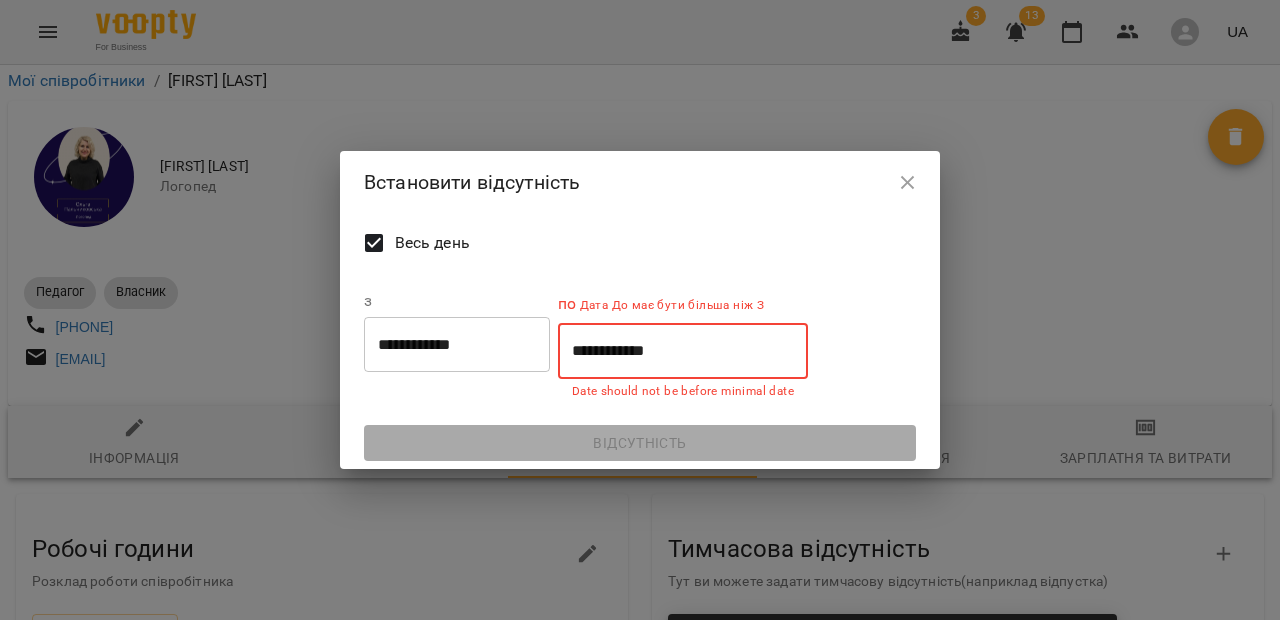 click on "**********" at bounding box center (683, 351) 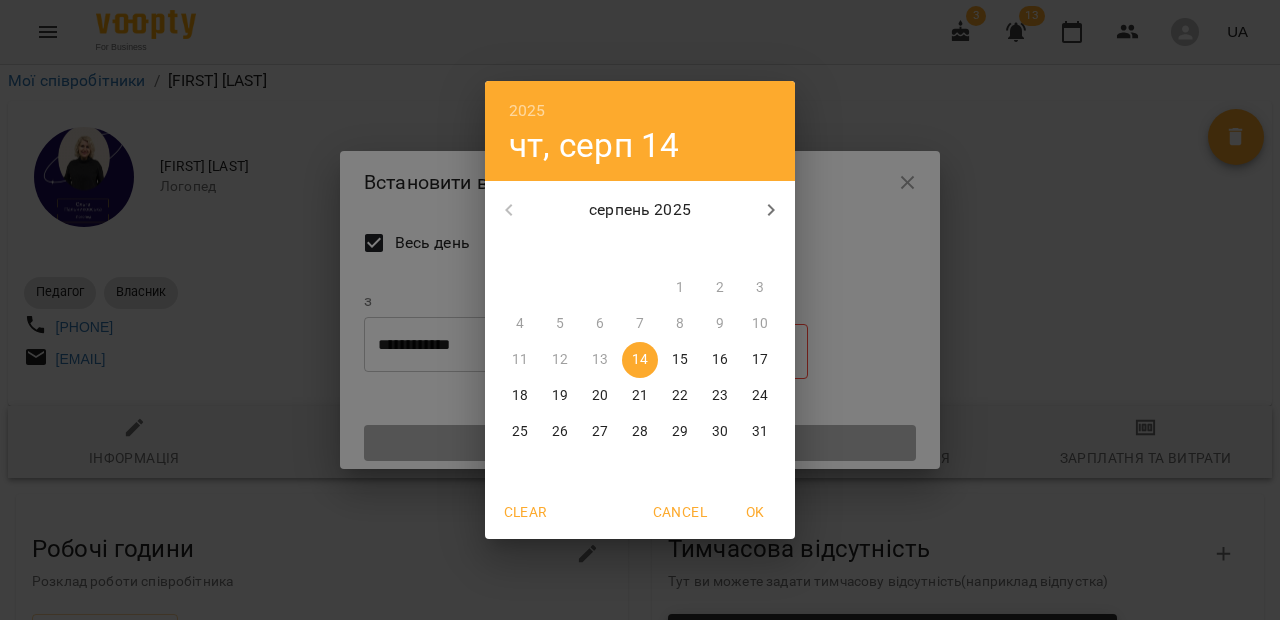 click on "15" at bounding box center (680, 360) 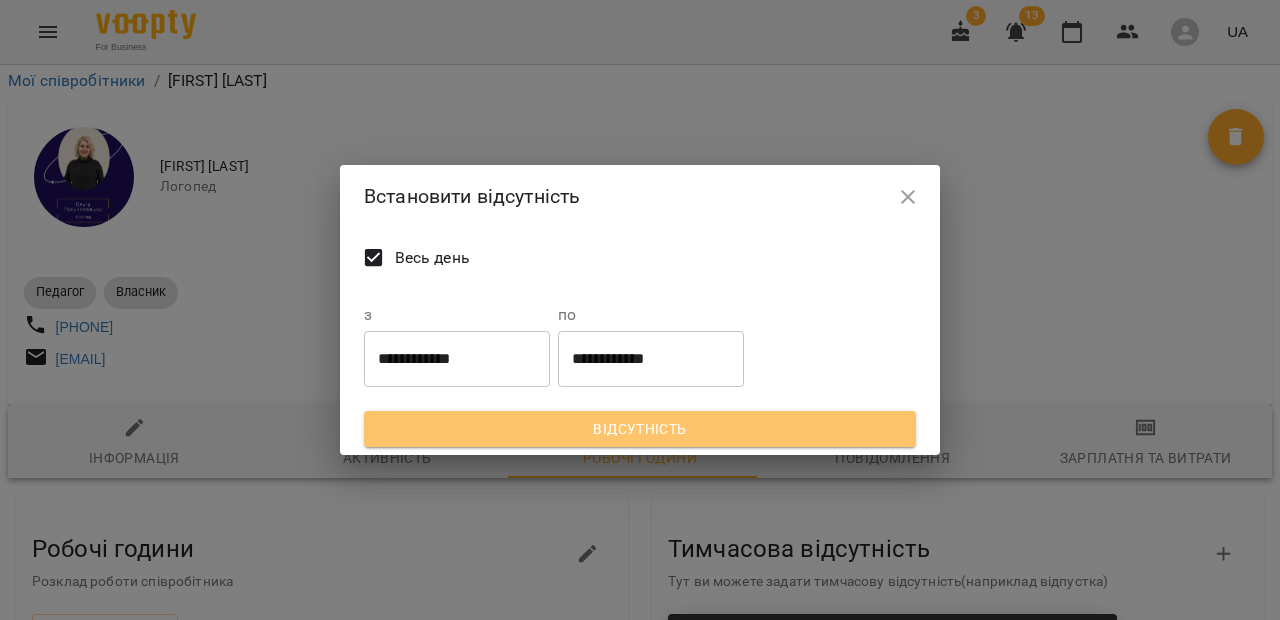 click on "Відсутність" at bounding box center [640, 429] 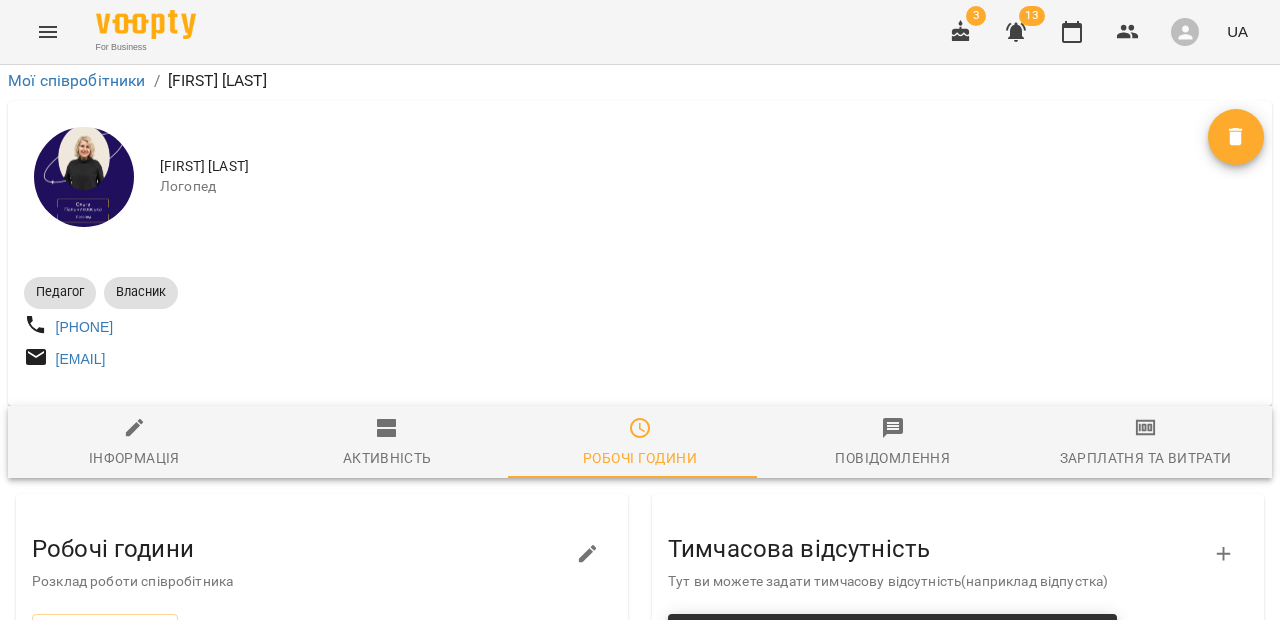 scroll, scrollTop: 90, scrollLeft: 0, axis: vertical 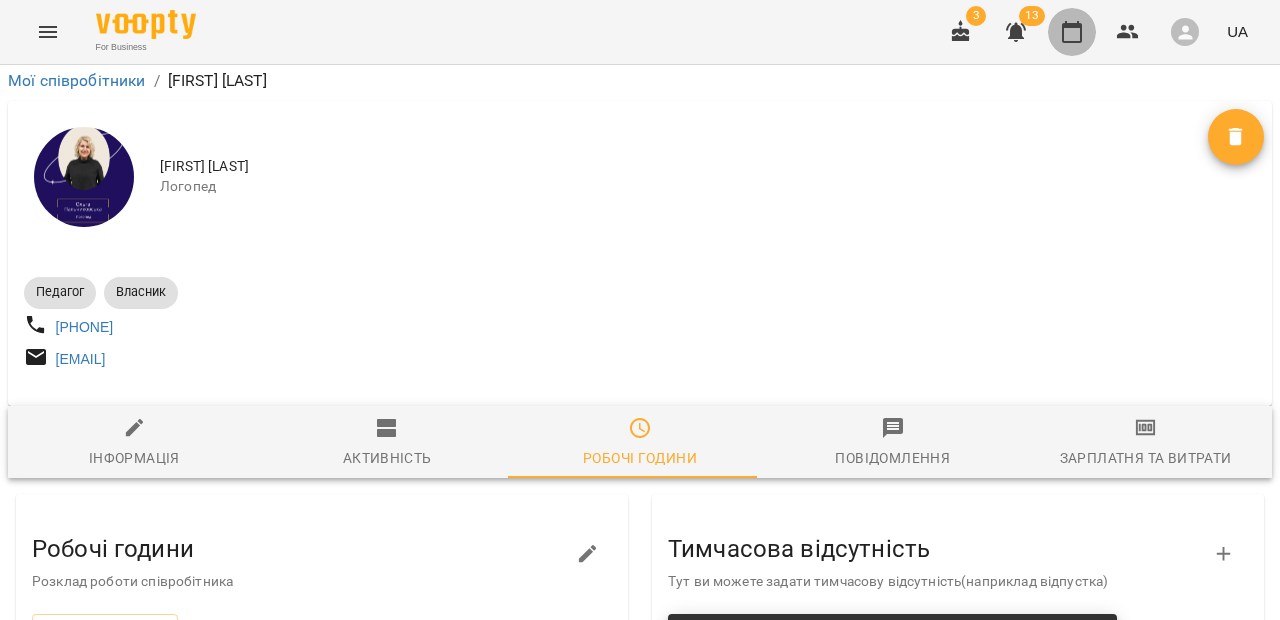 click 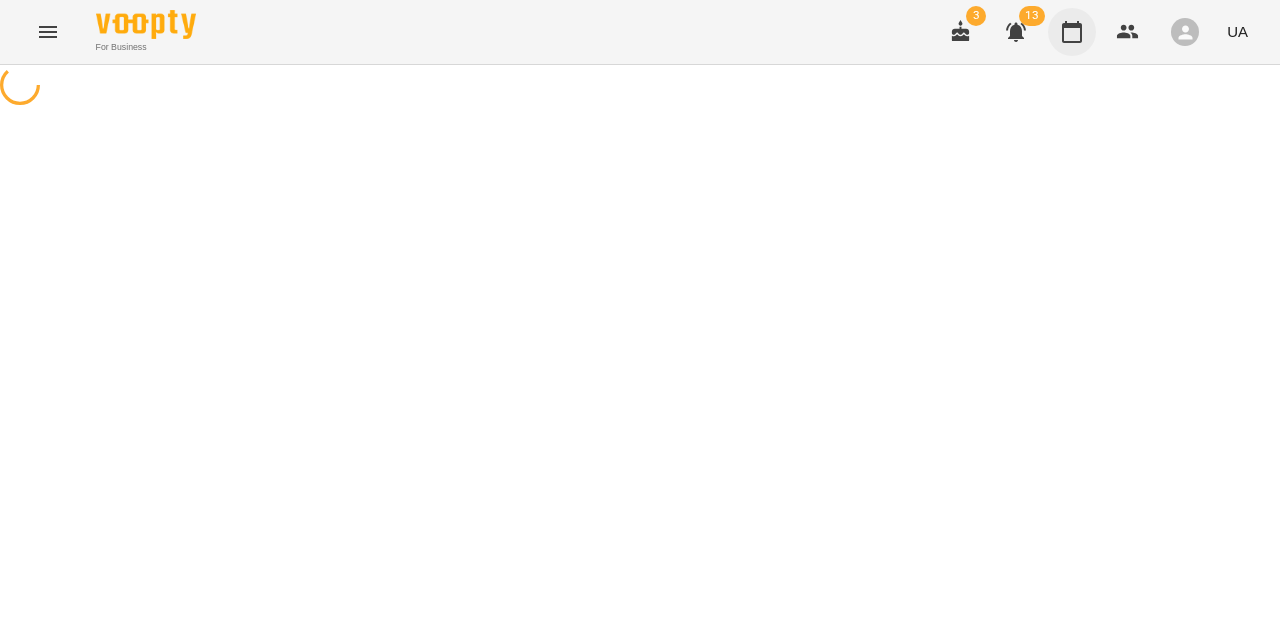 scroll, scrollTop: 0, scrollLeft: 0, axis: both 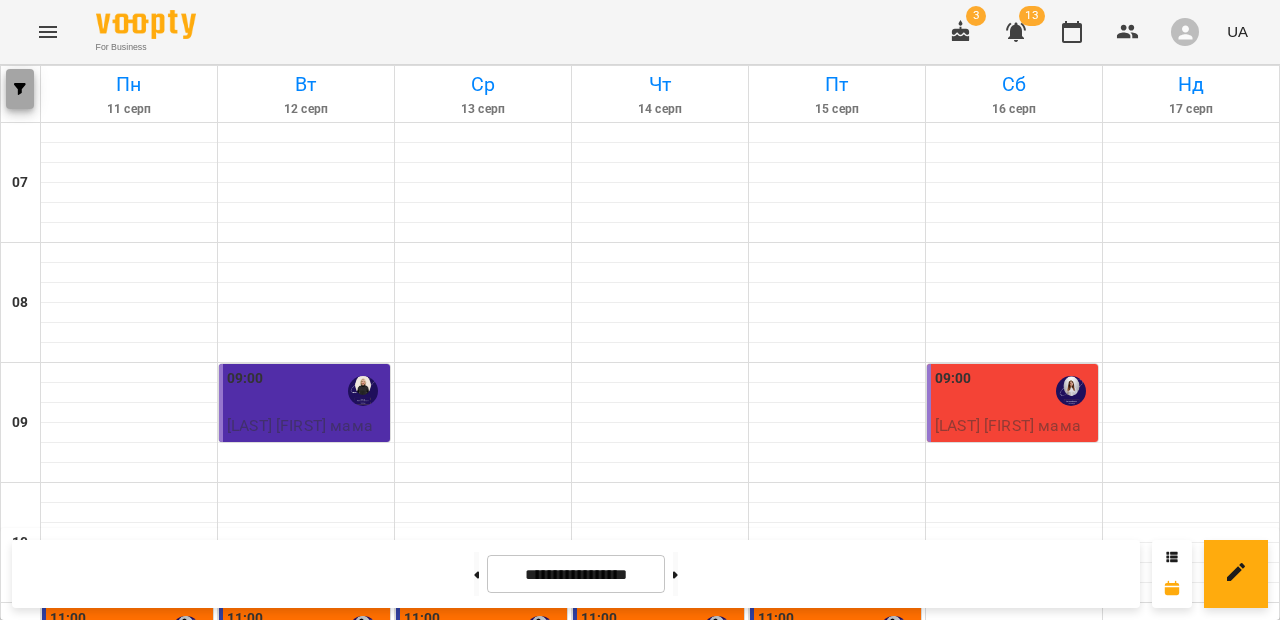 click 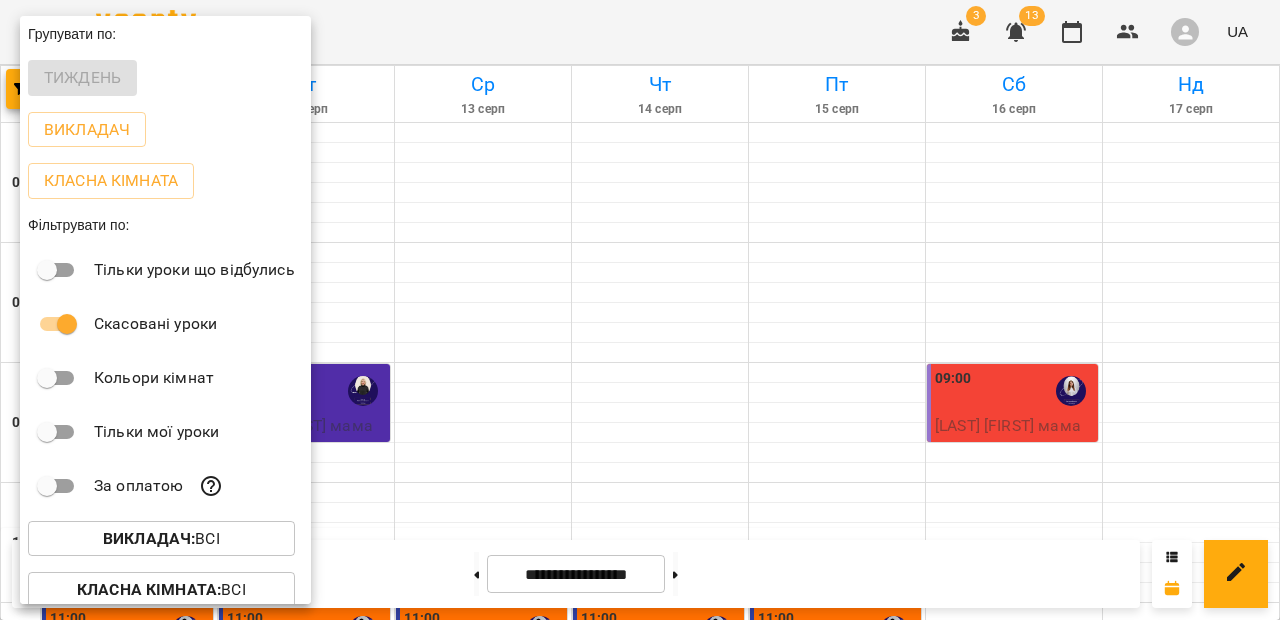 click on "Викладач :" at bounding box center [149, 538] 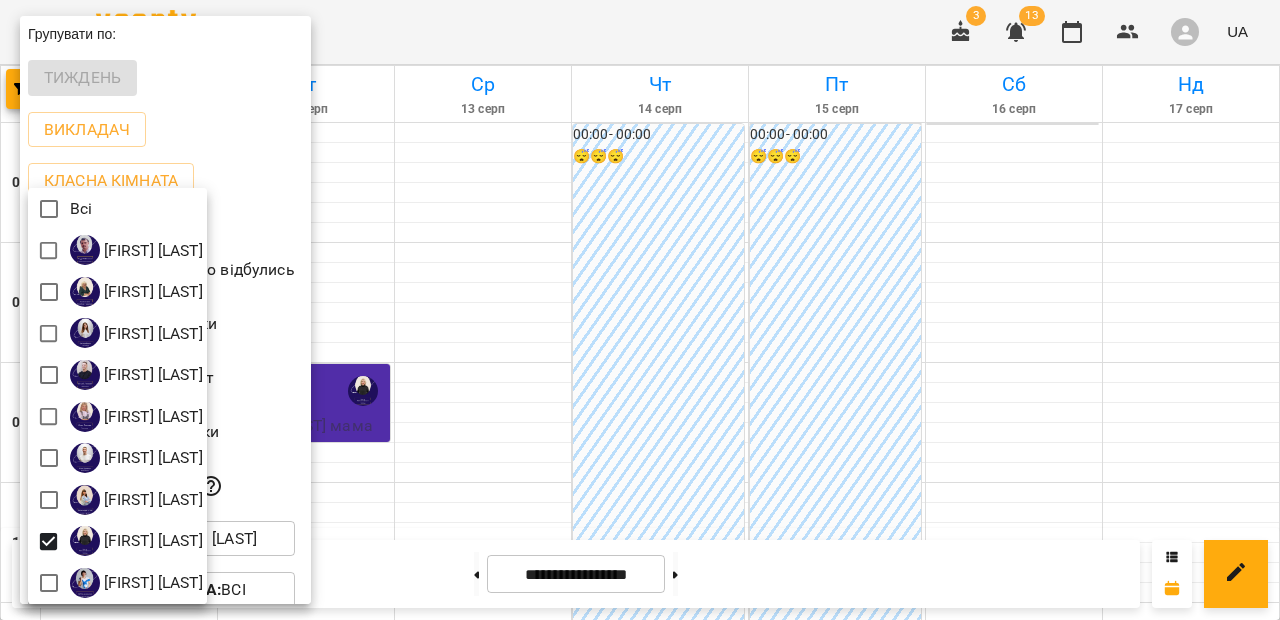 click at bounding box center (640, 310) 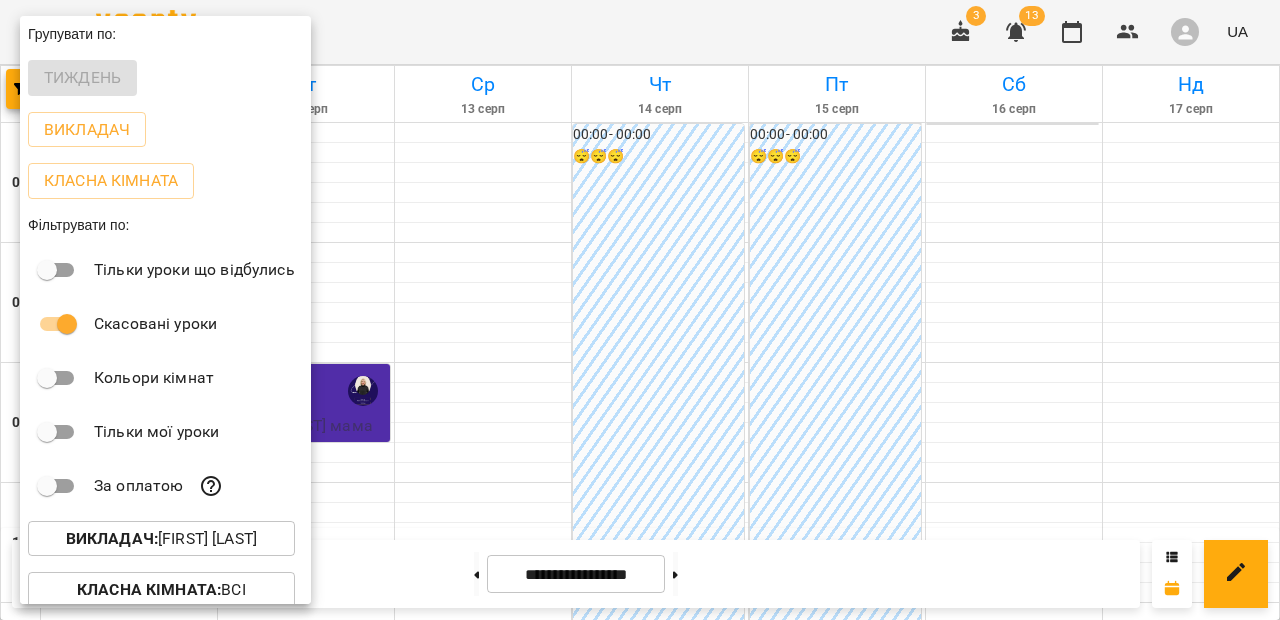 click at bounding box center [640, 310] 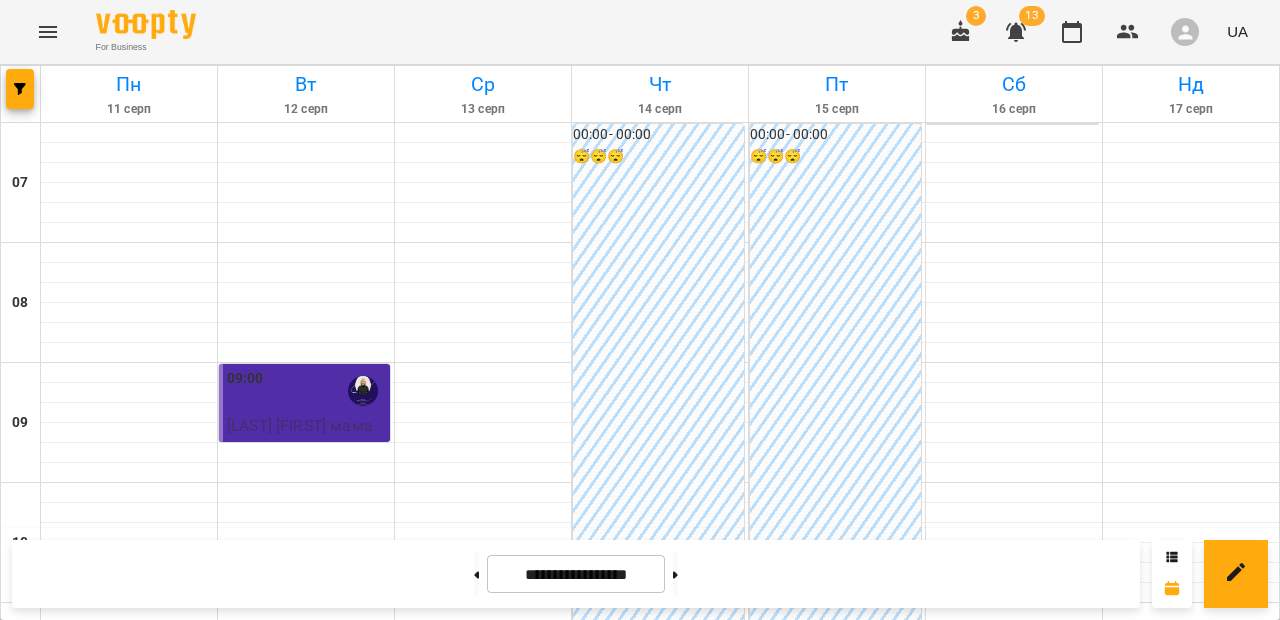 scroll, scrollTop: 1153, scrollLeft: 0, axis: vertical 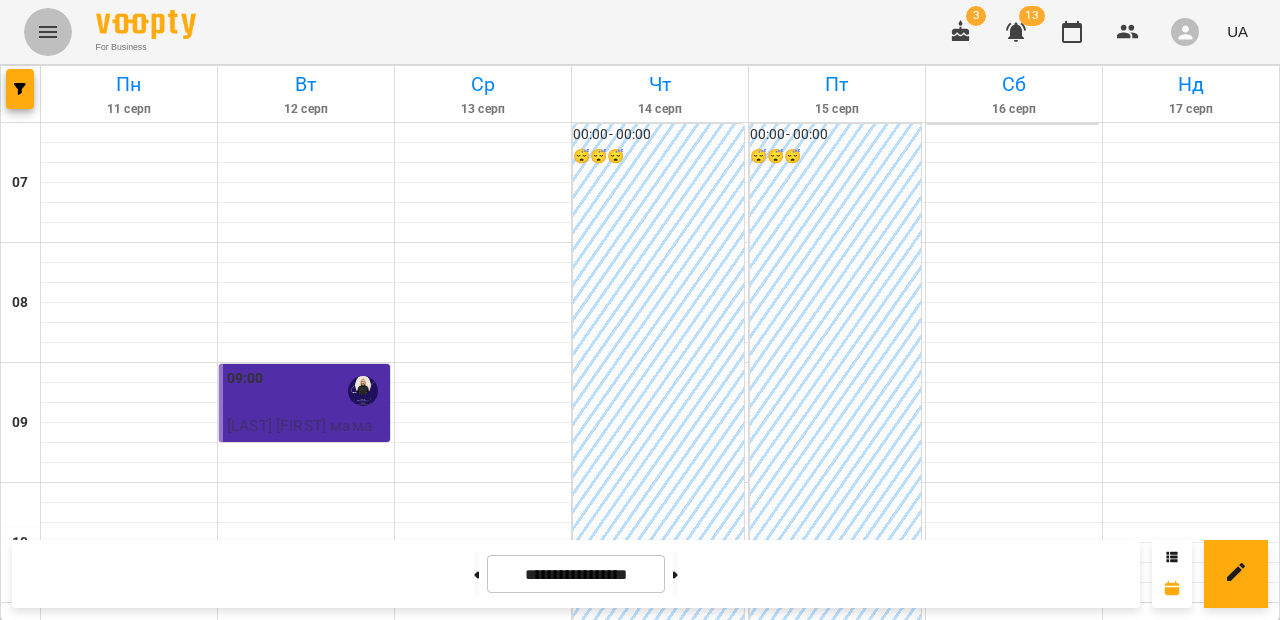 click 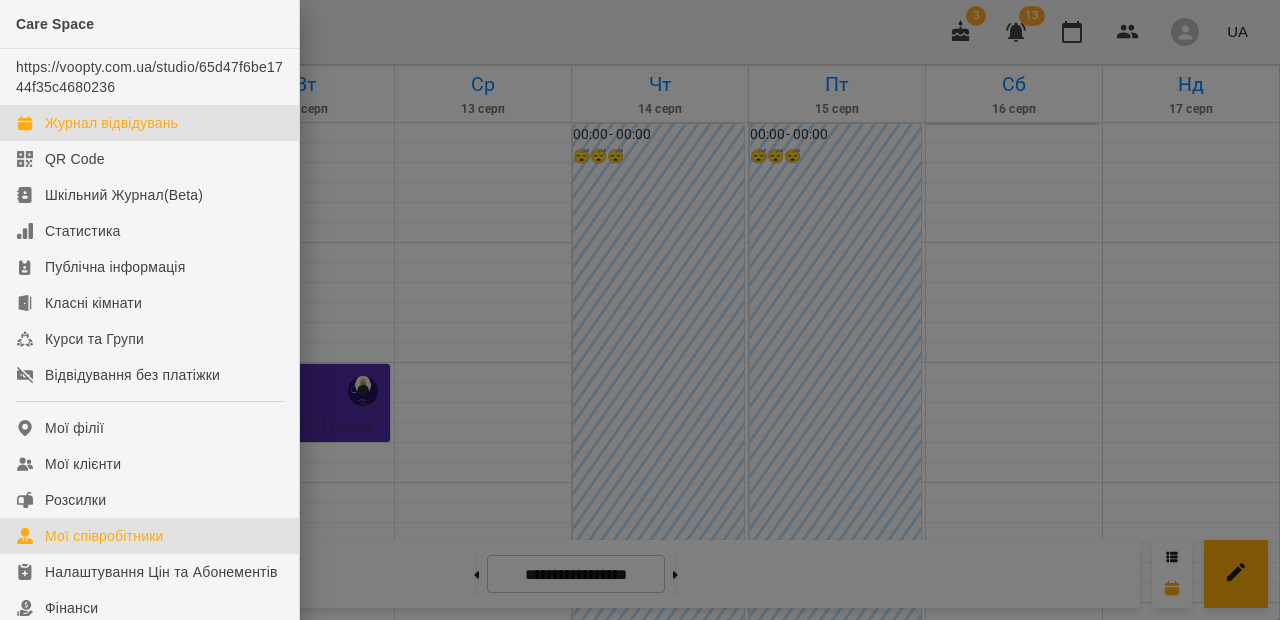 click on "Мої співробітники" at bounding box center [104, 536] 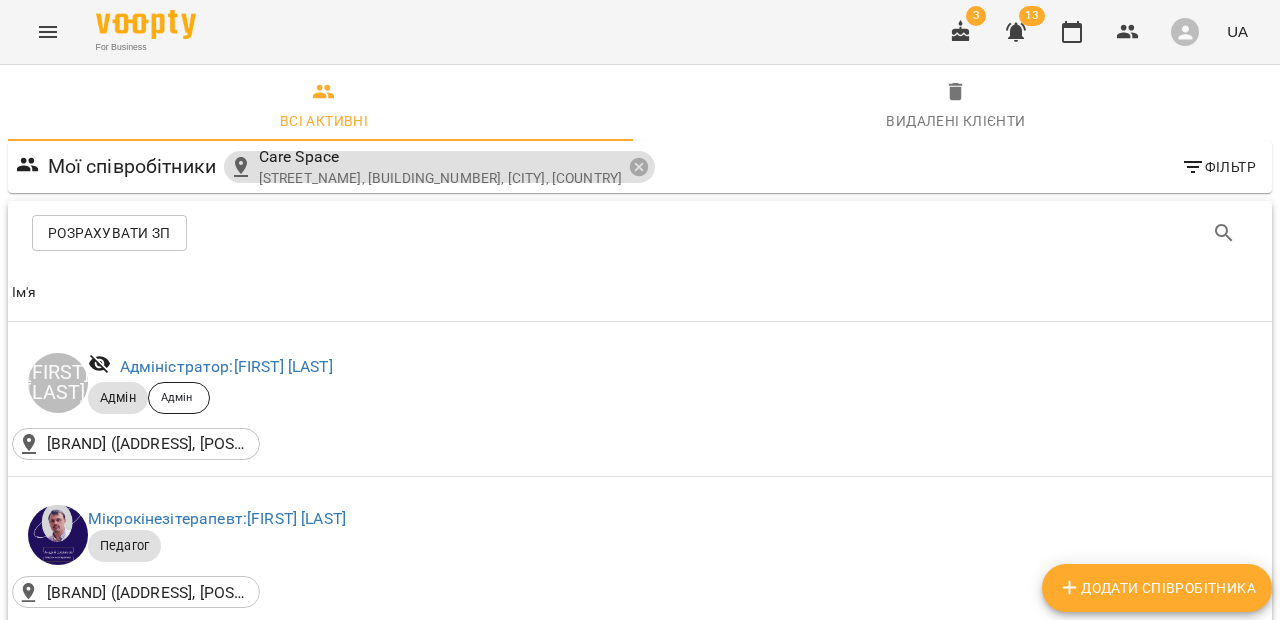 scroll, scrollTop: 202, scrollLeft: 0, axis: vertical 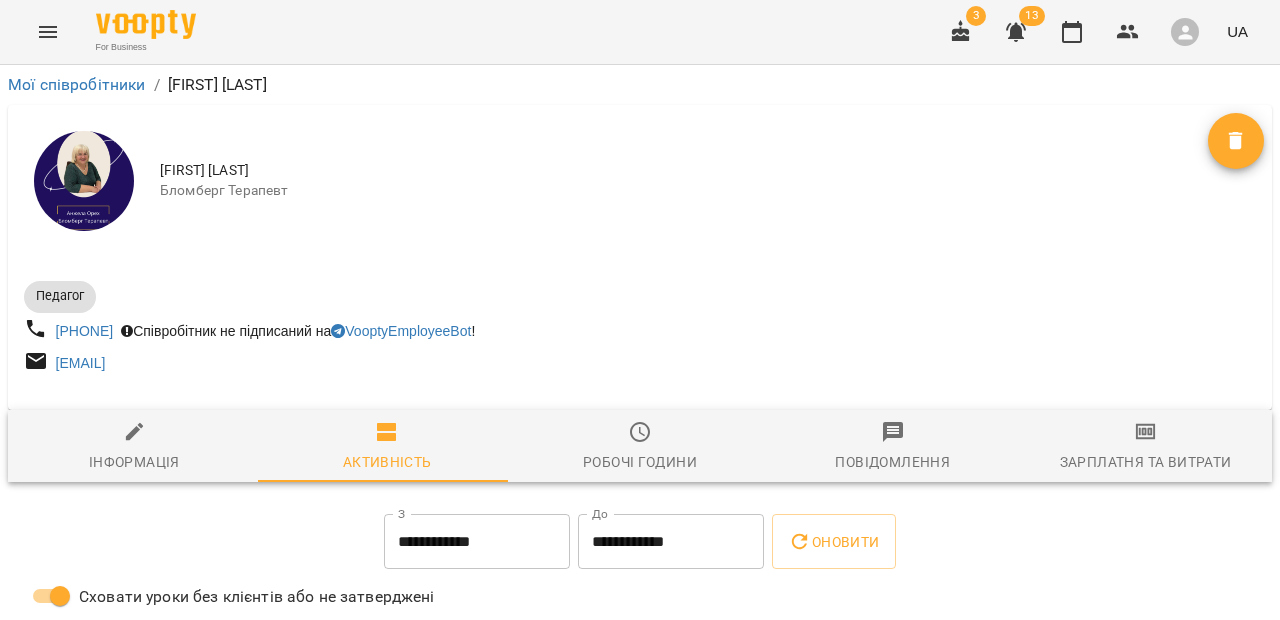 click on "Робочі години" at bounding box center (640, 462) 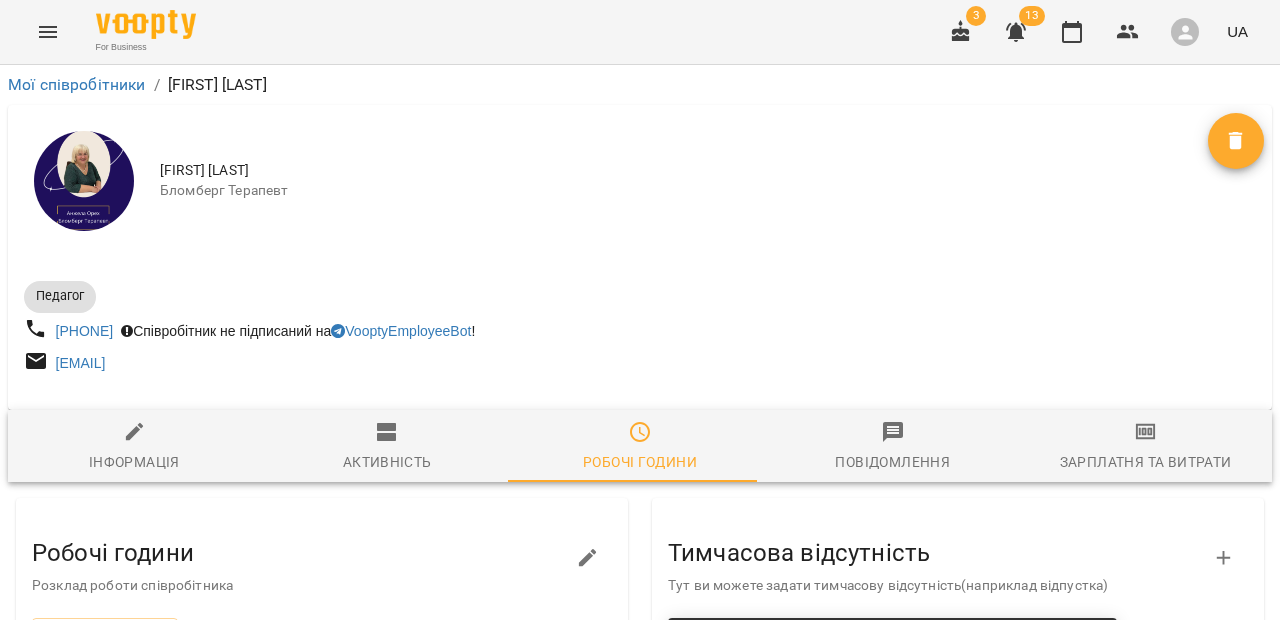 click 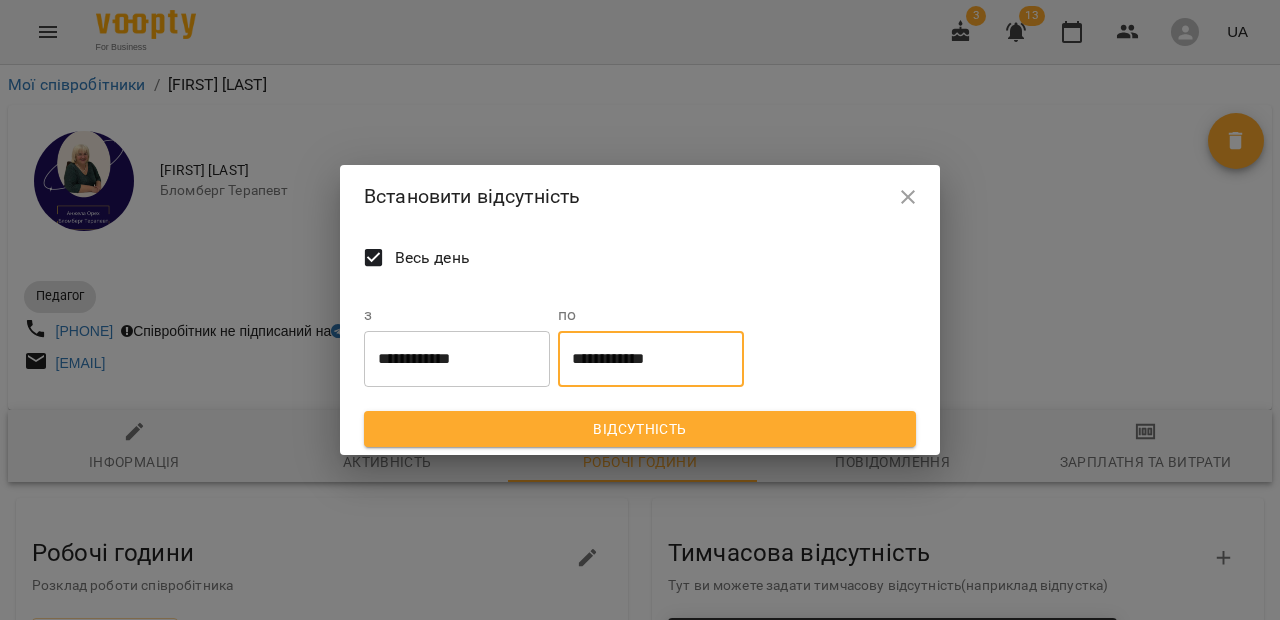 click on "**********" at bounding box center [651, 359] 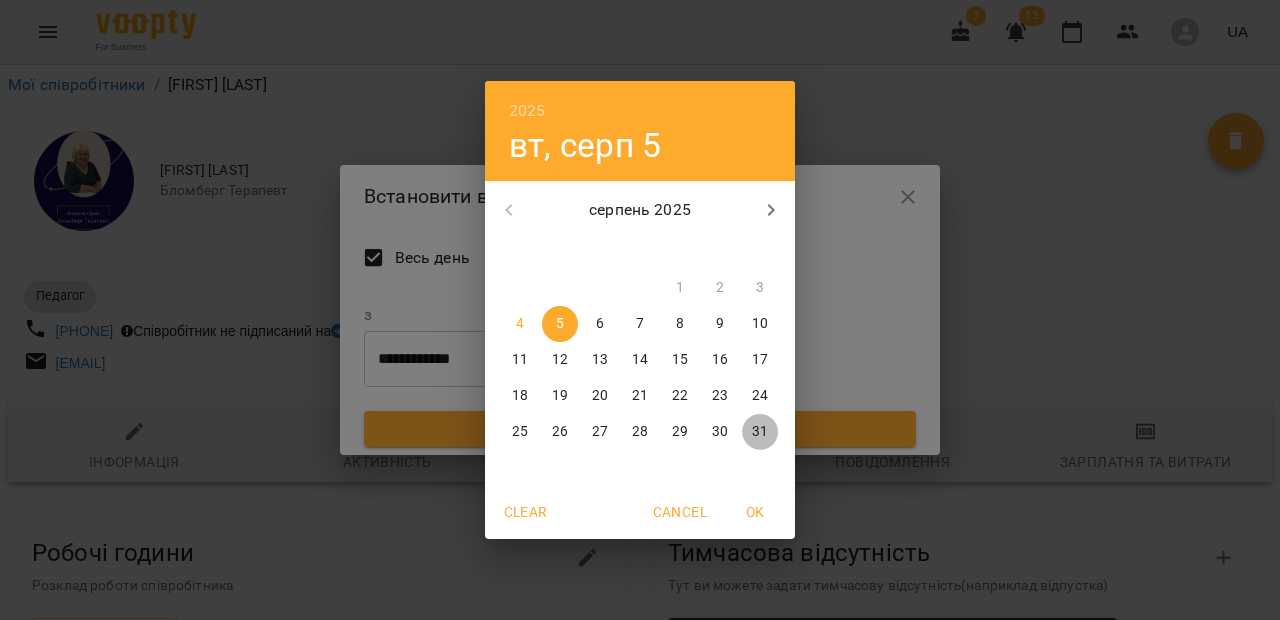 click on "31" at bounding box center (760, 432) 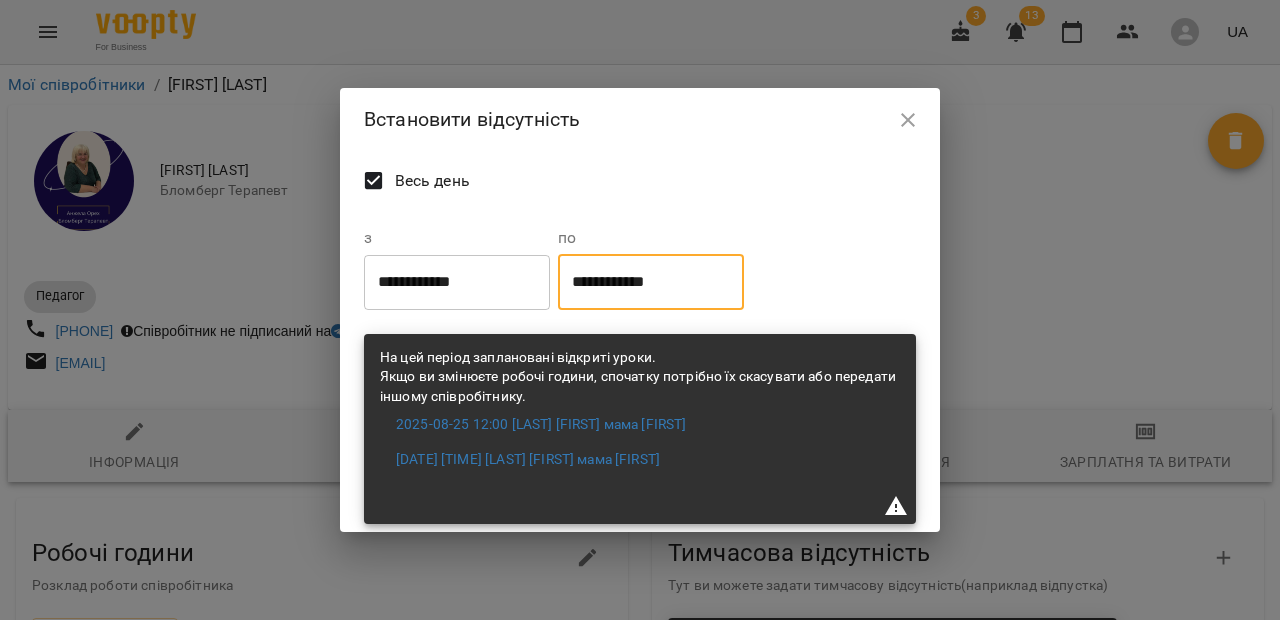 click on "**********" at bounding box center [651, 282] 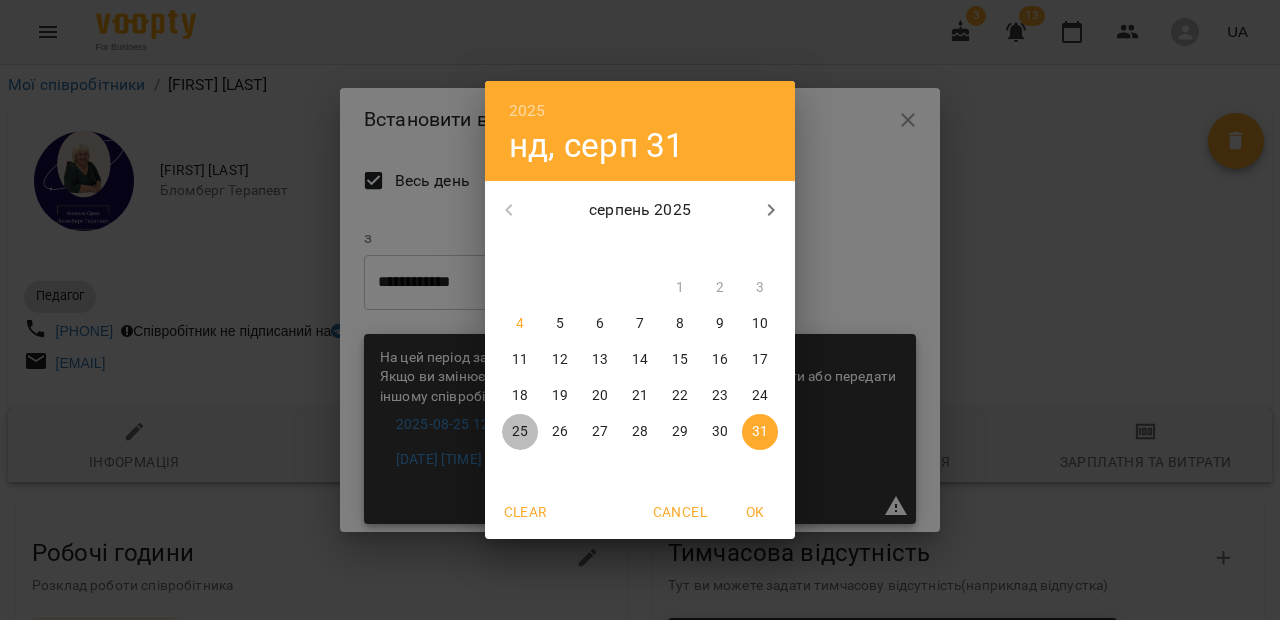 click on "25" at bounding box center (520, 432) 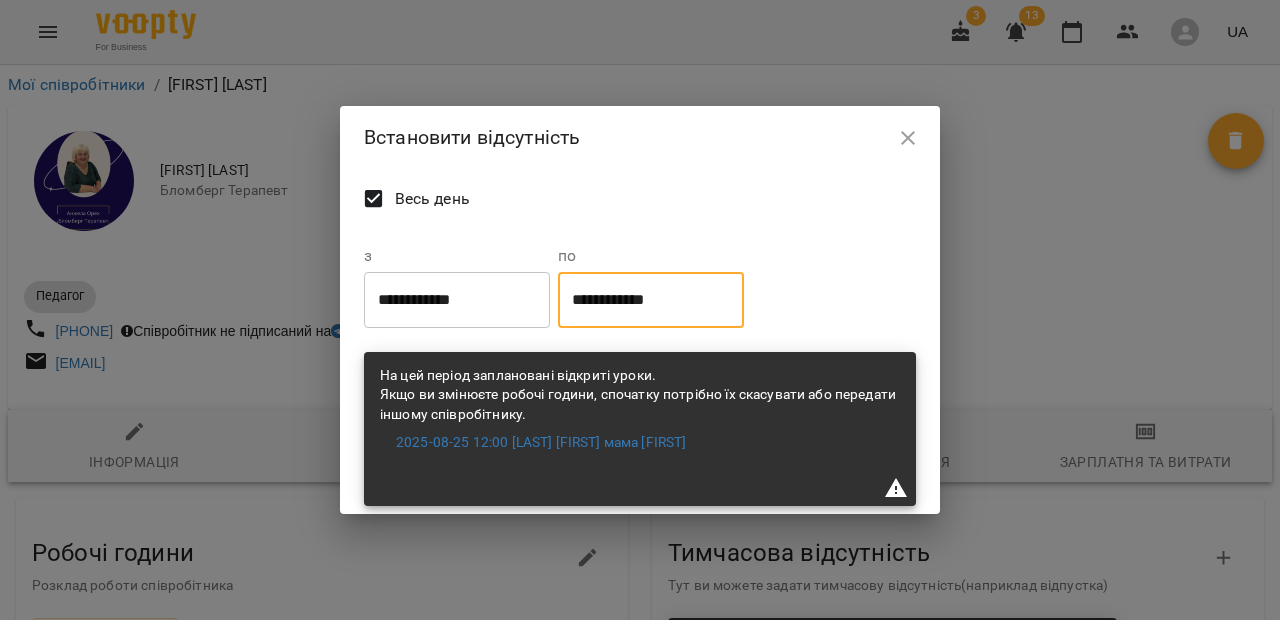 click on "**********" at bounding box center [651, 300] 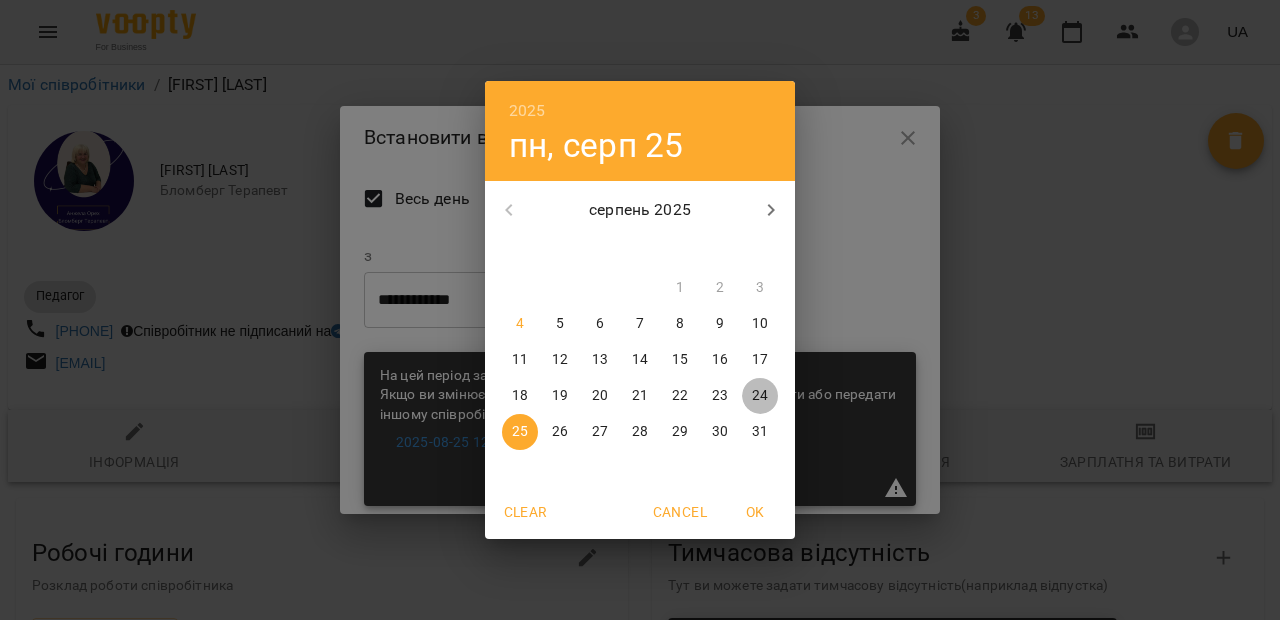 click on "24" at bounding box center (760, 396) 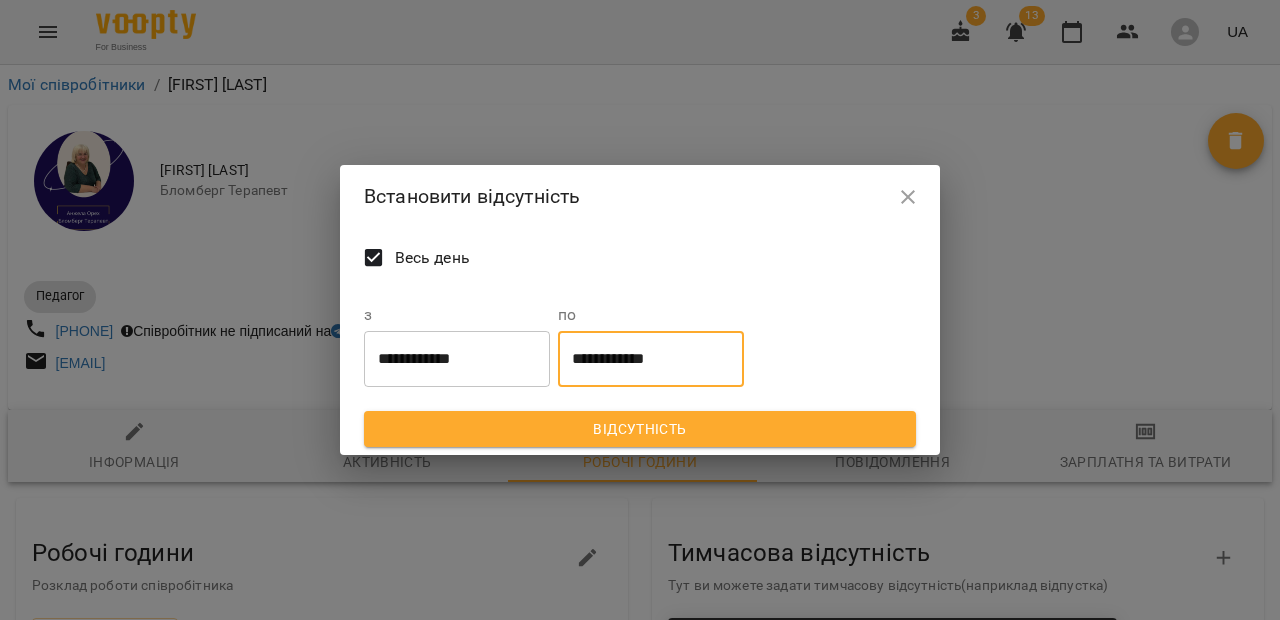 click on "Відсутність" at bounding box center [640, 429] 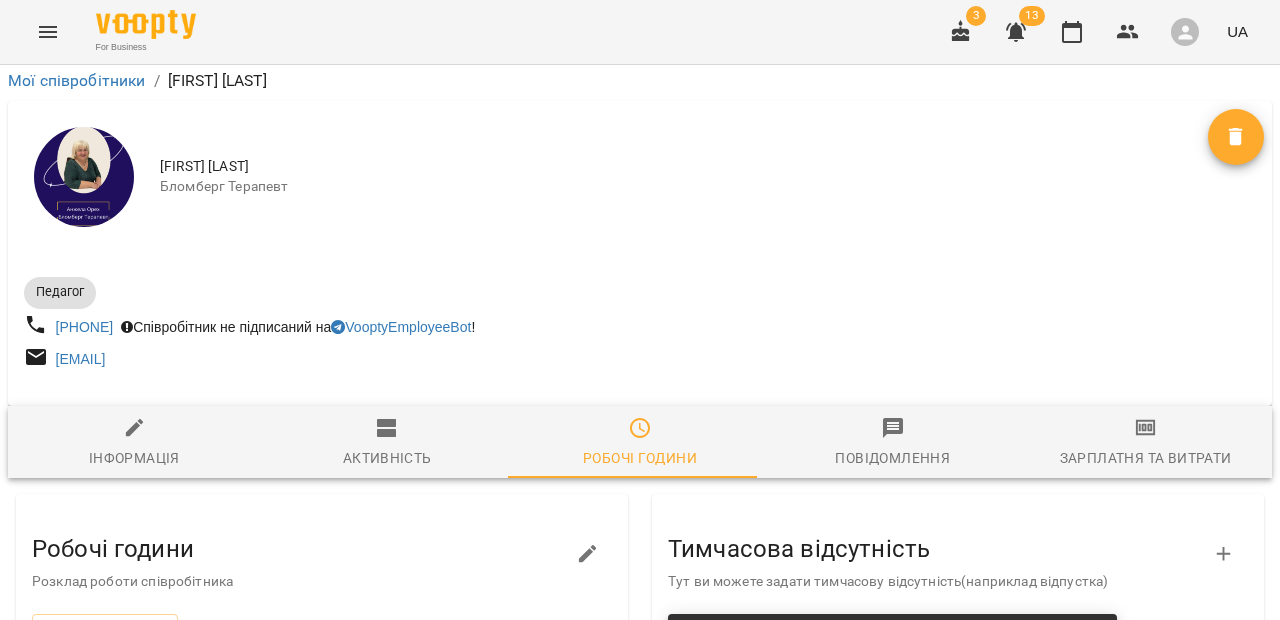scroll, scrollTop: 0, scrollLeft: 0, axis: both 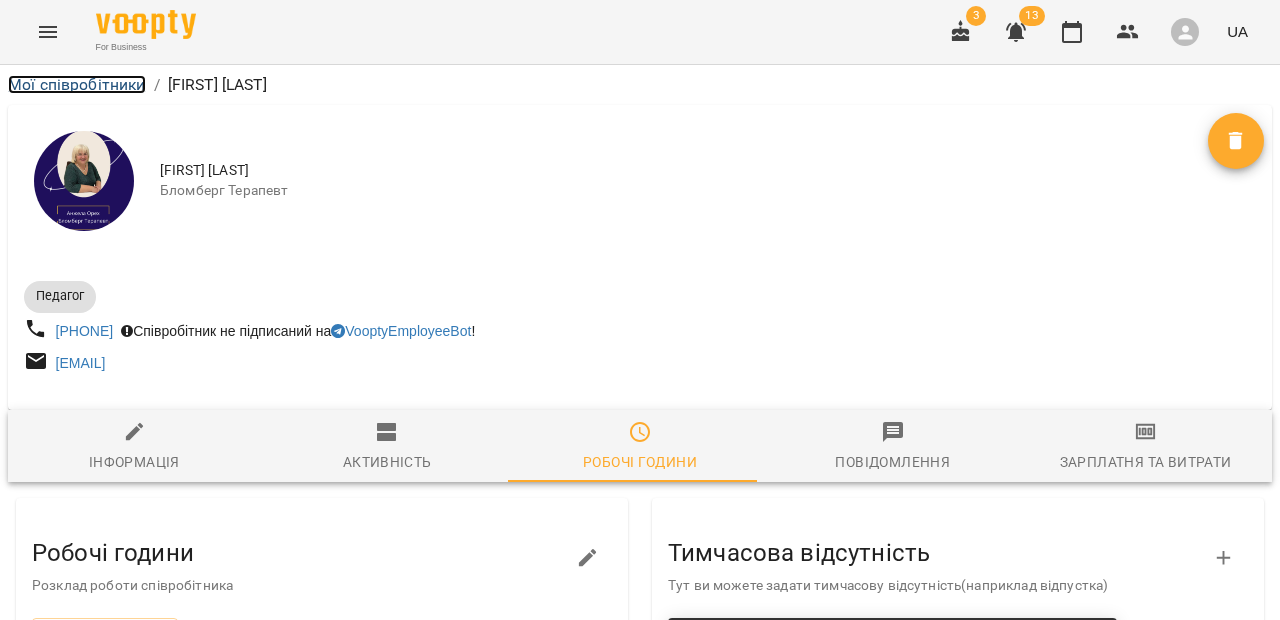 click on "Мої співробітники" at bounding box center [77, 84] 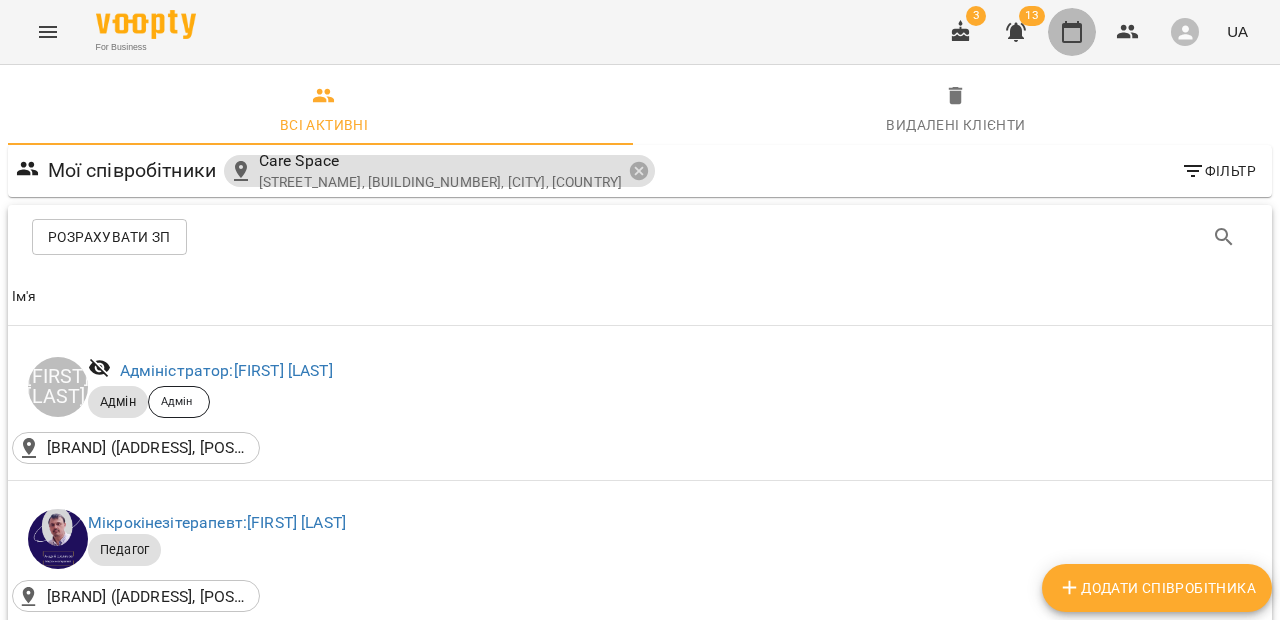 click at bounding box center [1072, 32] 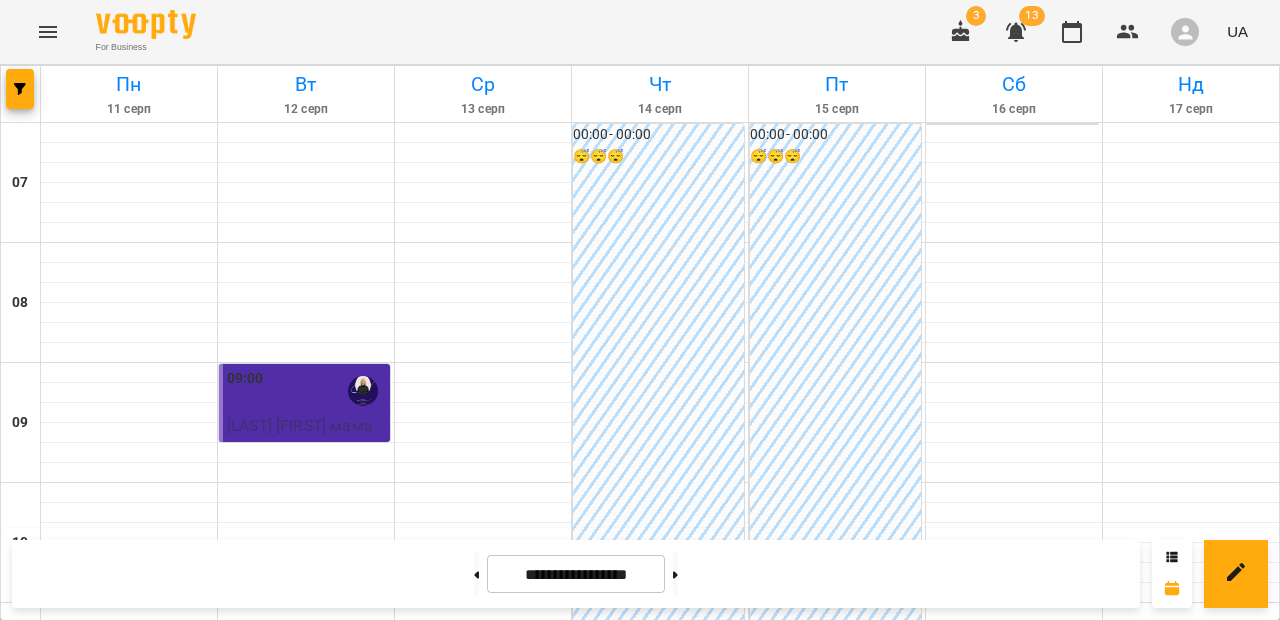 scroll, scrollTop: 0, scrollLeft: 0, axis: both 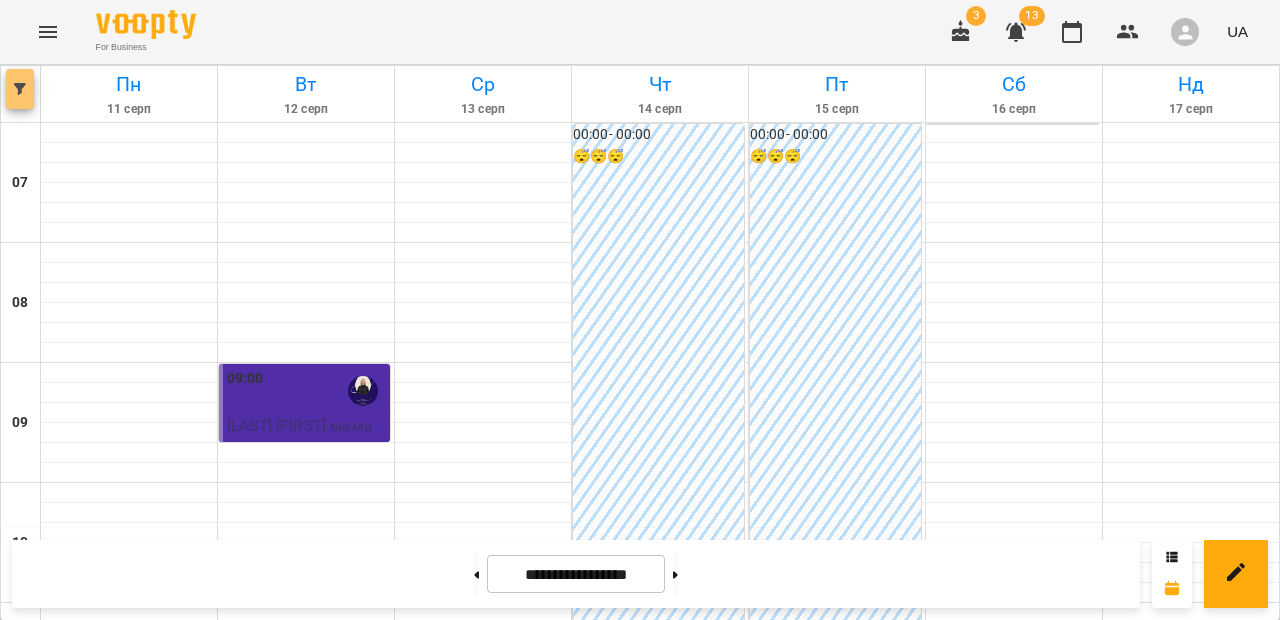 click at bounding box center [20, 89] 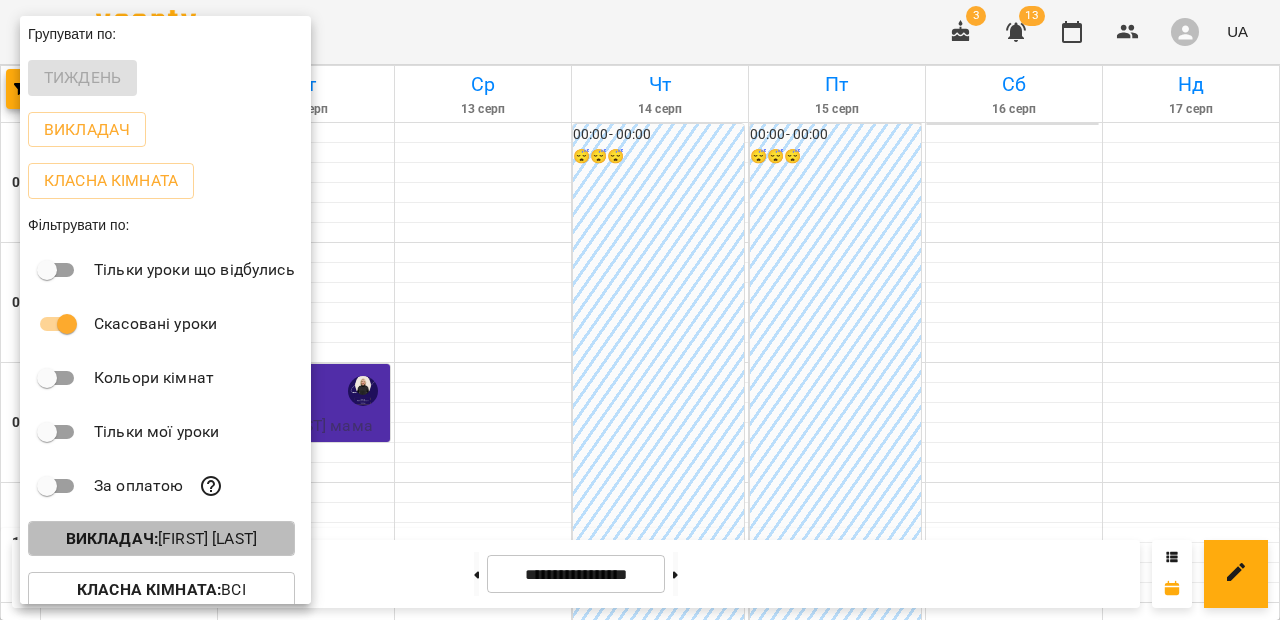 click on "Викладач :  [FIRST] [LAST]" at bounding box center (161, 539) 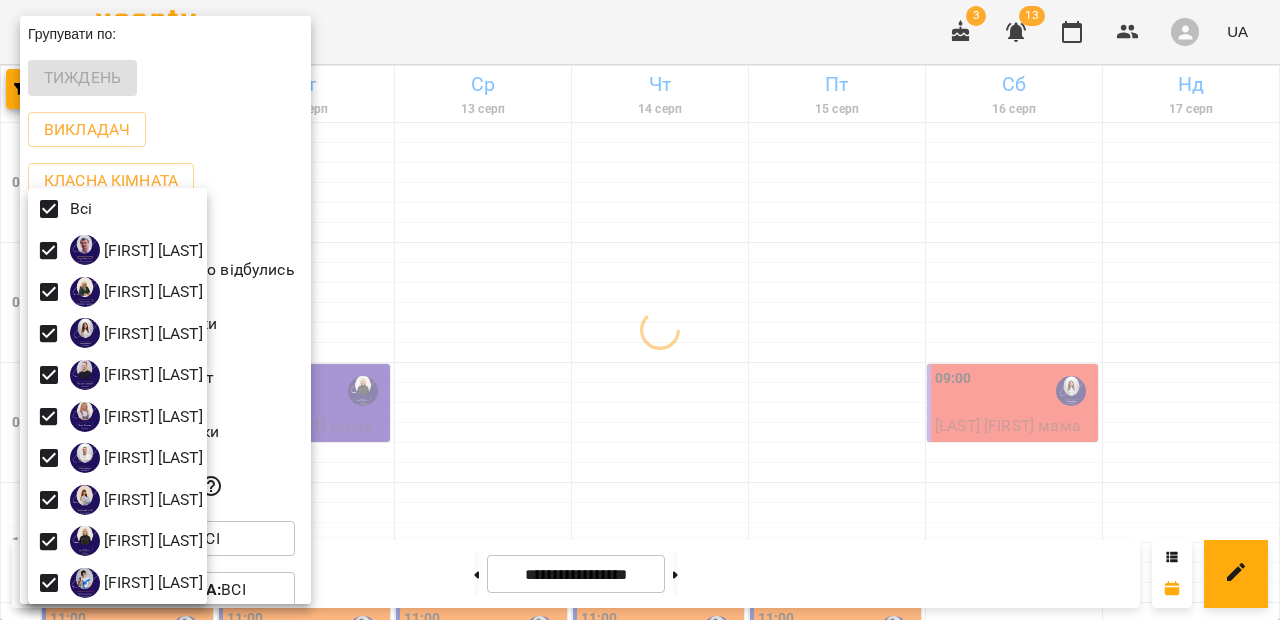 click at bounding box center [640, 310] 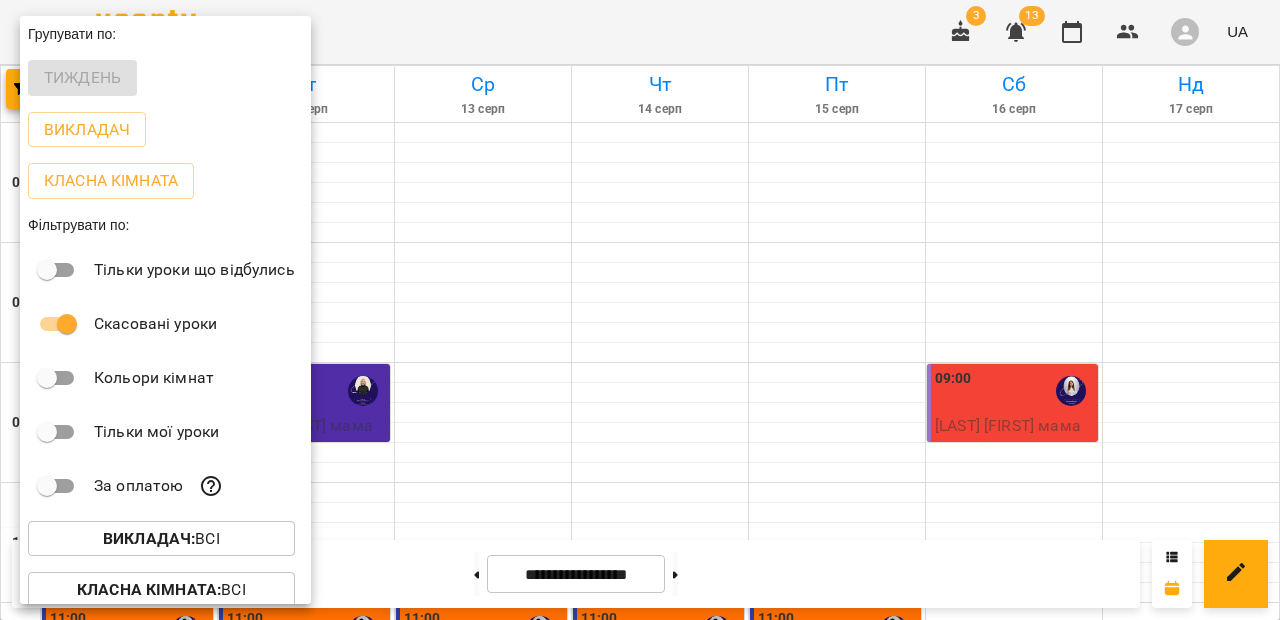 click at bounding box center (640, 310) 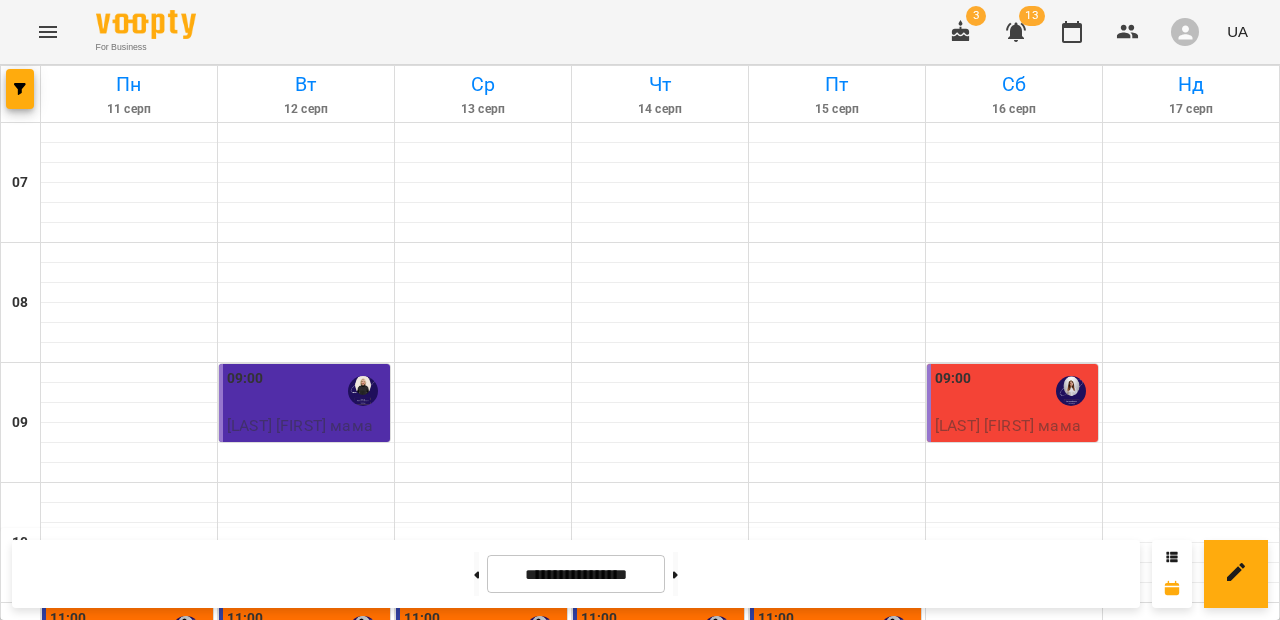 scroll, scrollTop: 304, scrollLeft: 0, axis: vertical 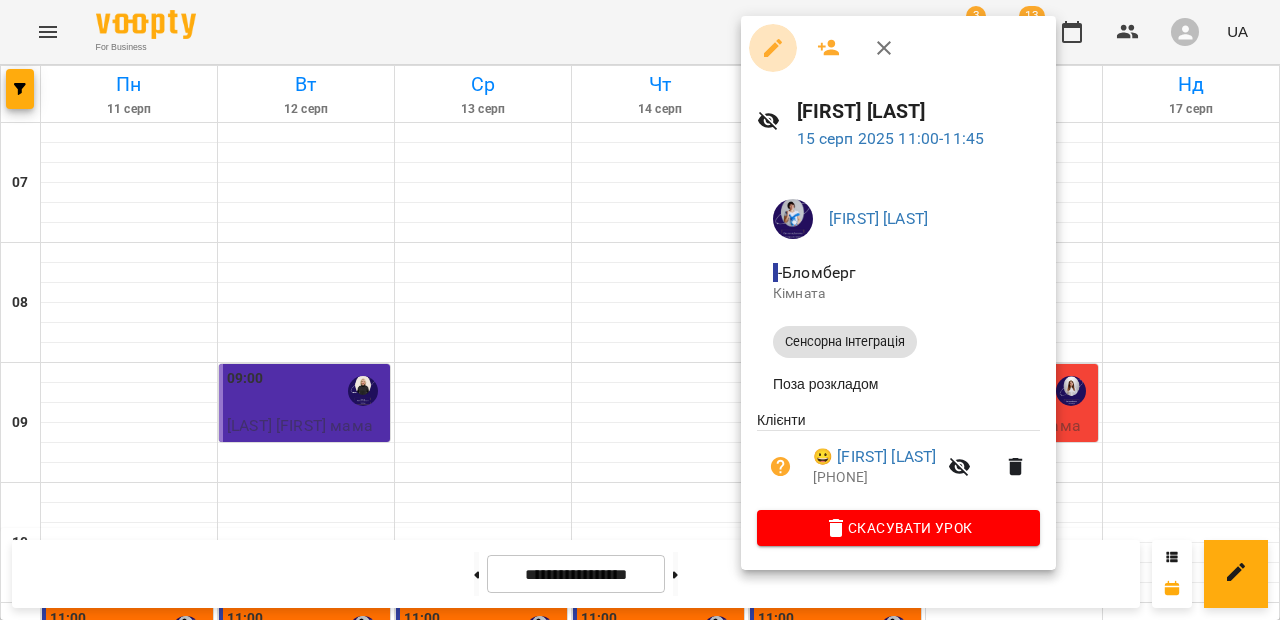 click 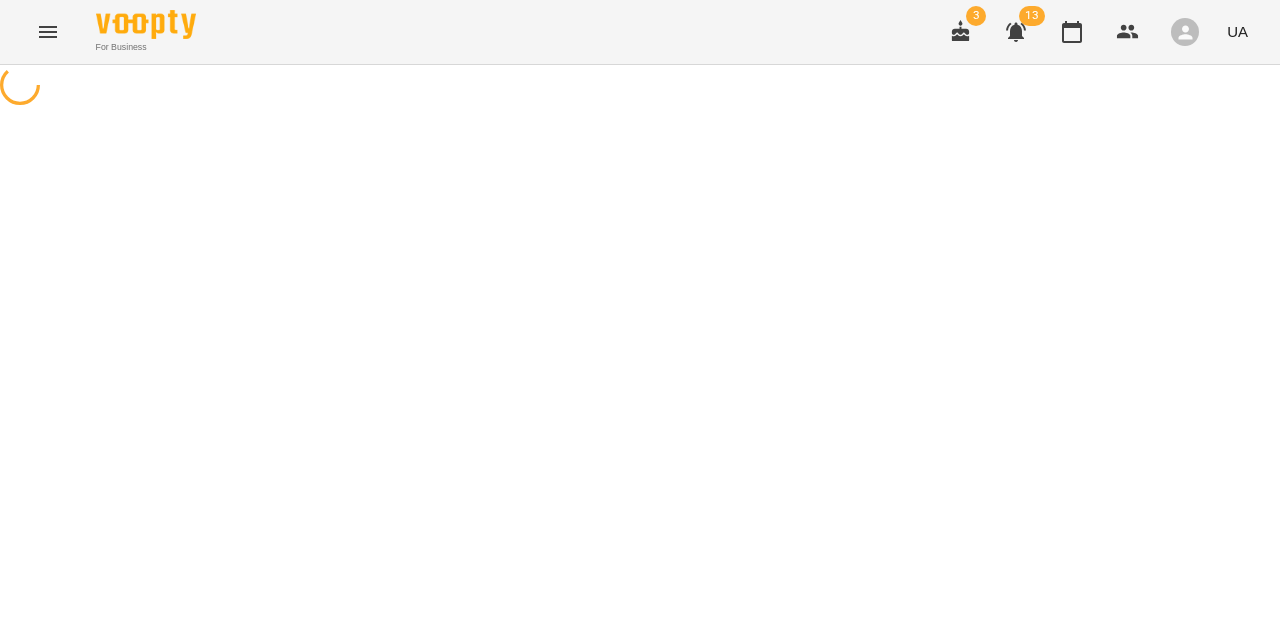 select on "**********" 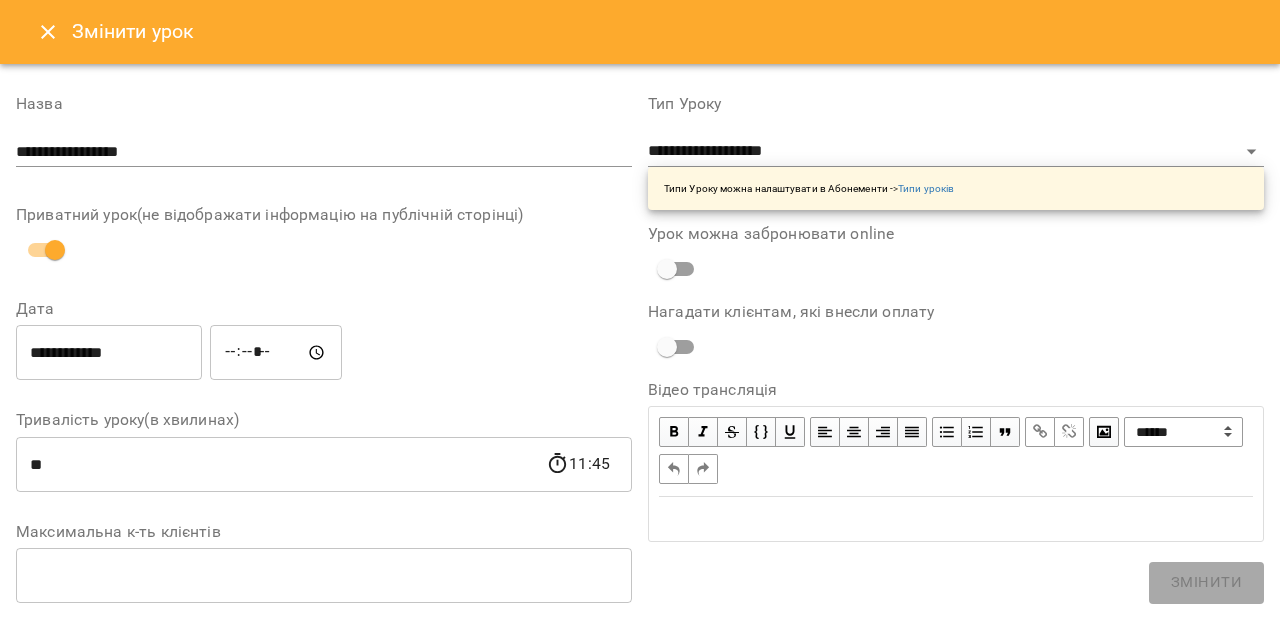 click on "*****" at bounding box center (276, 353) 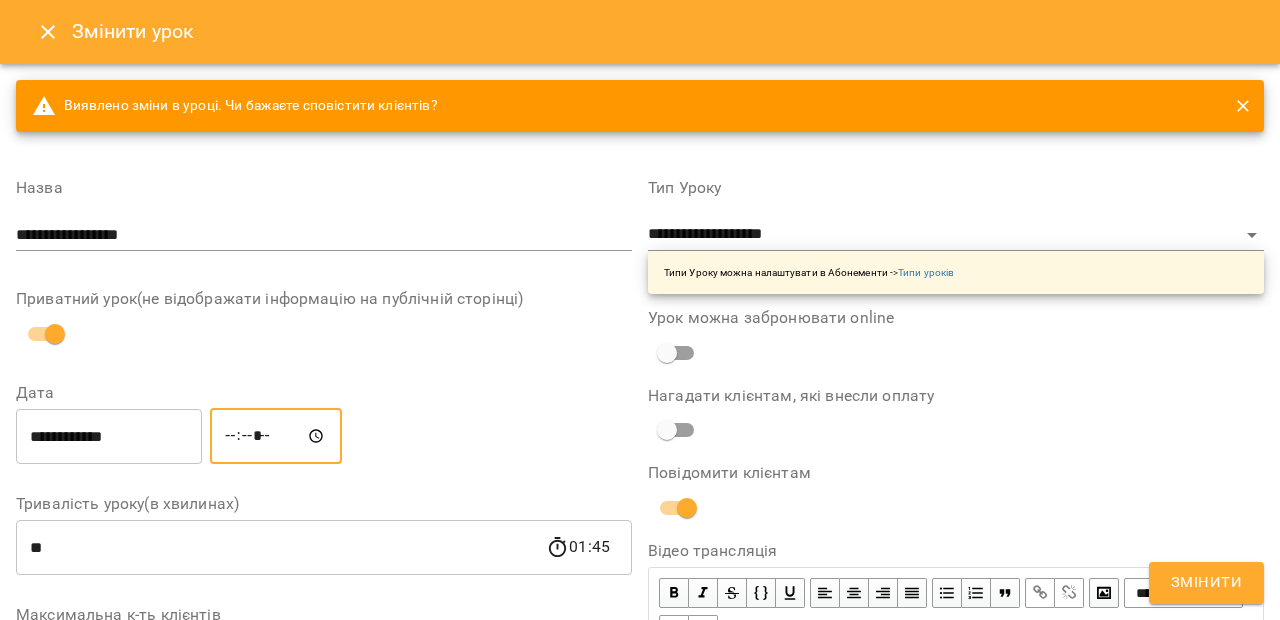 type on "*****" 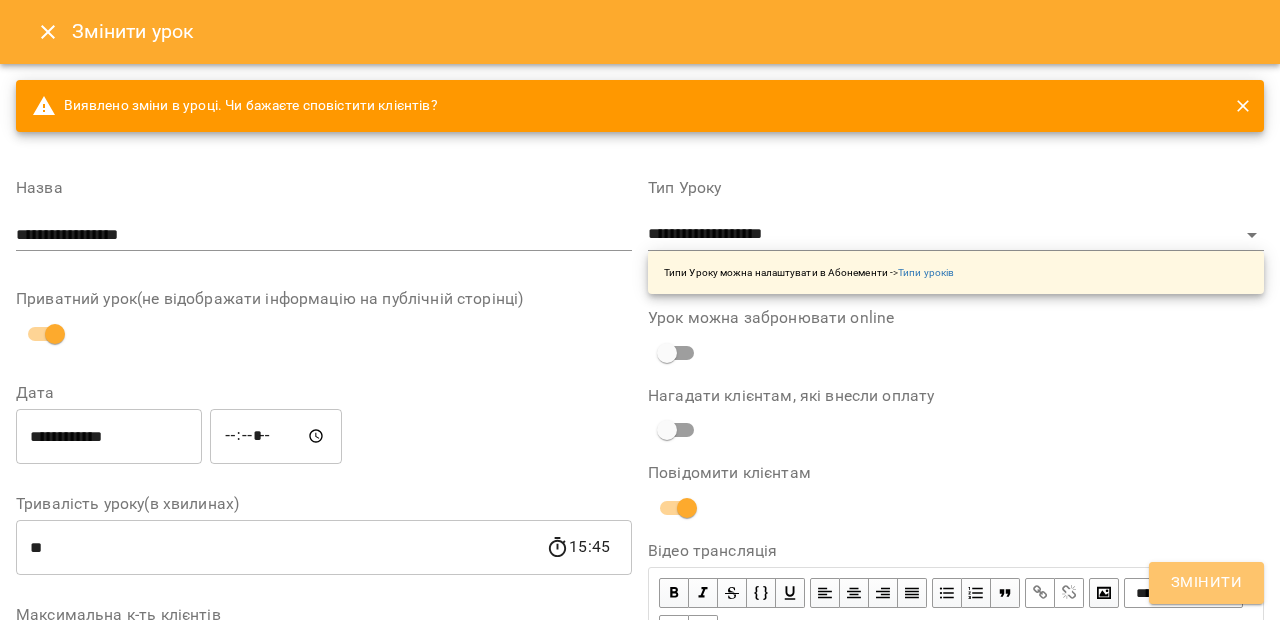 click on "Змінити" at bounding box center (1206, 583) 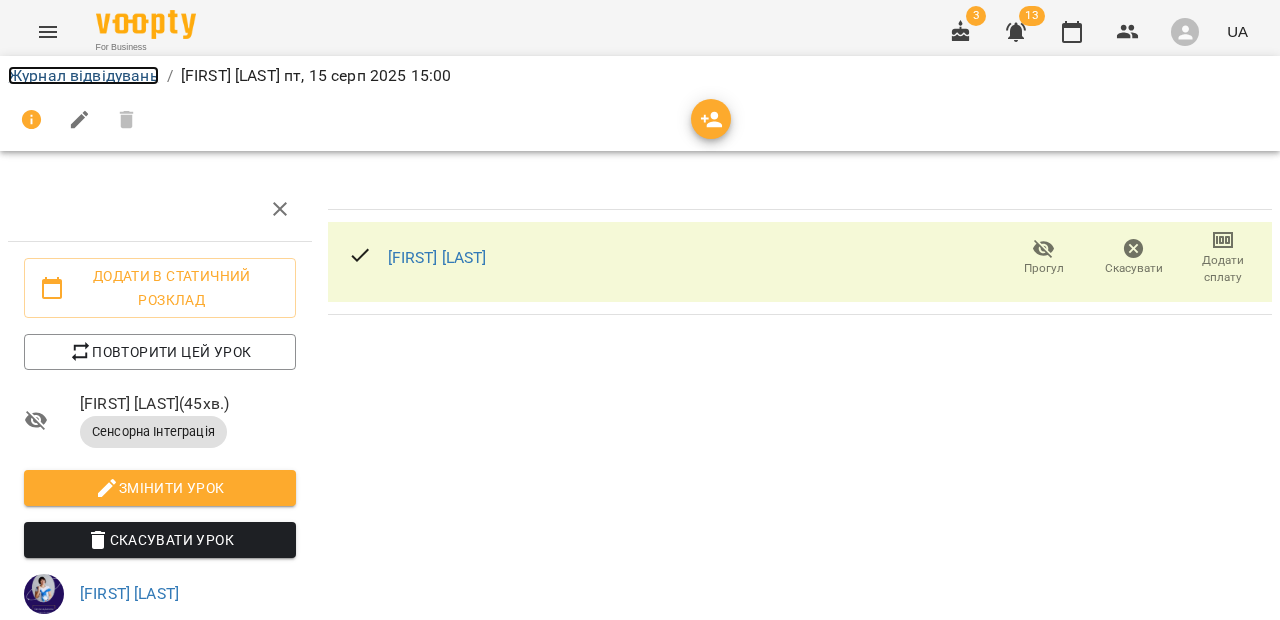 click on "Журнал відвідувань" at bounding box center [83, 75] 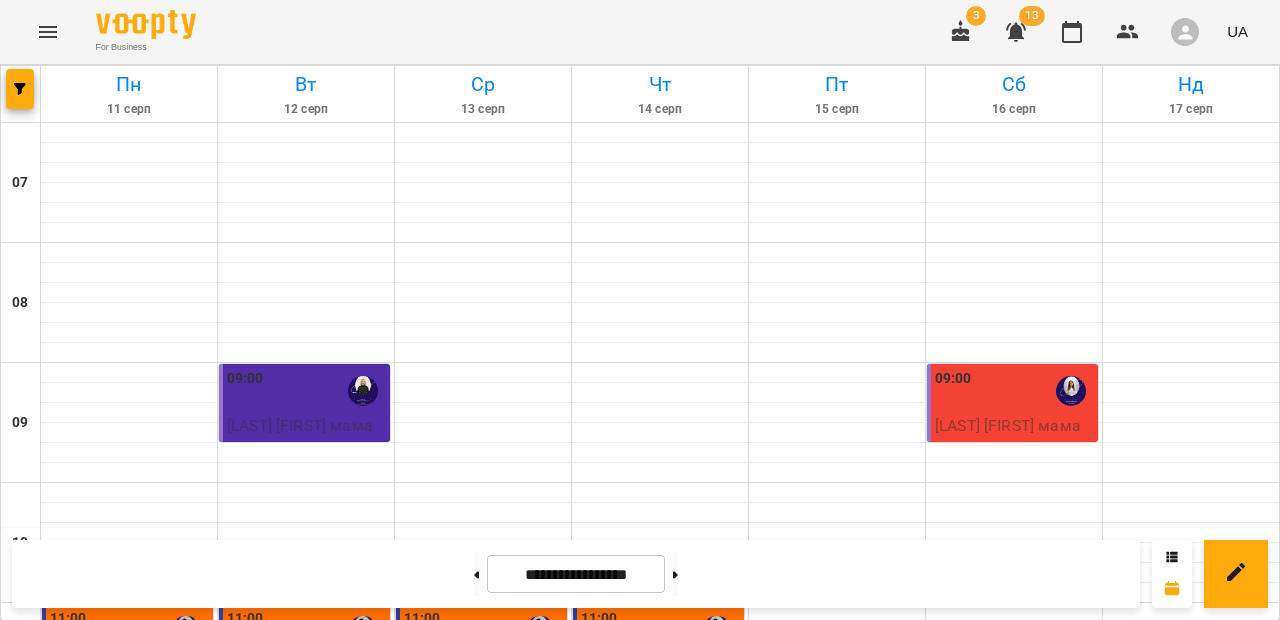 scroll, scrollTop: 127, scrollLeft: 0, axis: vertical 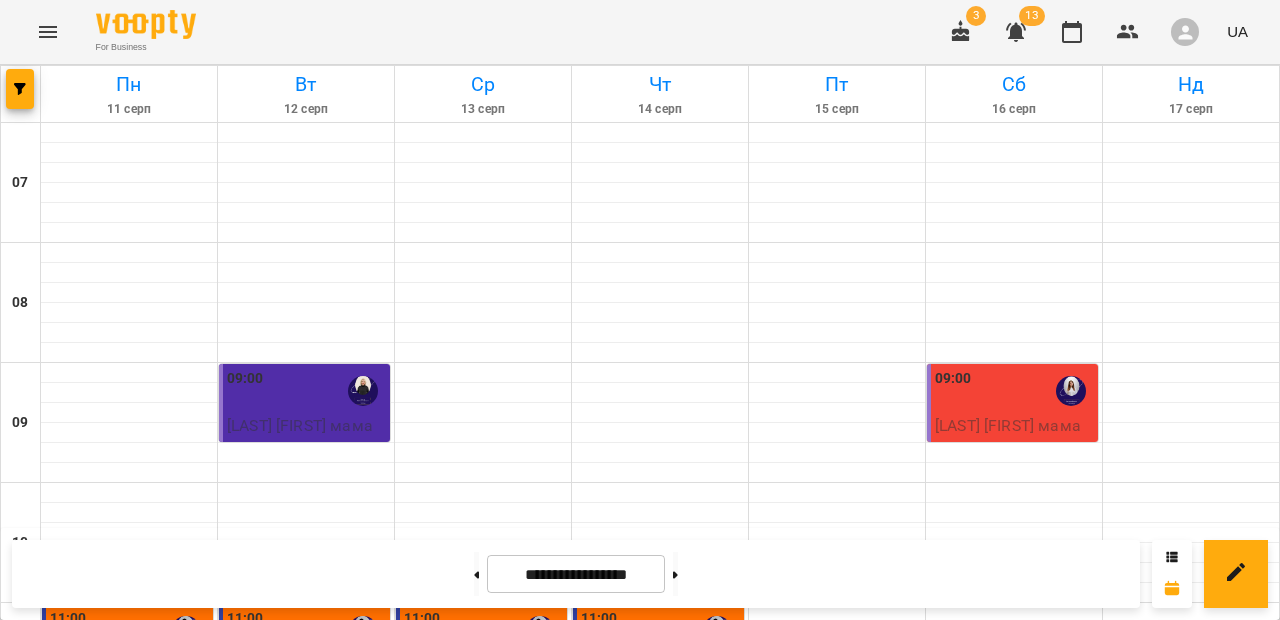 click 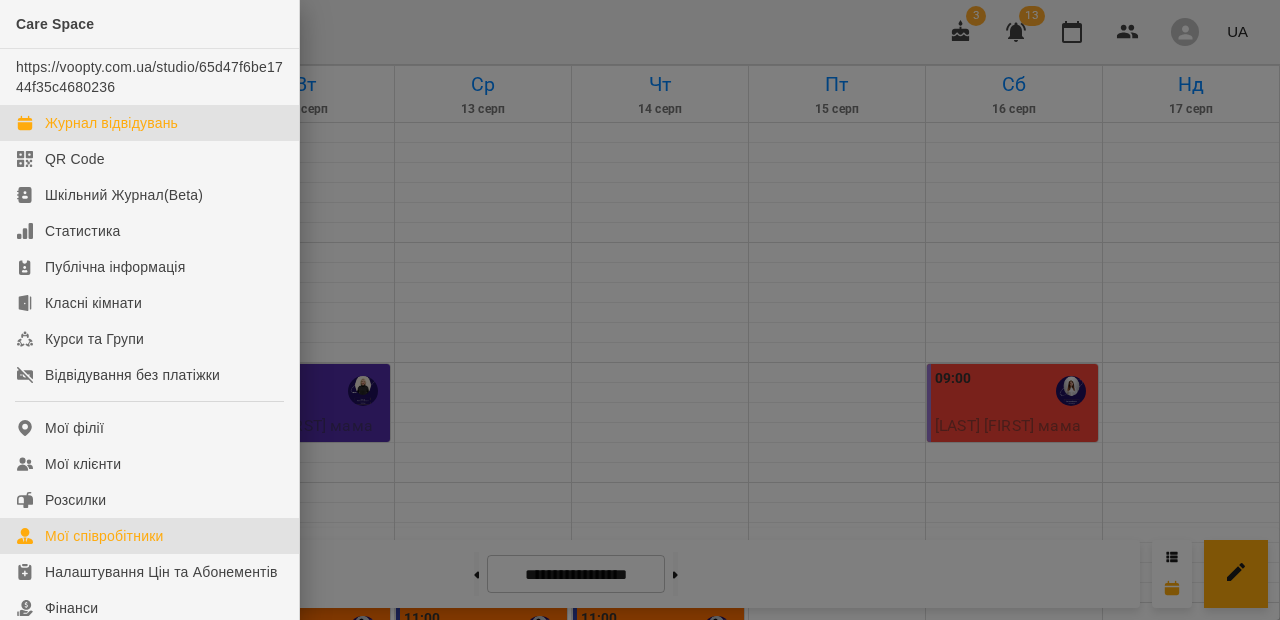click on "Мої співробітники" at bounding box center [104, 536] 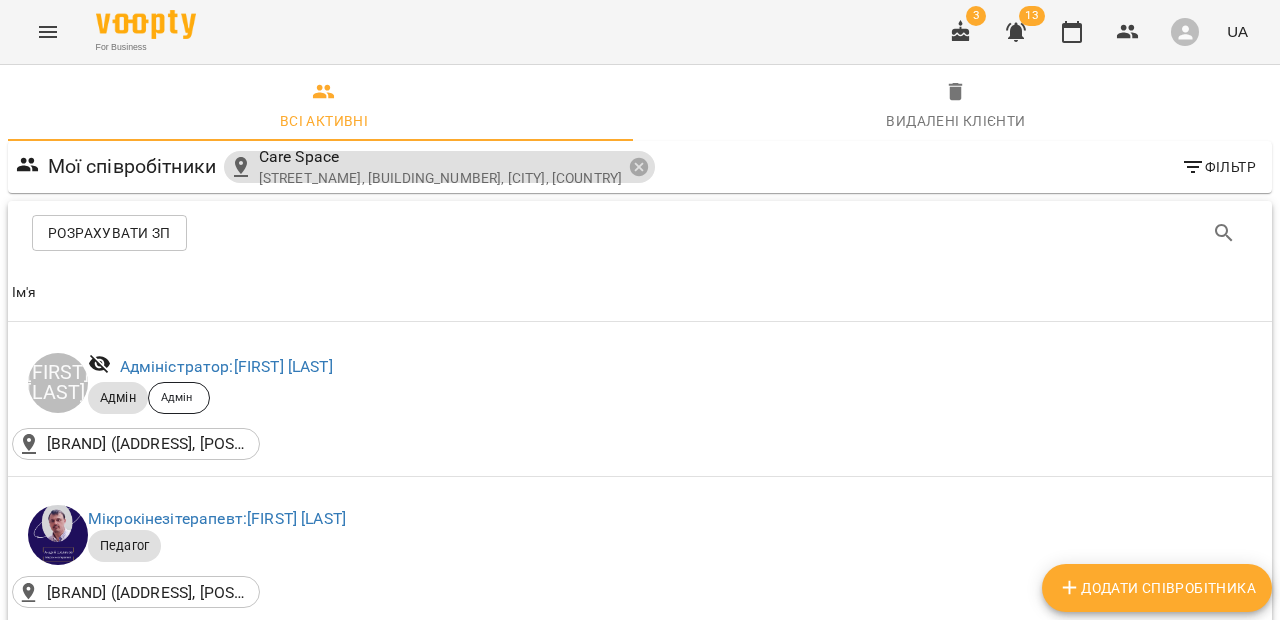 scroll, scrollTop: 1308, scrollLeft: 0, axis: vertical 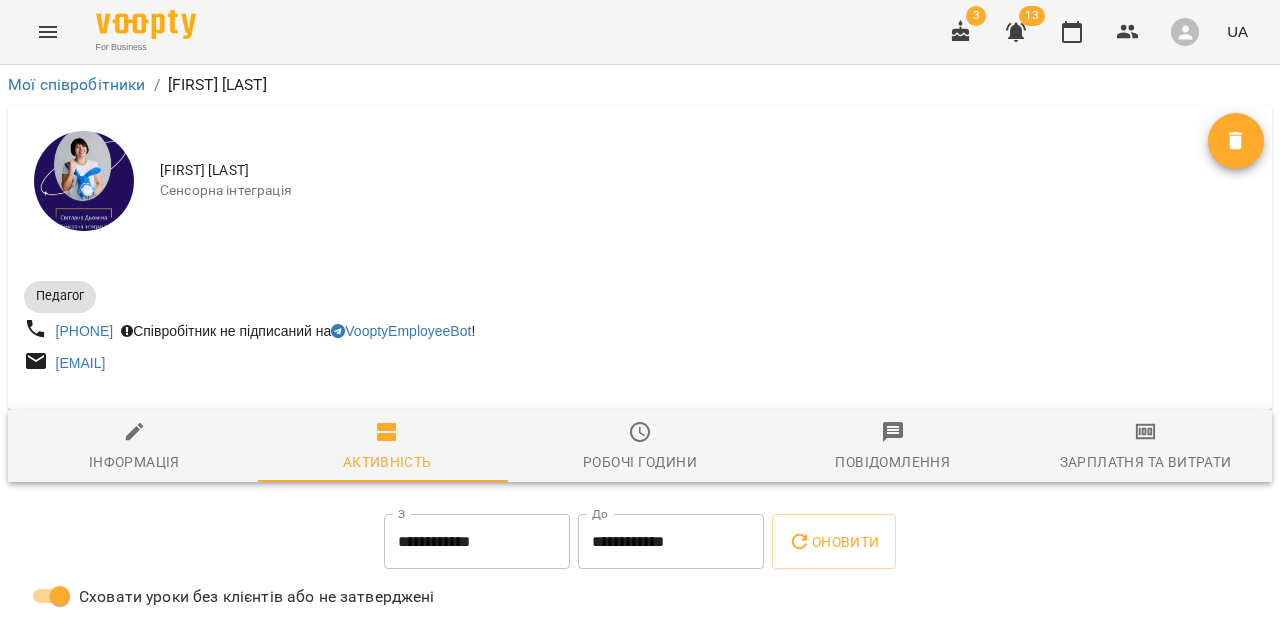click 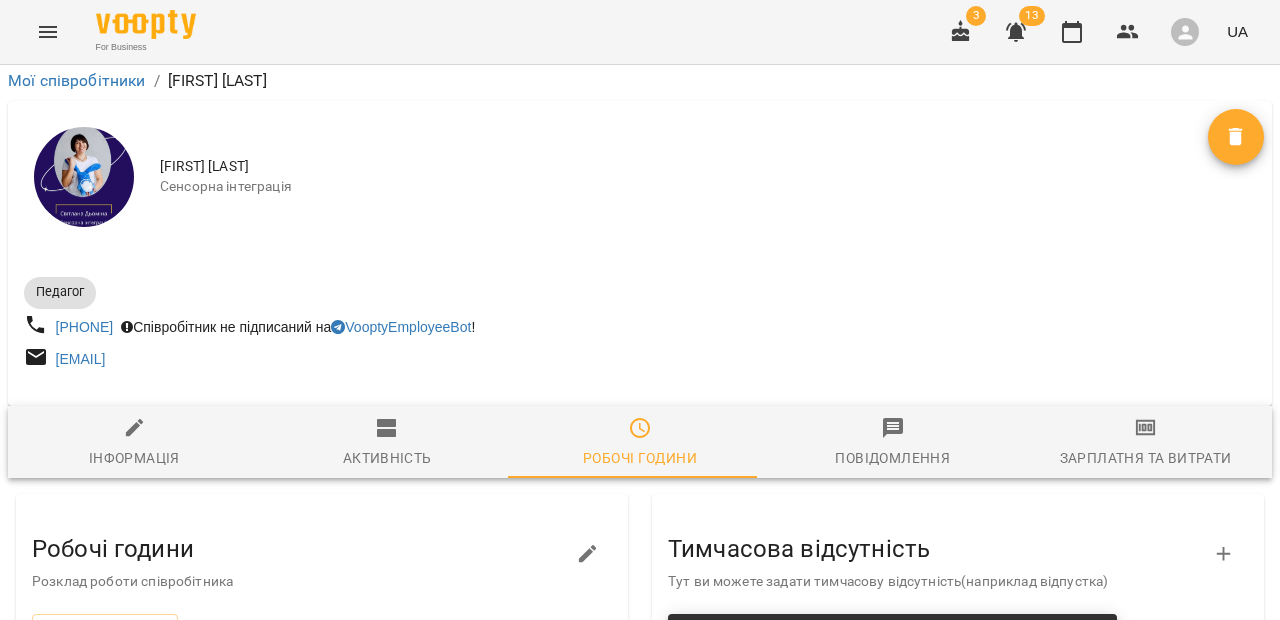 scroll, scrollTop: 188, scrollLeft: 0, axis: vertical 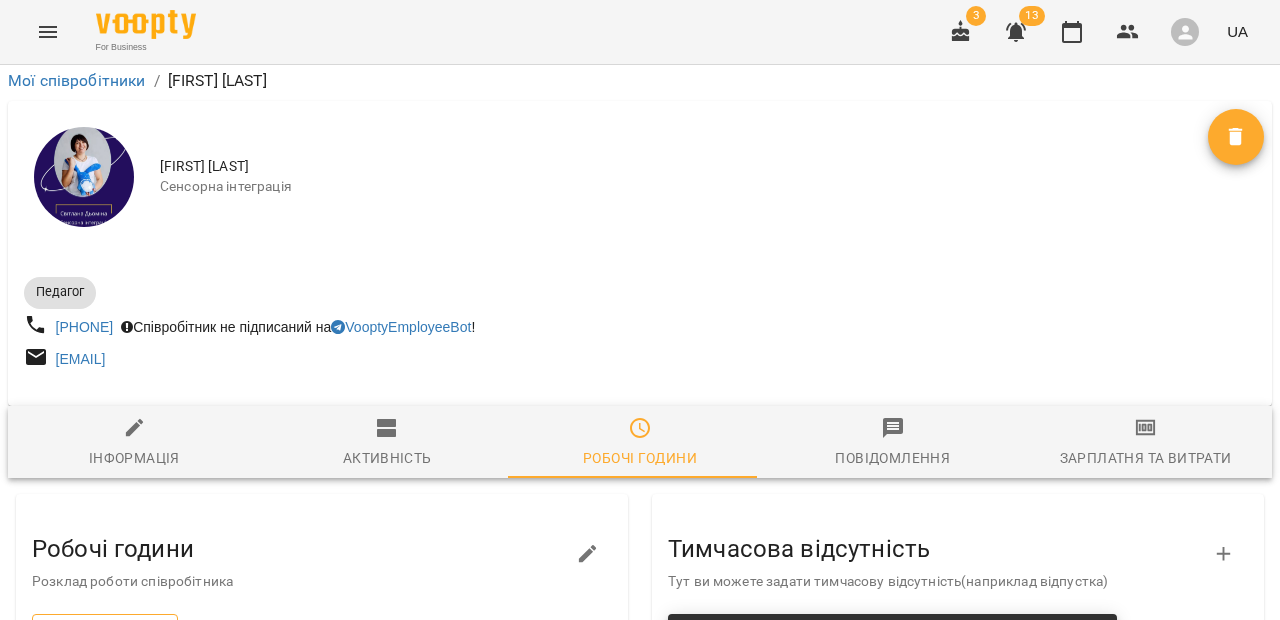click on "Робочі години" at bounding box center [105, 632] 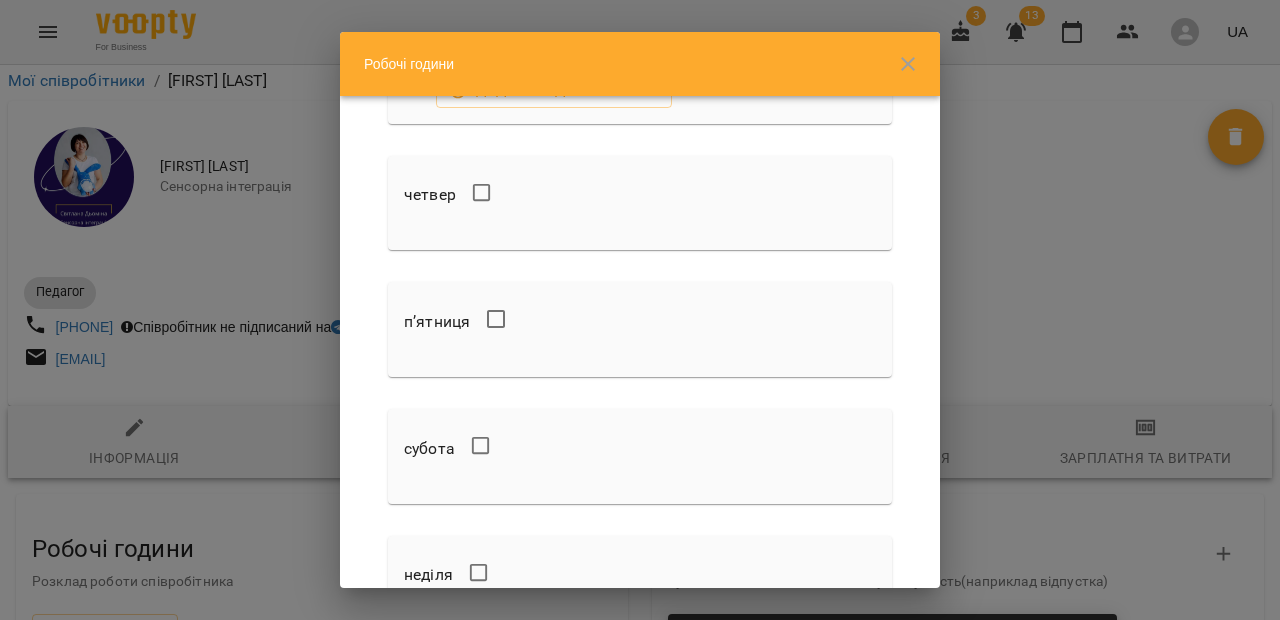 scroll, scrollTop: 505, scrollLeft: 0, axis: vertical 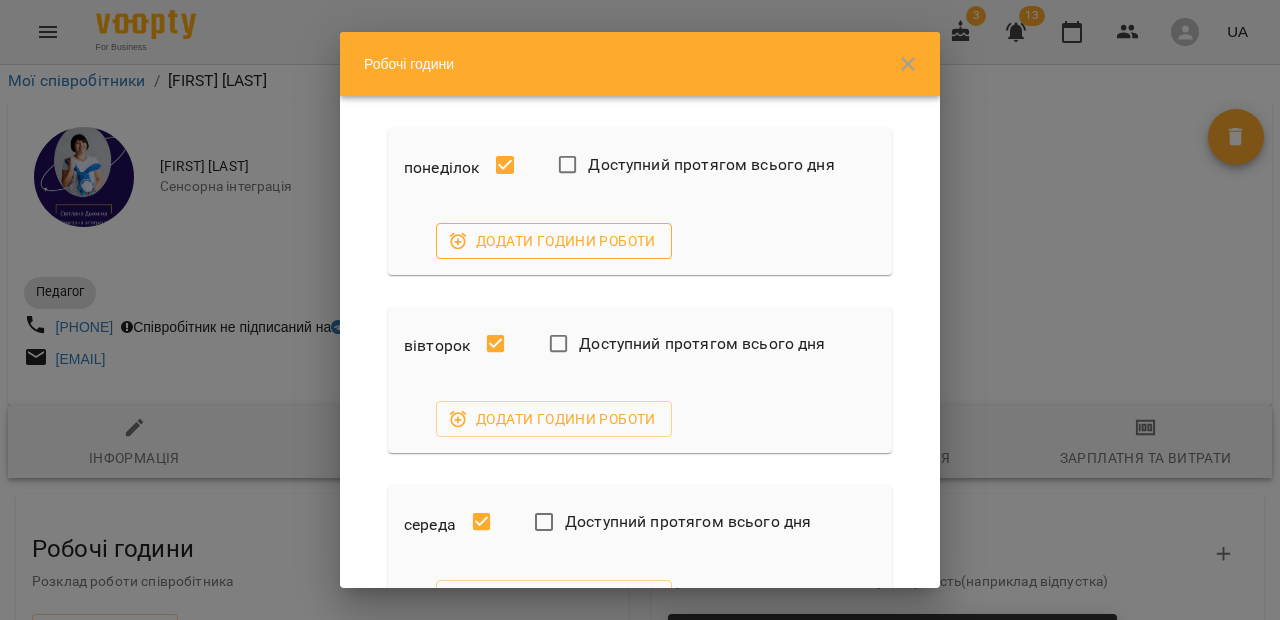 click on "Додати години роботи" at bounding box center [554, 241] 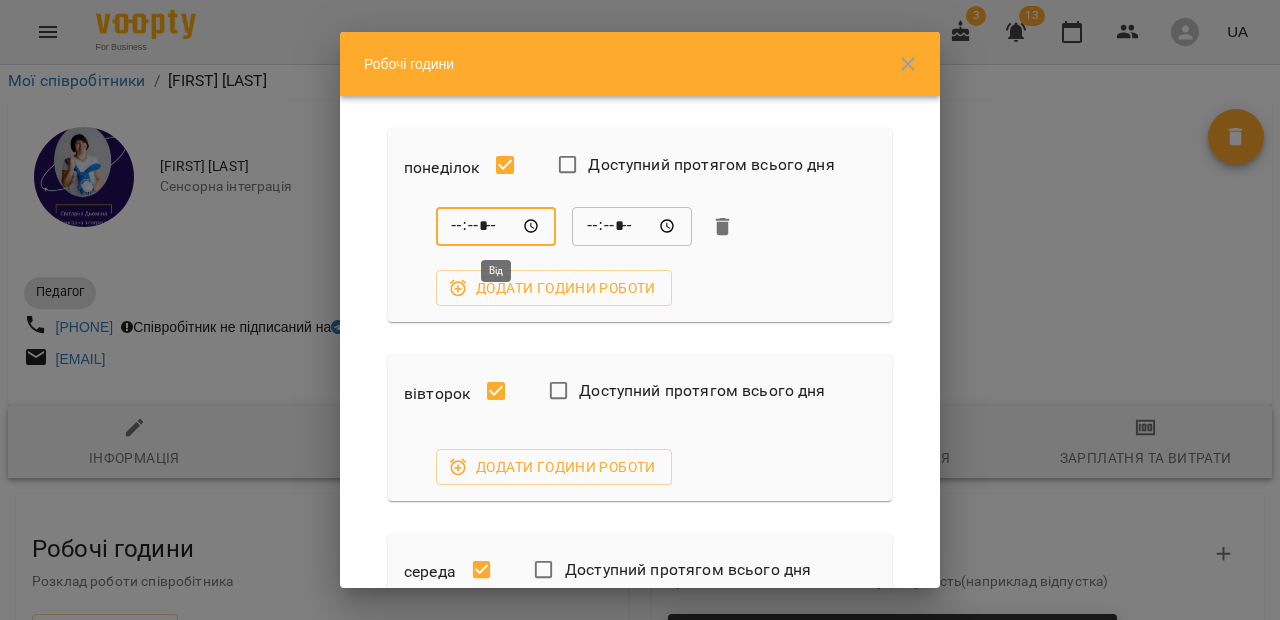 click on "*****" at bounding box center (496, 227) 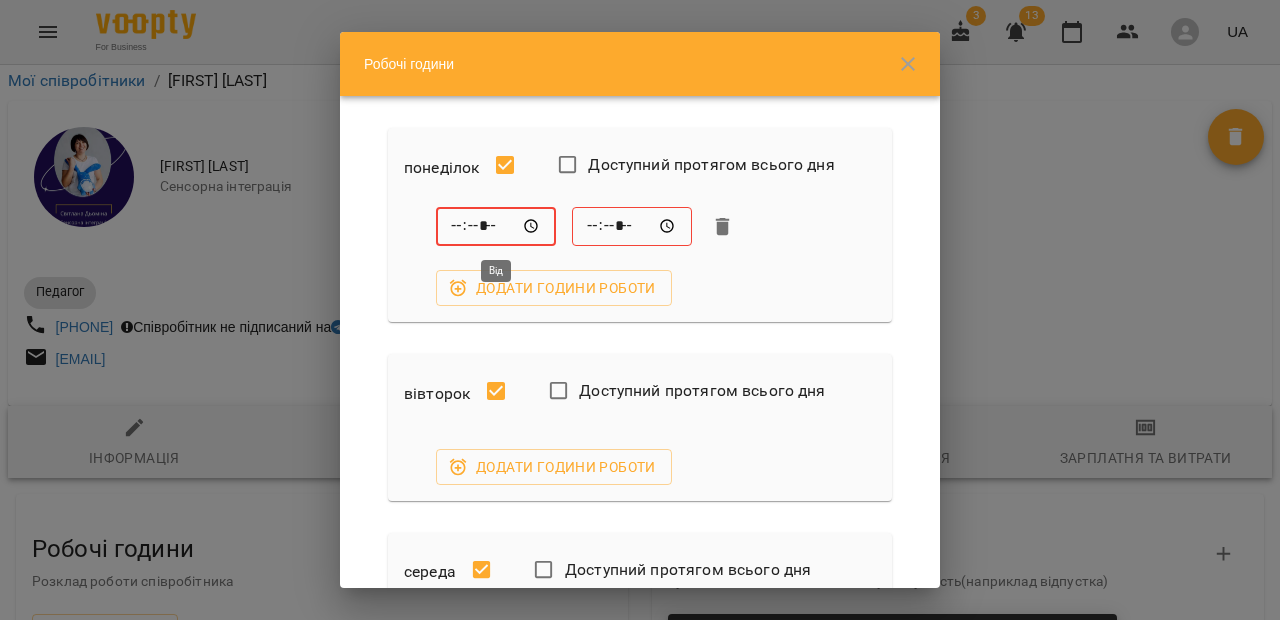 type on "*****" 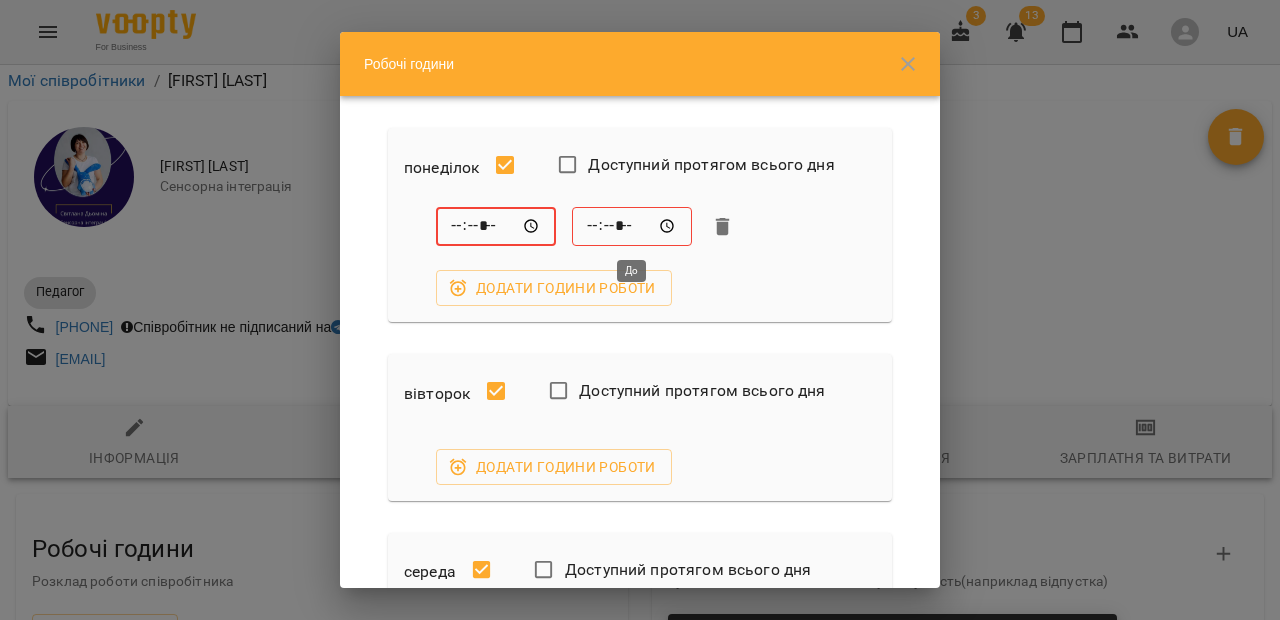 click on "*****" at bounding box center (632, 227) 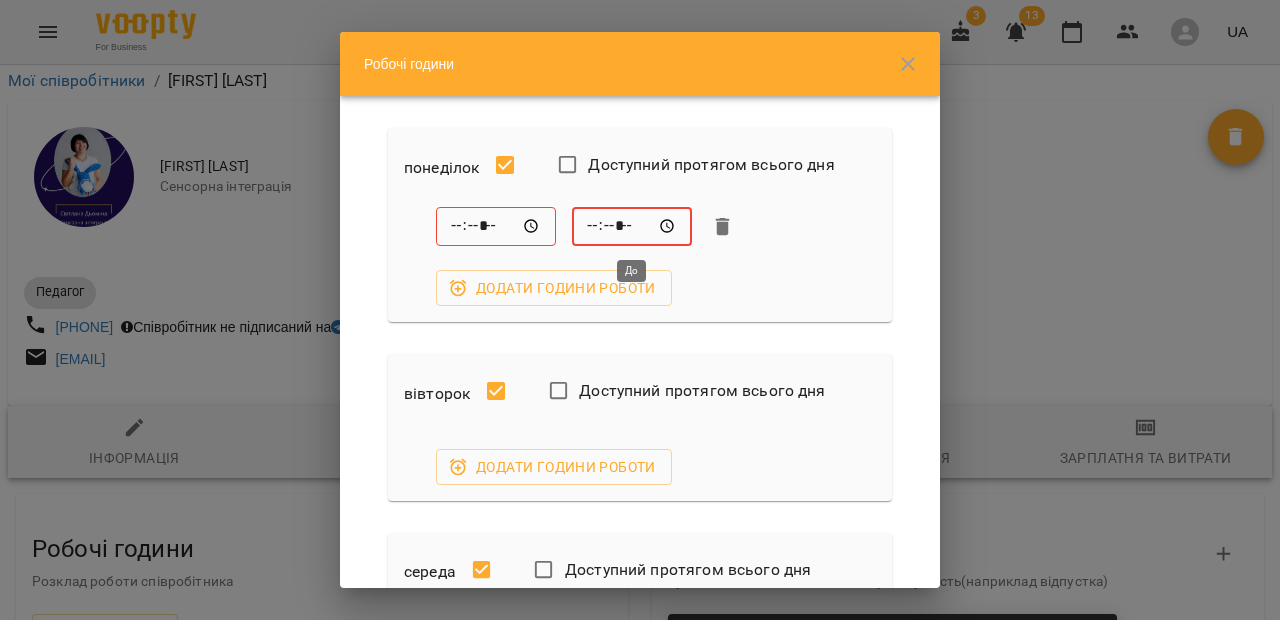 type on "*****" 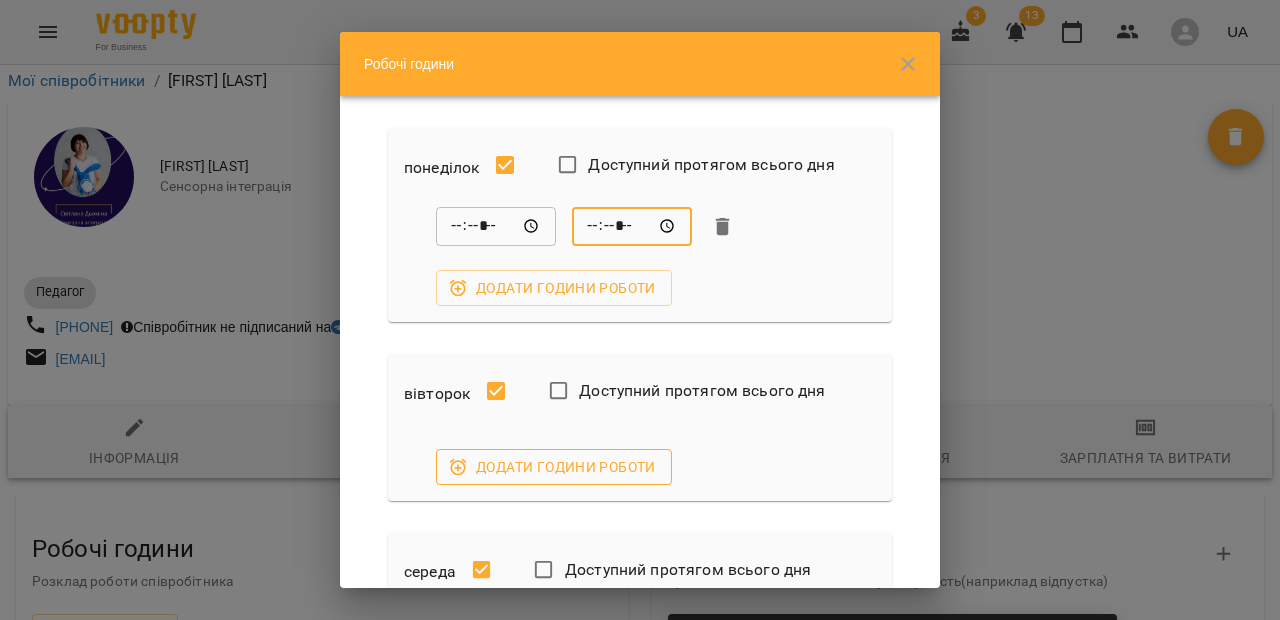 click on "Додати години роботи" at bounding box center (554, 467) 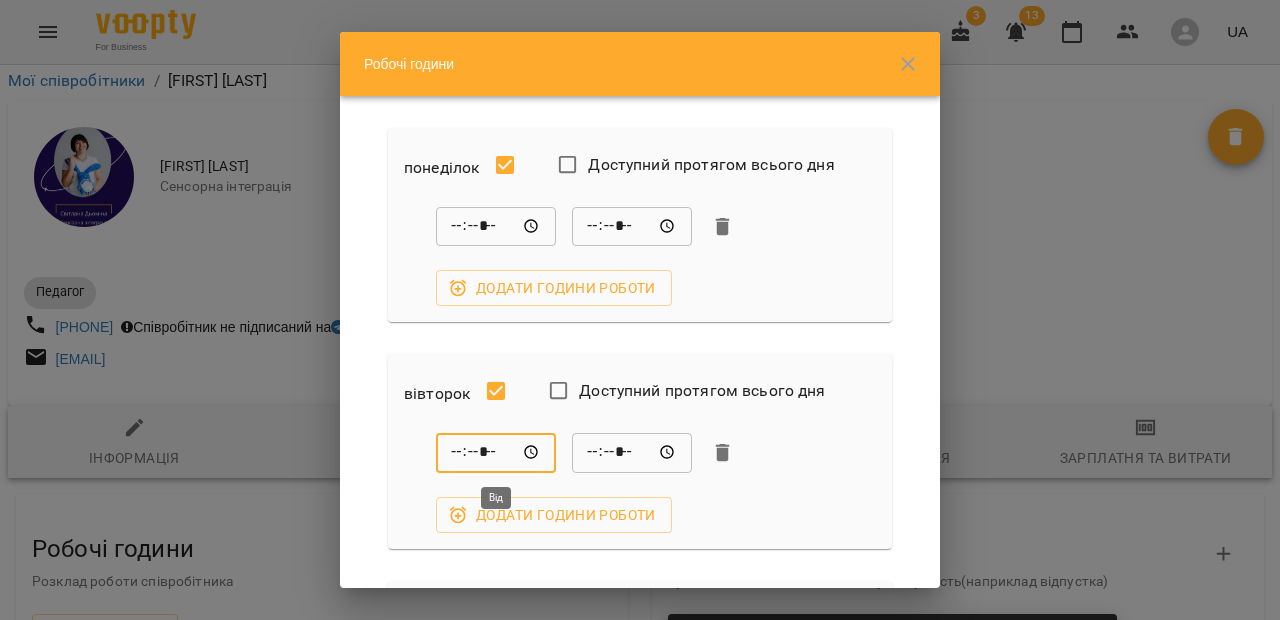 click on "*****" at bounding box center (496, 453) 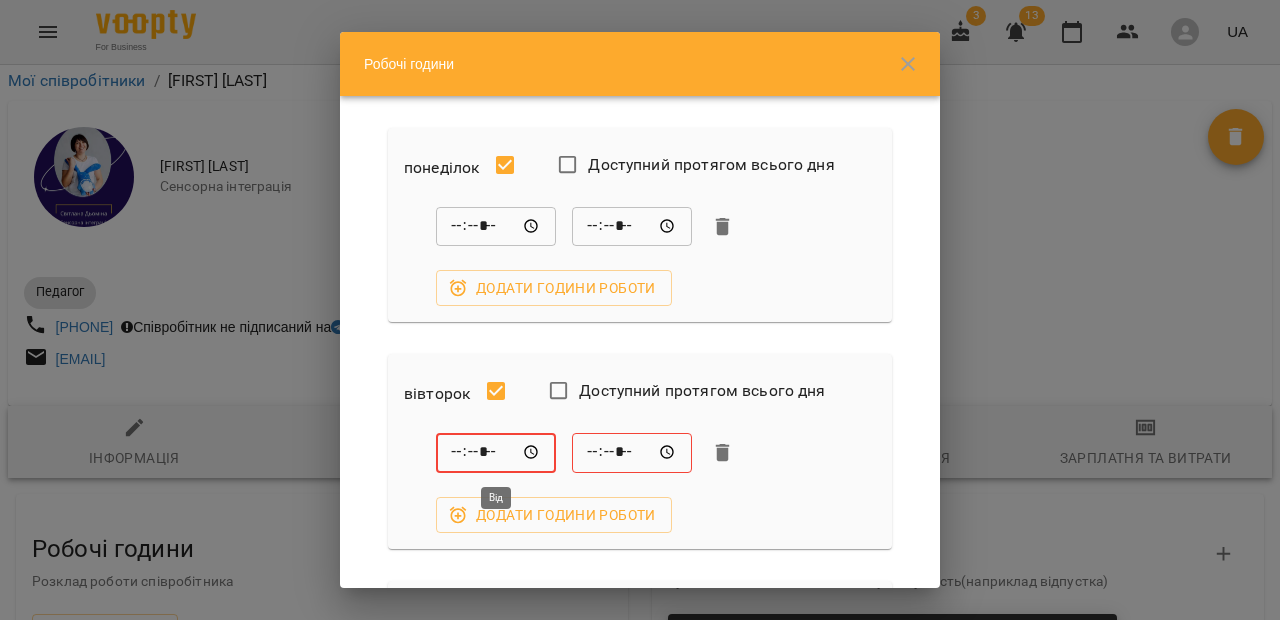 type on "*****" 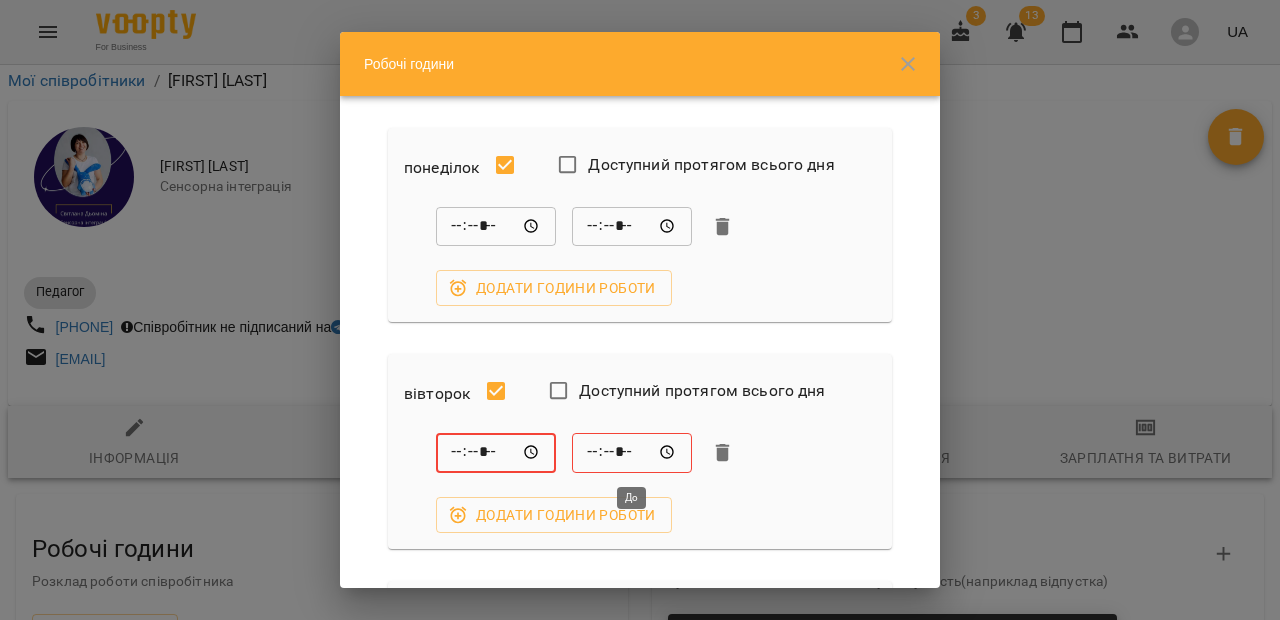 click on "*****" at bounding box center [632, 453] 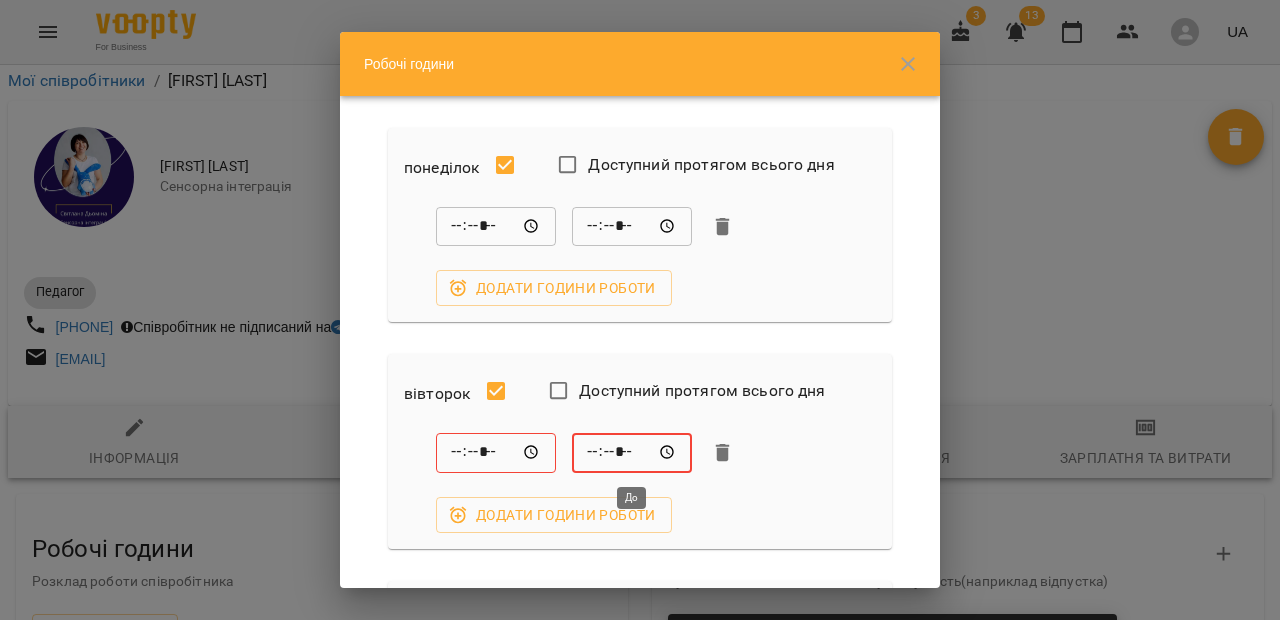 type on "*****" 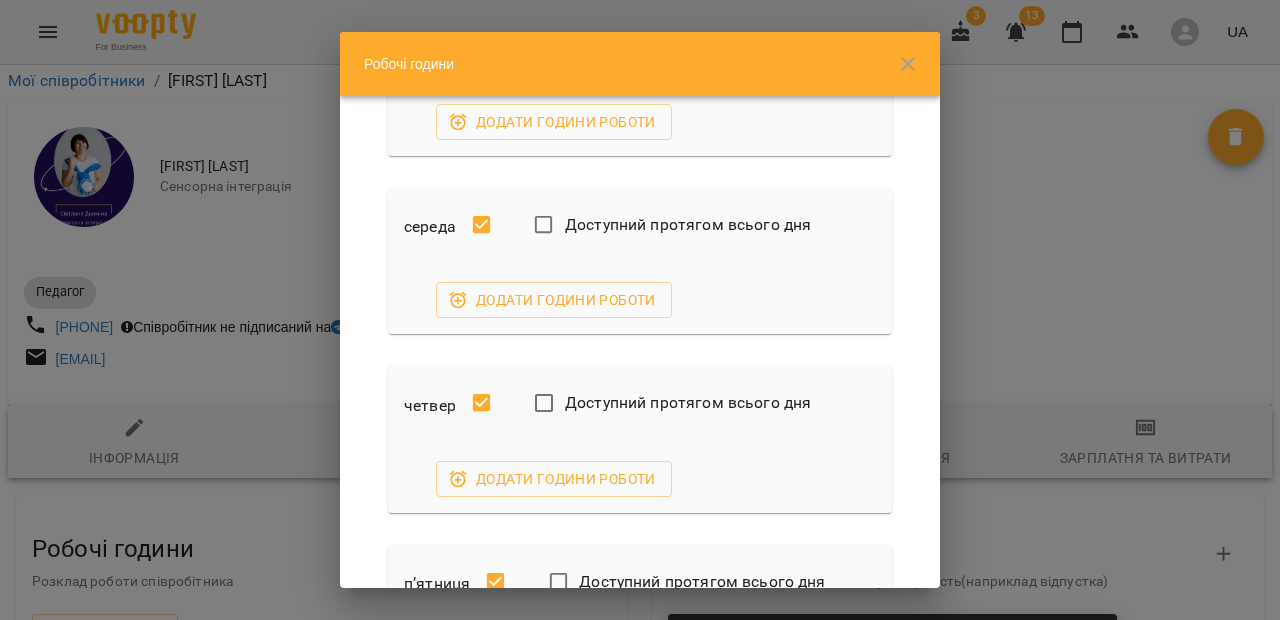 scroll, scrollTop: 401, scrollLeft: 0, axis: vertical 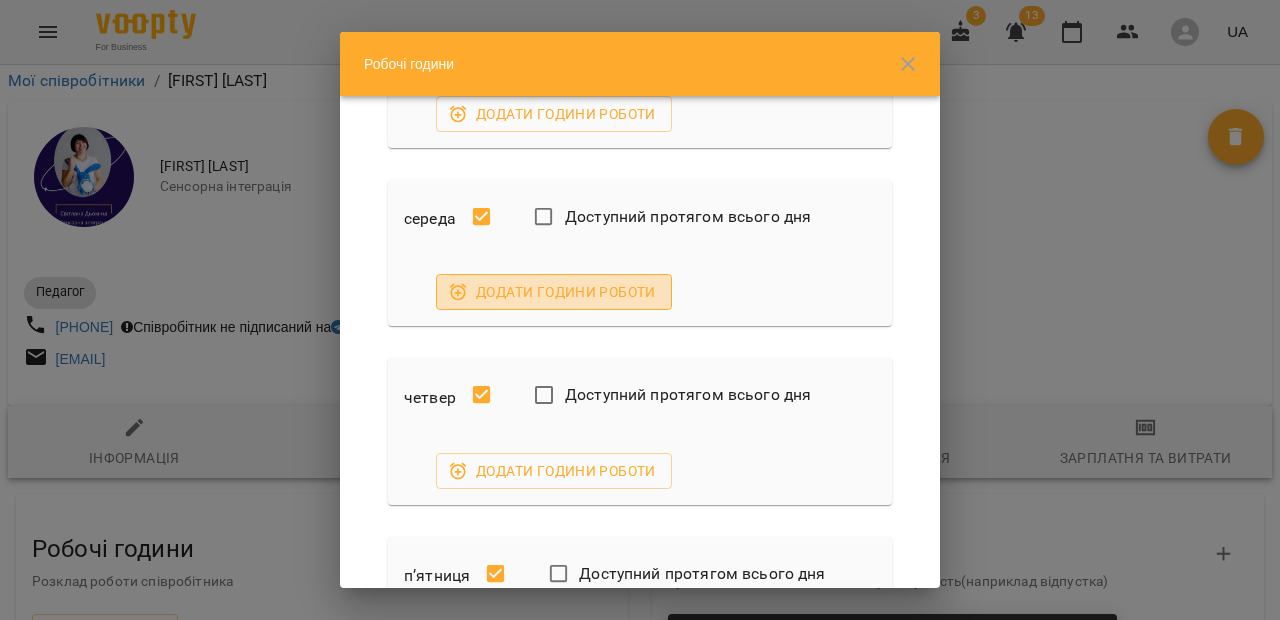 click on "Додати години роботи" at bounding box center [554, 292] 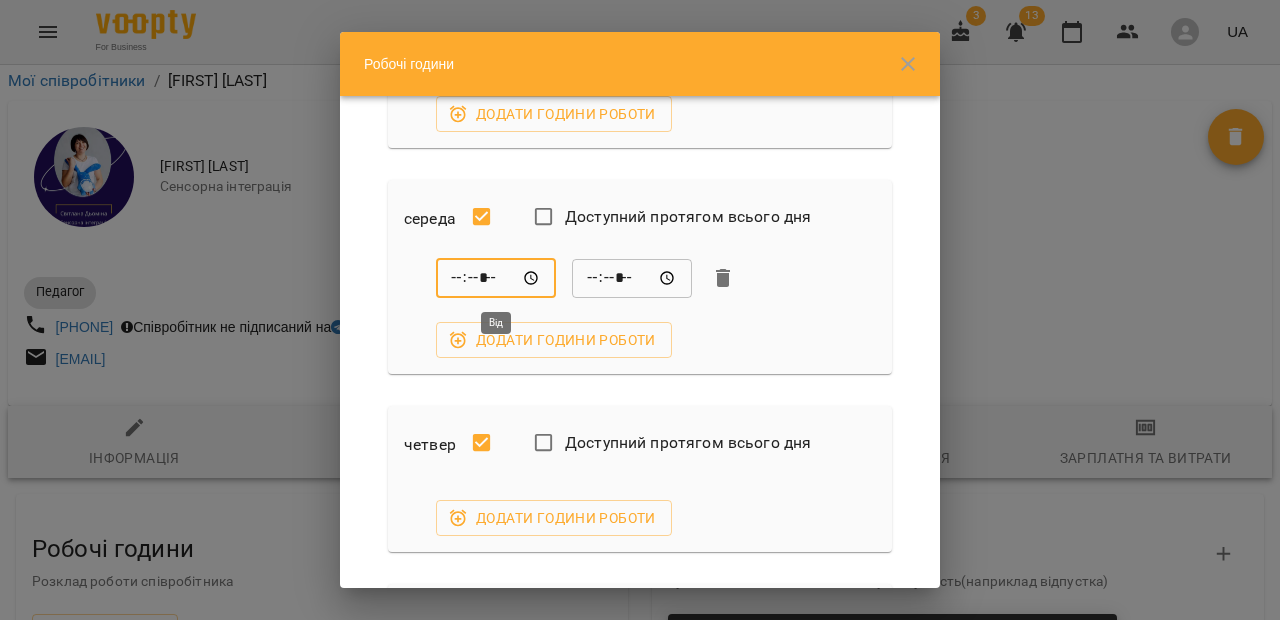 click on "*****" at bounding box center [496, 278] 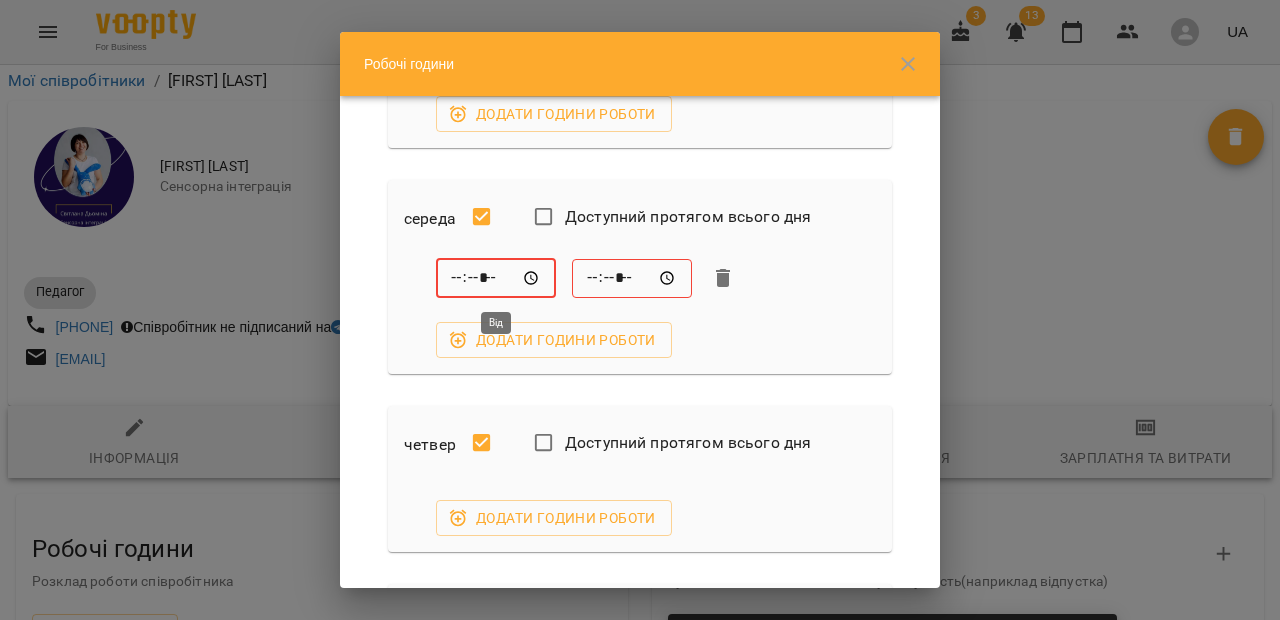 type on "*****" 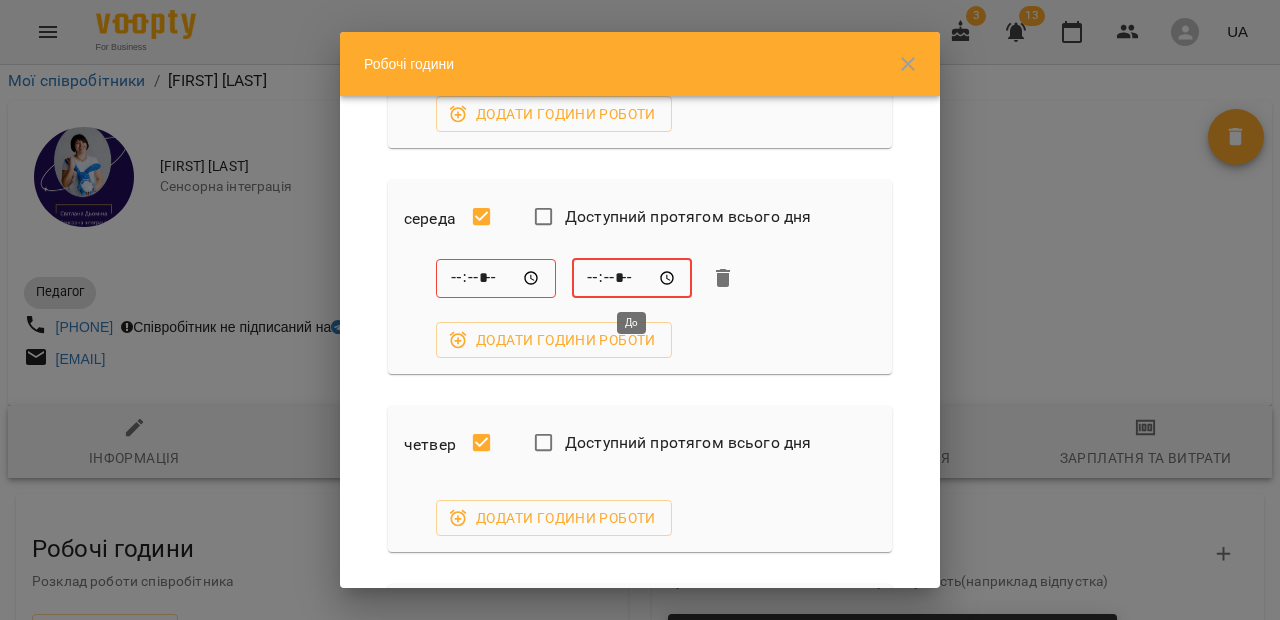 click on "*****" at bounding box center (632, 278) 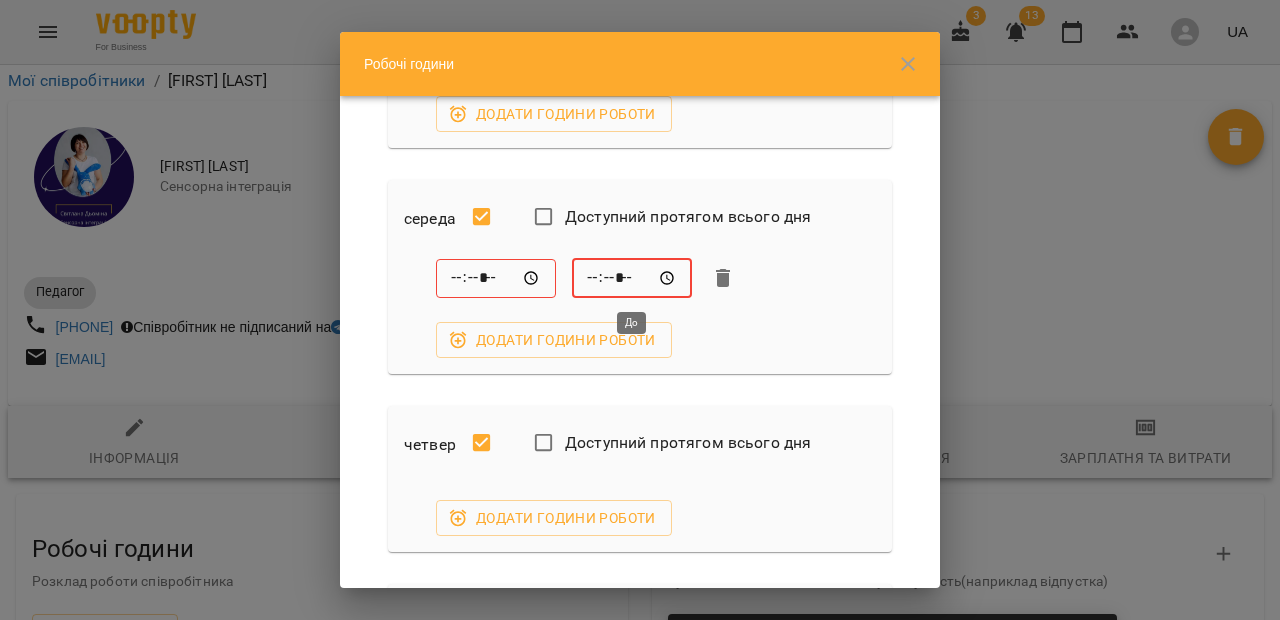 type on "*****" 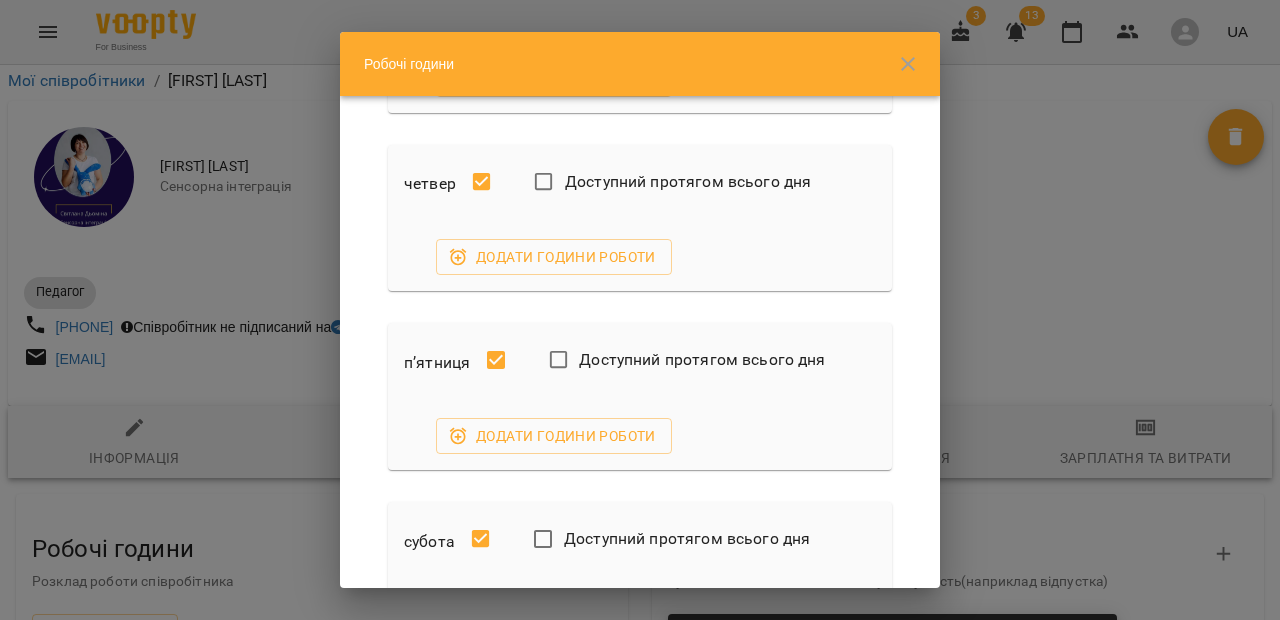 scroll, scrollTop: 652, scrollLeft: 0, axis: vertical 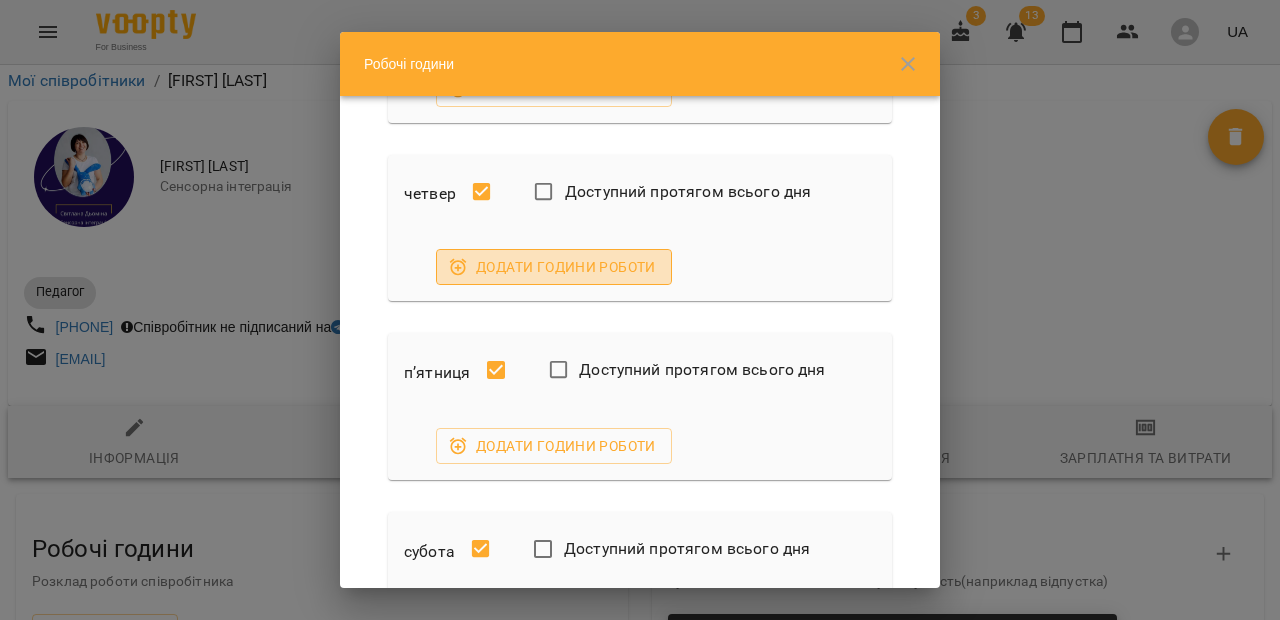 click on "Додати години роботи" at bounding box center (554, 267) 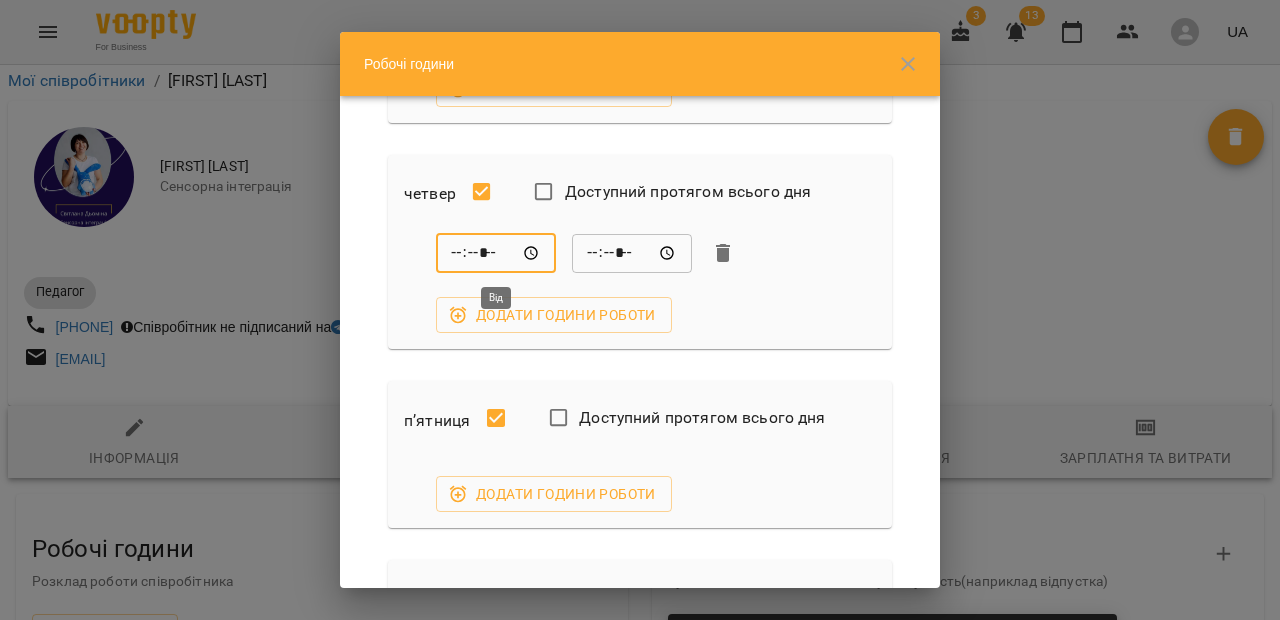 click on "*****" at bounding box center (496, 253) 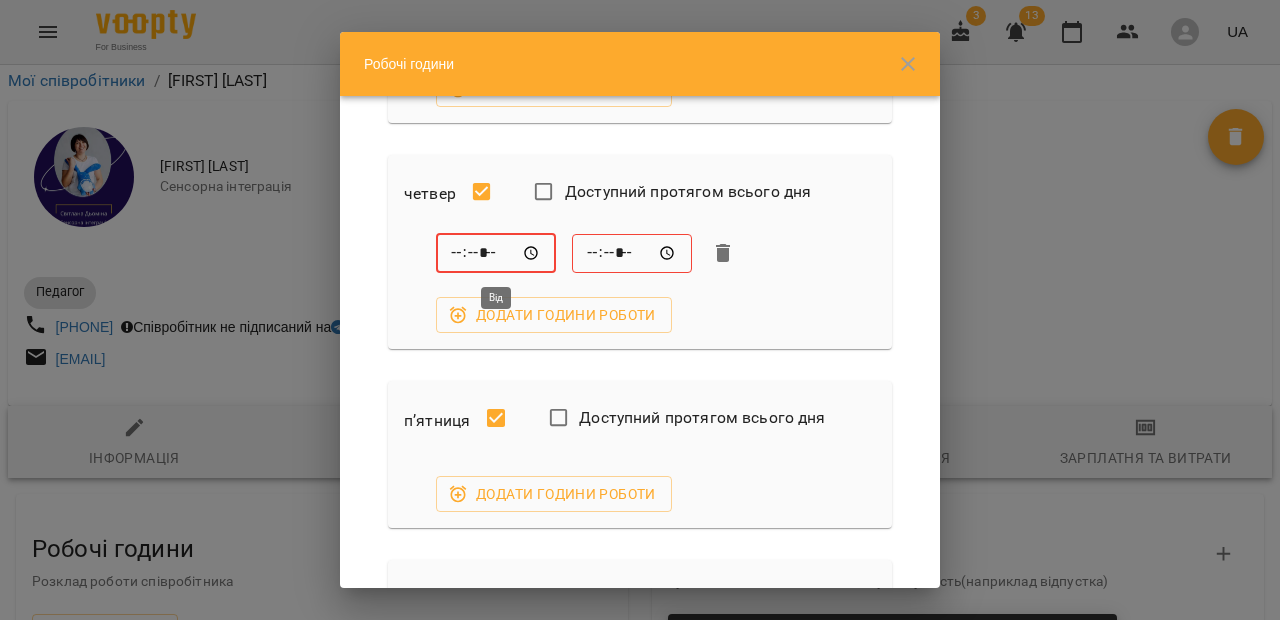 type on "*****" 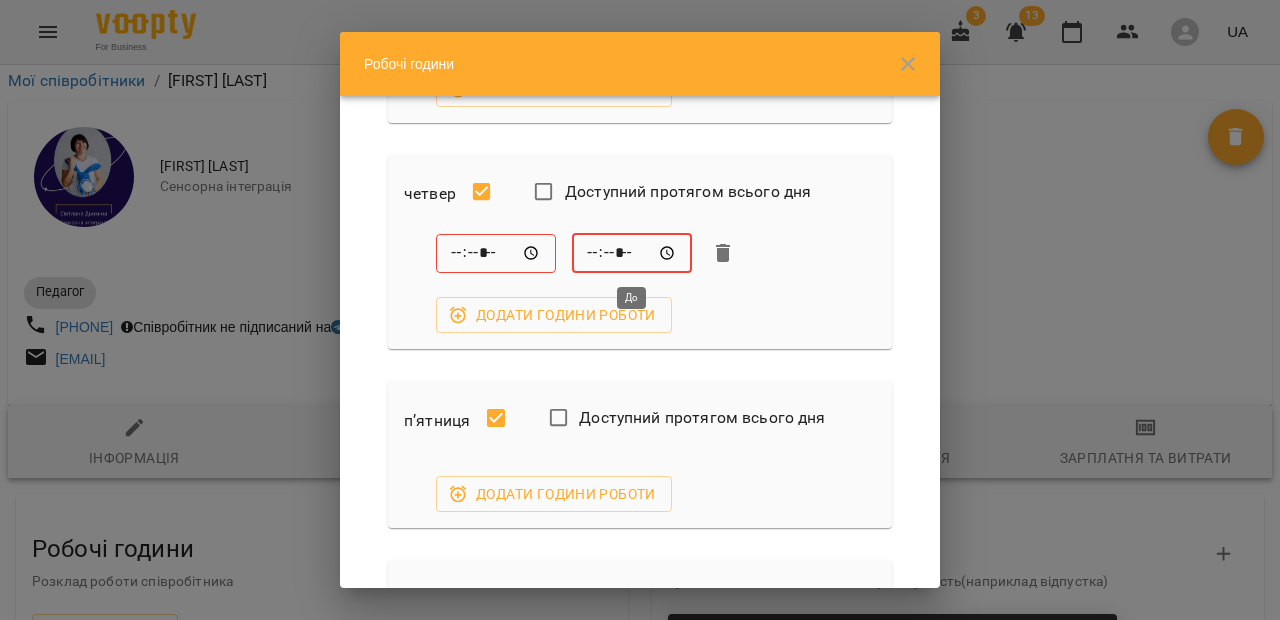 click on "*****" at bounding box center (632, 253) 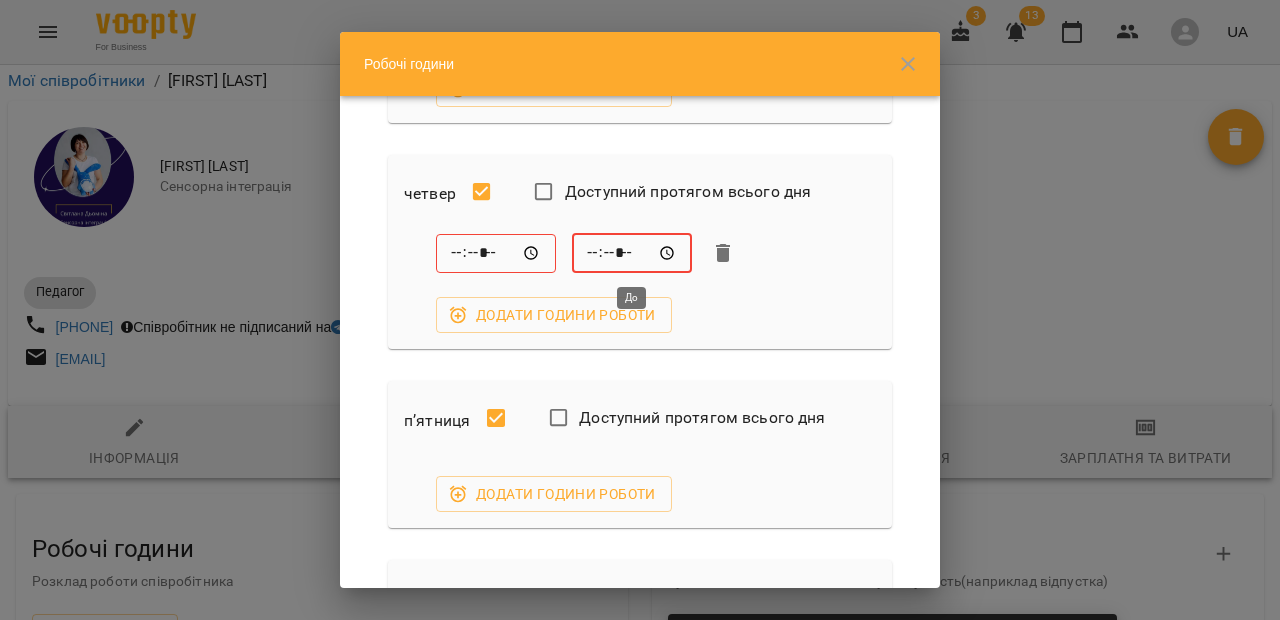 type on "*****" 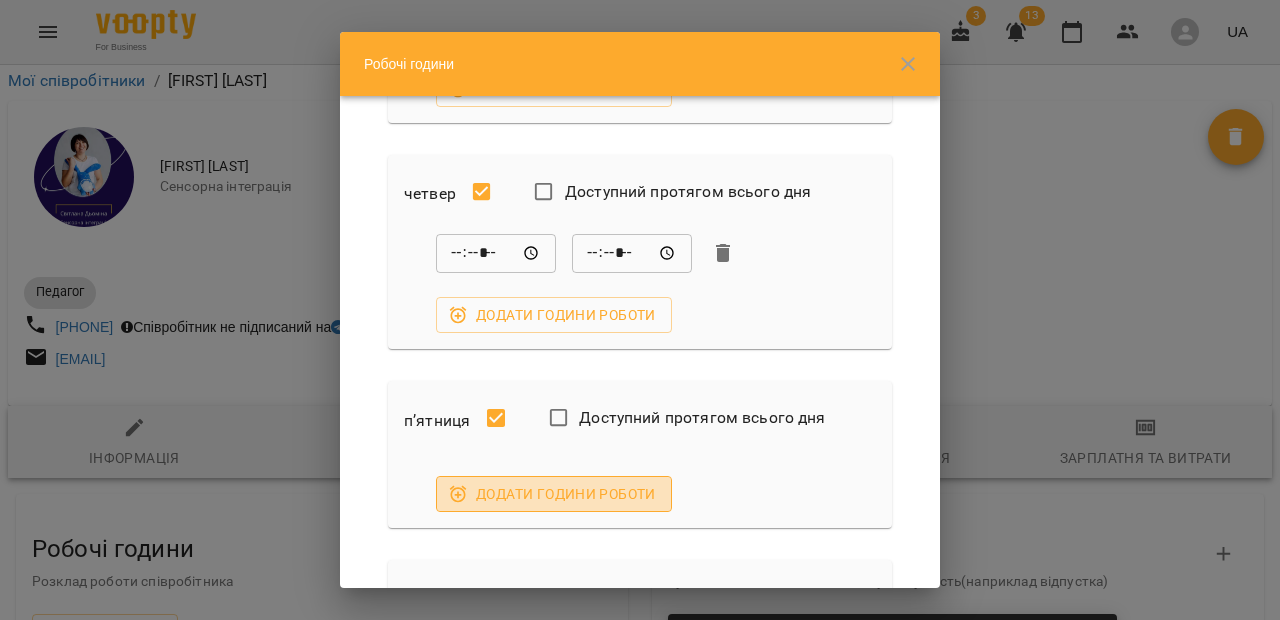 click on "Додати години роботи" at bounding box center (554, 494) 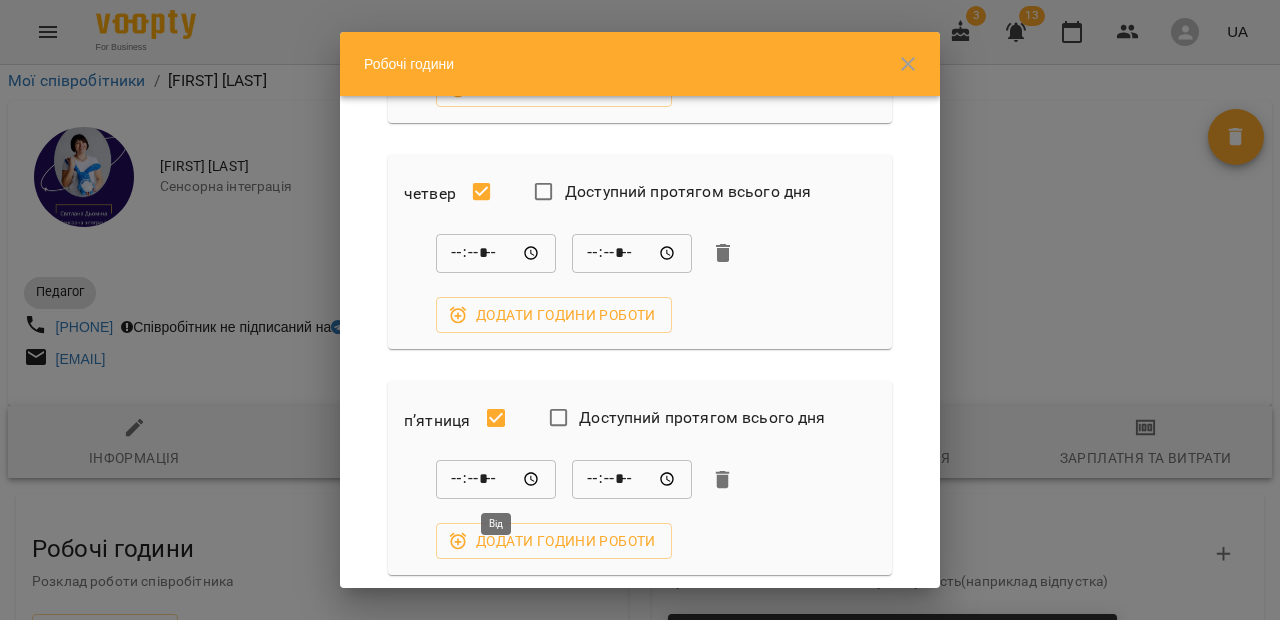 type 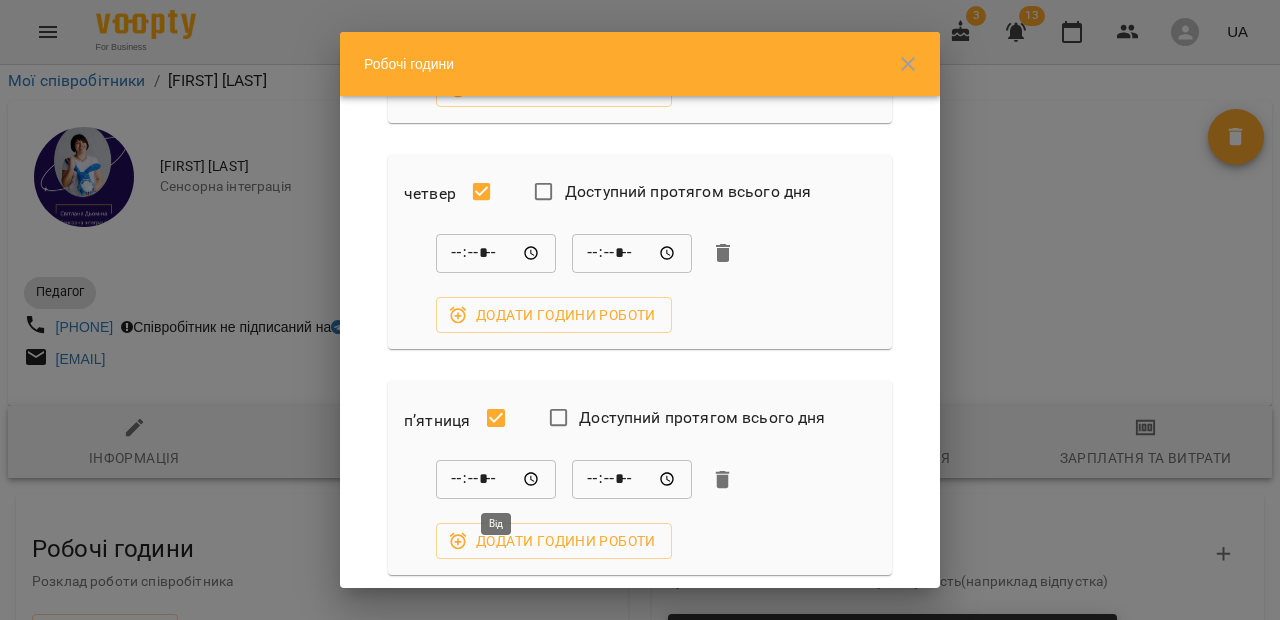 click on "*****" at bounding box center (496, 480) 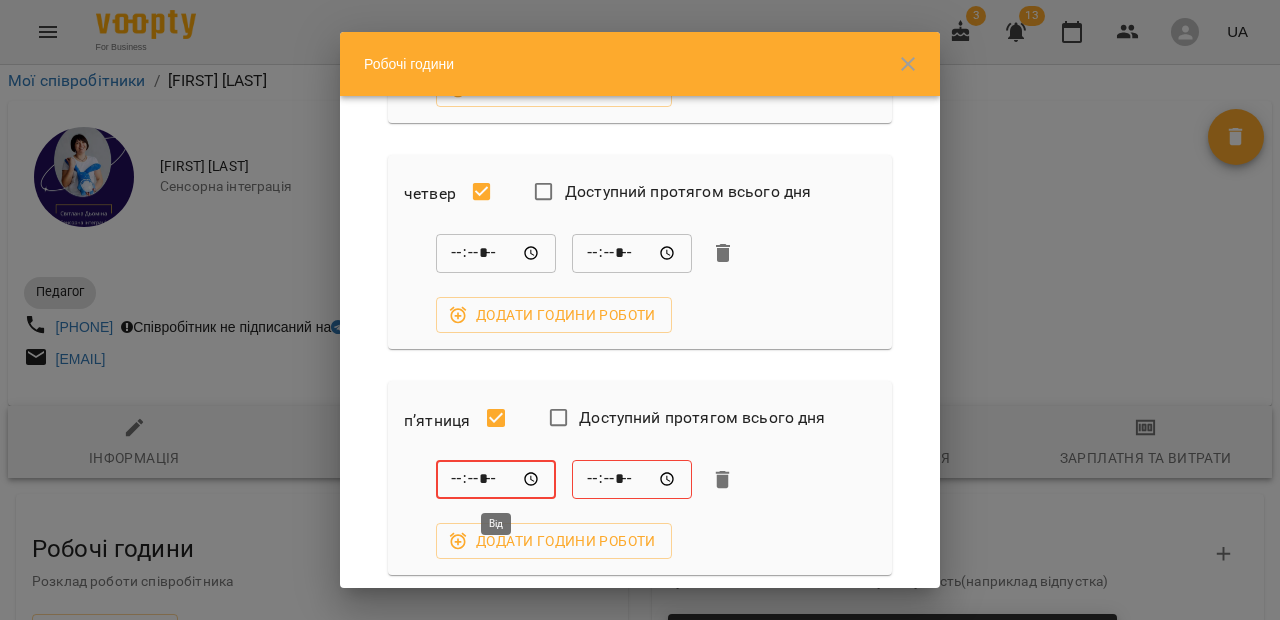 type on "*****" 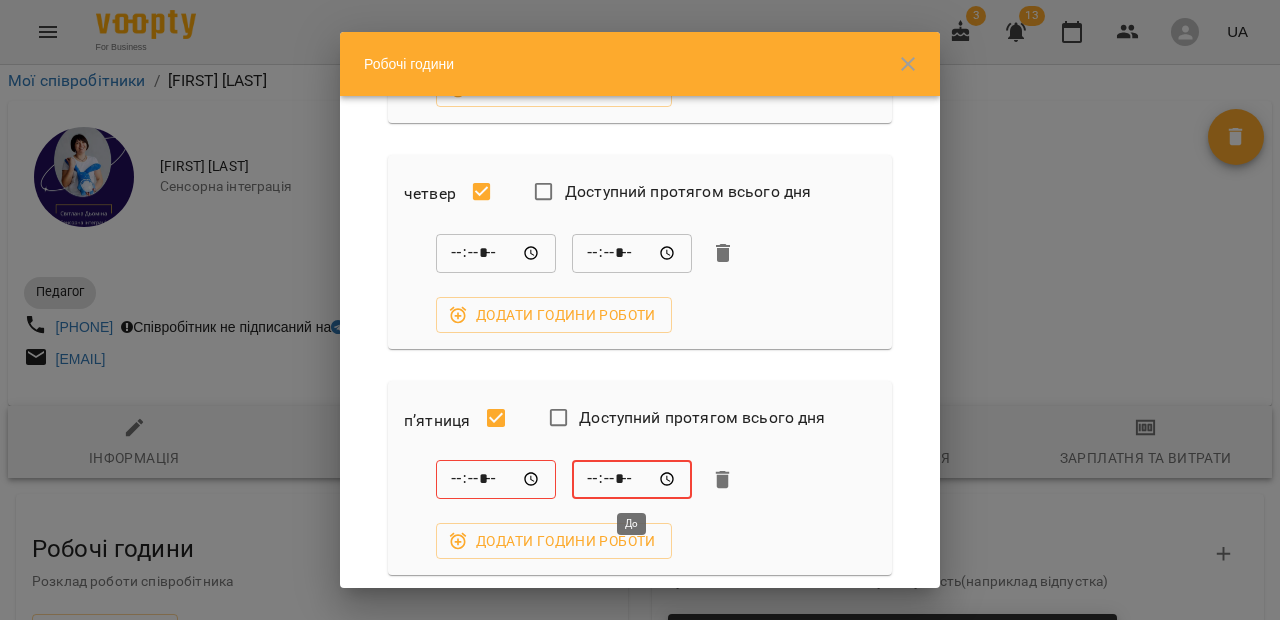 click on "*****" at bounding box center (632, 480) 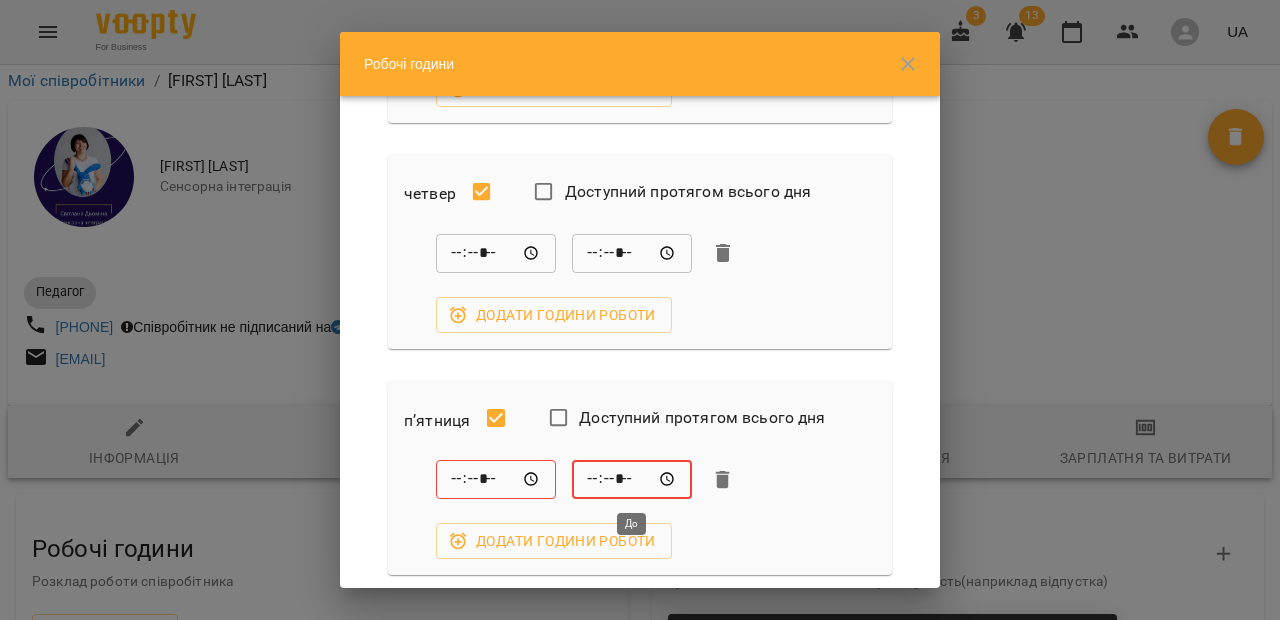 type on "*****" 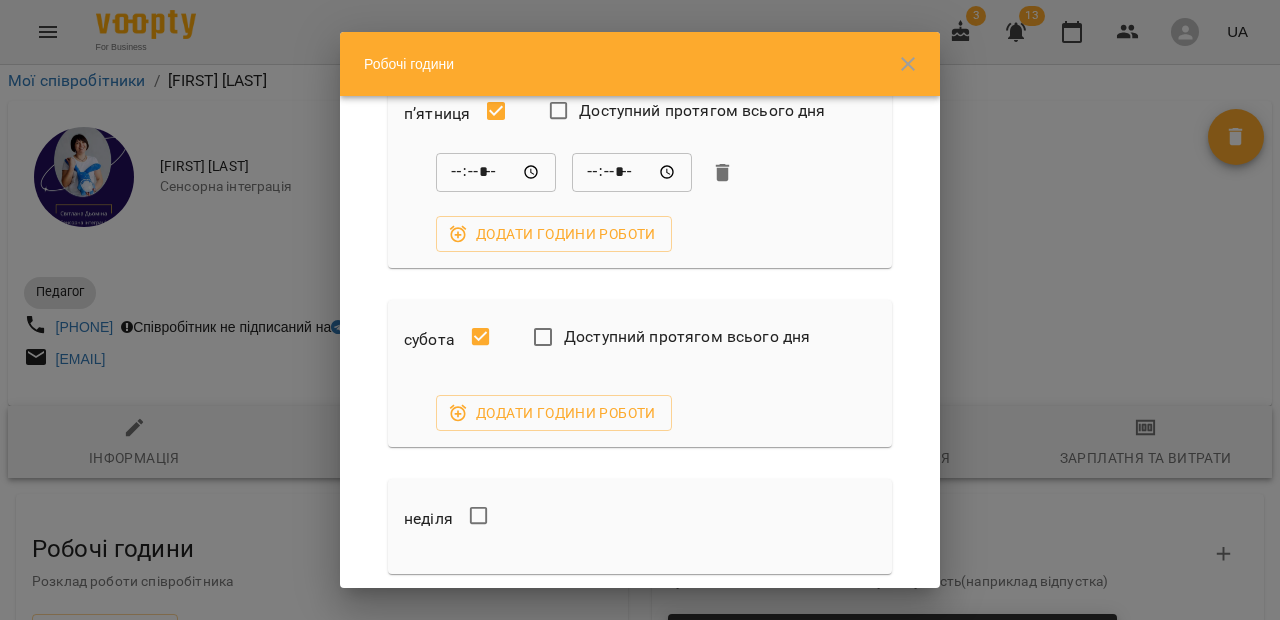scroll, scrollTop: 962, scrollLeft: 0, axis: vertical 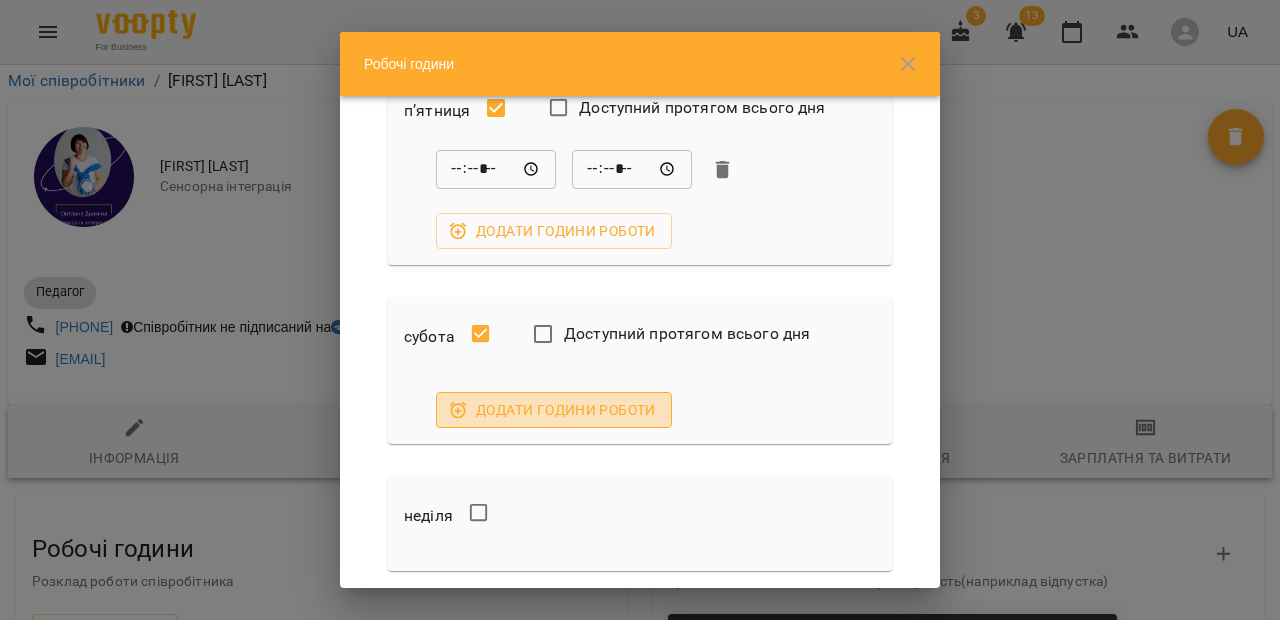 click on "Додати години роботи" at bounding box center (554, 410) 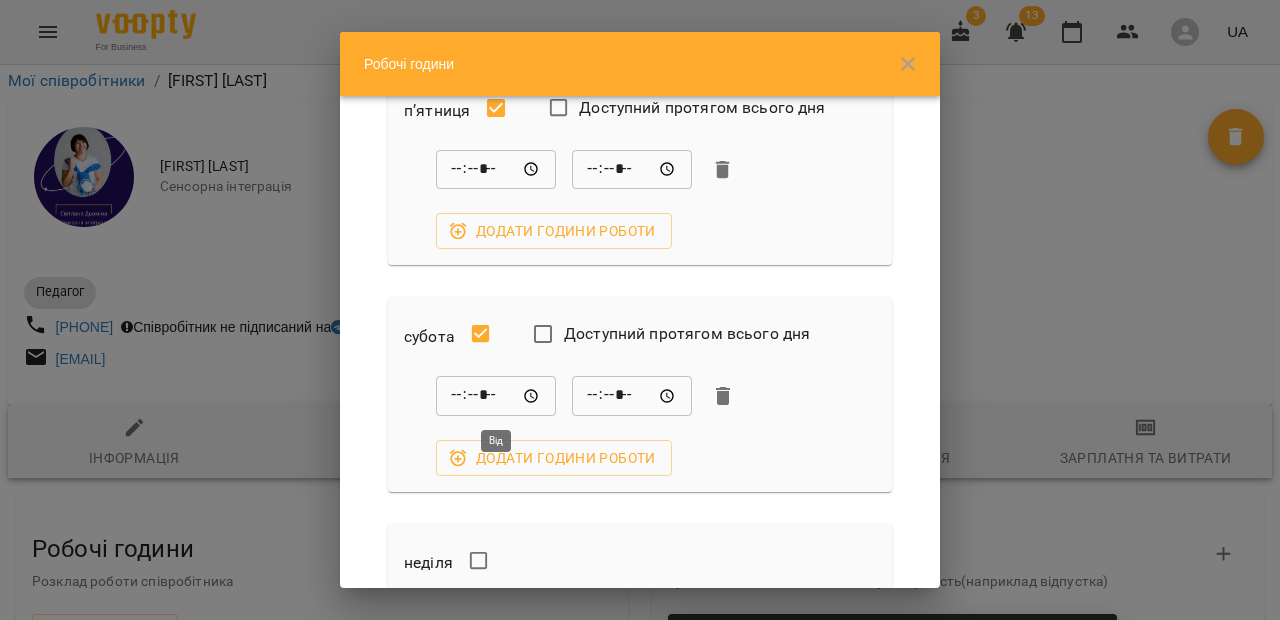 click on "*****" at bounding box center [496, 396] 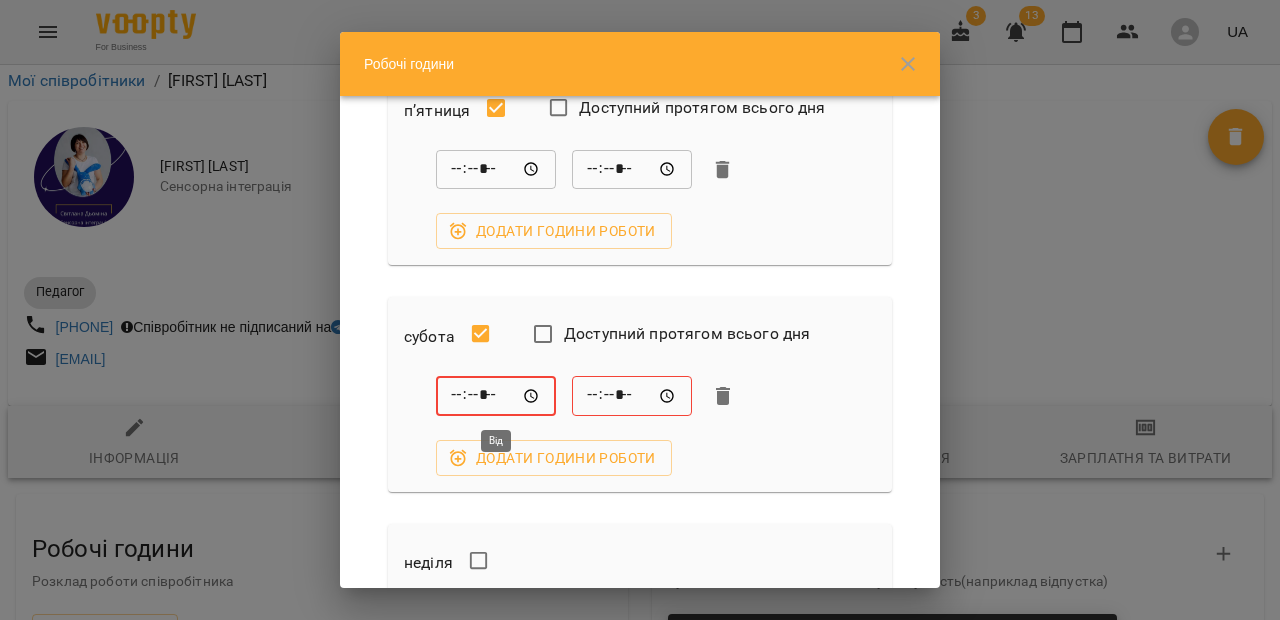 type on "*****" 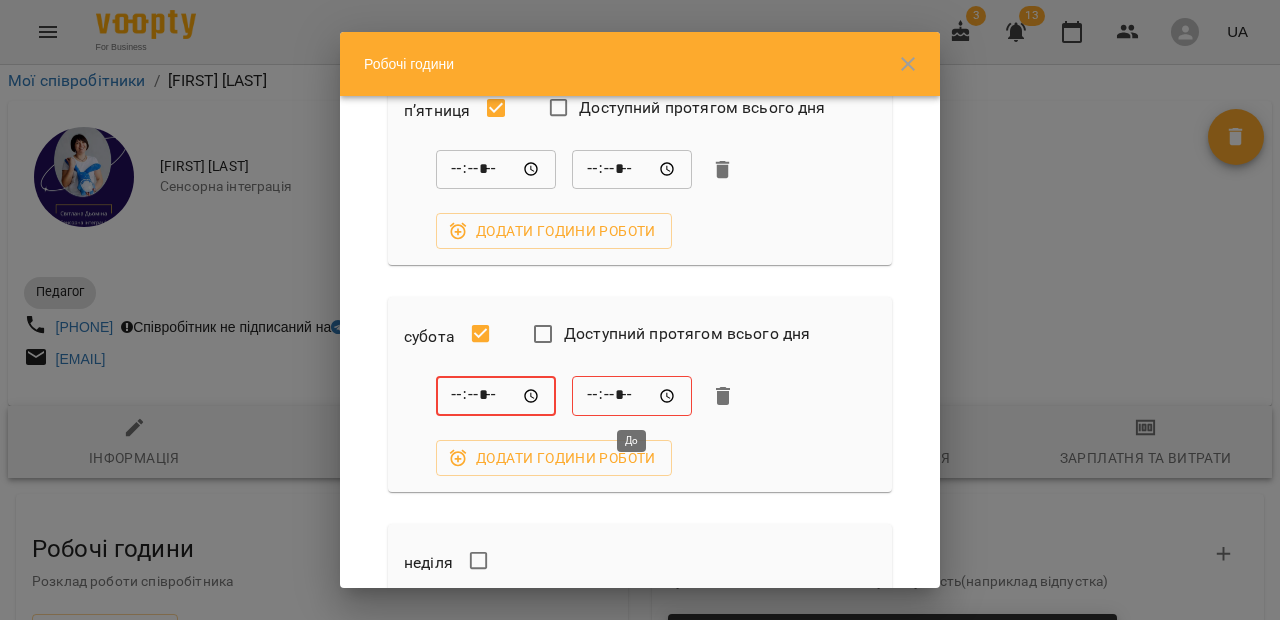 click on "*****" at bounding box center [632, 396] 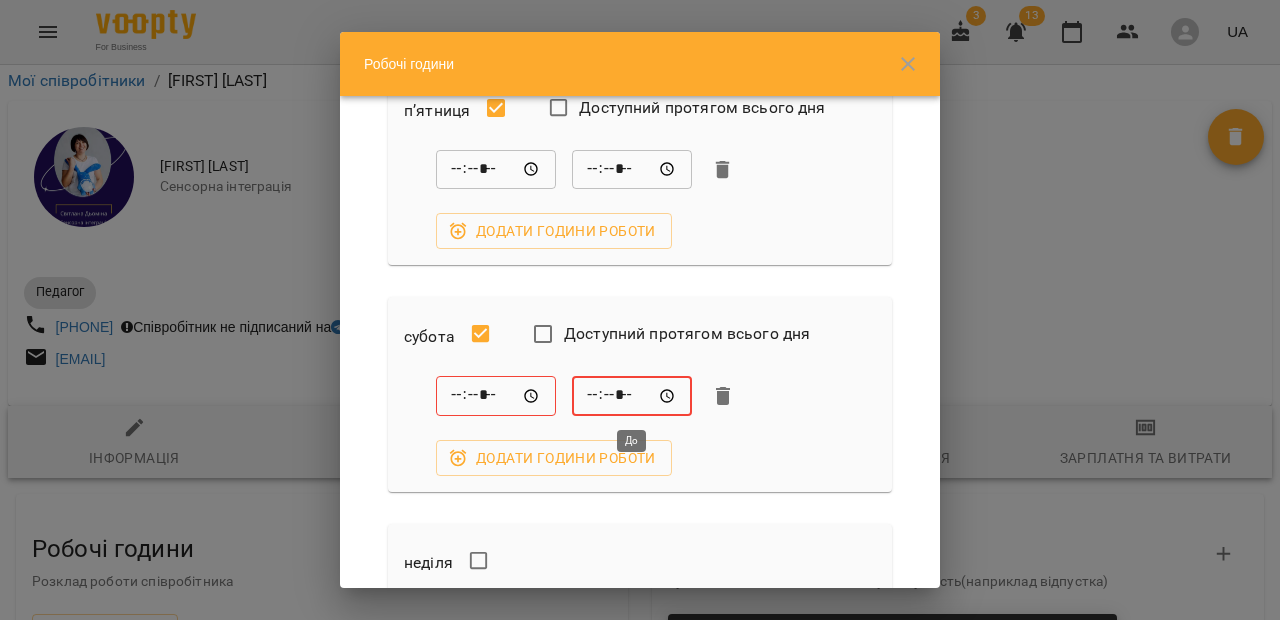 type on "*****" 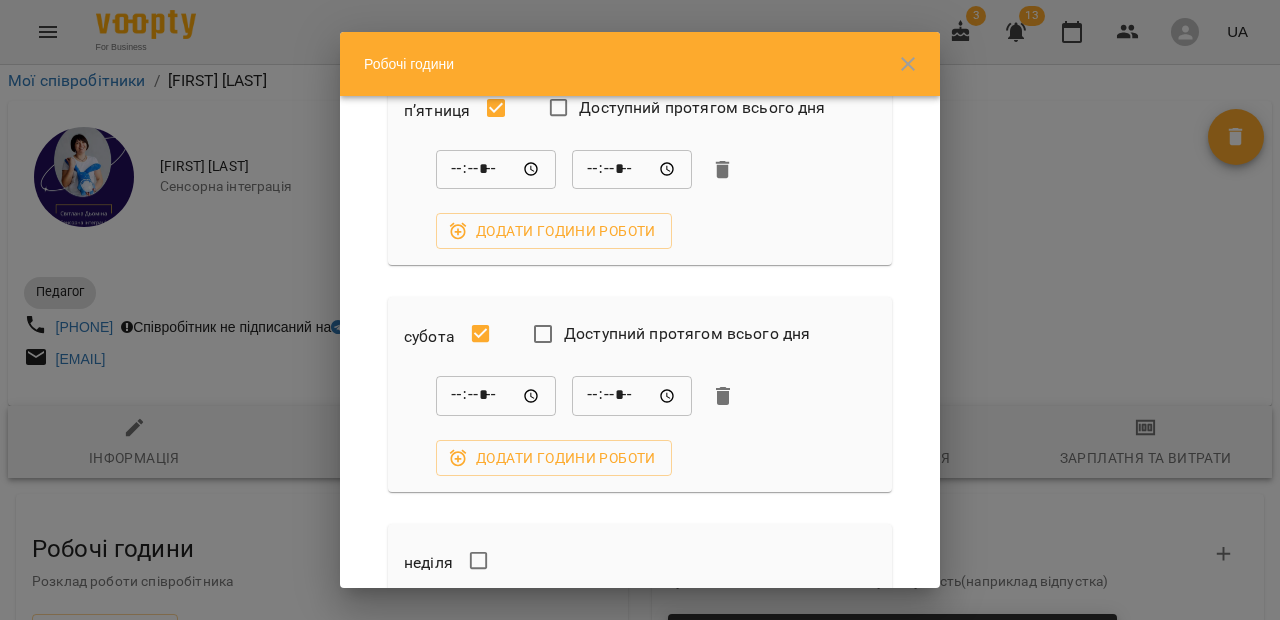 scroll, scrollTop: 1152, scrollLeft: 0, axis: vertical 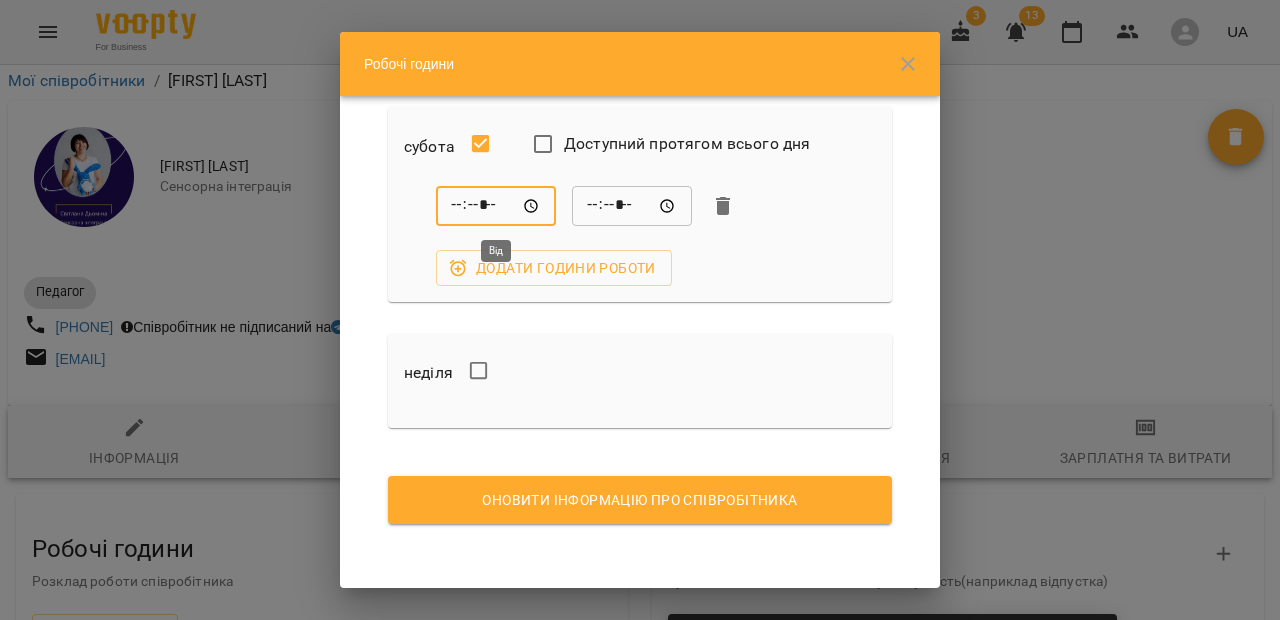 click on "*****" at bounding box center [496, 206] 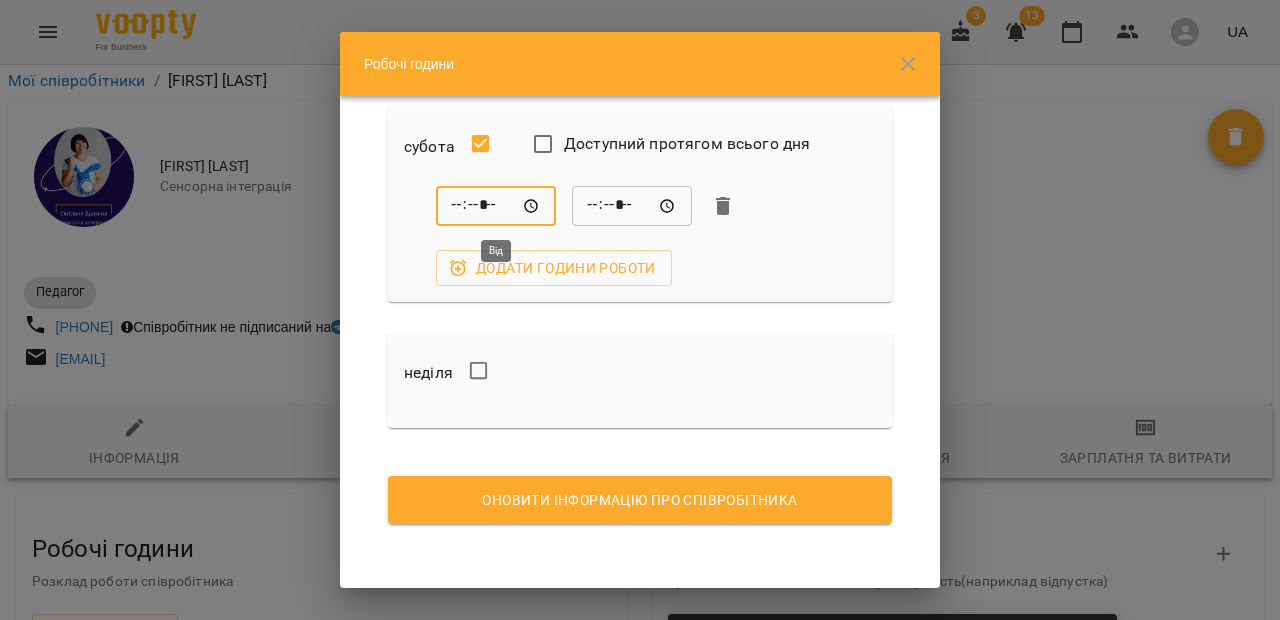 click on "*****" at bounding box center (496, 206) 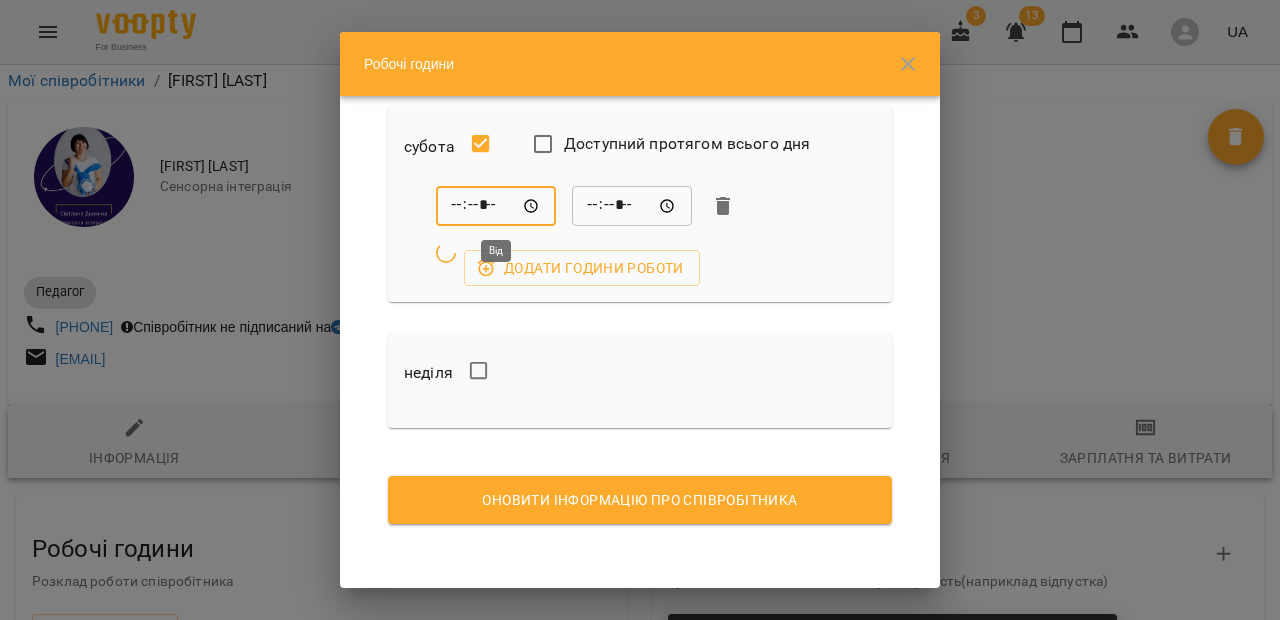 type on "*****" 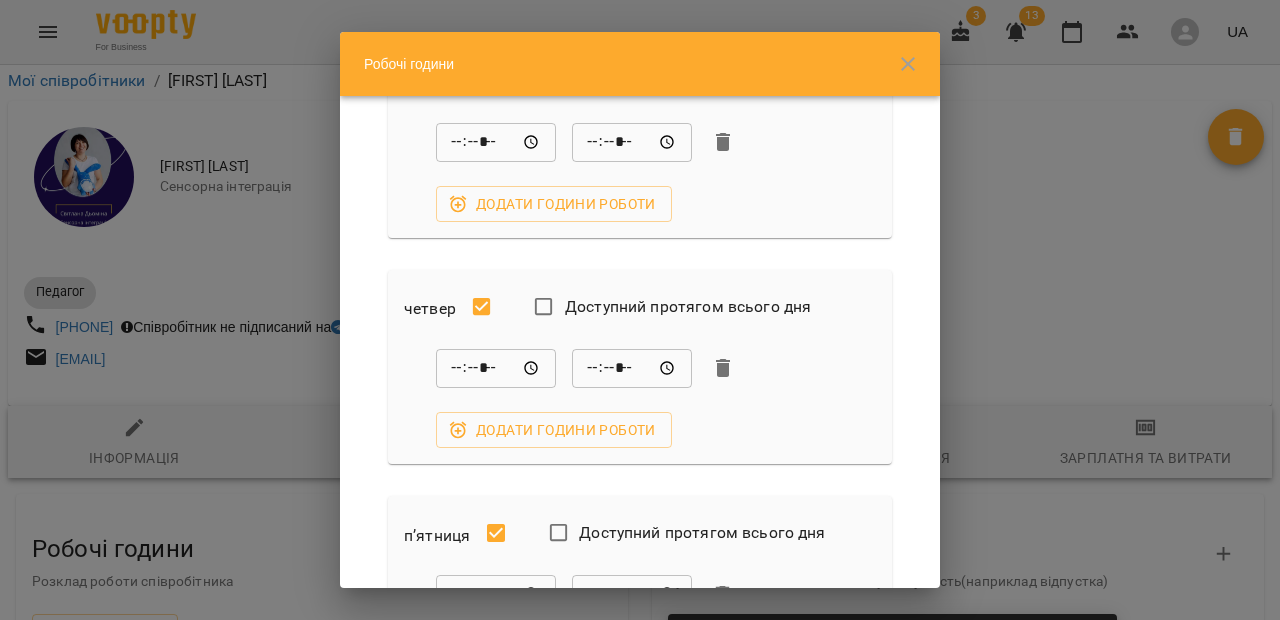 scroll, scrollTop: 1152, scrollLeft: 0, axis: vertical 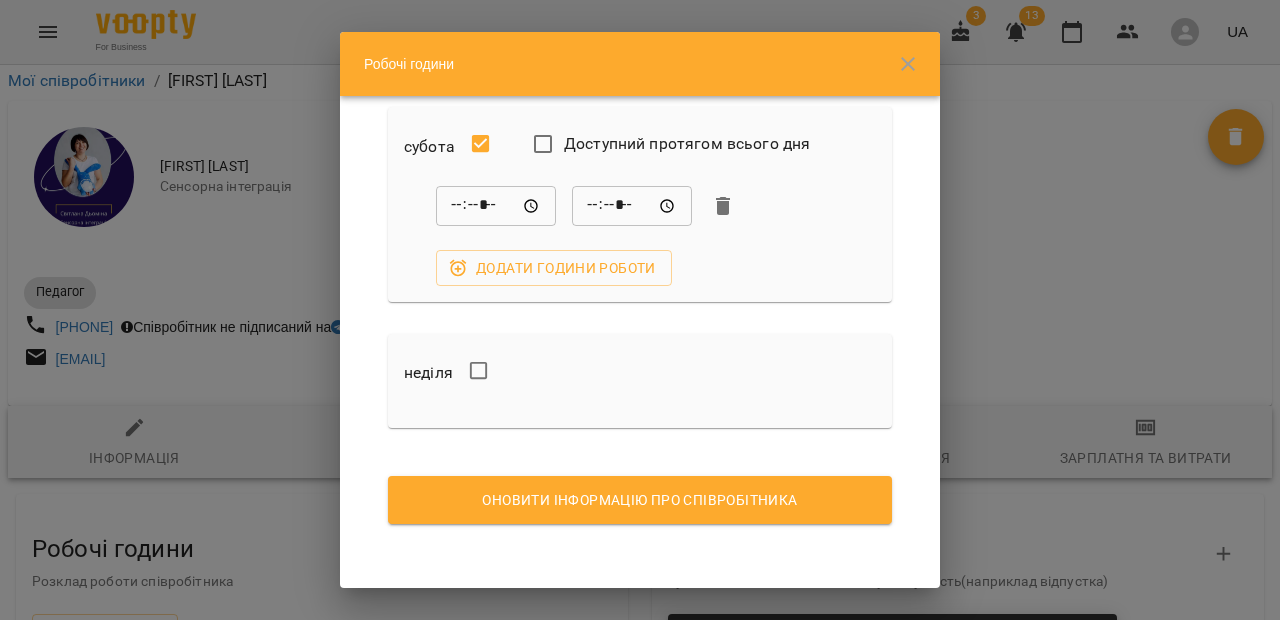 click on "Оновити інформацію про співробітника" at bounding box center [640, 500] 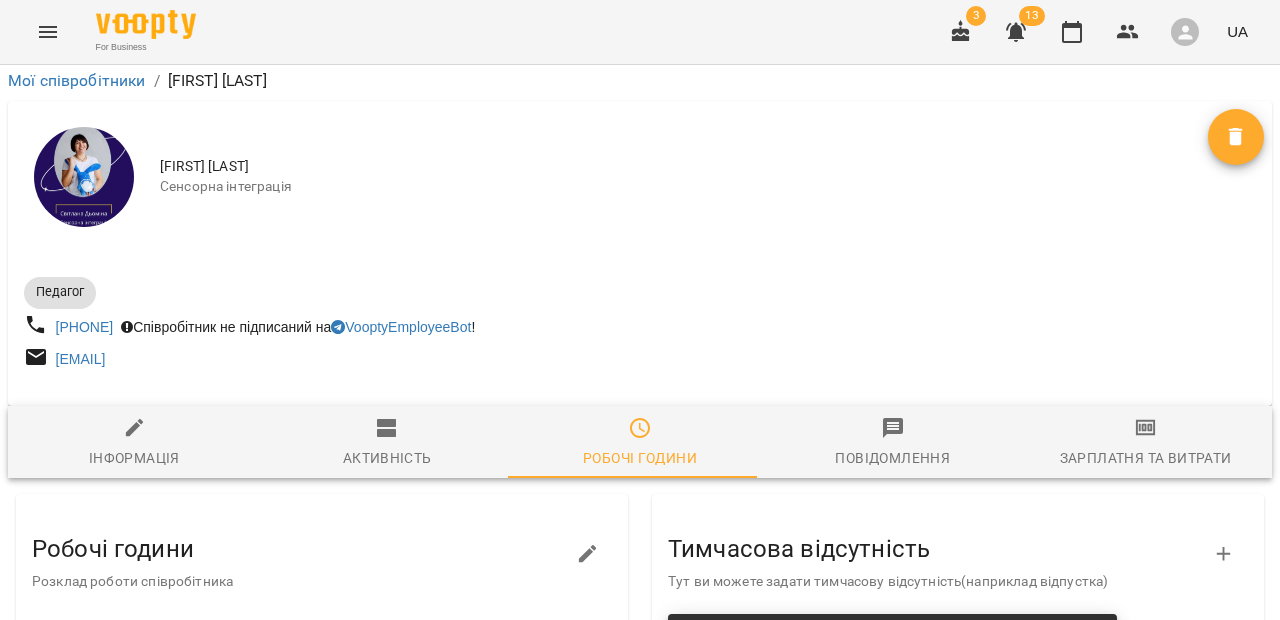 scroll, scrollTop: 449, scrollLeft: 0, axis: vertical 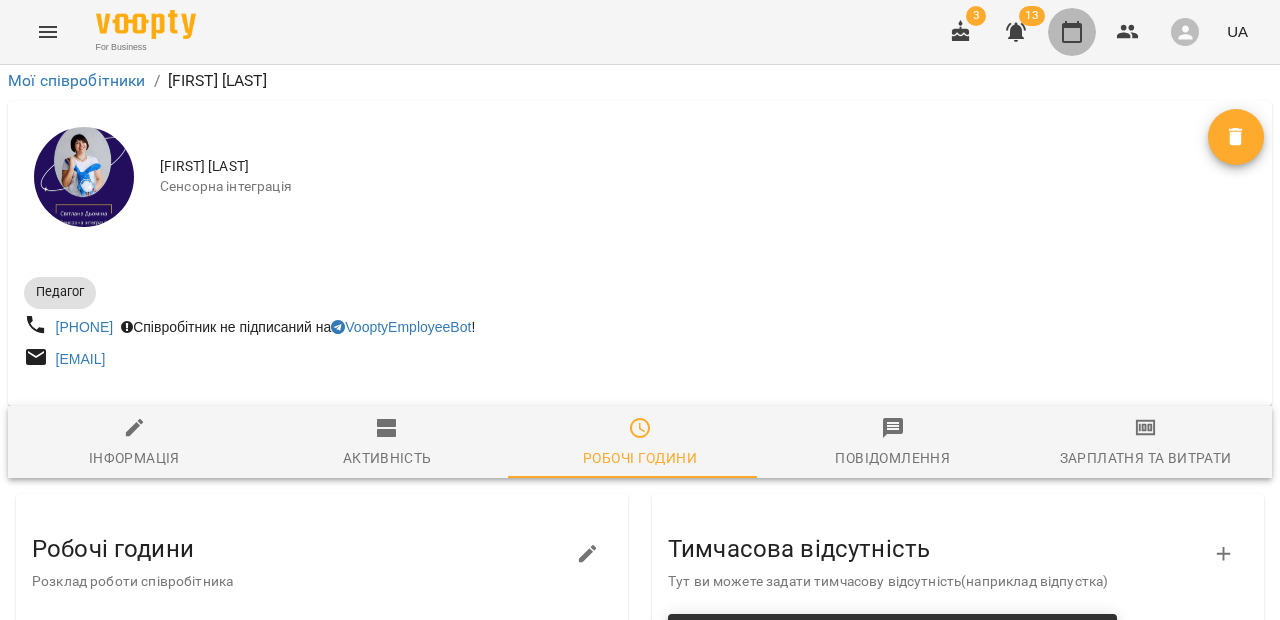 click 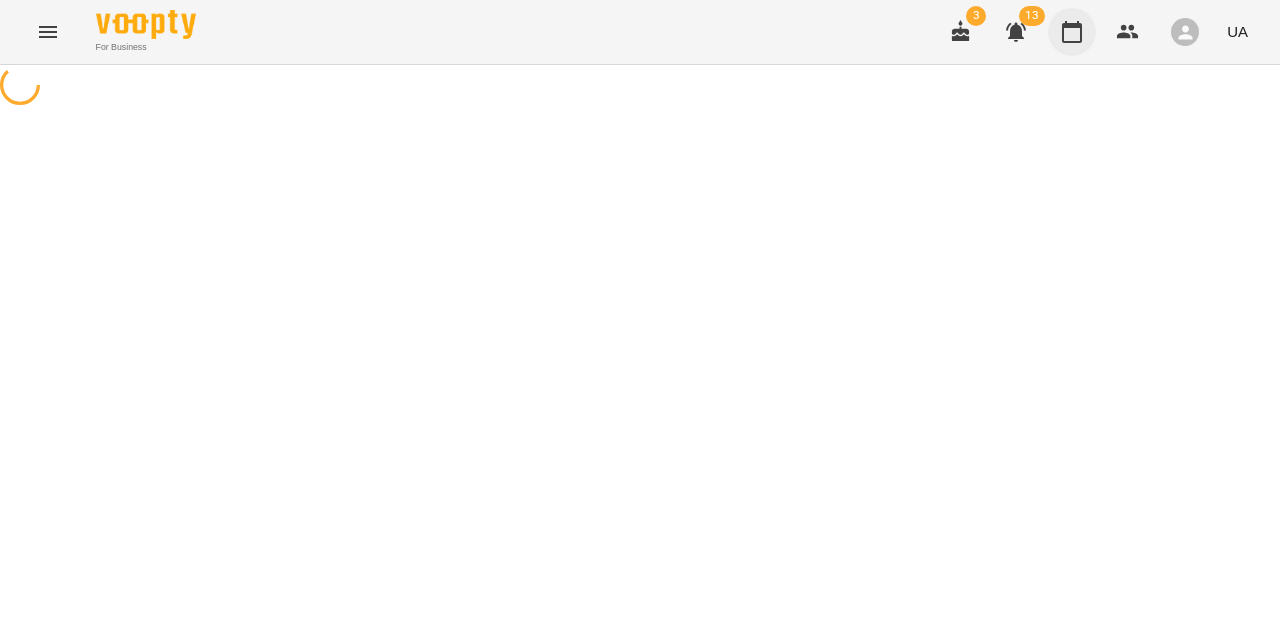 scroll, scrollTop: 0, scrollLeft: 0, axis: both 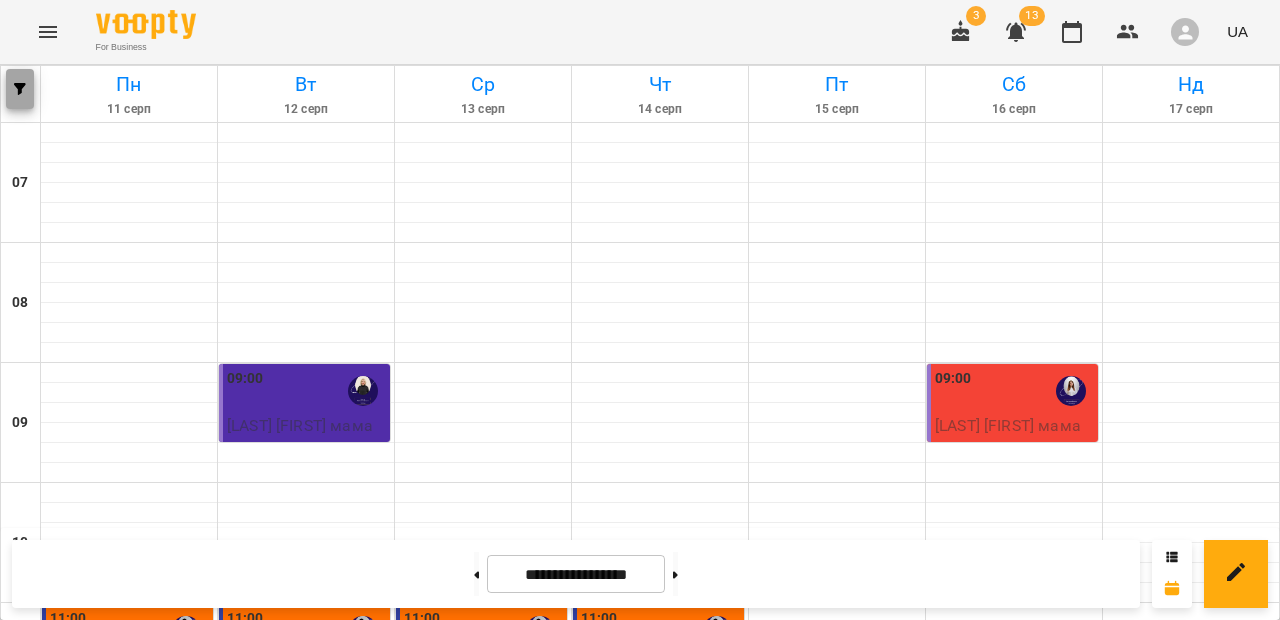 click 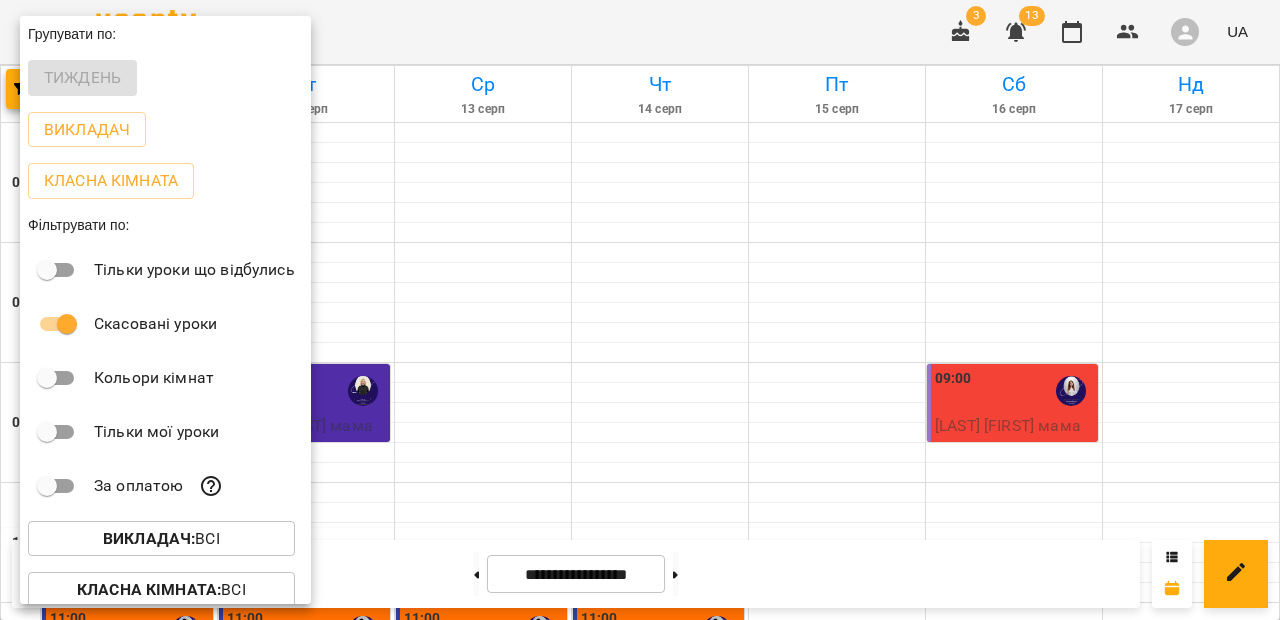 click on "Викладач :  Всі" at bounding box center (161, 539) 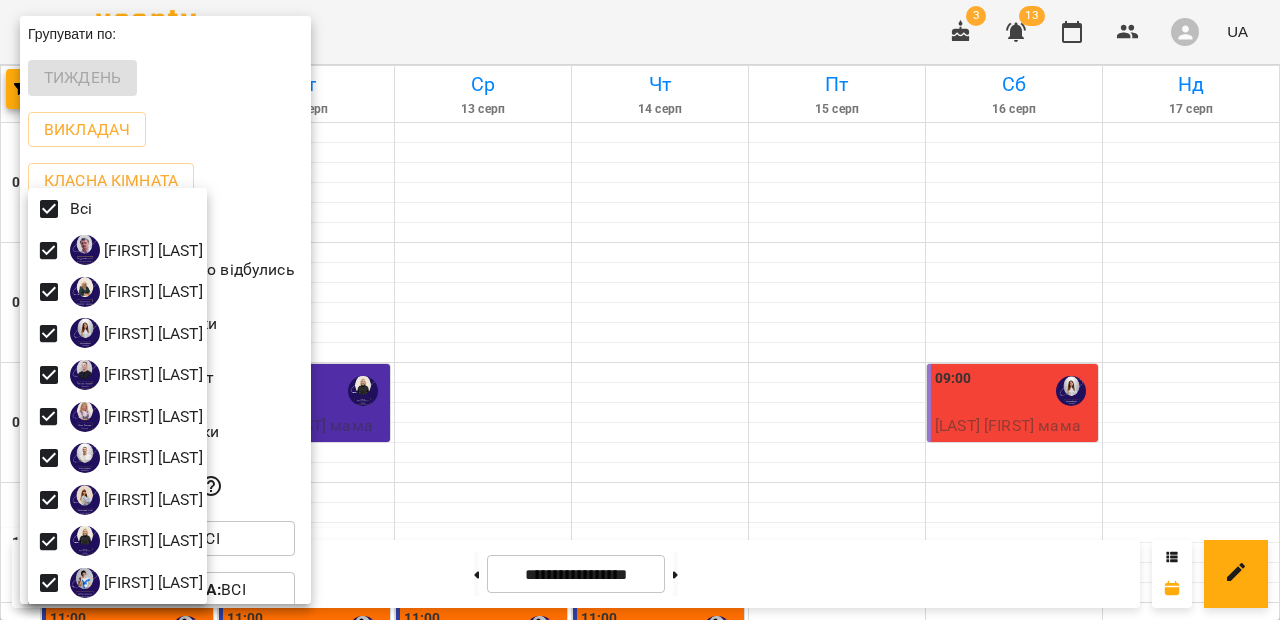 click at bounding box center [640, 310] 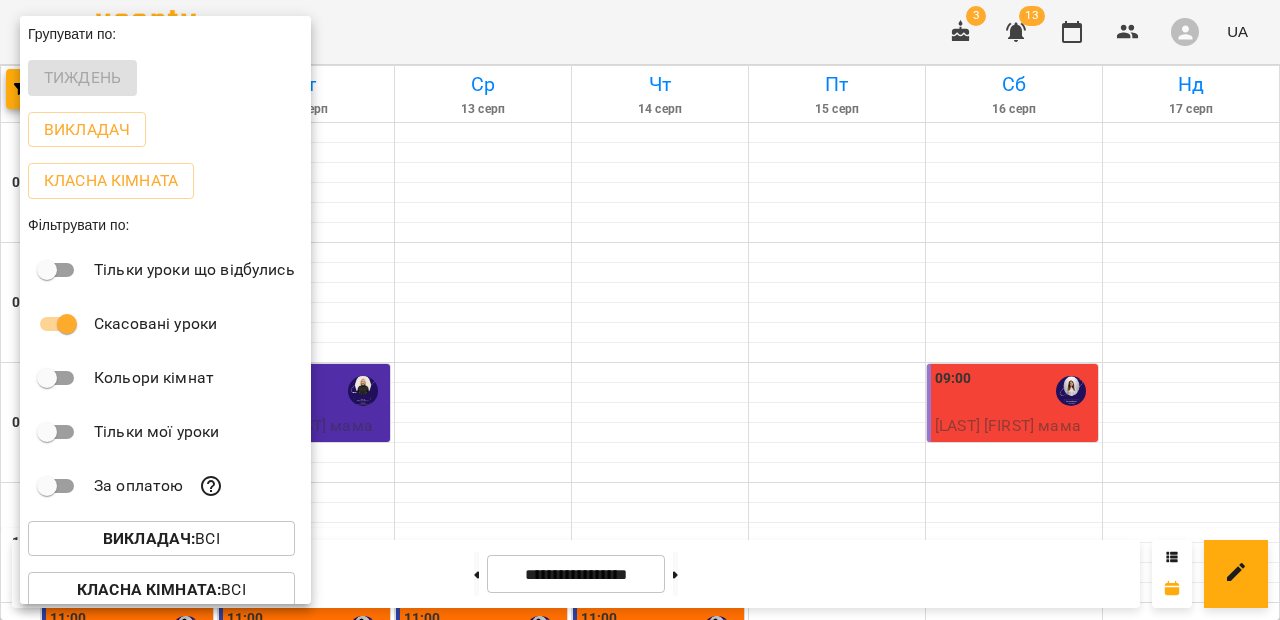 click at bounding box center (640, 310) 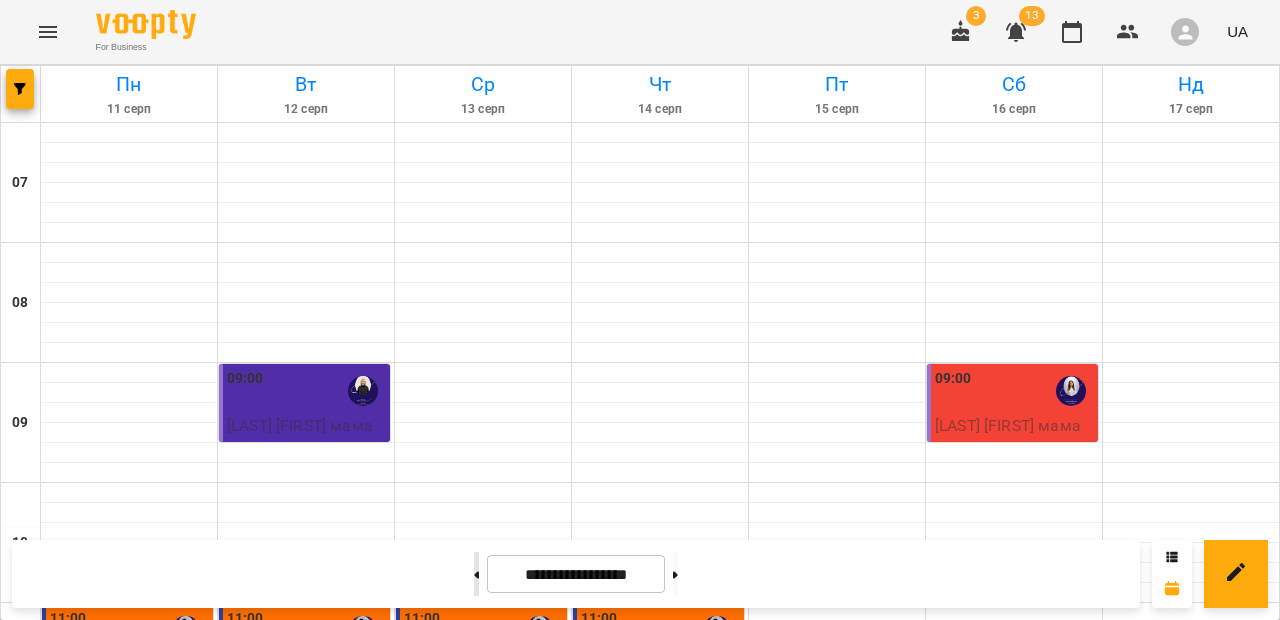 click at bounding box center (476, 574) 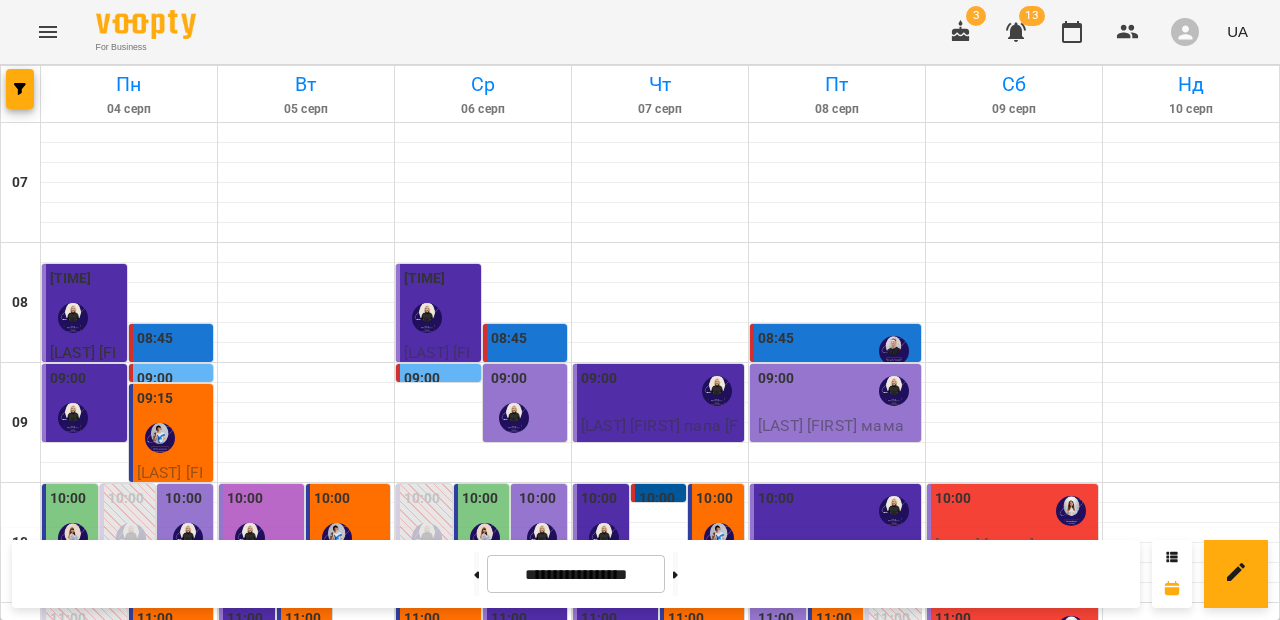 scroll, scrollTop: 886, scrollLeft: 0, axis: vertical 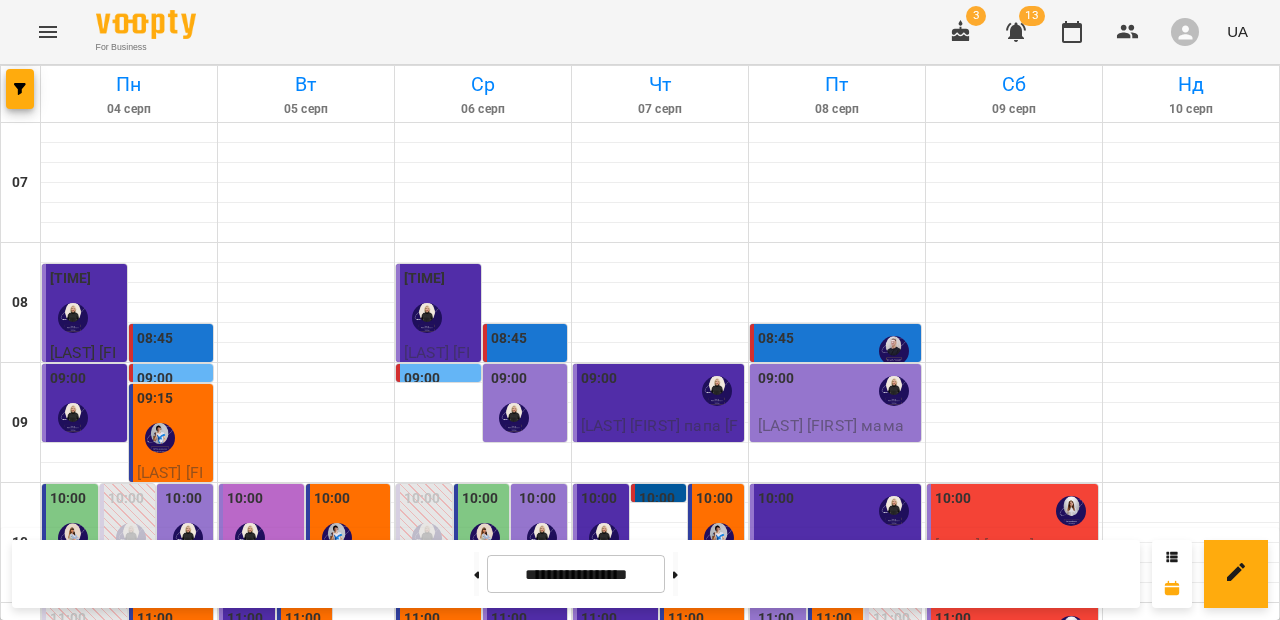 click on "12:00" at bounding box center (183, 741) 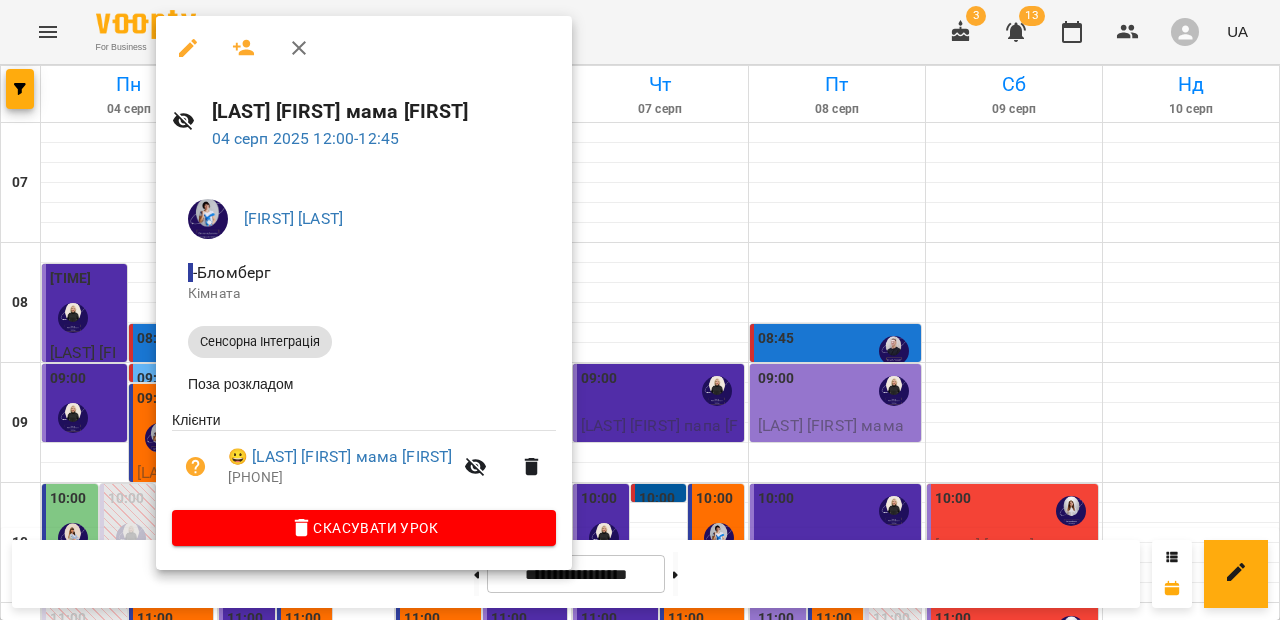 click 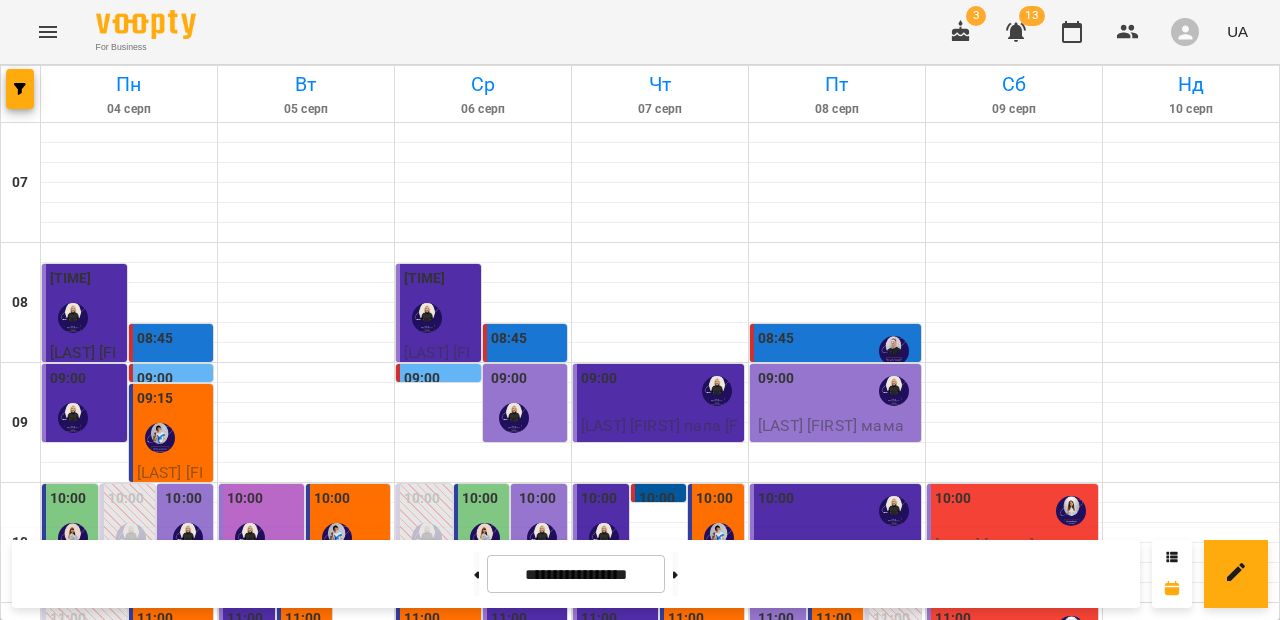 click on "**********" at bounding box center (640, 574) 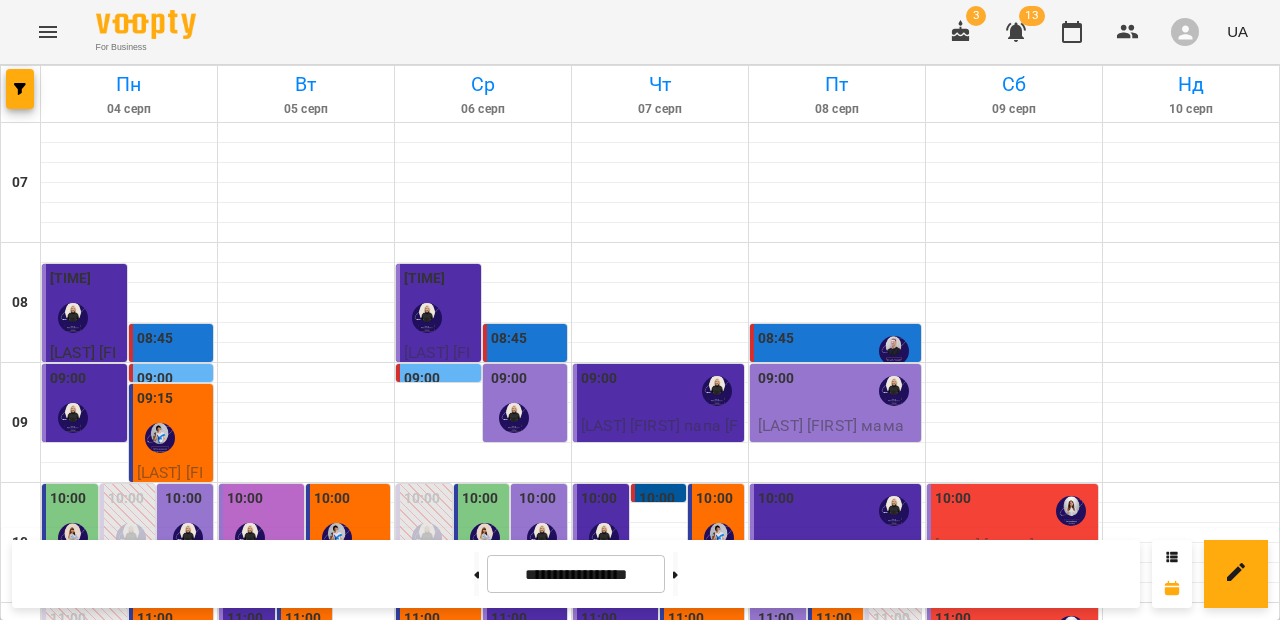 click on "**********" at bounding box center (640, 574) 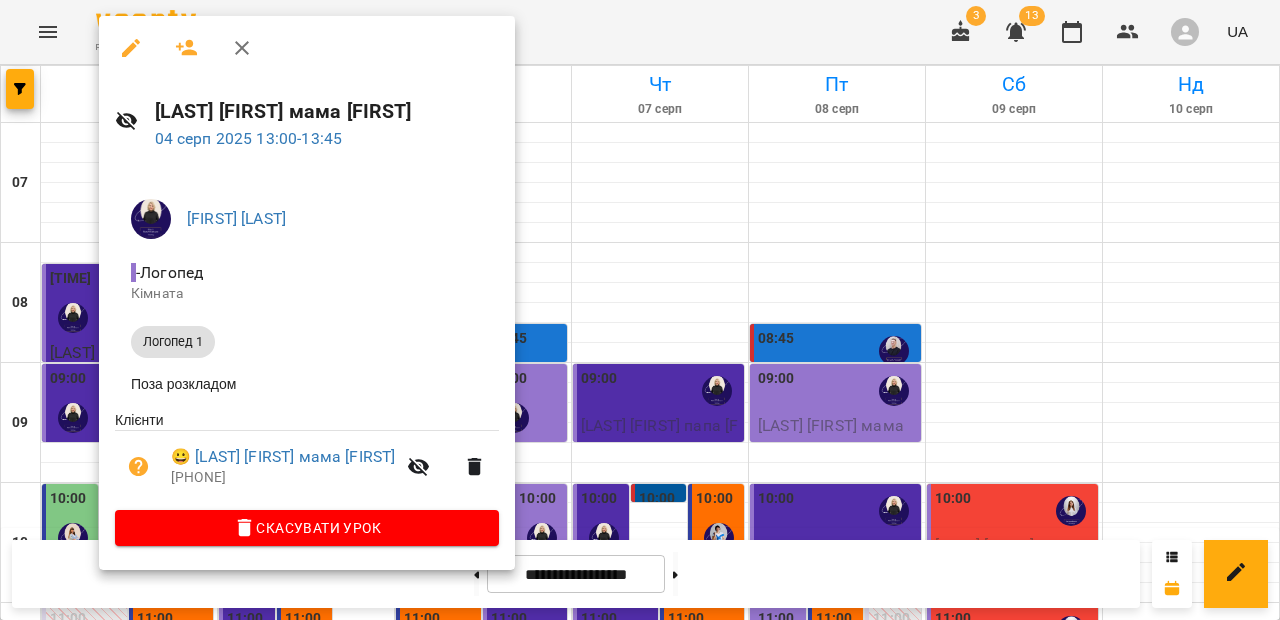 click 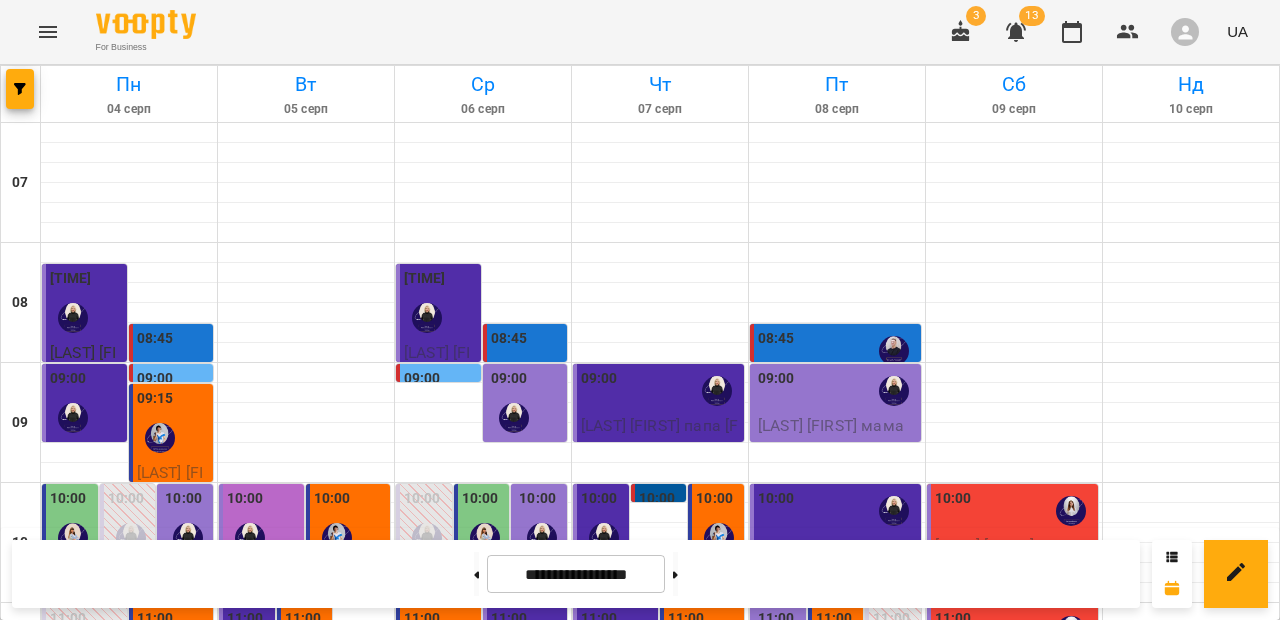 scroll, scrollTop: 0, scrollLeft: 0, axis: both 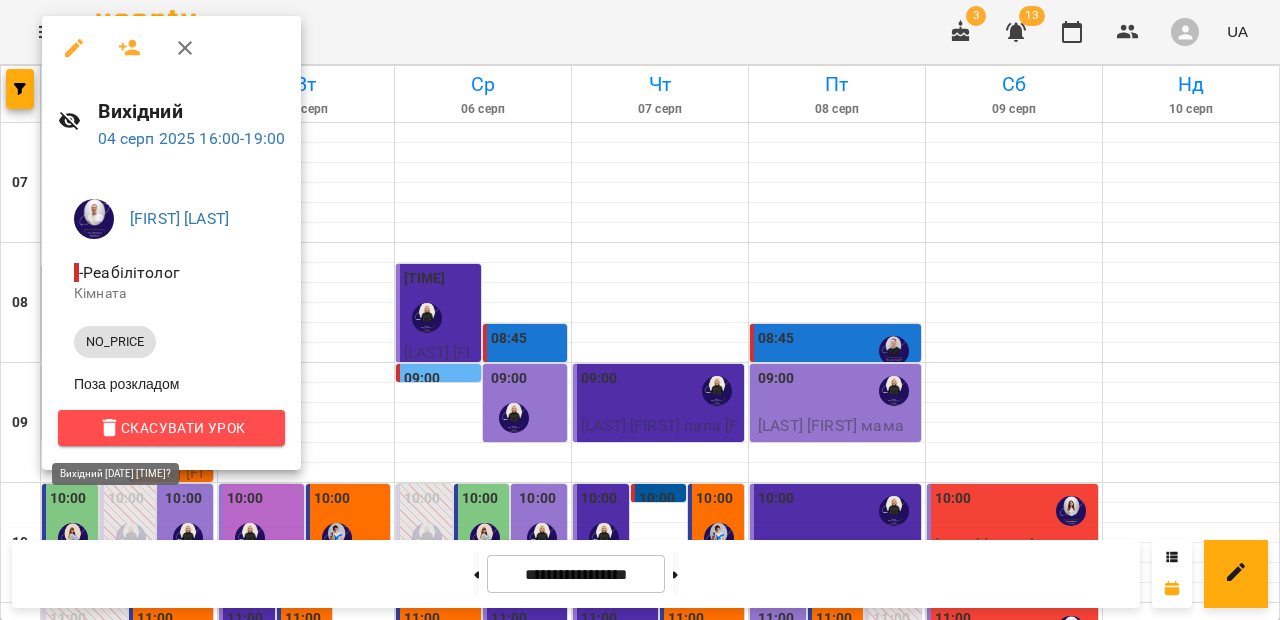click on "Скасувати Урок" at bounding box center (171, 428) 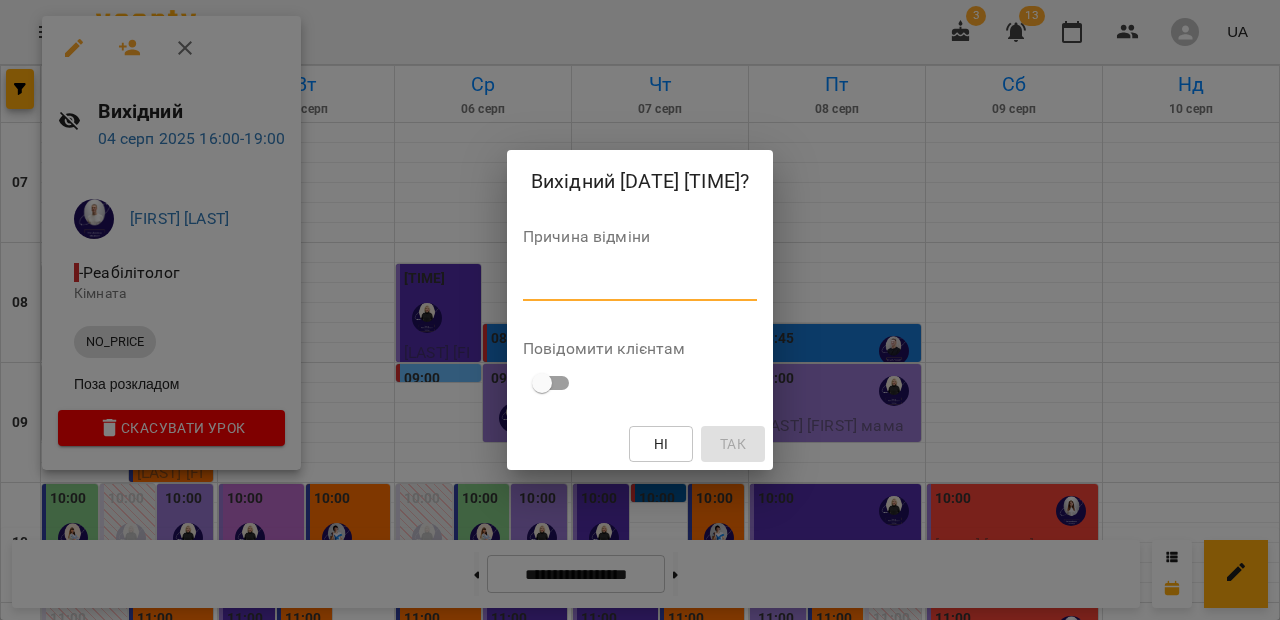 click at bounding box center (640, 284) 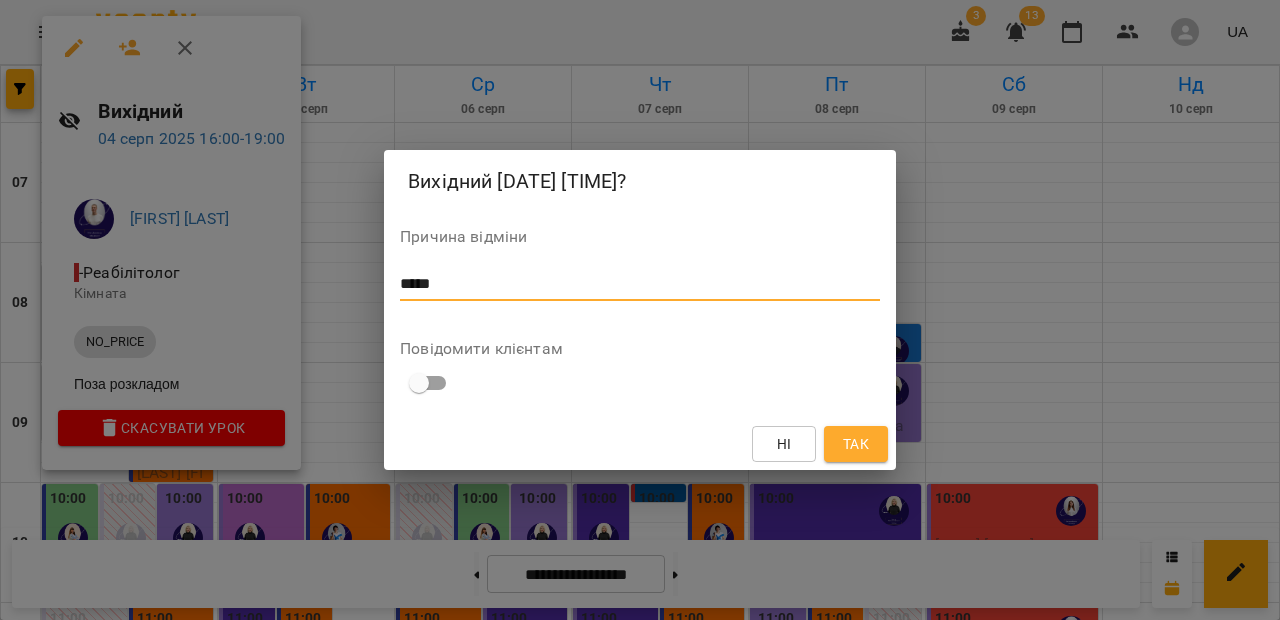 type on "*****" 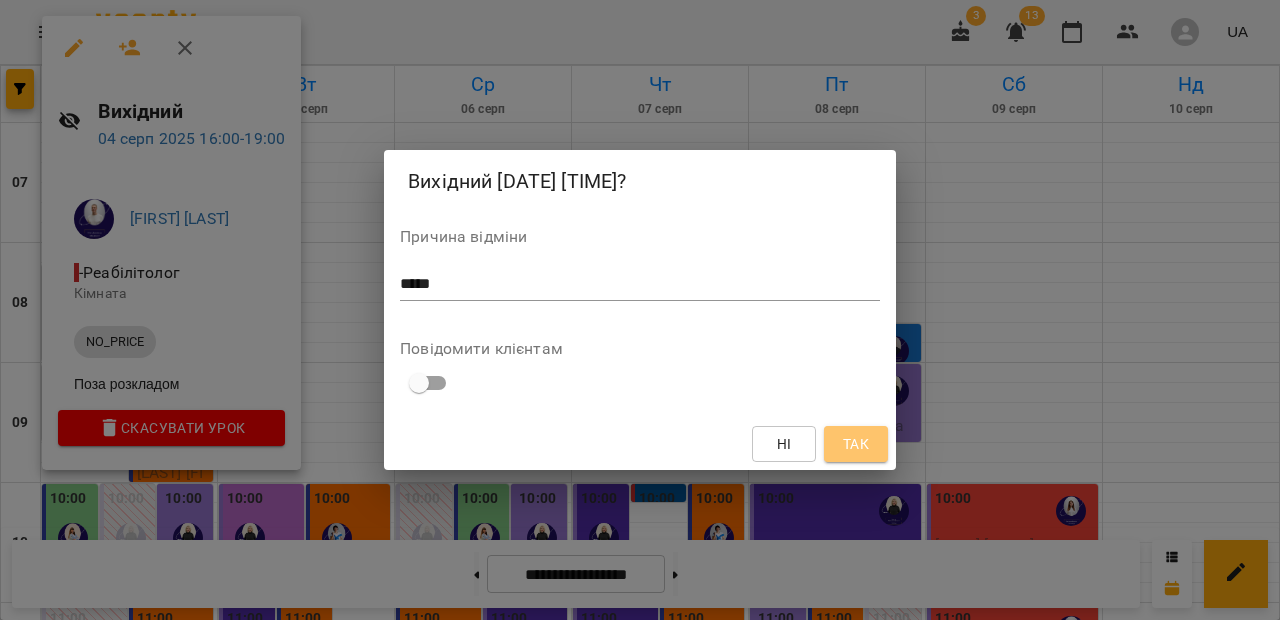 click on "Так" at bounding box center (856, 444) 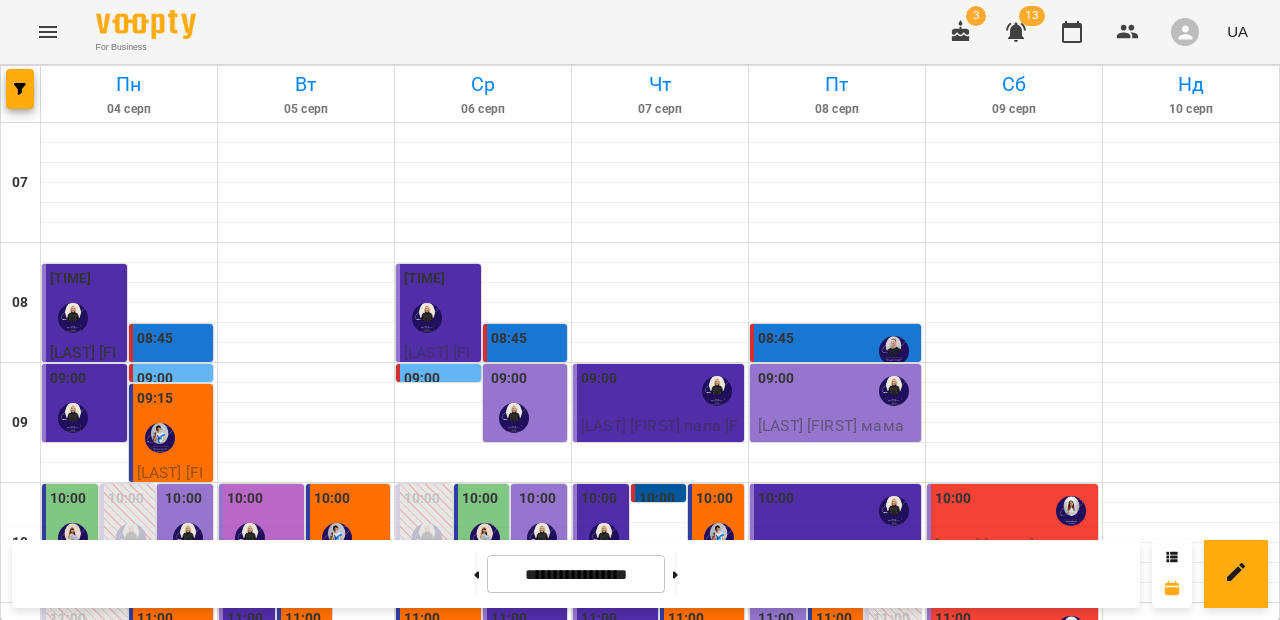 click on "17:10 0 NO_PRICE" at bounding box center [438, 1513] 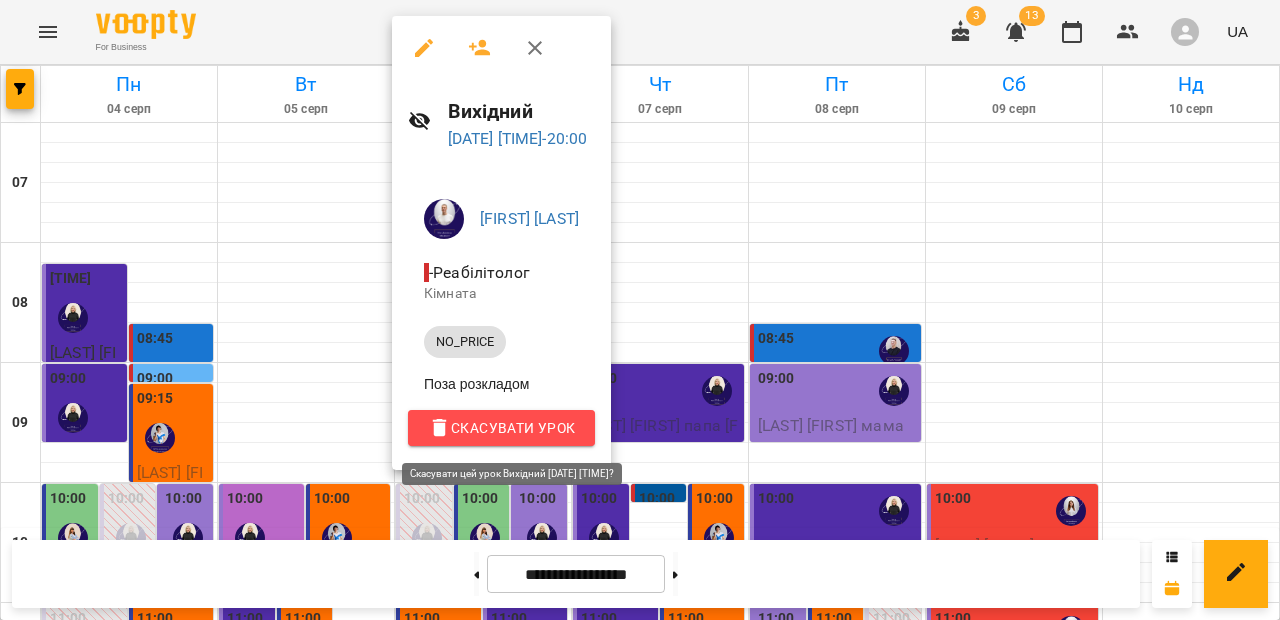 click on "Скасувати Урок" at bounding box center [501, 428] 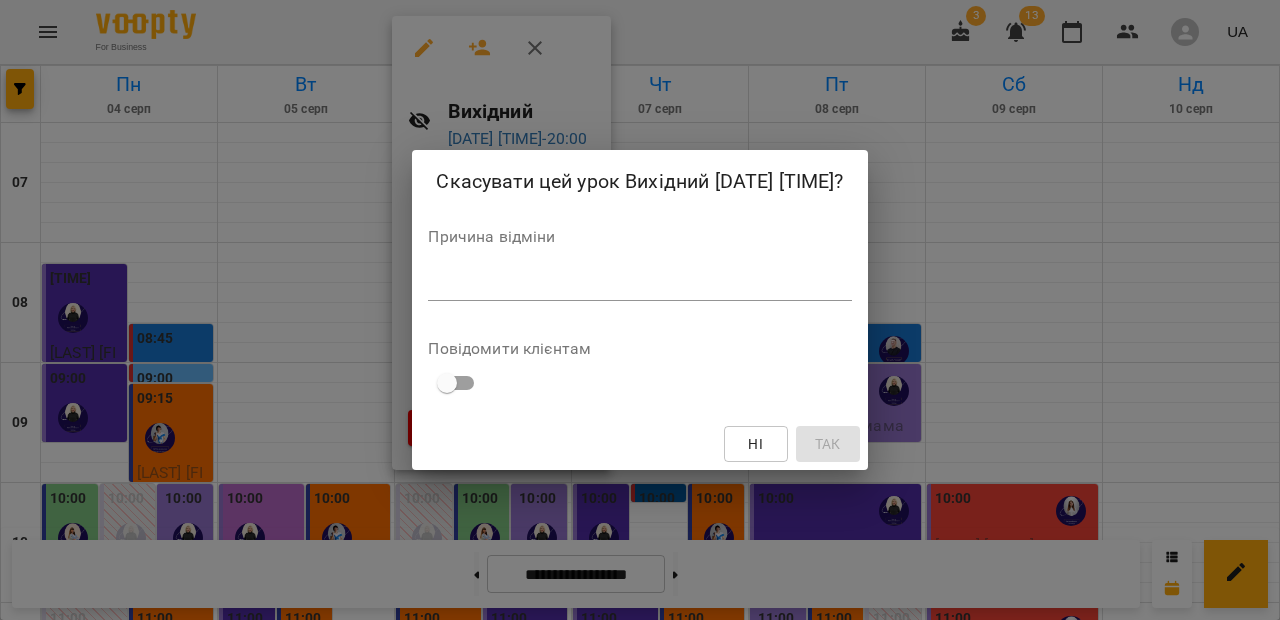 click on "*" at bounding box center (639, 285) 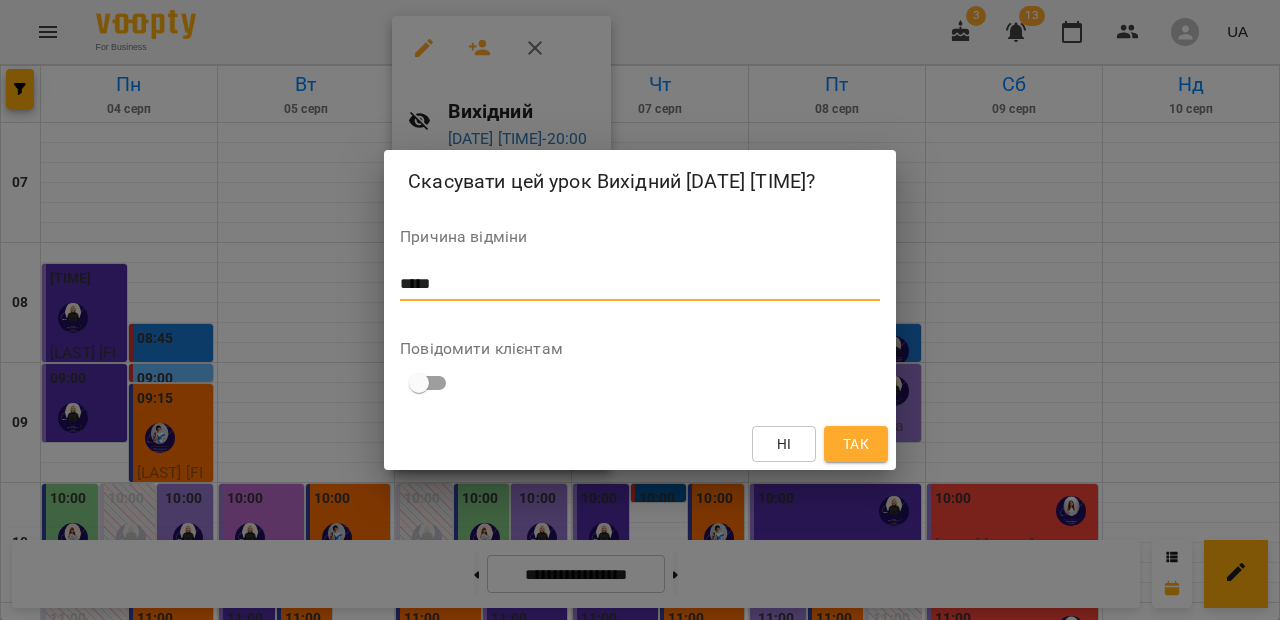 type on "*****" 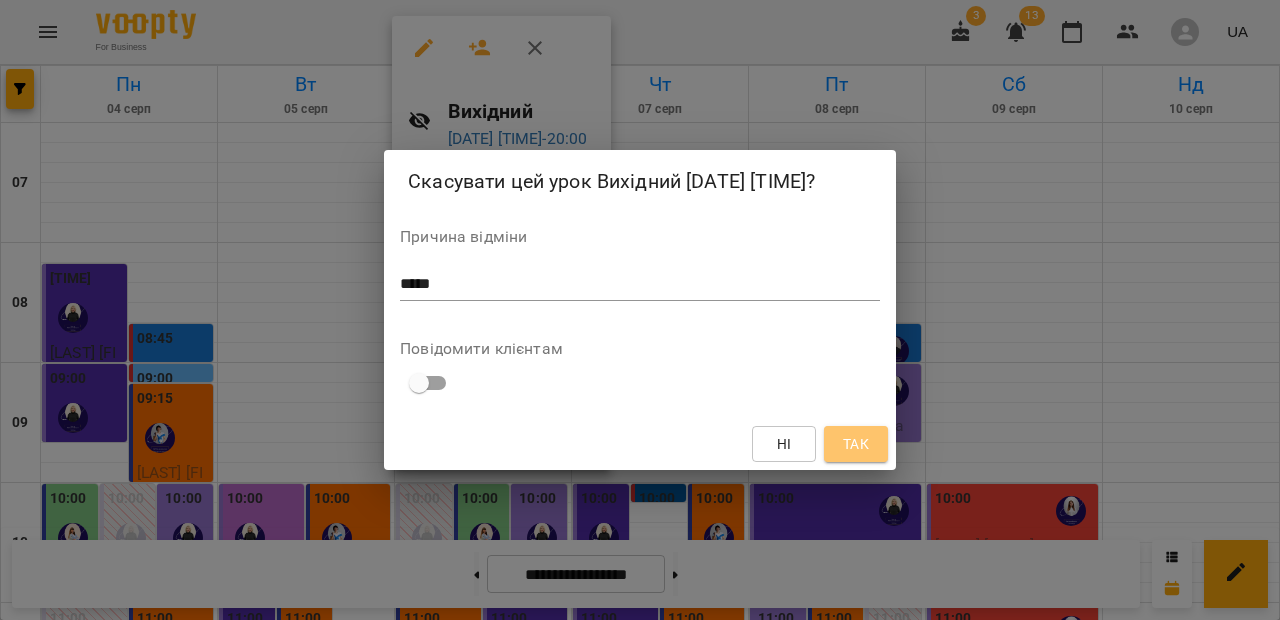 click on "Так" at bounding box center (856, 444) 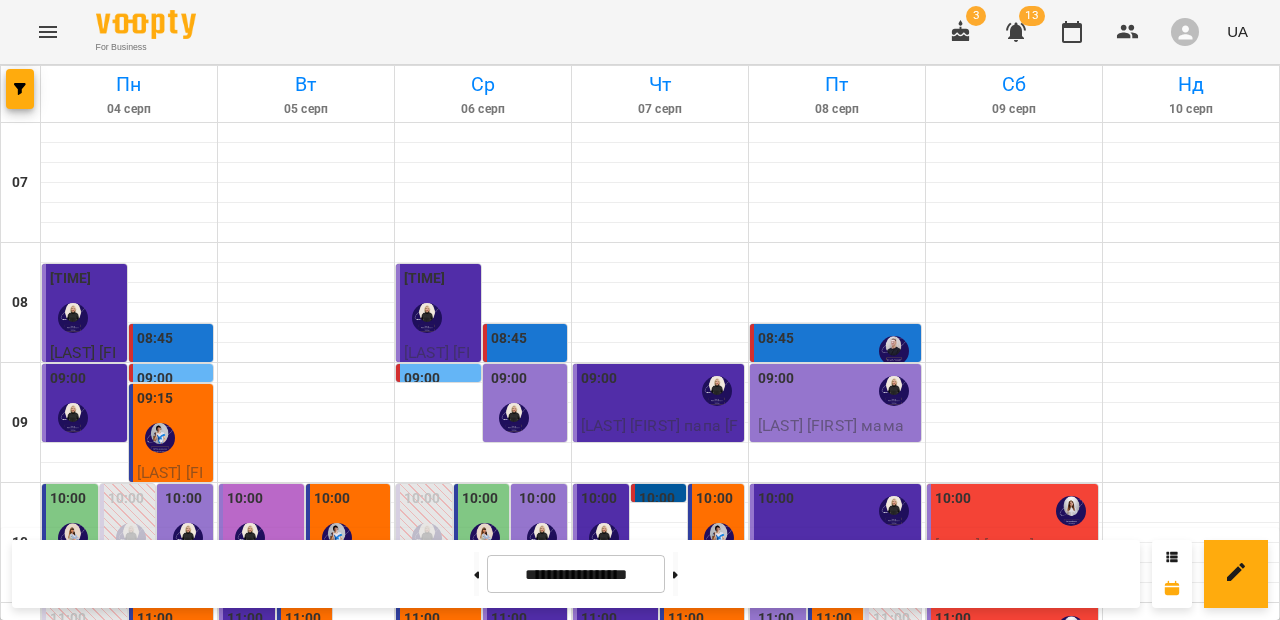 scroll, scrollTop: 1153, scrollLeft: 0, axis: vertical 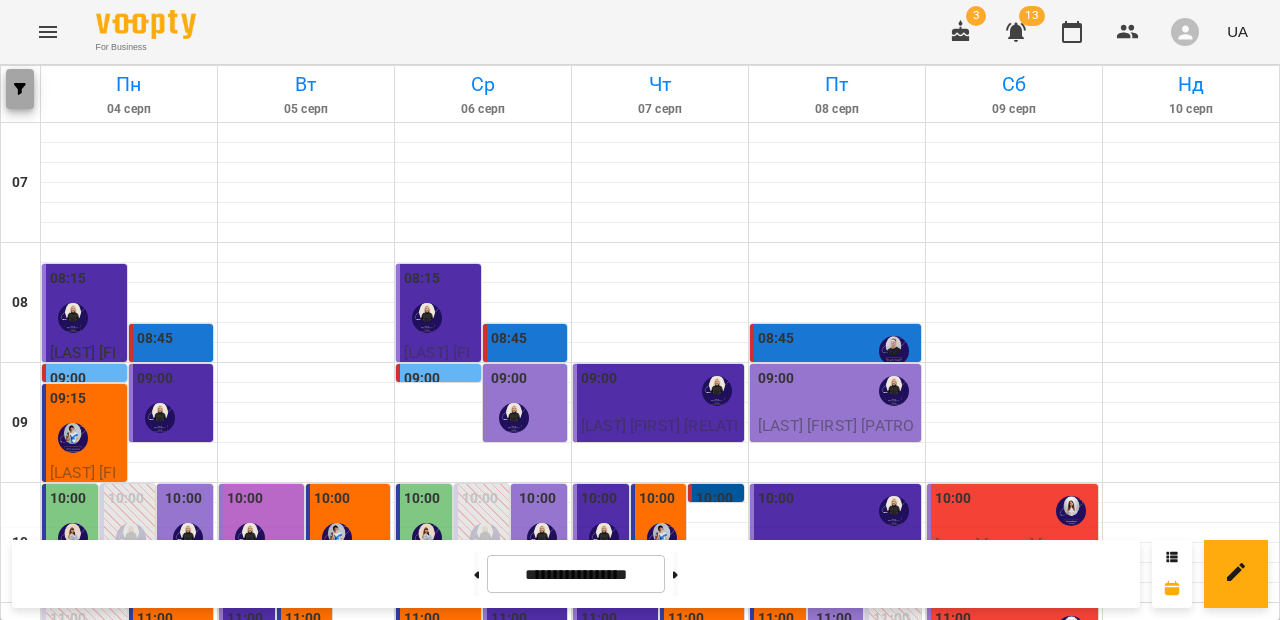click 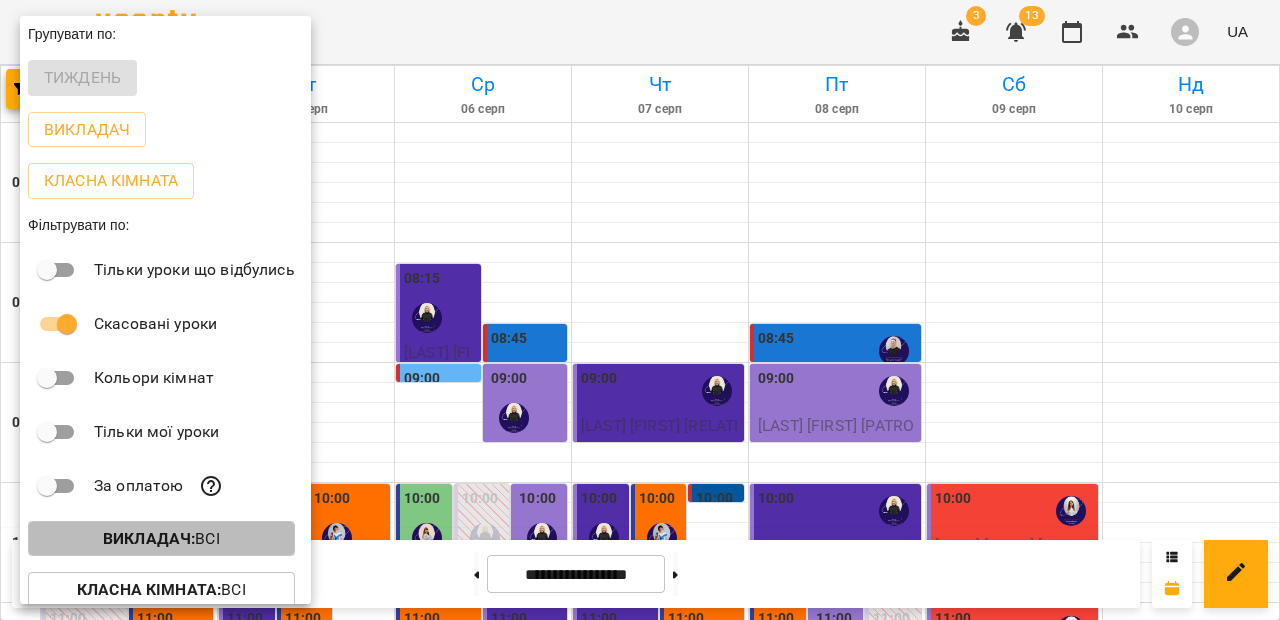 click on "Викладач :  Всі" at bounding box center (161, 539) 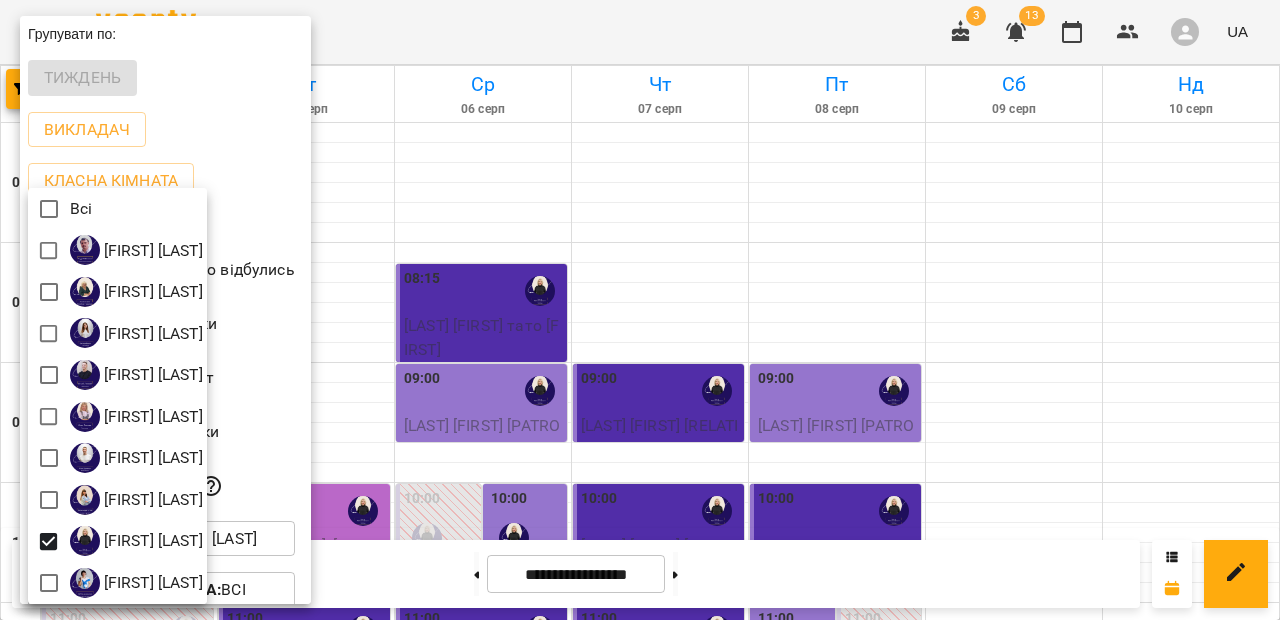 click at bounding box center [640, 310] 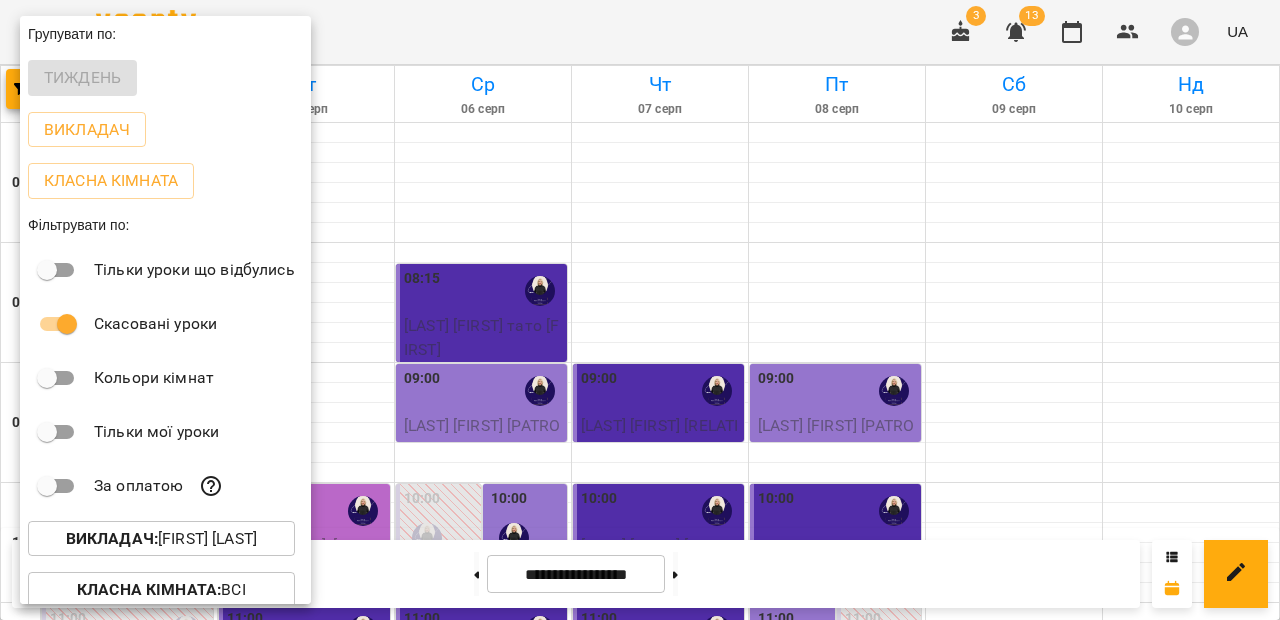 click at bounding box center (640, 310) 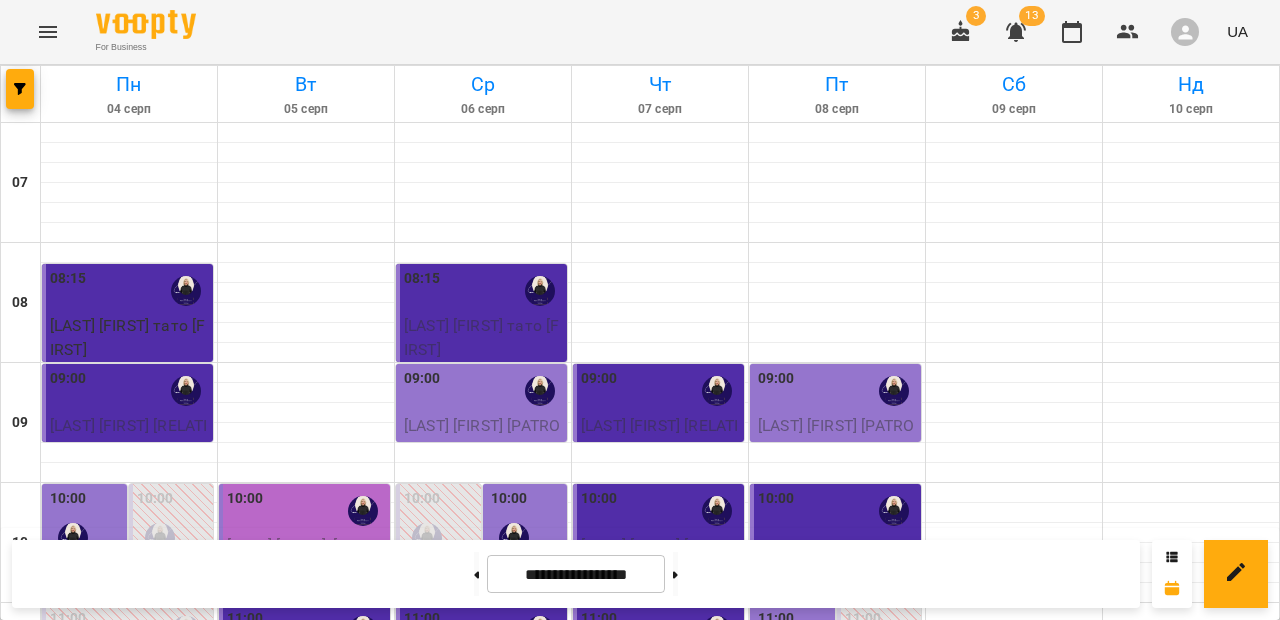 scroll, scrollTop: 134, scrollLeft: 0, axis: vertical 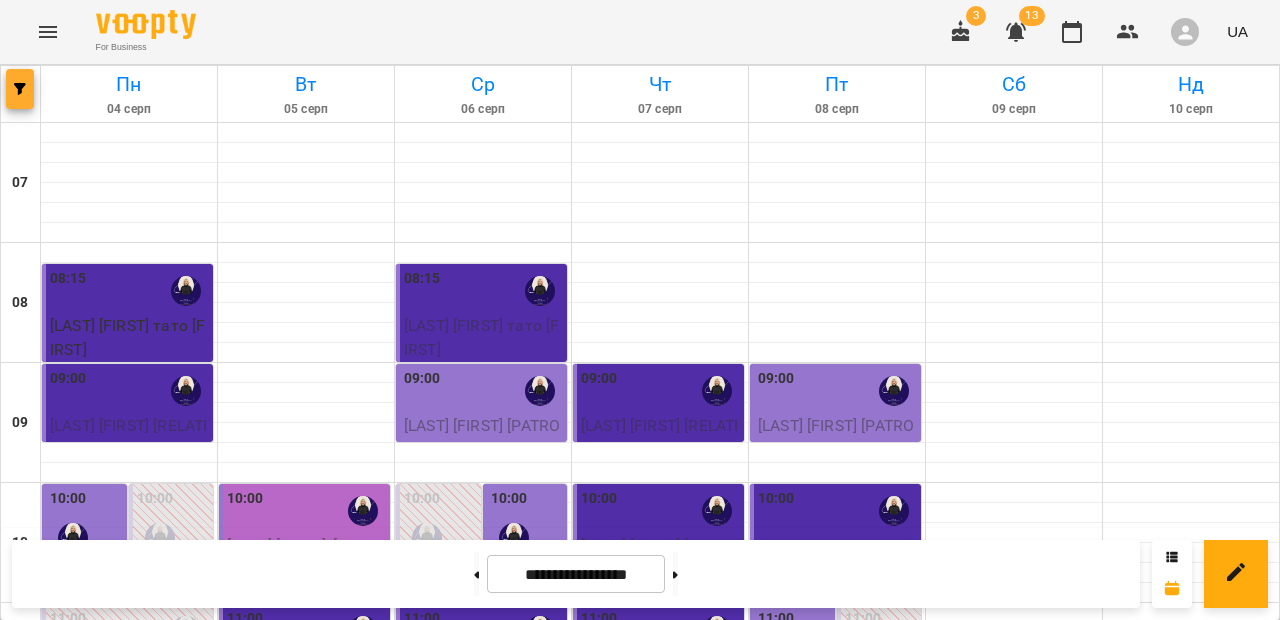 click at bounding box center [20, 89] 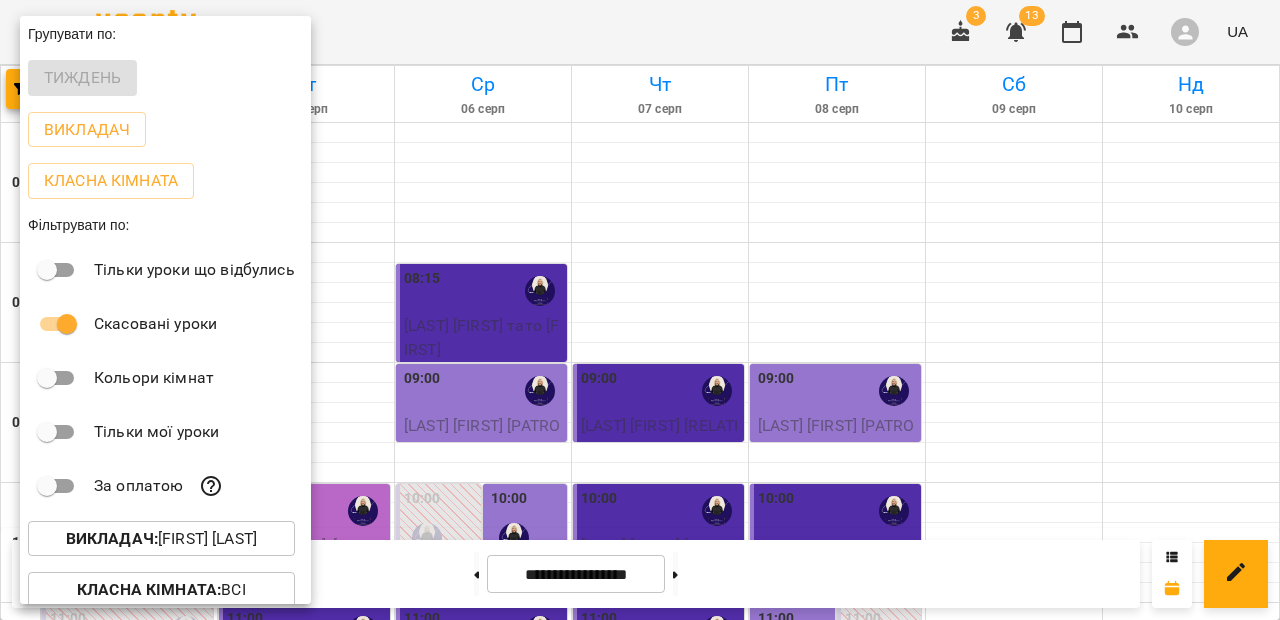 click on "Викладач :  [FIRST] [LAST]" at bounding box center [161, 539] 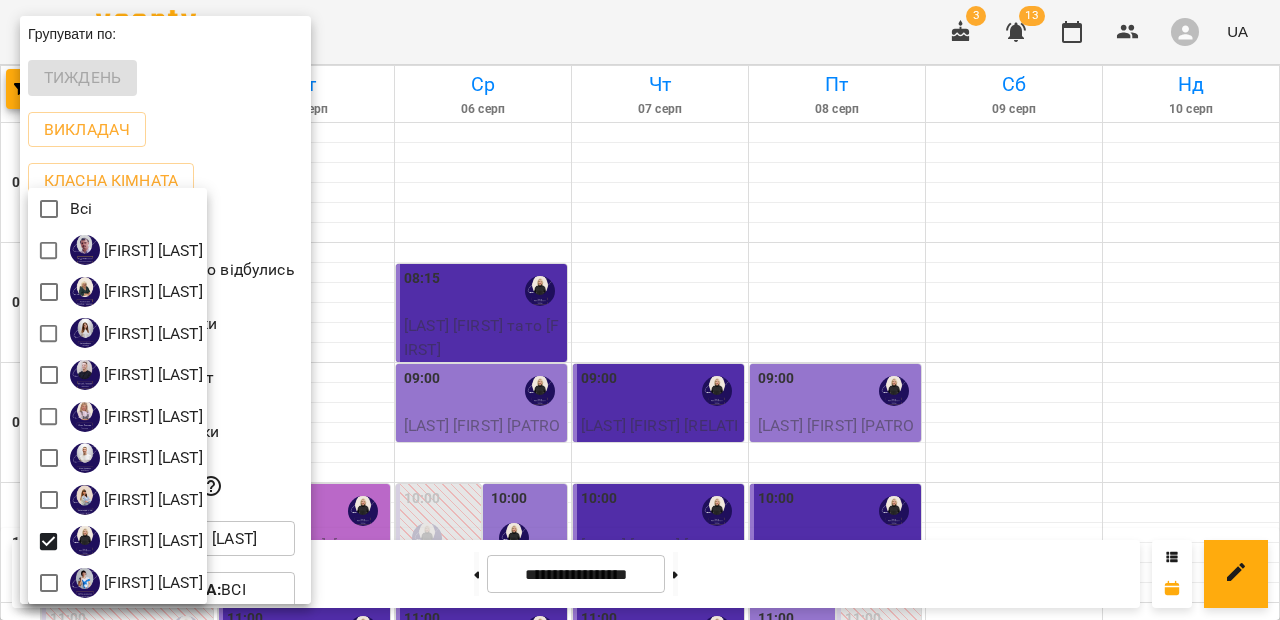 click at bounding box center [640, 310] 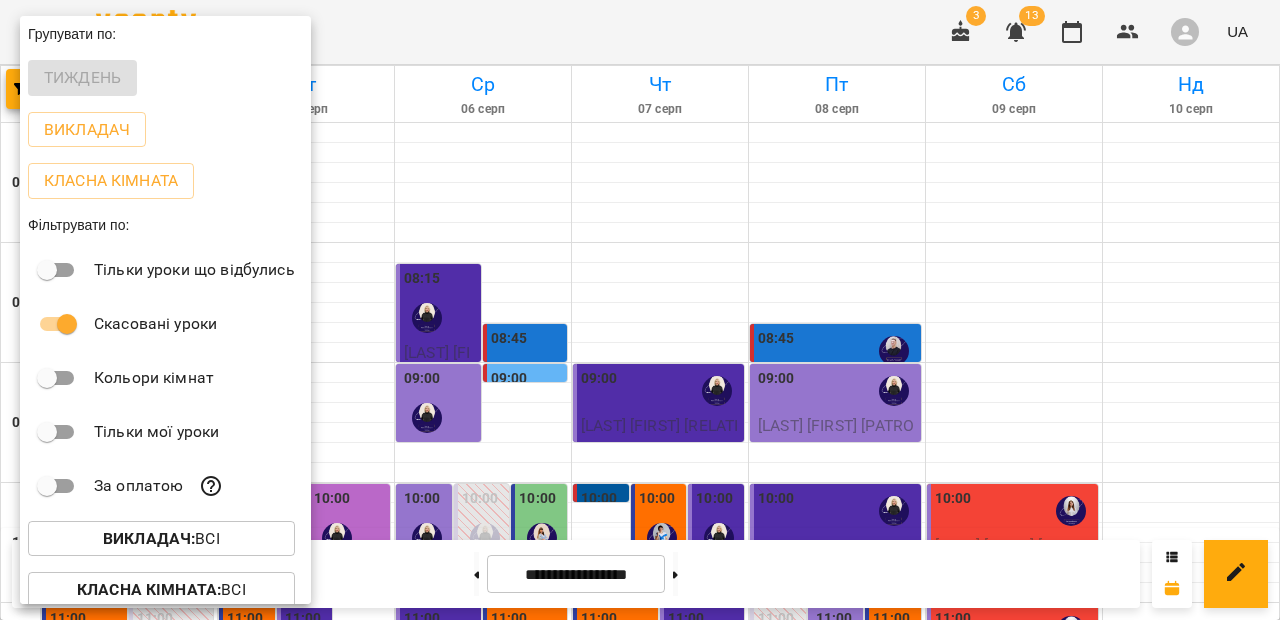click at bounding box center [640, 310] 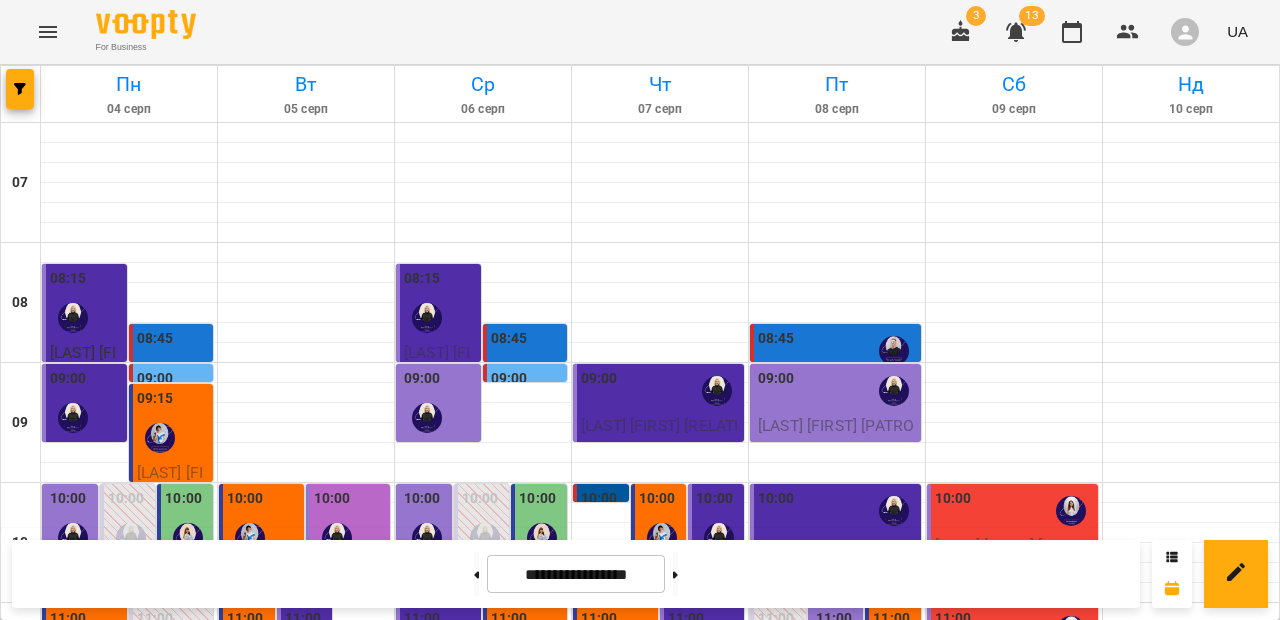 scroll, scrollTop: 61, scrollLeft: 0, axis: vertical 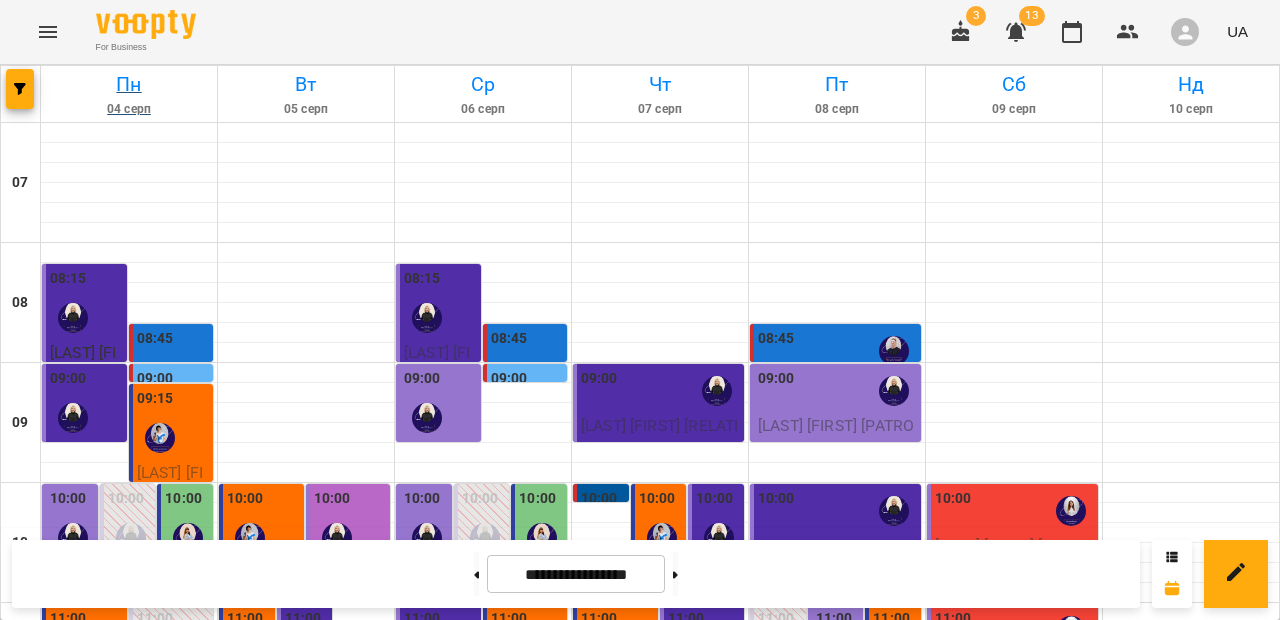 click on "Пн" at bounding box center (129, 84) 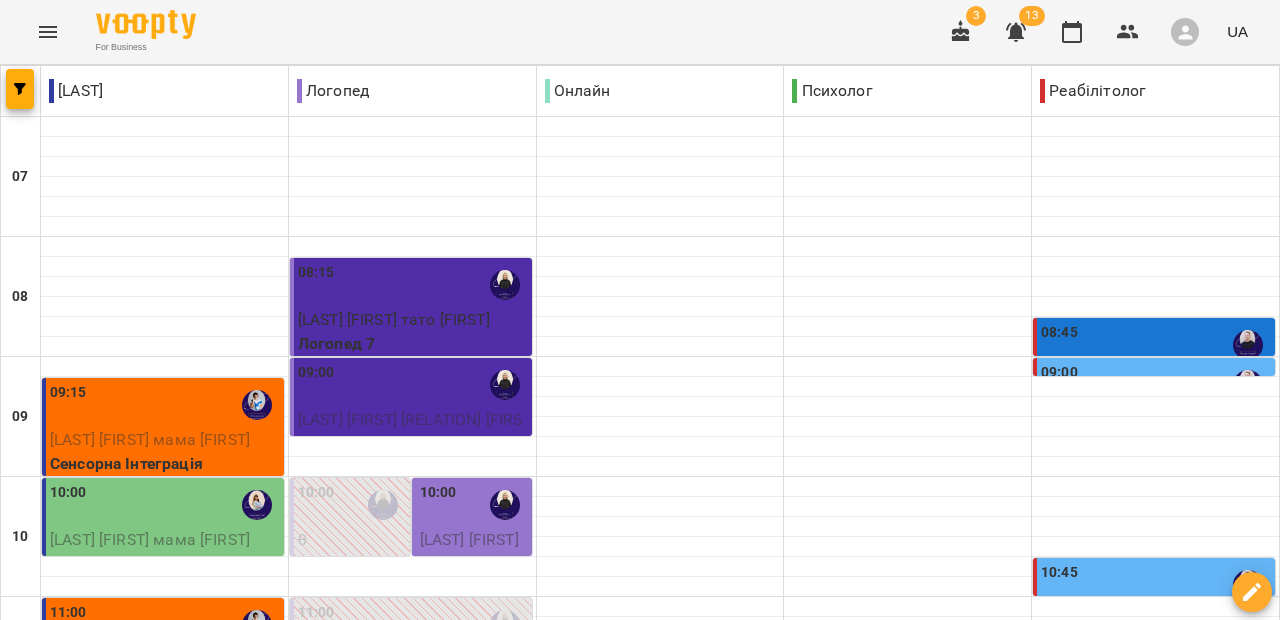 scroll, scrollTop: 303, scrollLeft: 0, axis: vertical 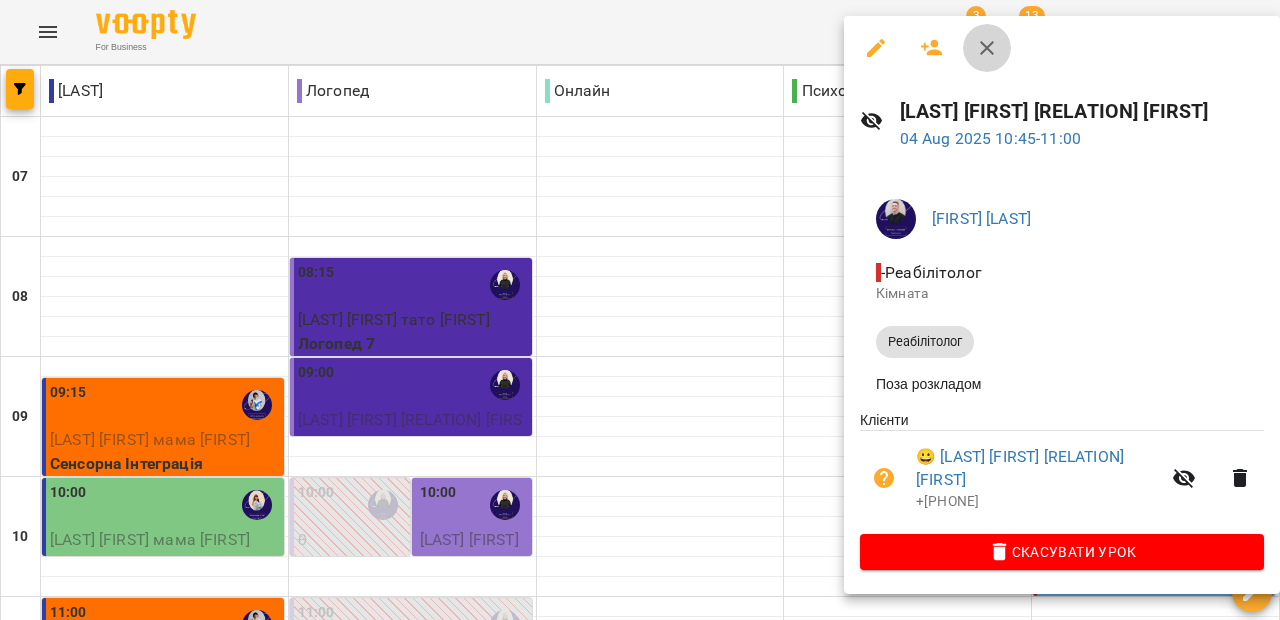 click 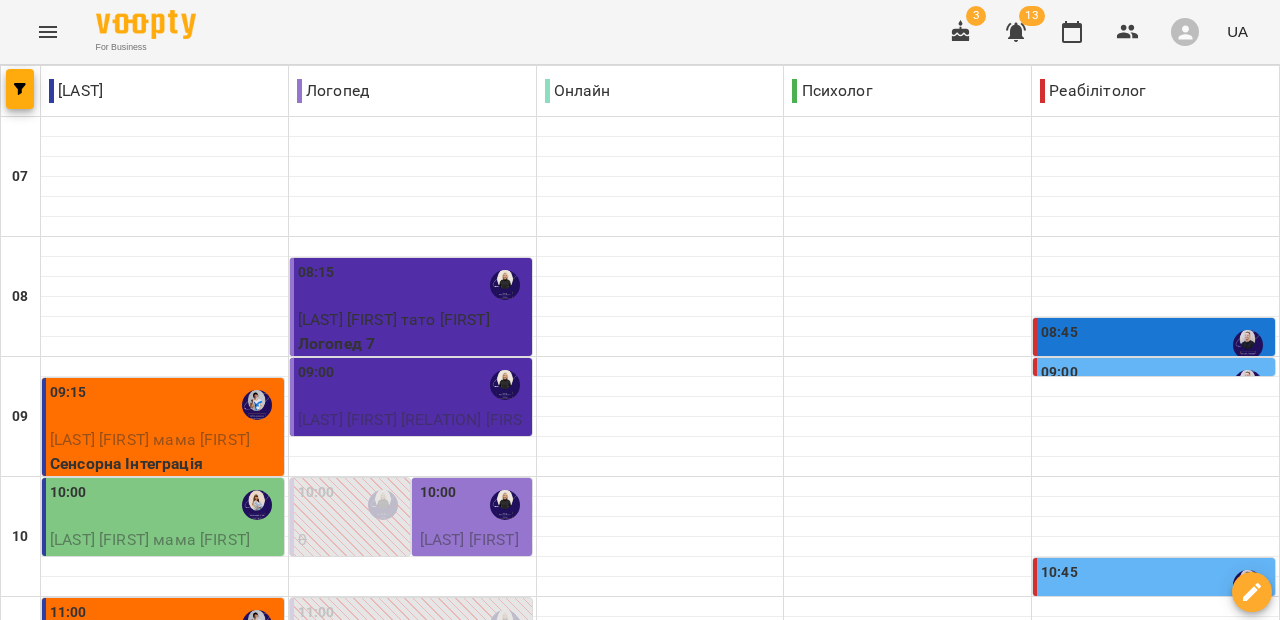 click on "11:45" at bounding box center (1156, 705) 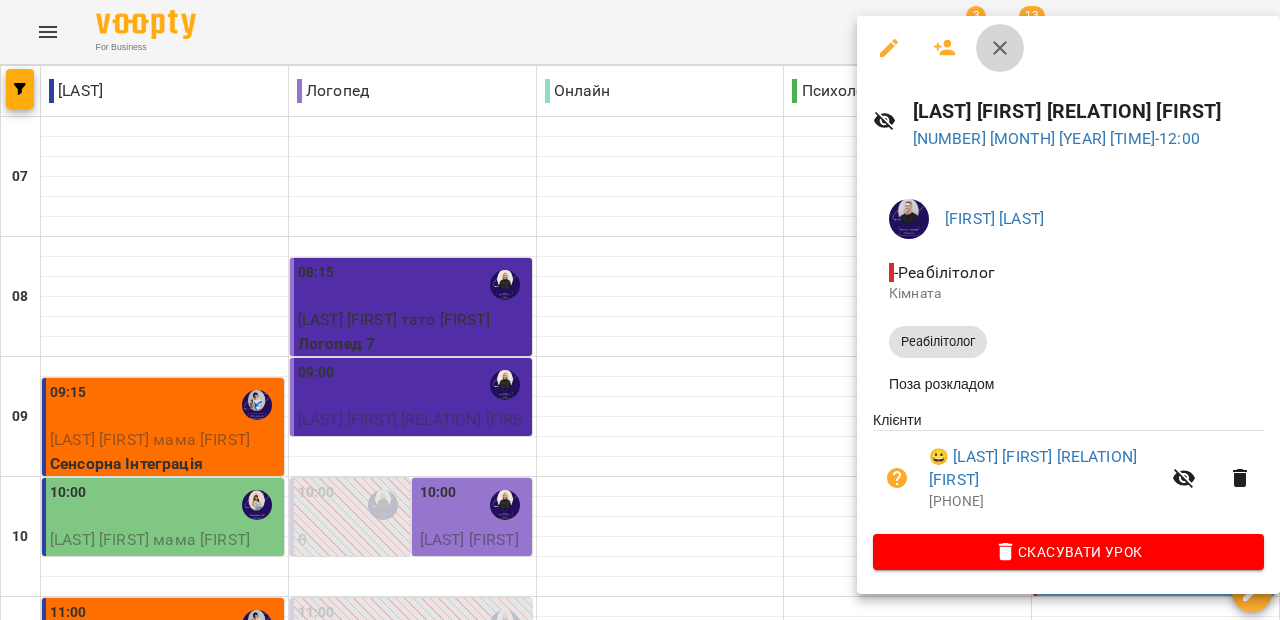 click at bounding box center [1000, 48] 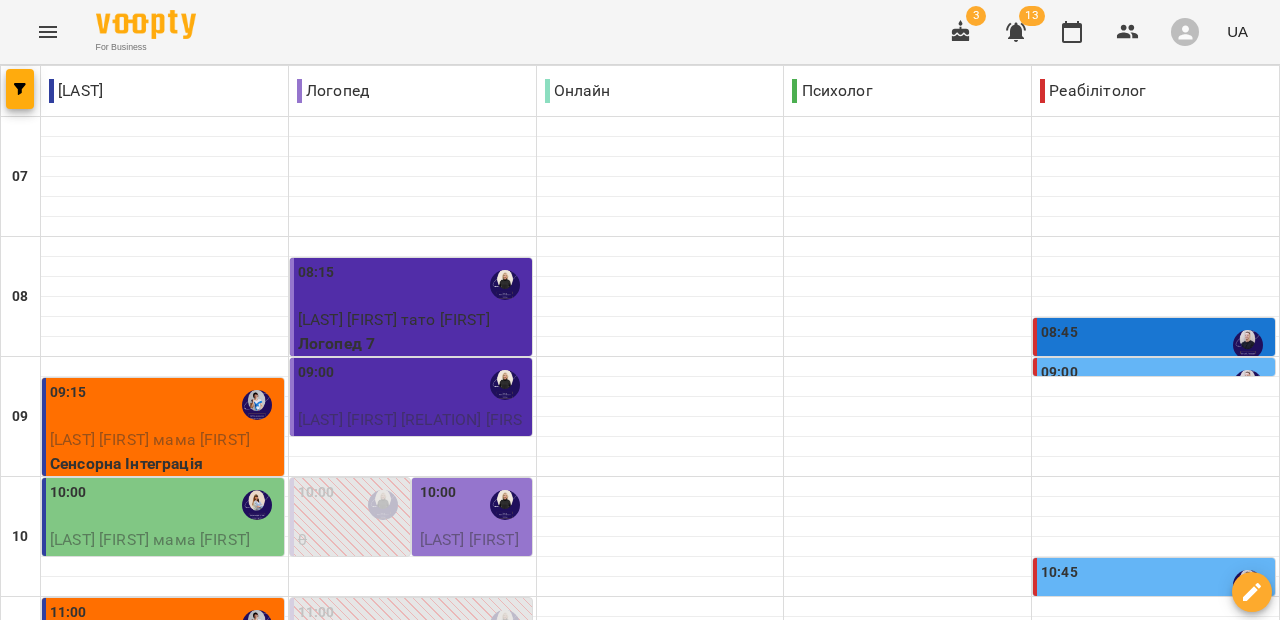 scroll, scrollTop: 300, scrollLeft: 0, axis: vertical 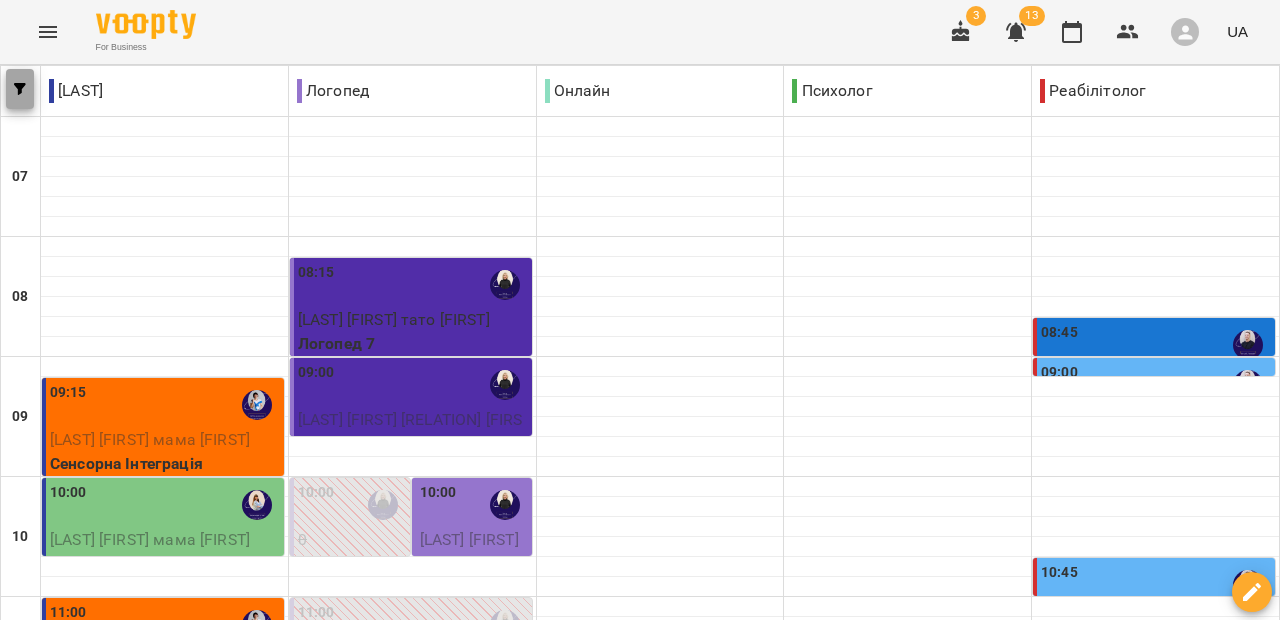 click at bounding box center (20, 89) 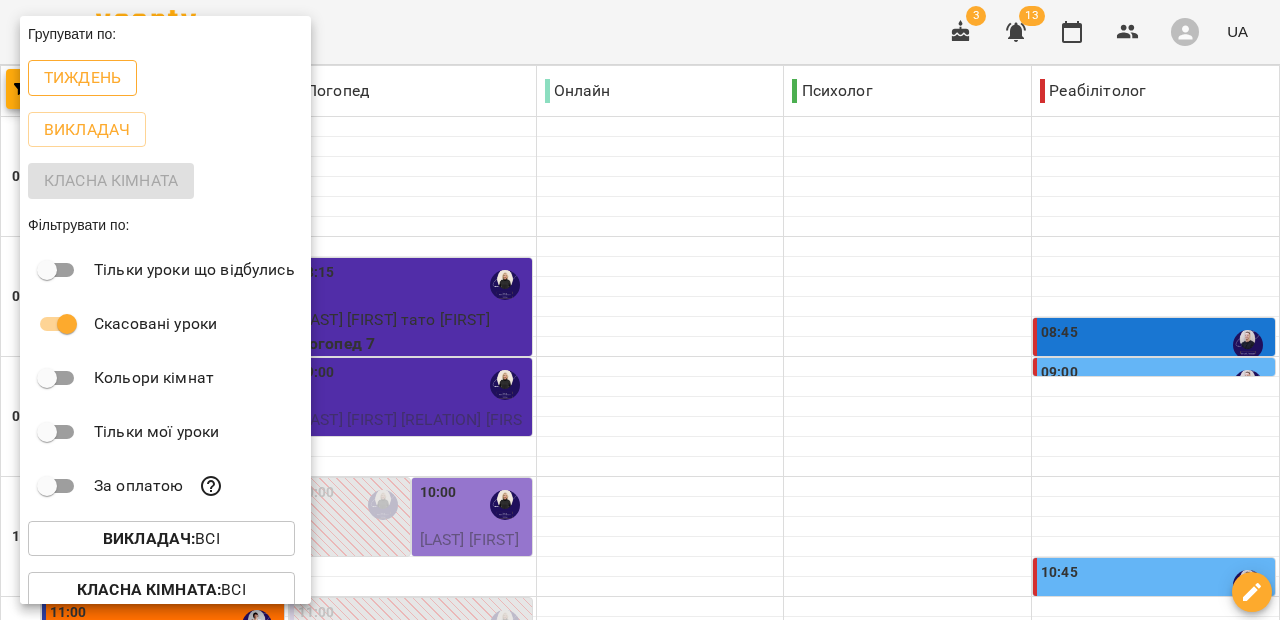 click on "Тиждень" at bounding box center (82, 78) 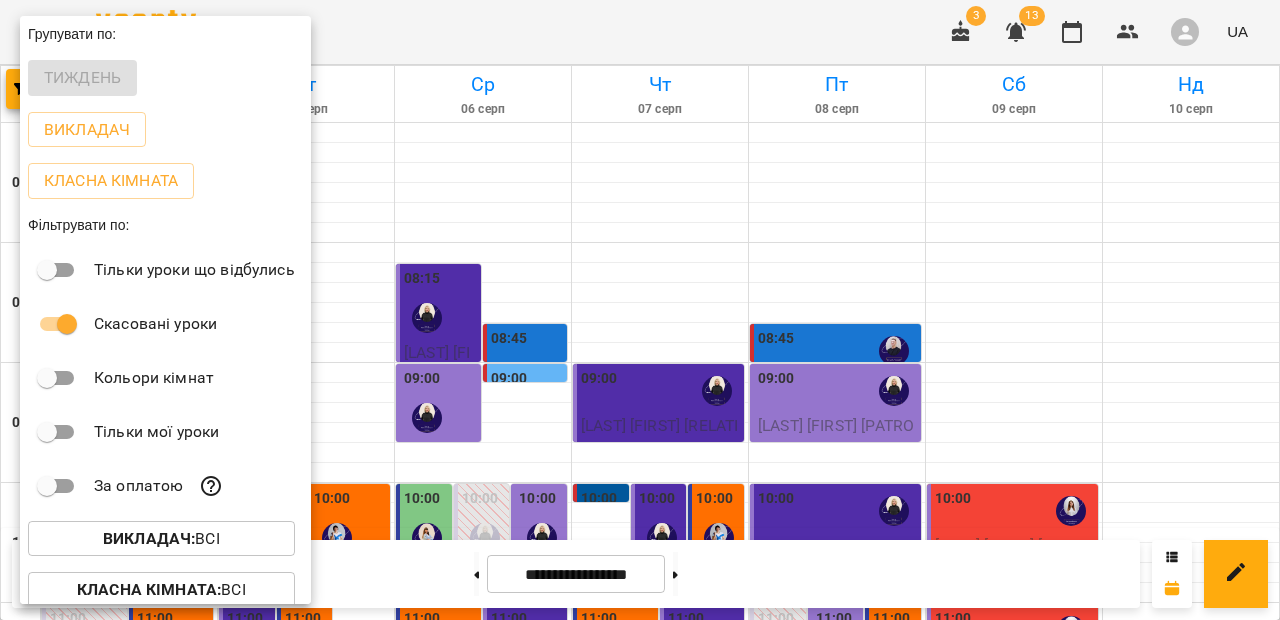 click at bounding box center (640, 310) 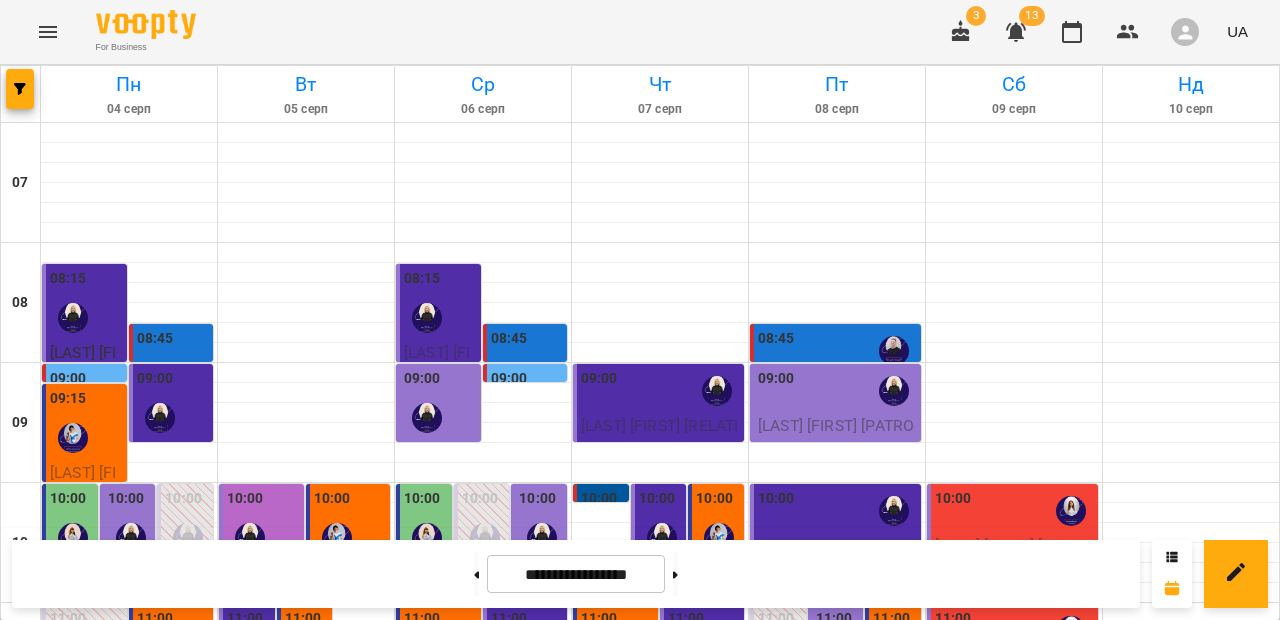 click on "For Business 3 13 UA" at bounding box center [640, 32] 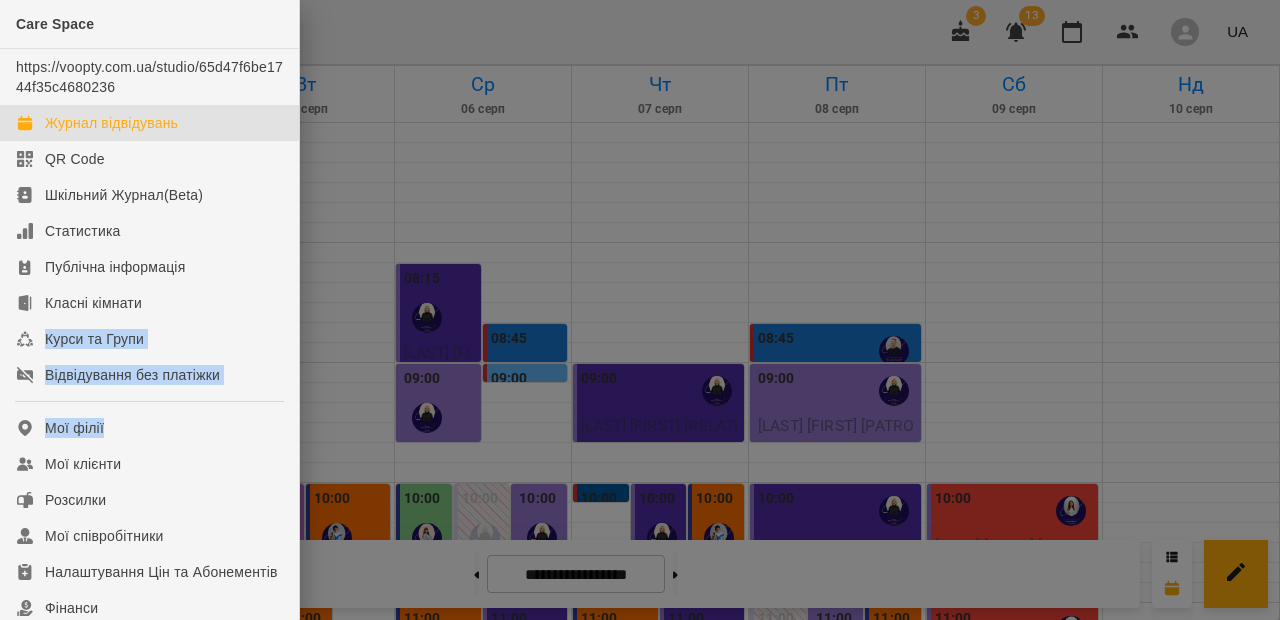 drag, startPoint x: 298, startPoint y: 317, endPoint x: 292, endPoint y: 433, distance: 116.15507 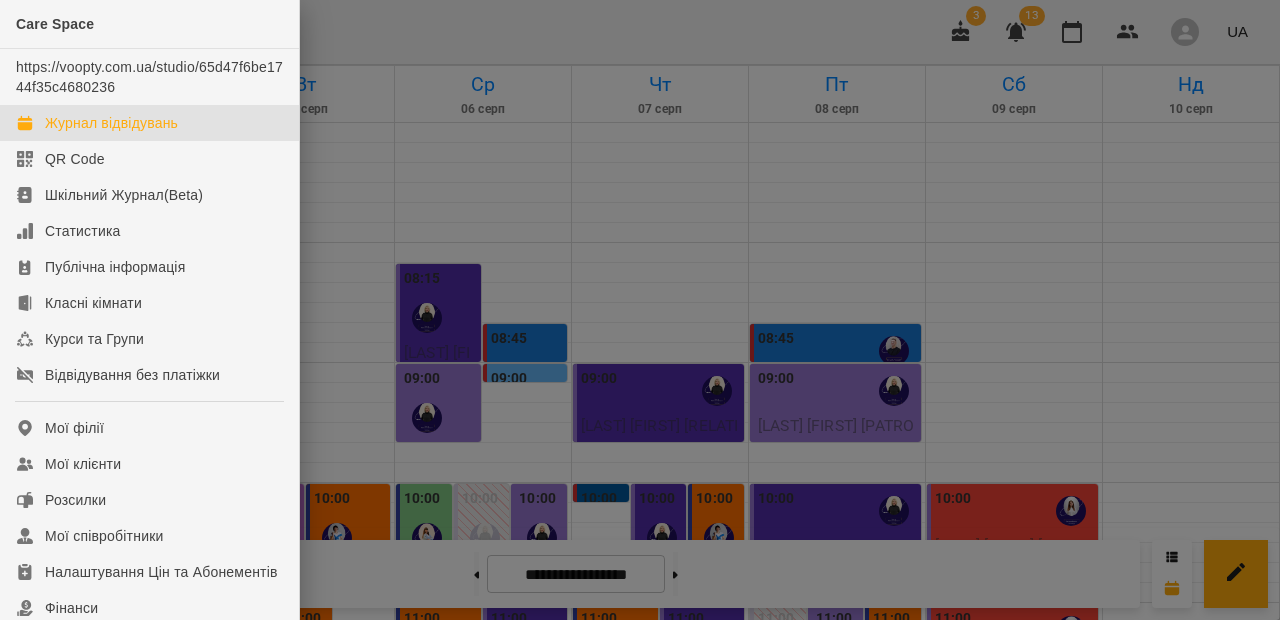 click on "Care Space  https://voopty.com.ua/studio/65d47f6be1744f35c4680236 Журнал відвідувань QR Code Шкільний Журнал(Beta) Статистика Публічна інформація Класні кімнати Курси та Групи Відвідування без платіжки Мої філії Мої клієнти Розсилки Мої співробітники Налаштування Цін та Абонементів Фінанси Налаштування організації Support t.me/vooptysupport +380 98 036 57 72" at bounding box center (150, 310) 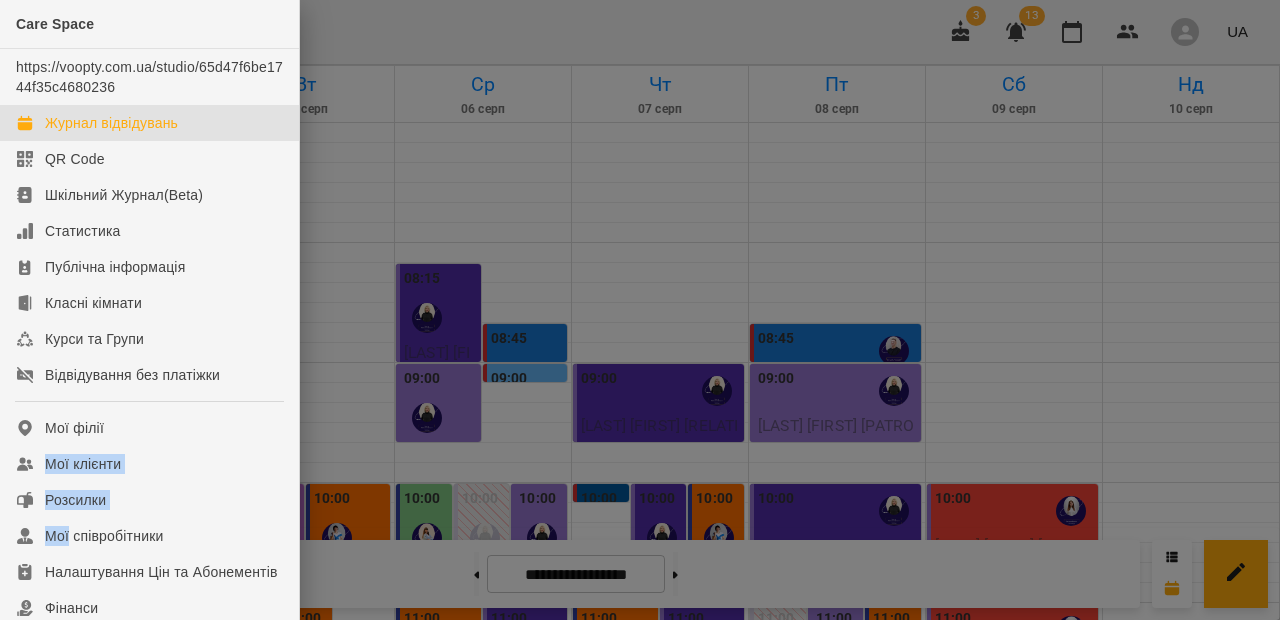 drag, startPoint x: 298, startPoint y: 425, endPoint x: 292, endPoint y: 523, distance: 98.1835 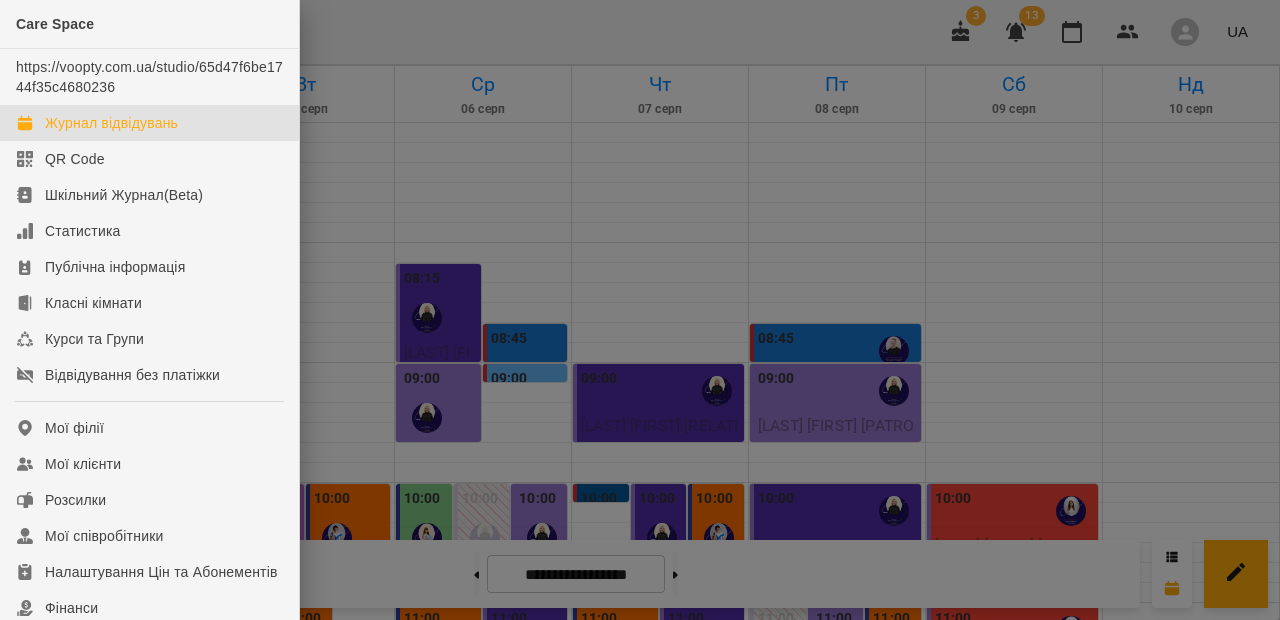 click at bounding box center [640, 310] 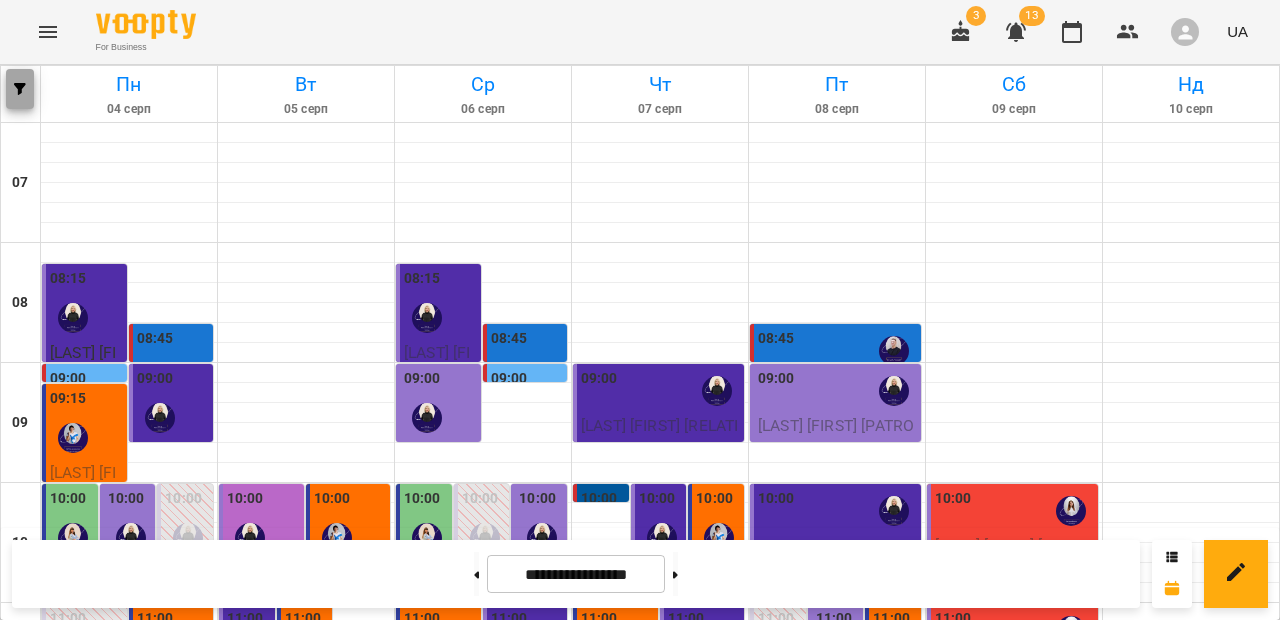 click at bounding box center (20, 89) 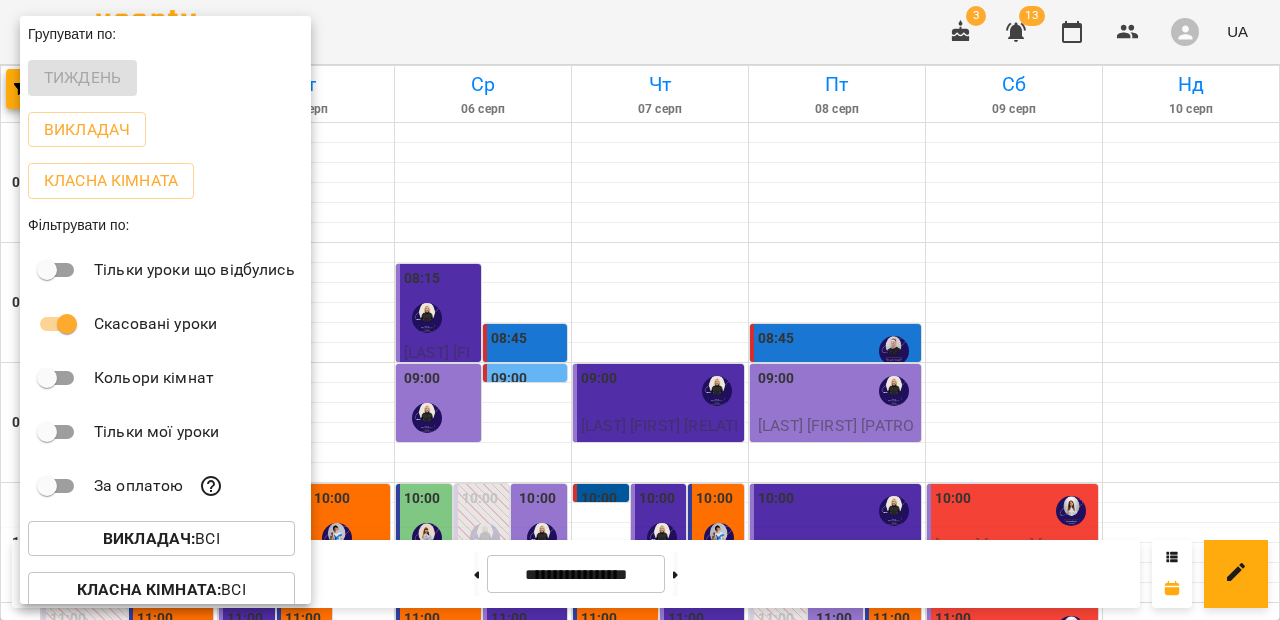 click at bounding box center [640, 310] 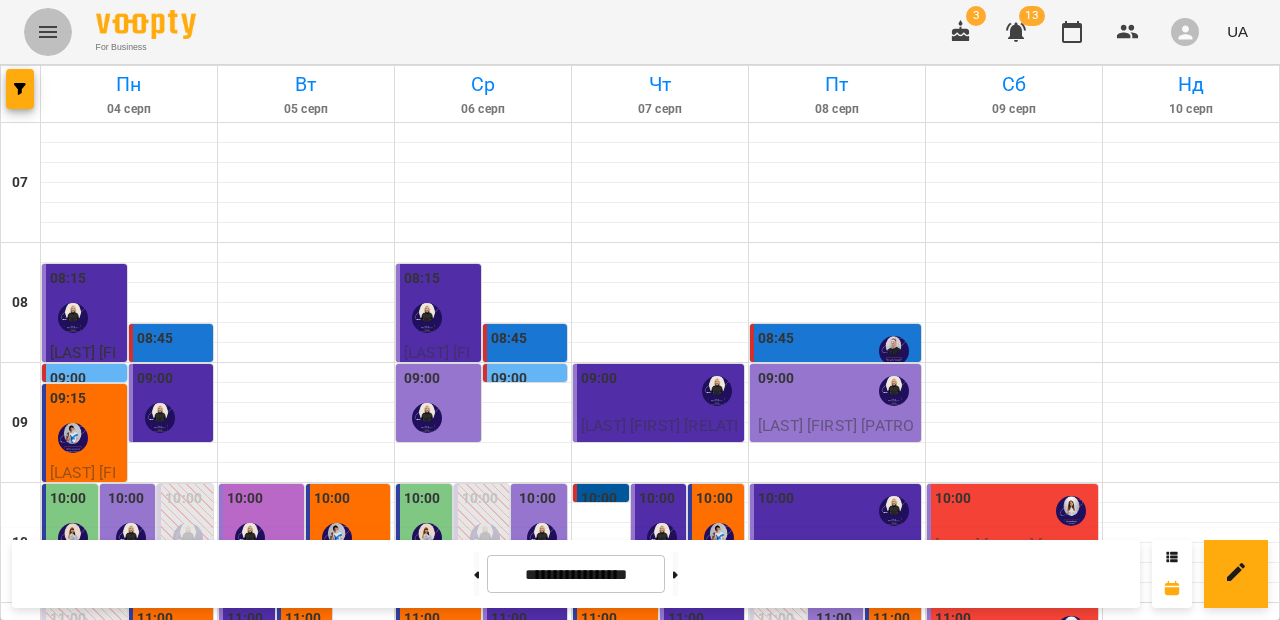 click 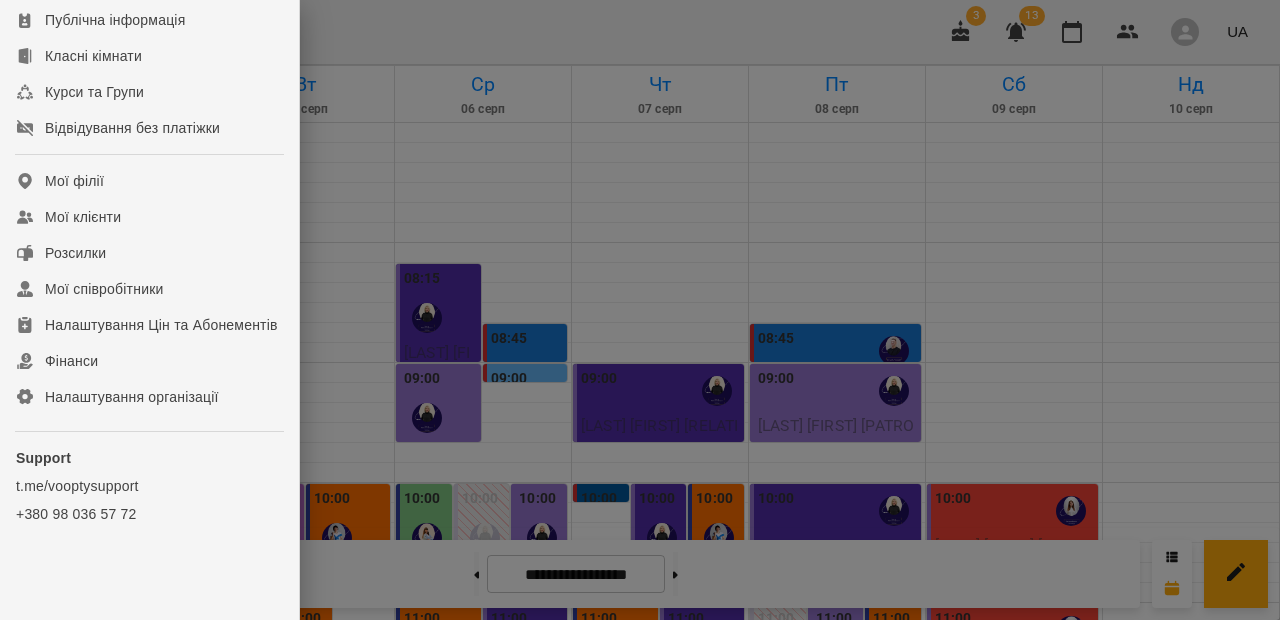 scroll, scrollTop: 252, scrollLeft: 0, axis: vertical 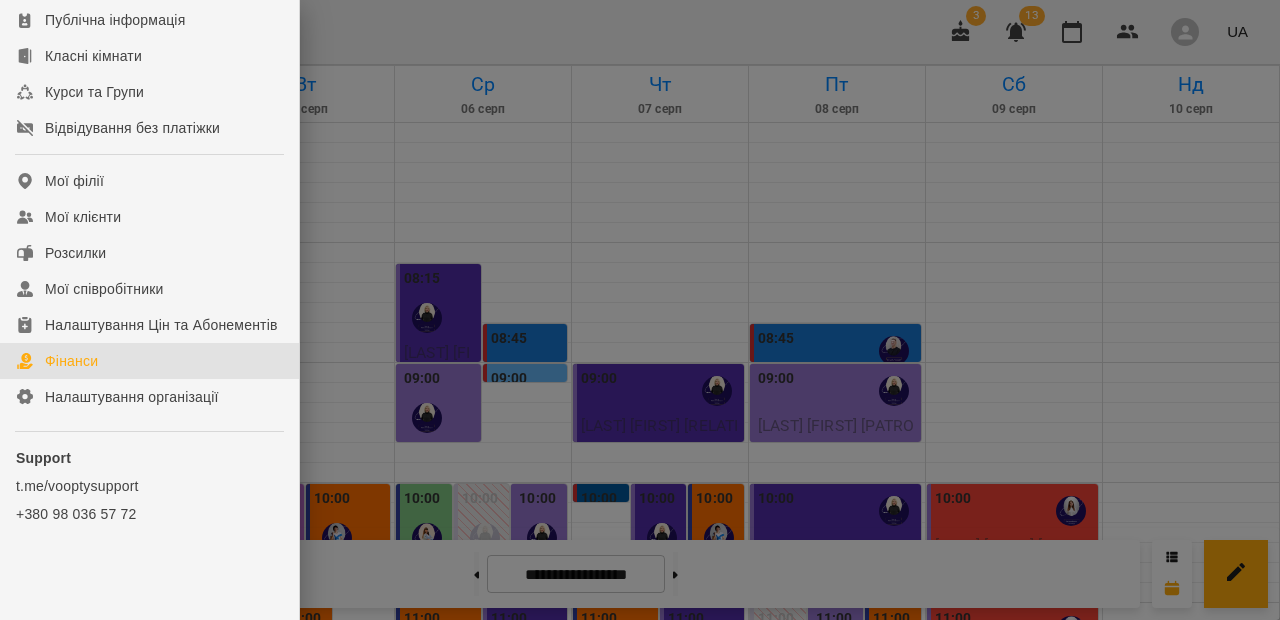 click on "Фінанси" 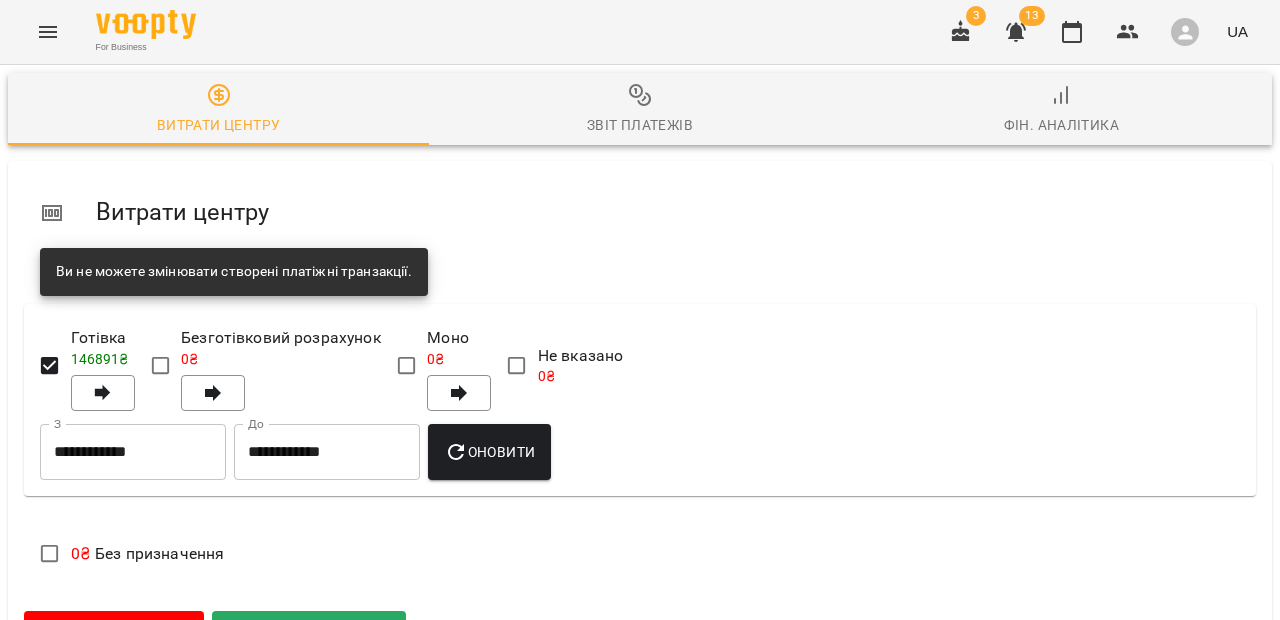 scroll, scrollTop: 304, scrollLeft: 0, axis: vertical 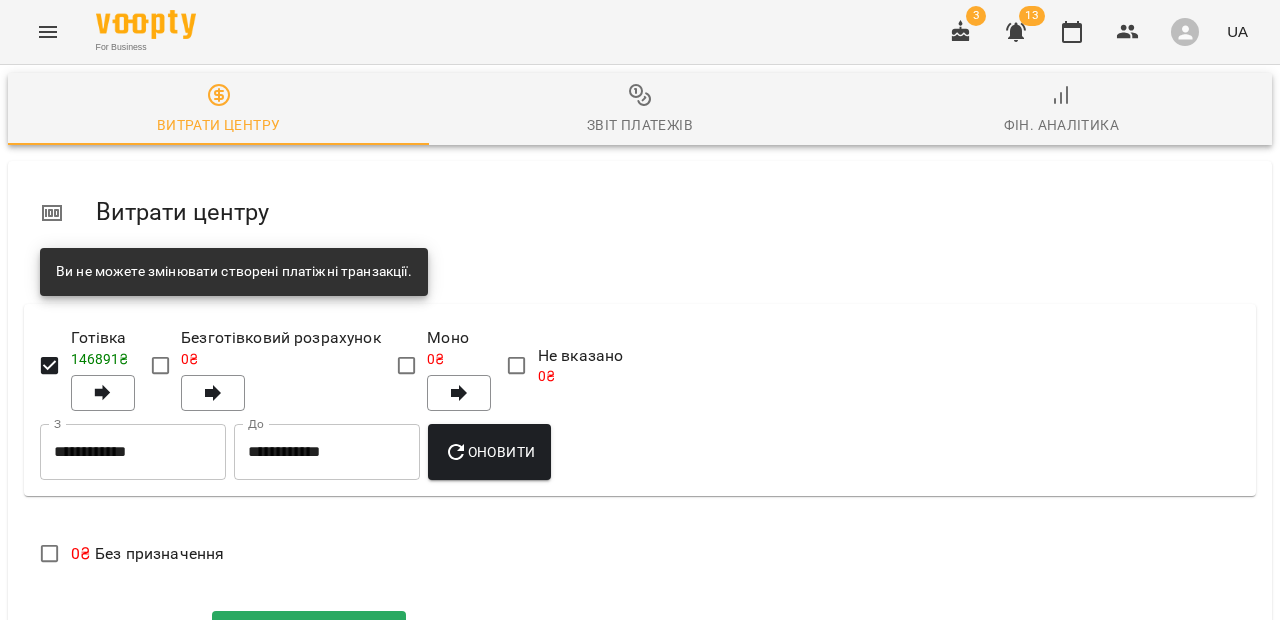 click on "Додати витрату" at bounding box center (114, 632) 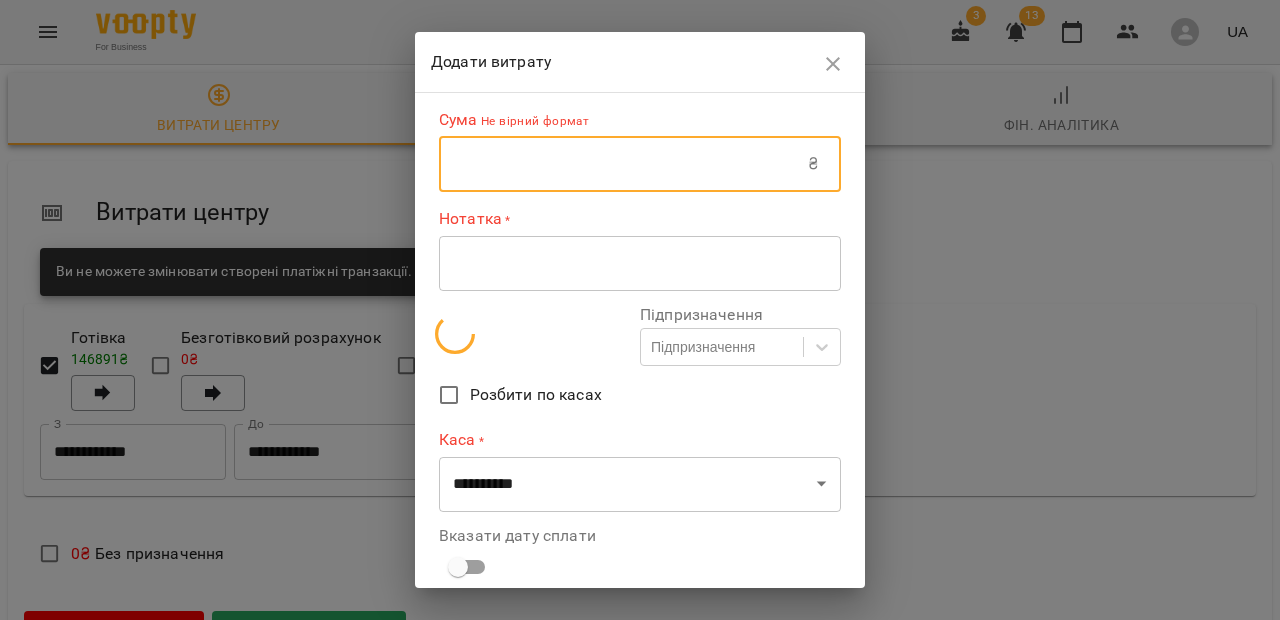 click at bounding box center [623, 164] 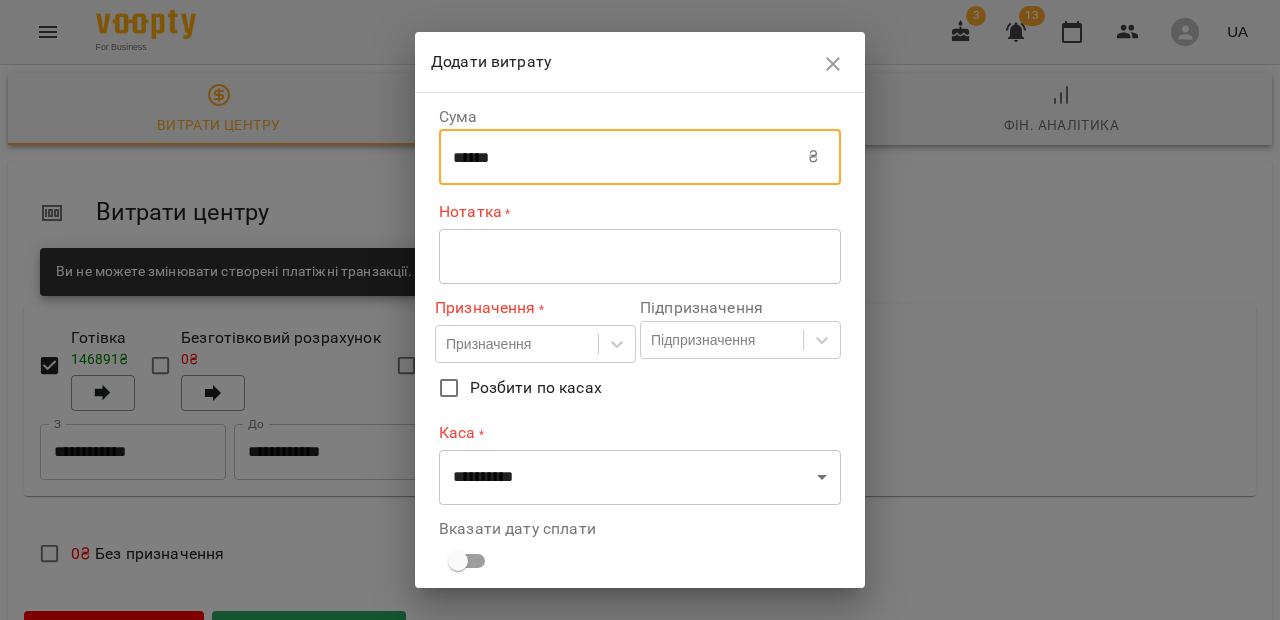 type on "******" 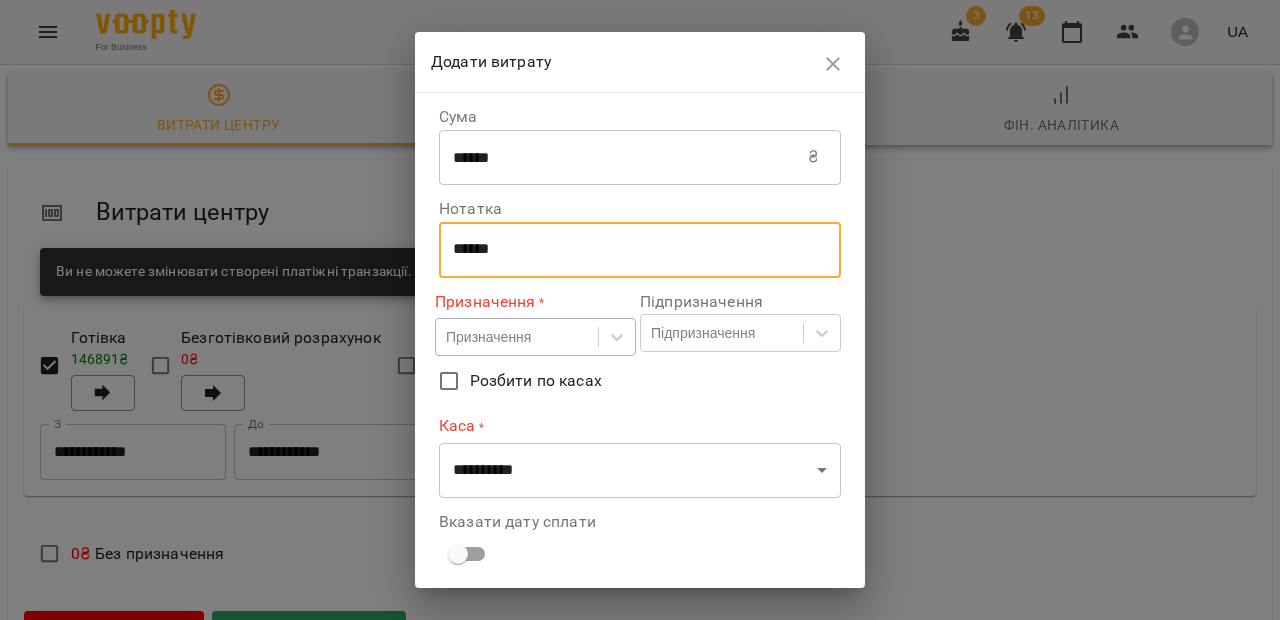 type on "******" 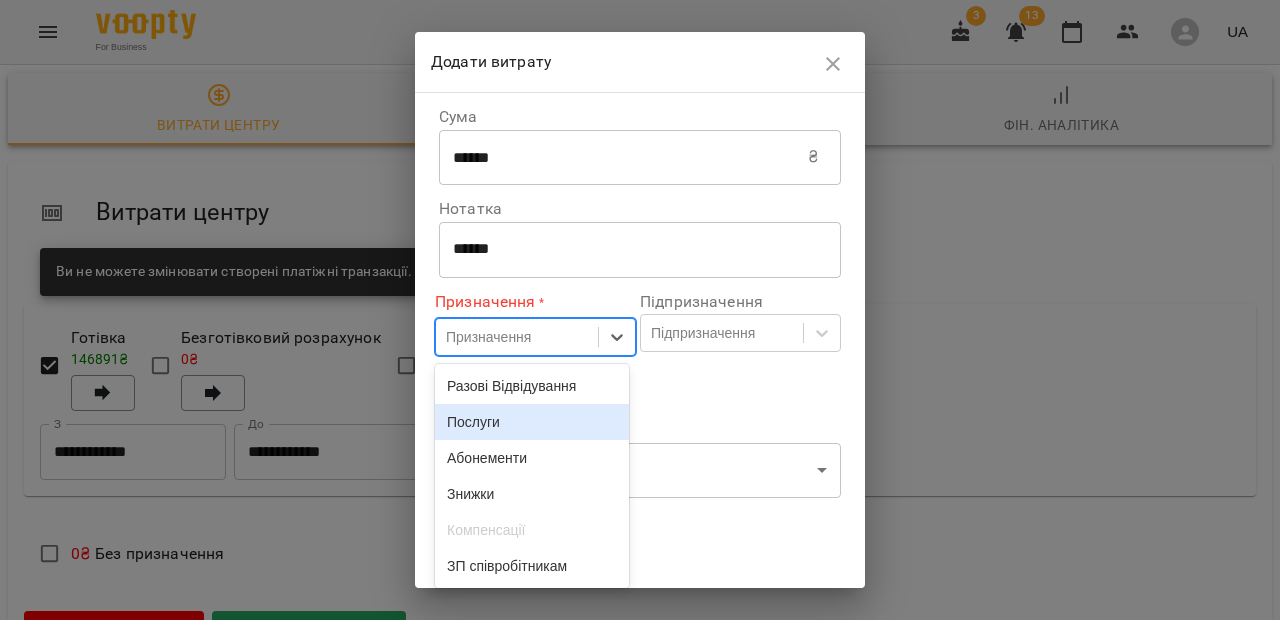 click on "Послуги" at bounding box center (532, 422) 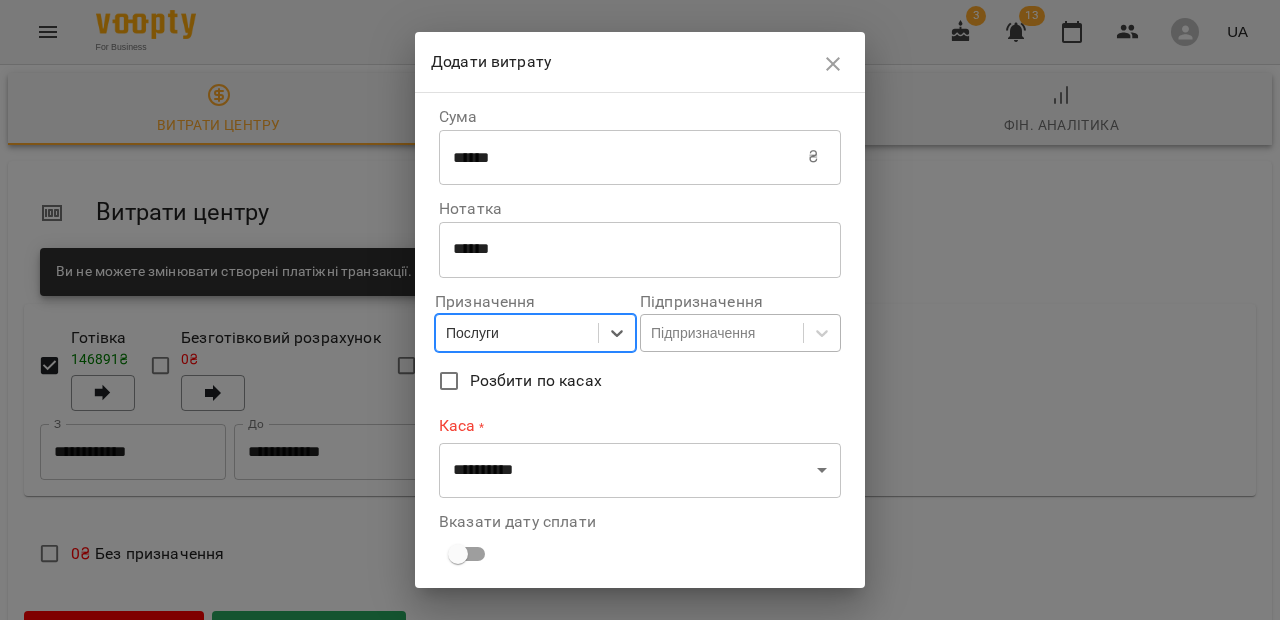click on "Підпризначення" at bounding box center (722, 333) 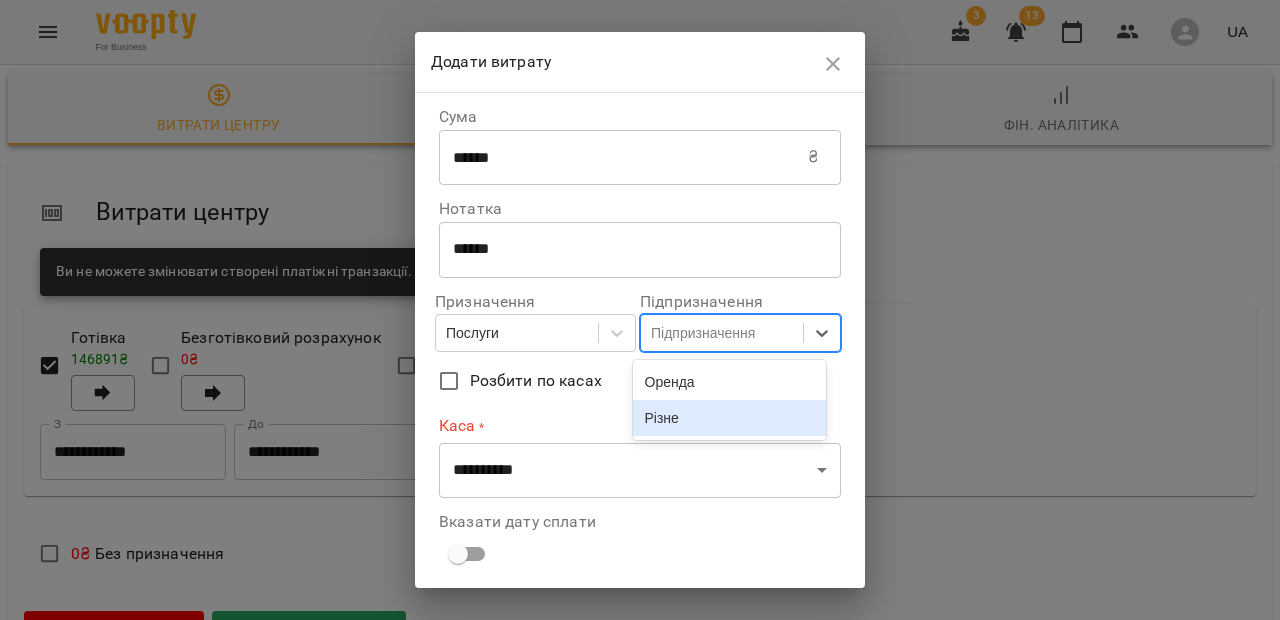 click on "Різне" at bounding box center [730, 418] 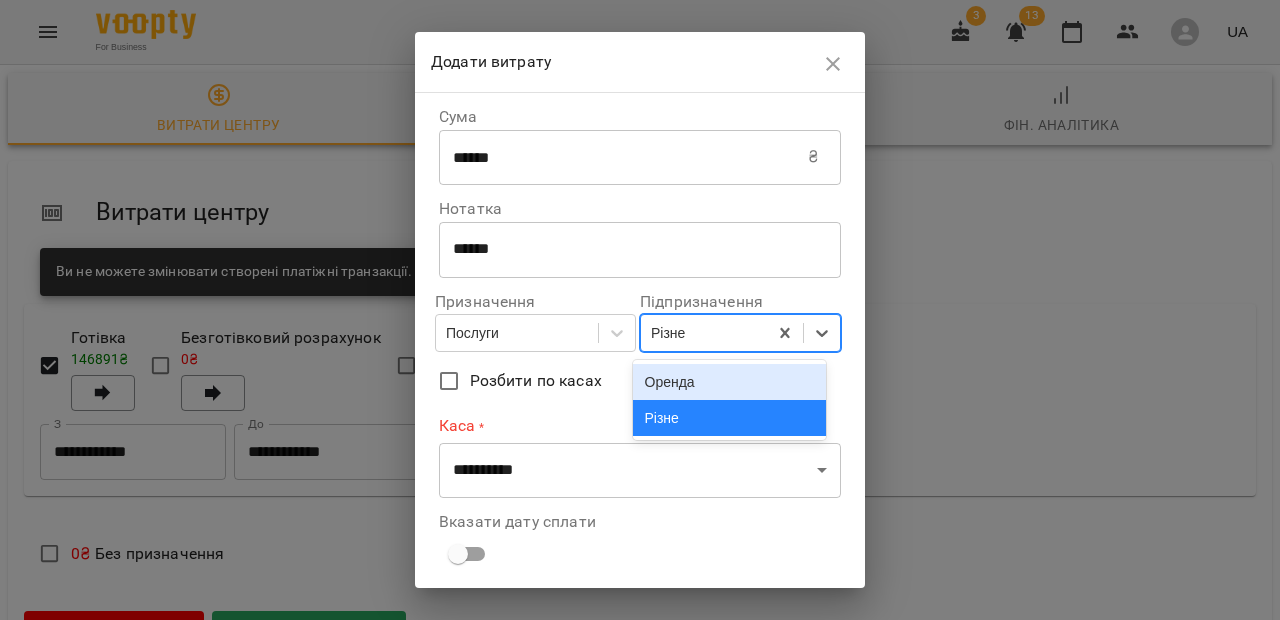 click on "Різне" at bounding box center [704, 333] 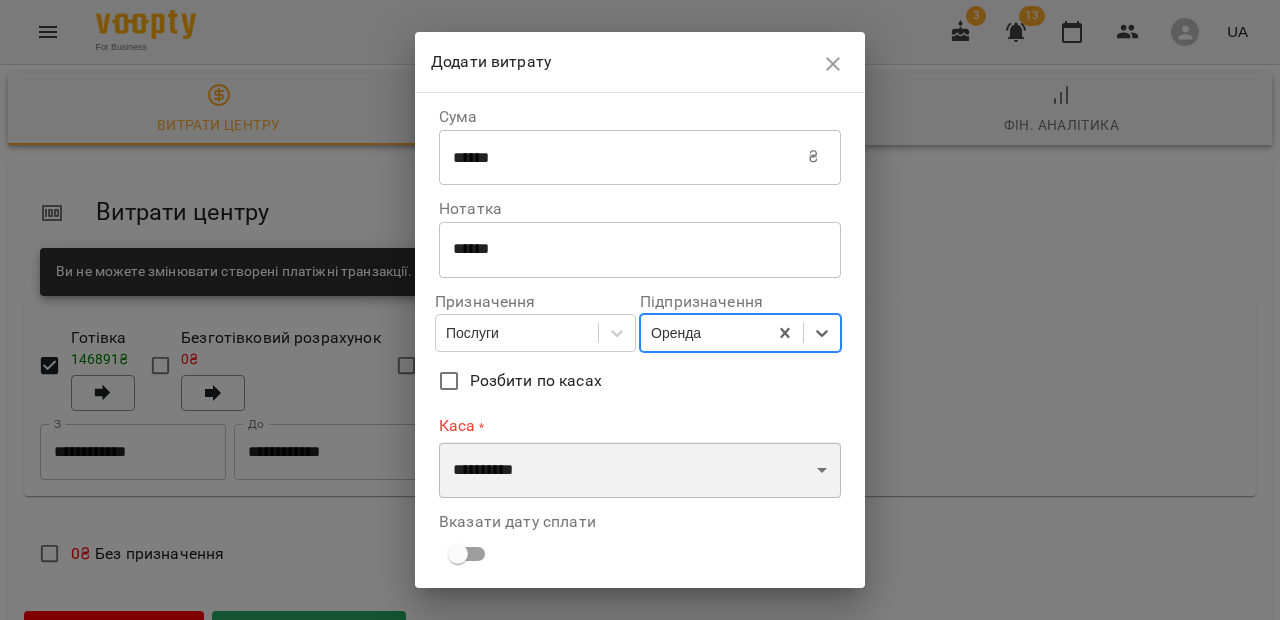 click on "**********" at bounding box center (640, 470) 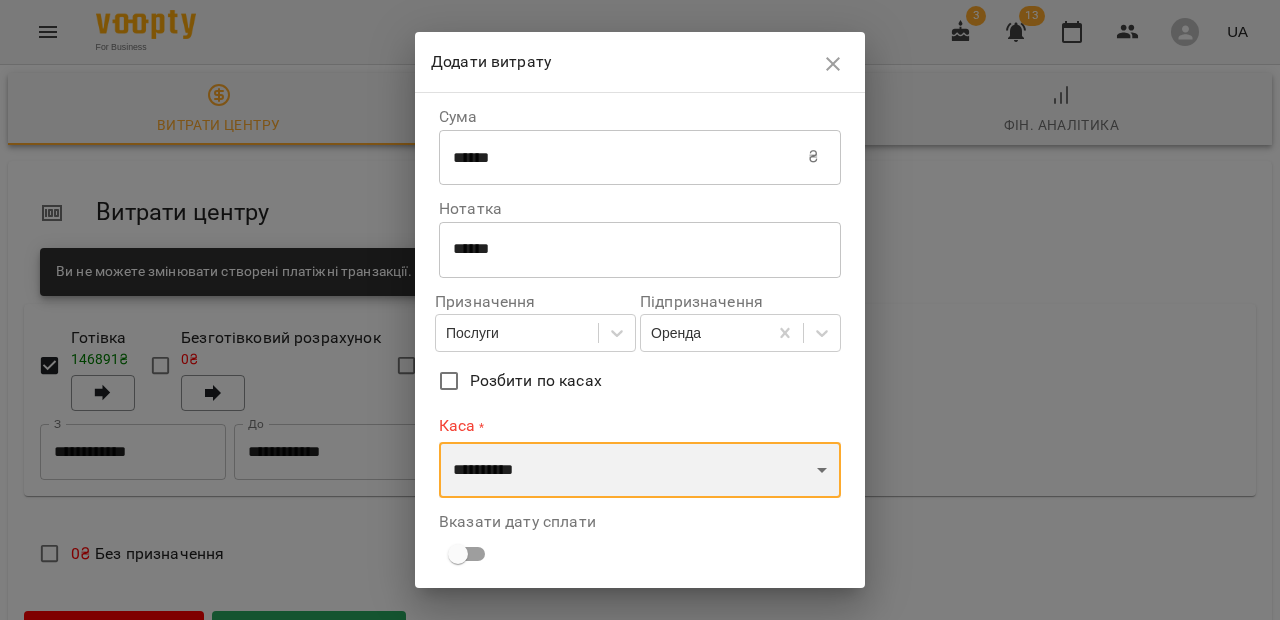 select on "****" 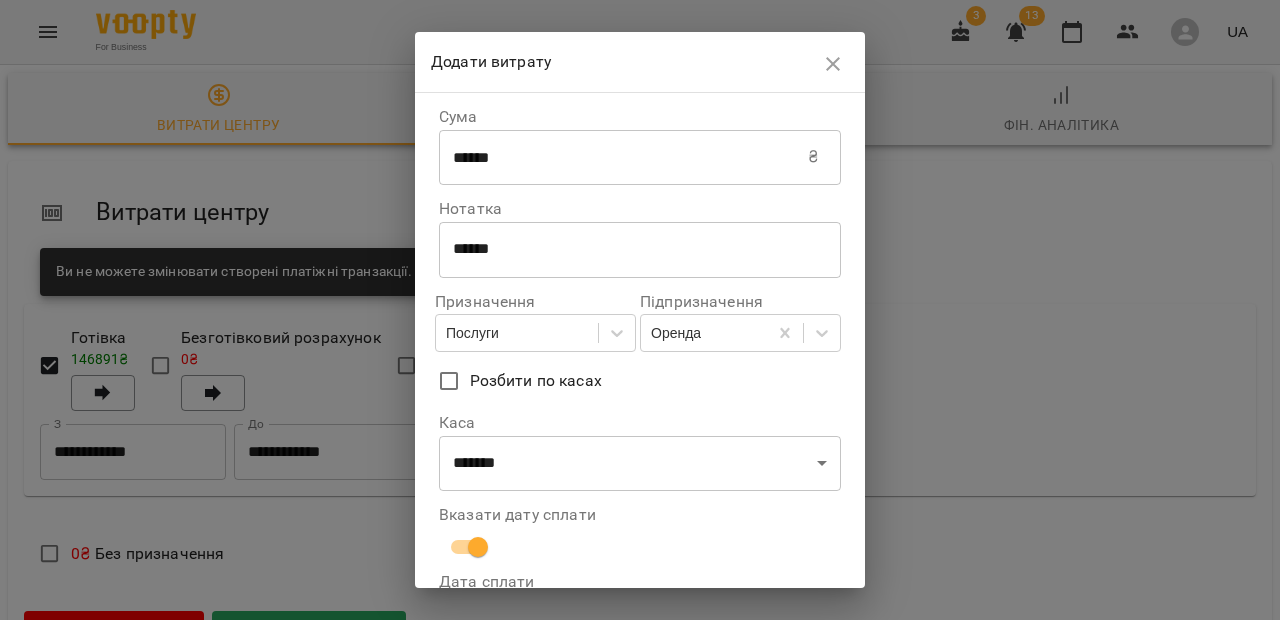scroll, scrollTop: 146, scrollLeft: 0, axis: vertical 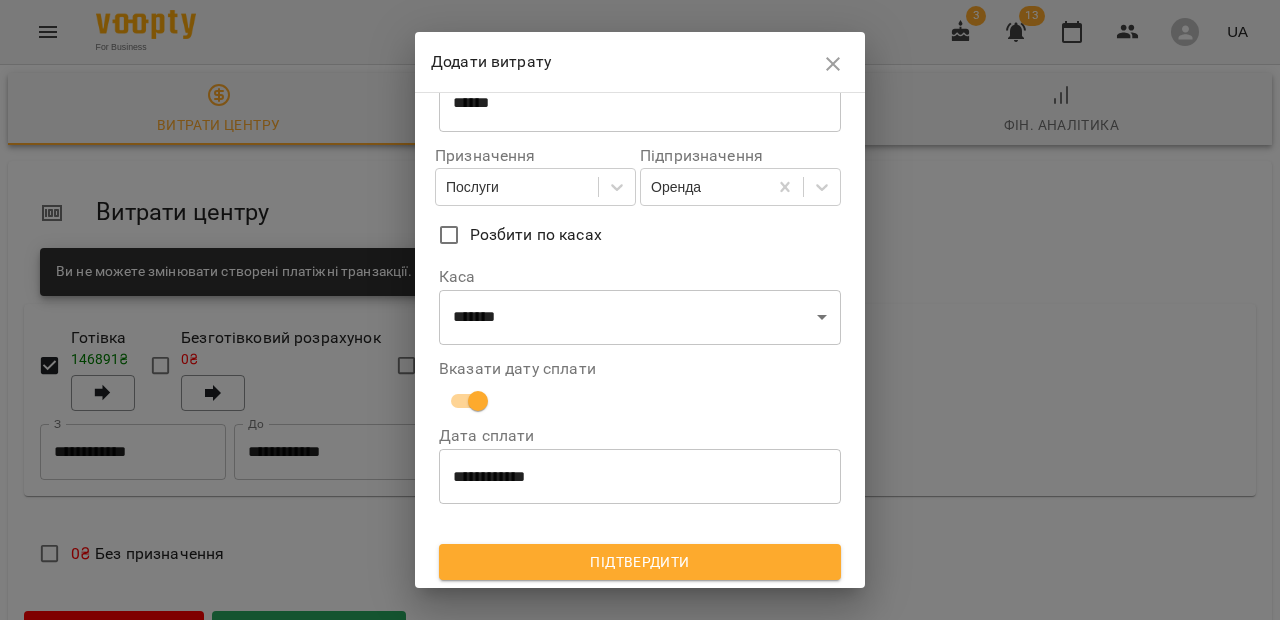click on "**********" at bounding box center [640, 477] 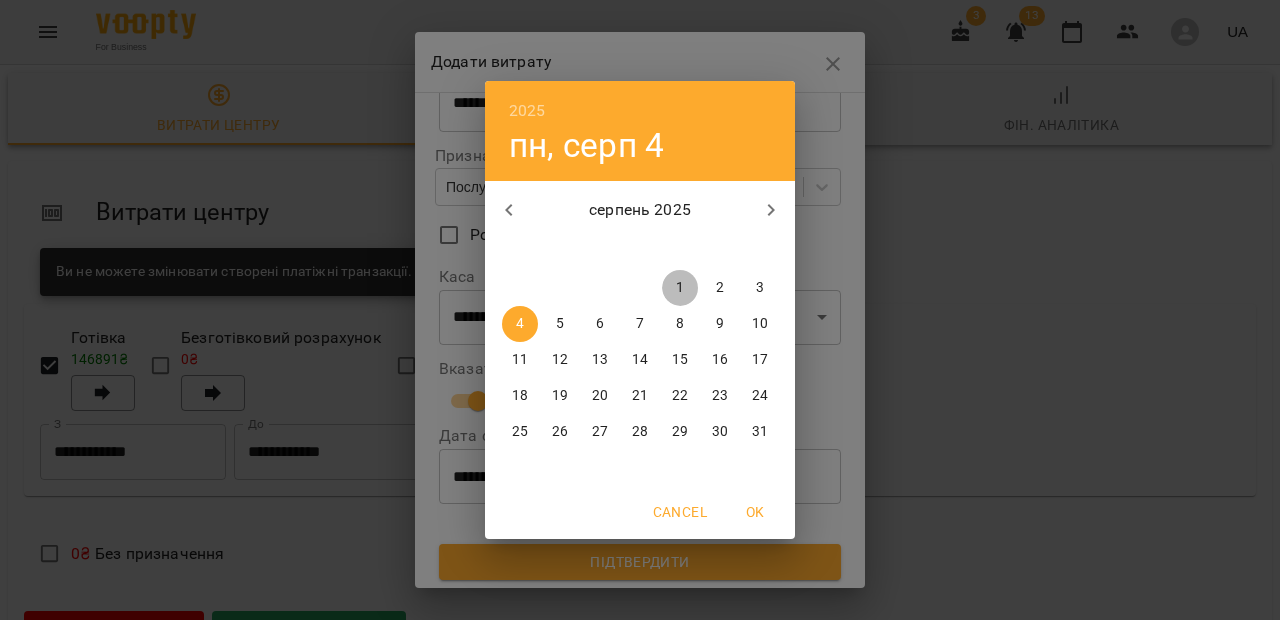 click on "1" at bounding box center (680, 288) 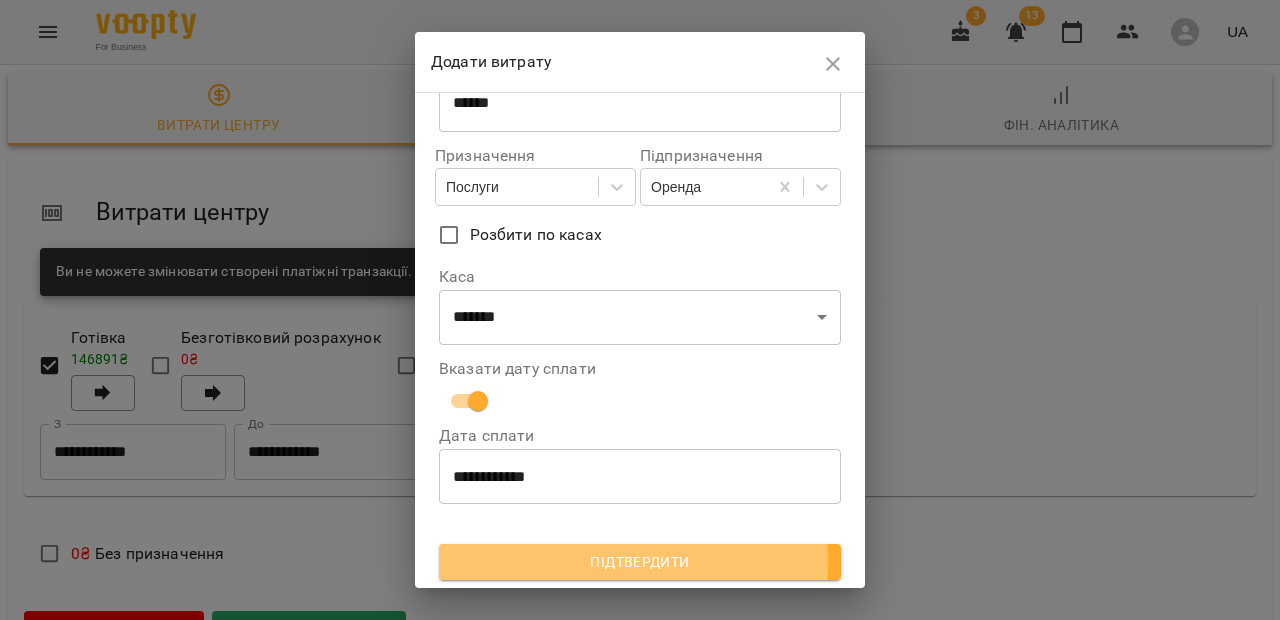 click on "Підтвердити" at bounding box center (640, 562) 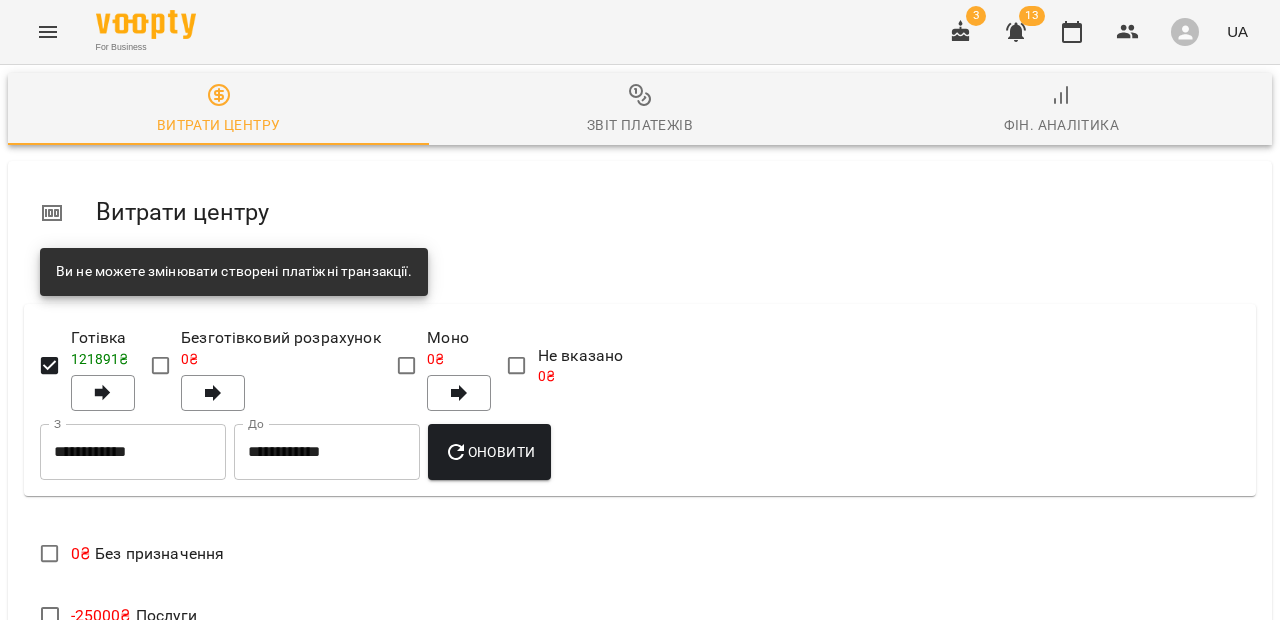 scroll, scrollTop: 403, scrollLeft: 0, axis: vertical 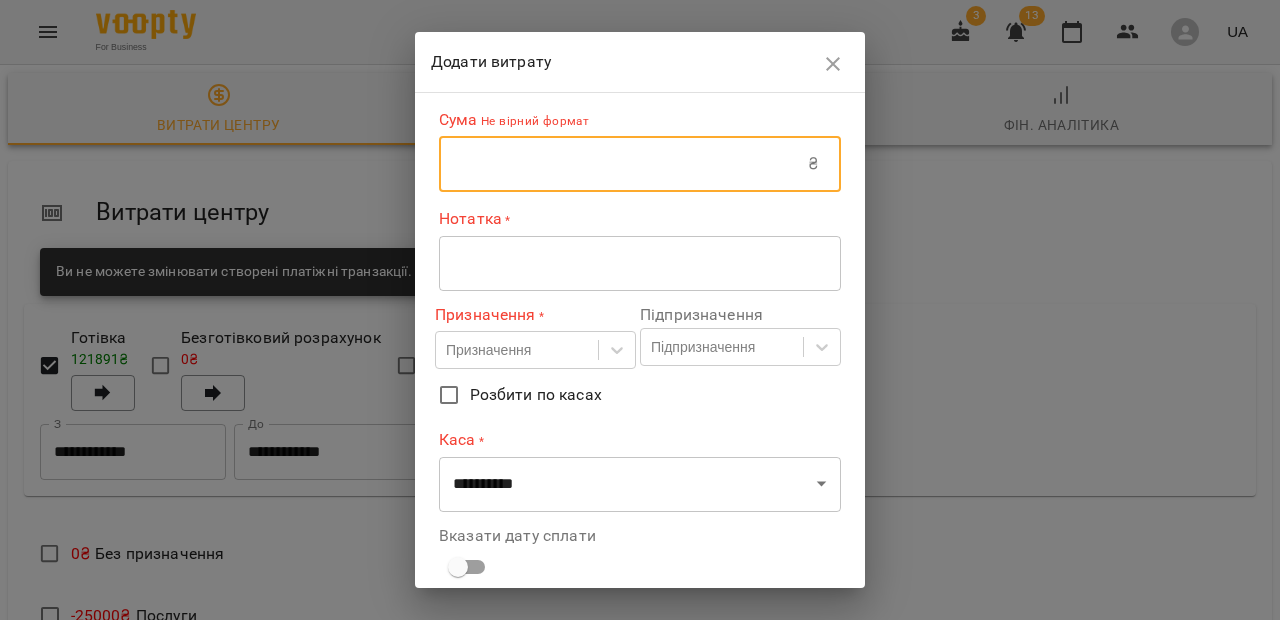 click at bounding box center [623, 164] 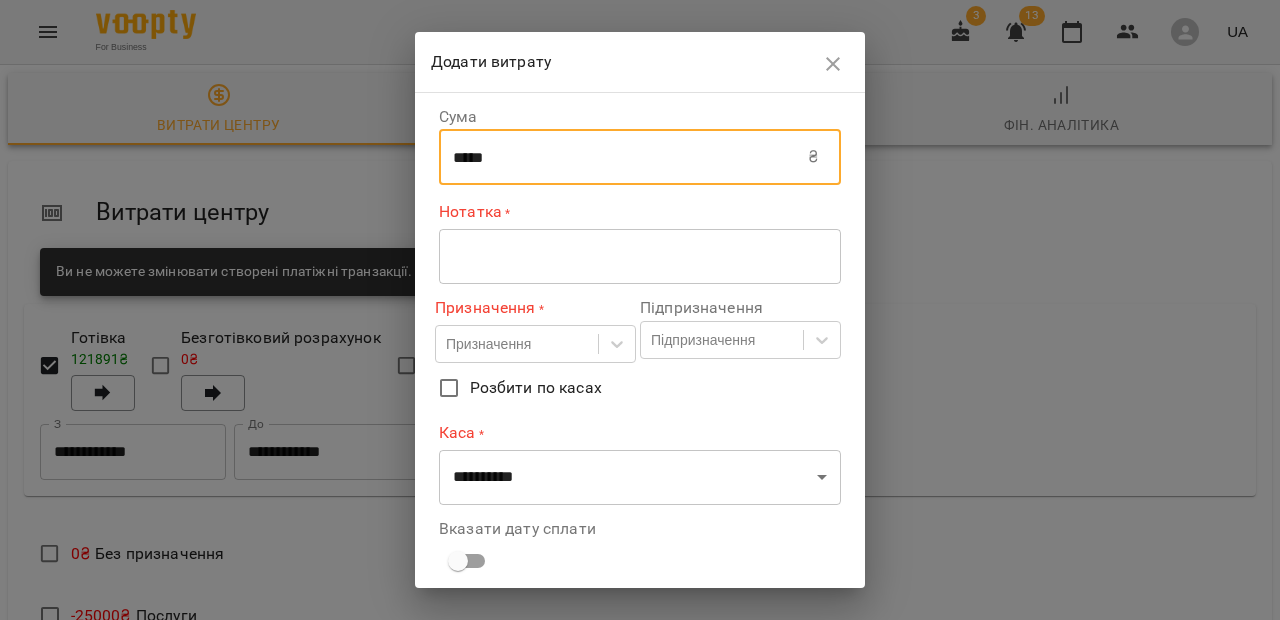 type on "*****" 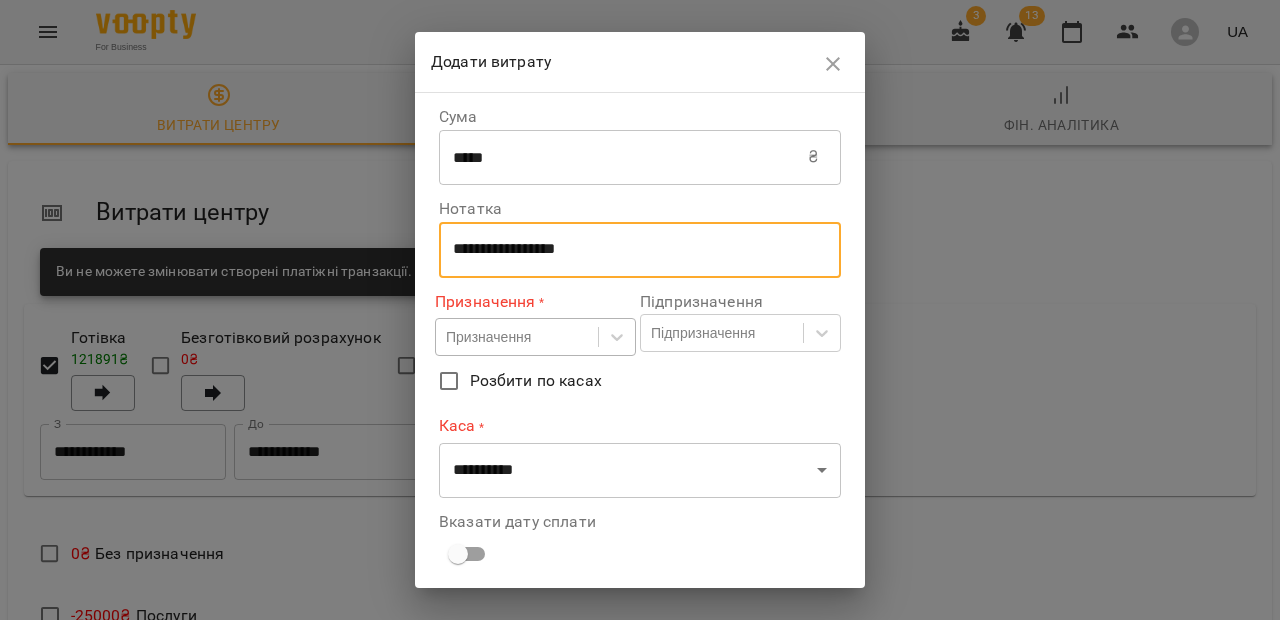type on "**********" 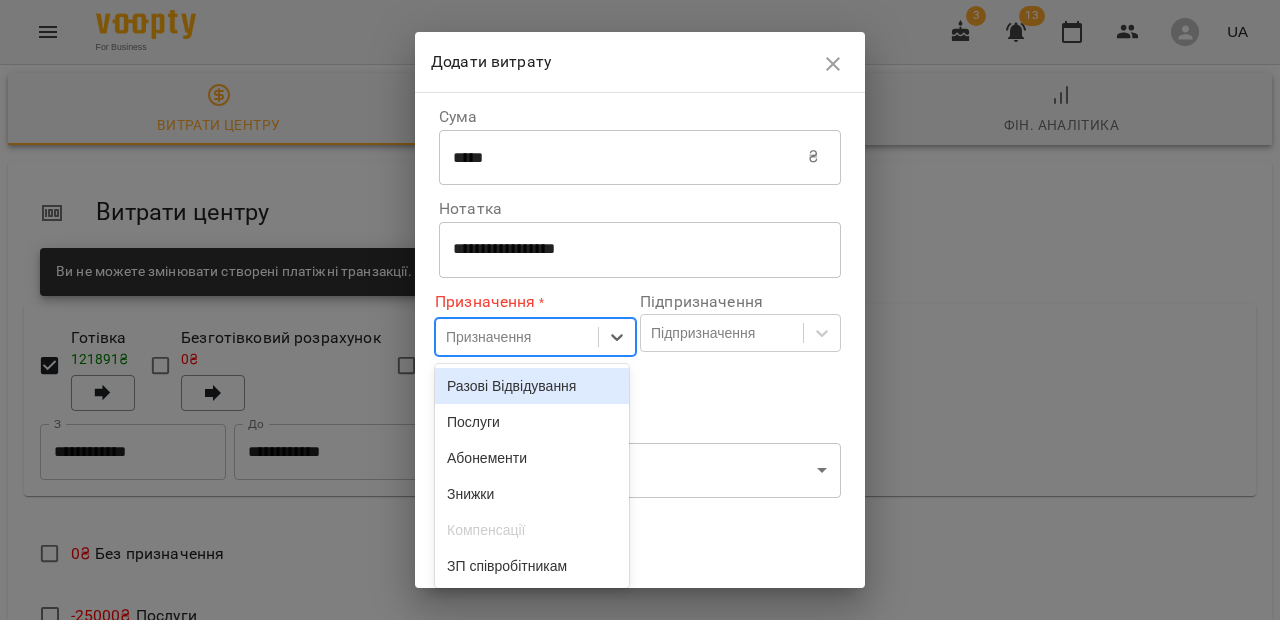 click on "Призначення" at bounding box center (488, 337) 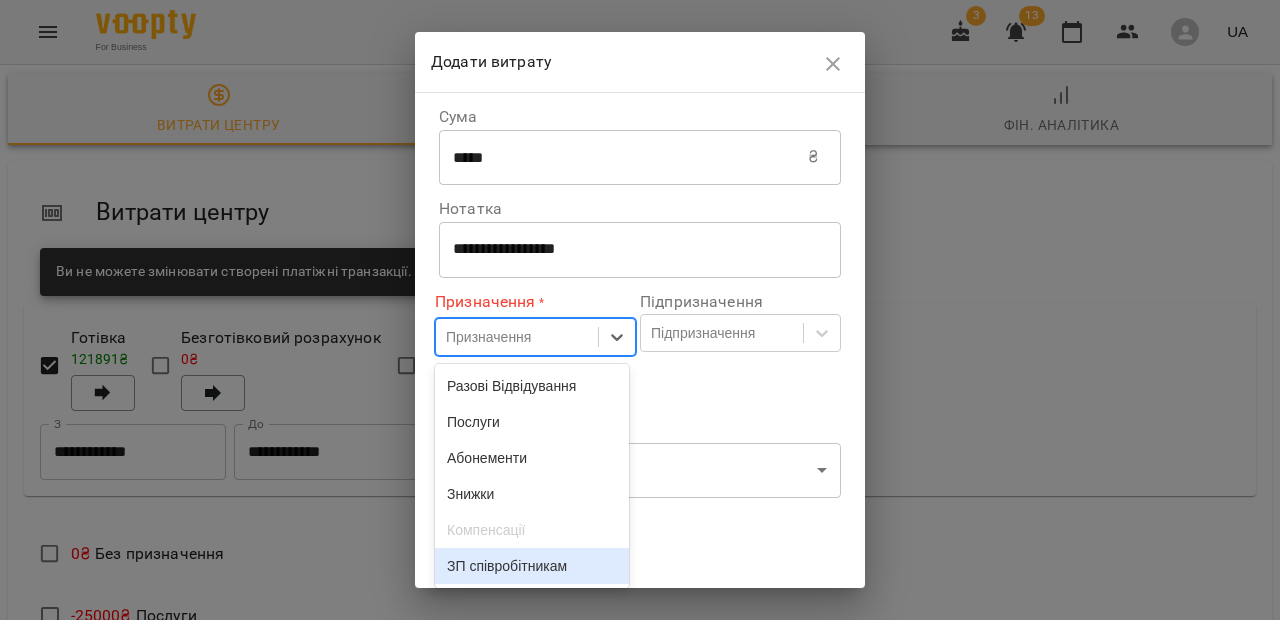drag, startPoint x: 538, startPoint y: 439, endPoint x: 509, endPoint y: 583, distance: 146.89111 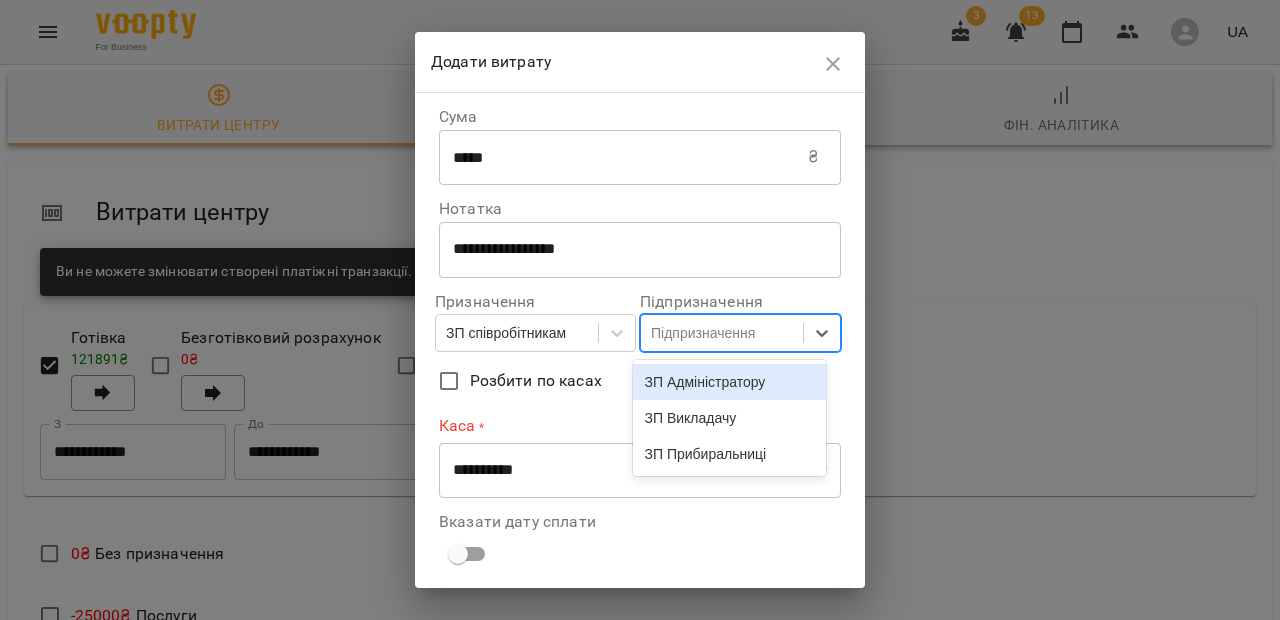 click on "Підпризначення" at bounding box center (703, 333) 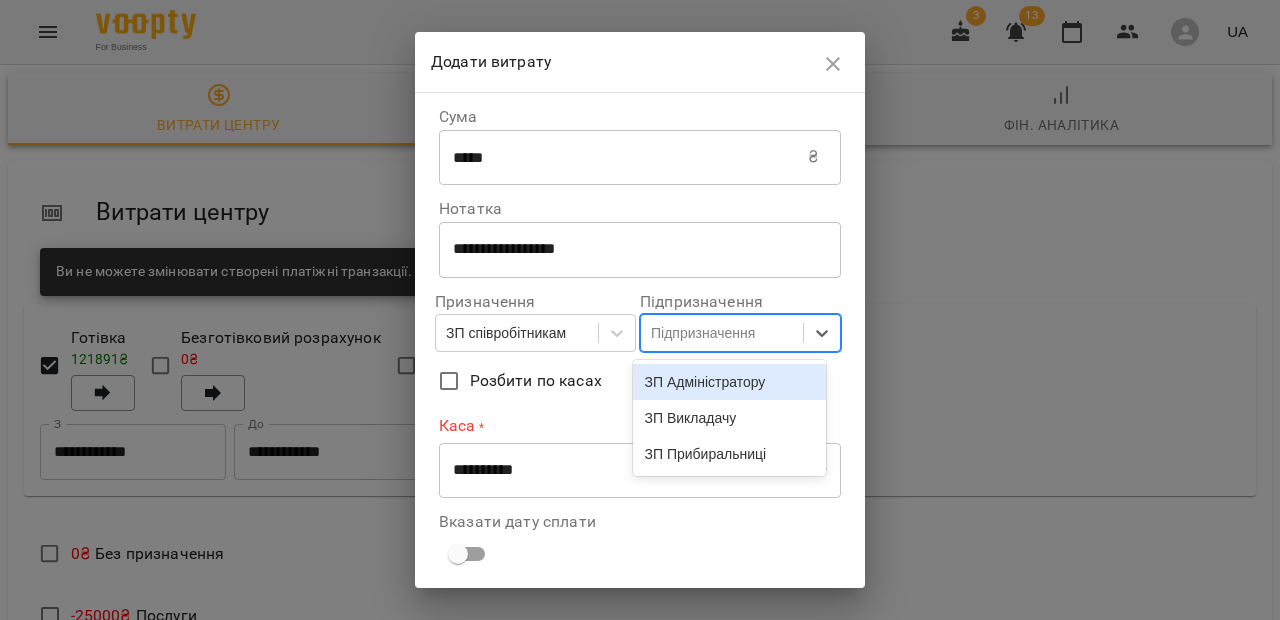 click on "ЗП Адміністратору" at bounding box center [730, 382] 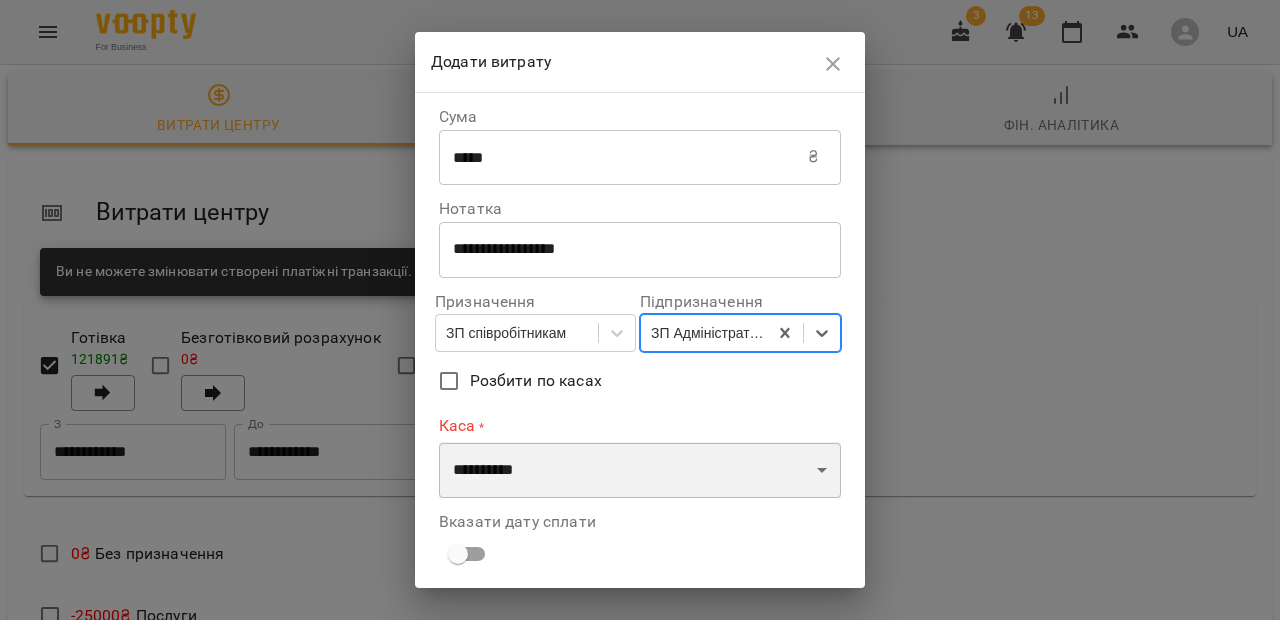 click on "**********" at bounding box center [640, 470] 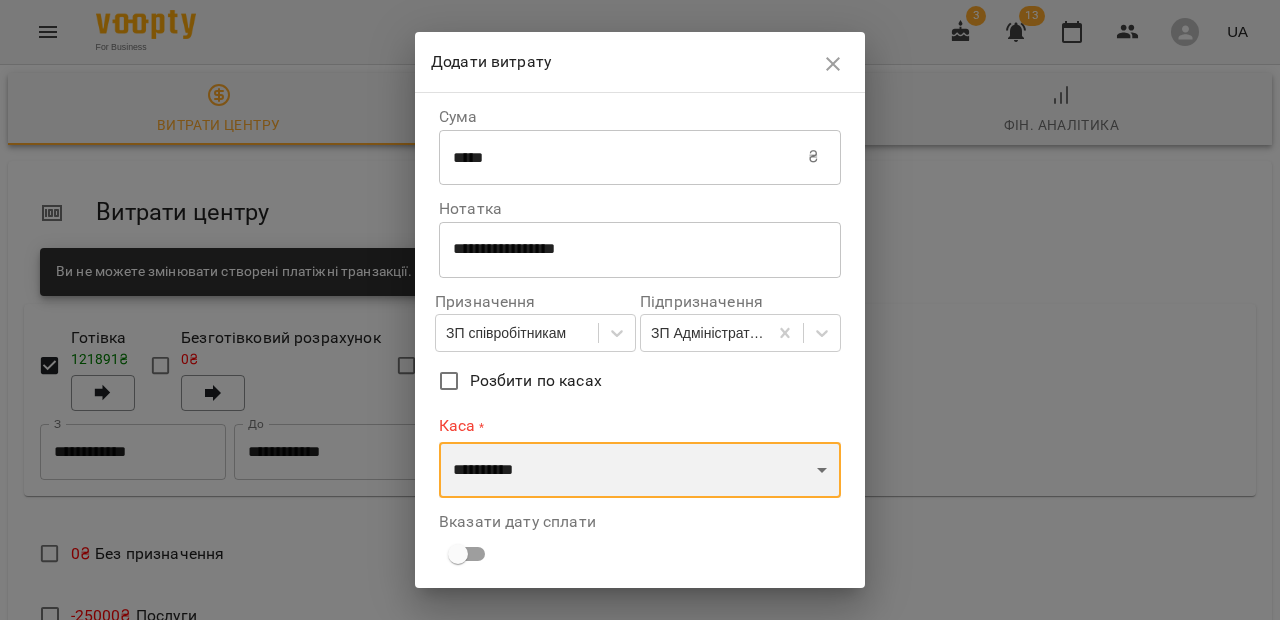 select on "****" 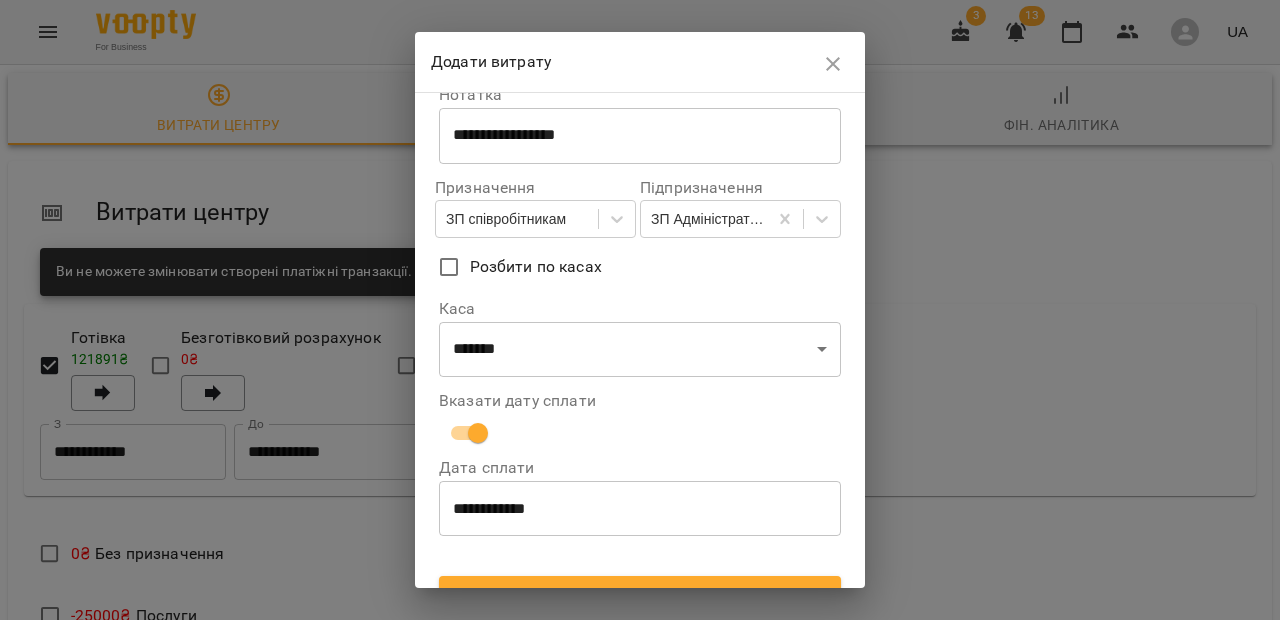scroll, scrollTop: 146, scrollLeft: 0, axis: vertical 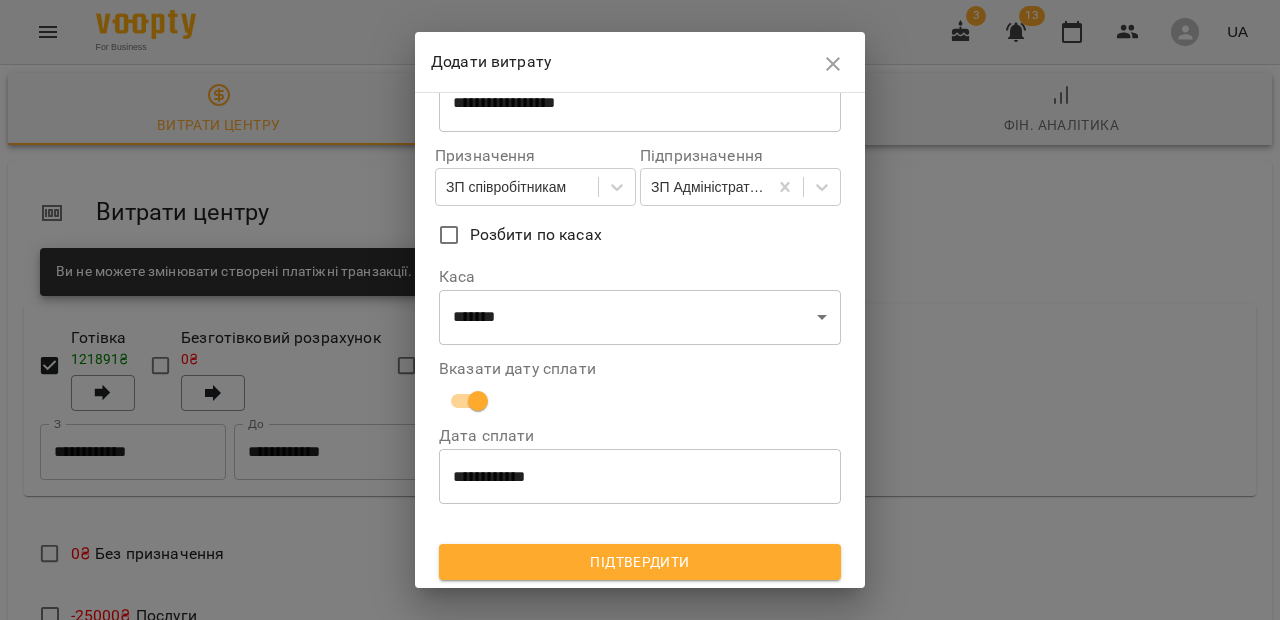 click on "**********" at bounding box center (640, 477) 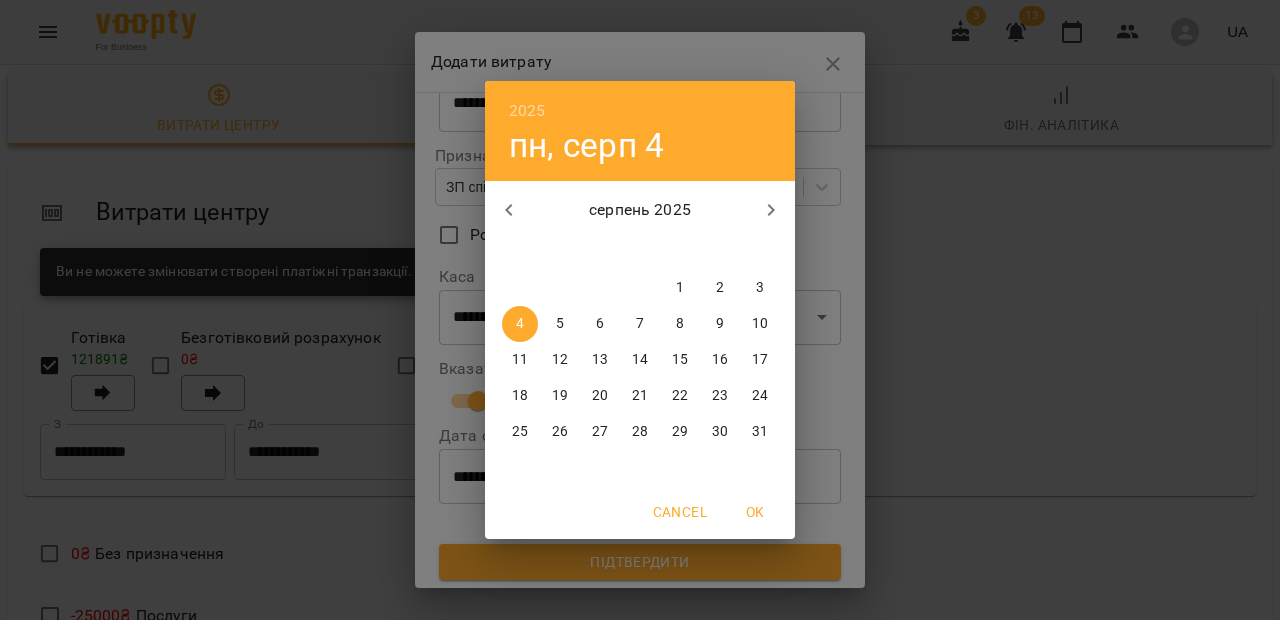 click on "1" at bounding box center [680, 288] 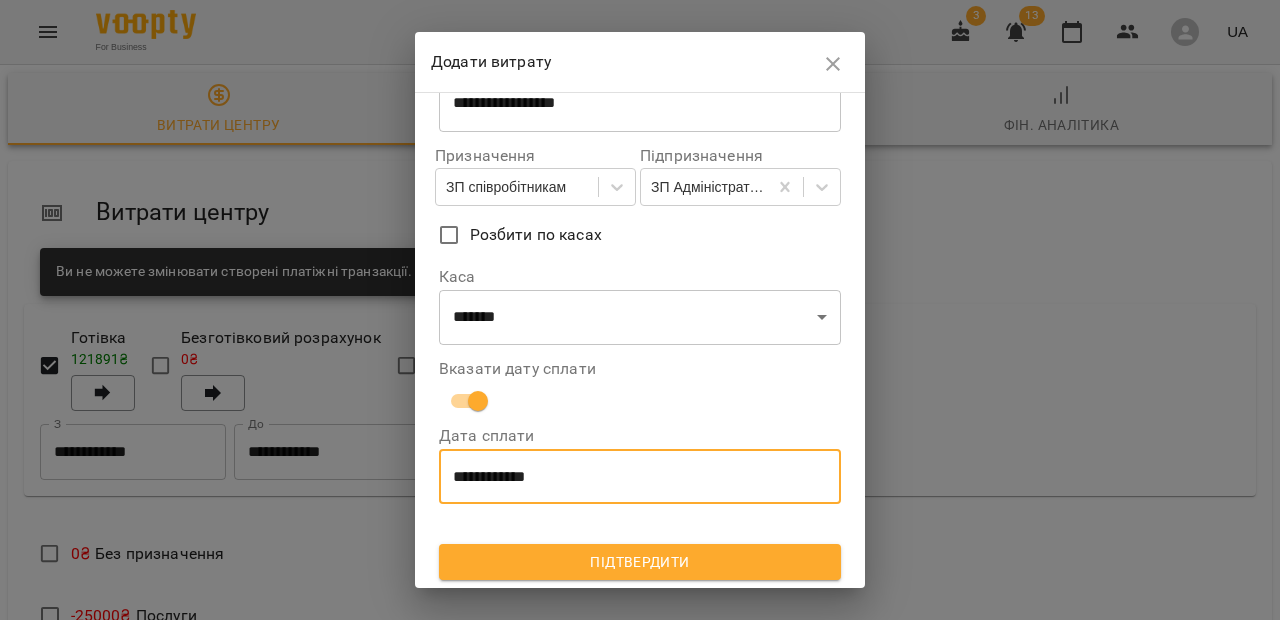 click on "Підтвердити" at bounding box center (640, 562) 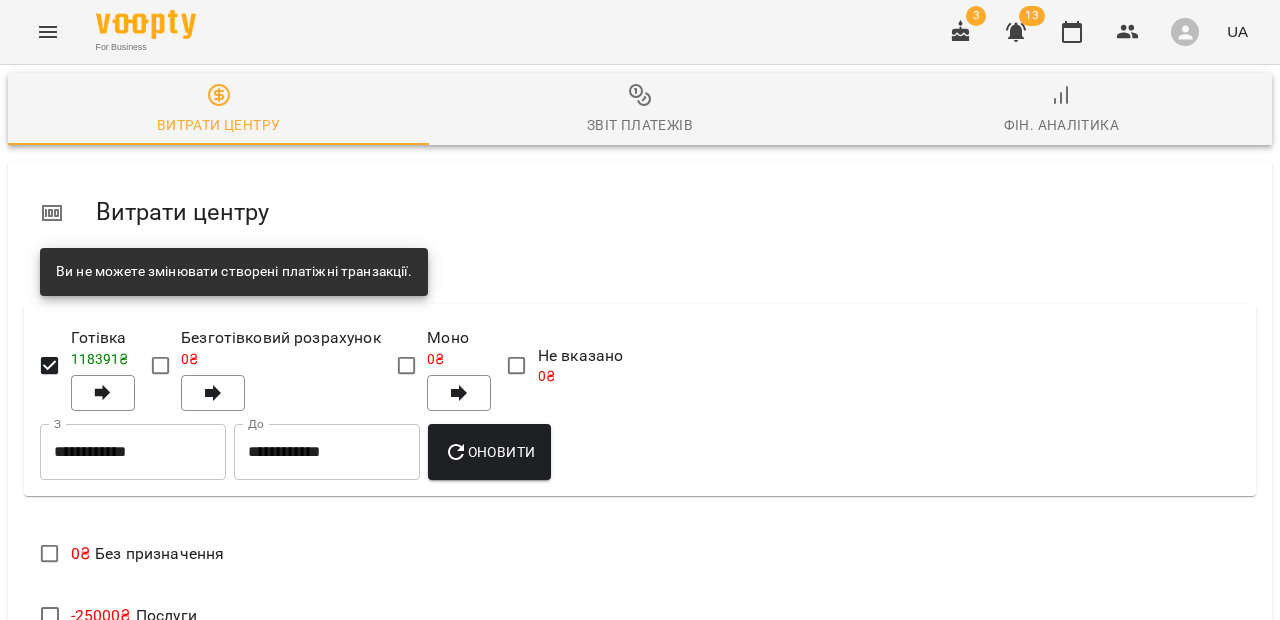scroll, scrollTop: 349, scrollLeft: 0, axis: vertical 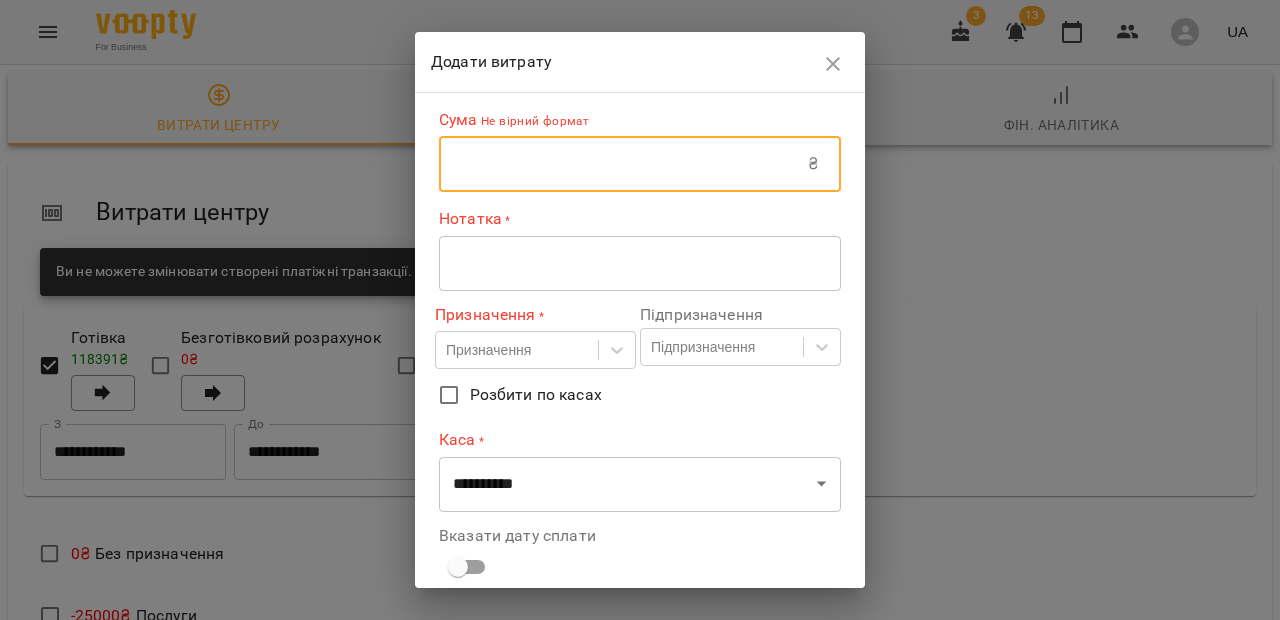 click at bounding box center (623, 164) 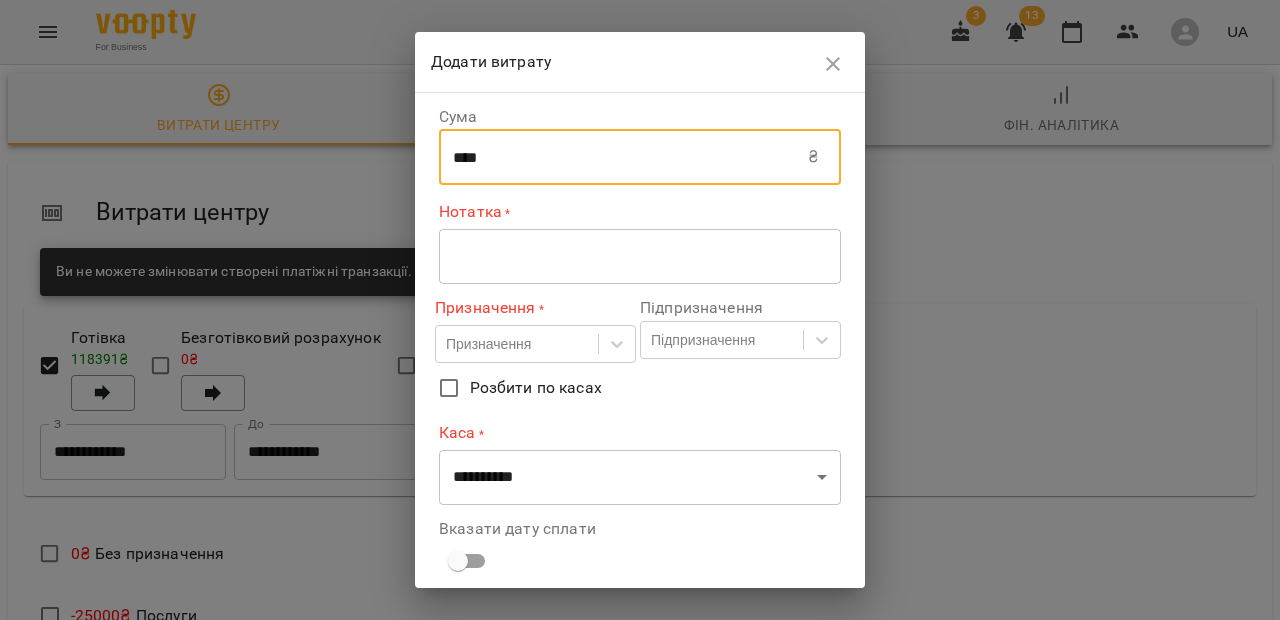 type on "****" 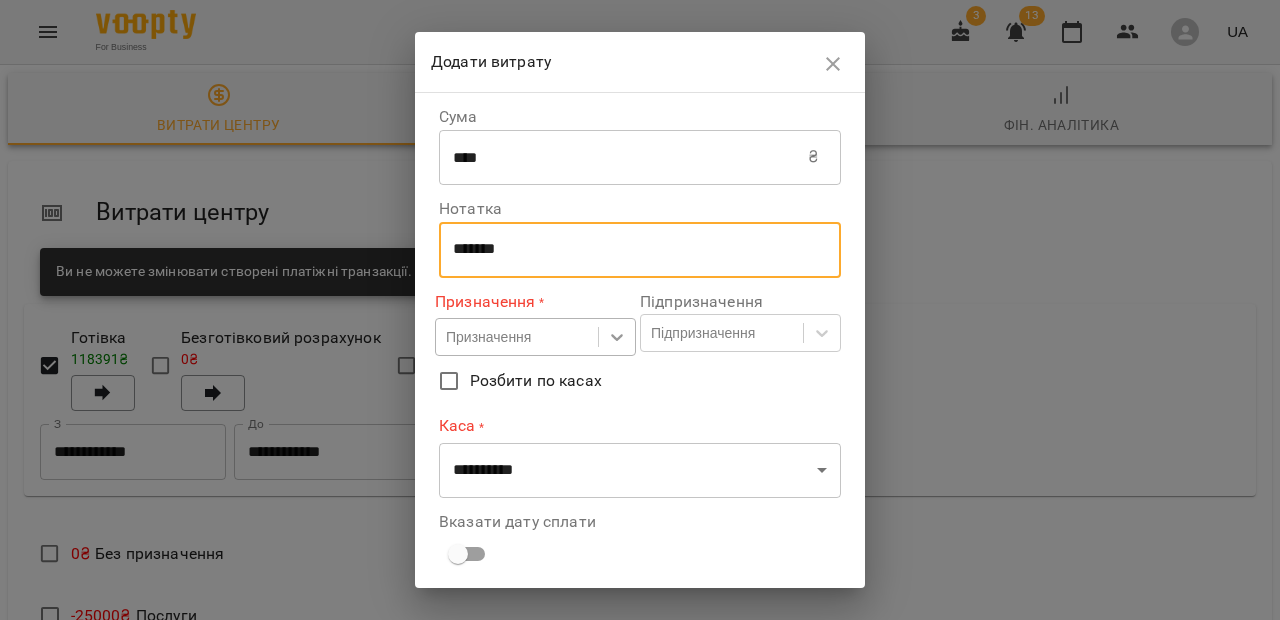 type on "*******" 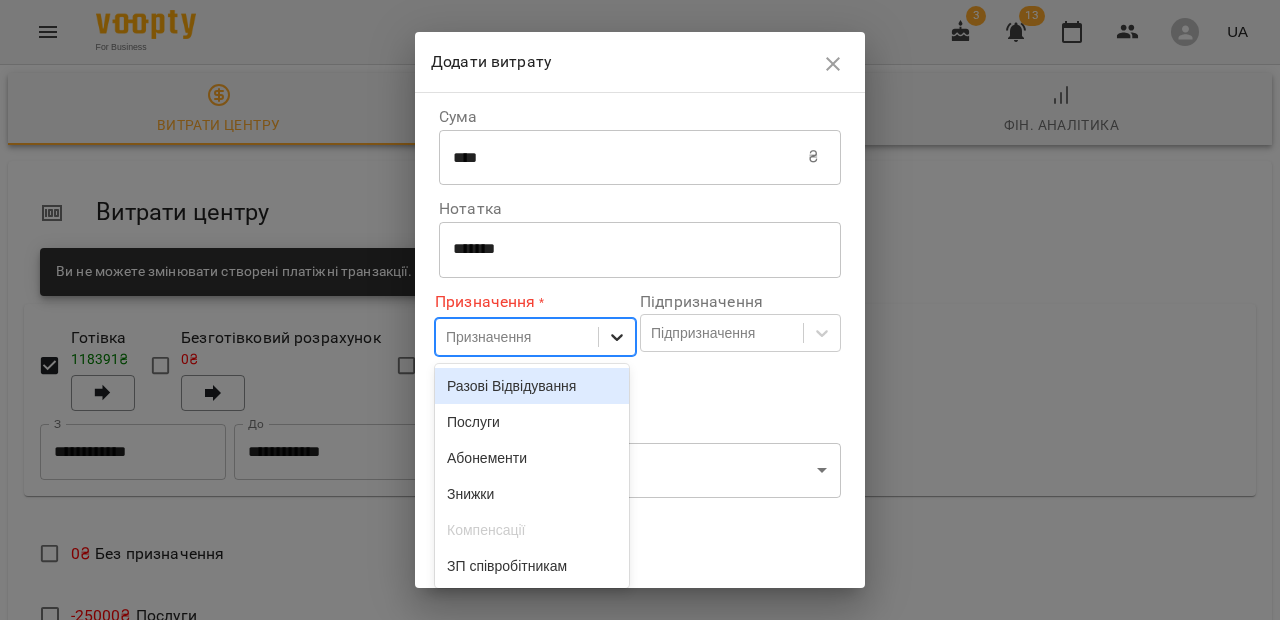 click at bounding box center [617, 337] 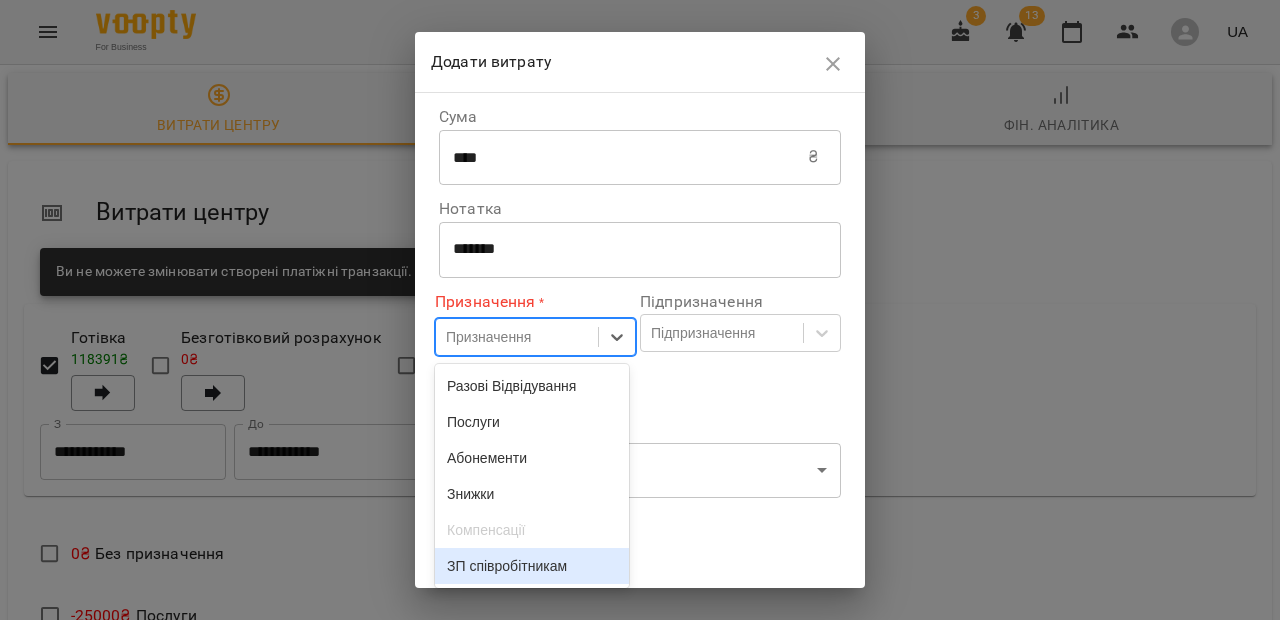 click on "ЗП співробітникам" at bounding box center [532, 566] 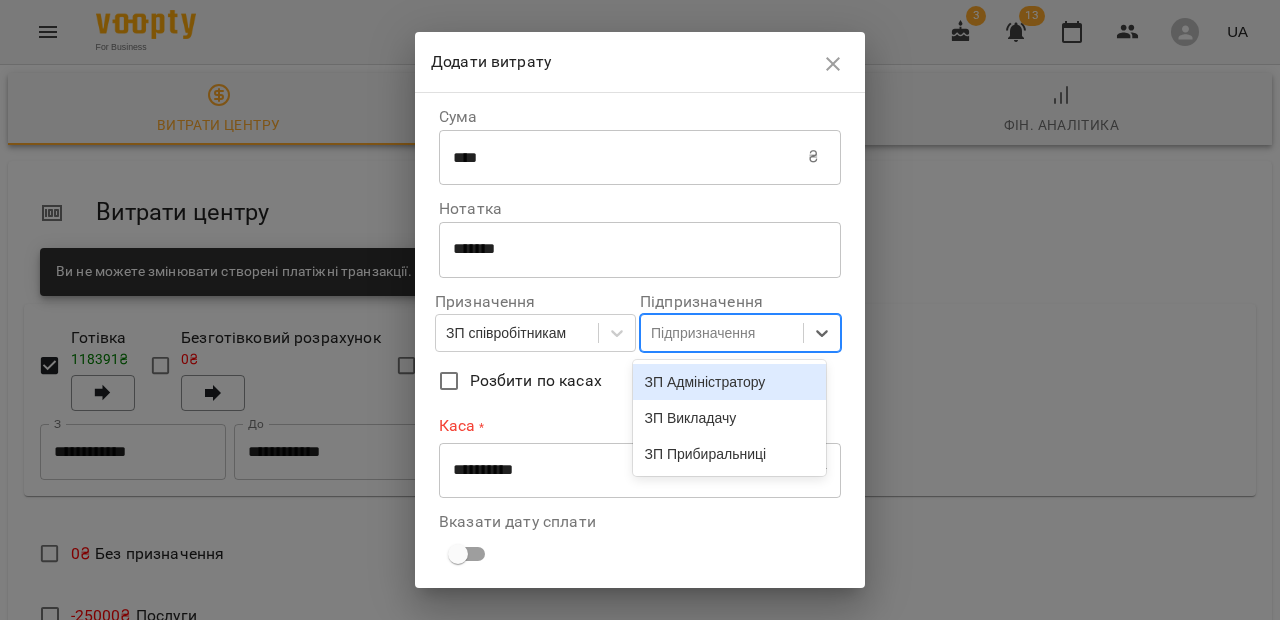 click on "Підпризначення" at bounding box center [703, 333] 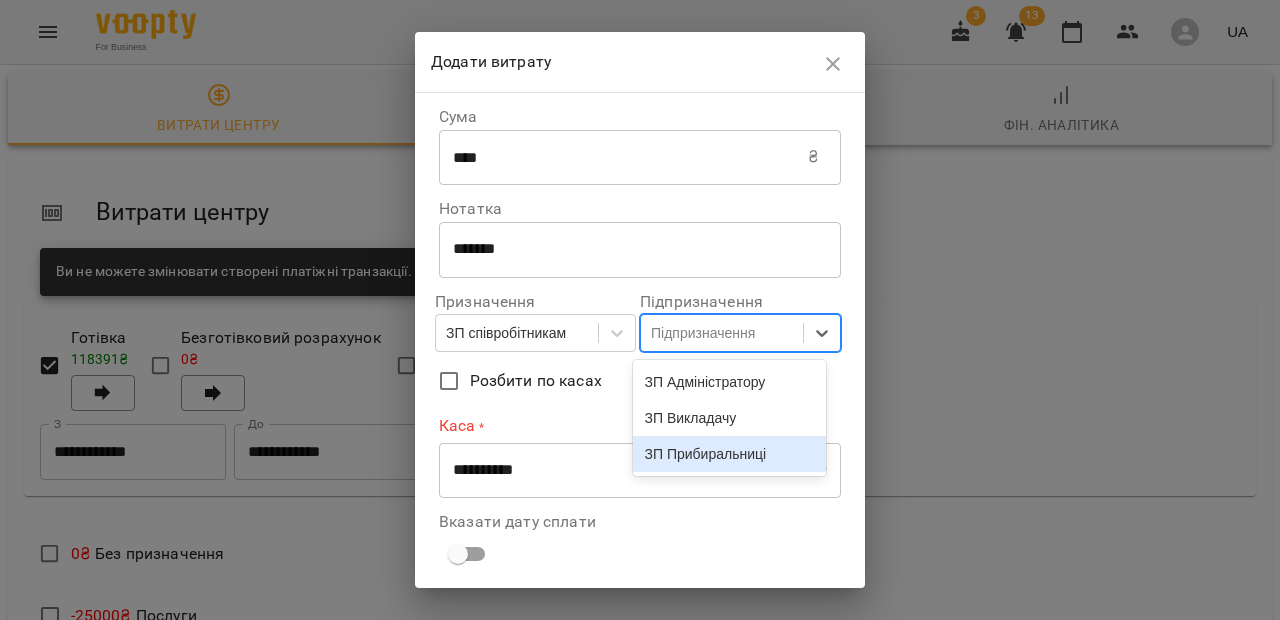 click on "ЗП Прибиральниці" at bounding box center [730, 454] 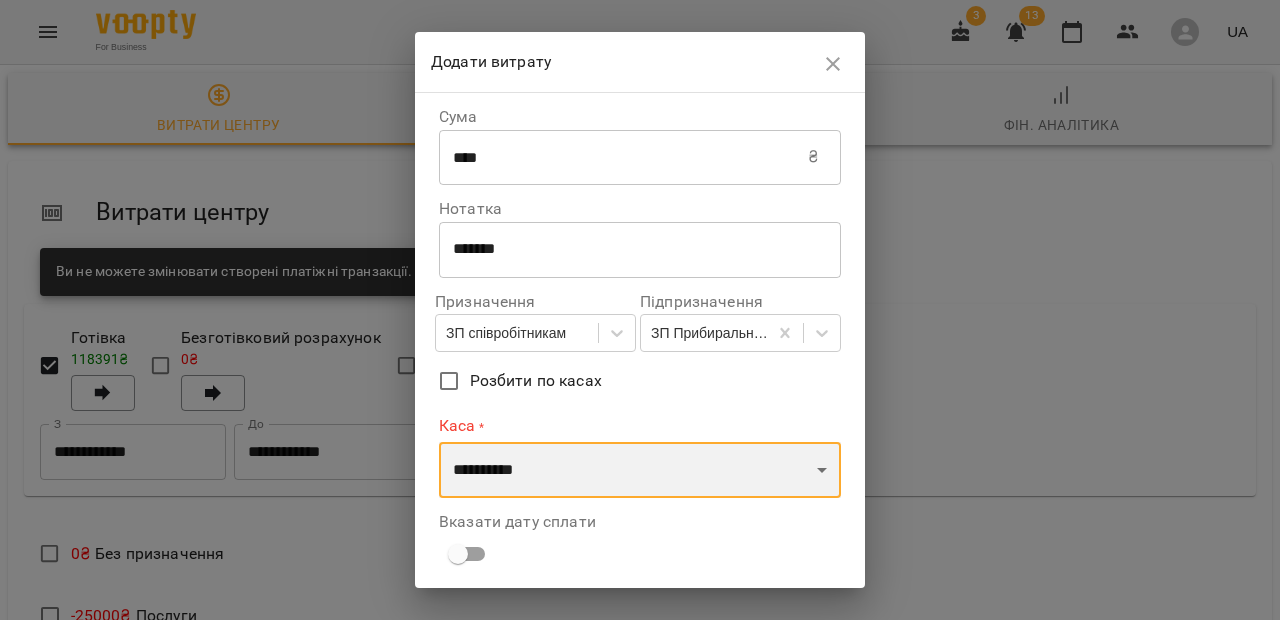 click on "**********" at bounding box center (640, 470) 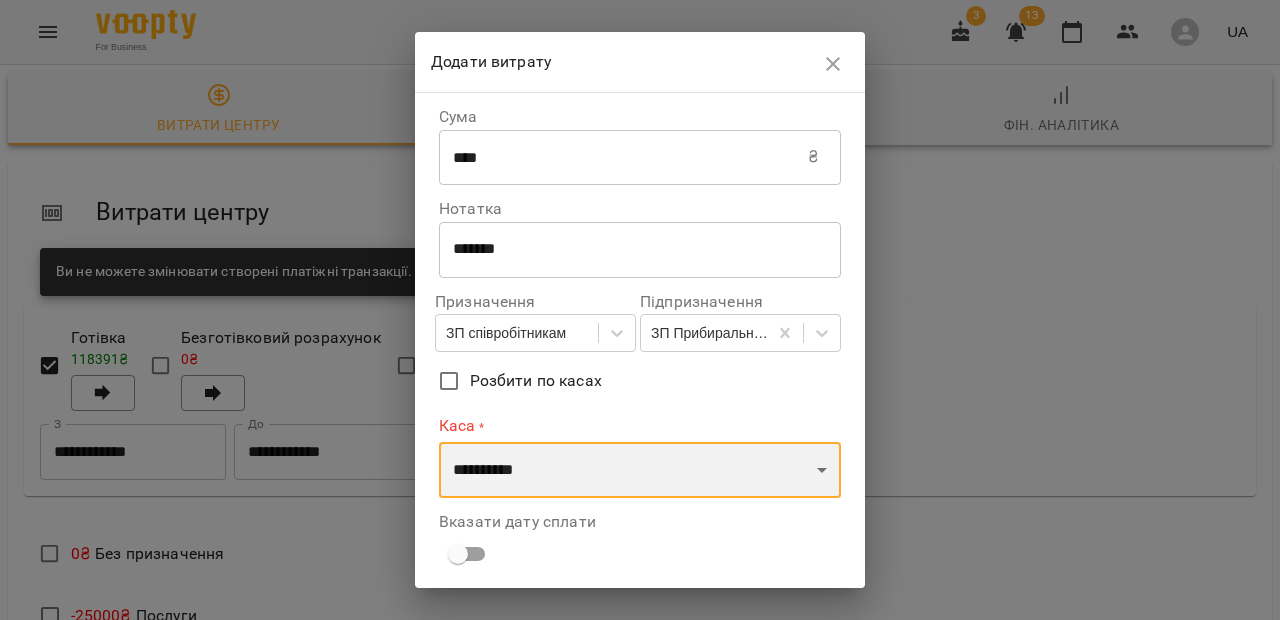 select on "****" 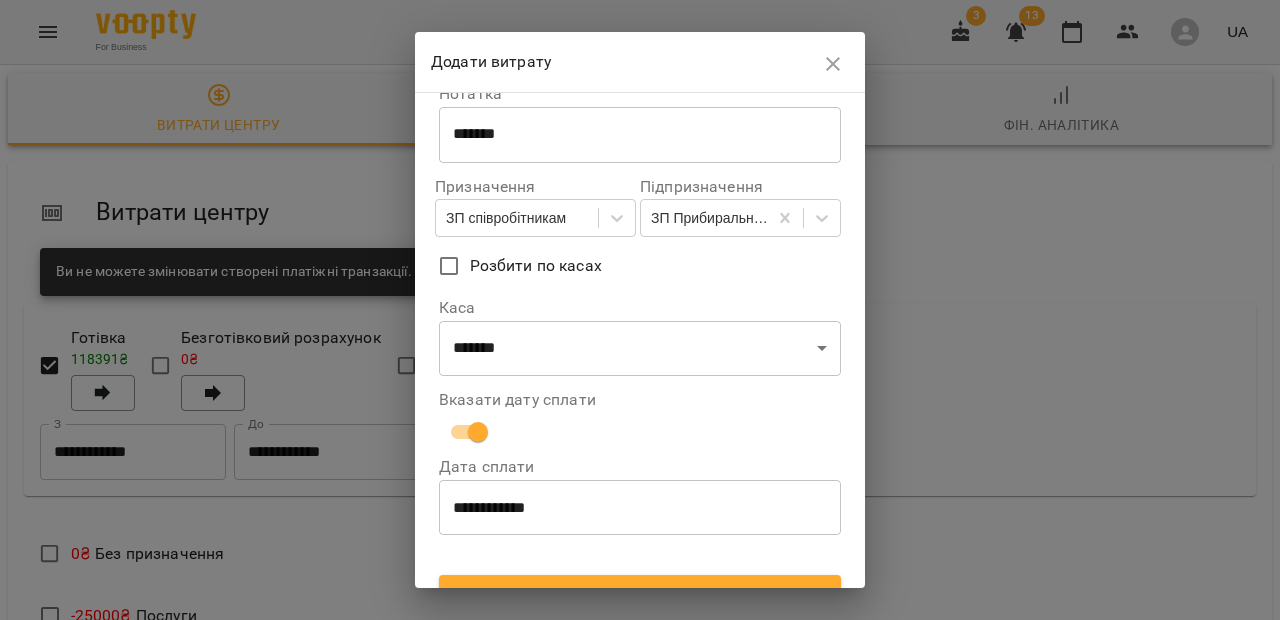 scroll, scrollTop: 146, scrollLeft: 0, axis: vertical 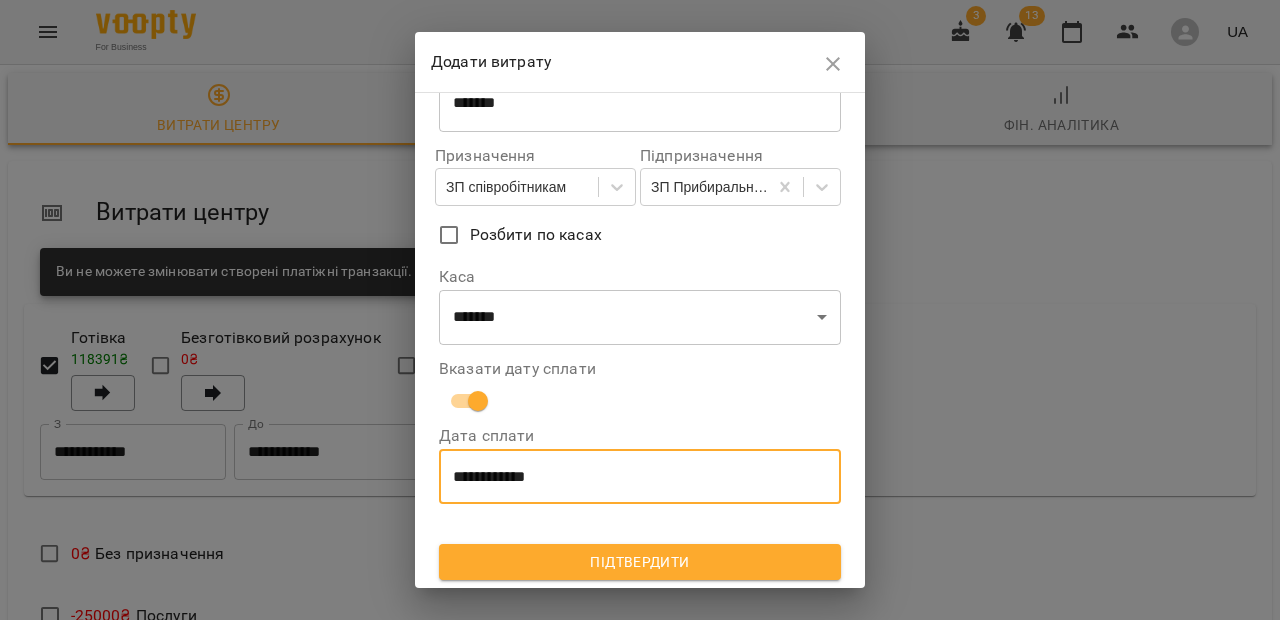 click on "**********" at bounding box center [640, 477] 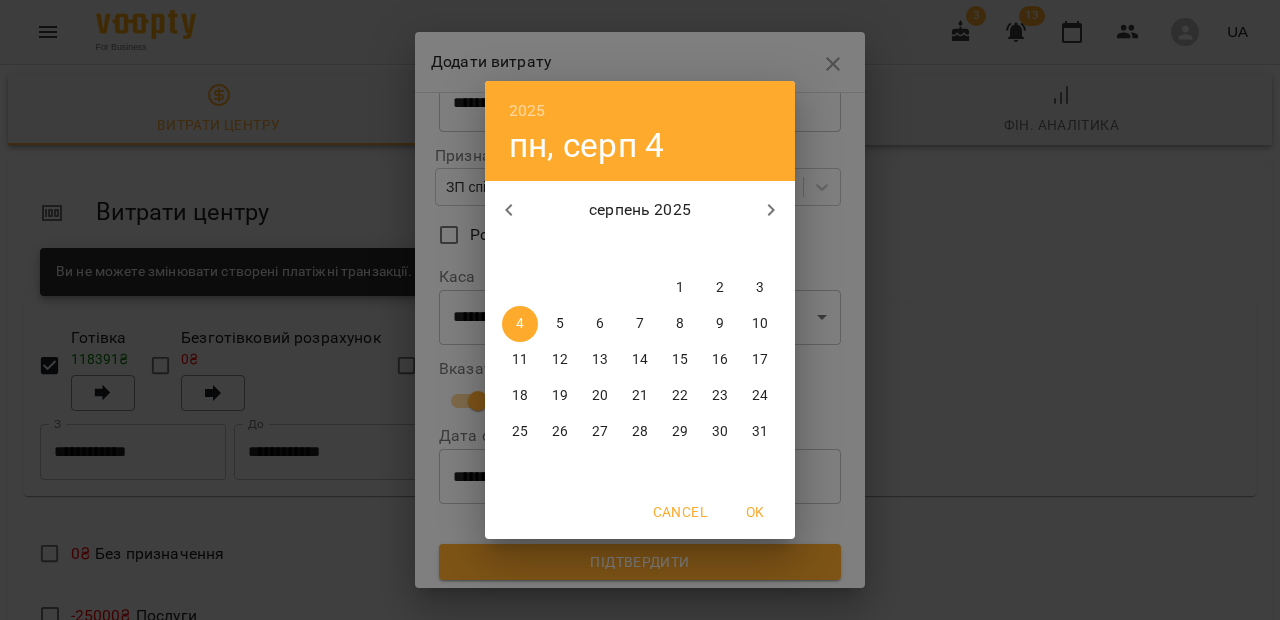 click on "1" at bounding box center [680, 288] 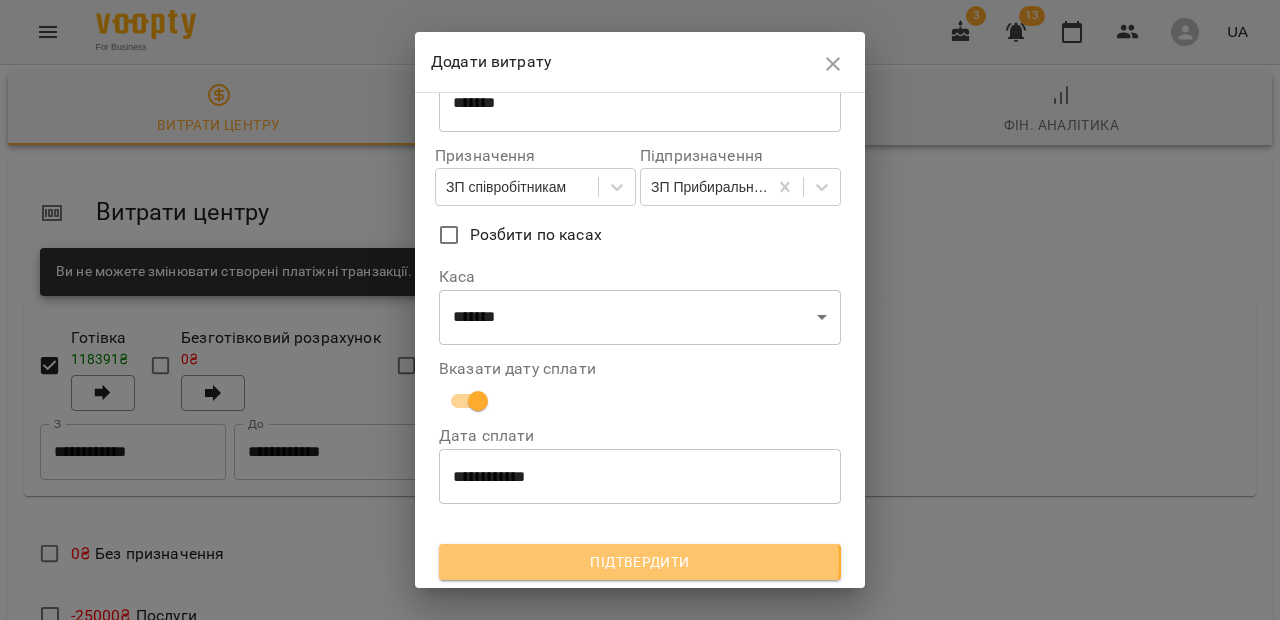 click on "Підтвердити" at bounding box center [640, 562] 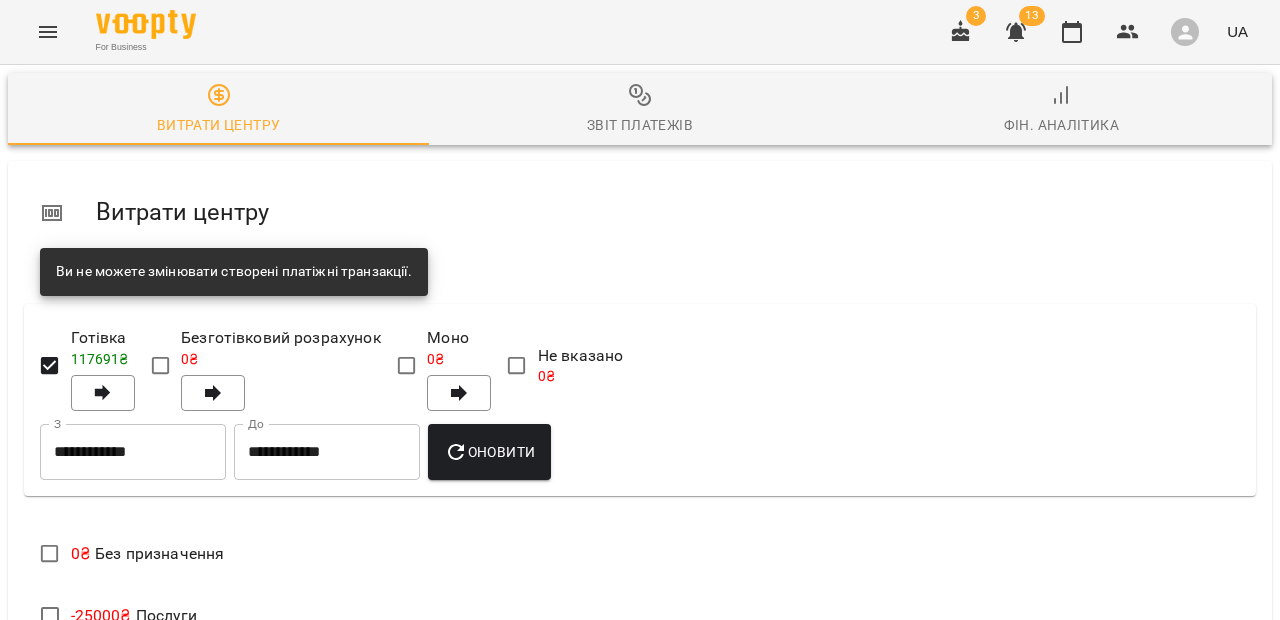 scroll, scrollTop: 154, scrollLeft: 0, axis: vertical 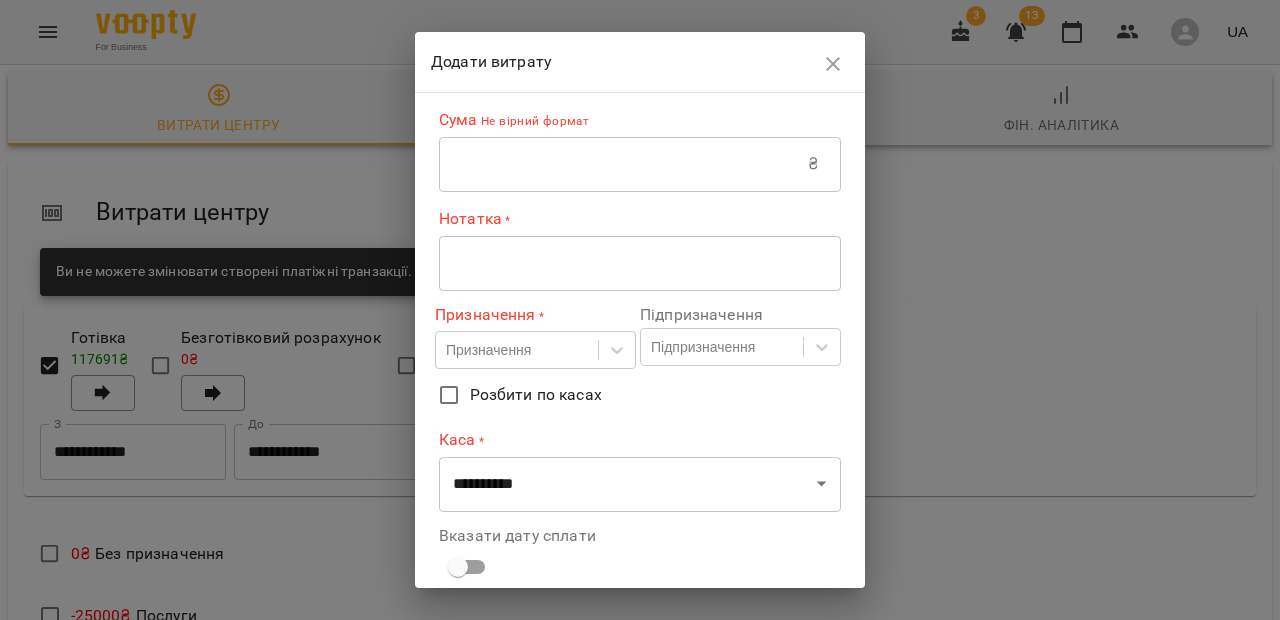 click at bounding box center (623, 164) 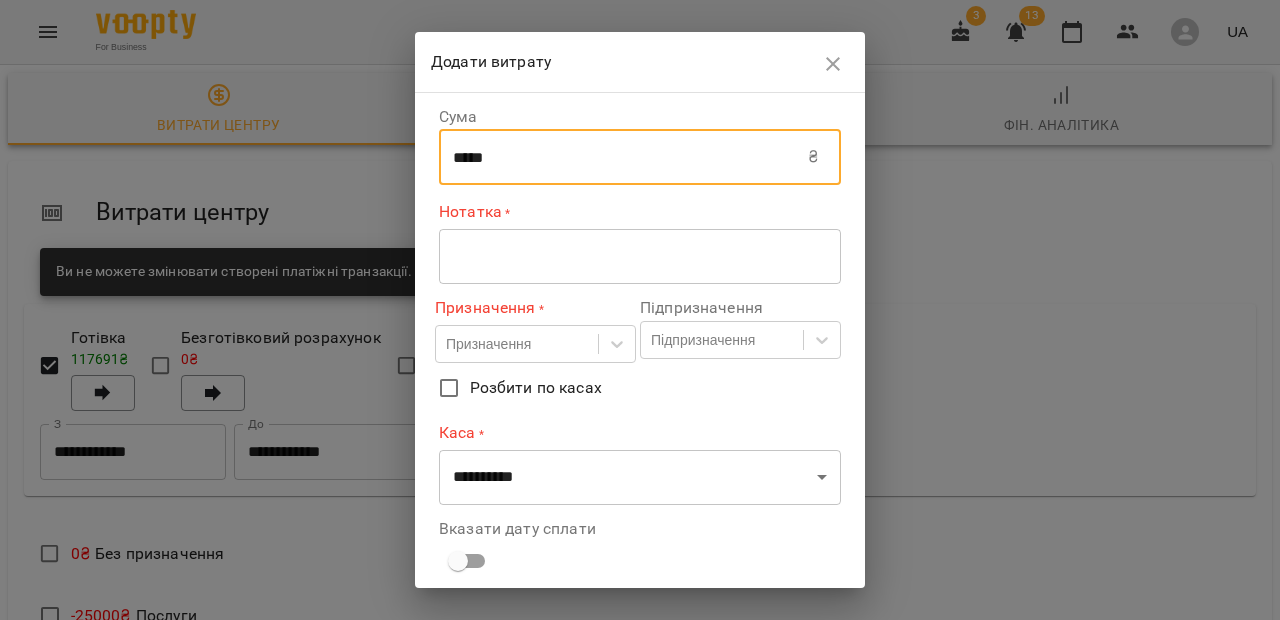 type on "*****" 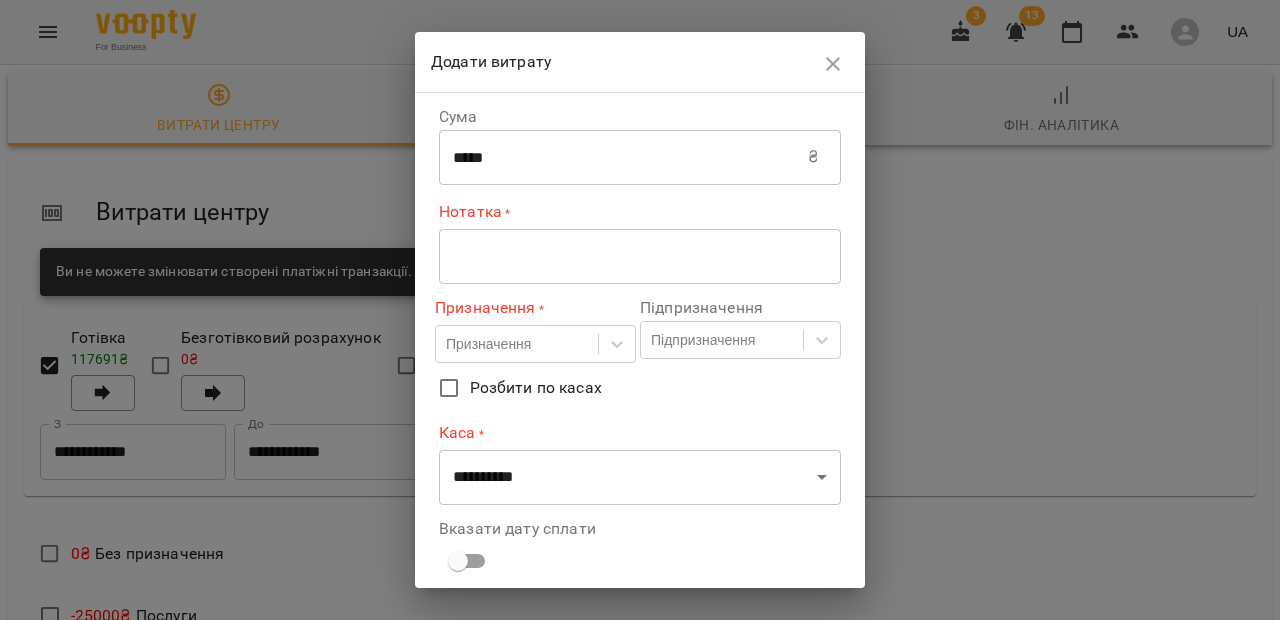 click on "* ​" at bounding box center (640, 256) 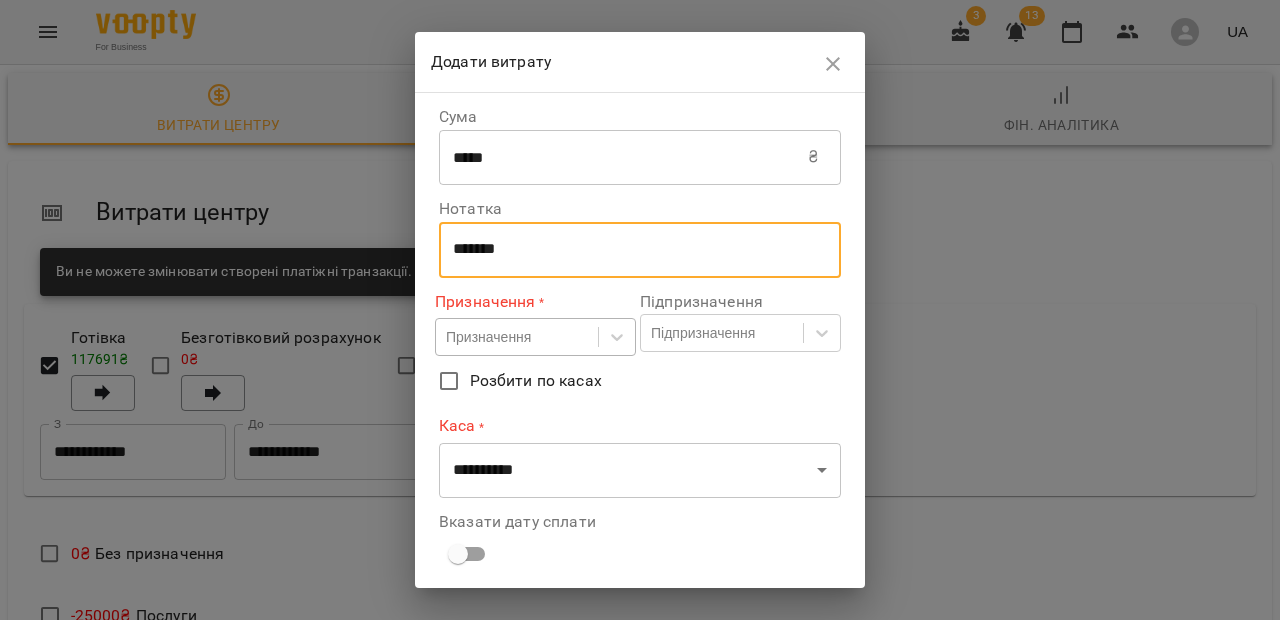 type on "*******" 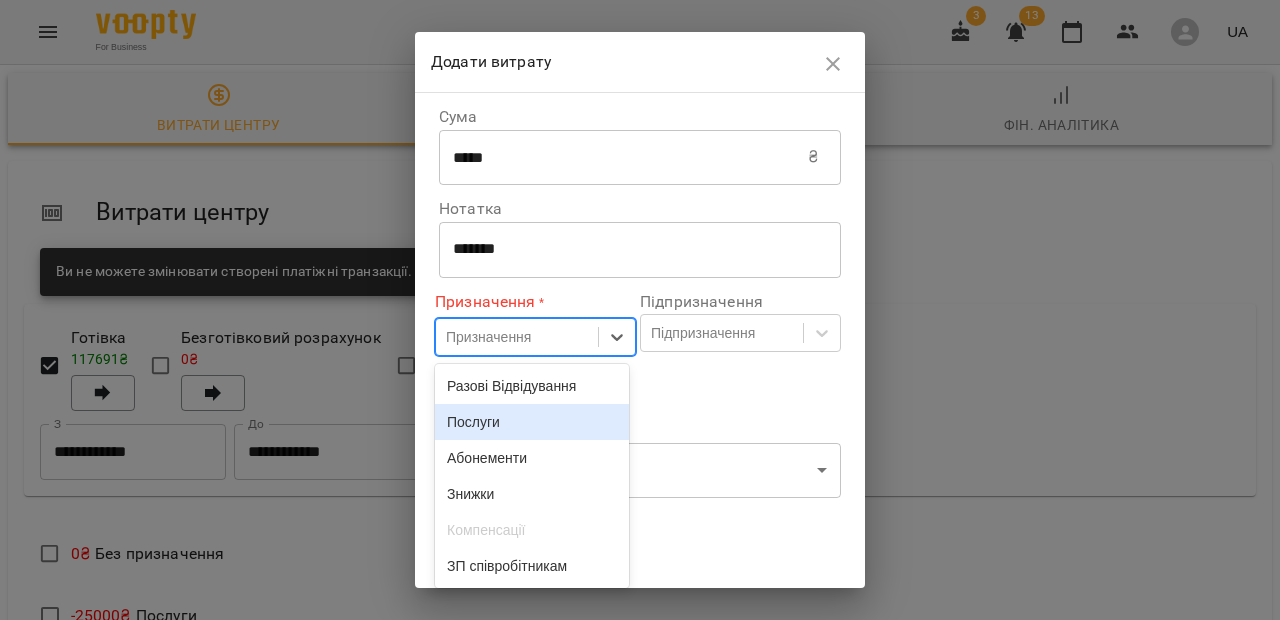 click on "Послуги" at bounding box center [532, 422] 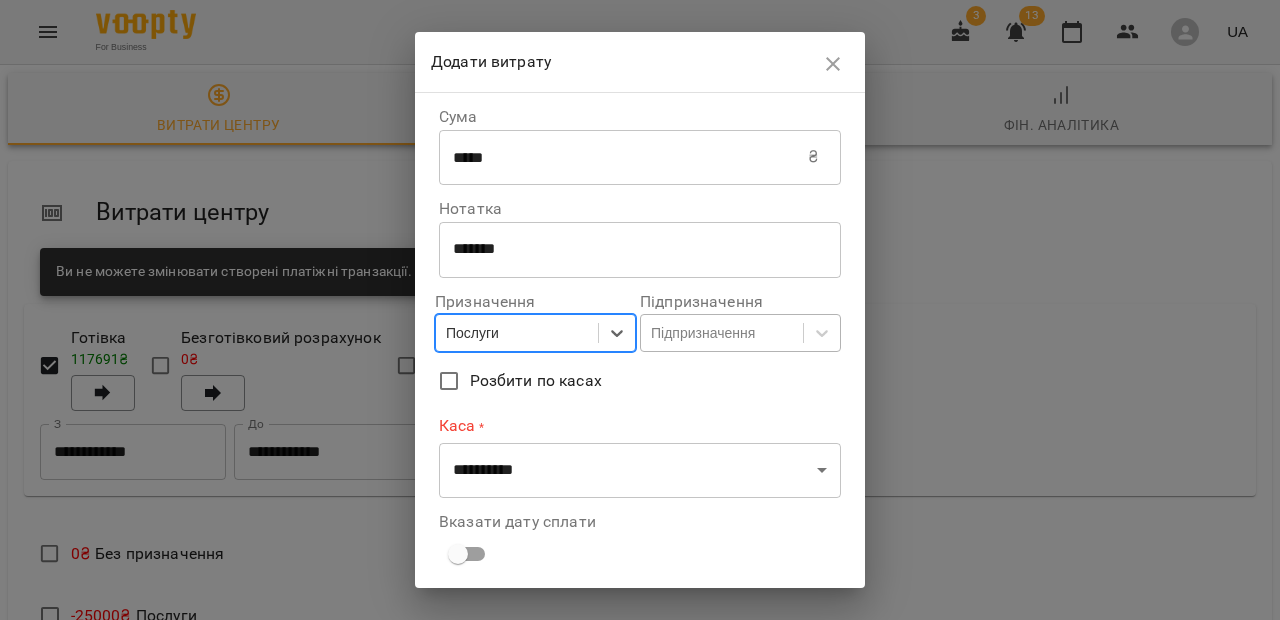 click on "Підпризначення" at bounding box center [703, 333] 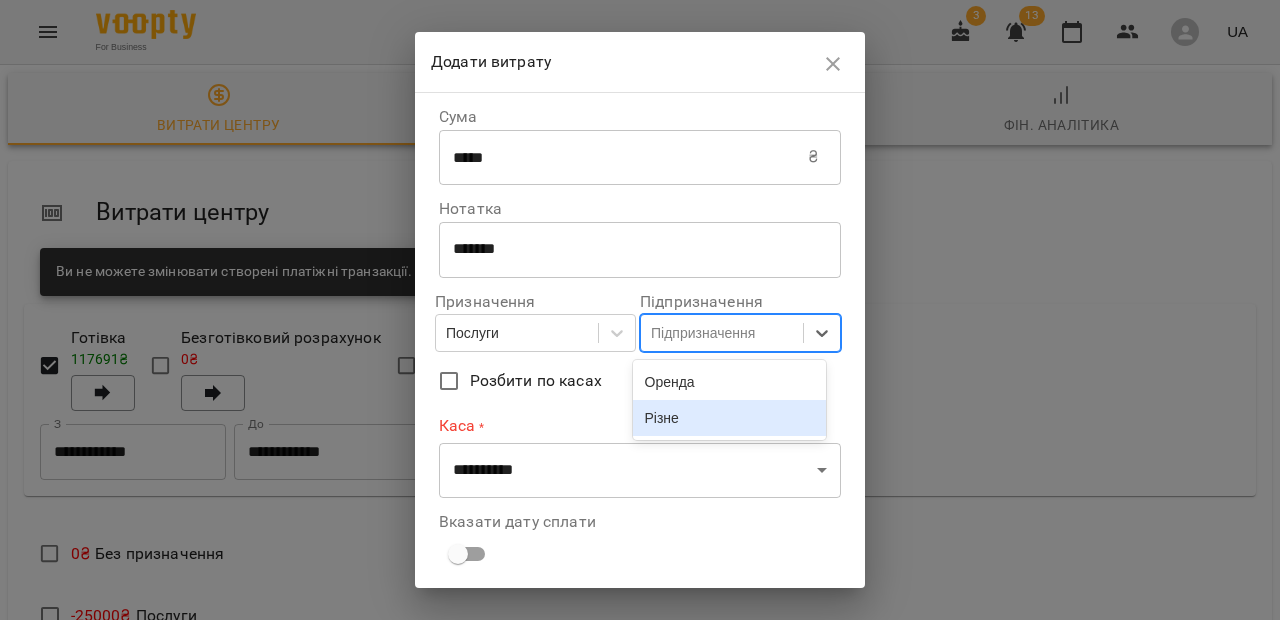 click on "Різне" at bounding box center [730, 418] 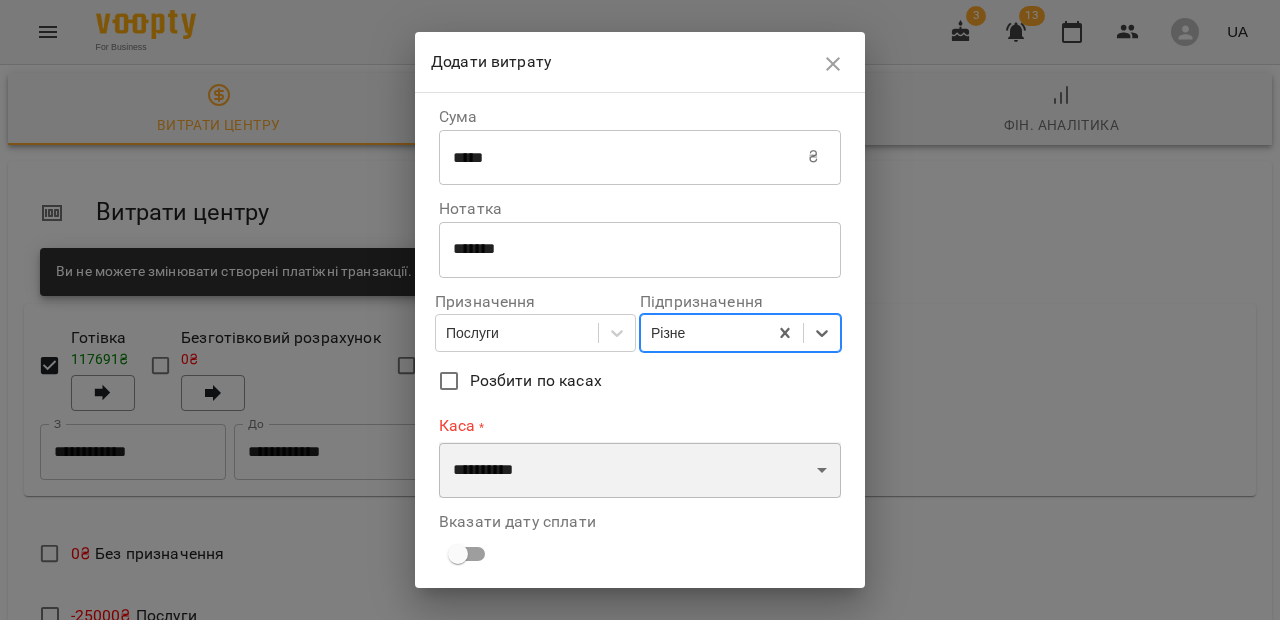 click on "**********" at bounding box center [640, 470] 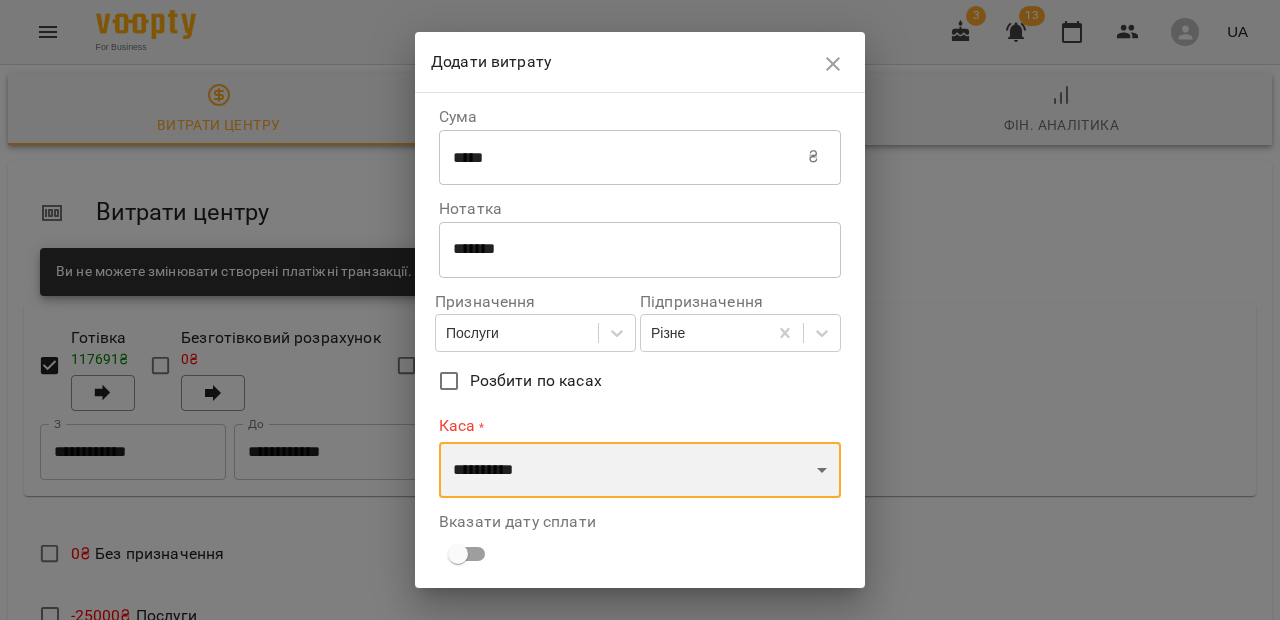 select on "****" 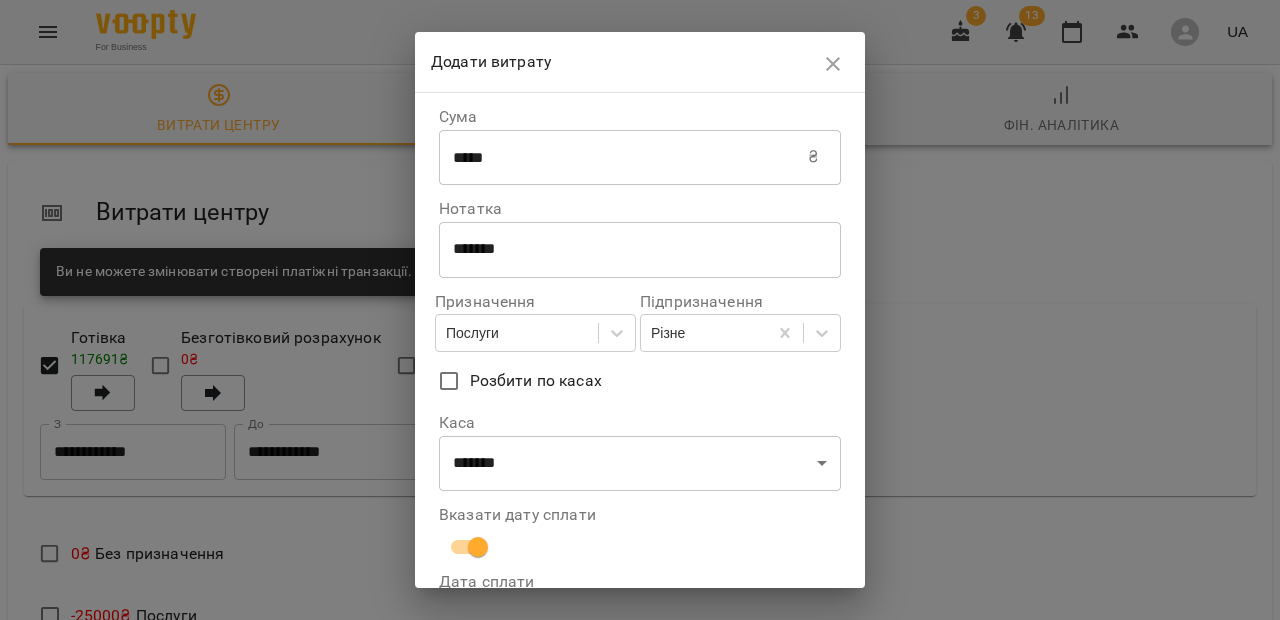 scroll, scrollTop: 146, scrollLeft: 0, axis: vertical 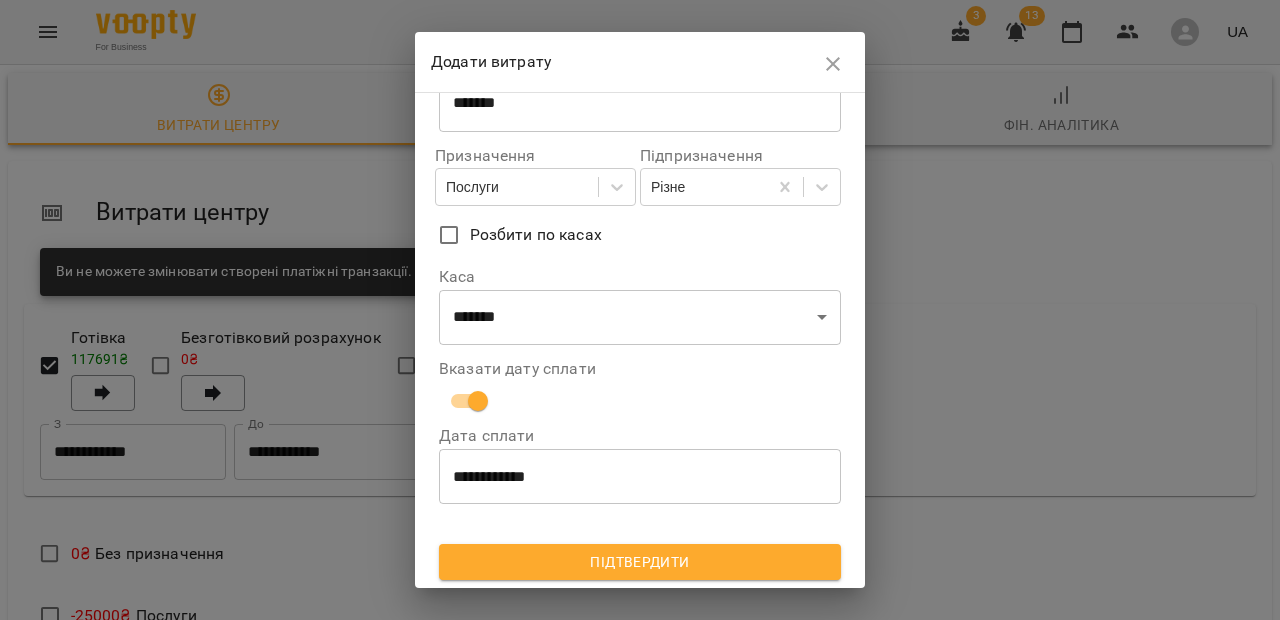 drag, startPoint x: 577, startPoint y: 583, endPoint x: 576, endPoint y: 564, distance: 19.026299 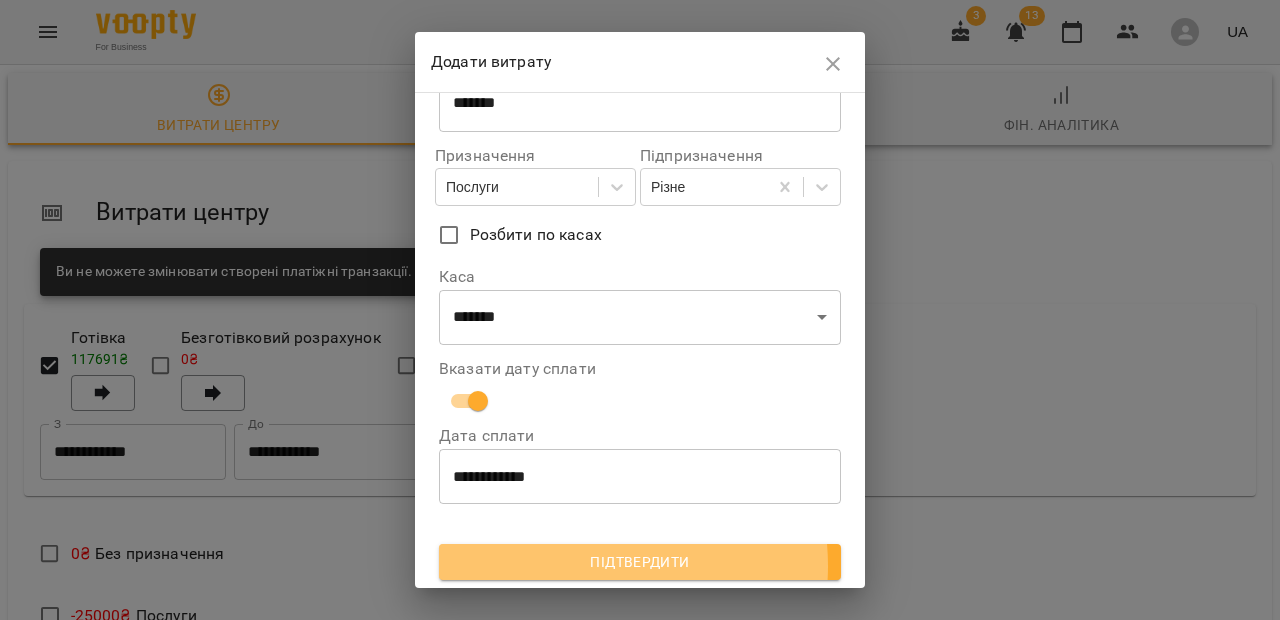 click on "Підтвердити" at bounding box center (640, 562) 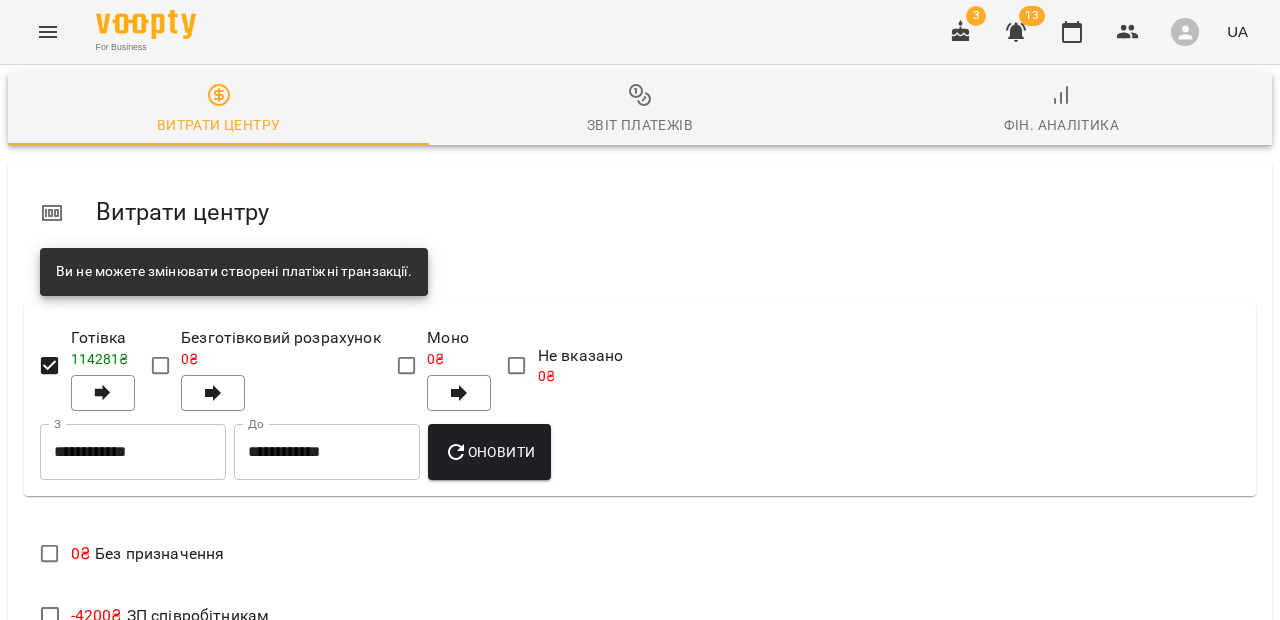 scroll, scrollTop: 306, scrollLeft: 0, axis: vertical 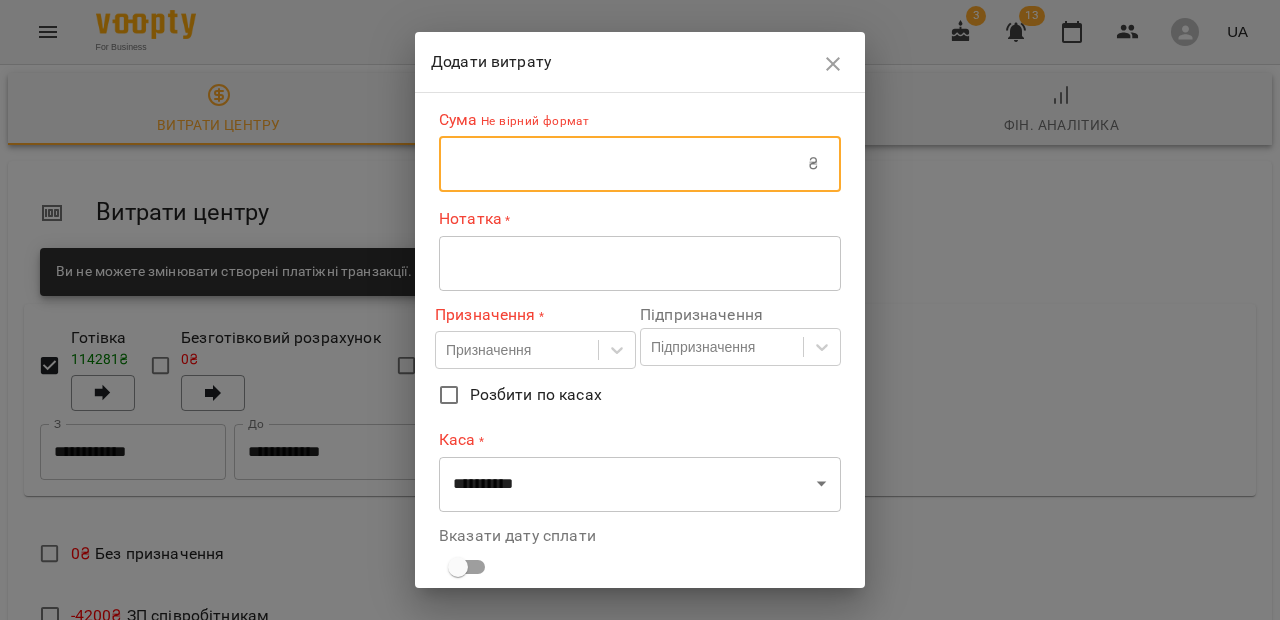 click at bounding box center (623, 164) 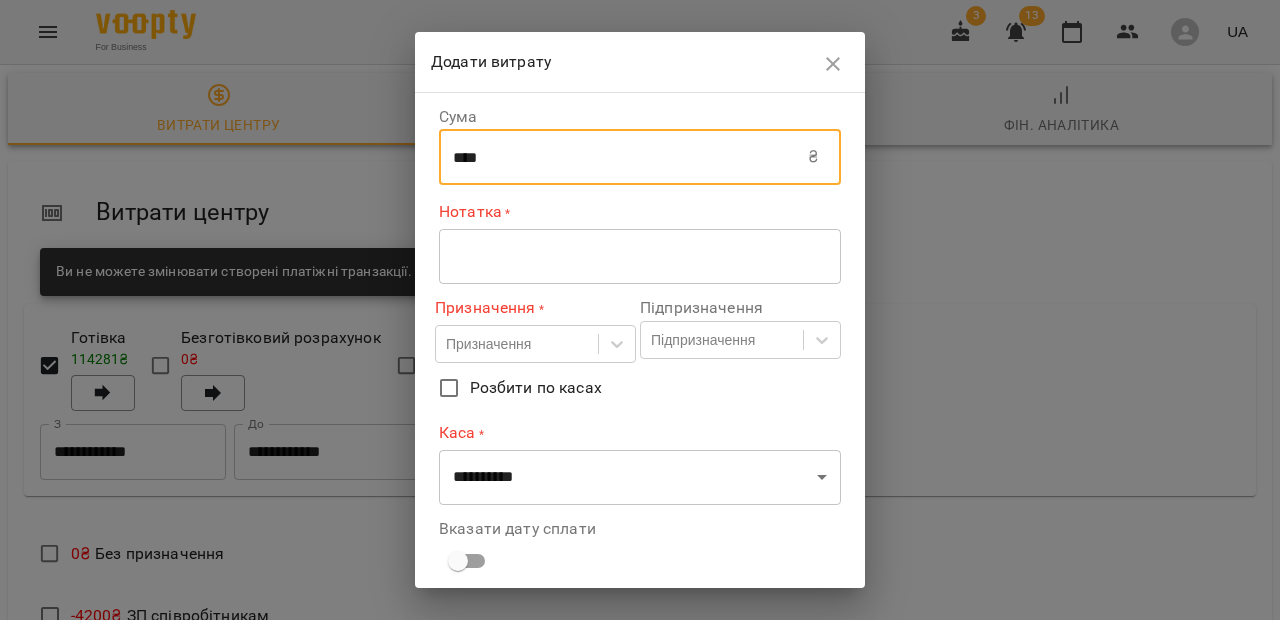 type on "****" 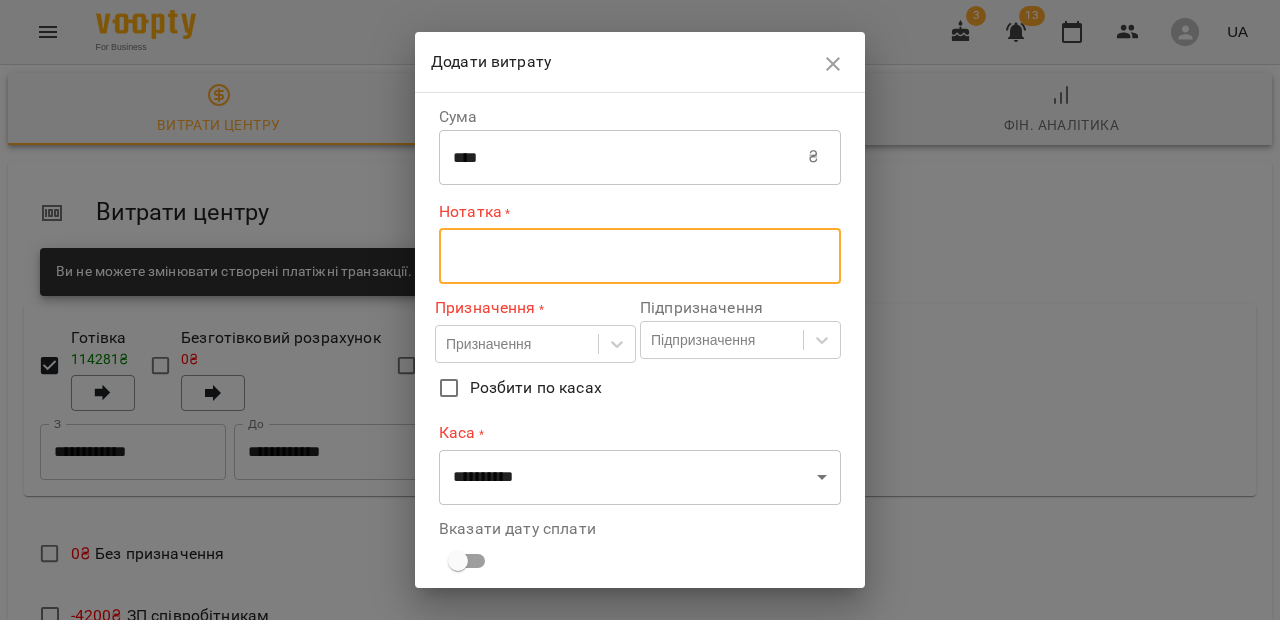 click at bounding box center [640, 256] 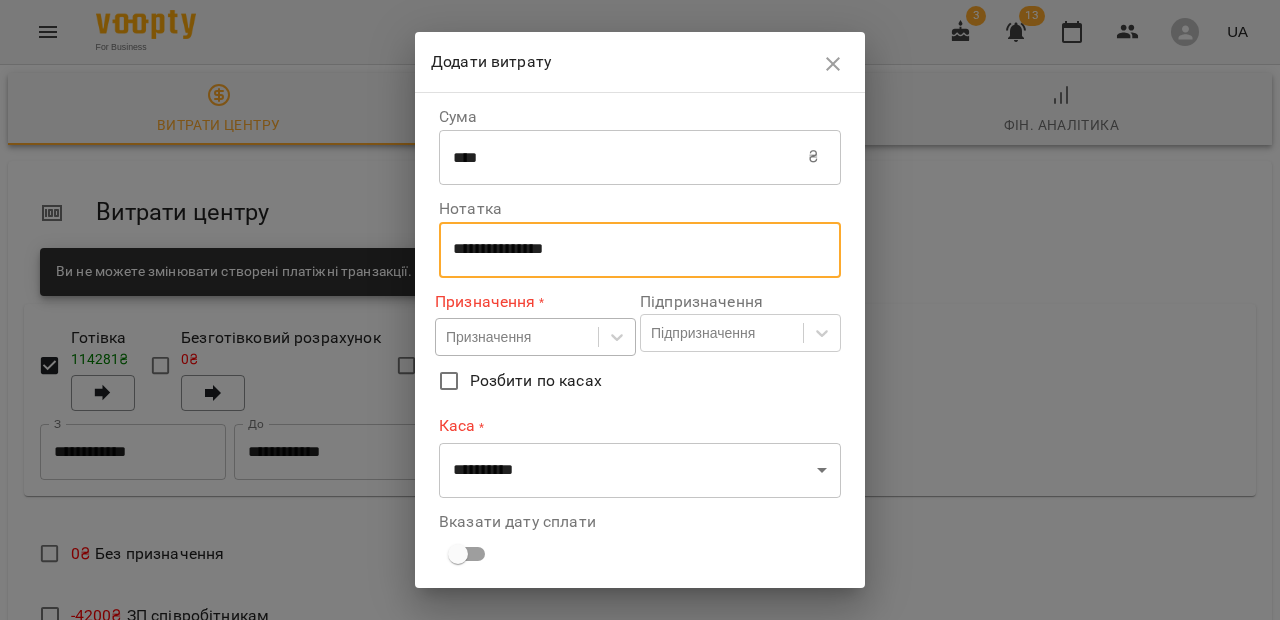 type on "**********" 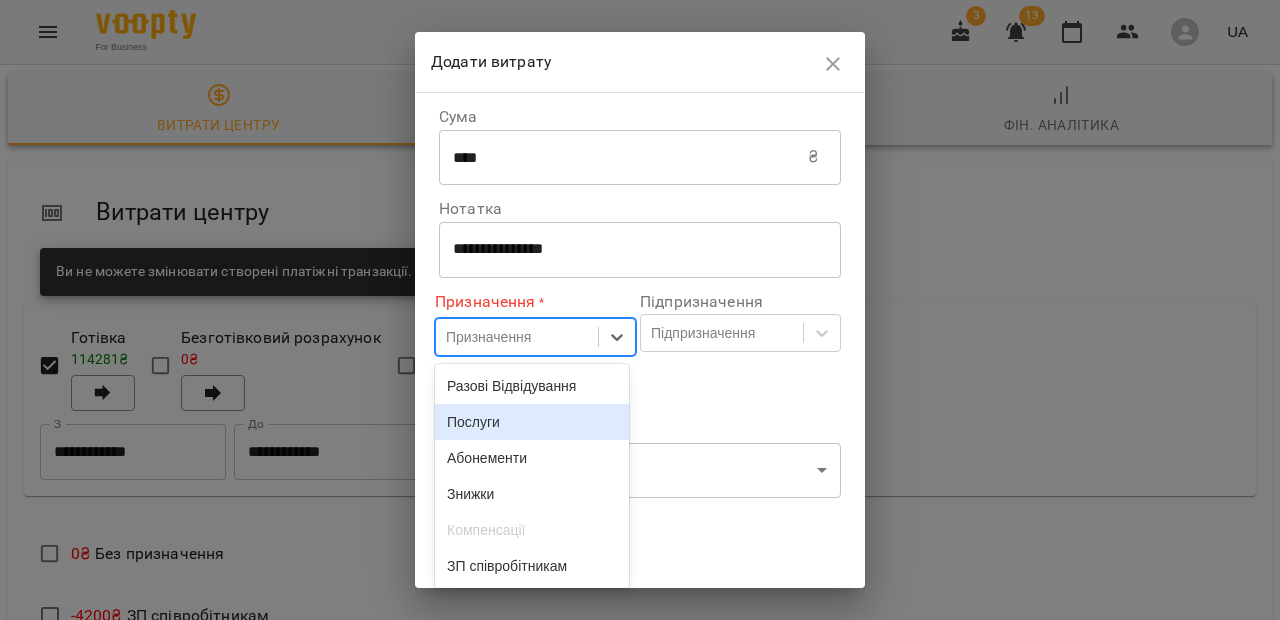 click on "Послуги" at bounding box center (532, 422) 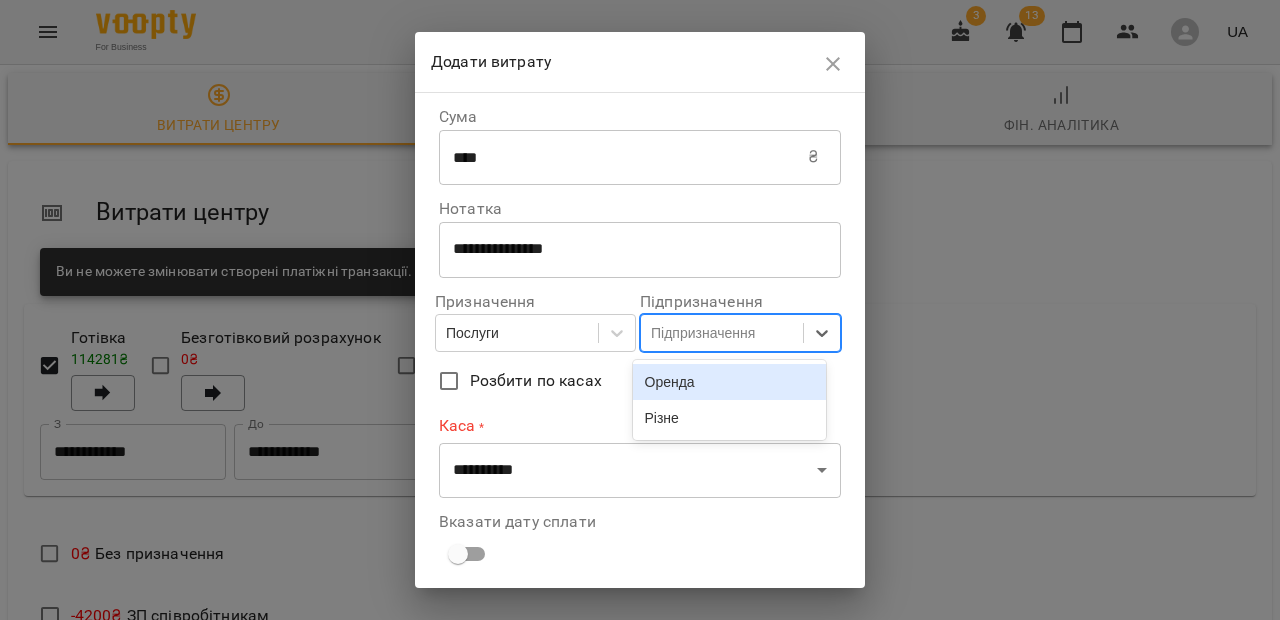 click on "Підпризначення" at bounding box center [703, 333] 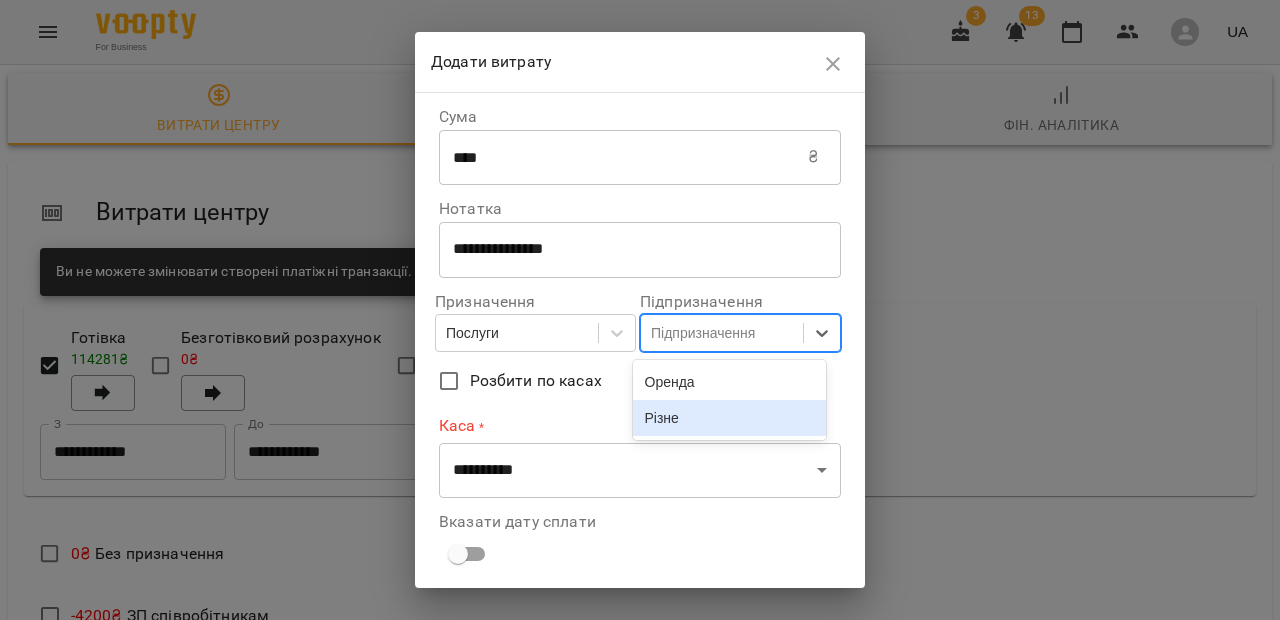 click on "Різне" at bounding box center [730, 418] 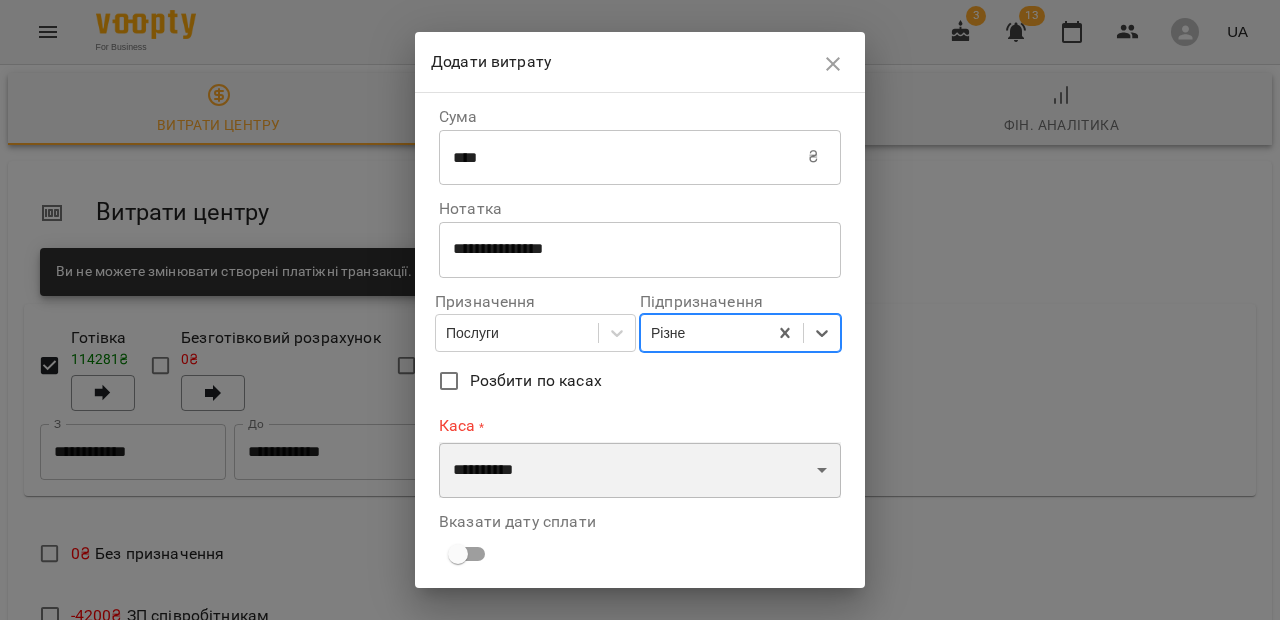 click on "**********" at bounding box center [640, 470] 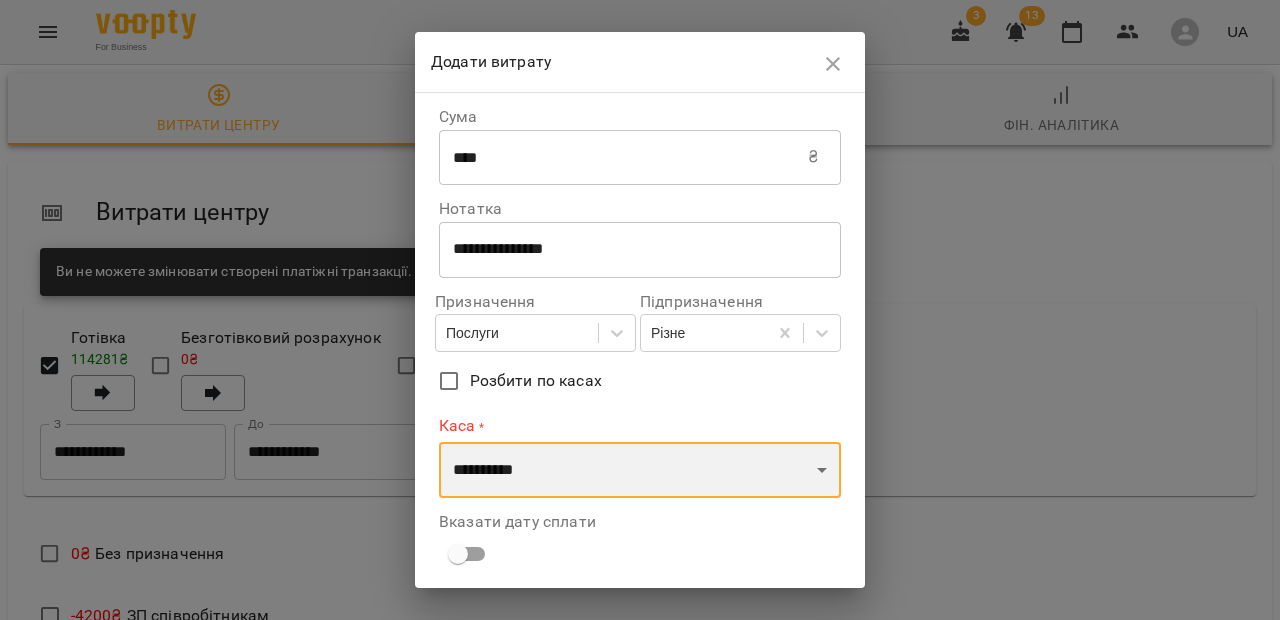 select on "****" 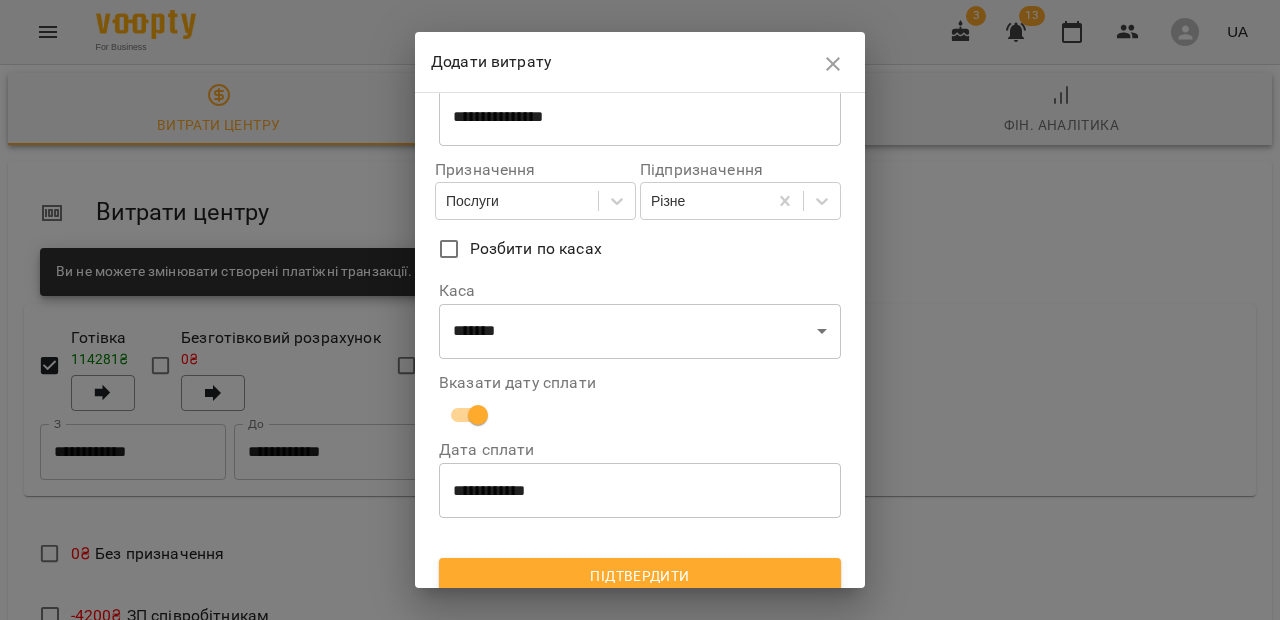 scroll, scrollTop: 146, scrollLeft: 0, axis: vertical 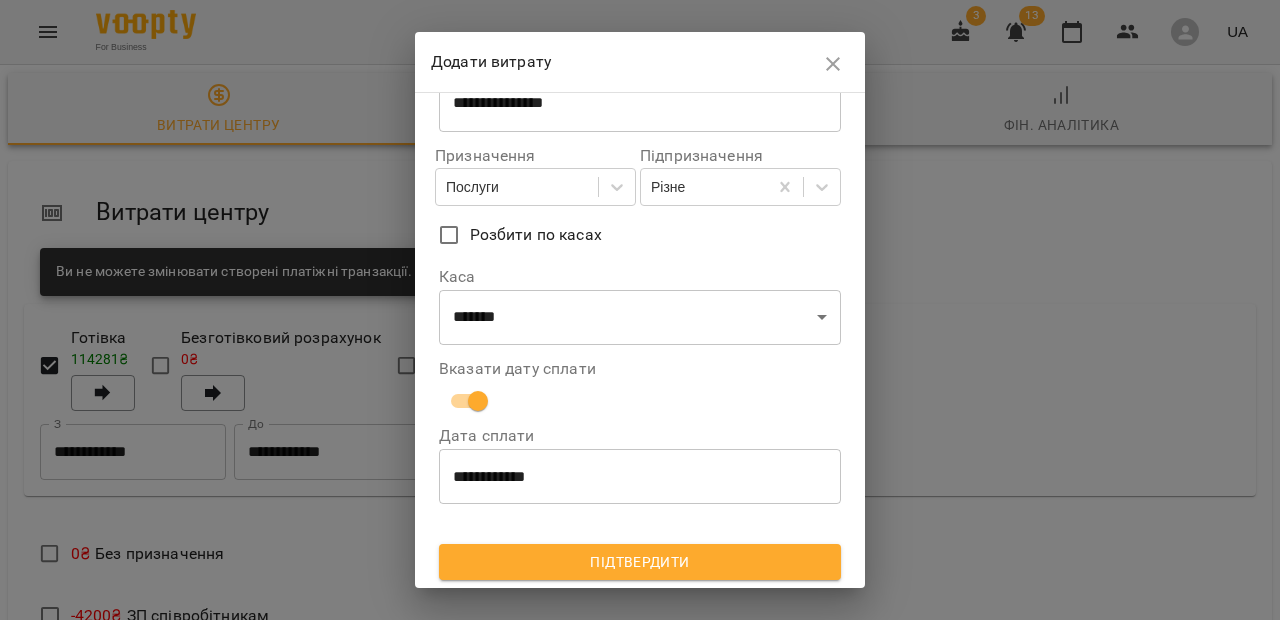 click on "Підтвердити" at bounding box center [640, 562] 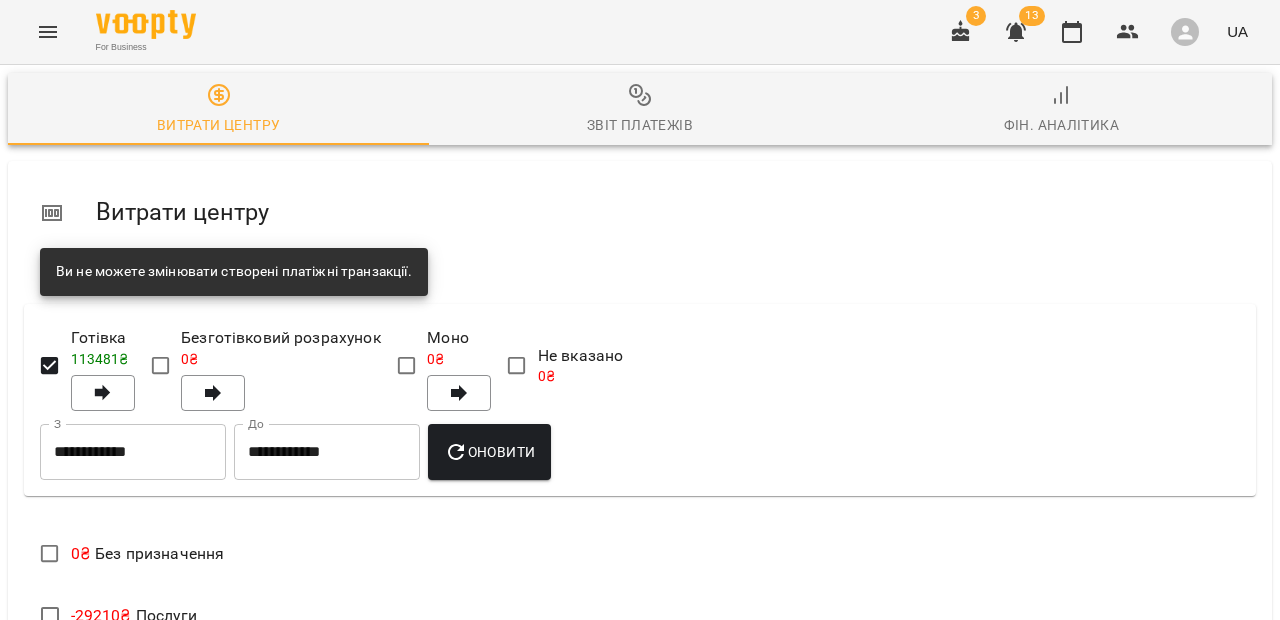 scroll, scrollTop: 421, scrollLeft: 0, axis: vertical 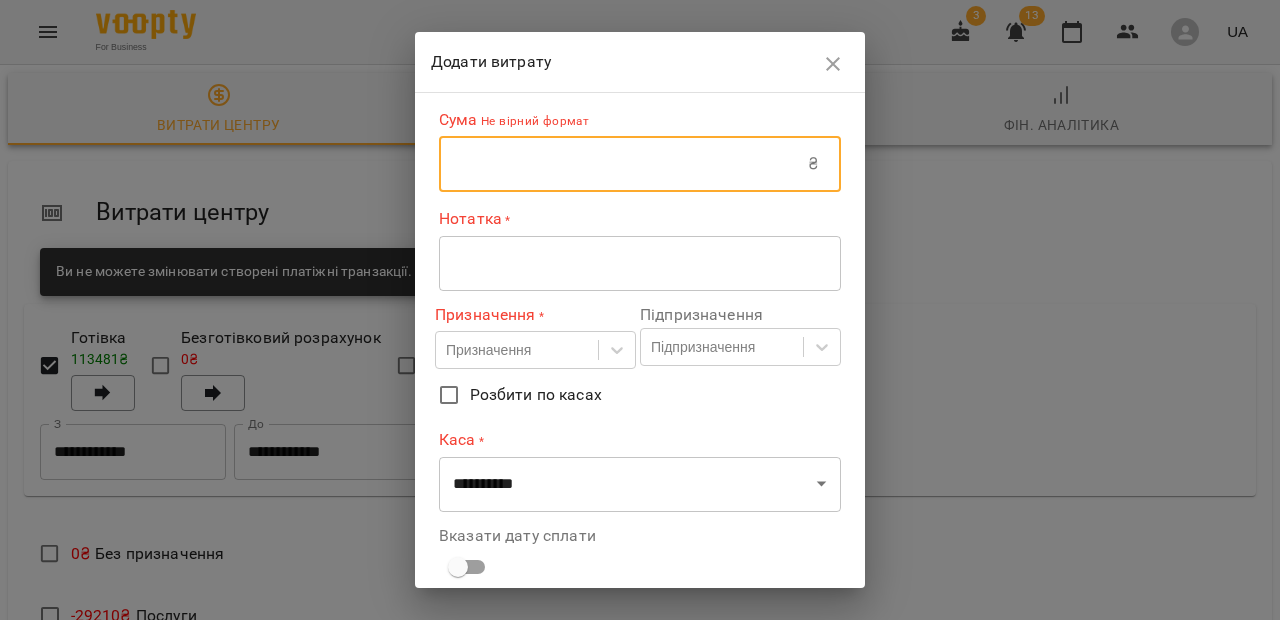 click at bounding box center [623, 164] 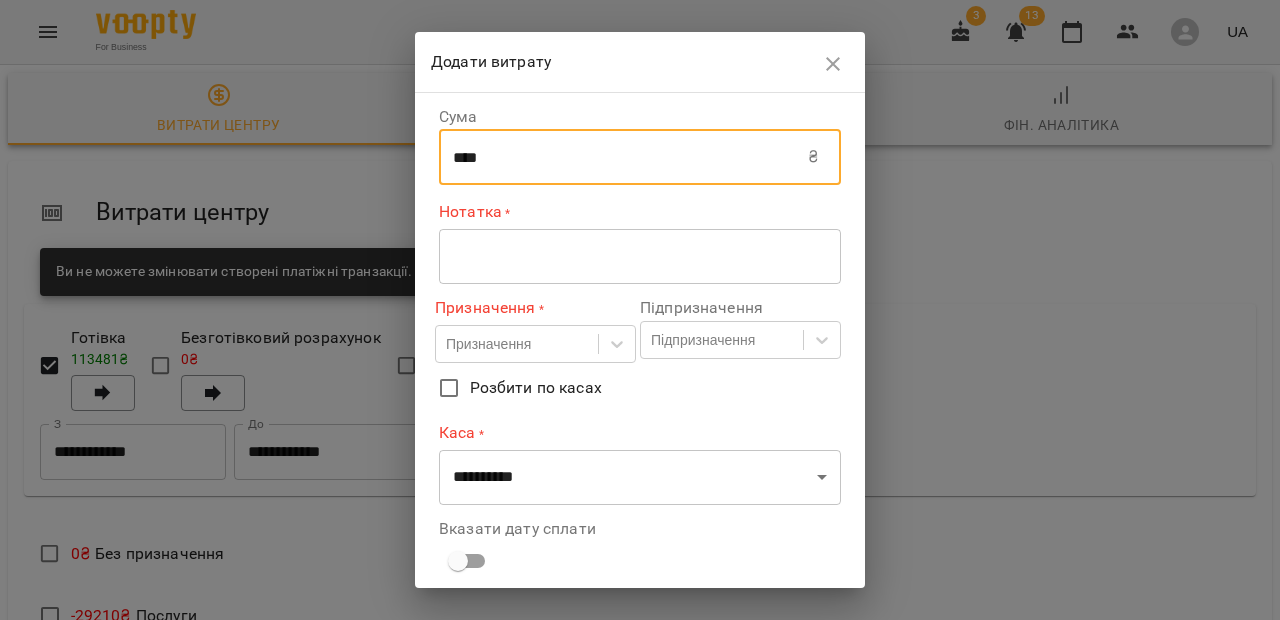 type on "****" 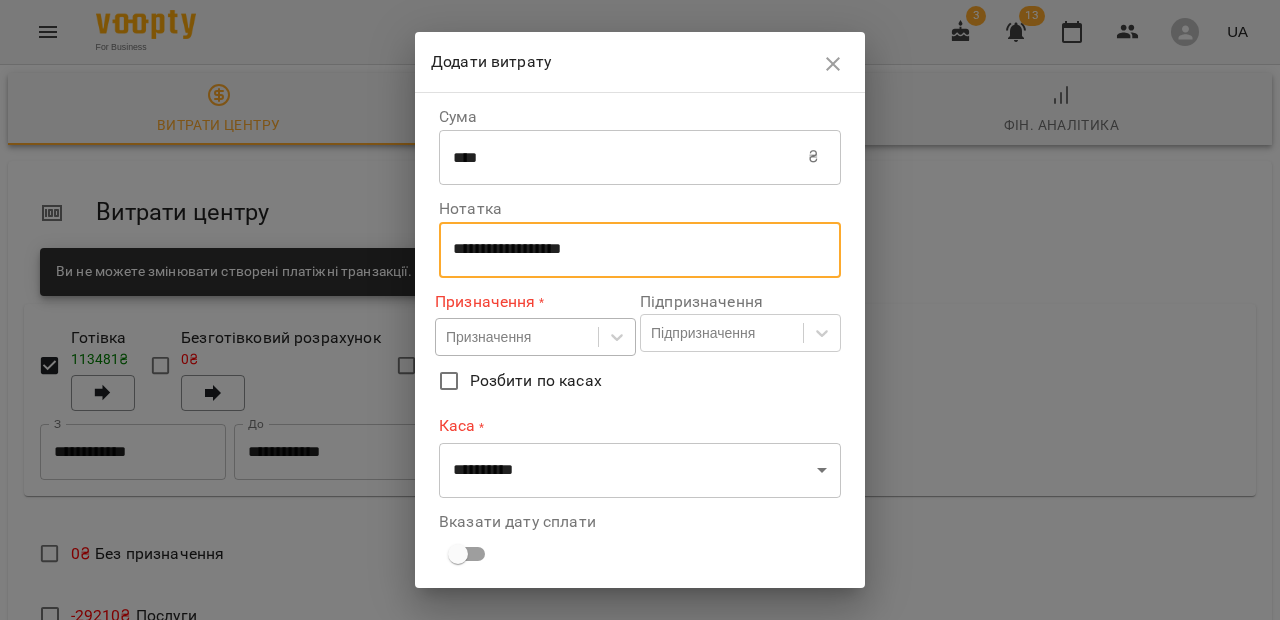 type on "**********" 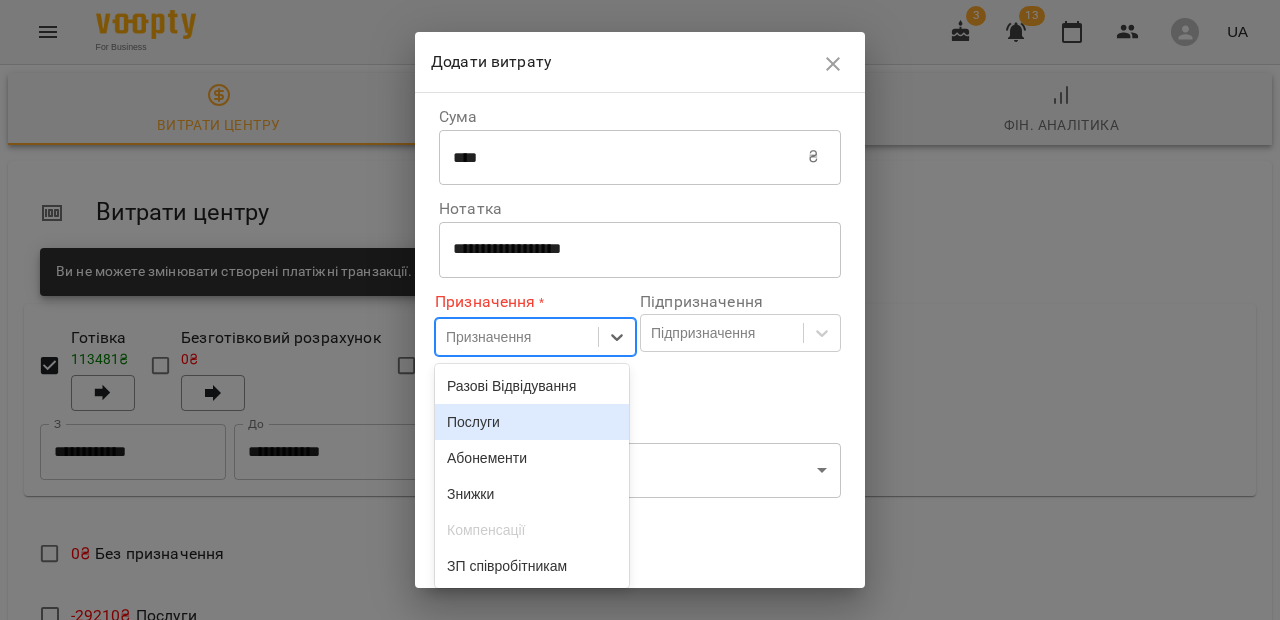 click on "Послуги" at bounding box center [532, 422] 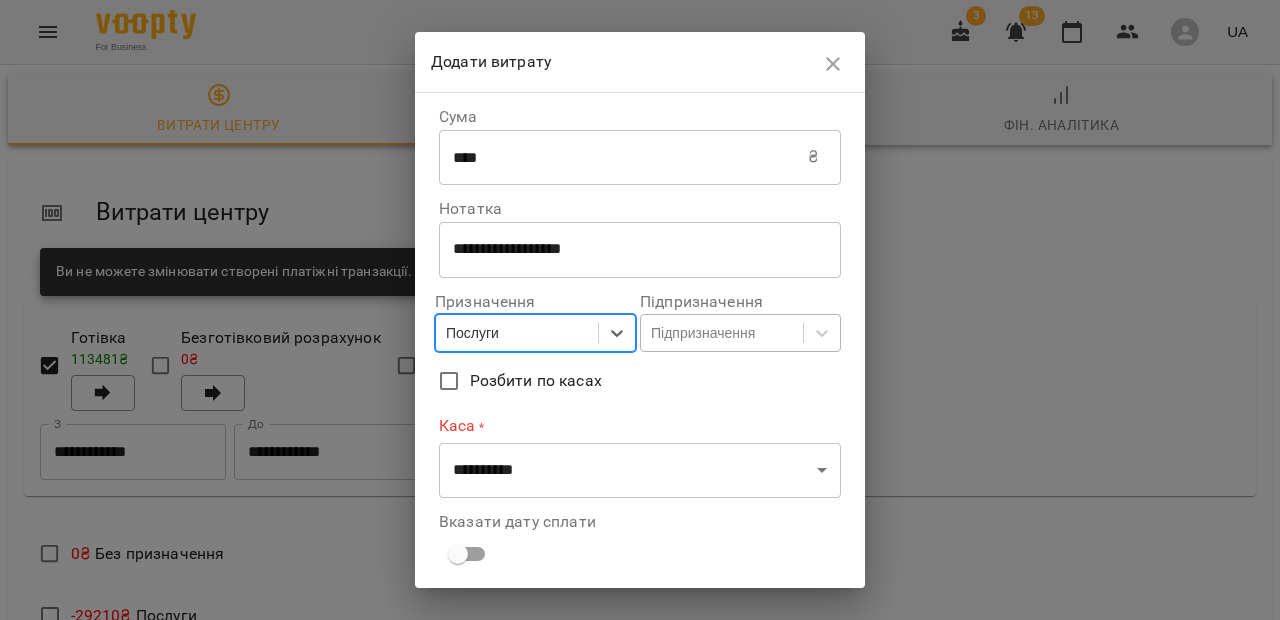 click on "Підпризначення" at bounding box center [703, 333] 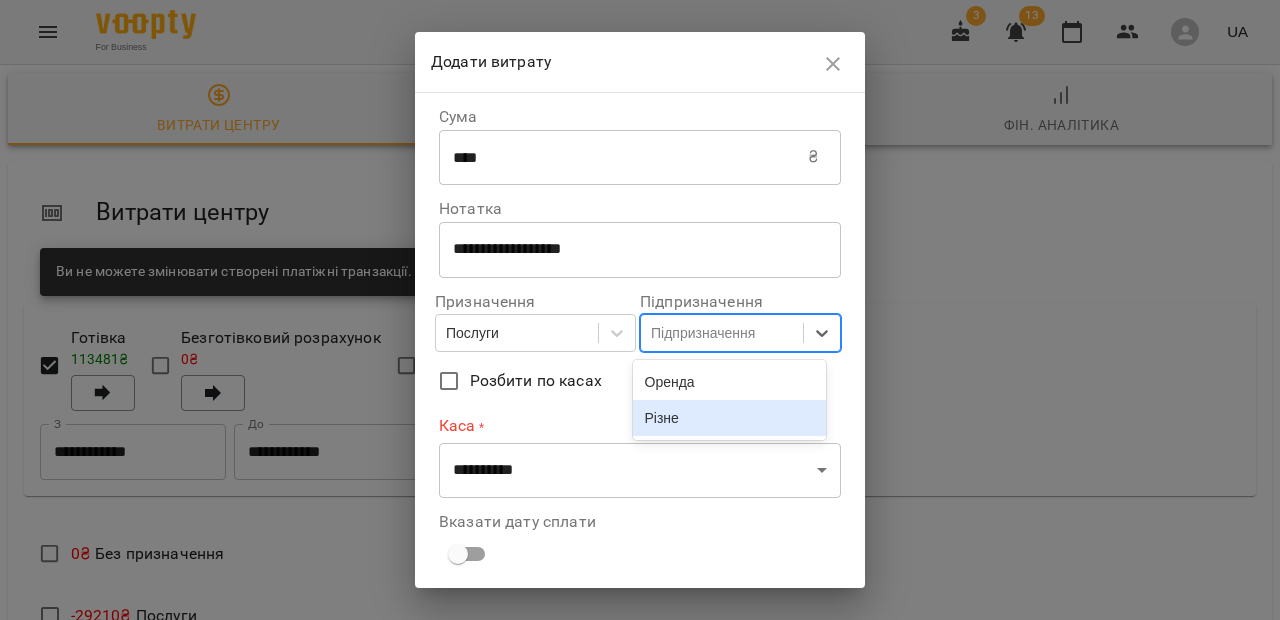 click on "Різне" at bounding box center (730, 418) 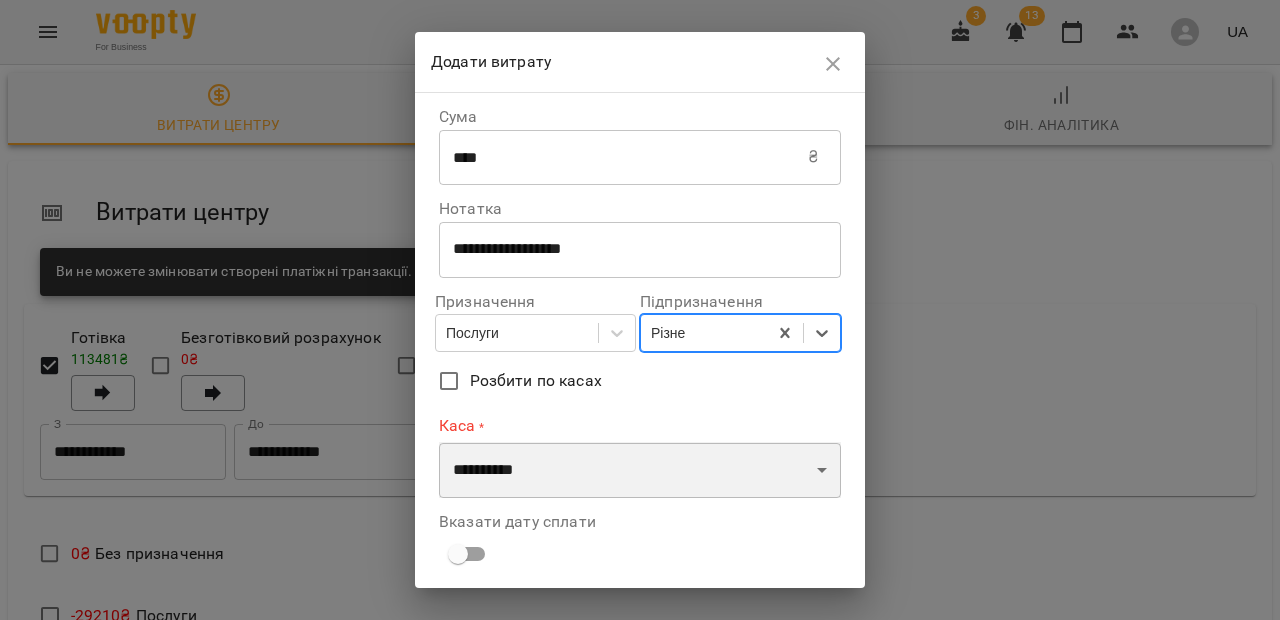 click on "**********" at bounding box center (640, 470) 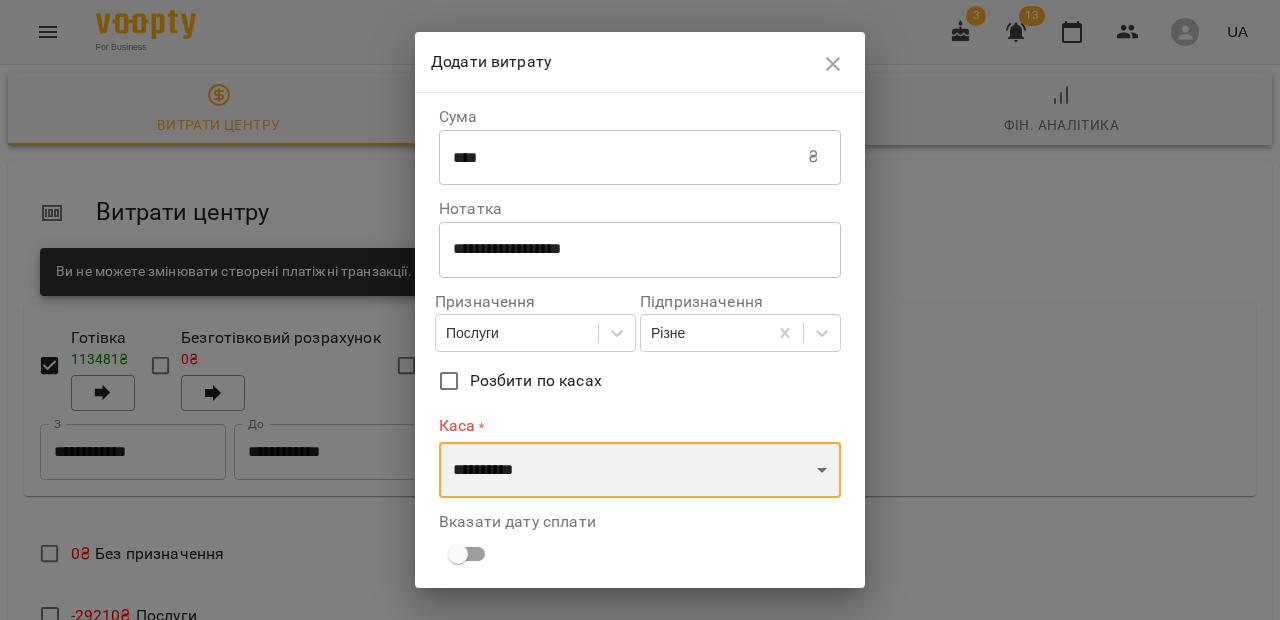 select on "****" 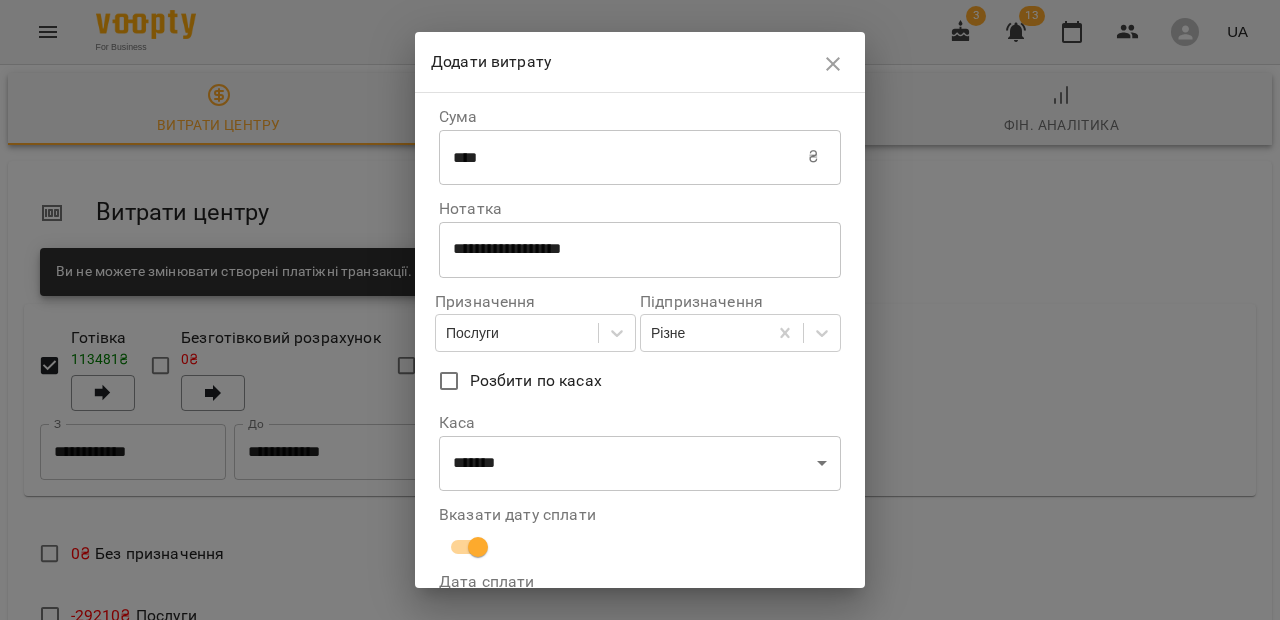 scroll, scrollTop: 146, scrollLeft: 0, axis: vertical 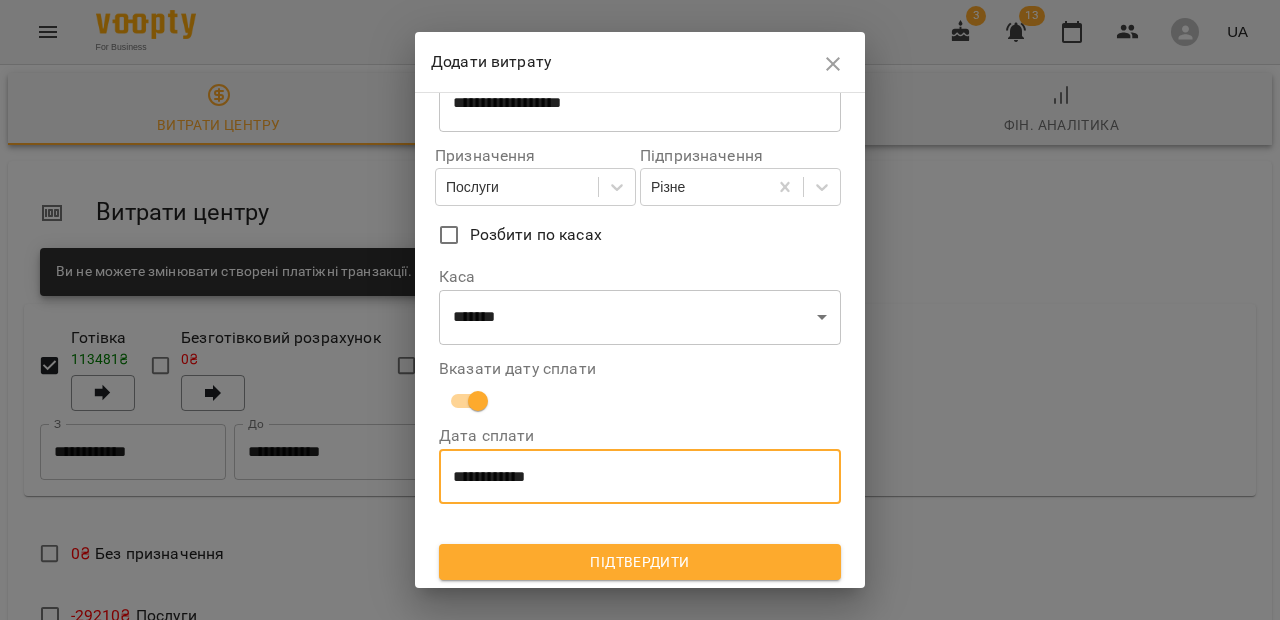 click on "**********" at bounding box center [640, 477] 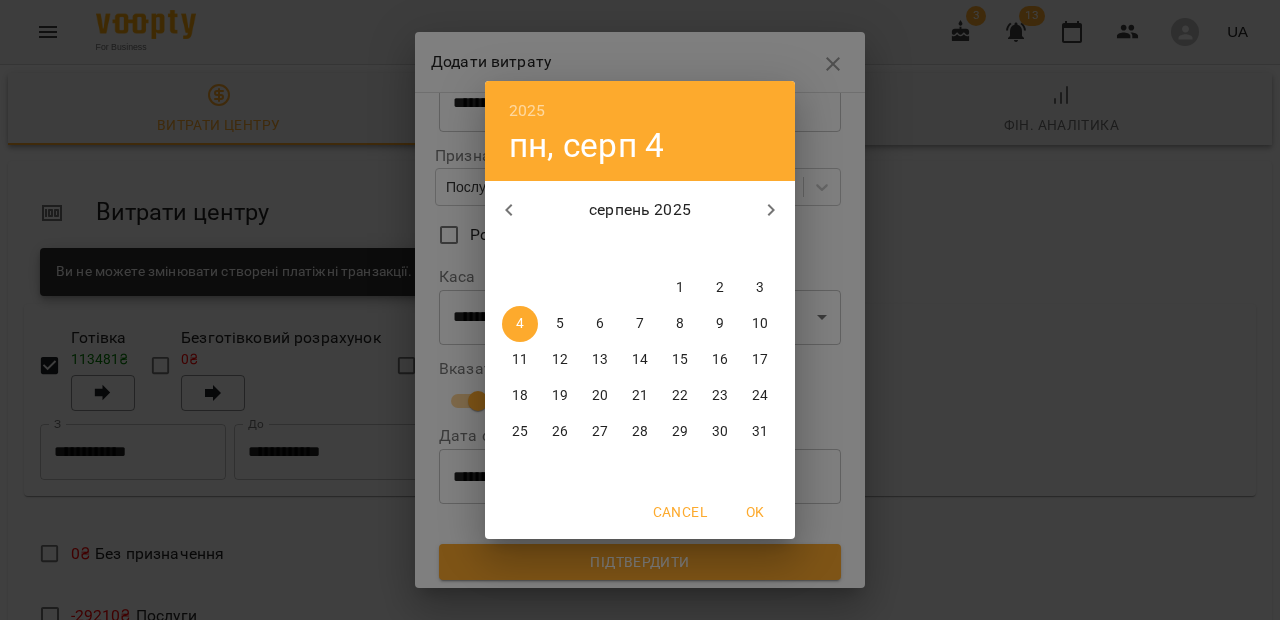 click on "2025 пн, серп 4 серпень 2025 пн вт ср чт пт сб нд 28 29 30 31 1 2 3 4 5 6 7 8 9 10 11 12 13 14 15 16 17 18 19 20 21 22 23 24 25 26 27 28 29 30 31 Cancel OK" at bounding box center [640, 310] 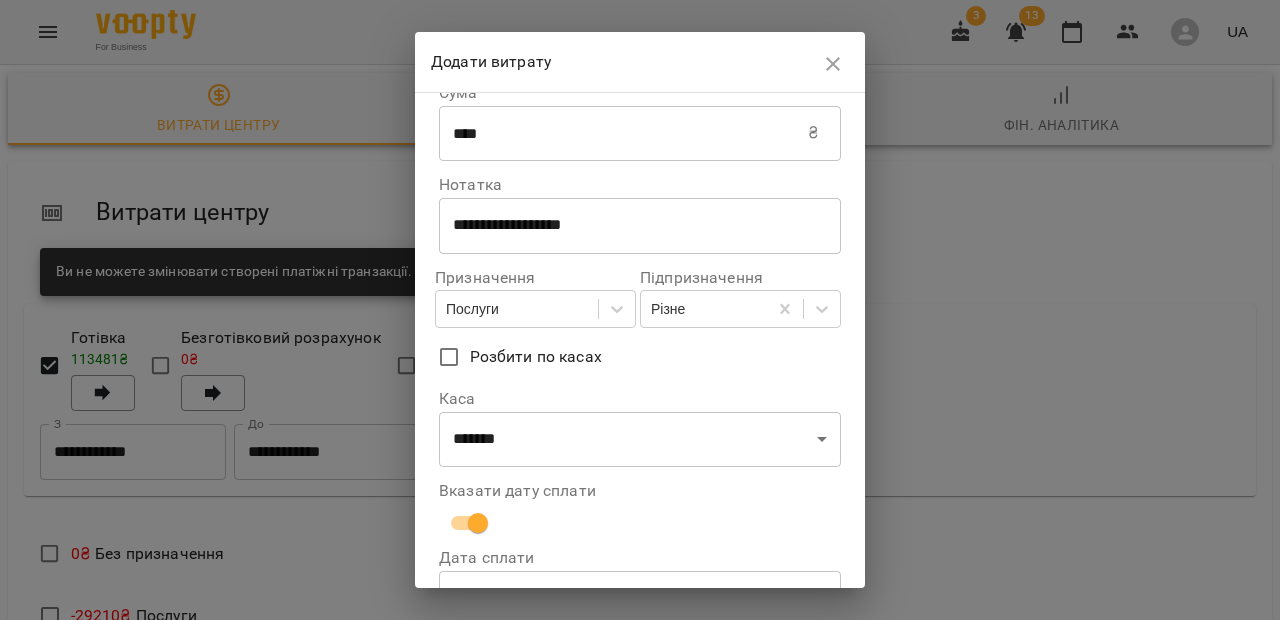 scroll, scrollTop: 0, scrollLeft: 0, axis: both 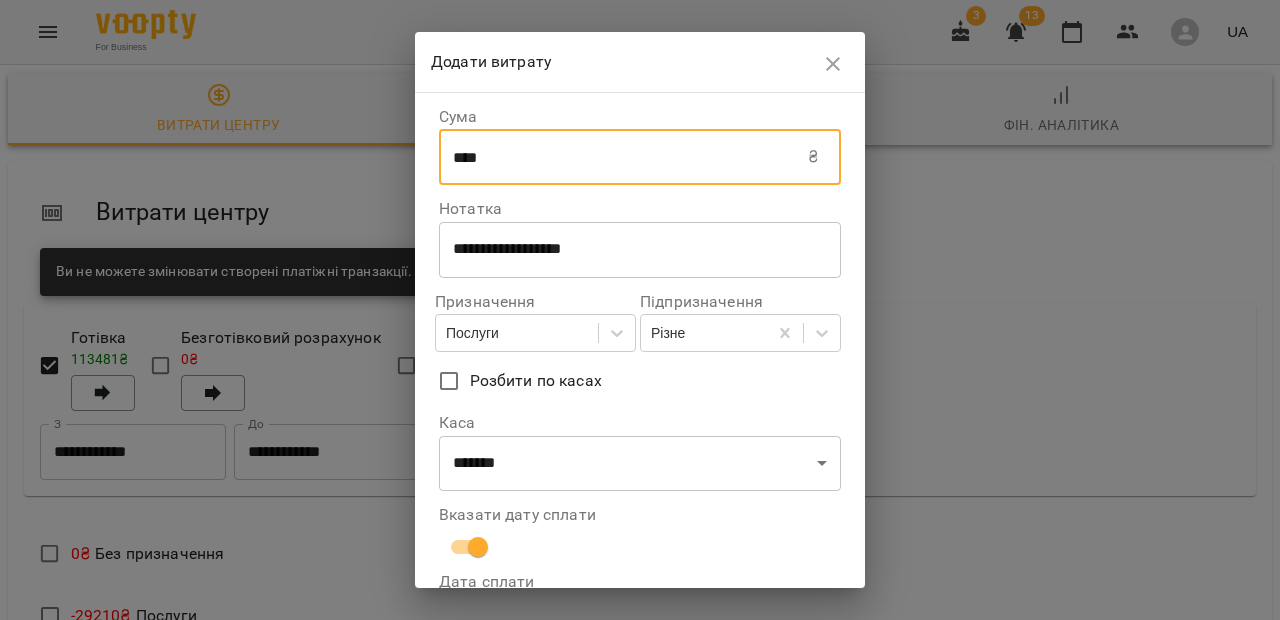 click on "****" at bounding box center [623, 157] 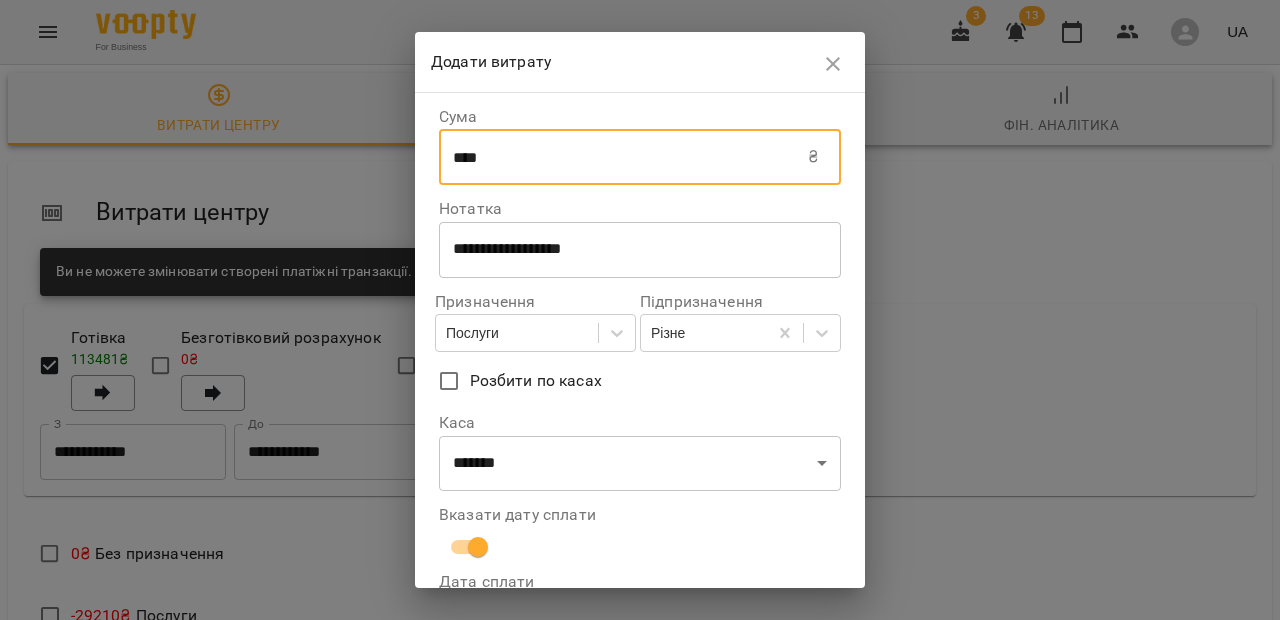 type on "****" 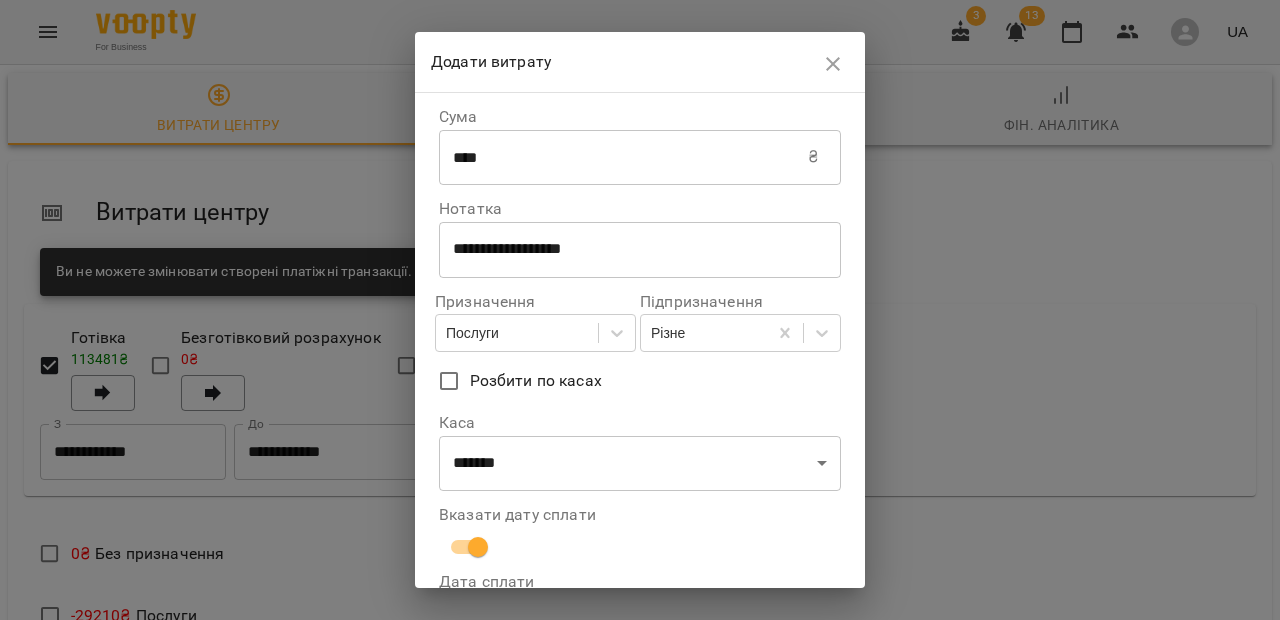 scroll, scrollTop: 146, scrollLeft: 0, axis: vertical 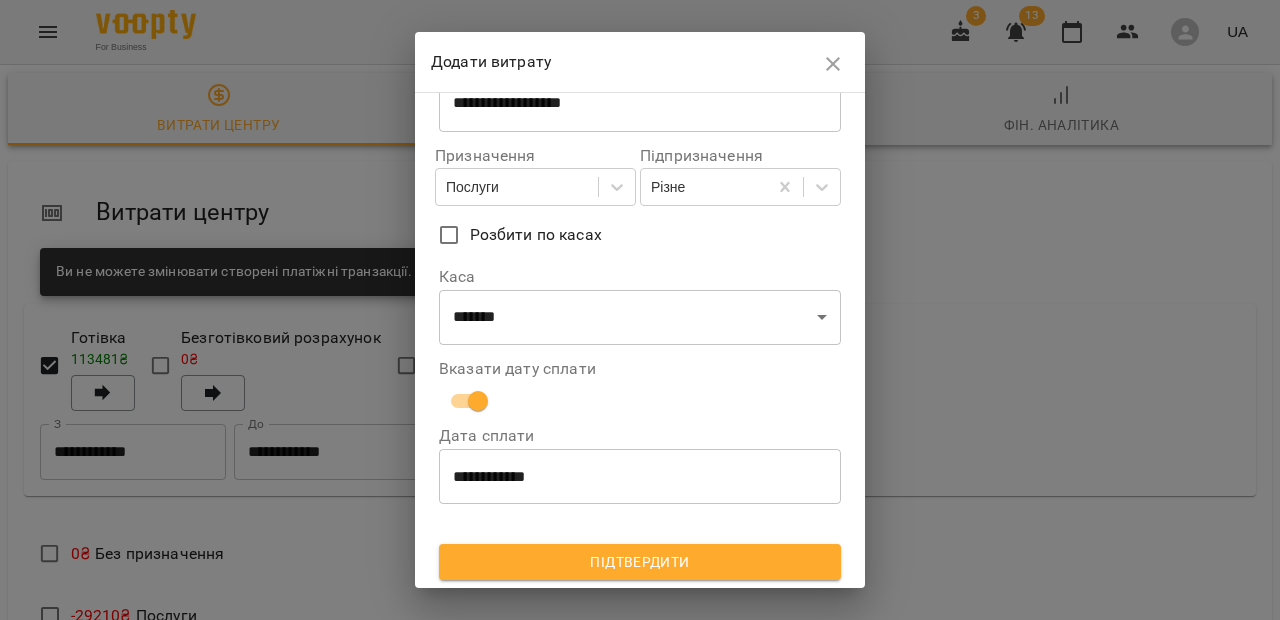 click on "Підтвердити" at bounding box center [640, 562] 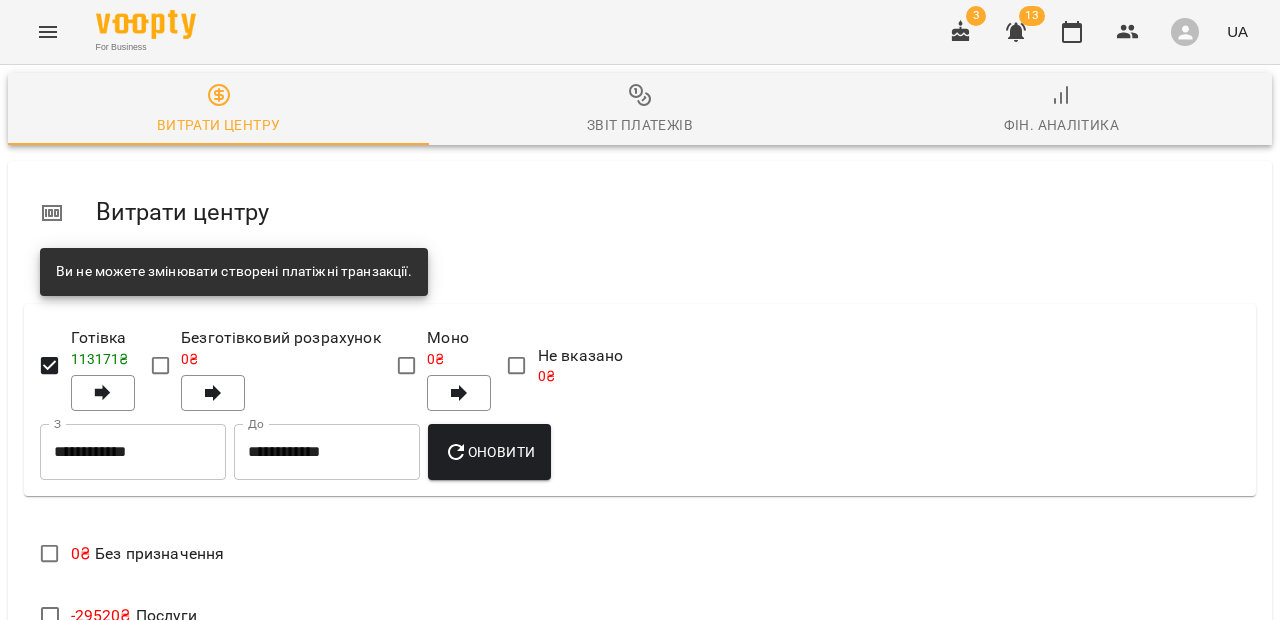 scroll, scrollTop: 1279, scrollLeft: 0, axis: vertical 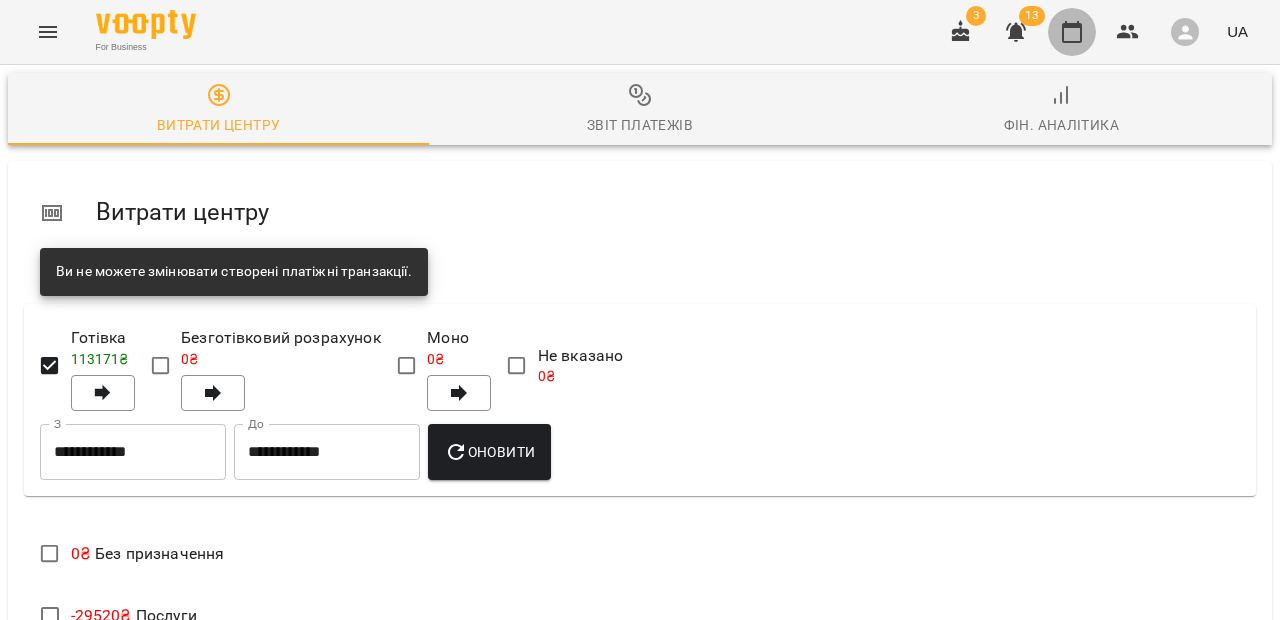 click 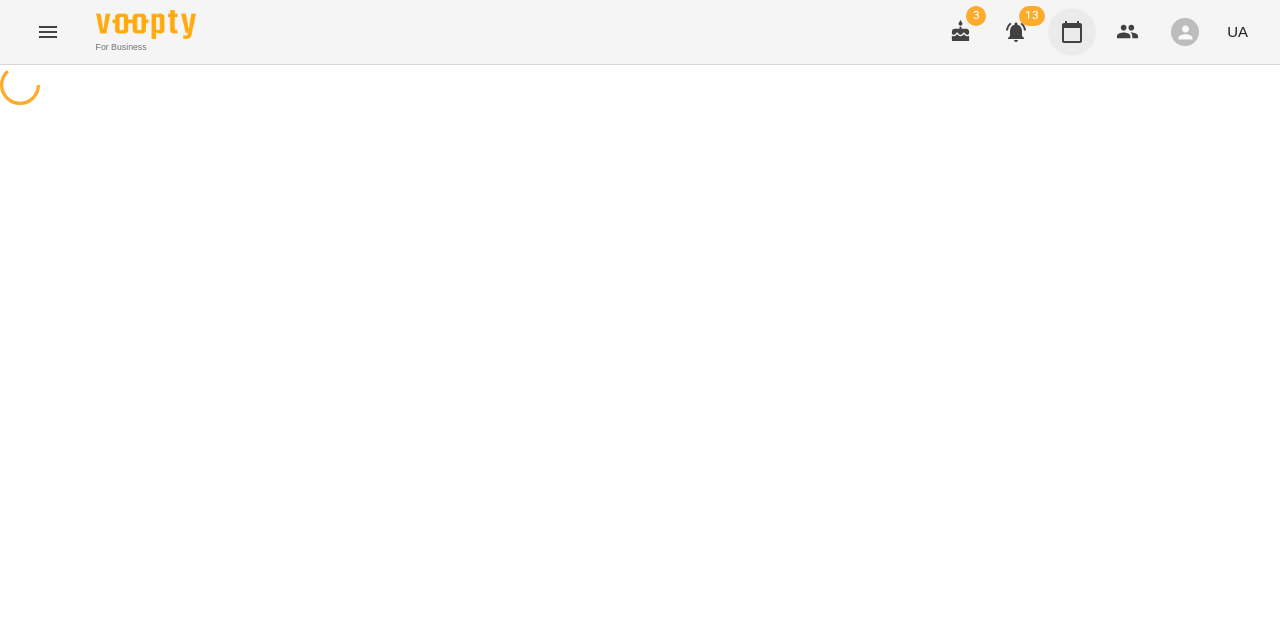 scroll, scrollTop: 0, scrollLeft: 0, axis: both 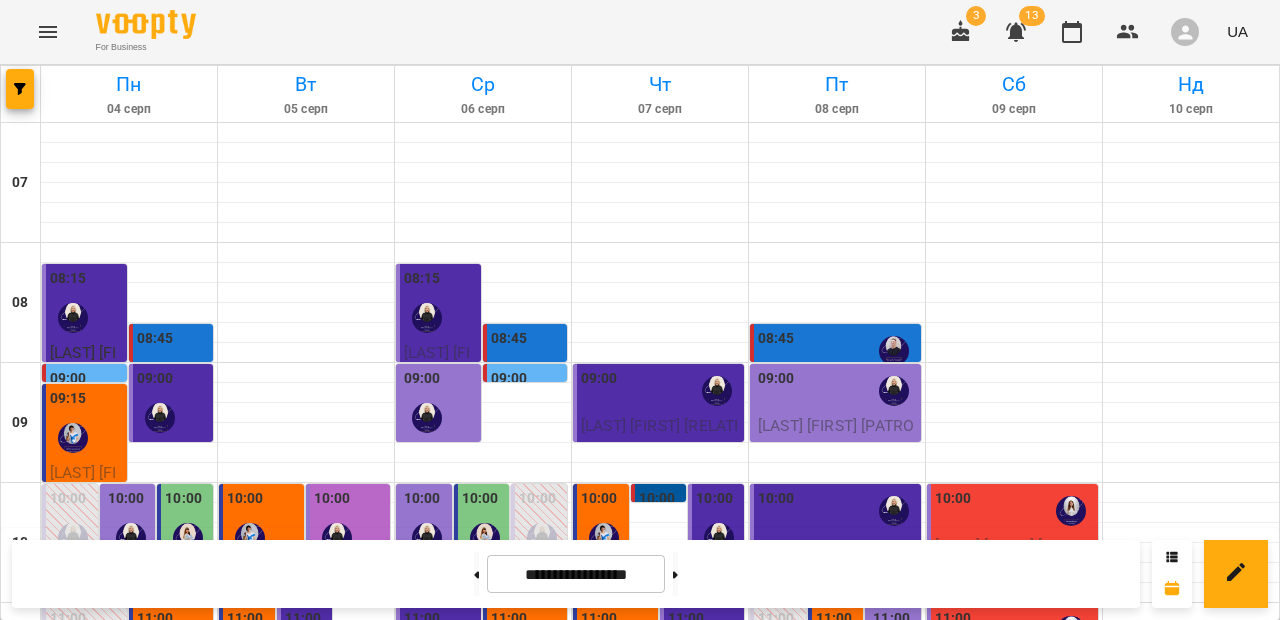 click on "3 13 UA" at bounding box center (1096, 32) 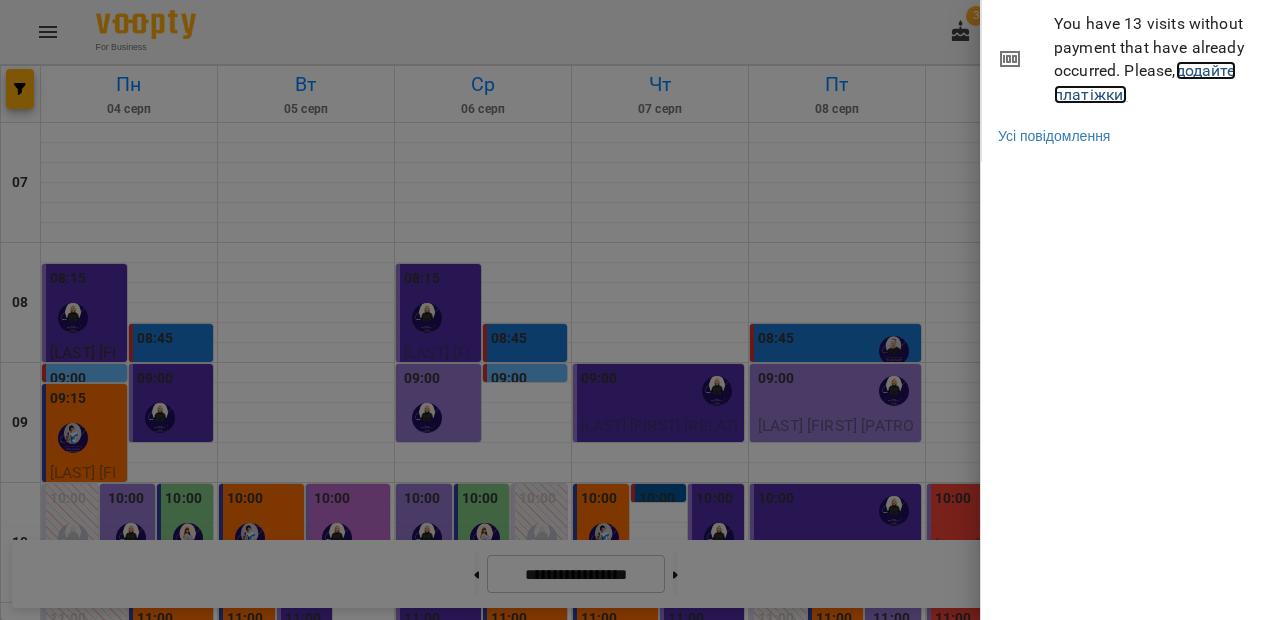 click on "додайте платіжки!" at bounding box center [1145, 82] 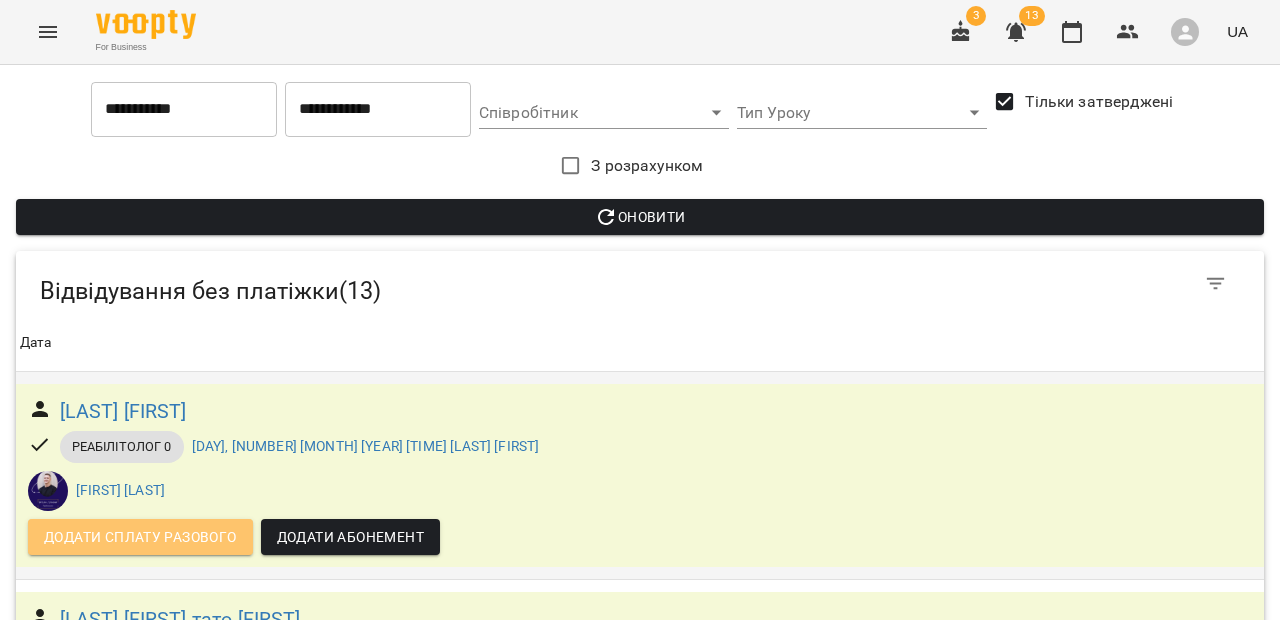 click on "Додати сплату разового" at bounding box center (140, 537) 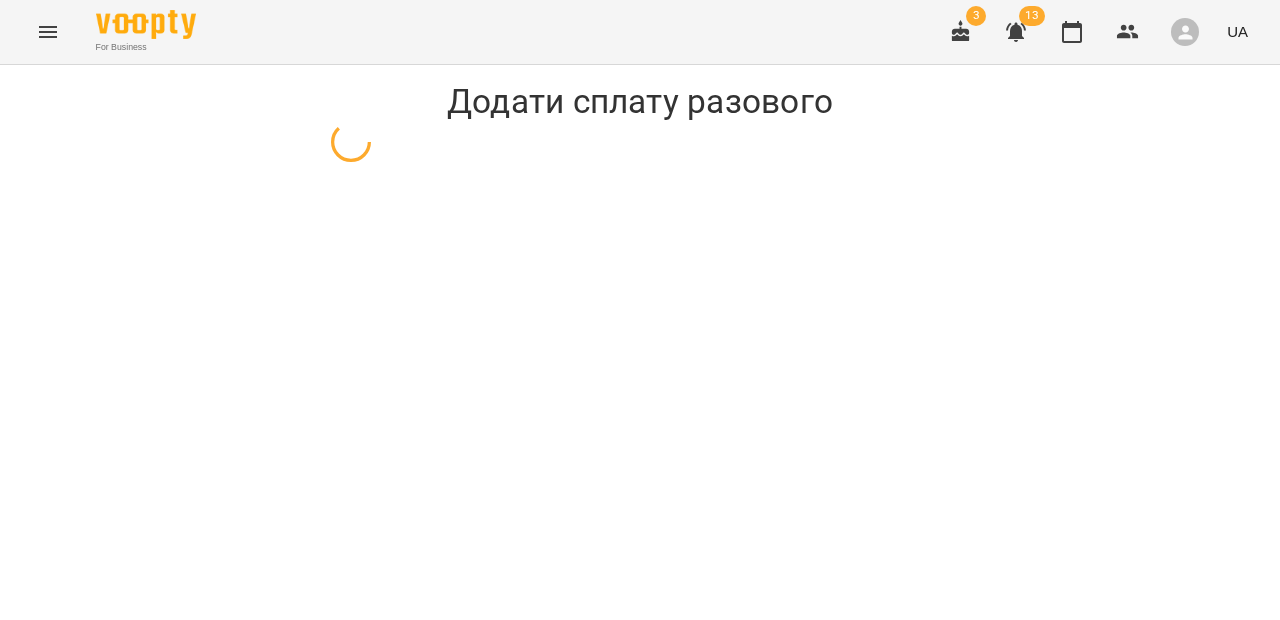 select on "**********" 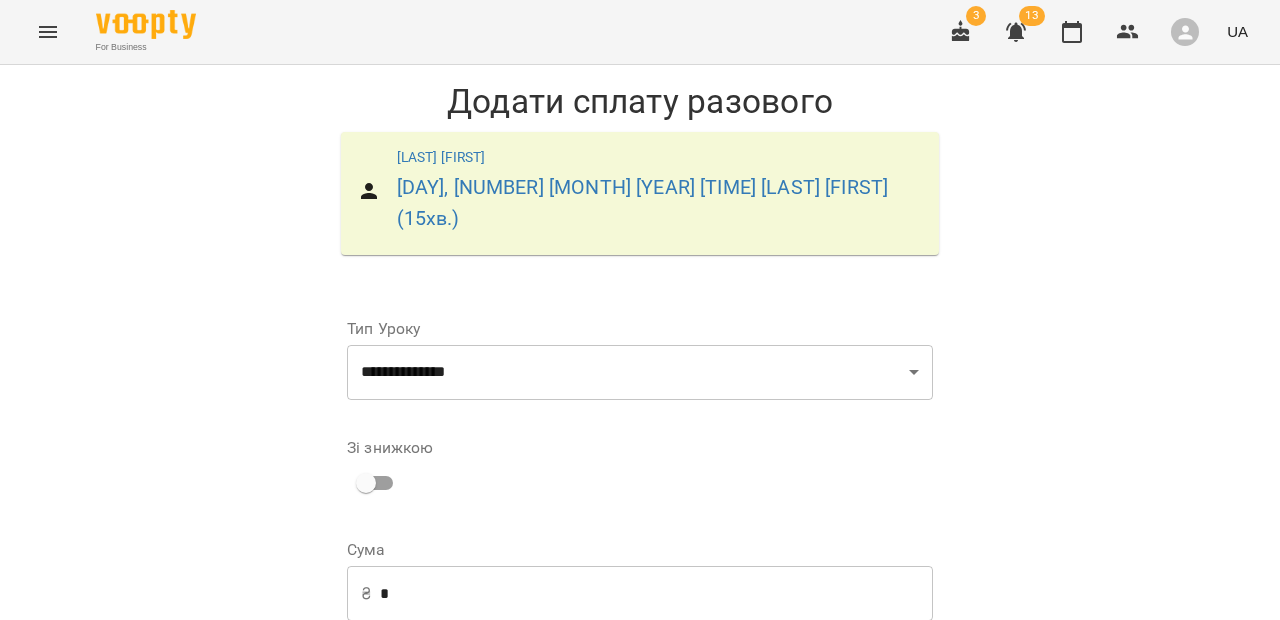 scroll, scrollTop: 292, scrollLeft: 0, axis: vertical 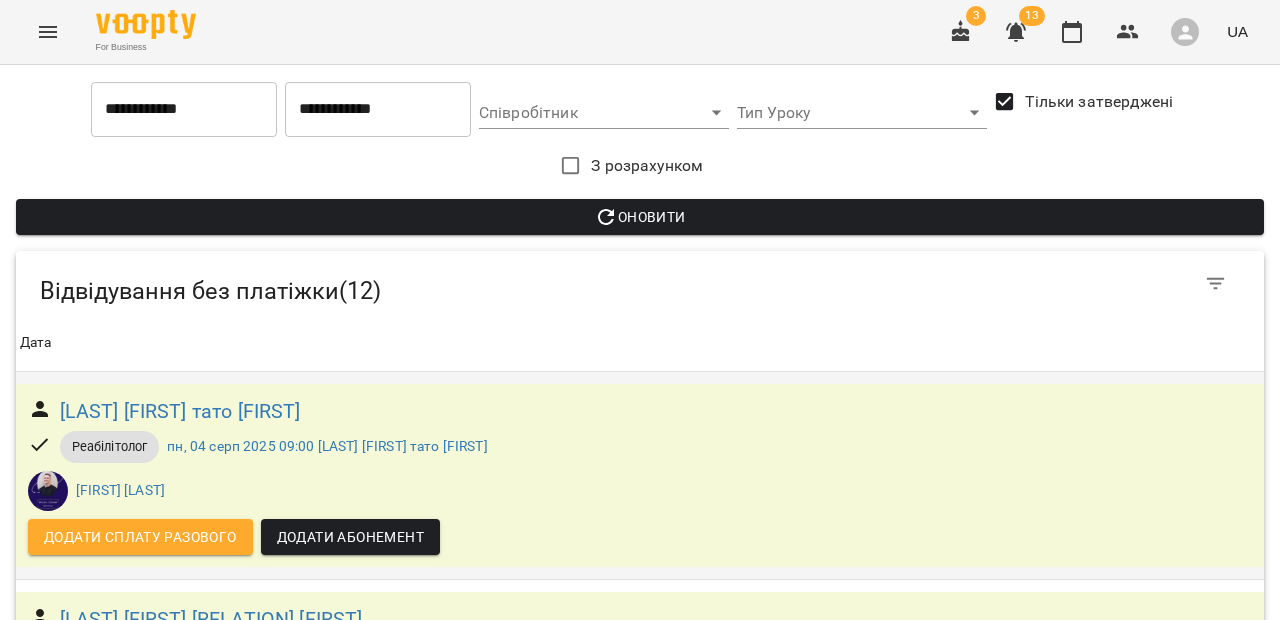 click on "Додати сплату разового" at bounding box center (140, 537) 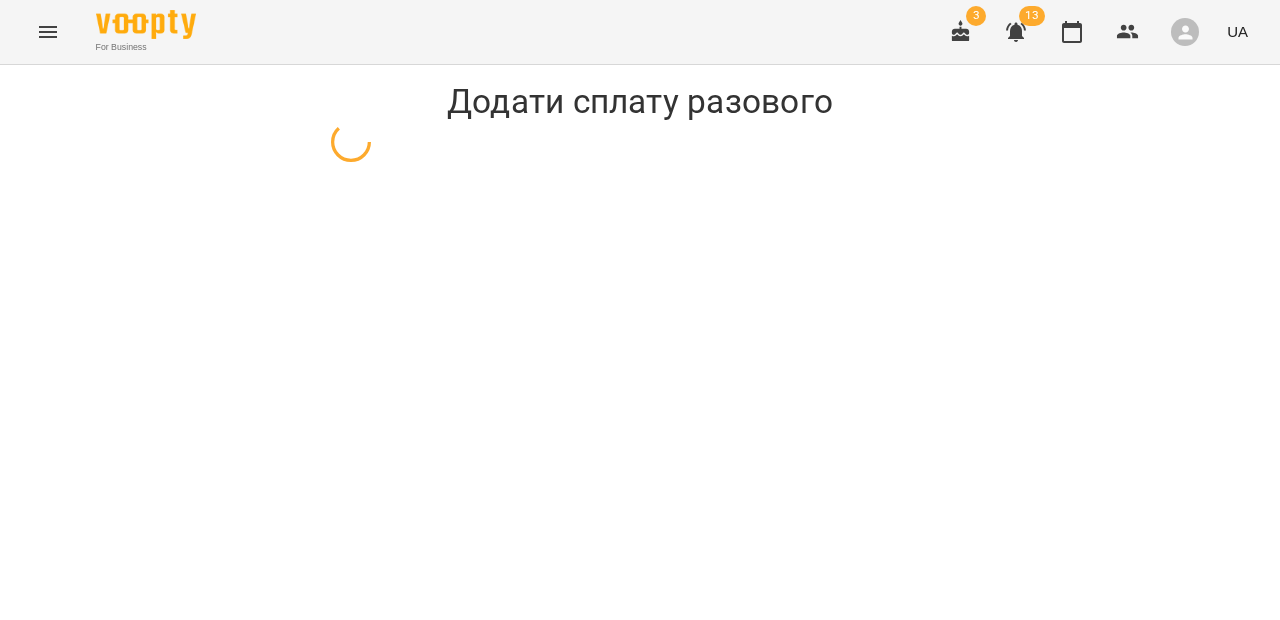select on "**********" 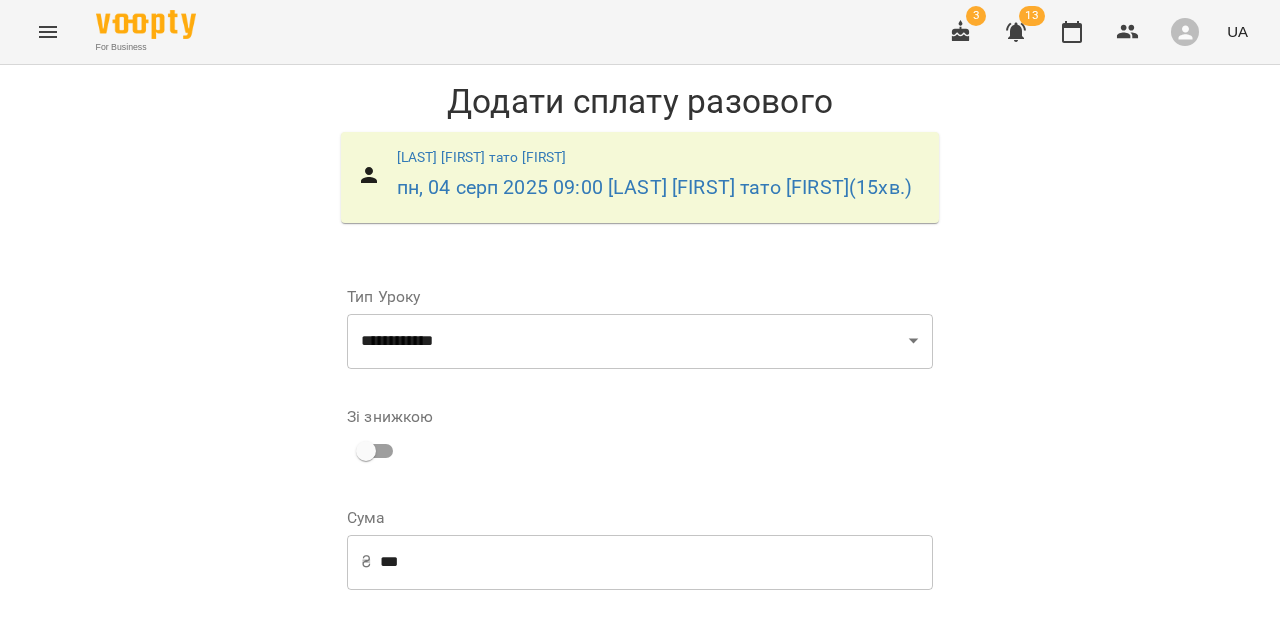 scroll, scrollTop: 323, scrollLeft: 0, axis: vertical 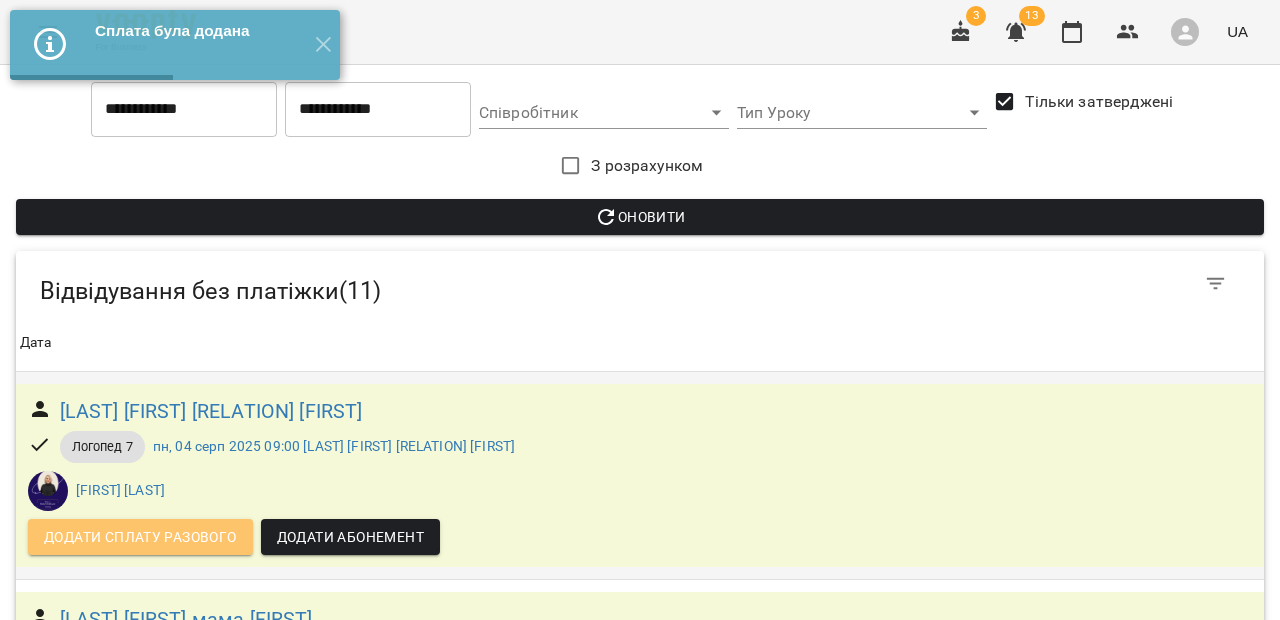 click on "Додати сплату разового" at bounding box center (140, 537) 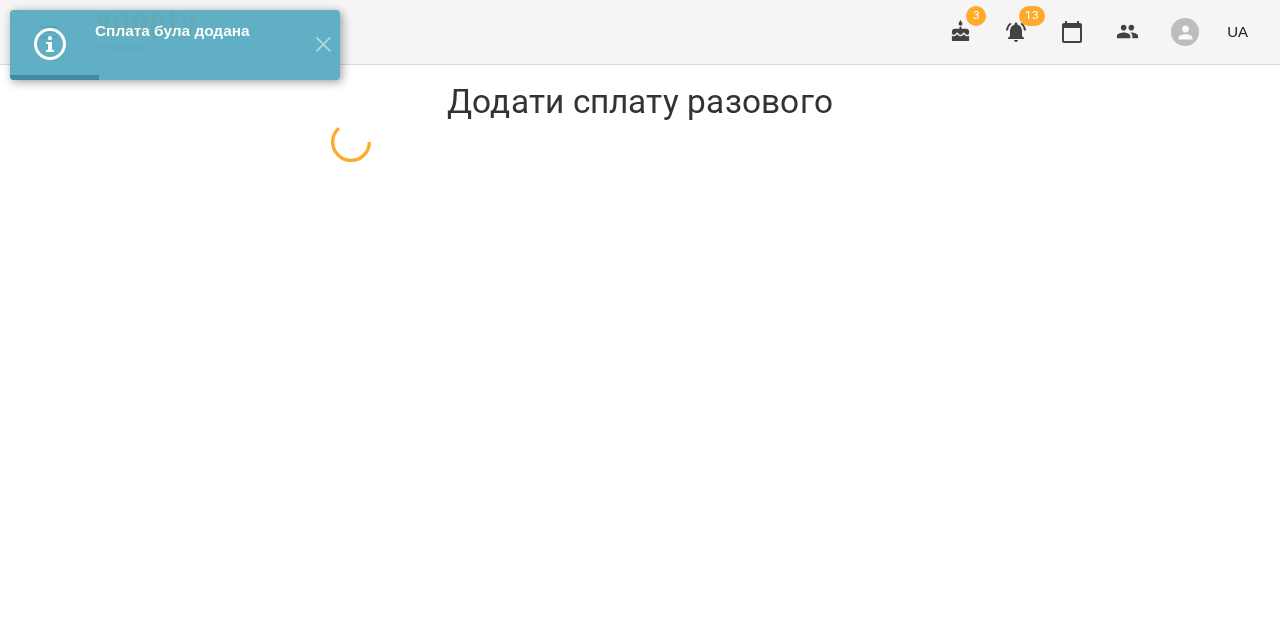 select on "*********" 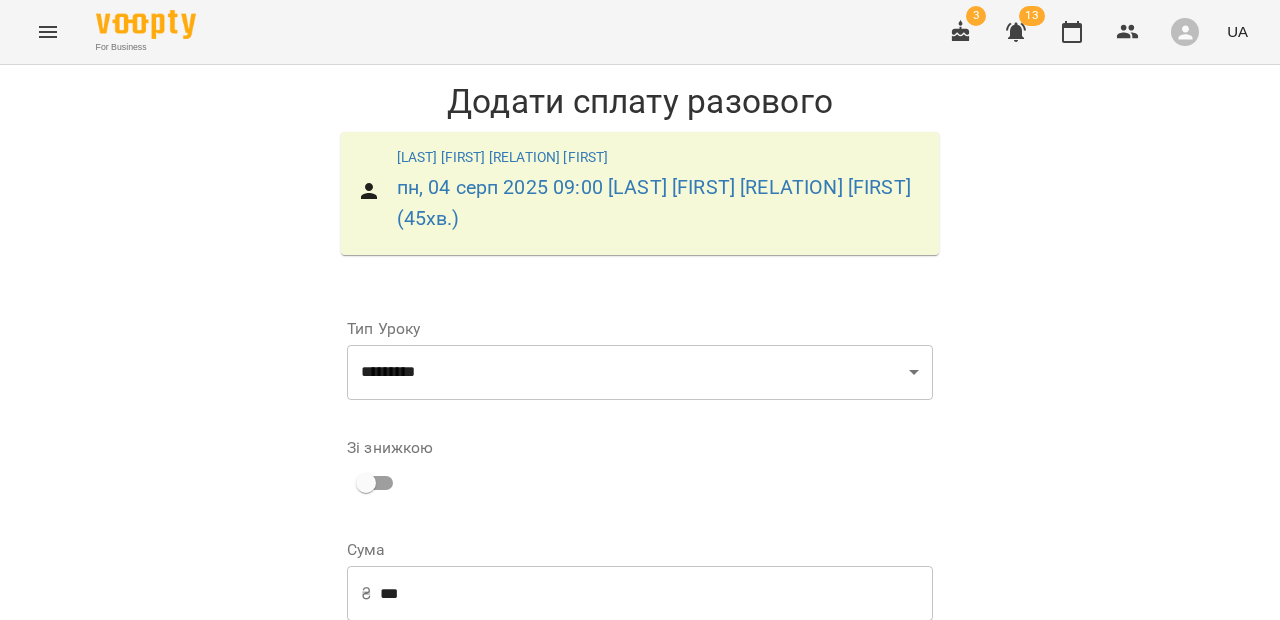 scroll, scrollTop: 323, scrollLeft: 0, axis: vertical 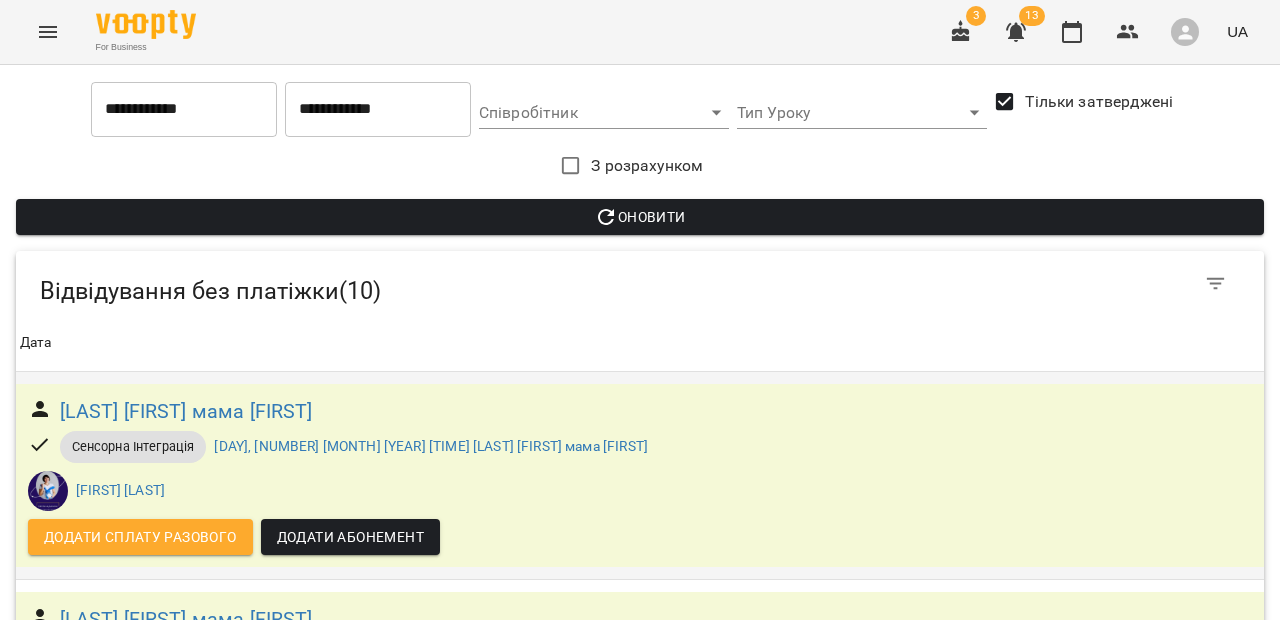 click on "Додати сплату разового" at bounding box center (140, 537) 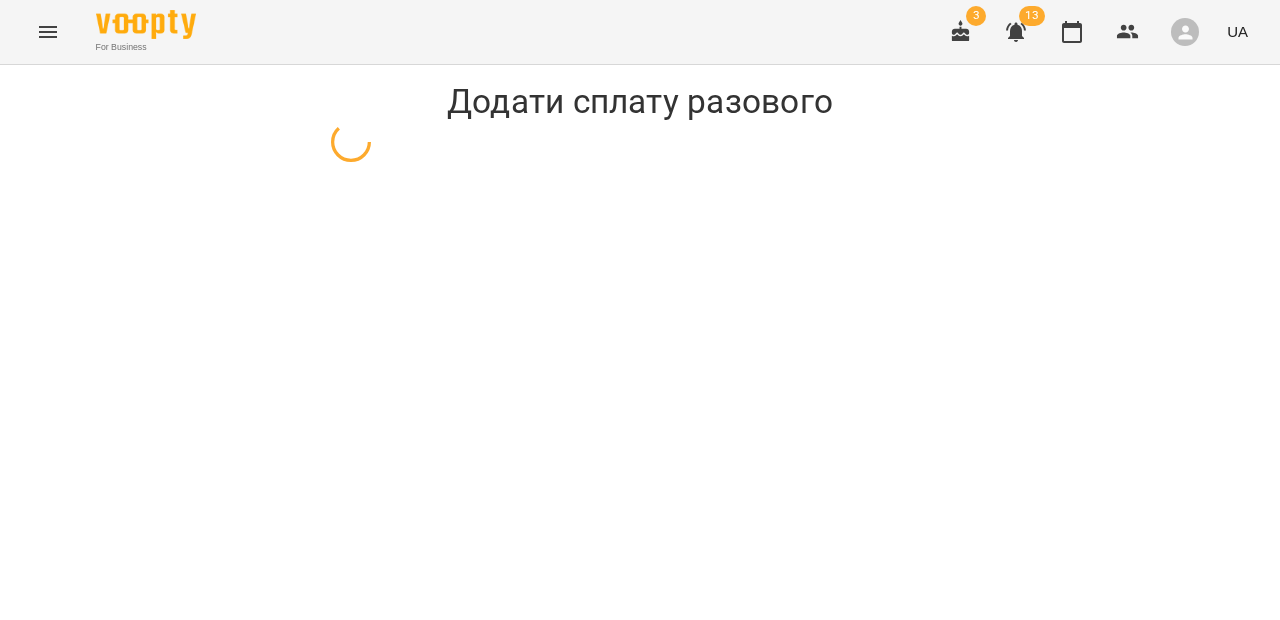 select on "**********" 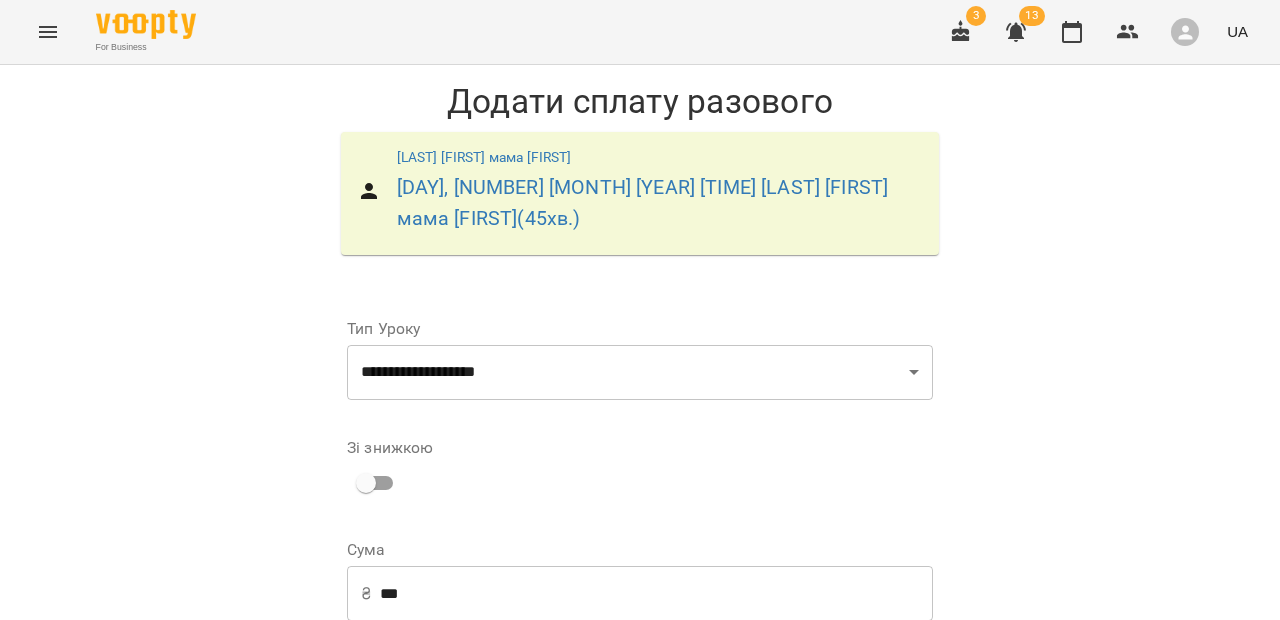 scroll, scrollTop: 323, scrollLeft: 0, axis: vertical 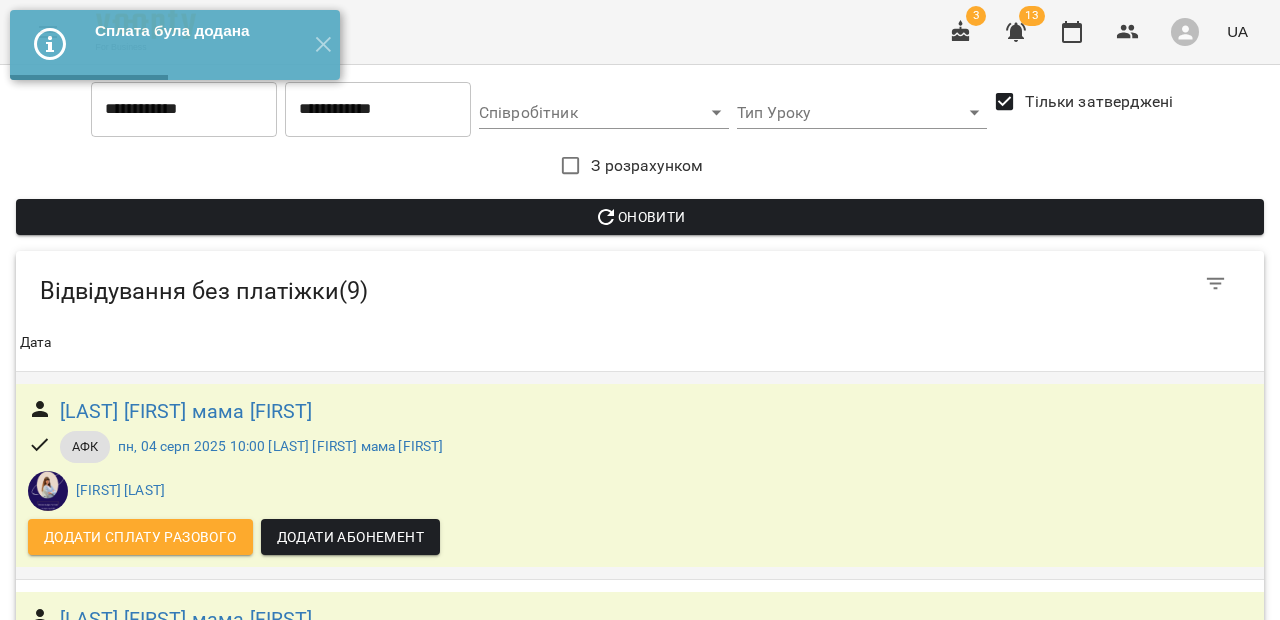 click on "Додати сплату разового" at bounding box center (140, 537) 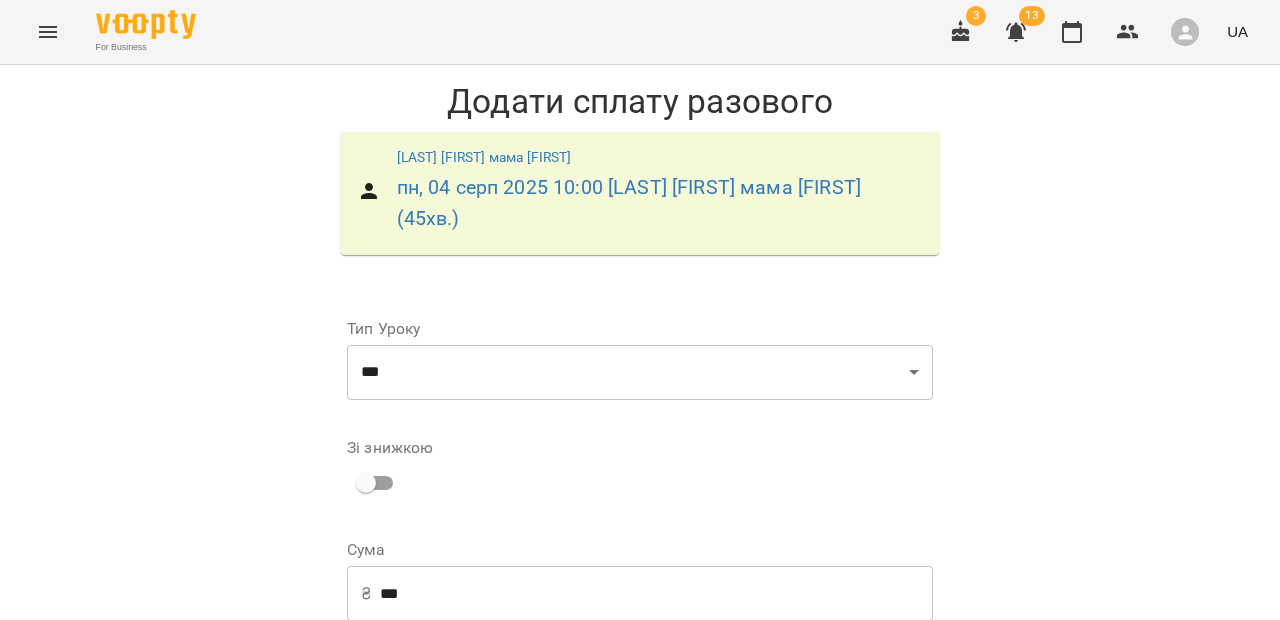 scroll, scrollTop: 323, scrollLeft: 0, axis: vertical 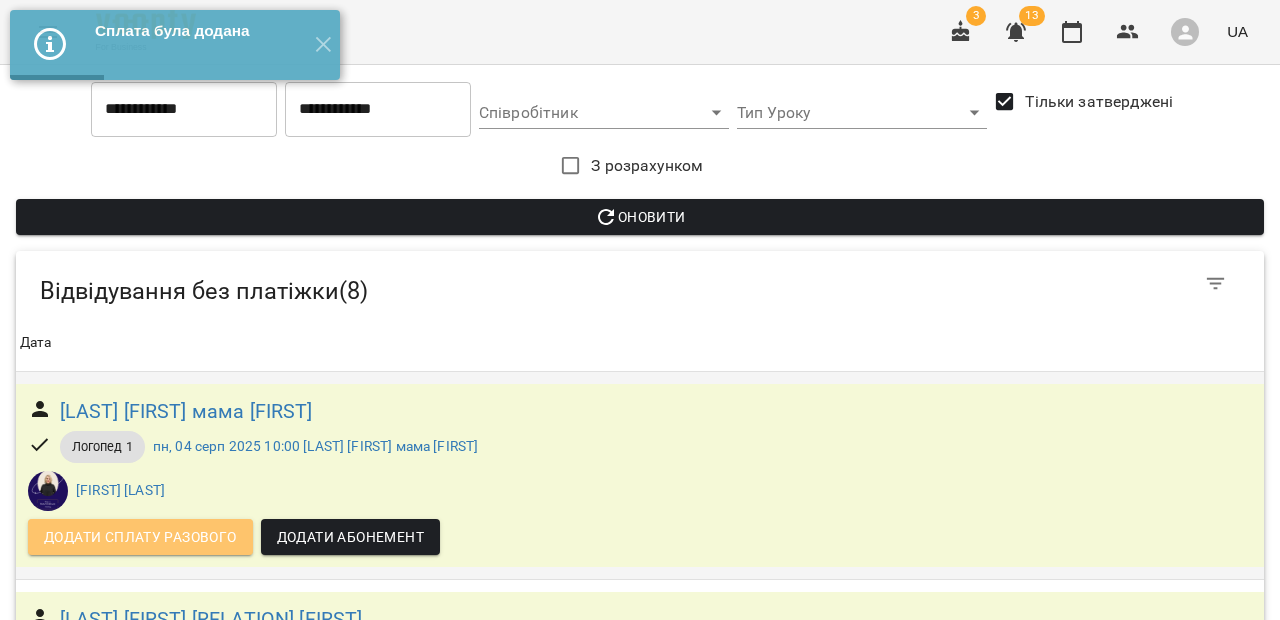 click on "Додати сплату разового" at bounding box center [140, 537] 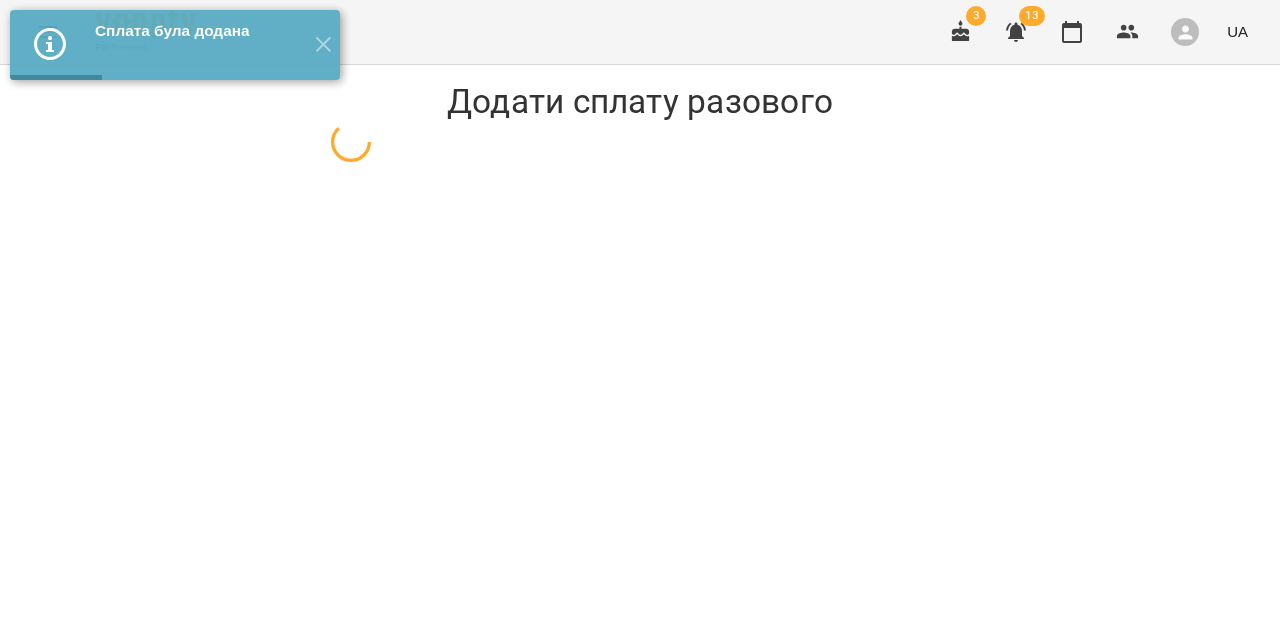 select on "*********" 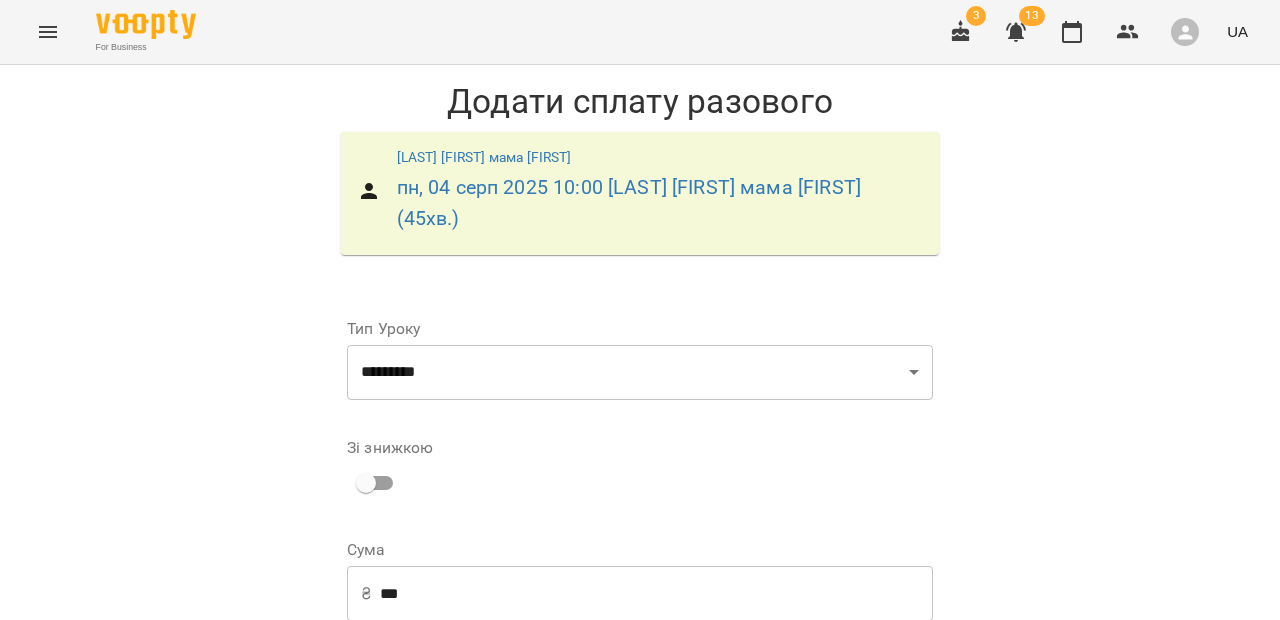 scroll, scrollTop: 323, scrollLeft: 0, axis: vertical 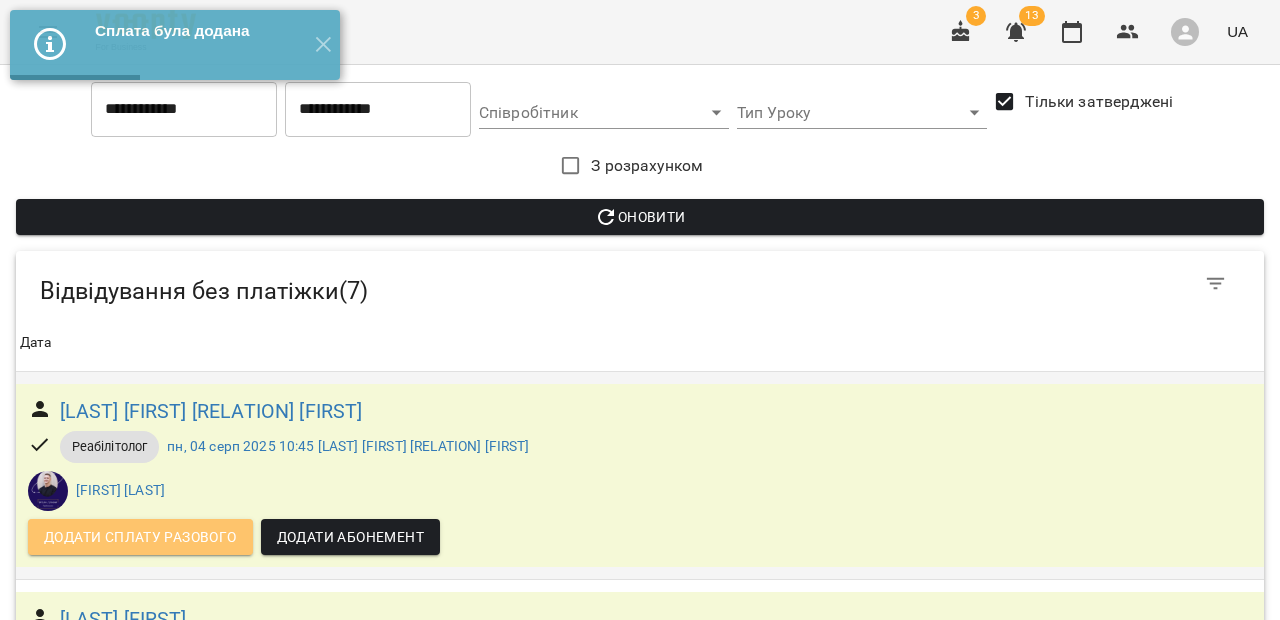 click on "Додати сплату разового" at bounding box center [140, 537] 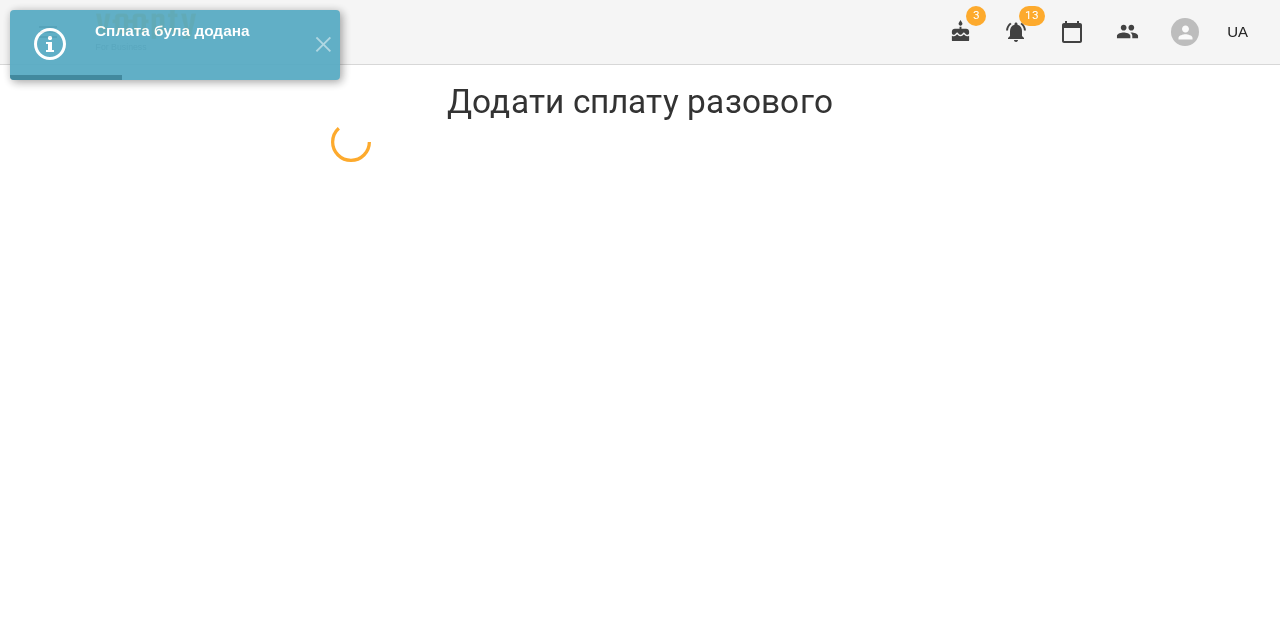 select on "**********" 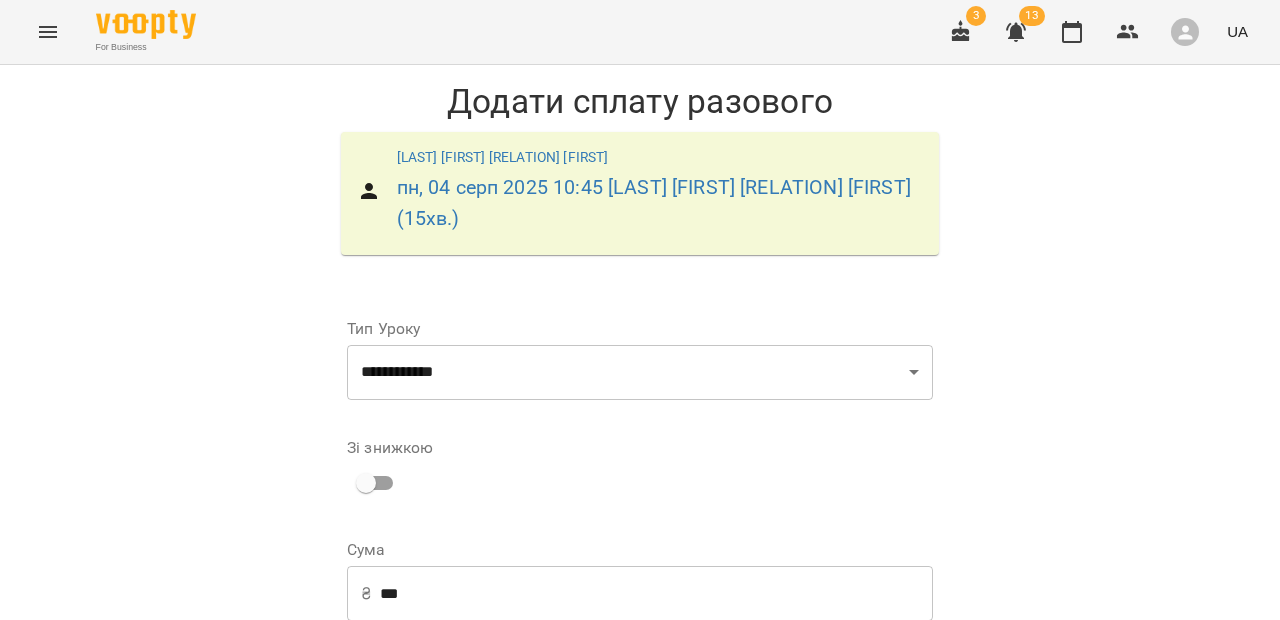 scroll, scrollTop: 323, scrollLeft: 0, axis: vertical 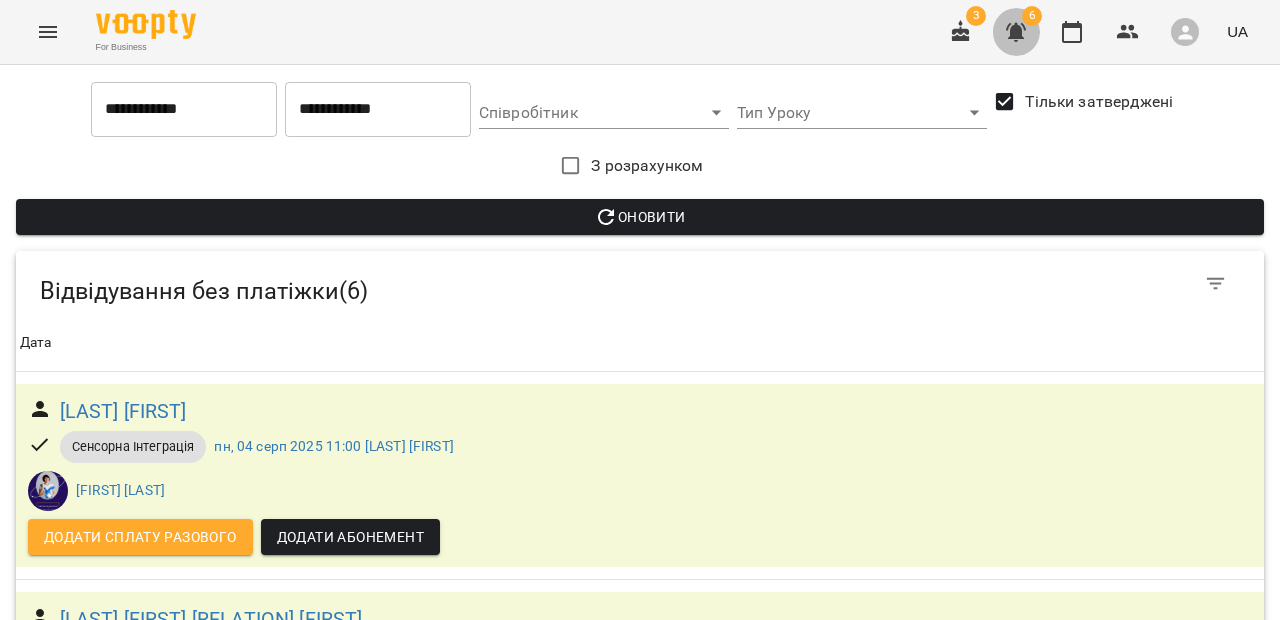 click 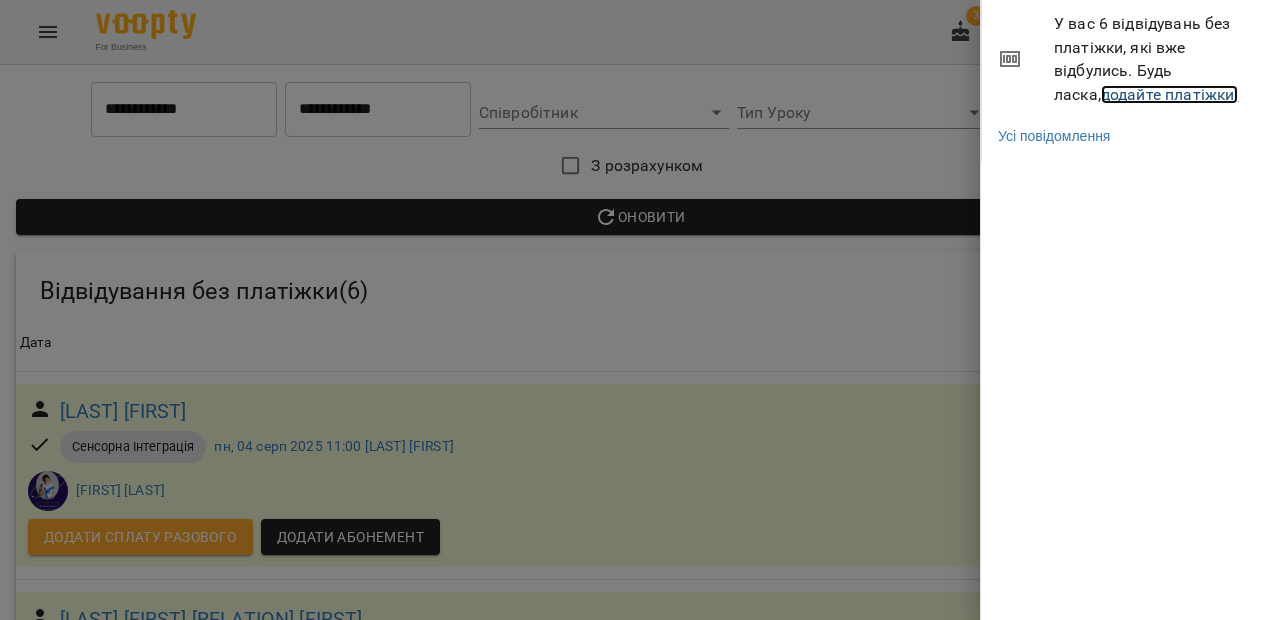 click on "додайте платіжки!" at bounding box center [1170, 94] 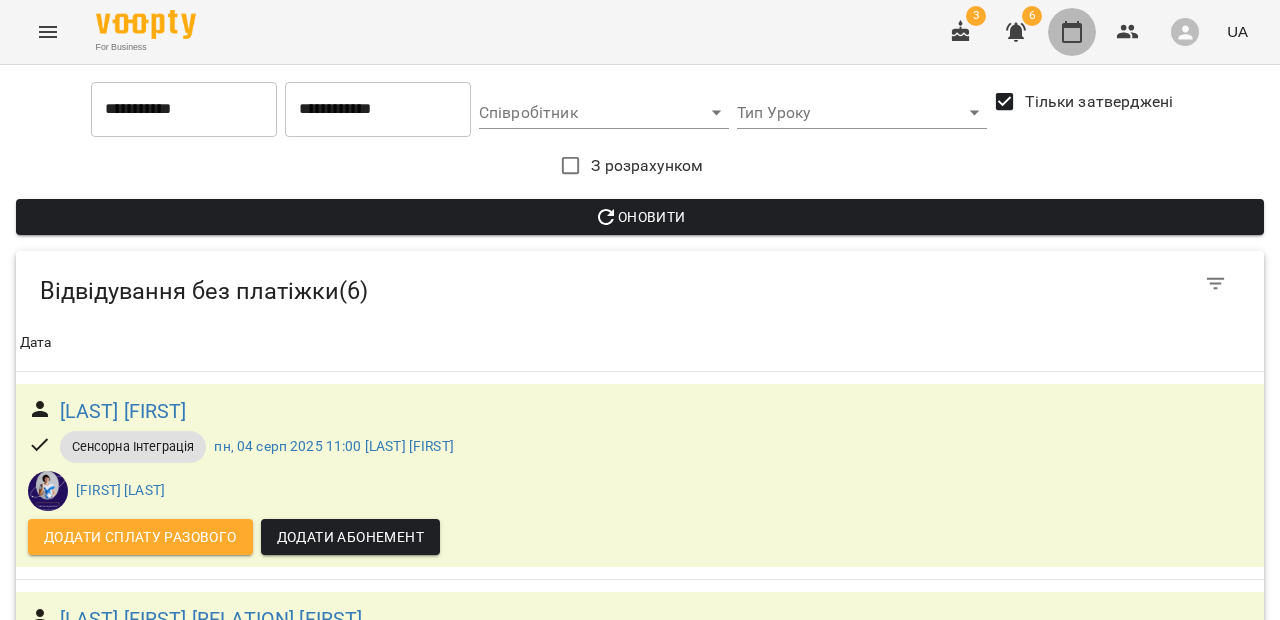 click at bounding box center [1072, 32] 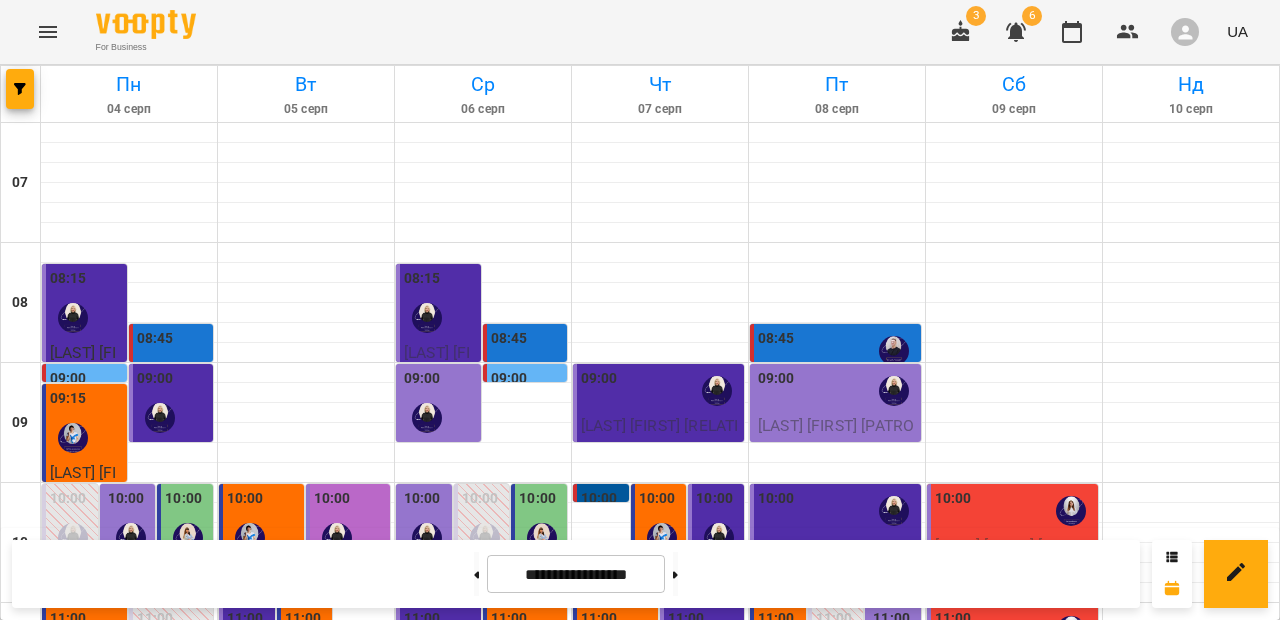 scroll, scrollTop: 329, scrollLeft: 0, axis: vertical 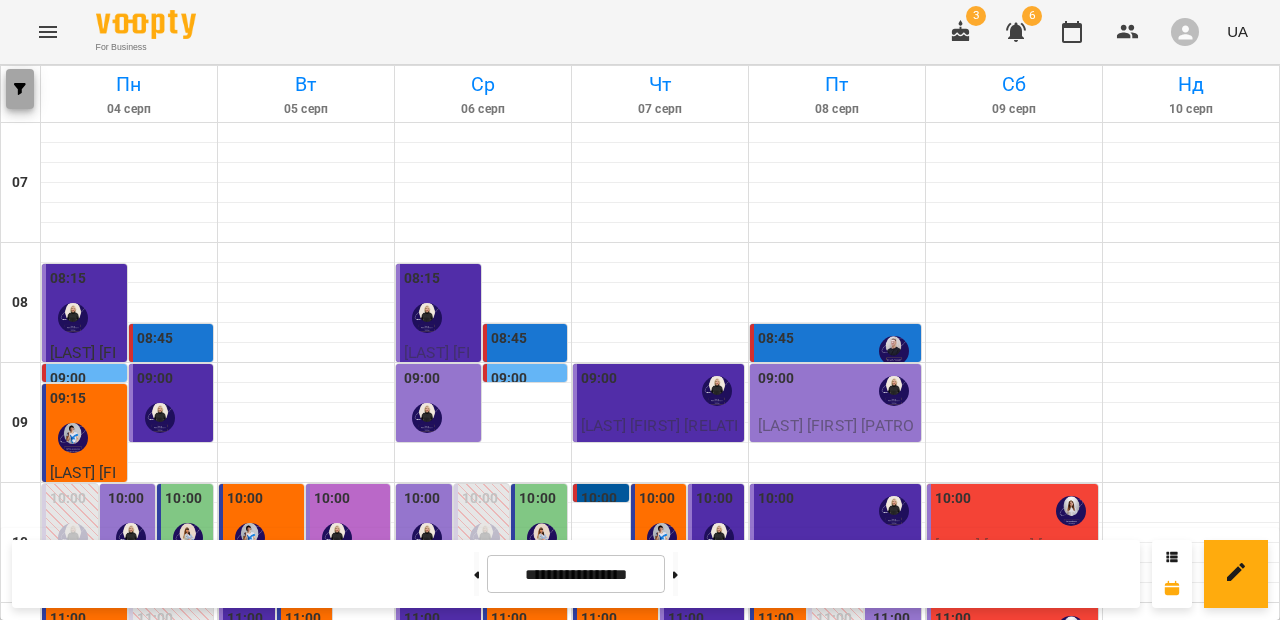 click 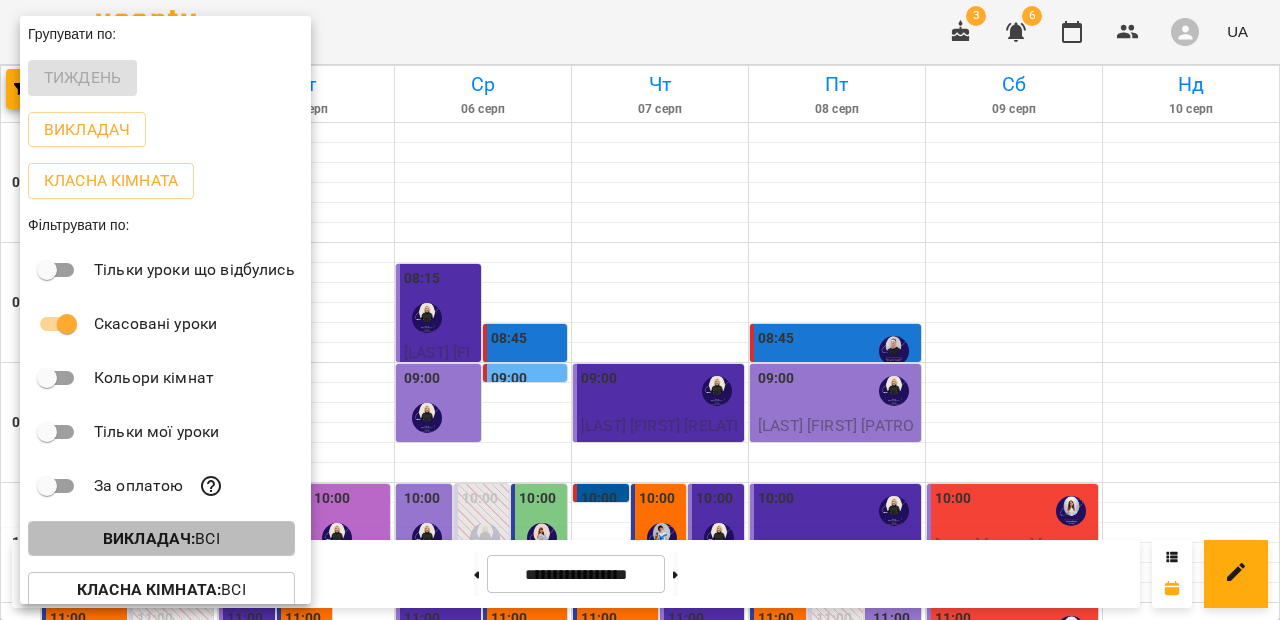 click on "Викладач :  Всі" at bounding box center [161, 539] 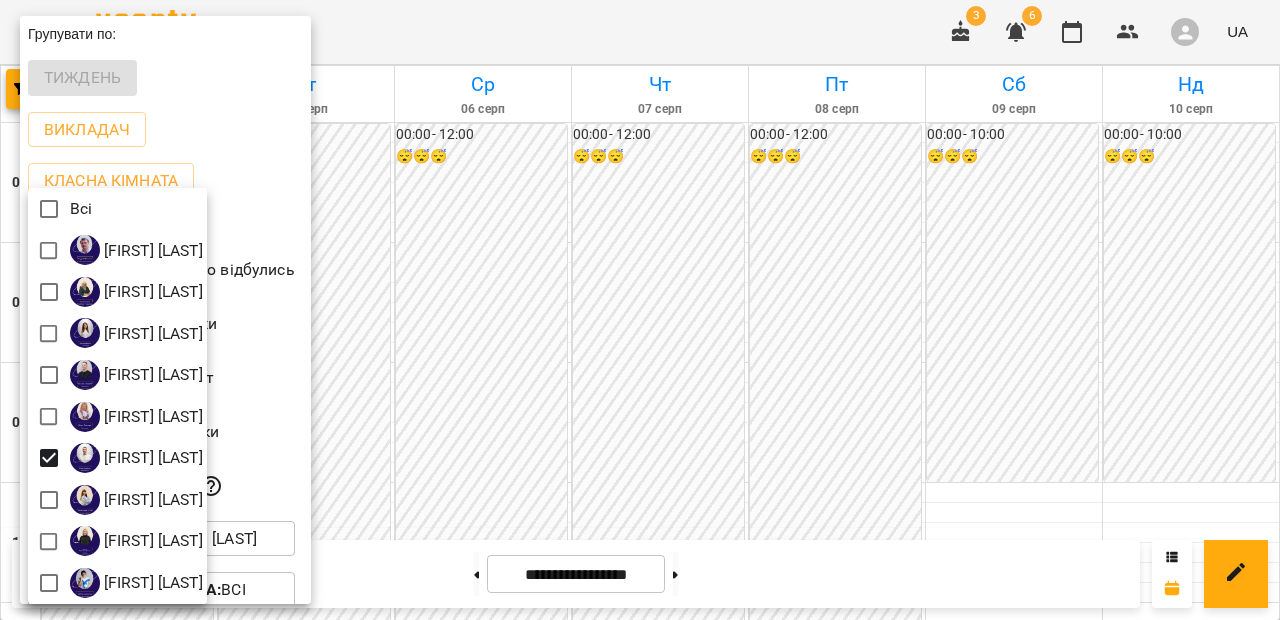 click at bounding box center [640, 310] 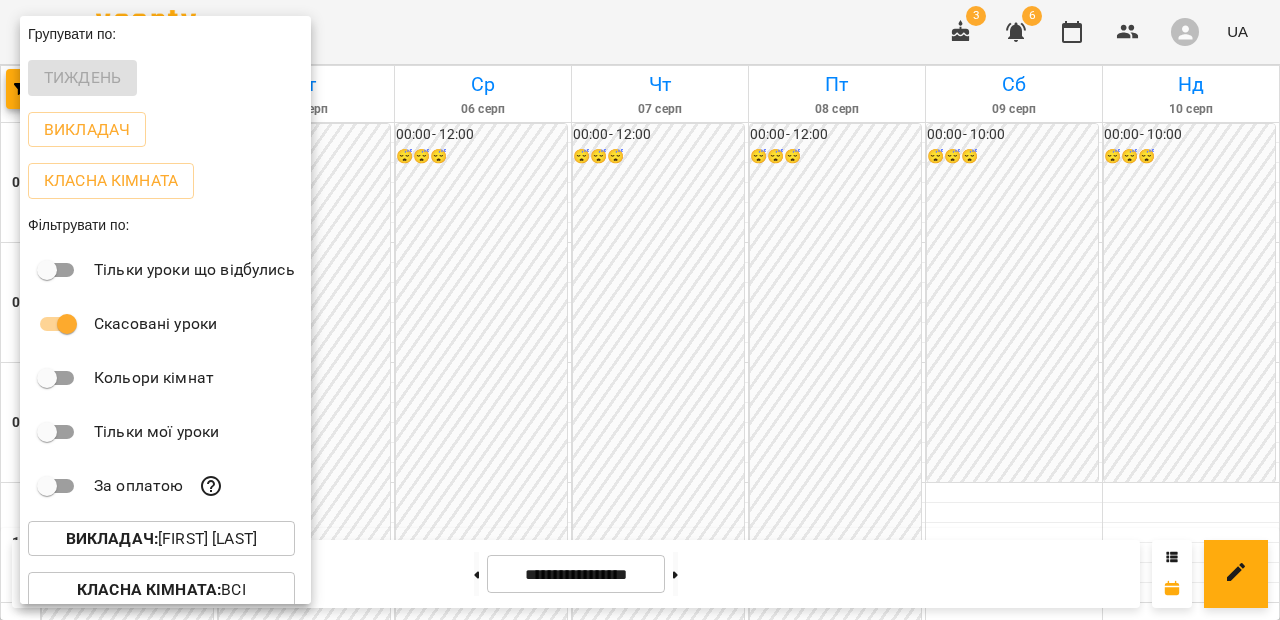 click at bounding box center (640, 310) 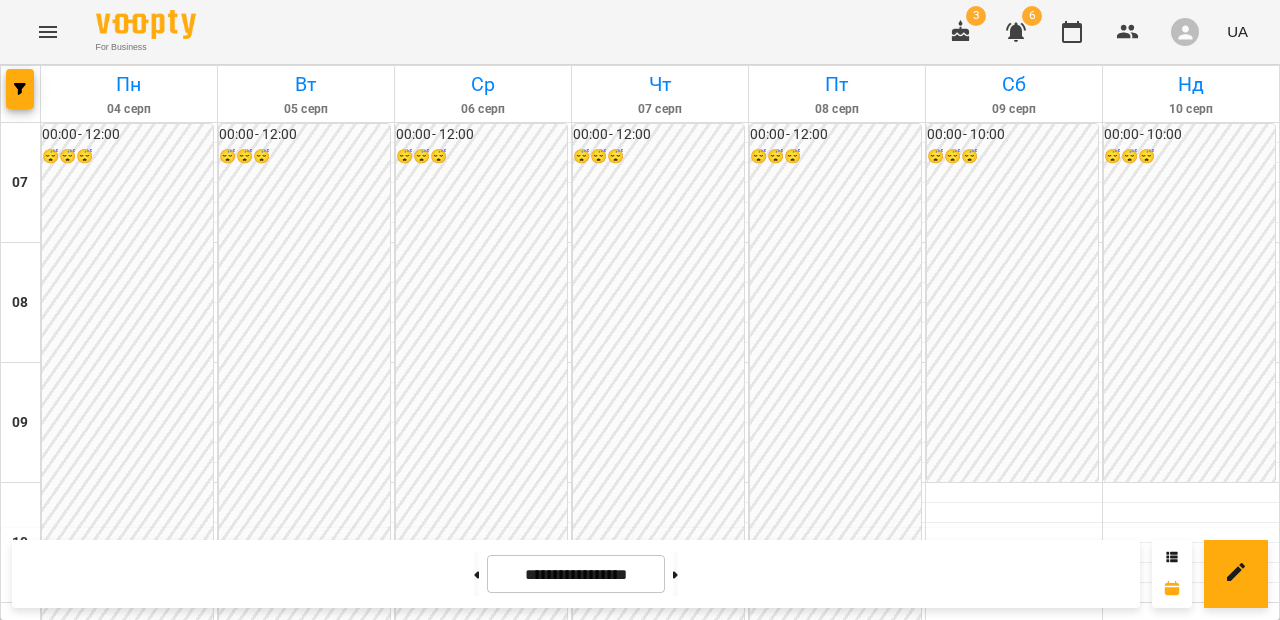 scroll, scrollTop: 1153, scrollLeft: 0, axis: vertical 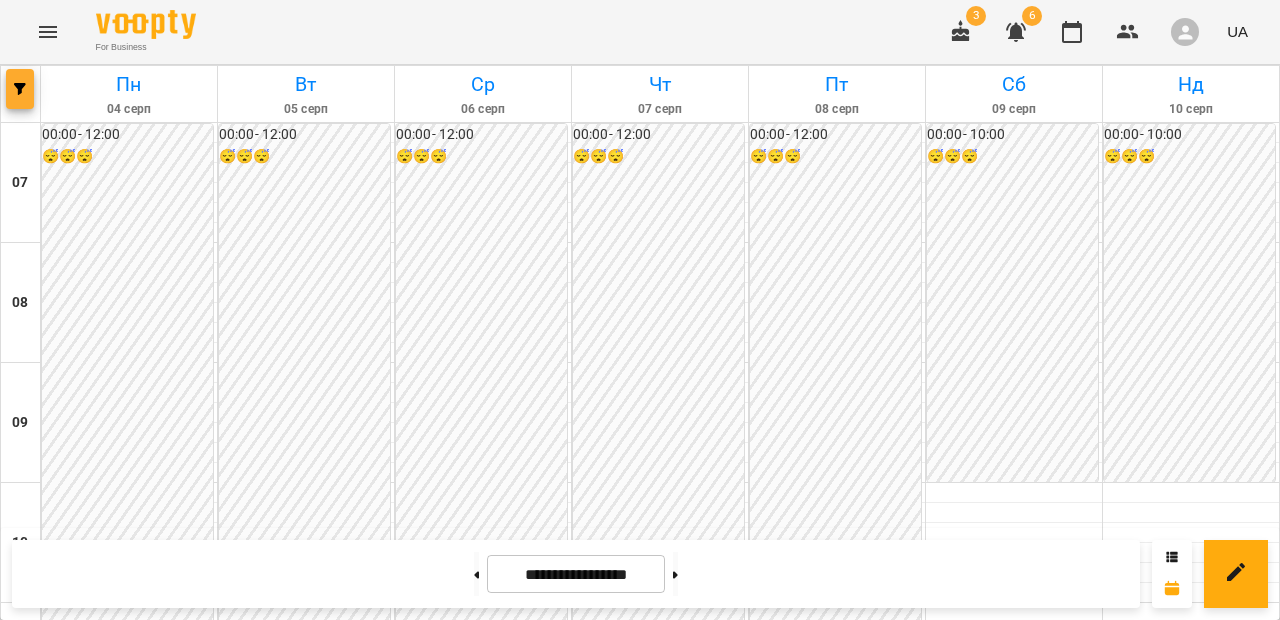 click 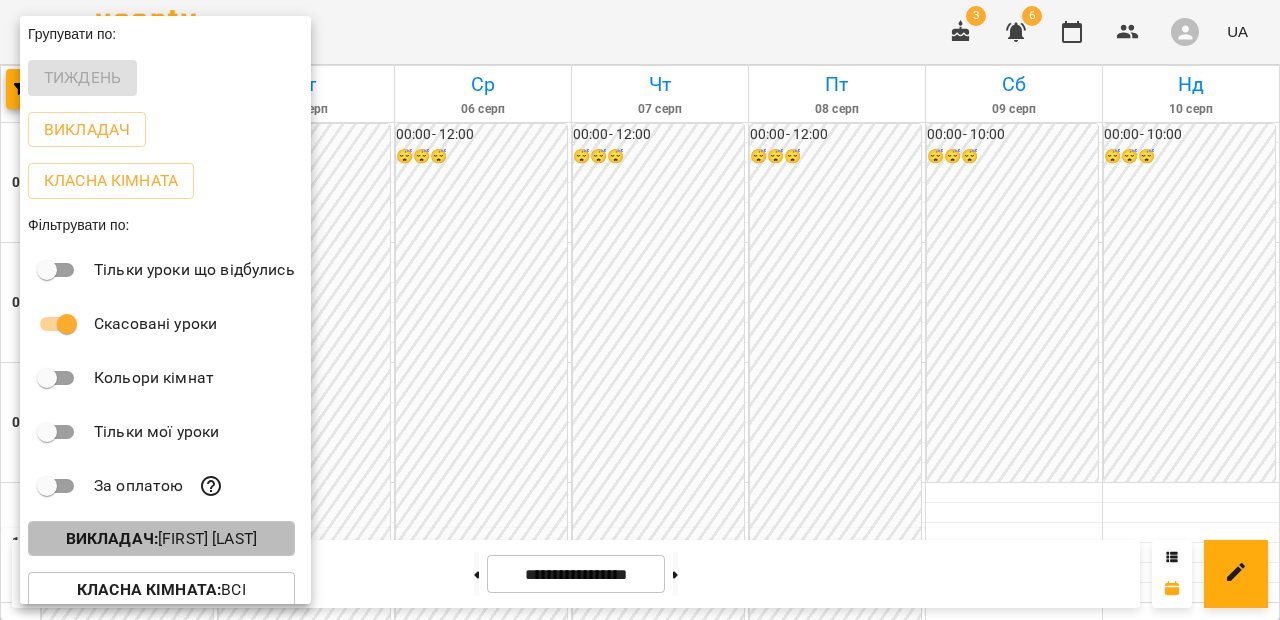 click on "Викладач :" at bounding box center [112, 538] 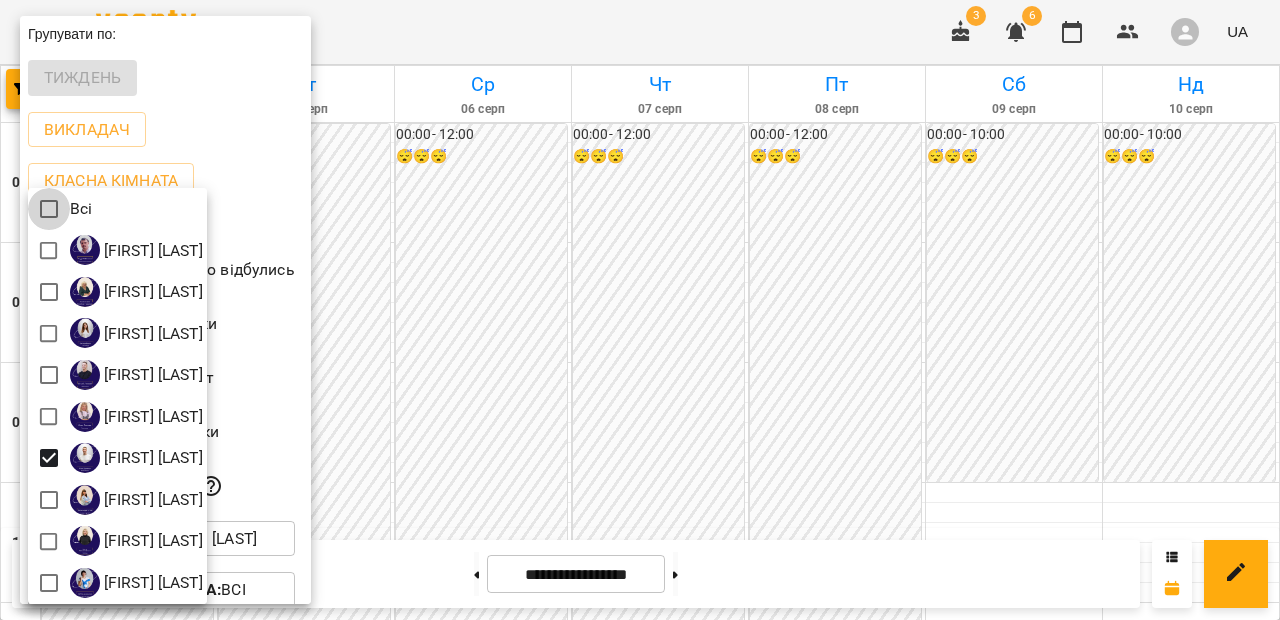 click at bounding box center [640, 310] 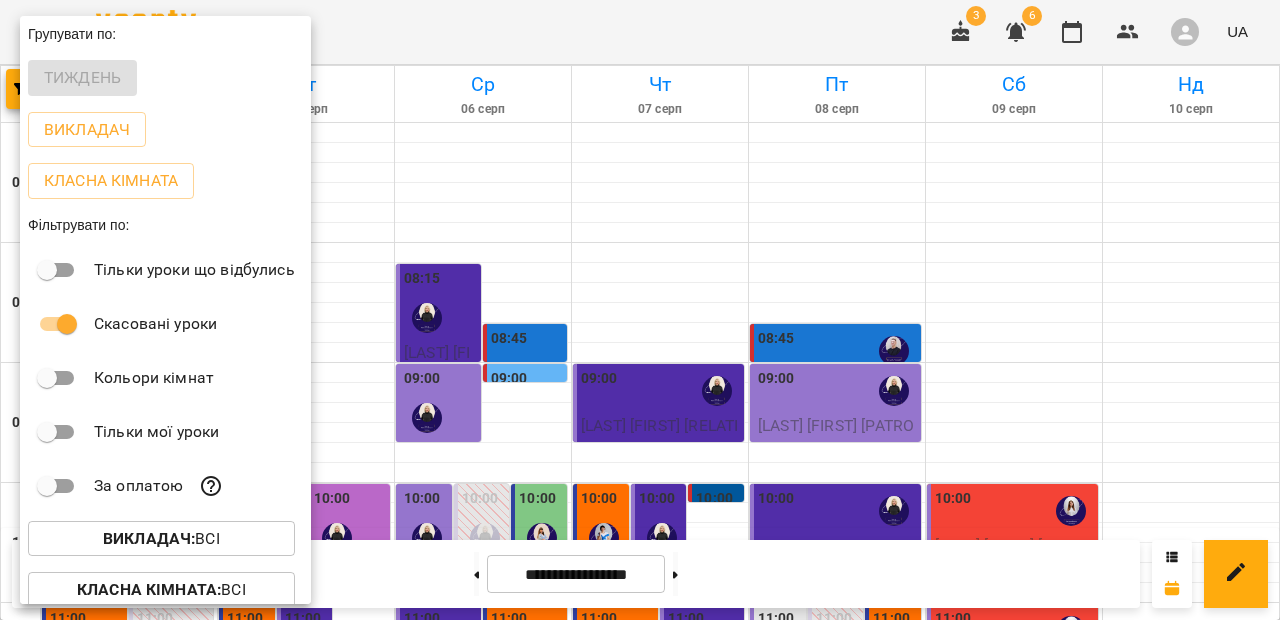 click at bounding box center (640, 310) 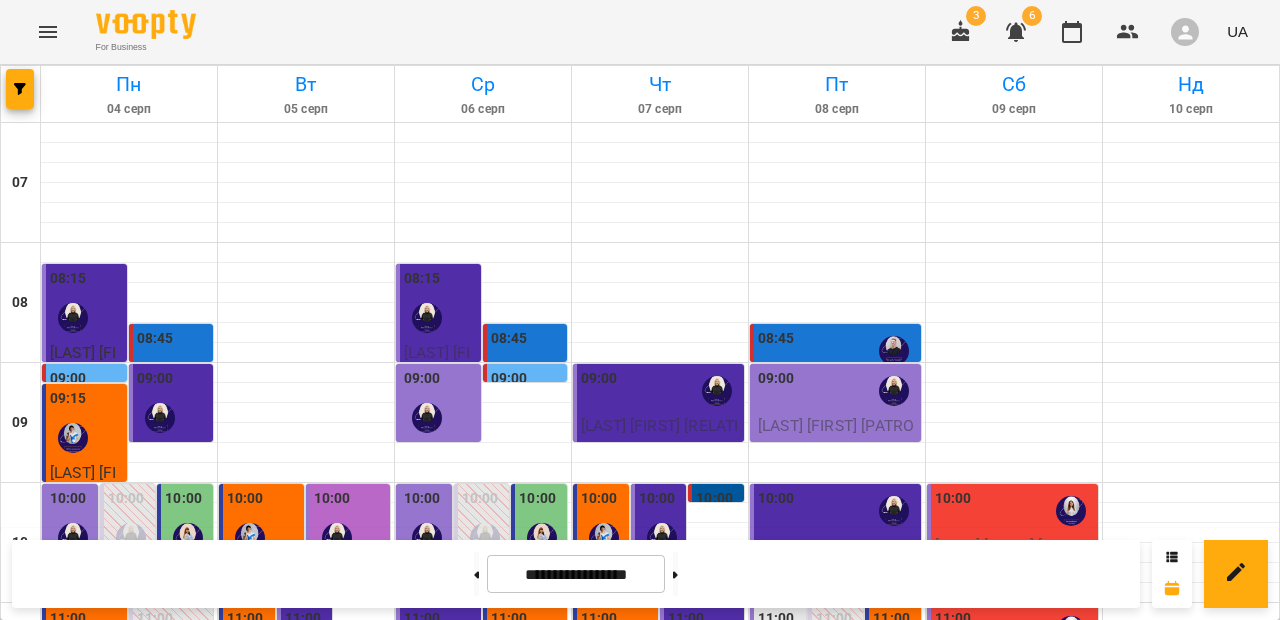 scroll, scrollTop: 353, scrollLeft: 0, axis: vertical 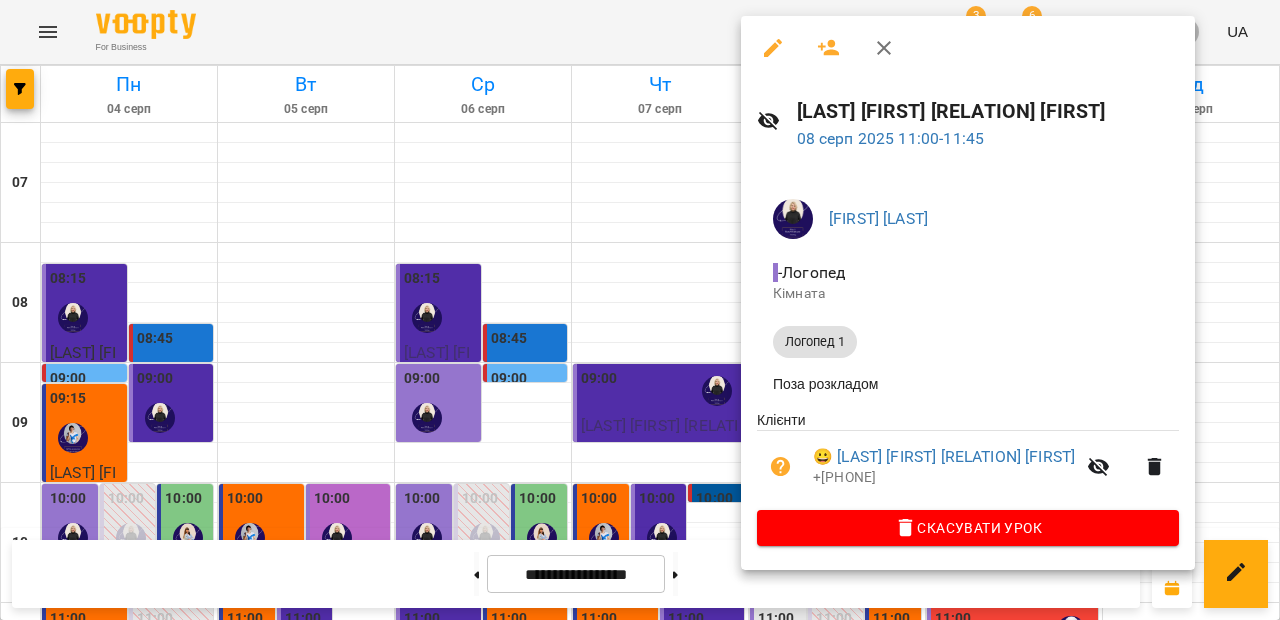 click 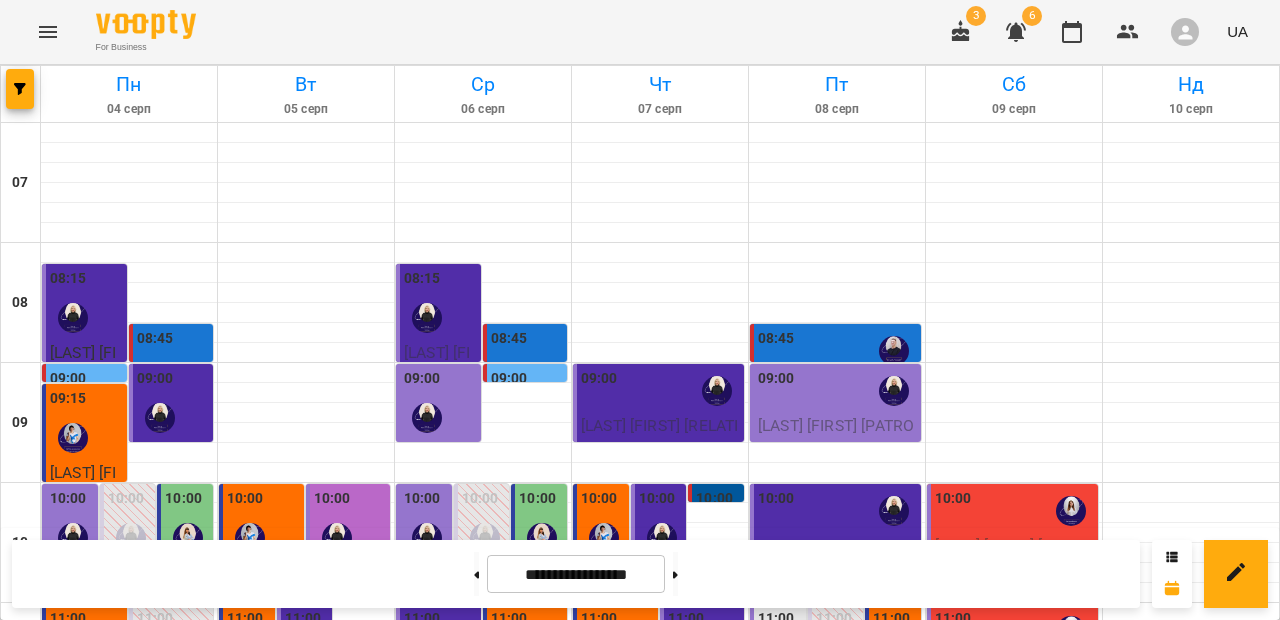 scroll, scrollTop: 0, scrollLeft: 0, axis: both 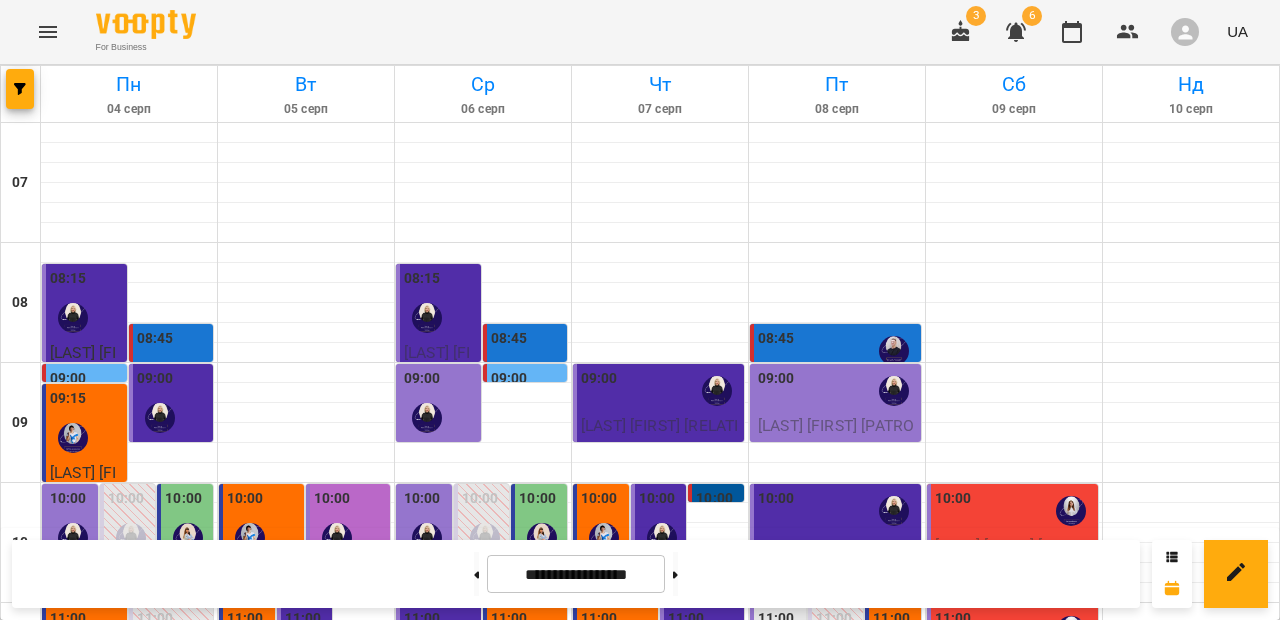 click on "[LAST] [FIRST] мама Мар'яна" at bounding box center [482, 1157] 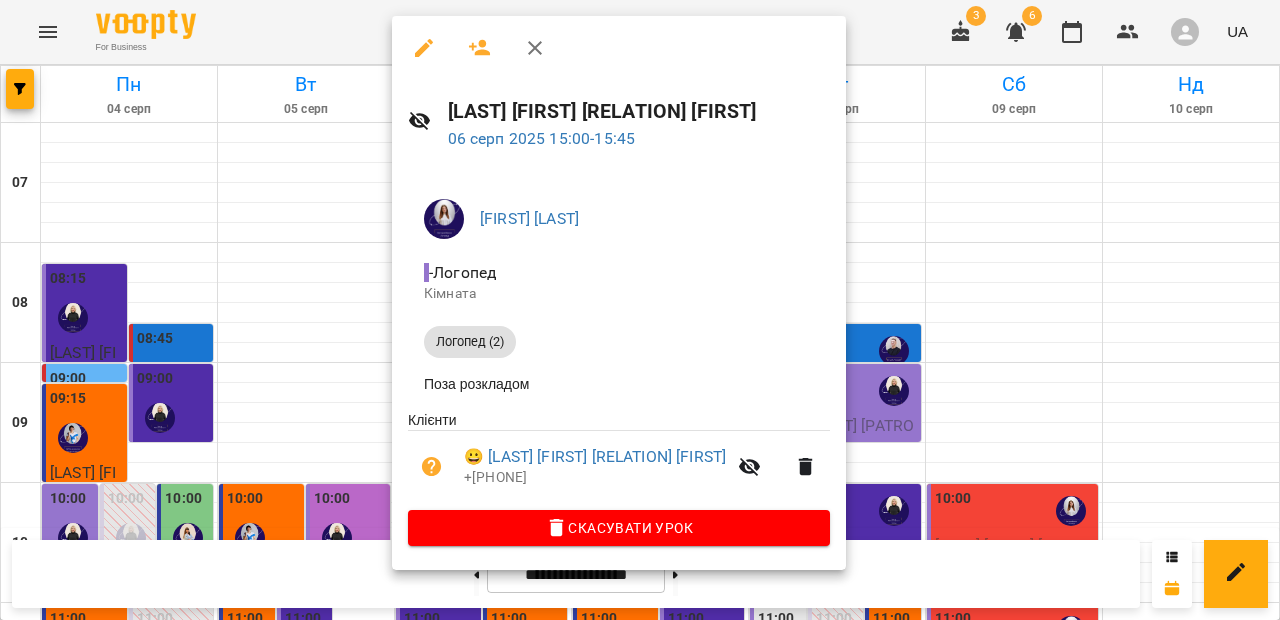 click 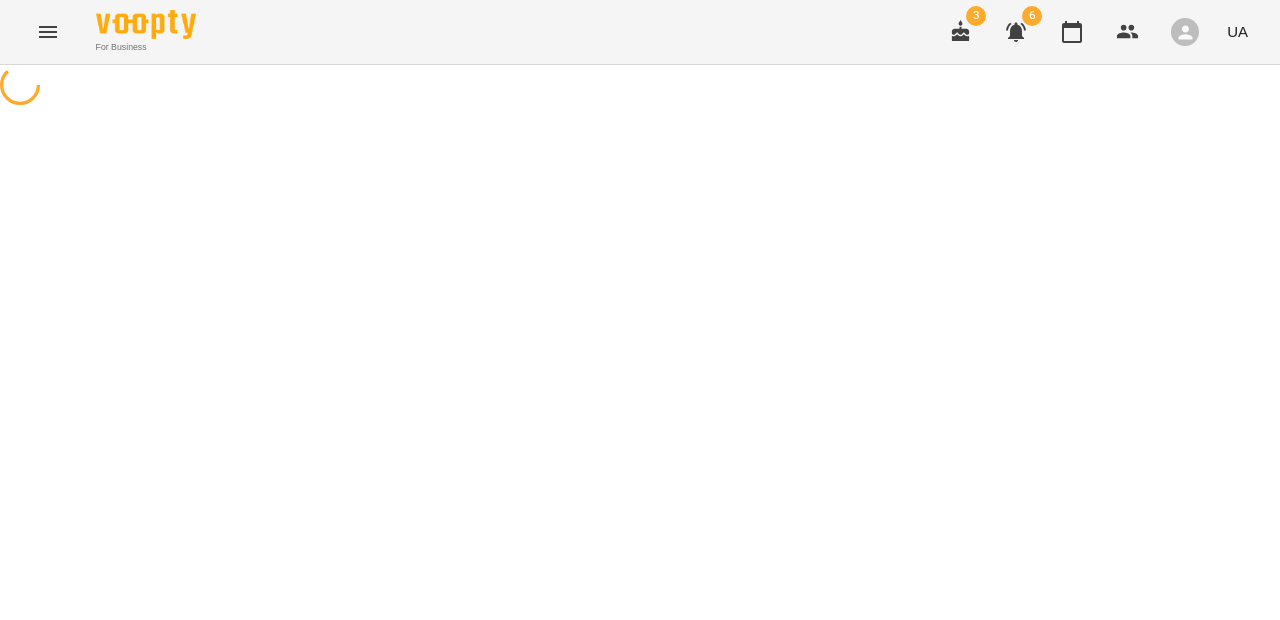 select on "**********" 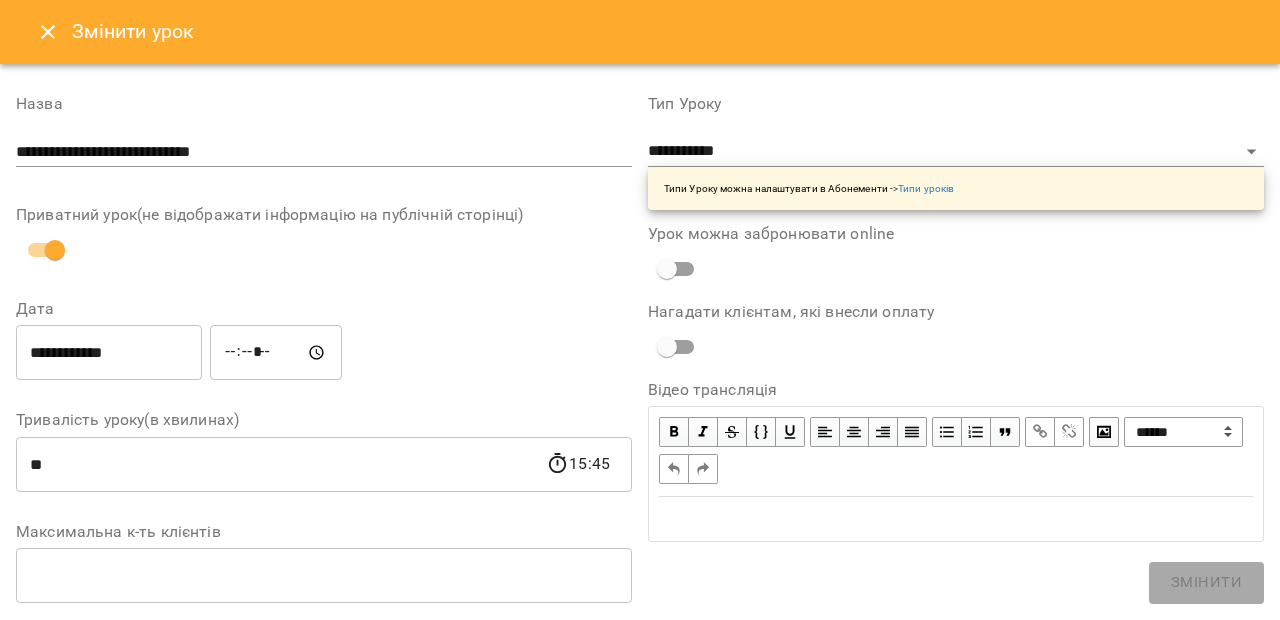 click on "*****" at bounding box center (276, 353) 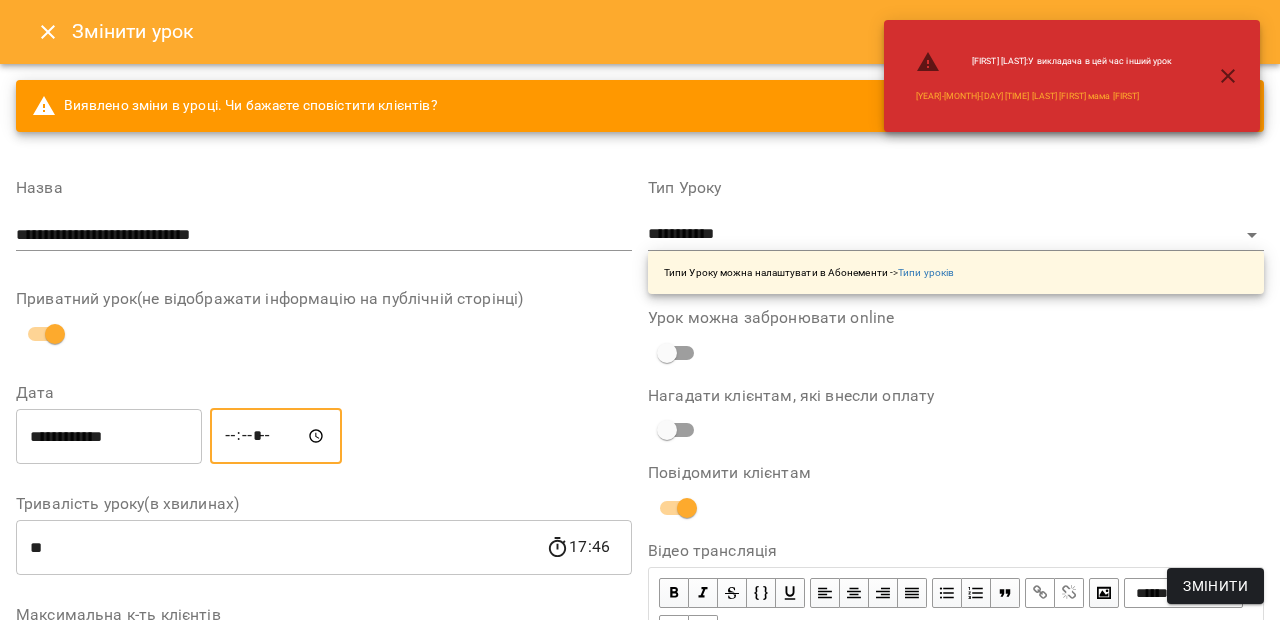 type on "*****" 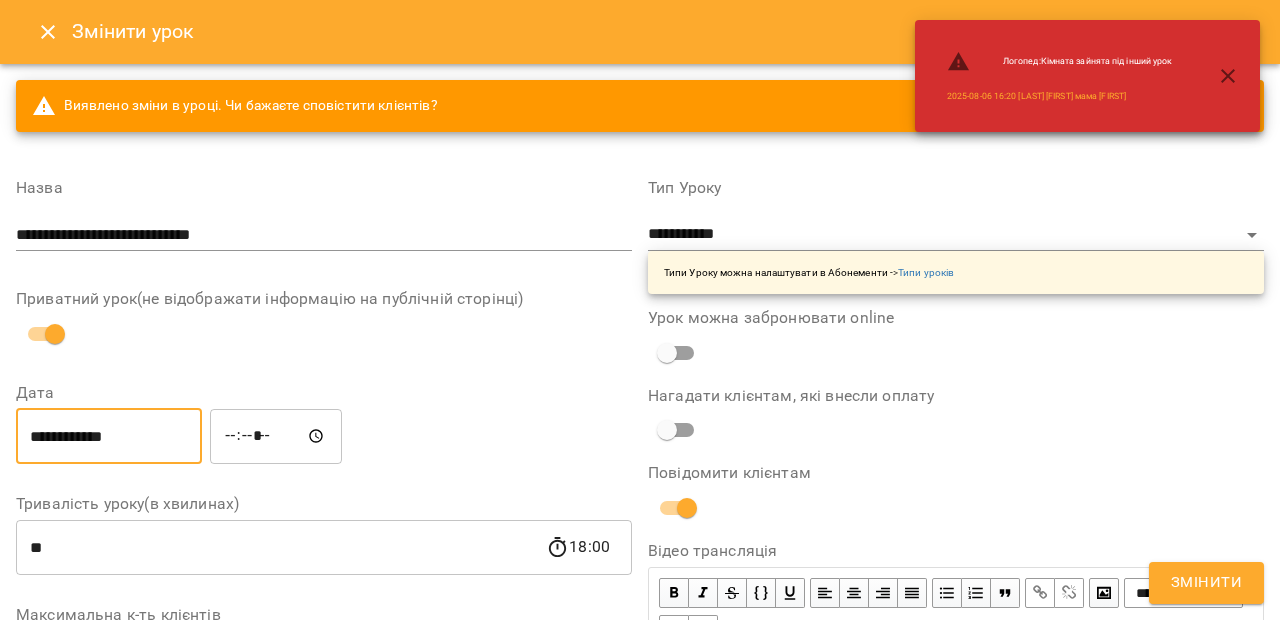 click on "**********" at bounding box center [109, 436] 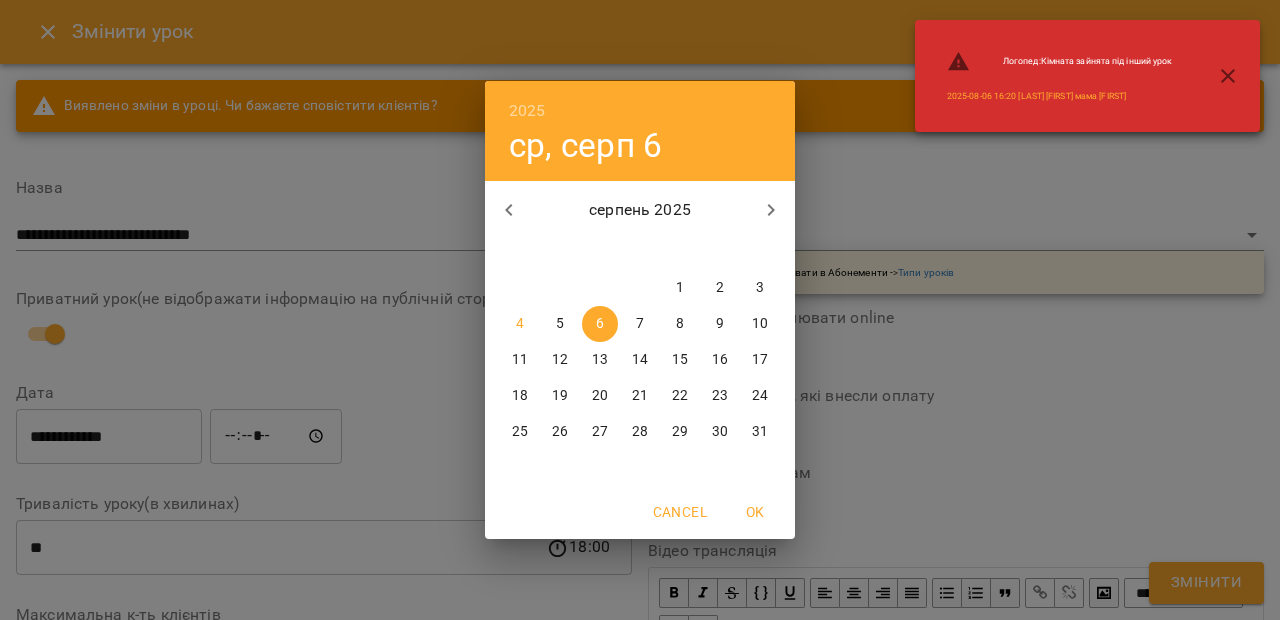 click on "5" at bounding box center [560, 324] 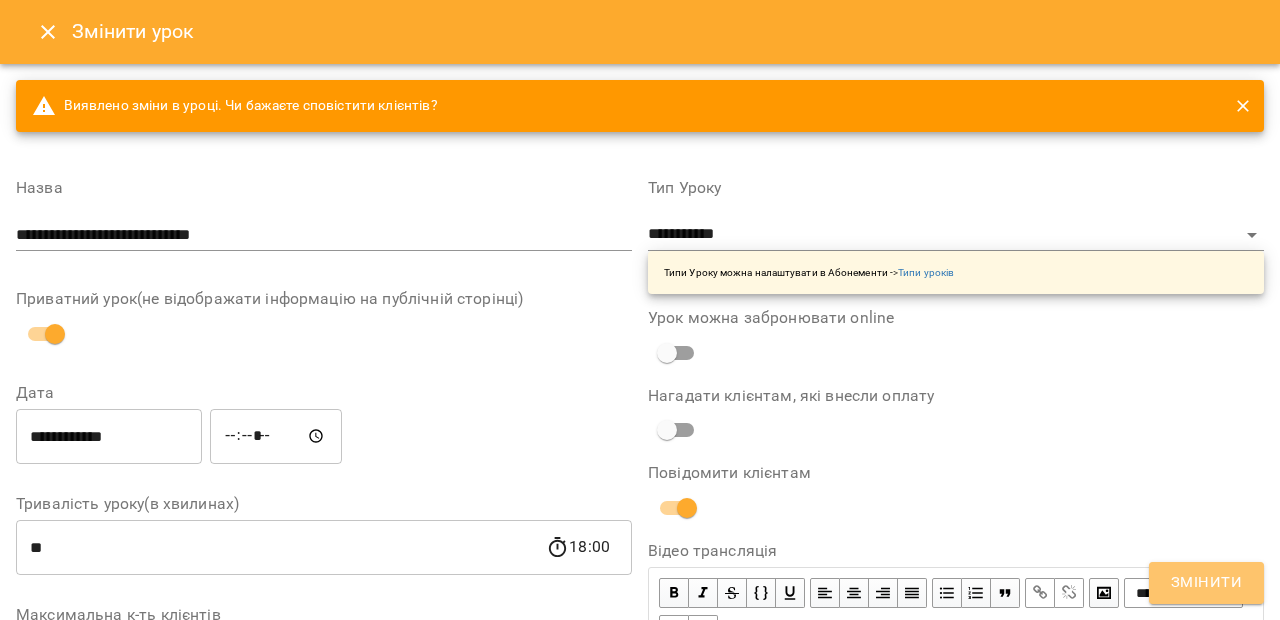 click on "Змінити" at bounding box center (1206, 583) 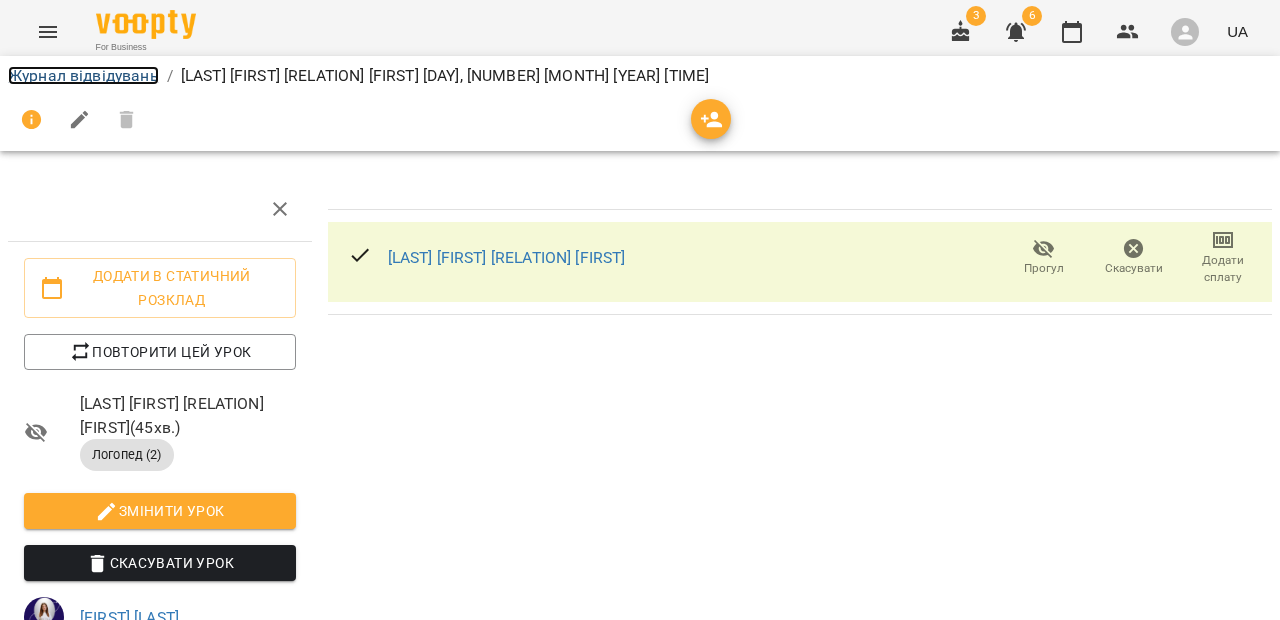 click on "Журнал відвідувань" at bounding box center [83, 75] 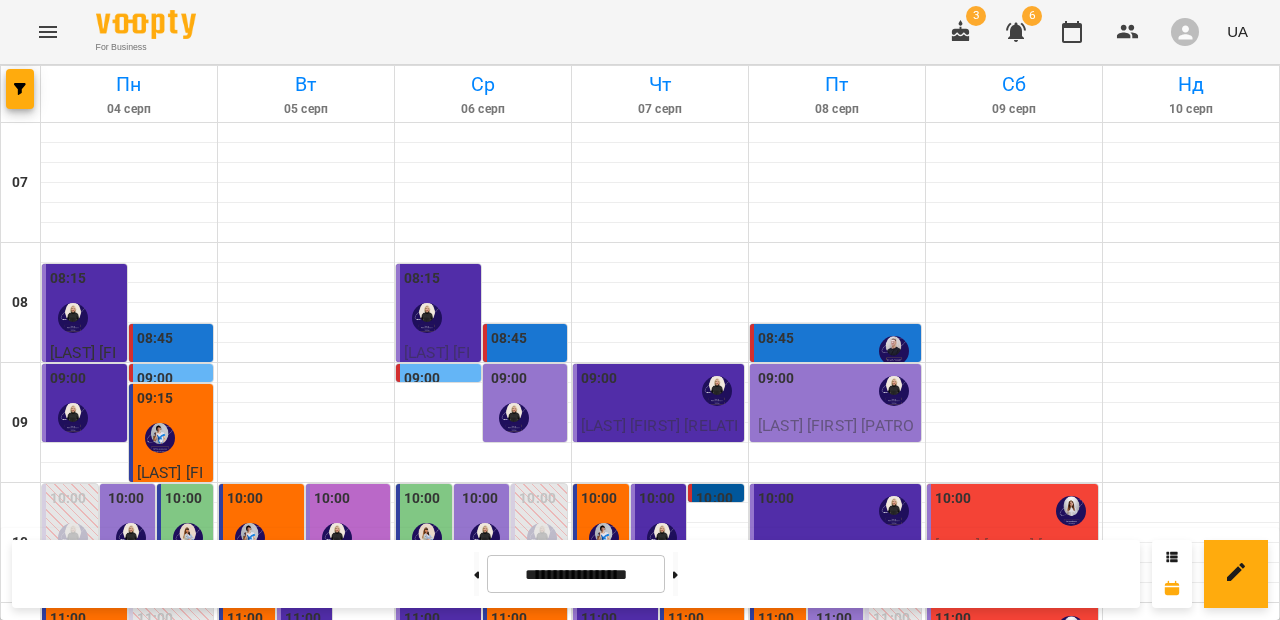 scroll, scrollTop: 1153, scrollLeft: 0, axis: vertical 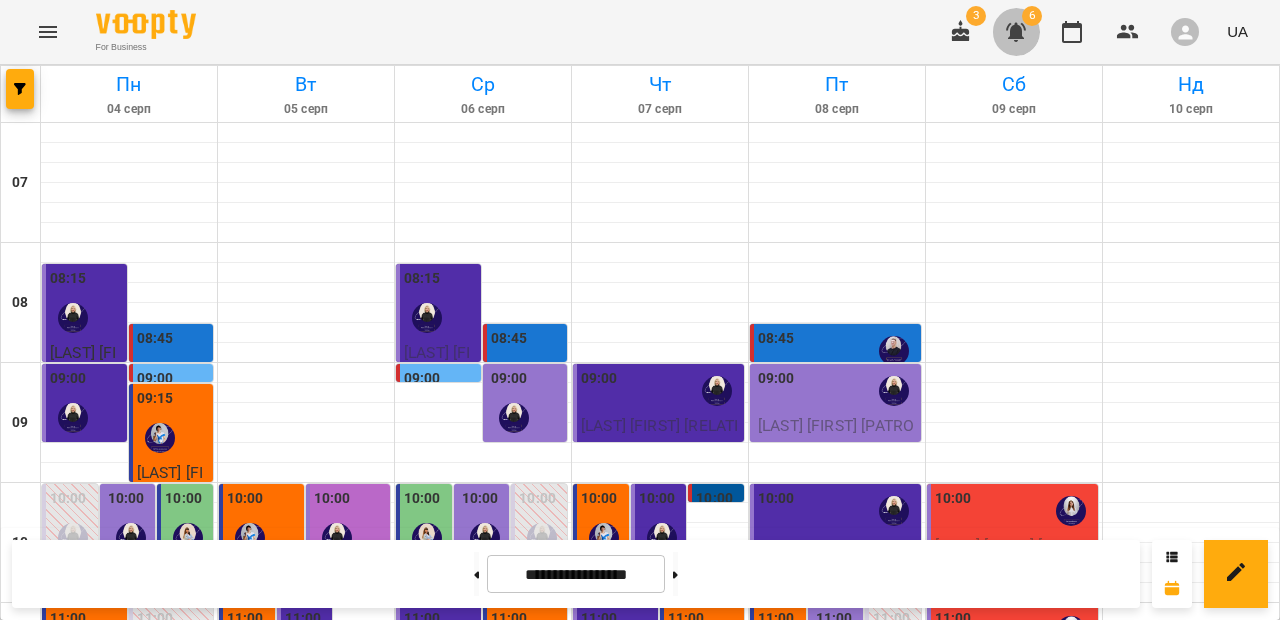 click 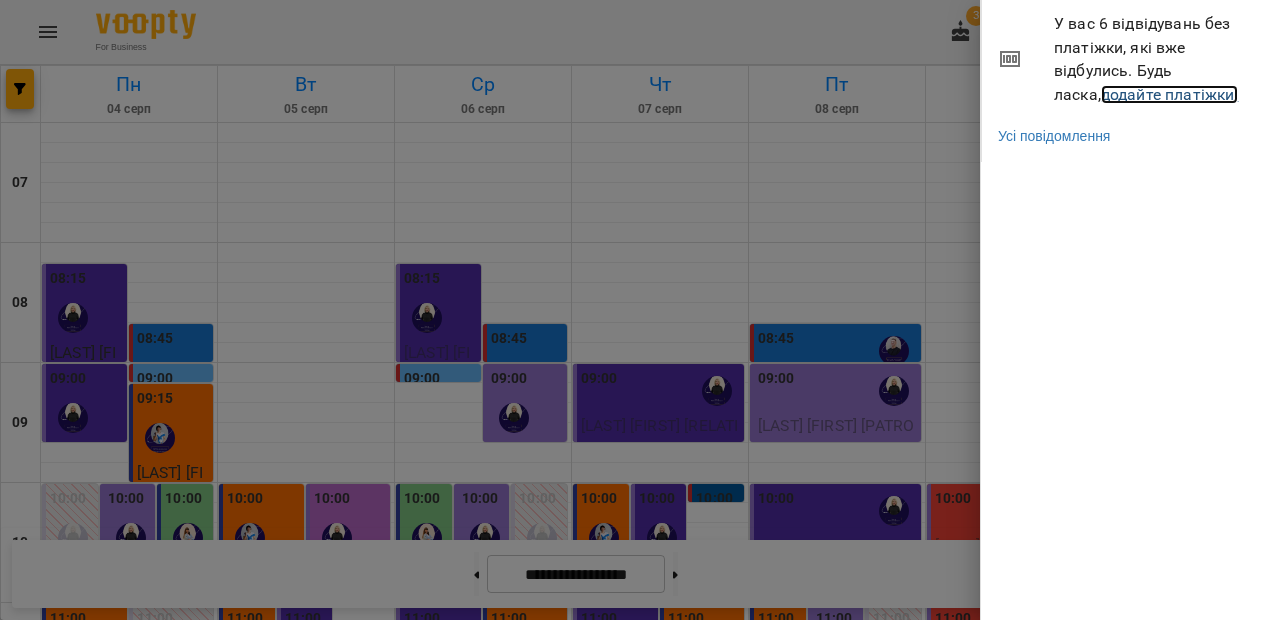 click on "додайте платіжки!" at bounding box center (1170, 94) 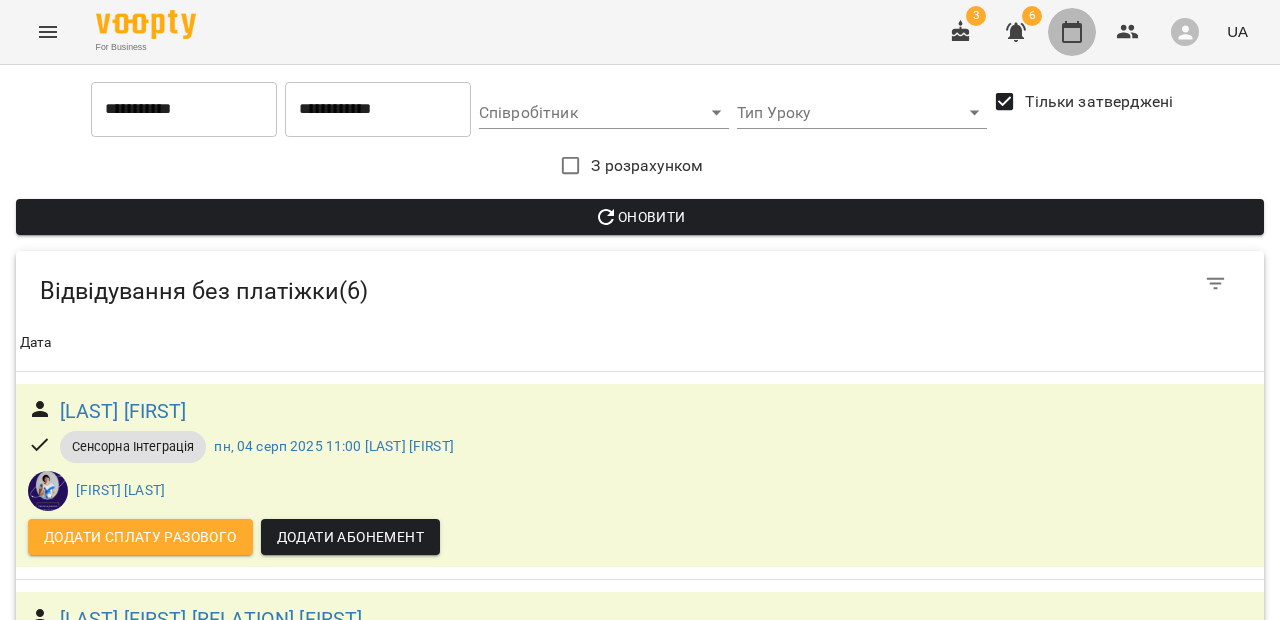 click 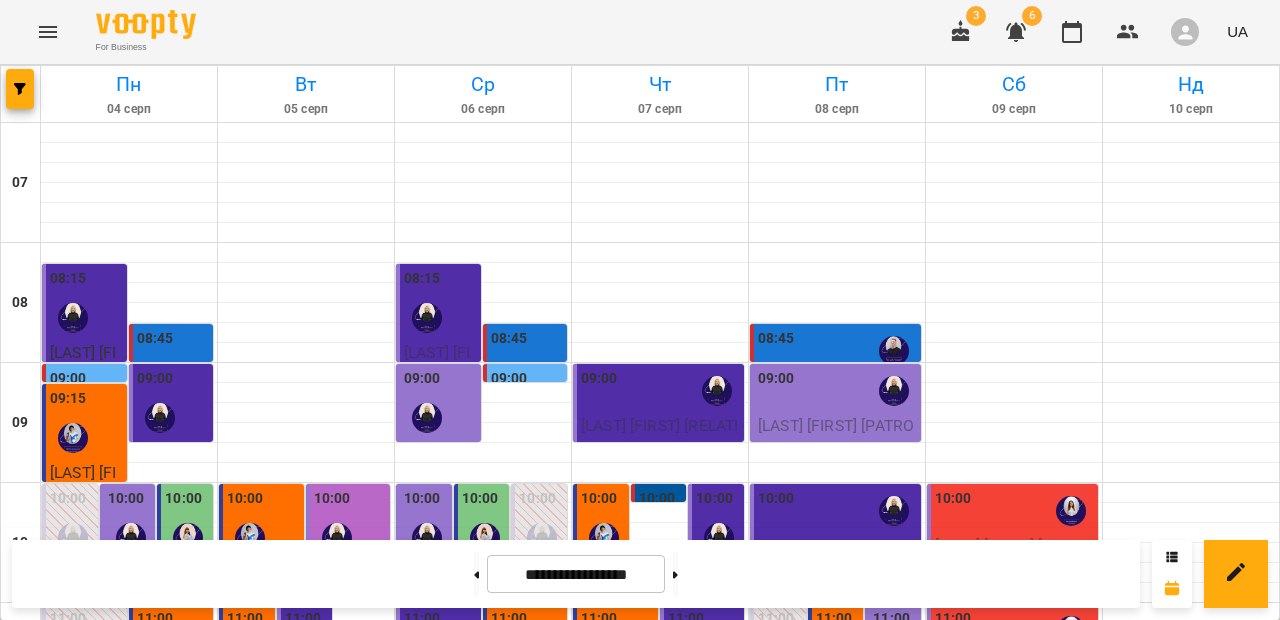scroll, scrollTop: 674, scrollLeft: 0, axis: vertical 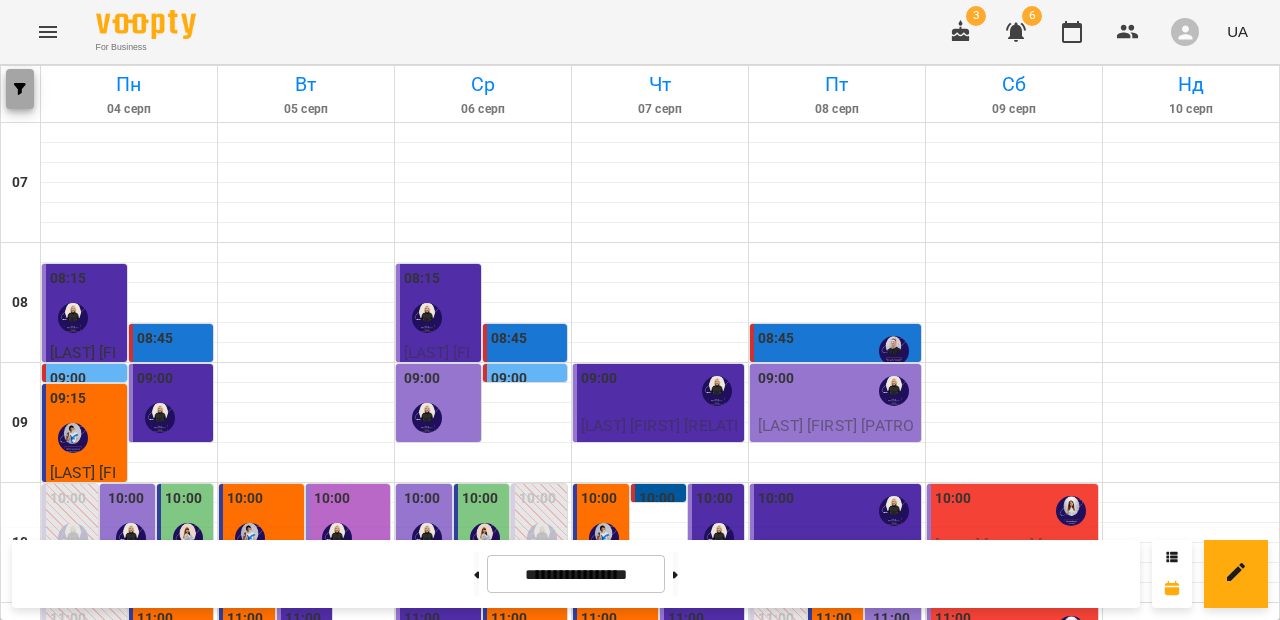click at bounding box center [20, 89] 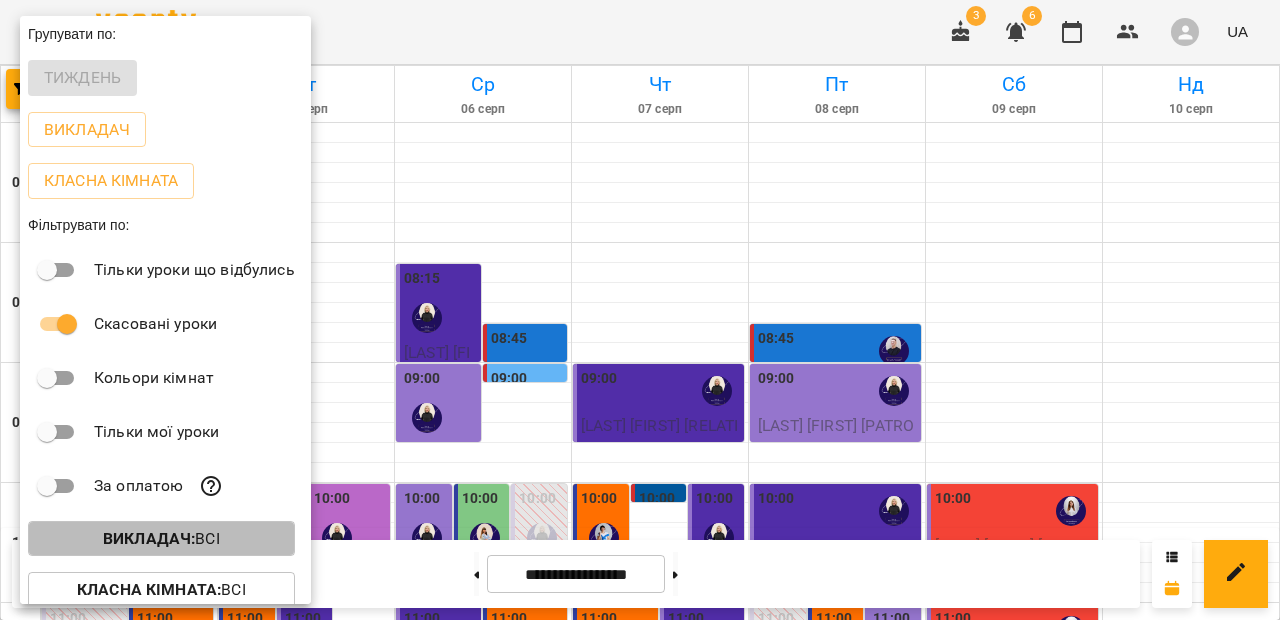 click on "Викладач :" at bounding box center (149, 538) 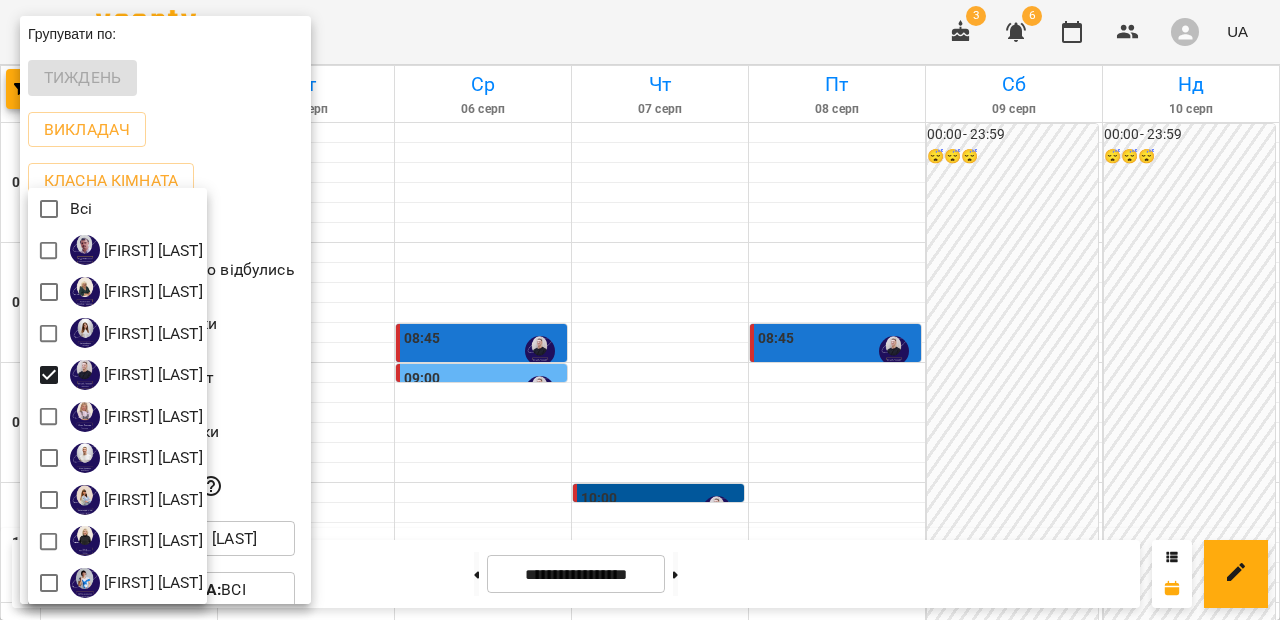 click at bounding box center (640, 310) 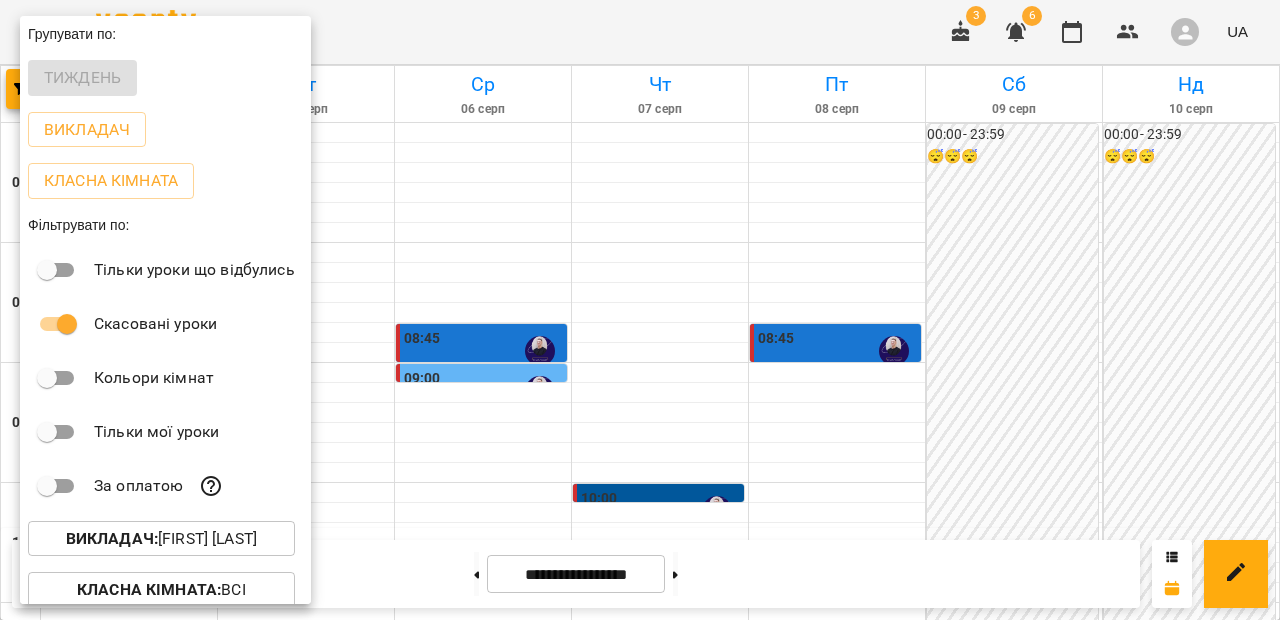 click at bounding box center (640, 310) 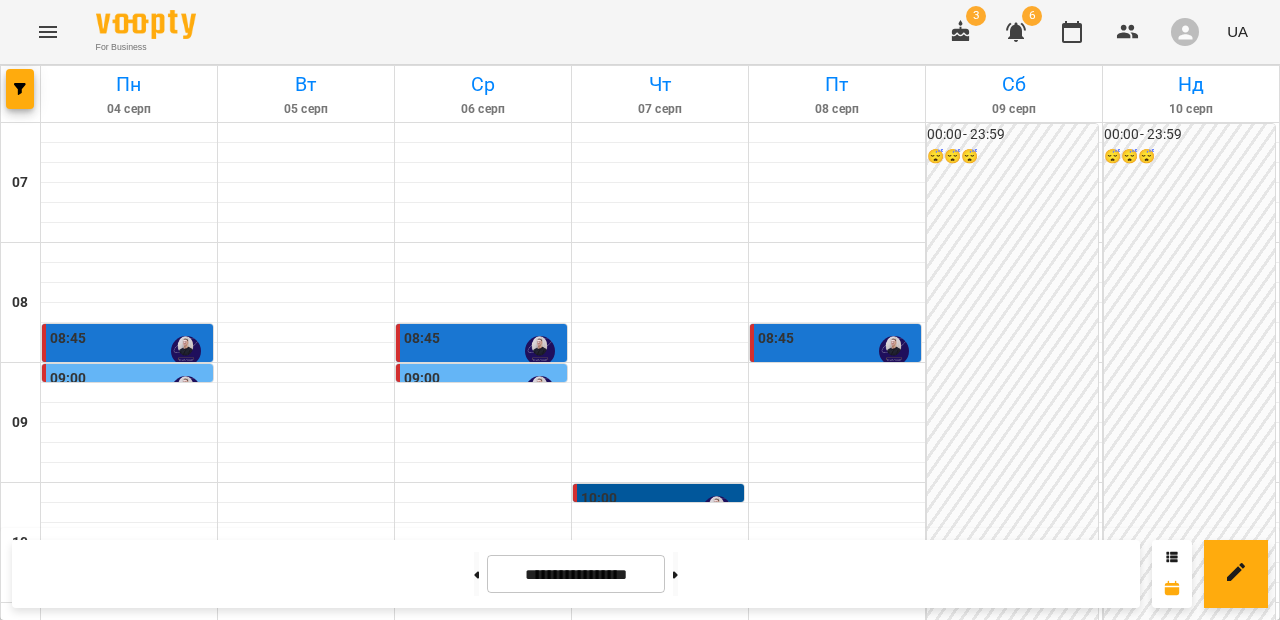 scroll, scrollTop: 285, scrollLeft: 0, axis: vertical 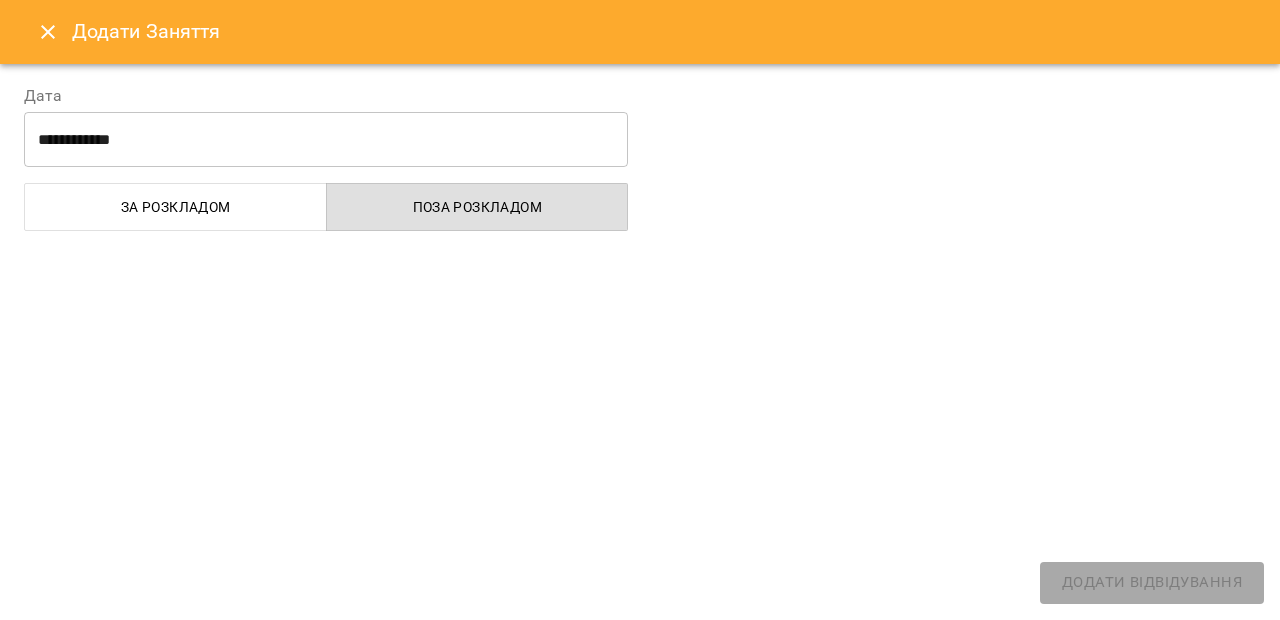 select 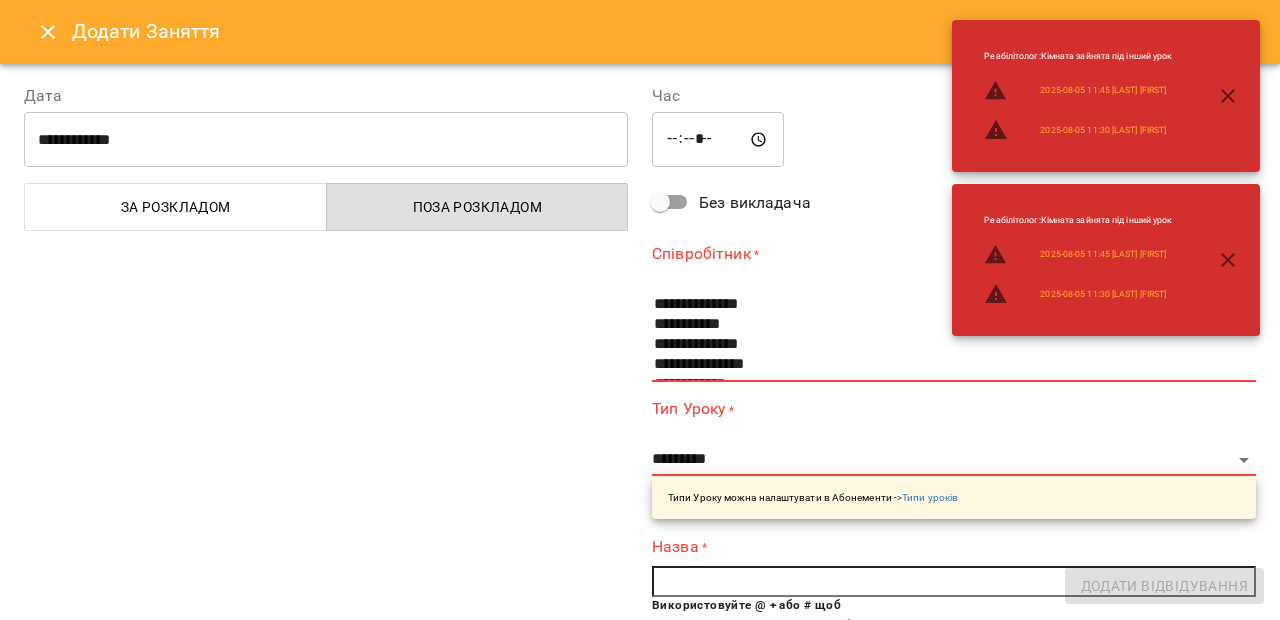 click on "*****" at bounding box center [718, 140] 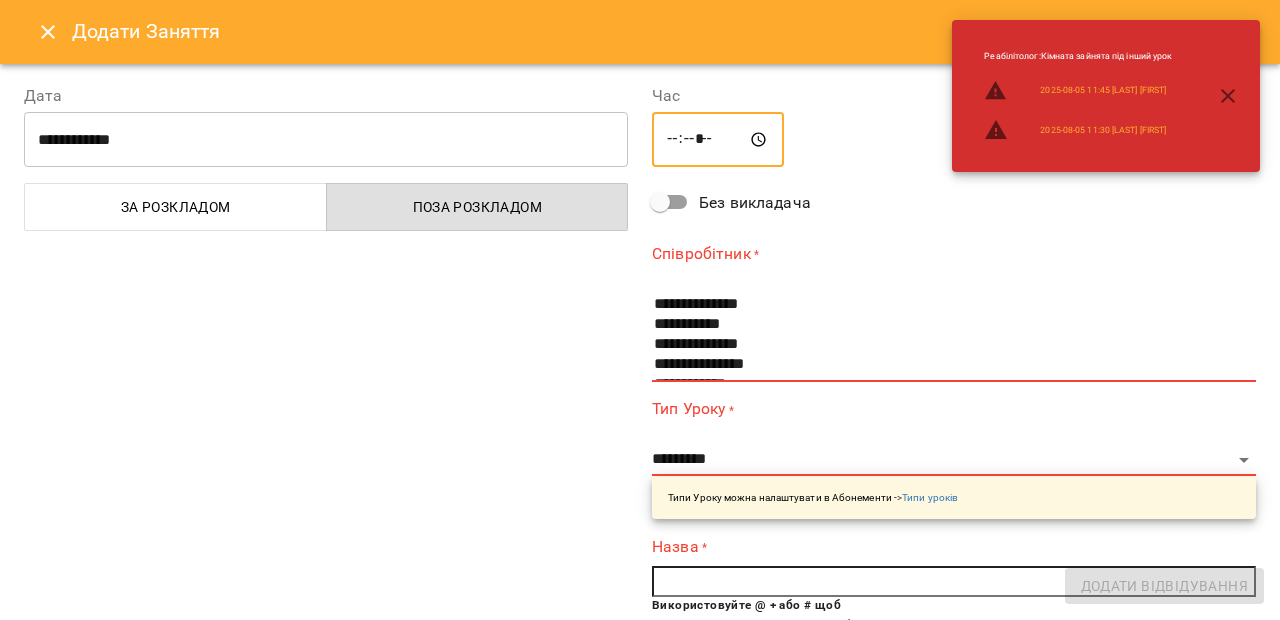 type on "*****" 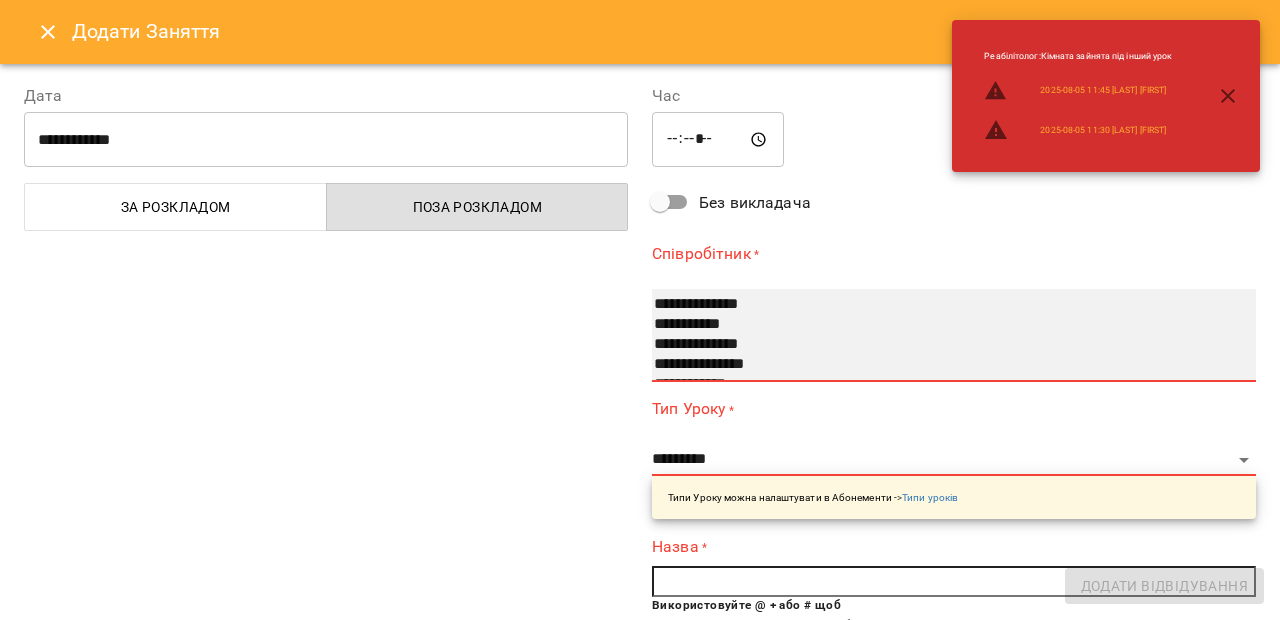 select on "**********" 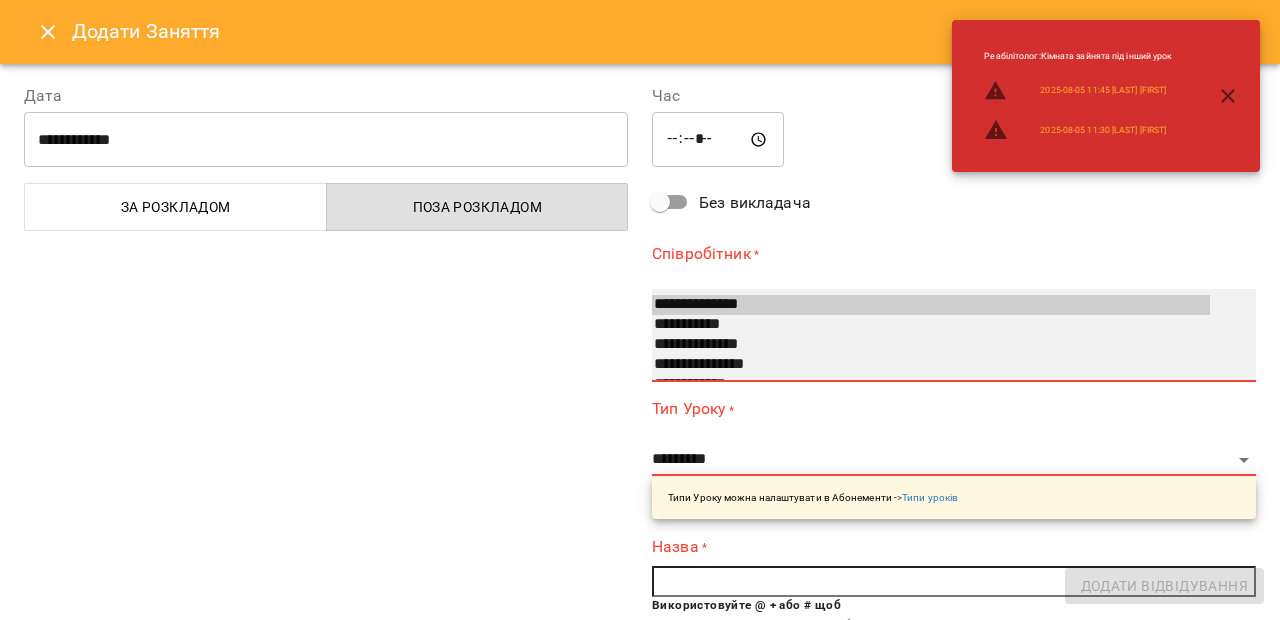click on "**********" at bounding box center [931, 365] 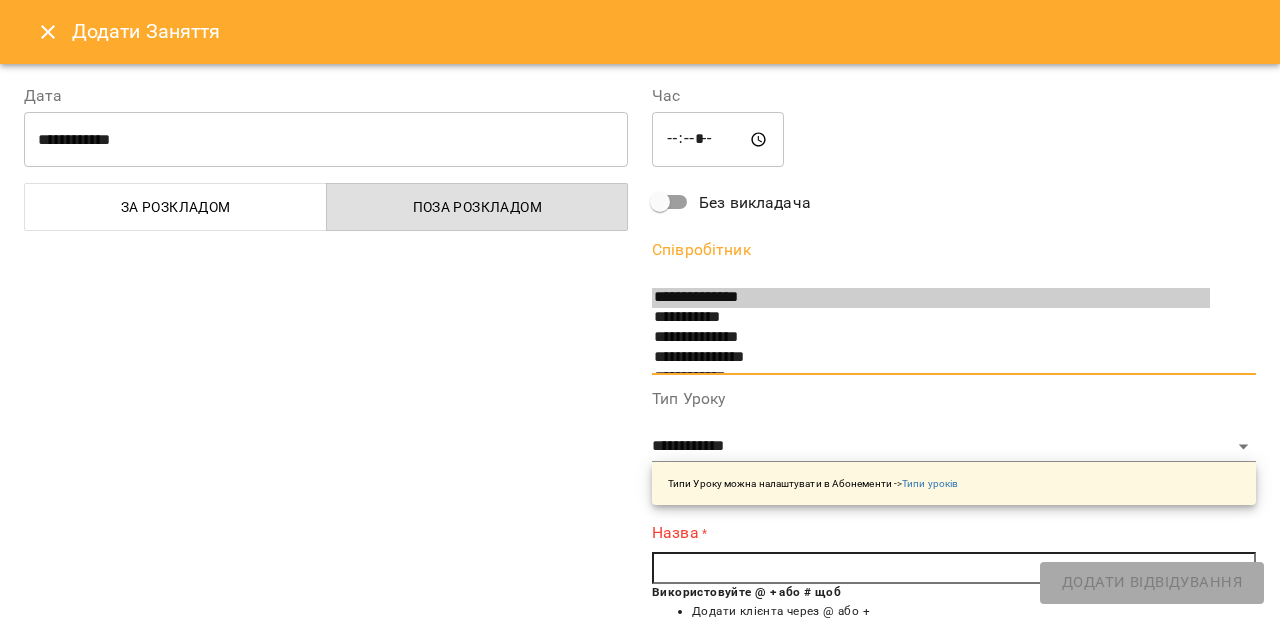 click at bounding box center (954, 568) 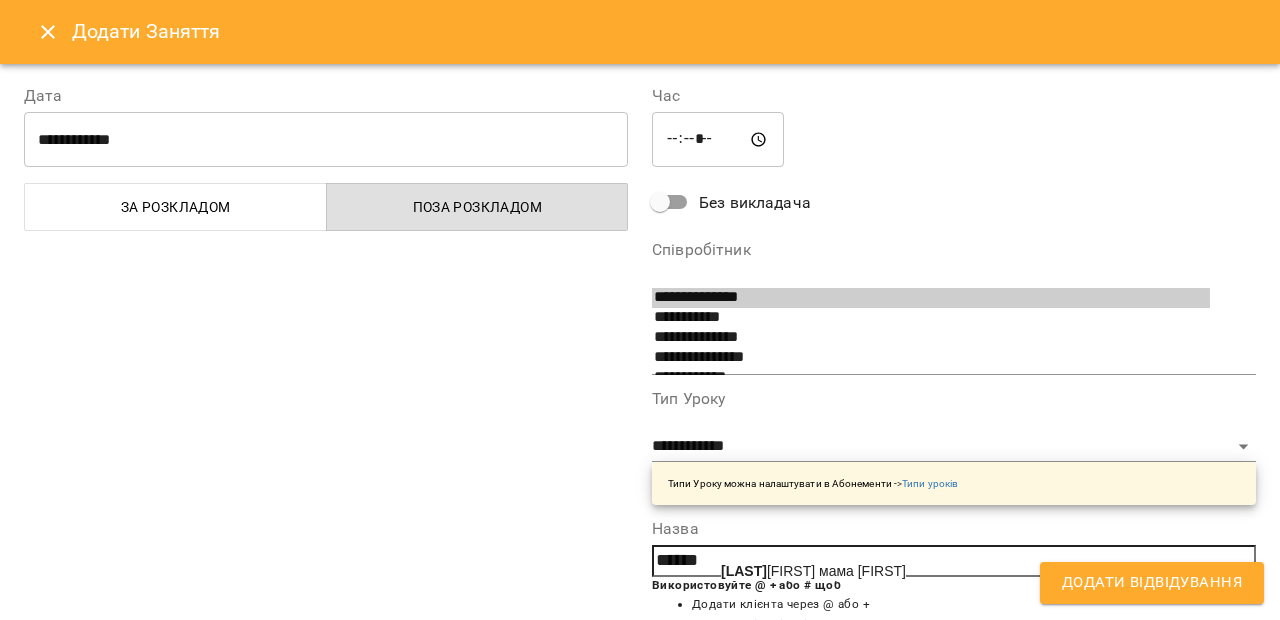 click on "Джура  Аделіна мама Аліна" at bounding box center (813, 571) 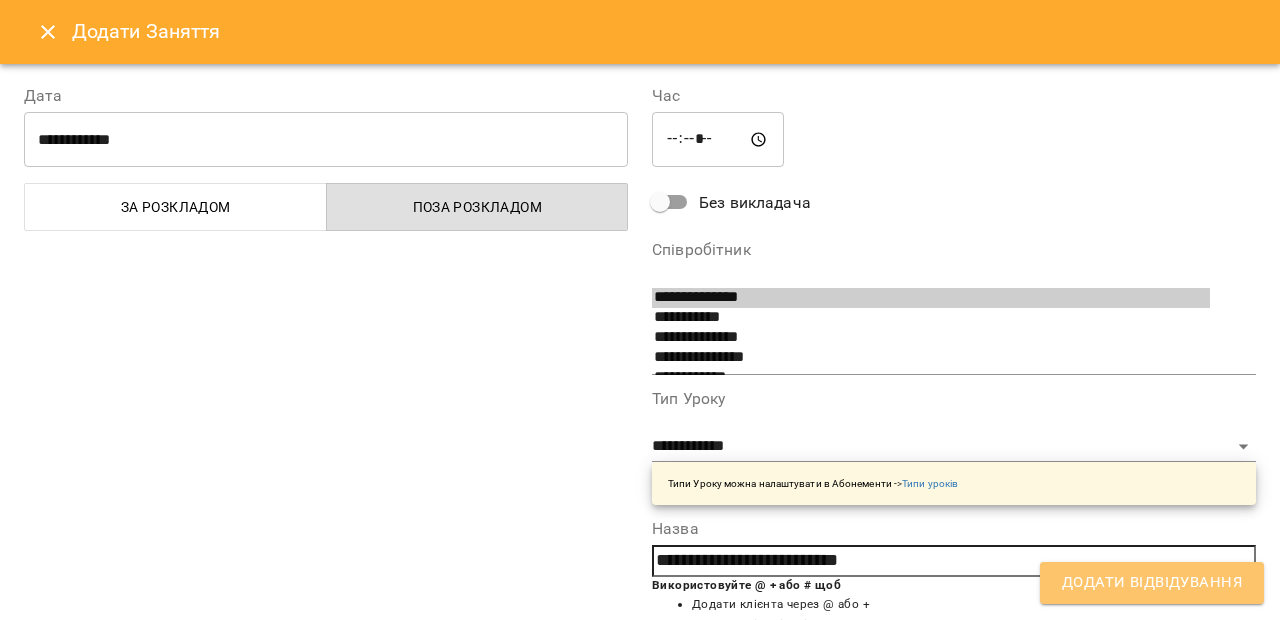 click on "Додати Відвідування" at bounding box center [1152, 583] 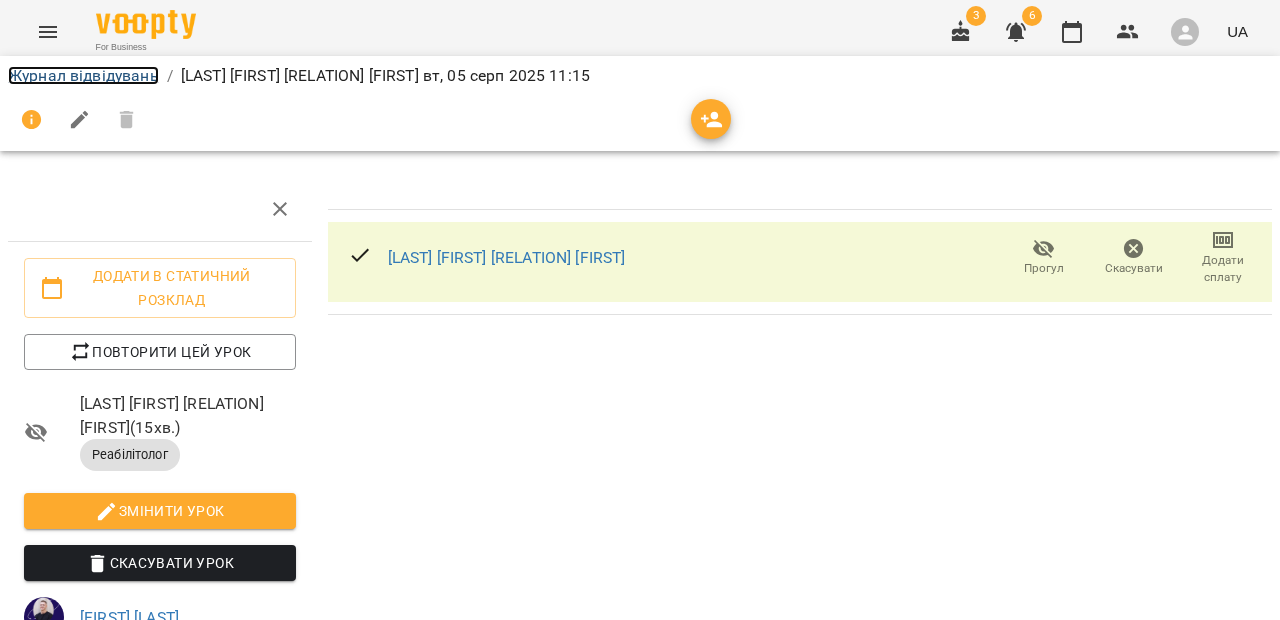 click on "Журнал відвідувань" at bounding box center [83, 75] 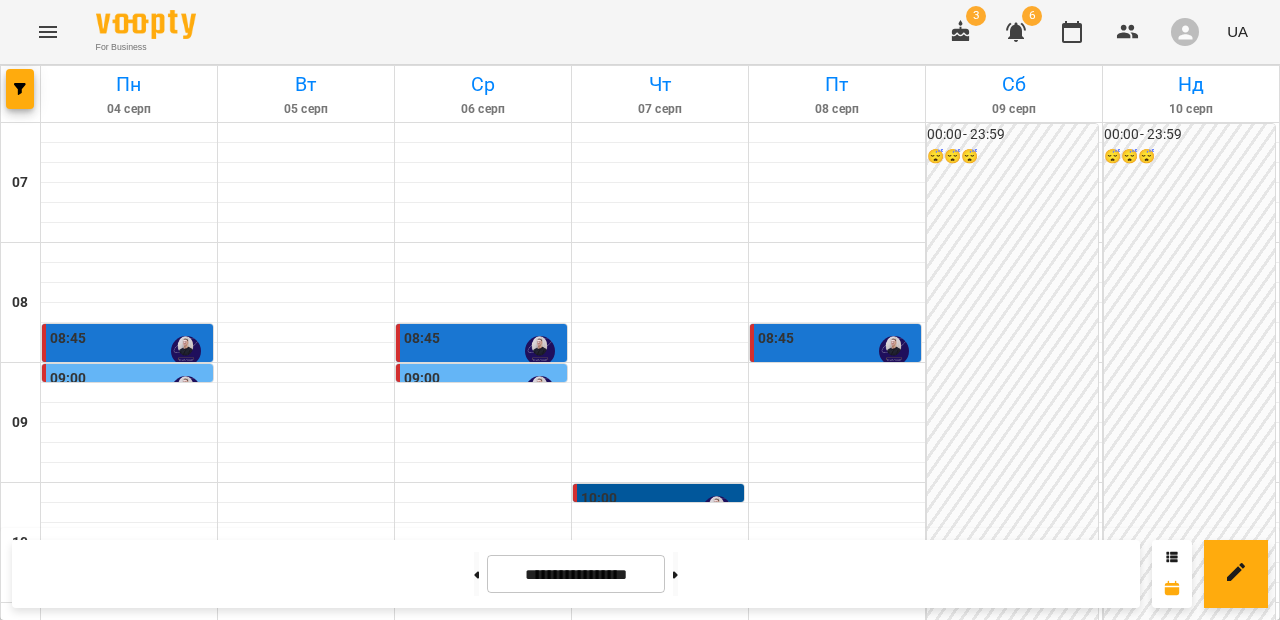 scroll, scrollTop: 129, scrollLeft: 0, axis: vertical 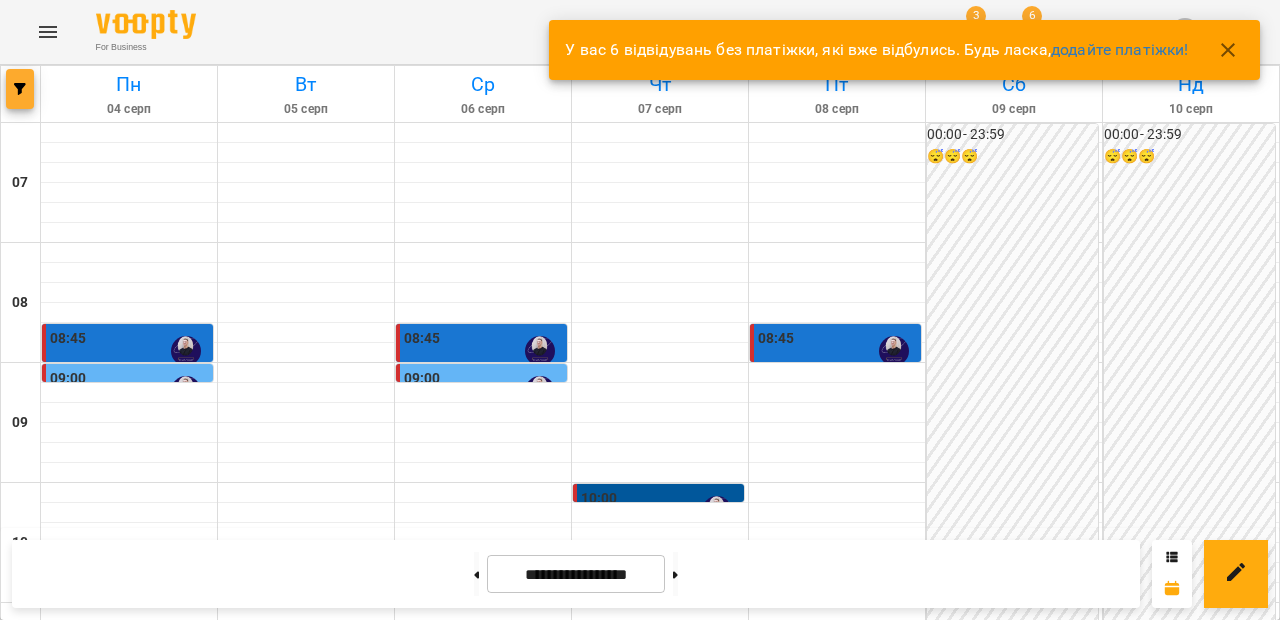 click at bounding box center (20, 89) 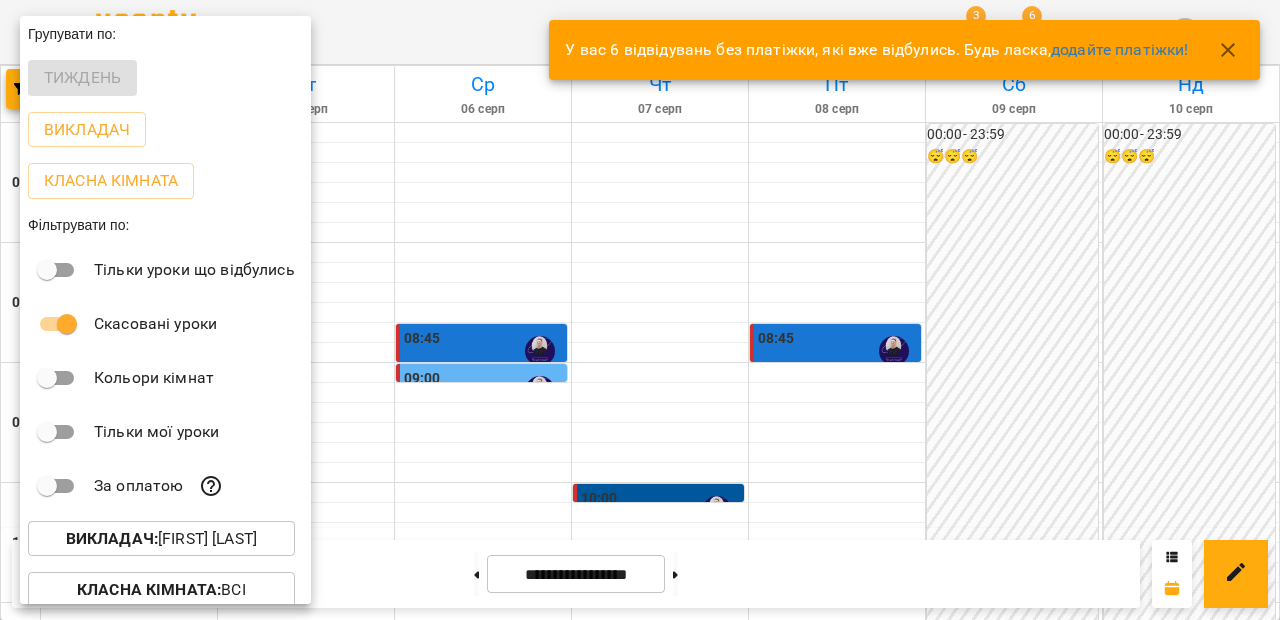 click on "Викладач :  Віталій Луговий" at bounding box center [161, 539] 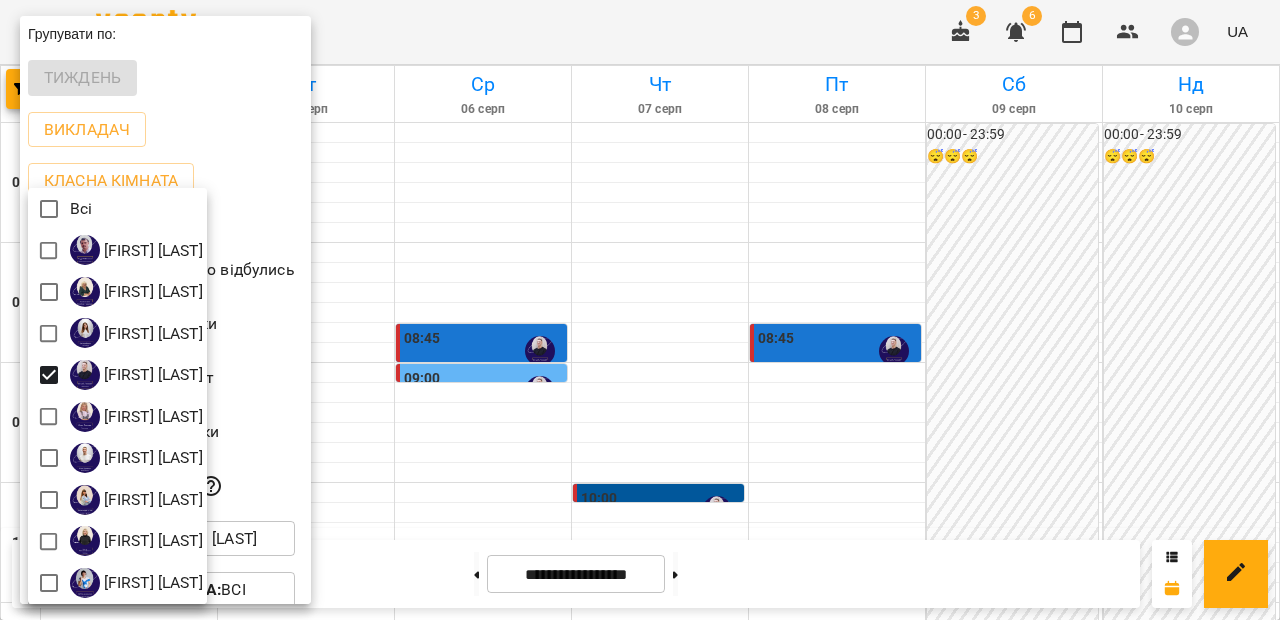 click at bounding box center (640, 310) 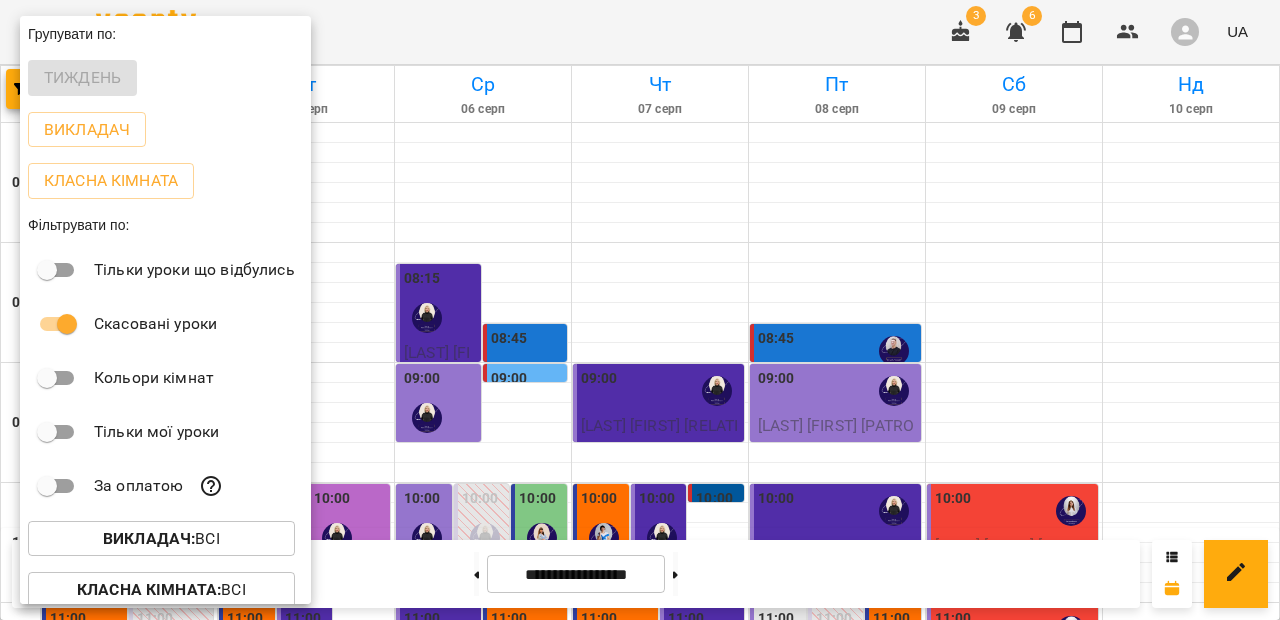 click at bounding box center [640, 310] 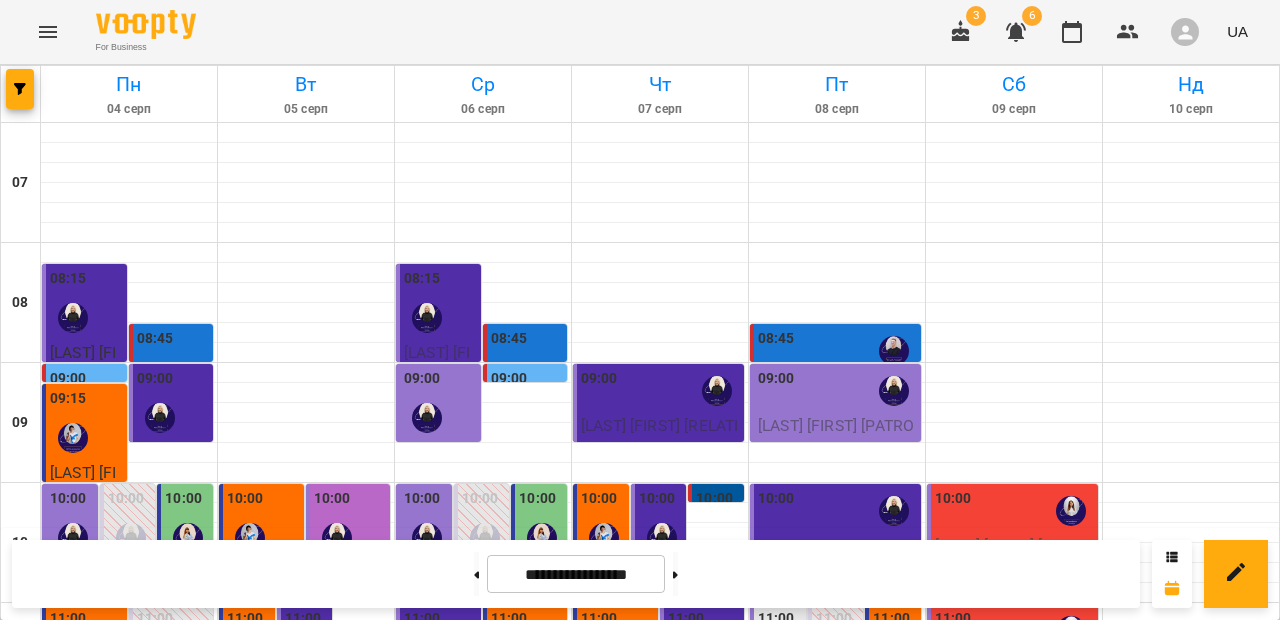 scroll, scrollTop: 0, scrollLeft: 0, axis: both 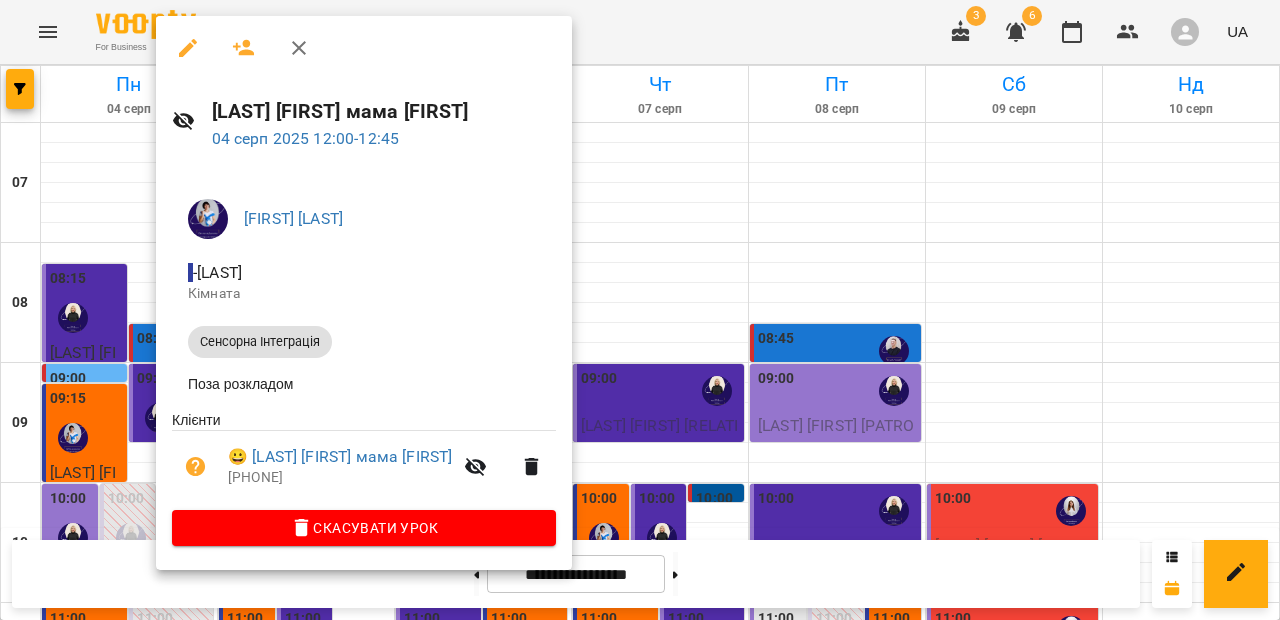 click 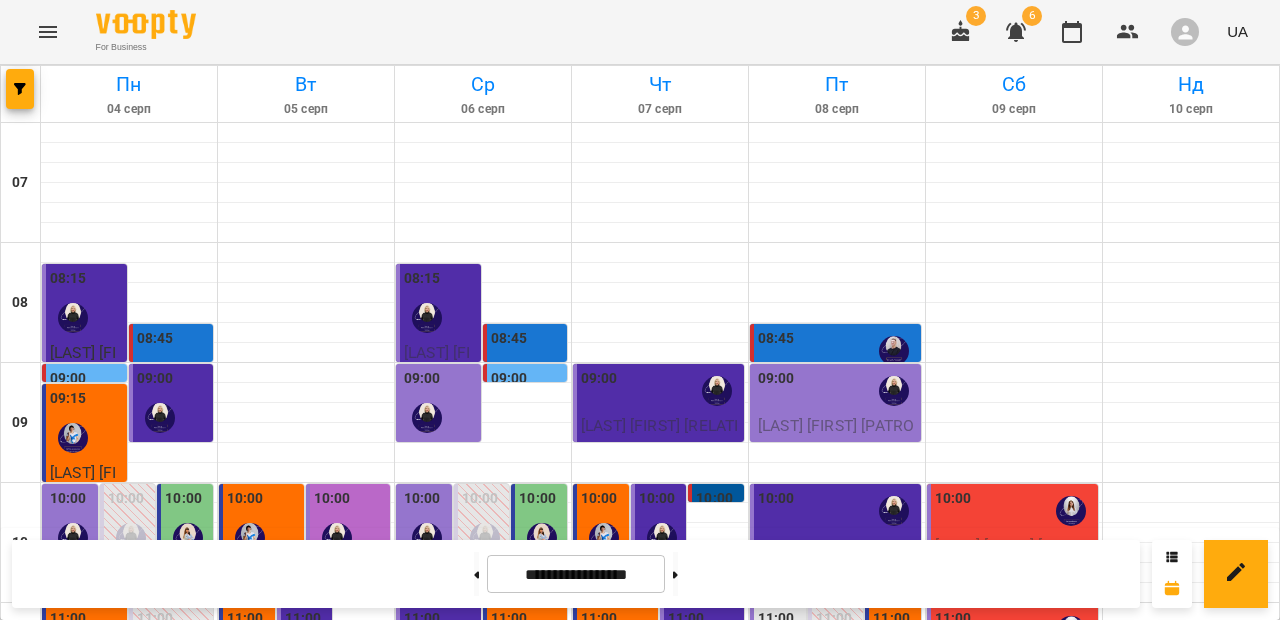 click on "11:00" at bounding box center [86, 644] 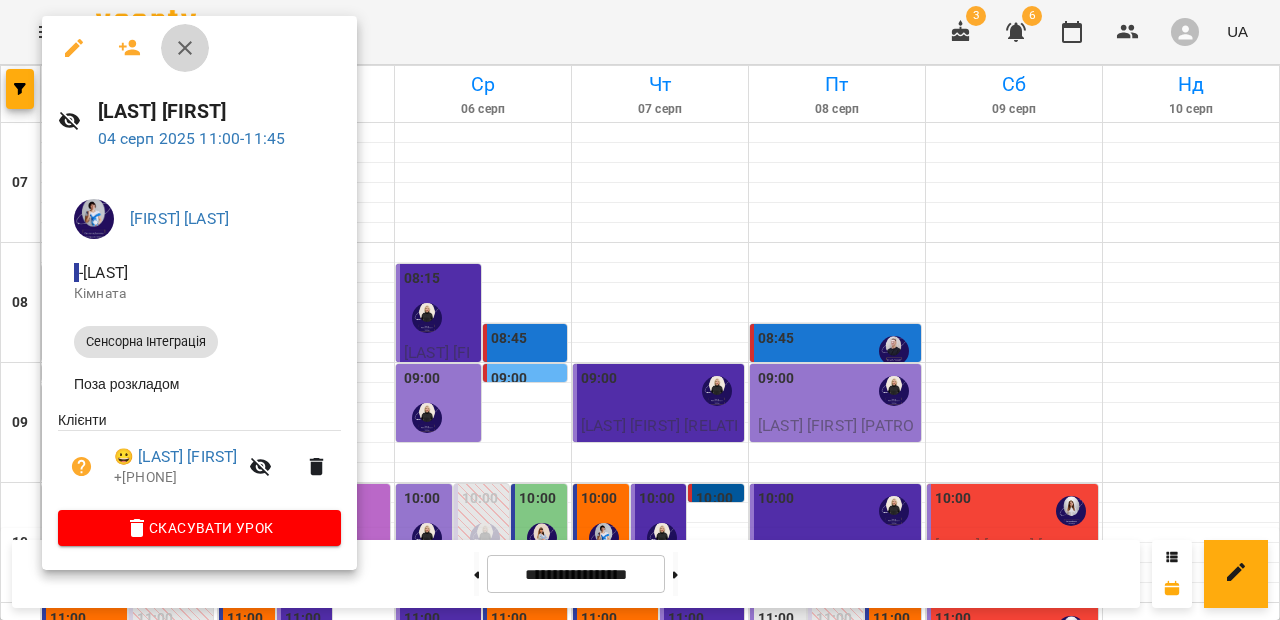click at bounding box center [185, 48] 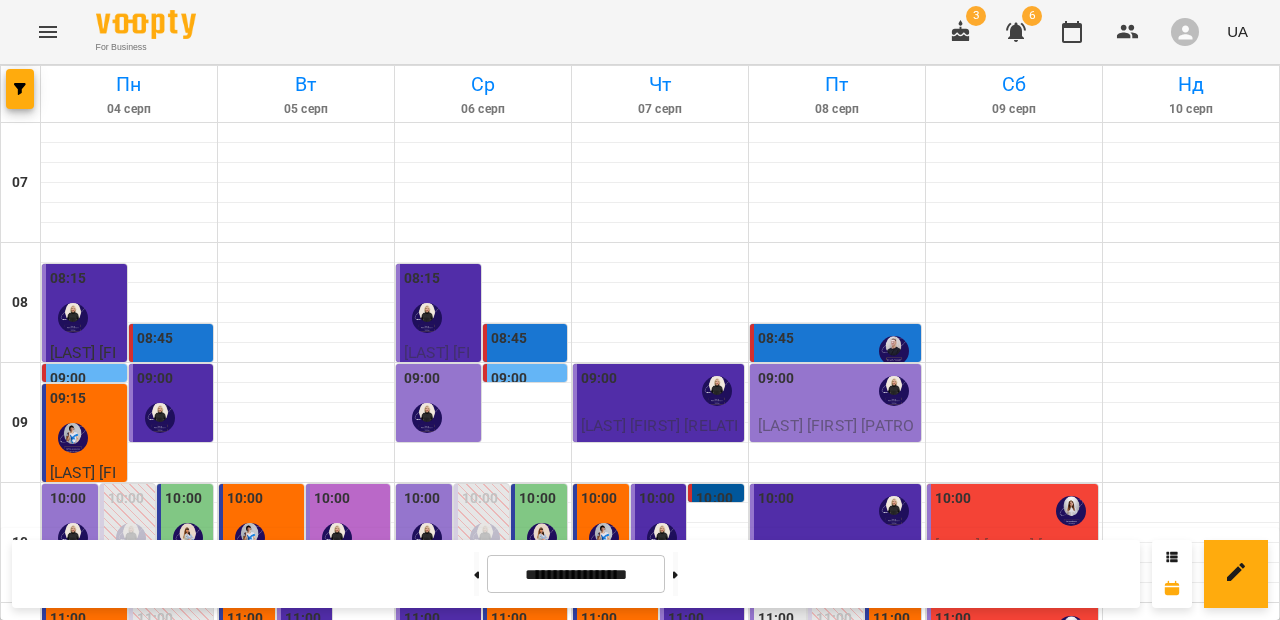 scroll, scrollTop: 0, scrollLeft: 0, axis: both 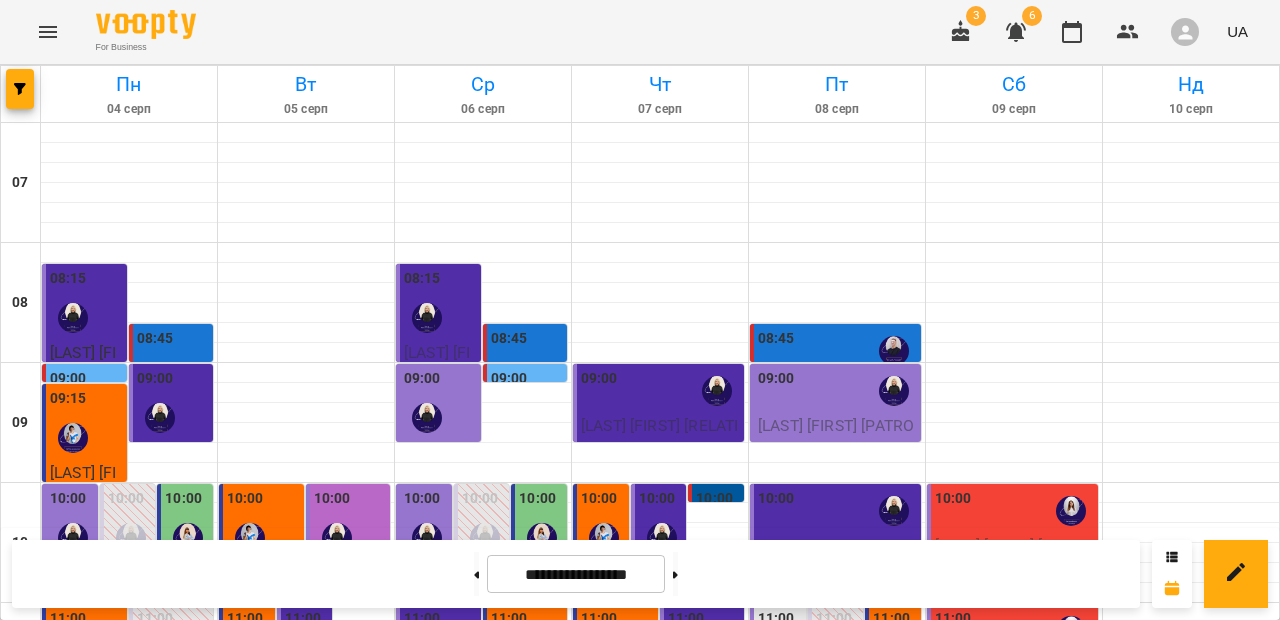 click at bounding box center (188, 778) 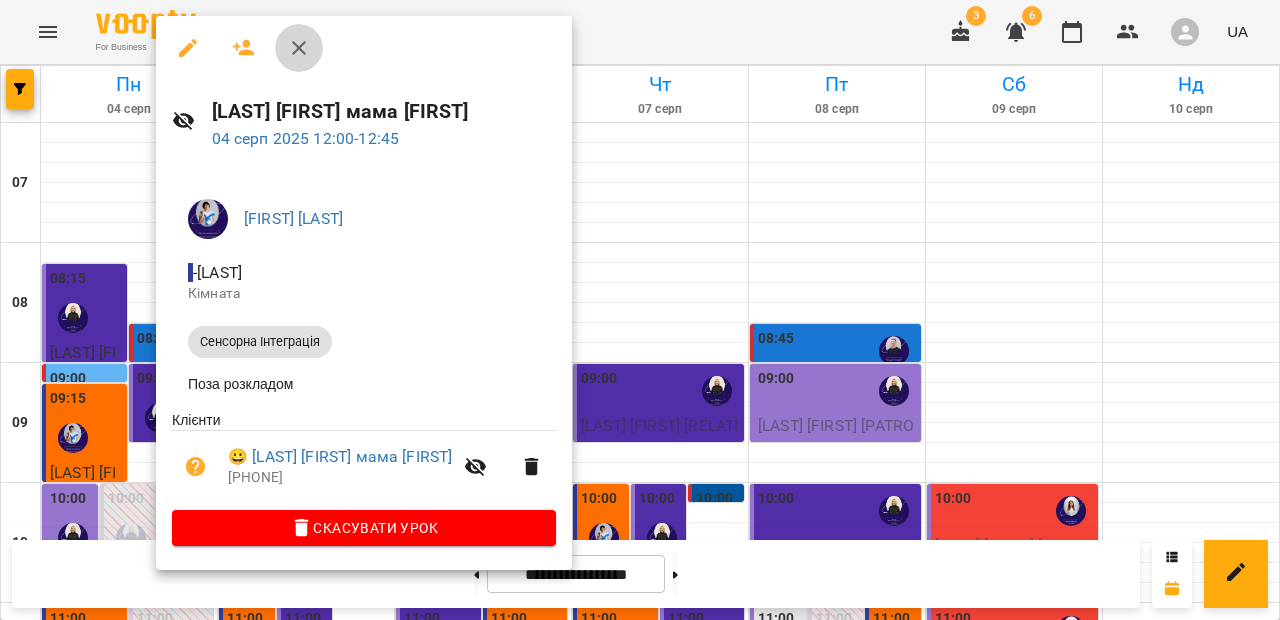 click 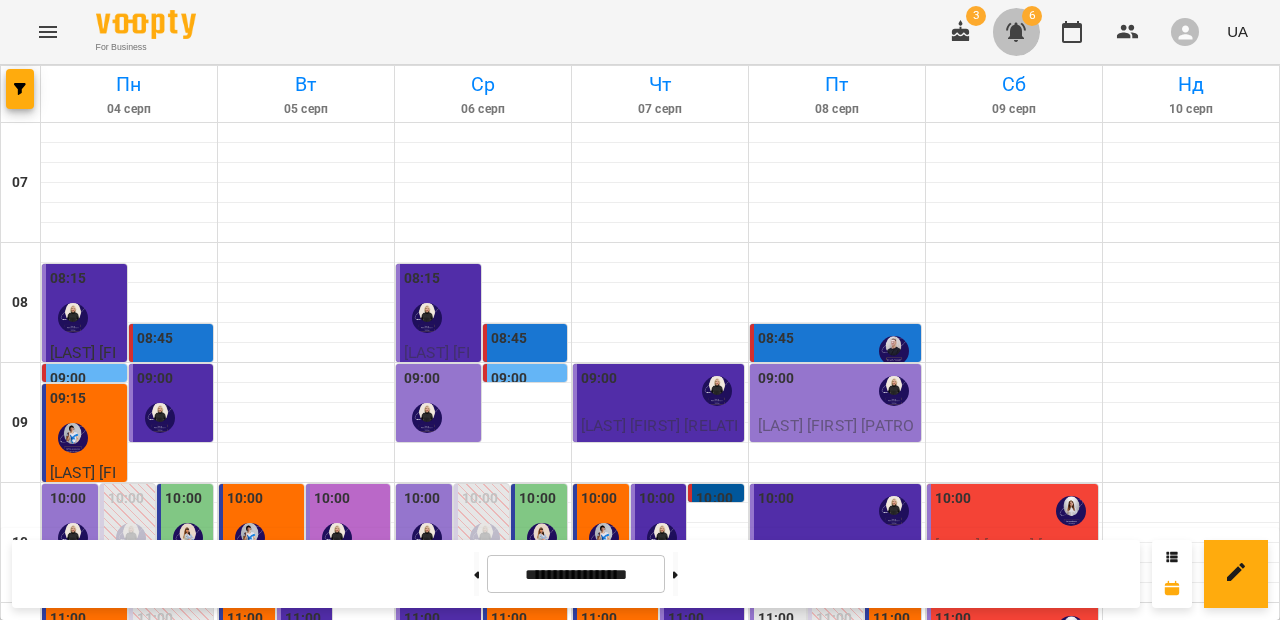 click 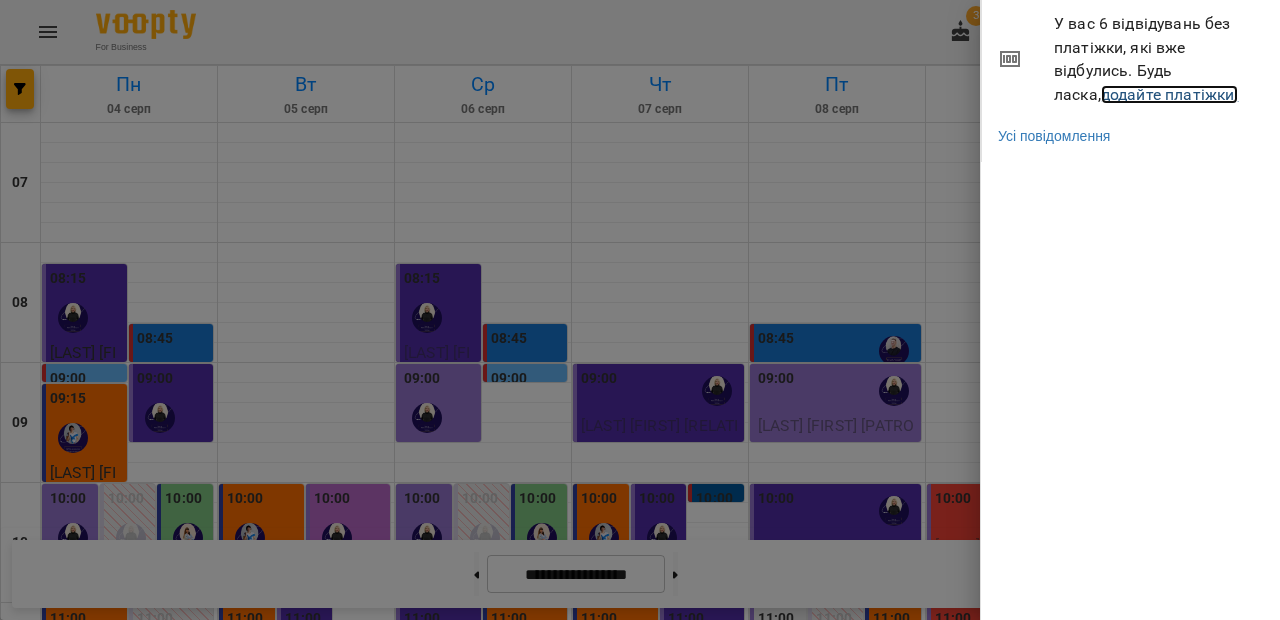 click on "додайте платіжки!" at bounding box center [1170, 94] 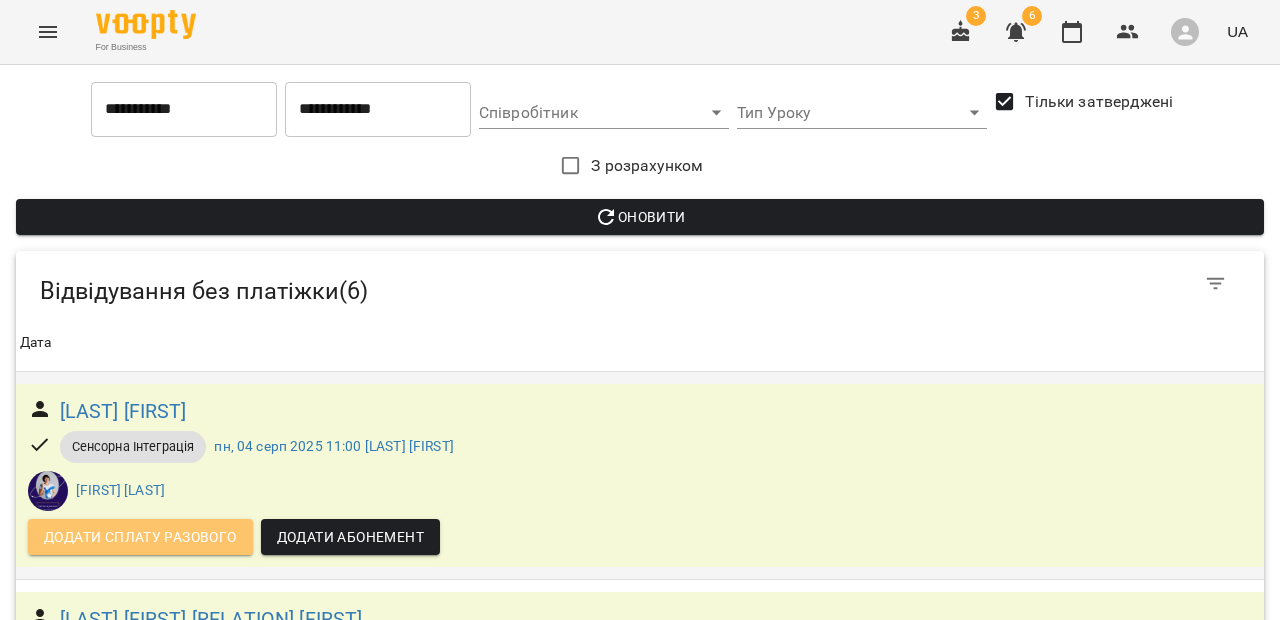 click on "Додати сплату разового" at bounding box center [140, 537] 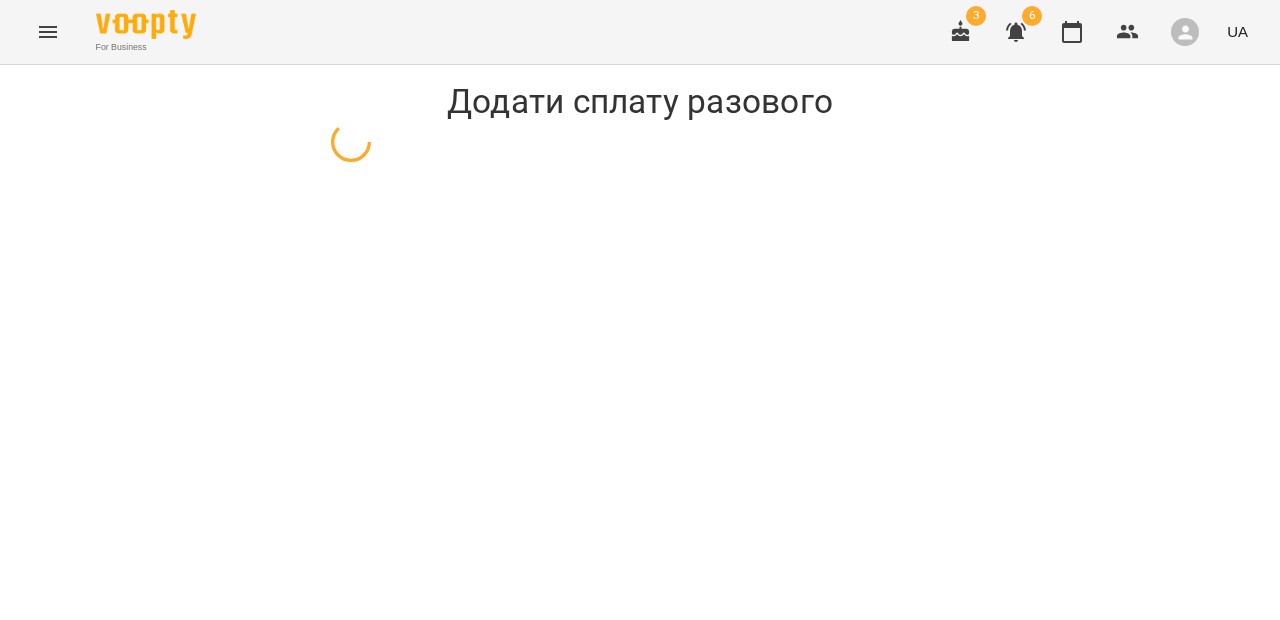 select on "**********" 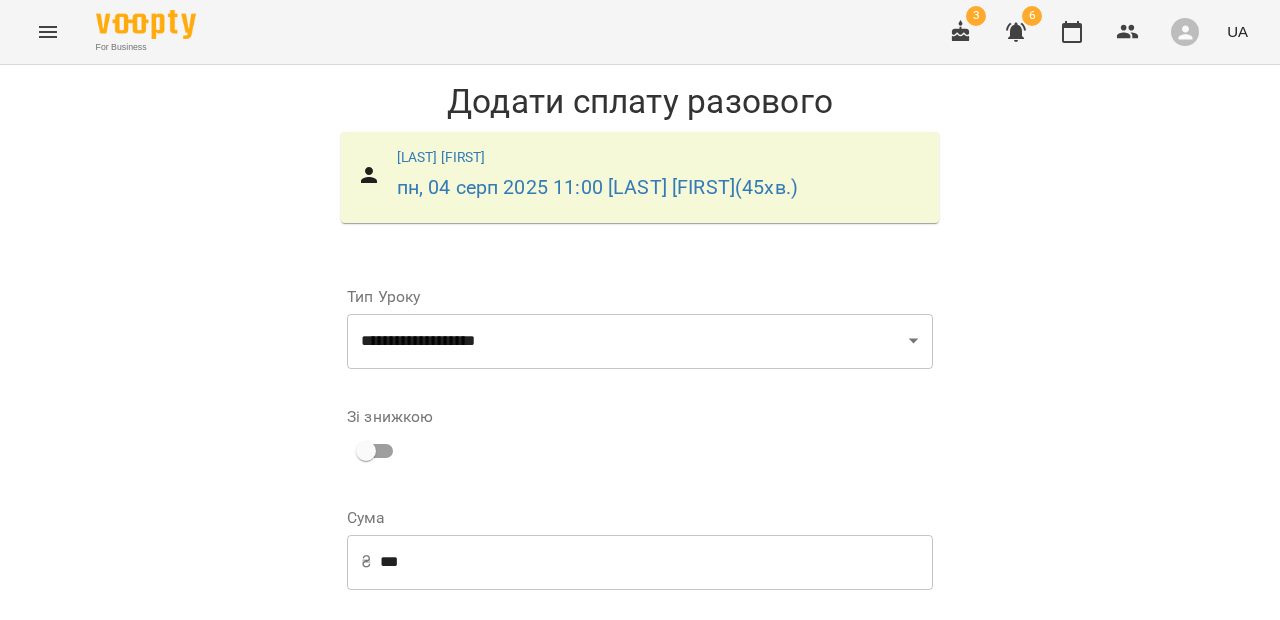 scroll, scrollTop: 52, scrollLeft: 0, axis: vertical 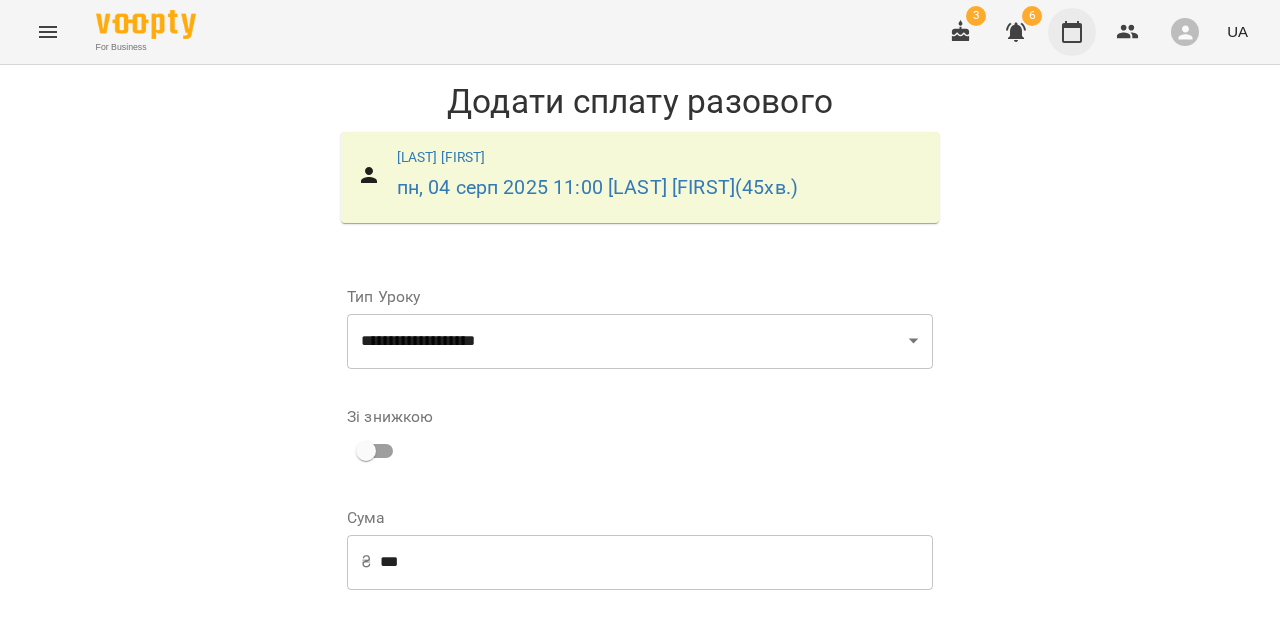 click 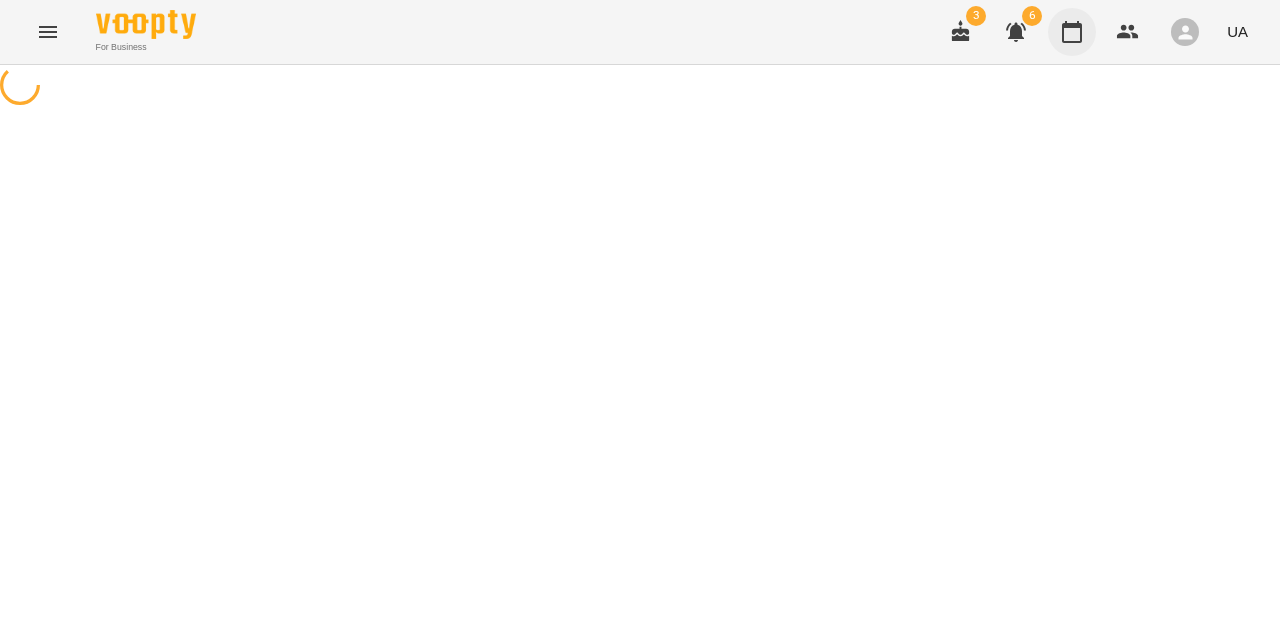 scroll, scrollTop: 0, scrollLeft: 0, axis: both 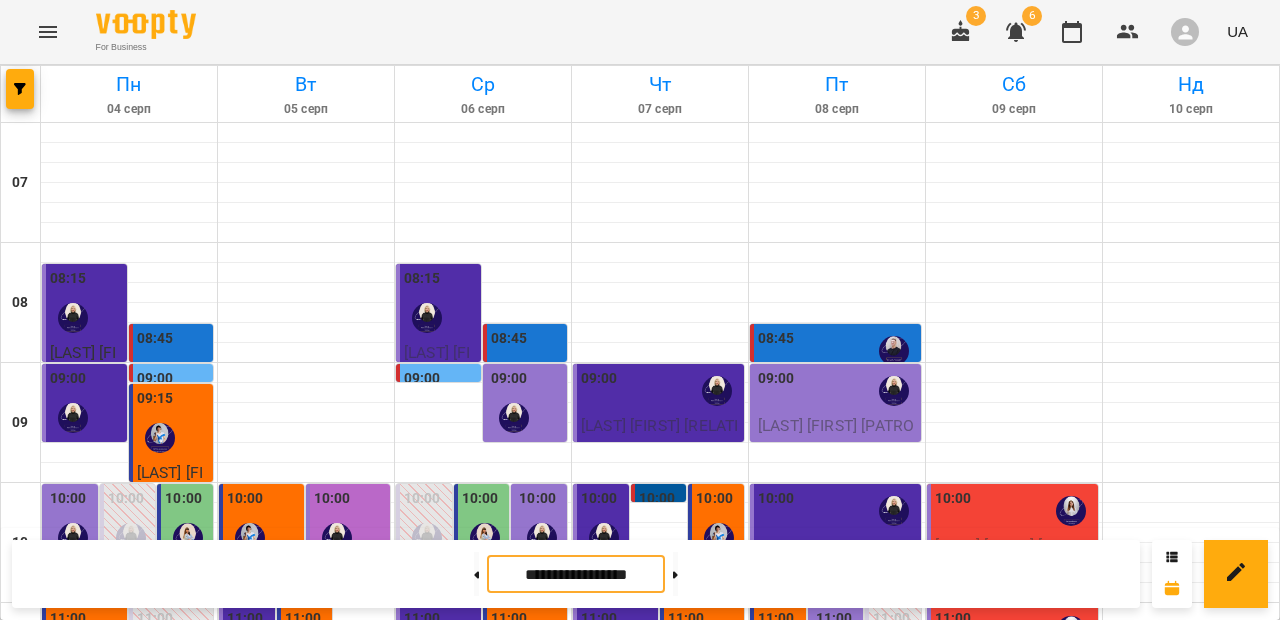 click on "**********" at bounding box center (576, 574) 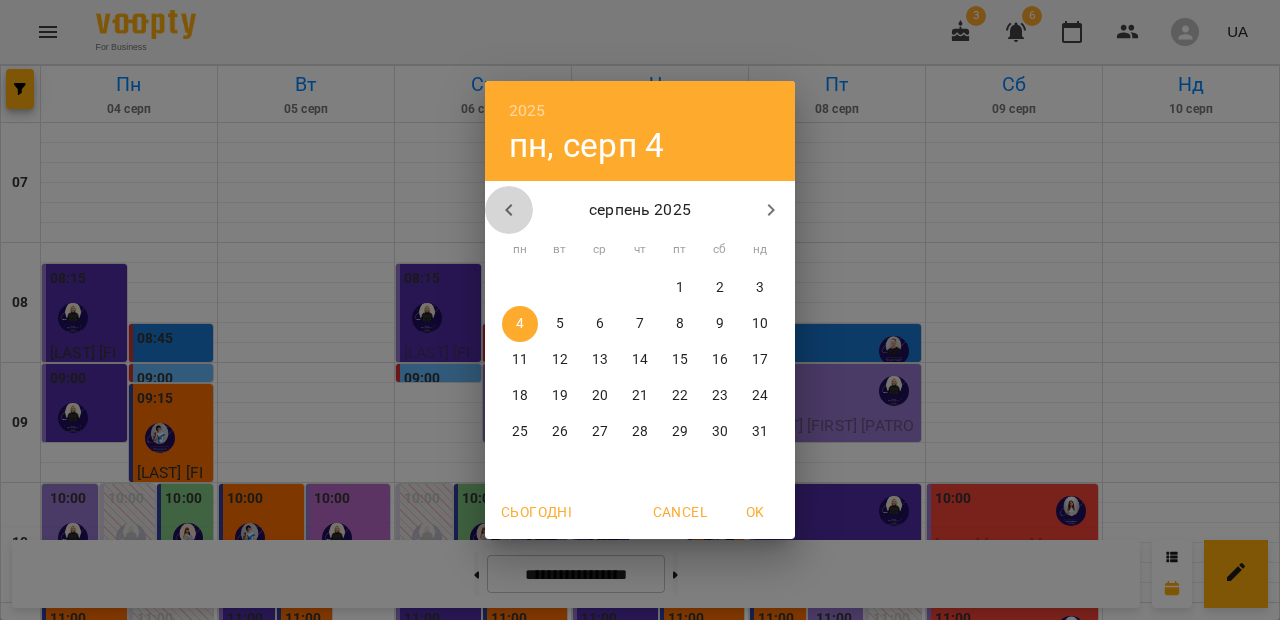 click 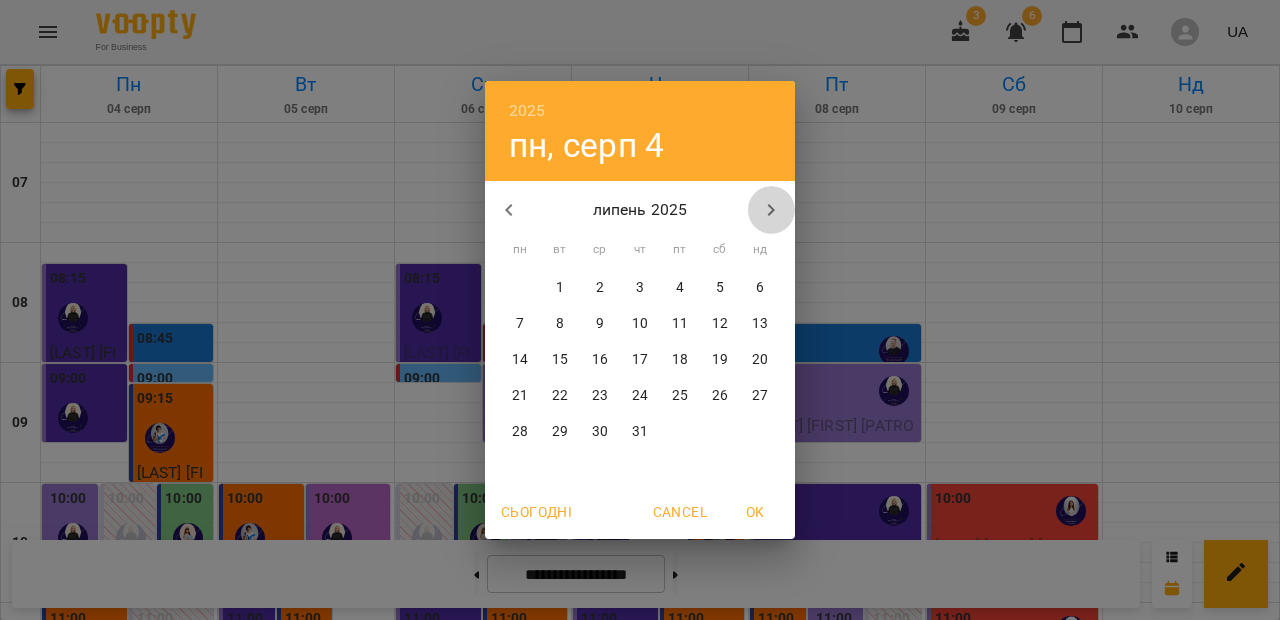 click 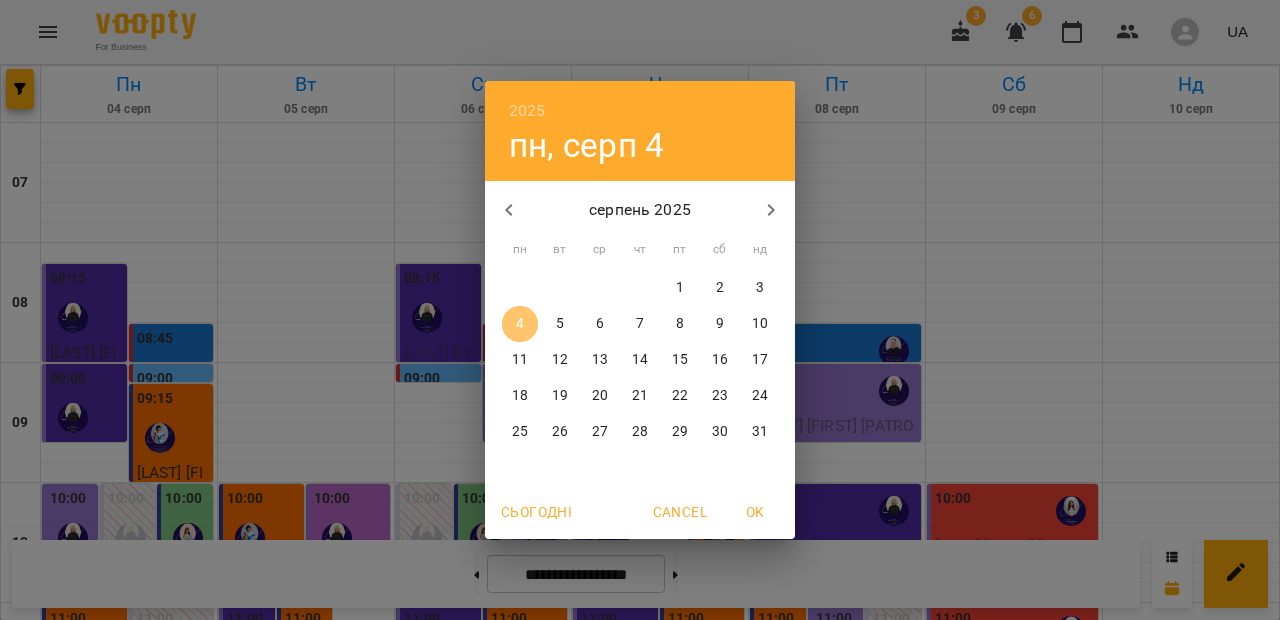 click on "4" at bounding box center (520, 324) 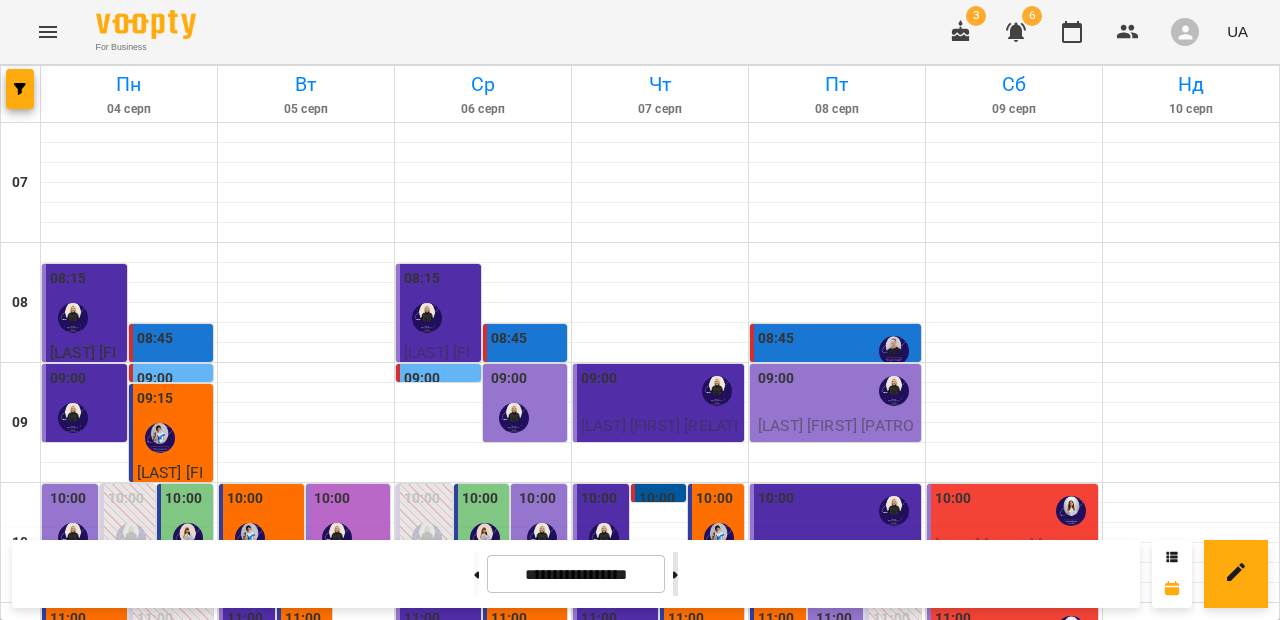 click at bounding box center (675, 574) 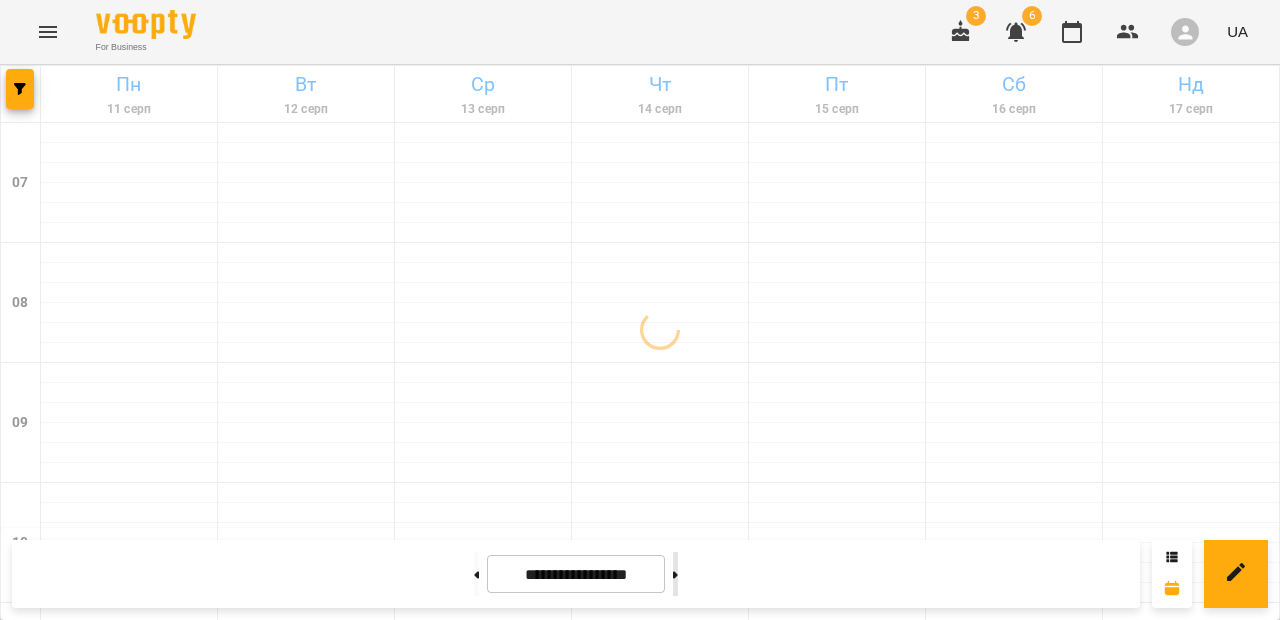 click at bounding box center [675, 574] 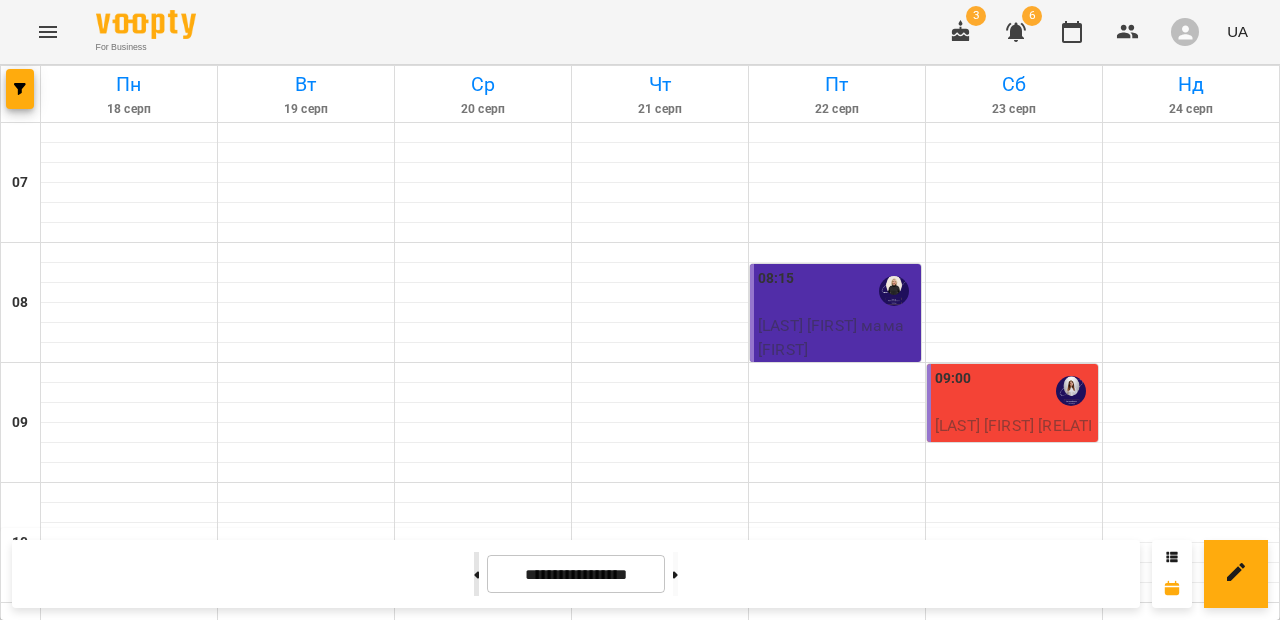 click at bounding box center (476, 574) 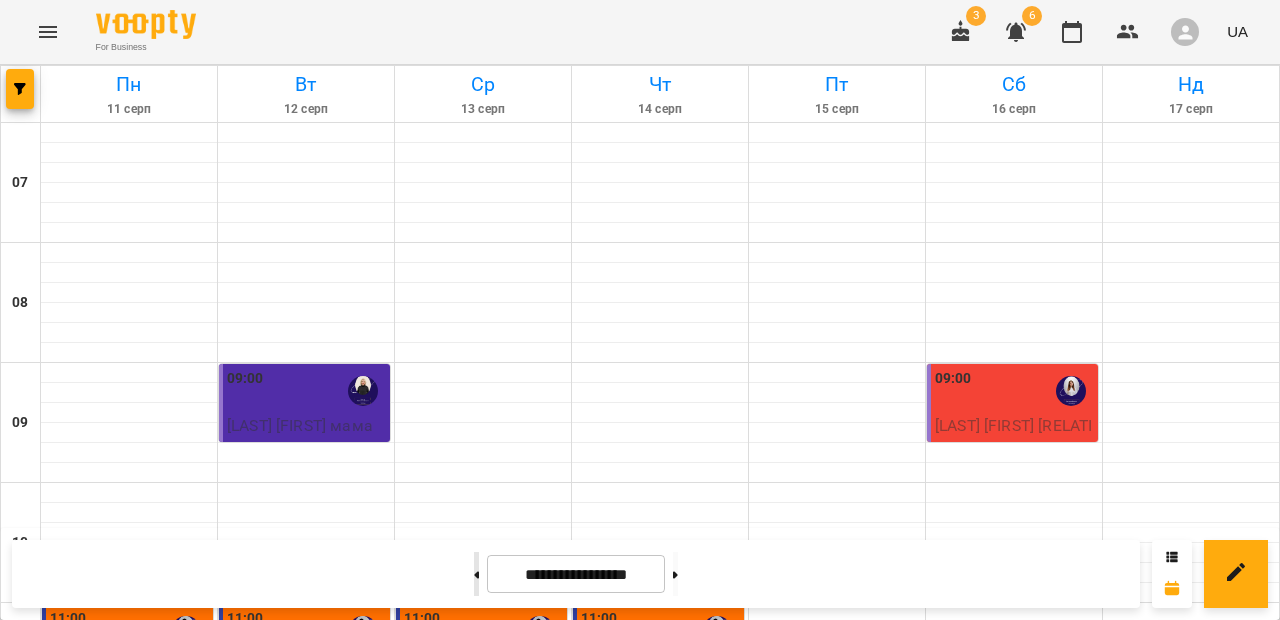 click at bounding box center [476, 574] 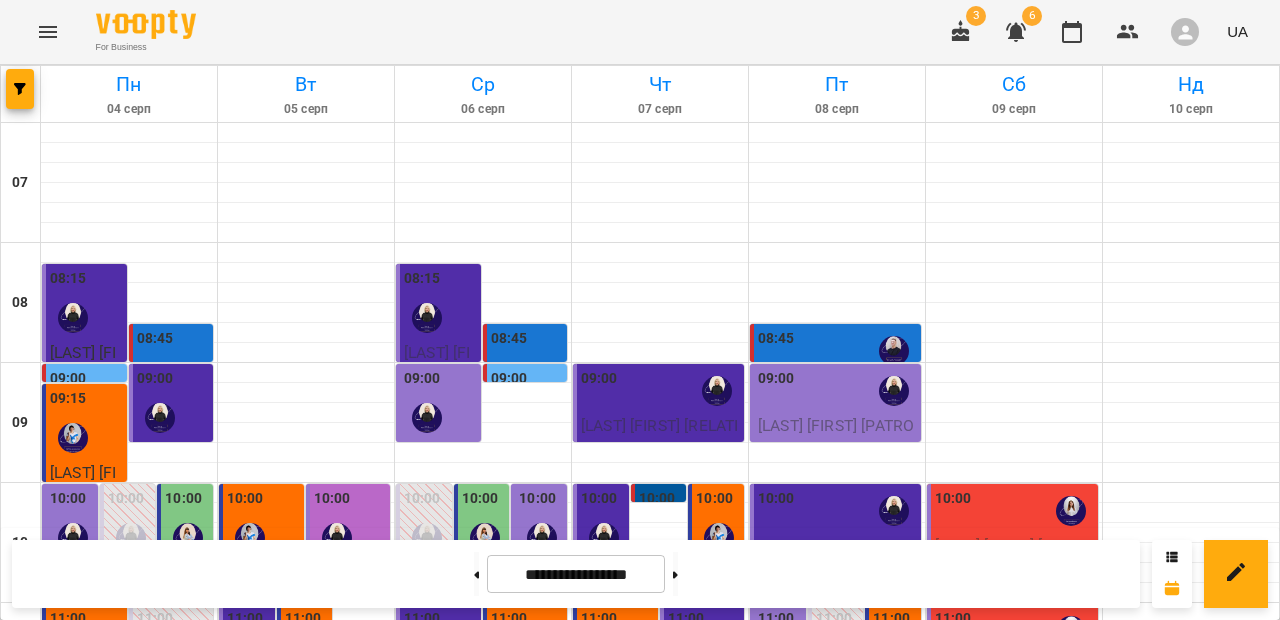 scroll, scrollTop: 446, scrollLeft: 0, axis: vertical 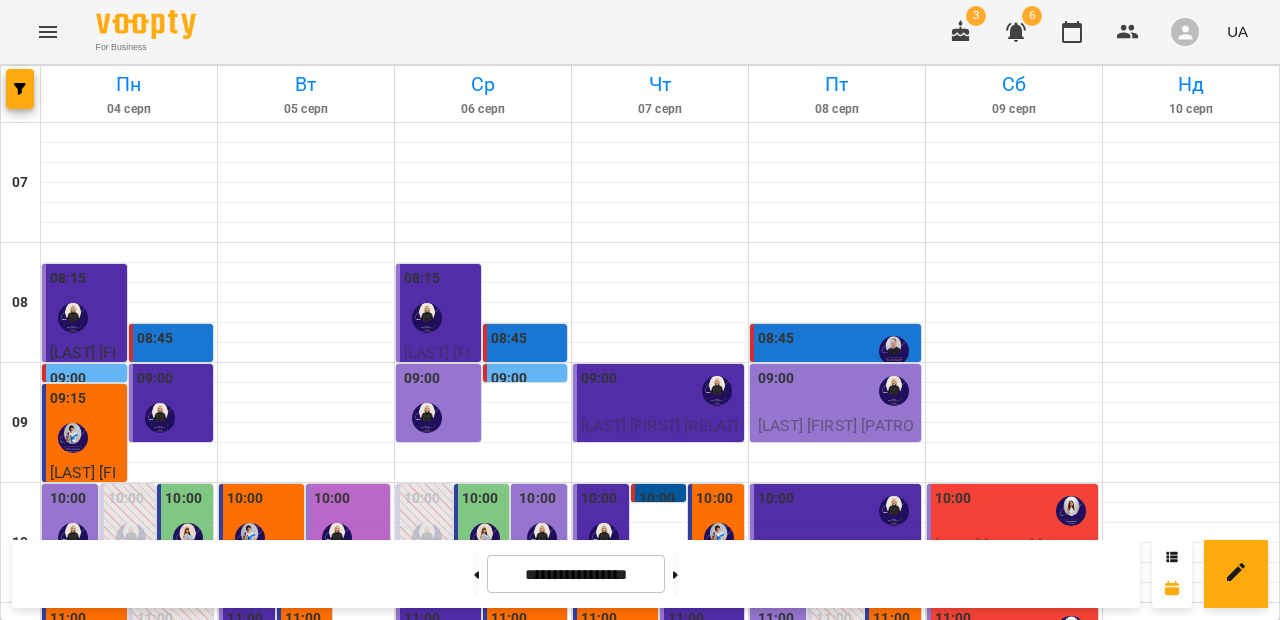 click at bounding box center (1016, 32) 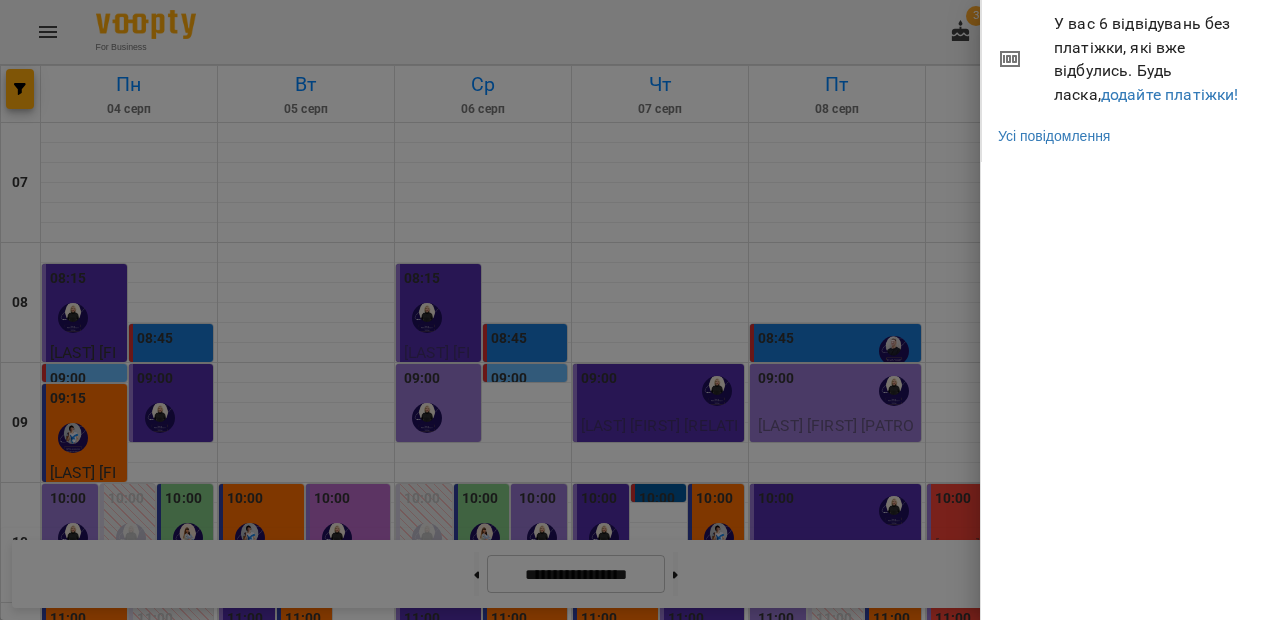 click on "У вас 6 відвідувань без платіжки, які вже відбулись. Будь ласка,  додайте платіжки!" at bounding box center [1131, 59] 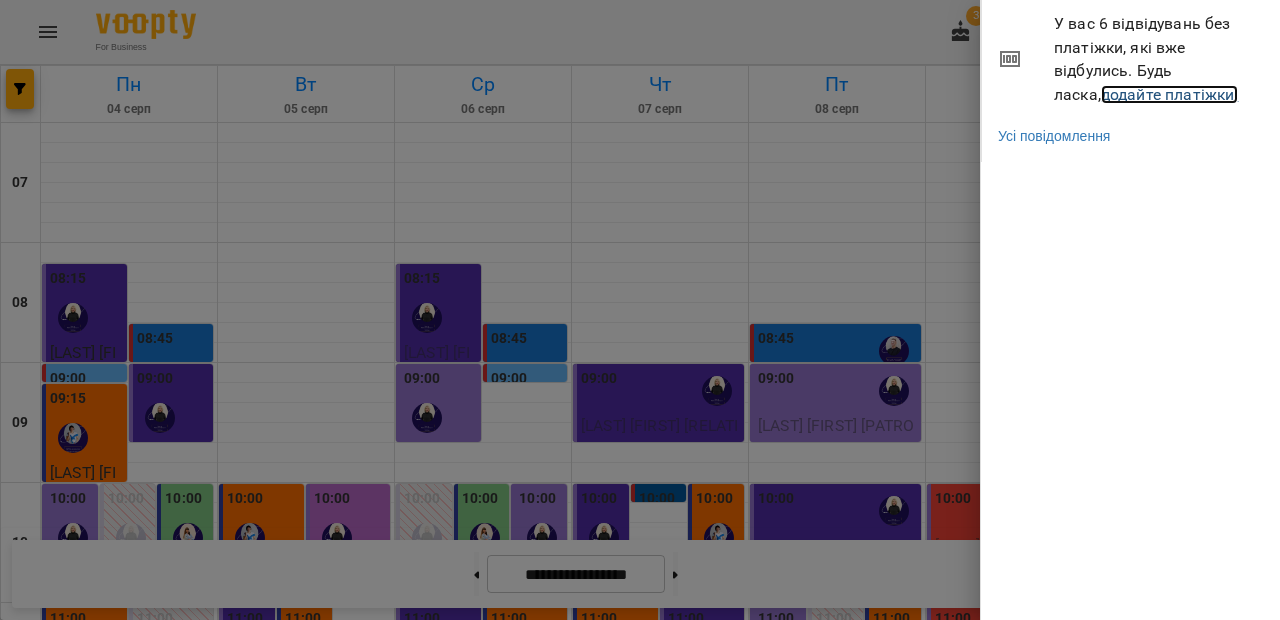 click on "додайте платіжки!" at bounding box center [1170, 94] 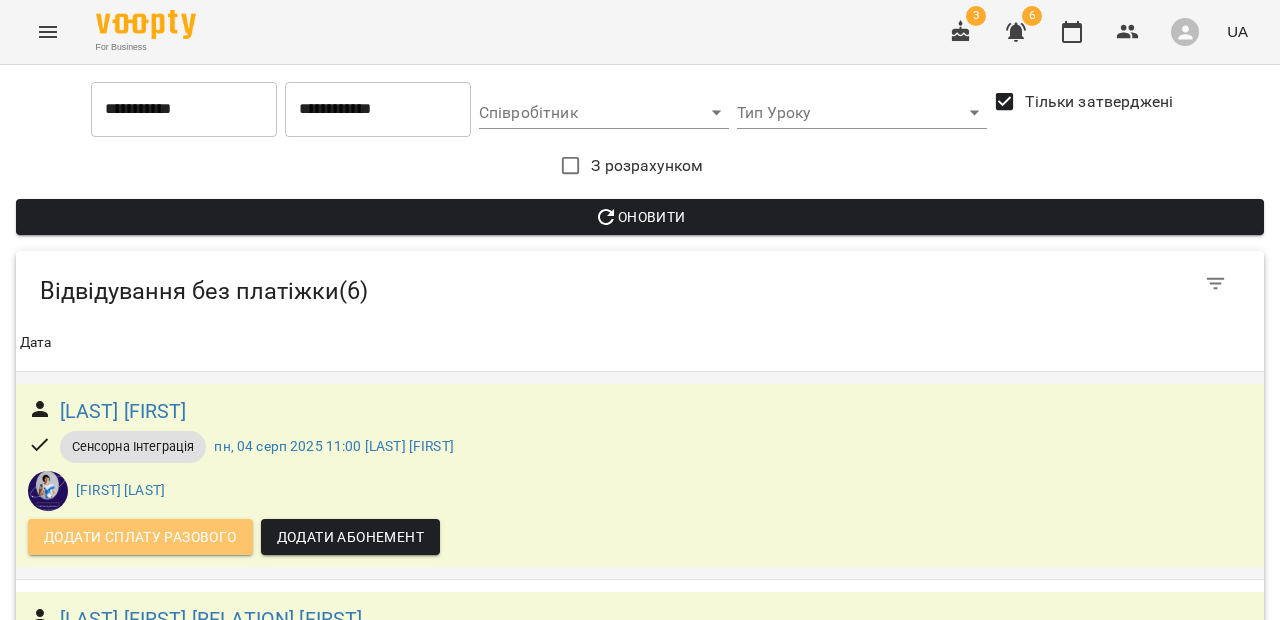 click on "Додати сплату разового" at bounding box center (140, 537) 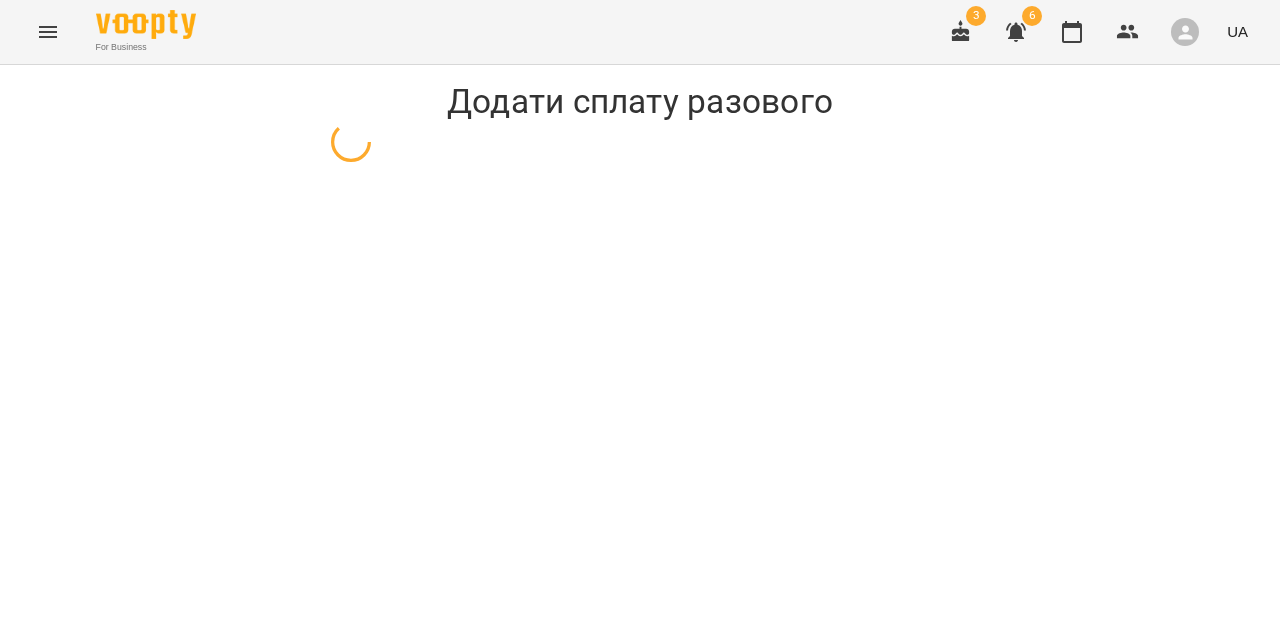 select on "**********" 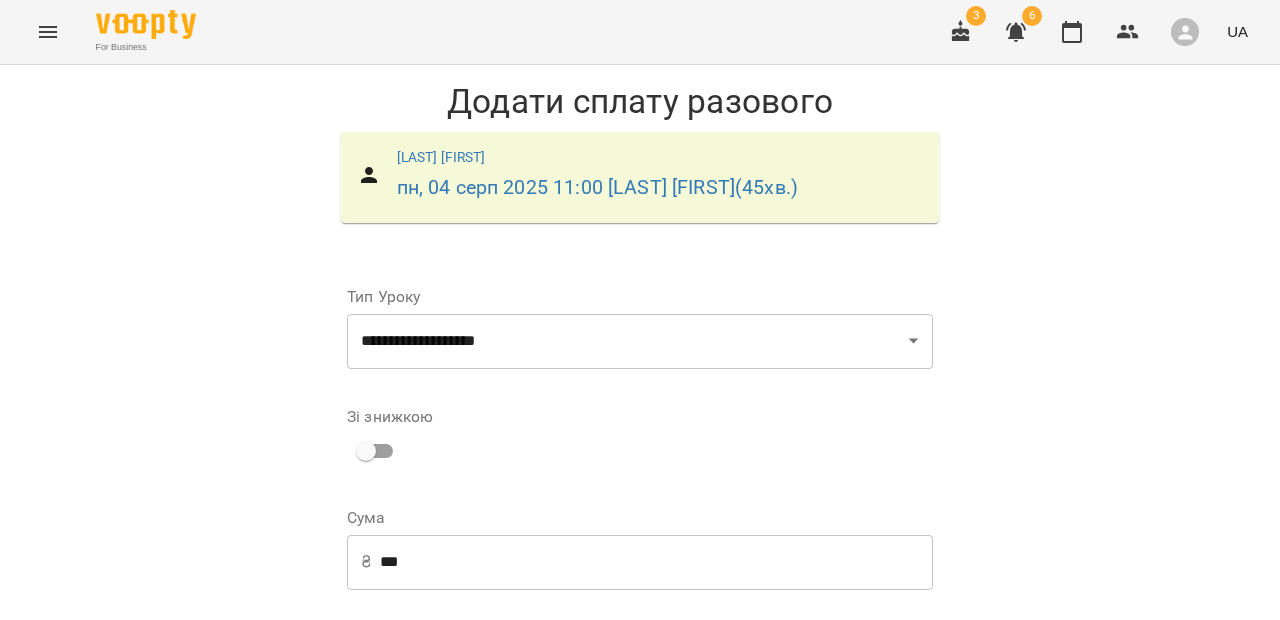 scroll, scrollTop: 292, scrollLeft: 0, axis: vertical 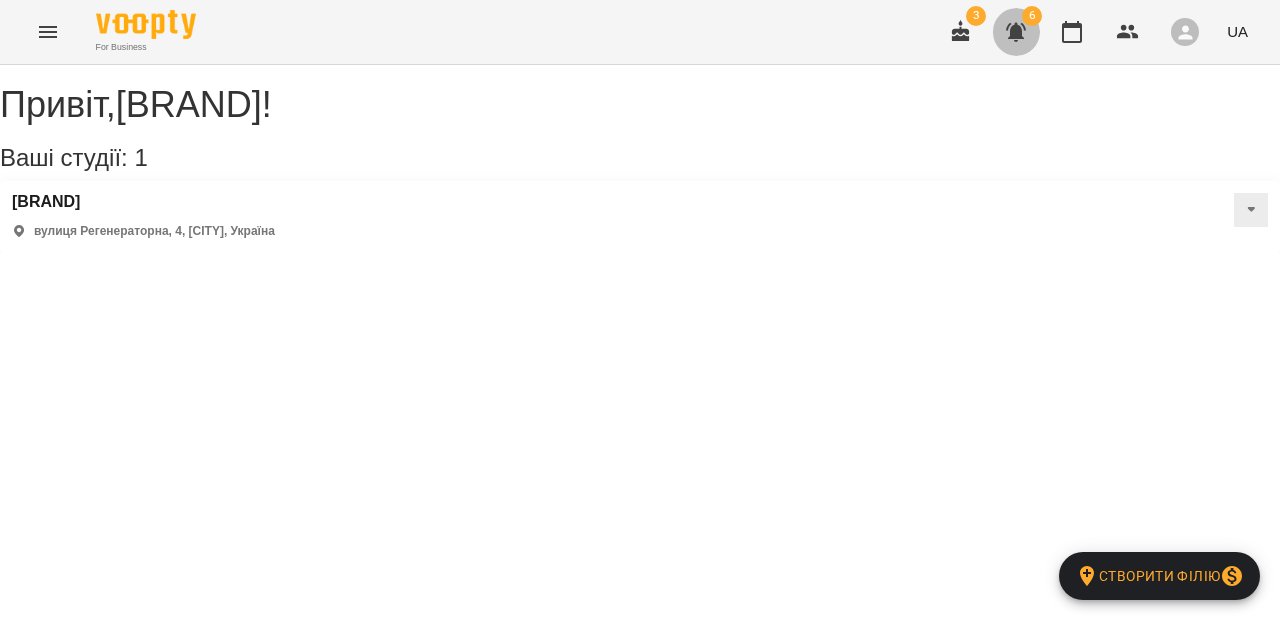 click 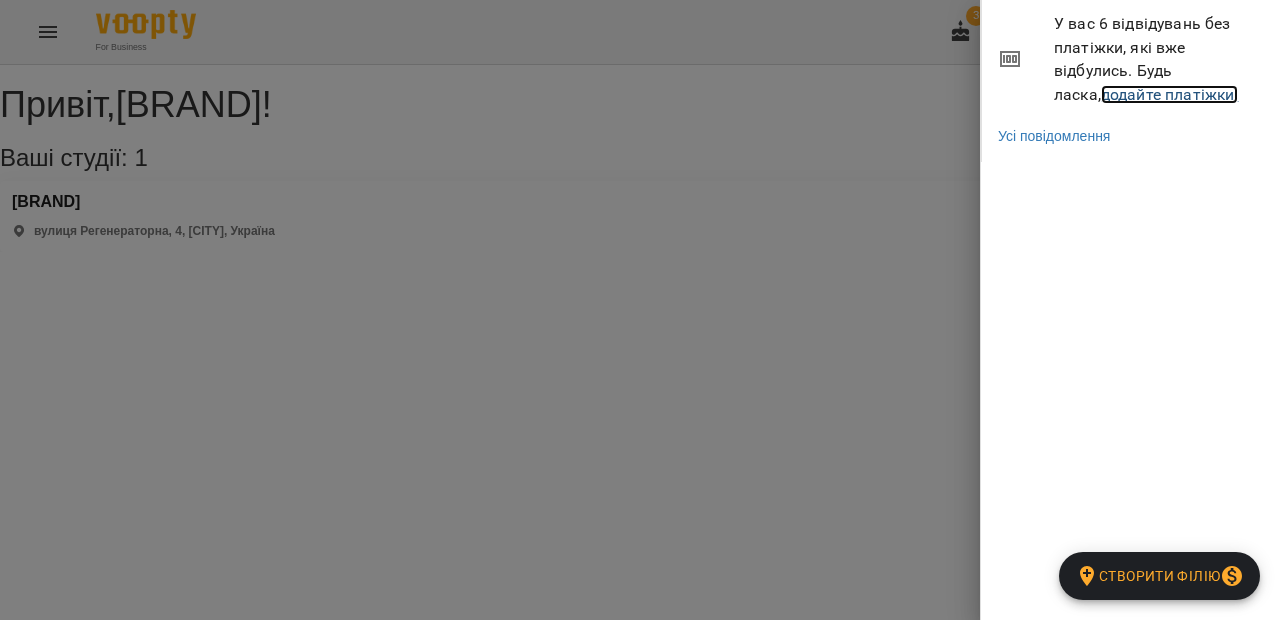 click on "додайте платіжки!" at bounding box center [1170, 94] 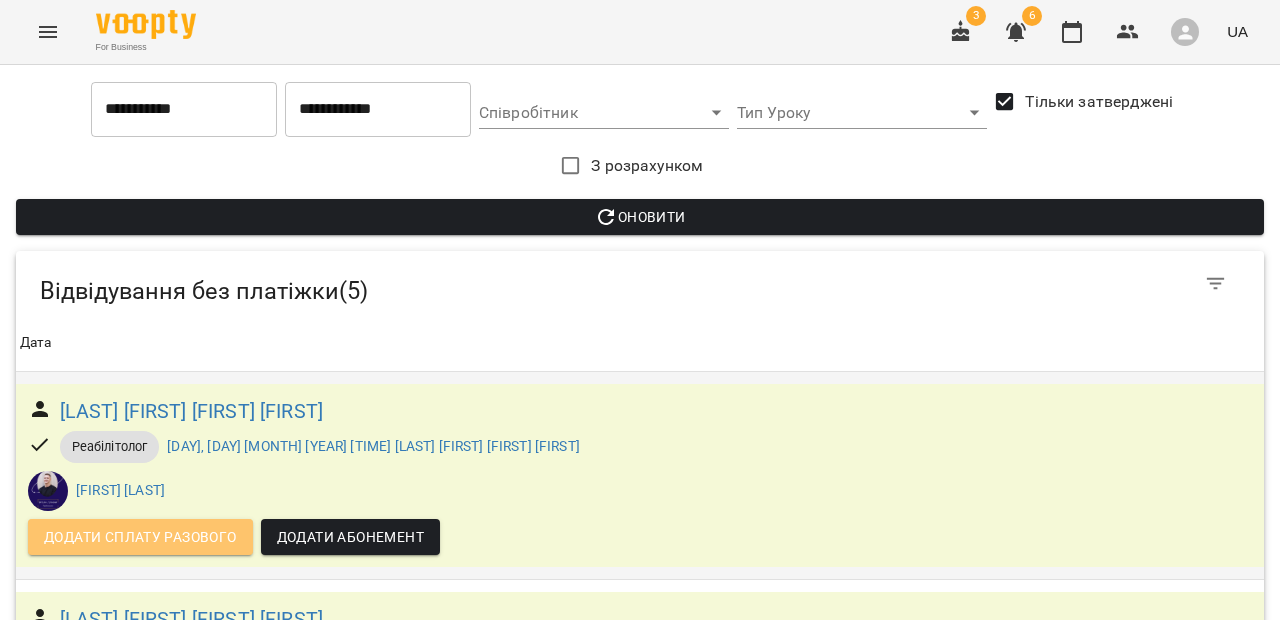 click on "Додати сплату разового" at bounding box center [140, 537] 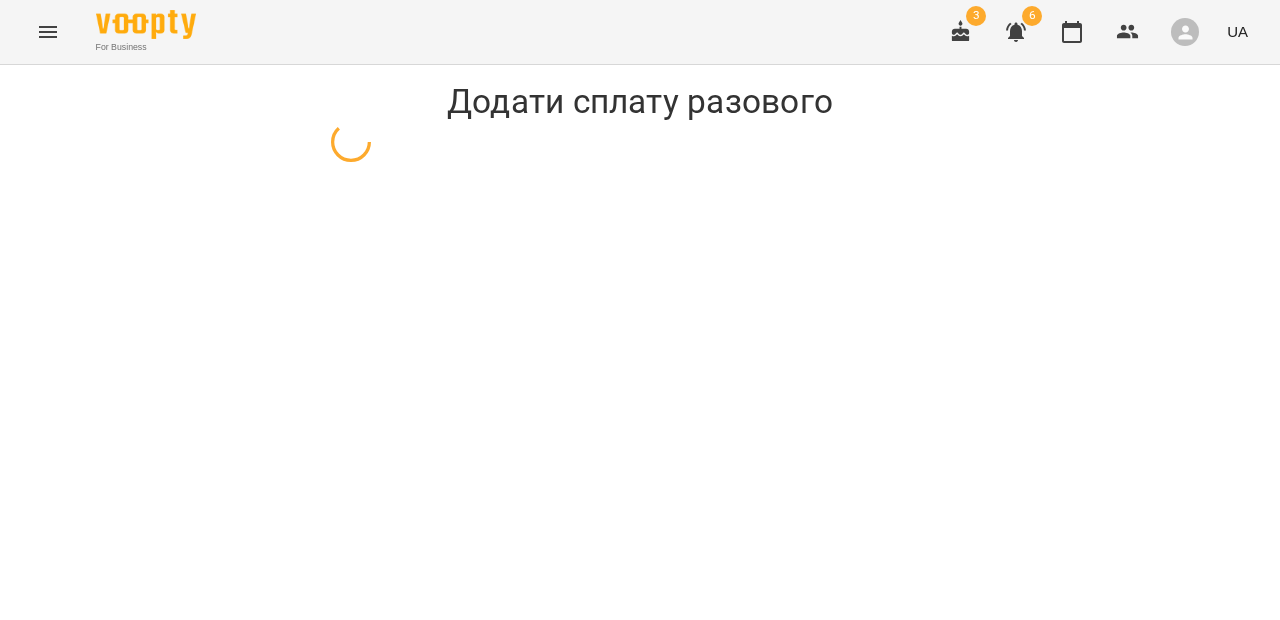 select on "**********" 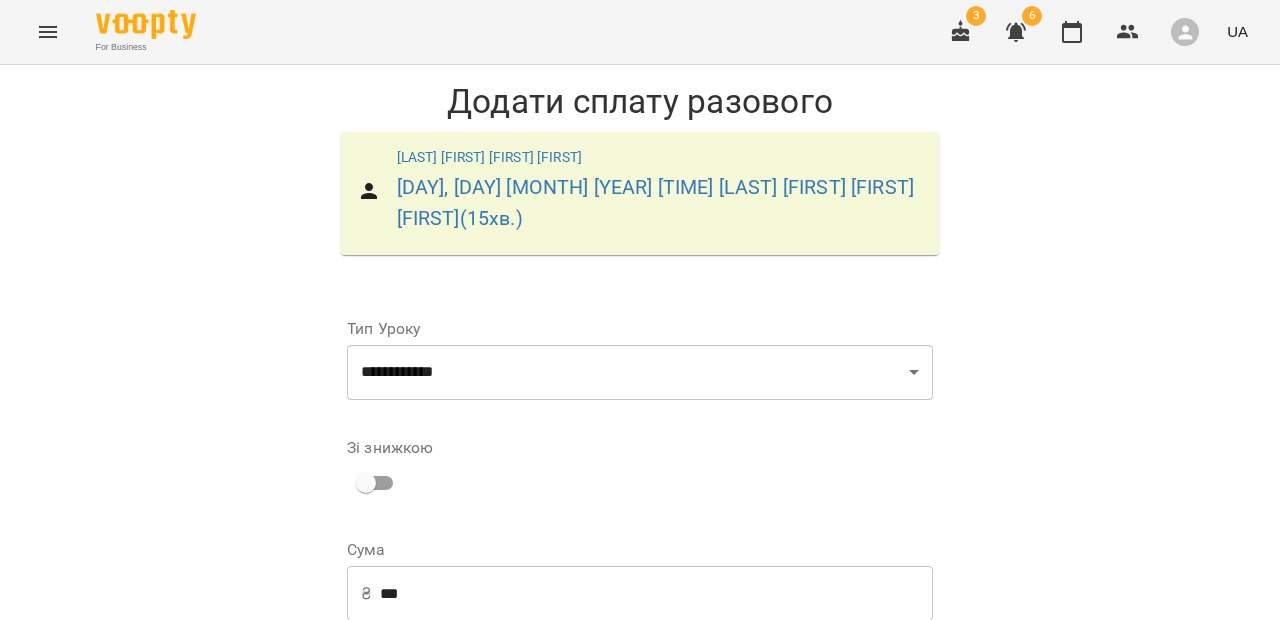 scroll, scrollTop: 292, scrollLeft: 0, axis: vertical 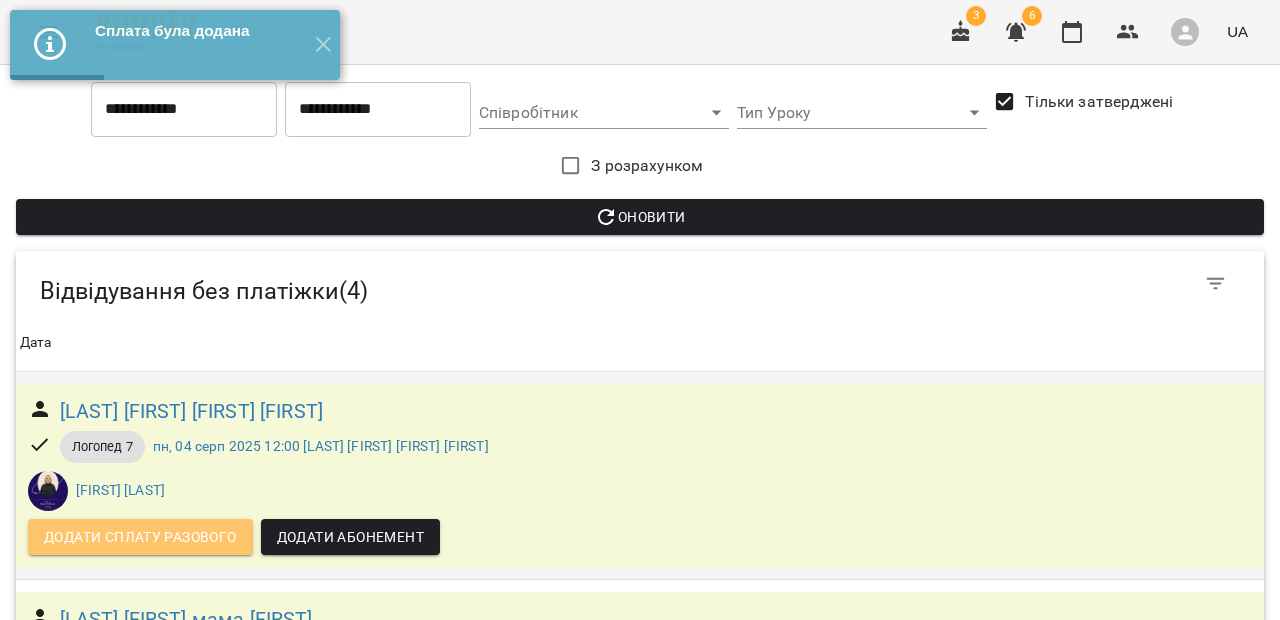 click on "Додати сплату разового" at bounding box center (140, 537) 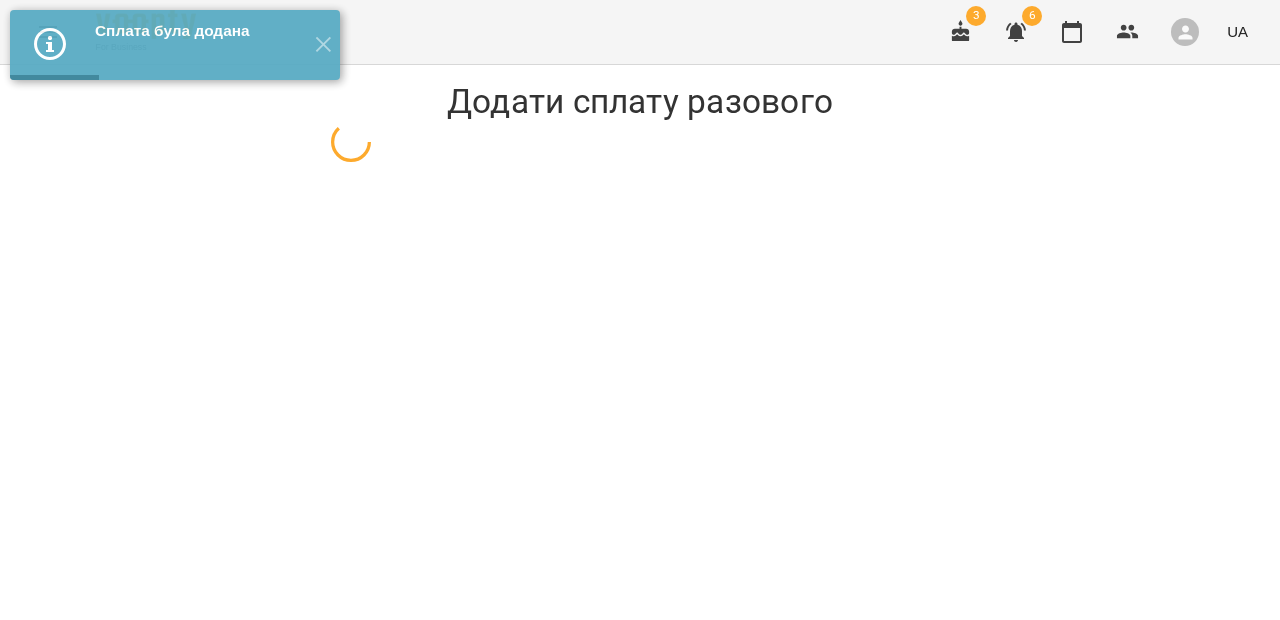 select on "*********" 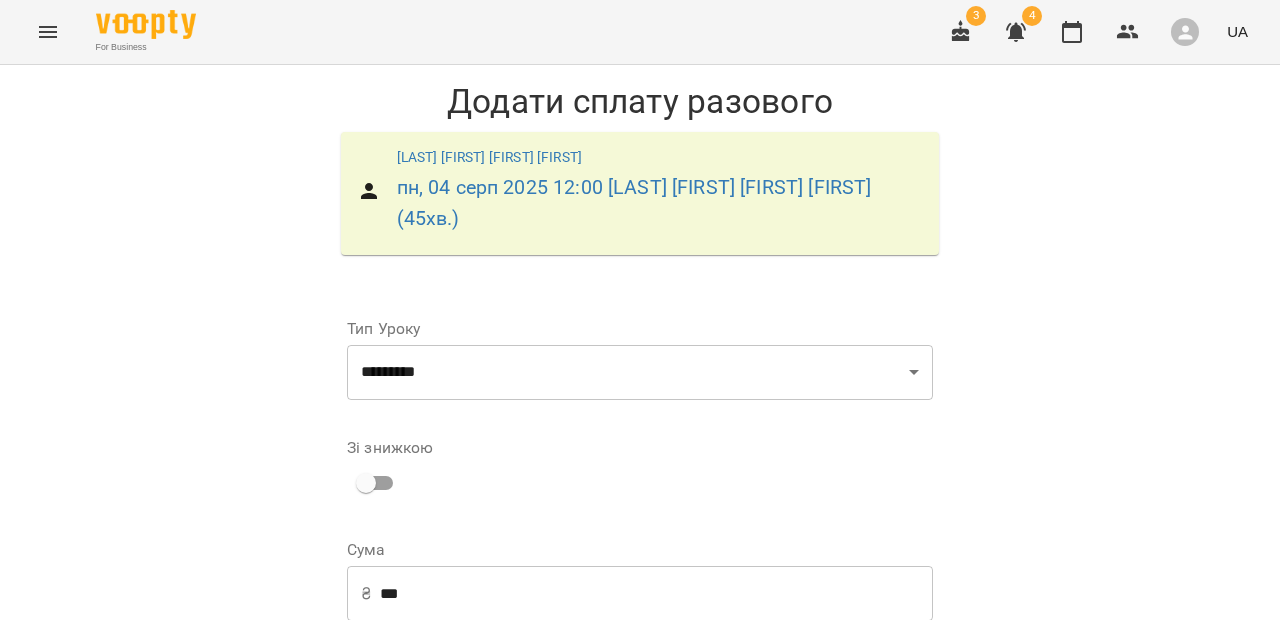 scroll, scrollTop: 292, scrollLeft: 0, axis: vertical 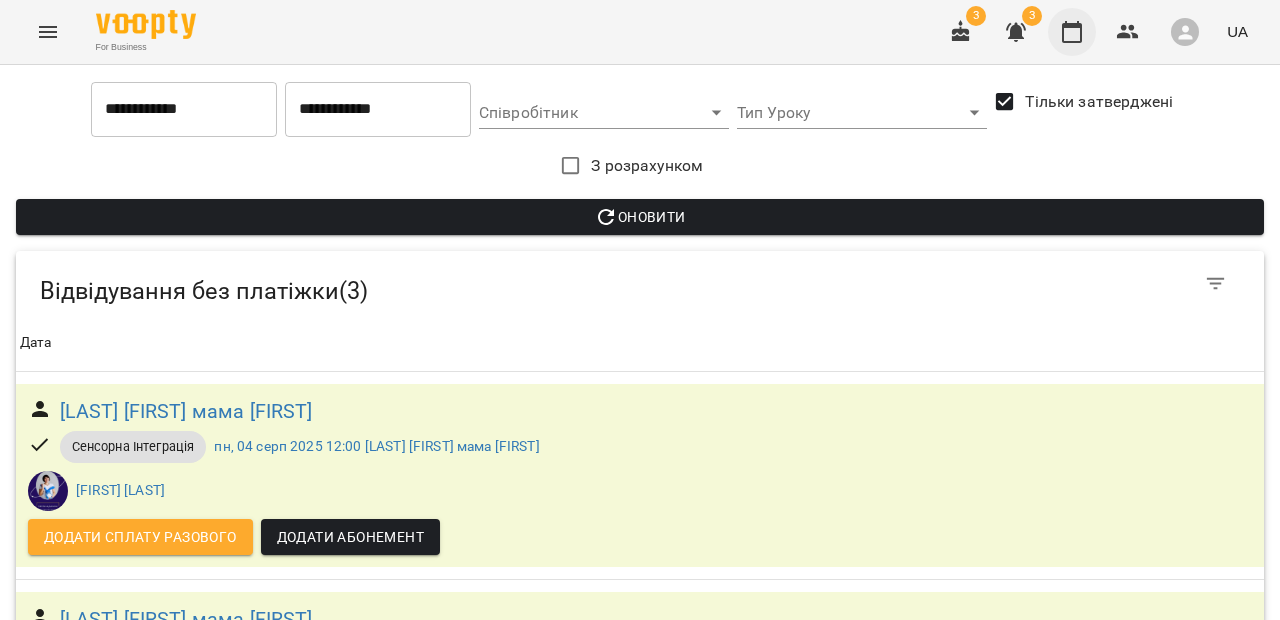 click 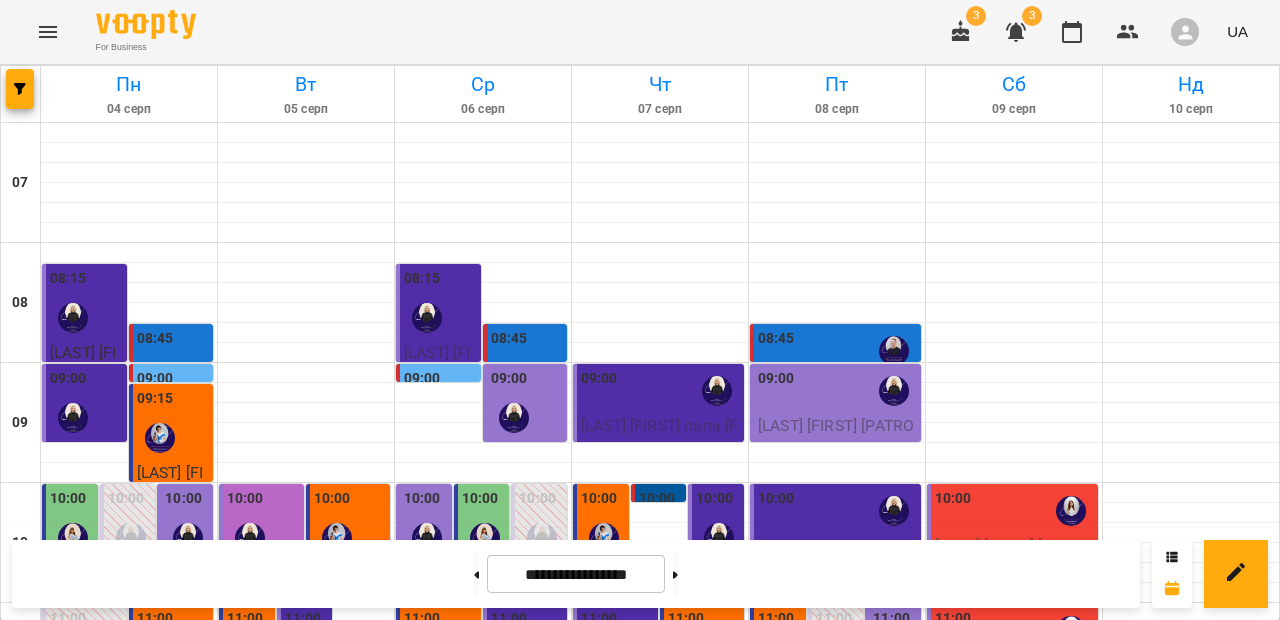 scroll, scrollTop: 291, scrollLeft: 0, axis: vertical 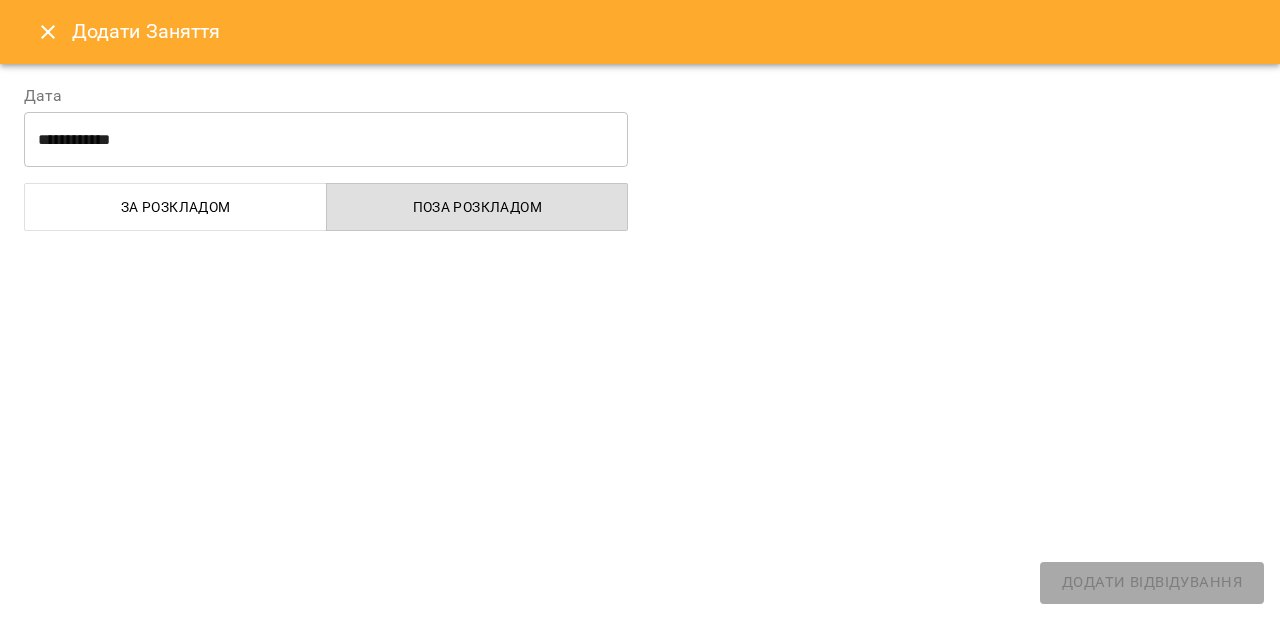 select 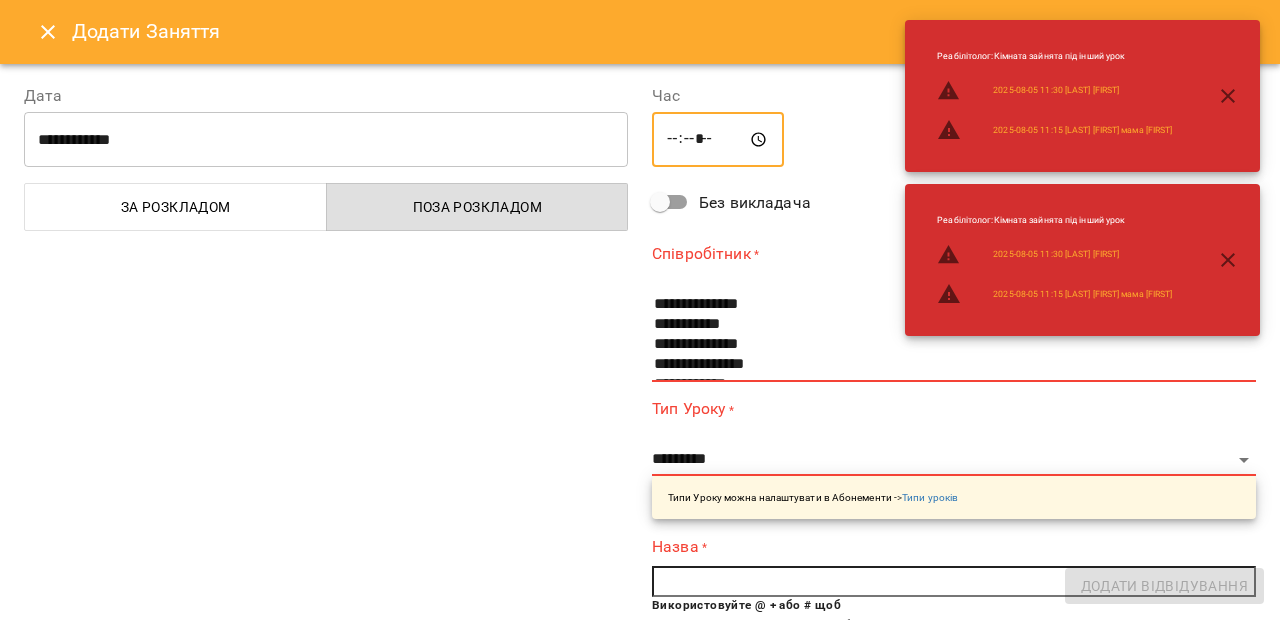 click on "*****" at bounding box center (718, 140) 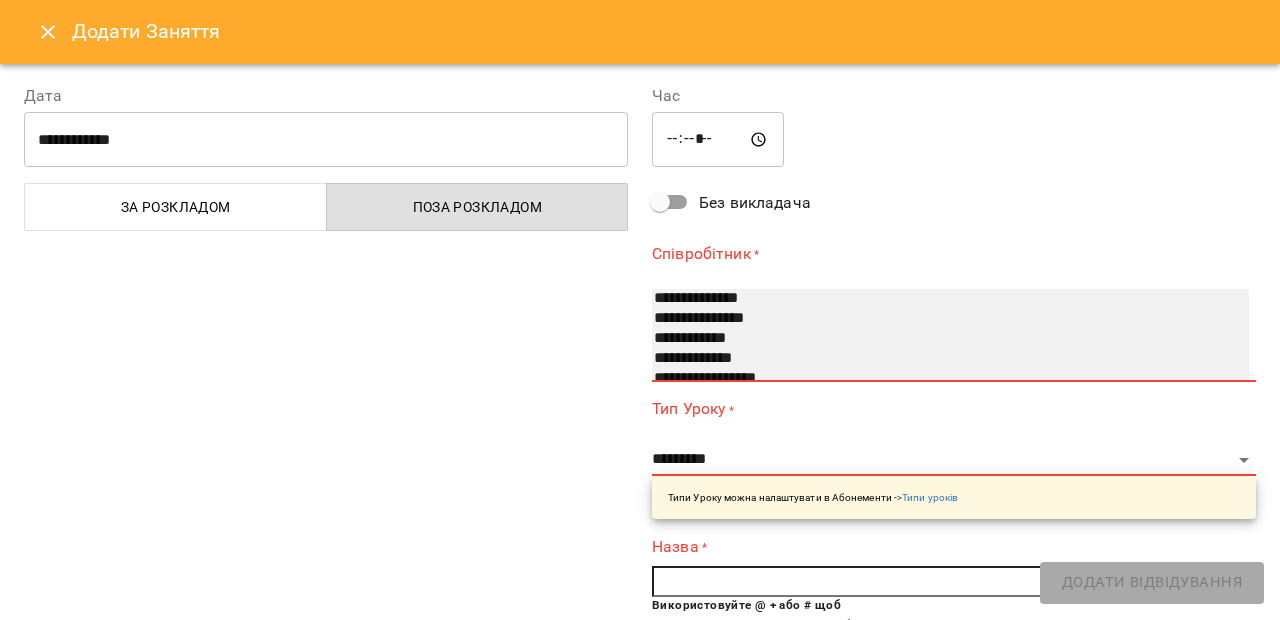 scroll, scrollTop: 44, scrollLeft: 0, axis: vertical 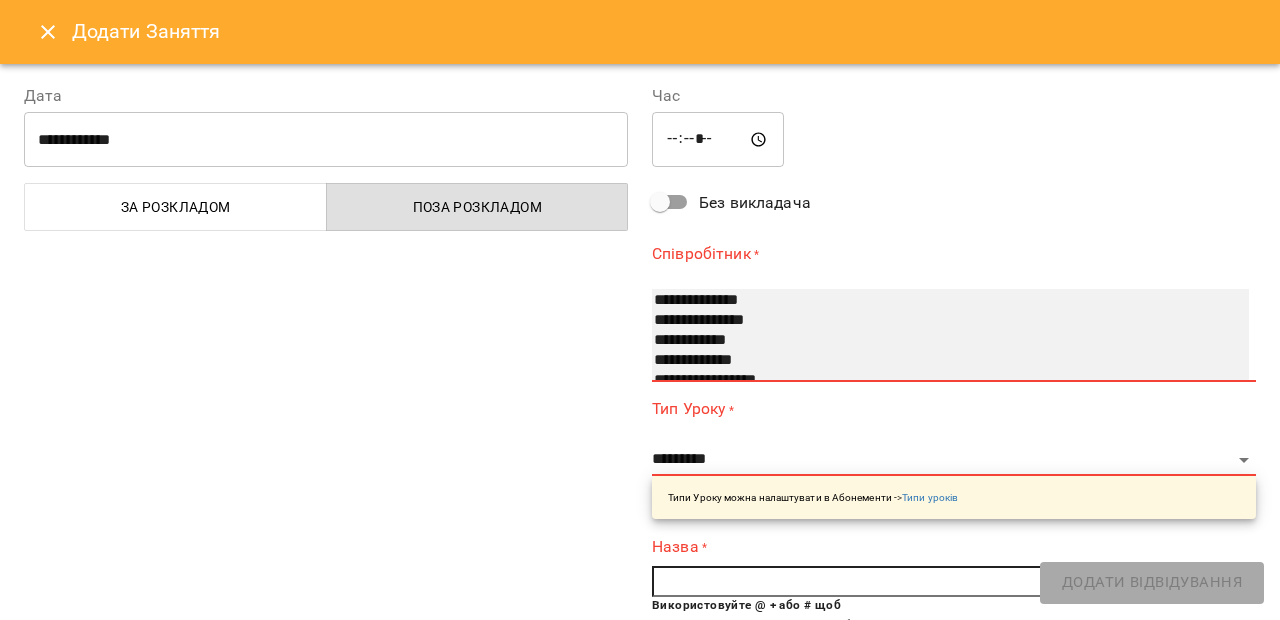 select on "**********" 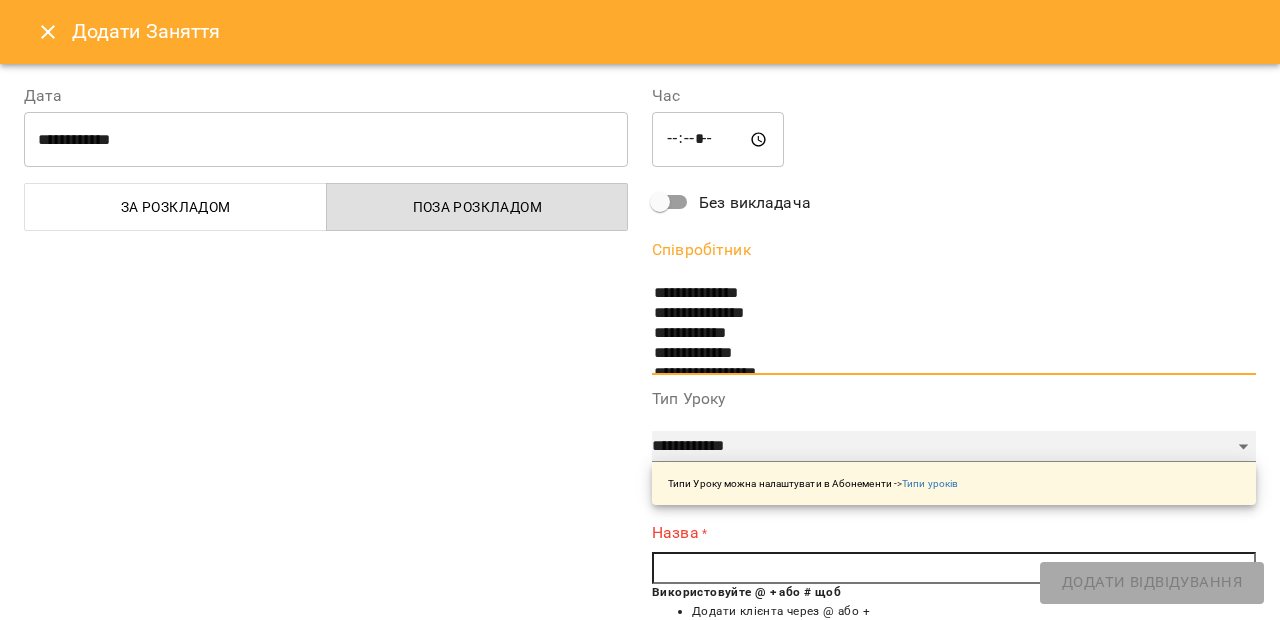 click on "**********" at bounding box center [954, 447] 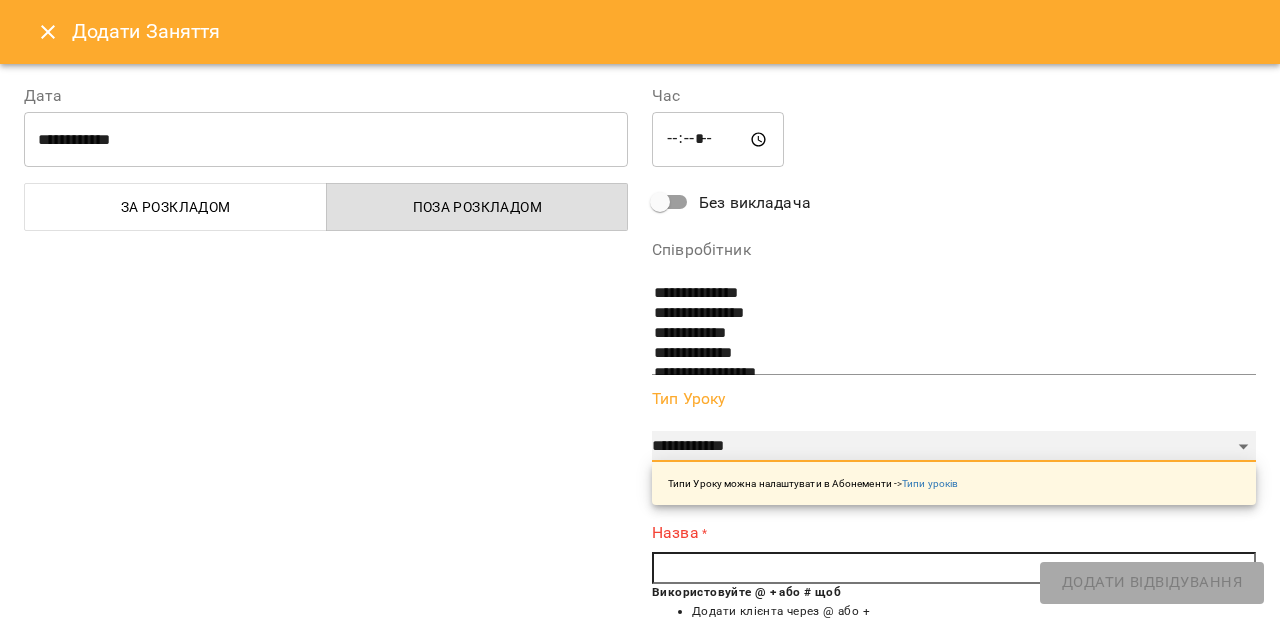 select on "**********" 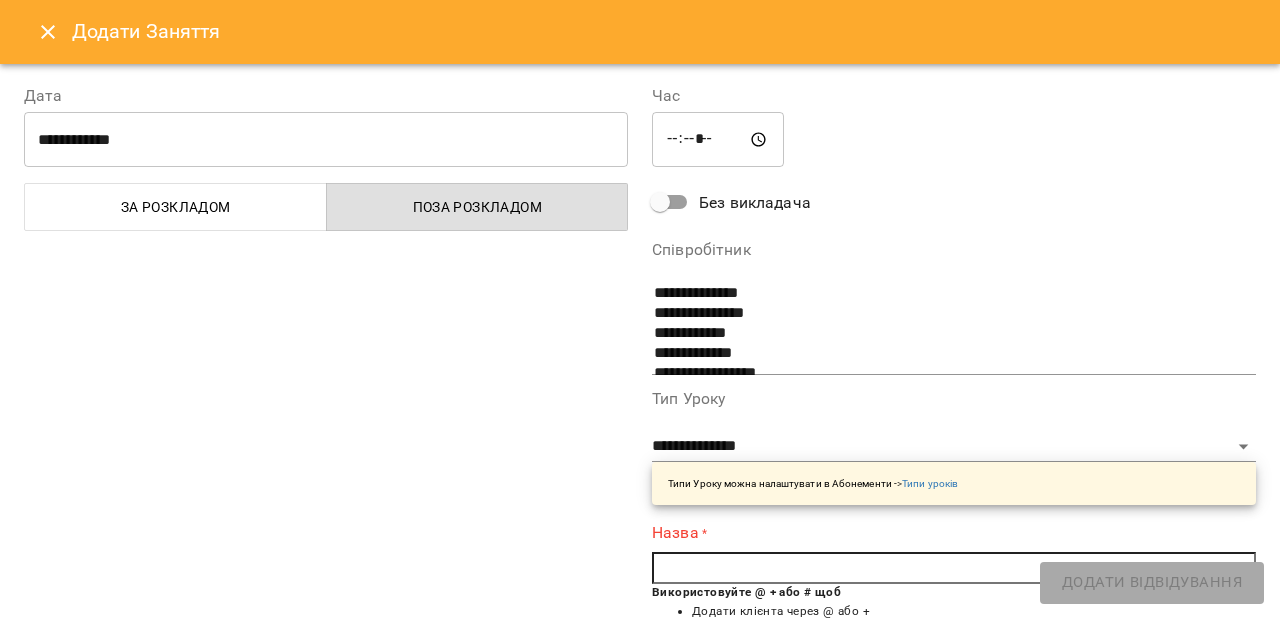 click on "Використовуйте @ + або # щоб" at bounding box center (746, 592) 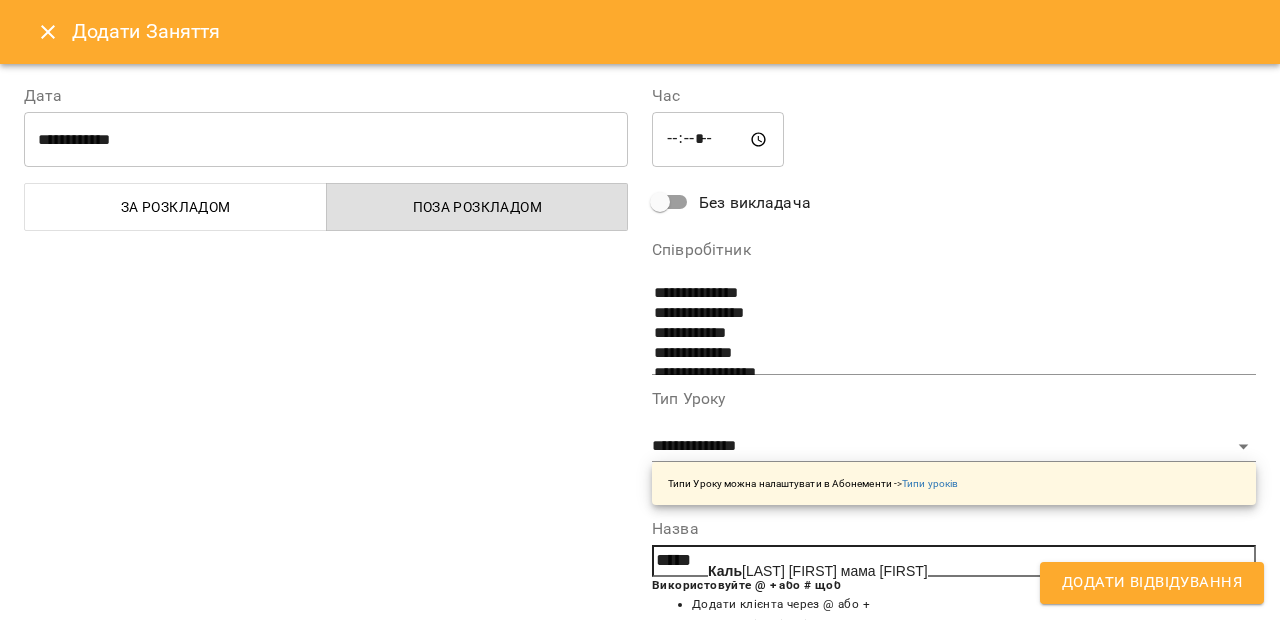 click on "Каль науз Владислав мама Наталія" at bounding box center (818, 571) 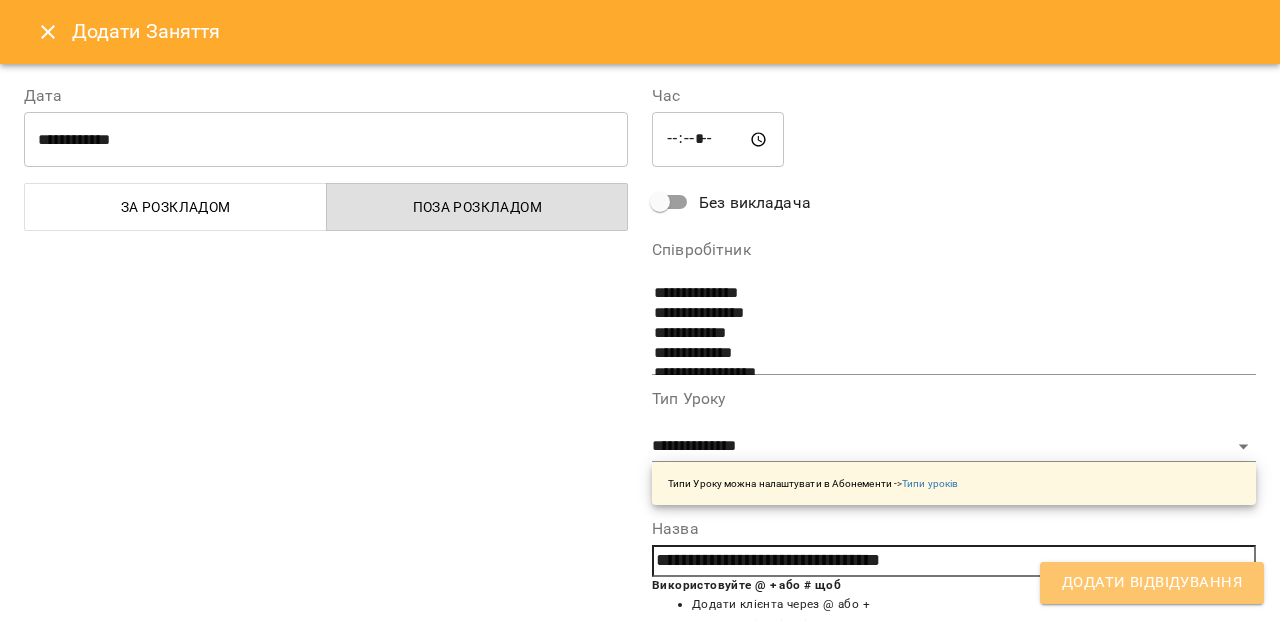 click on "Додати Відвідування" at bounding box center (1152, 583) 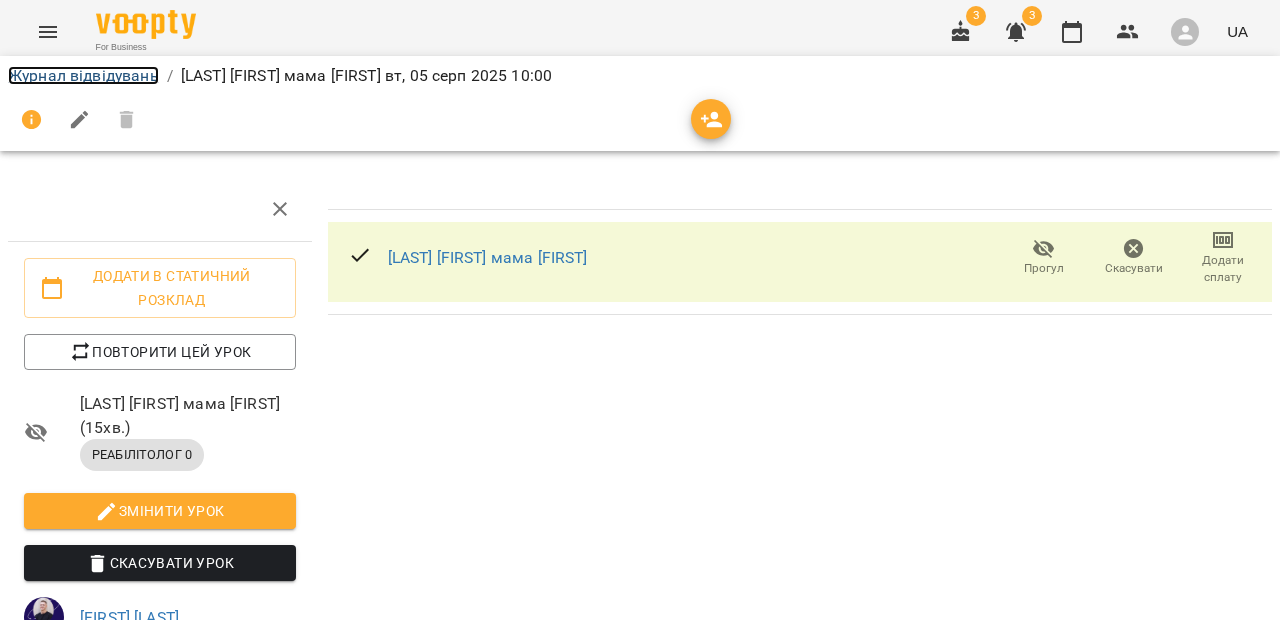 click on "Журнал відвідувань" at bounding box center [83, 75] 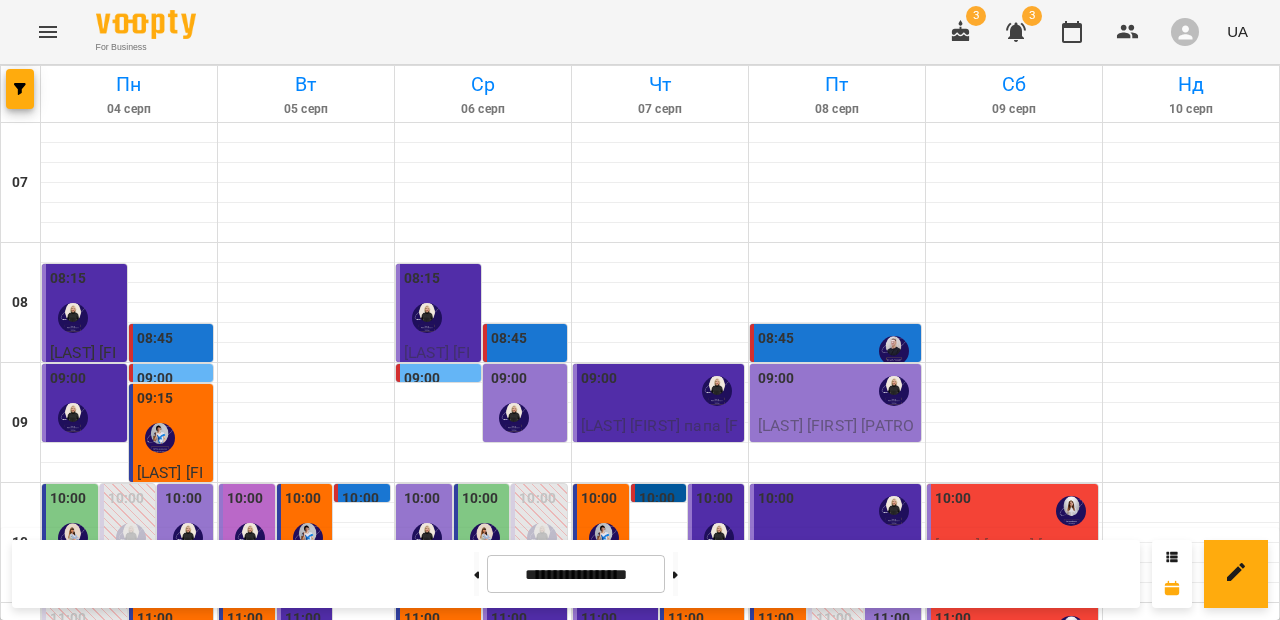 scroll, scrollTop: 293, scrollLeft: 0, axis: vertical 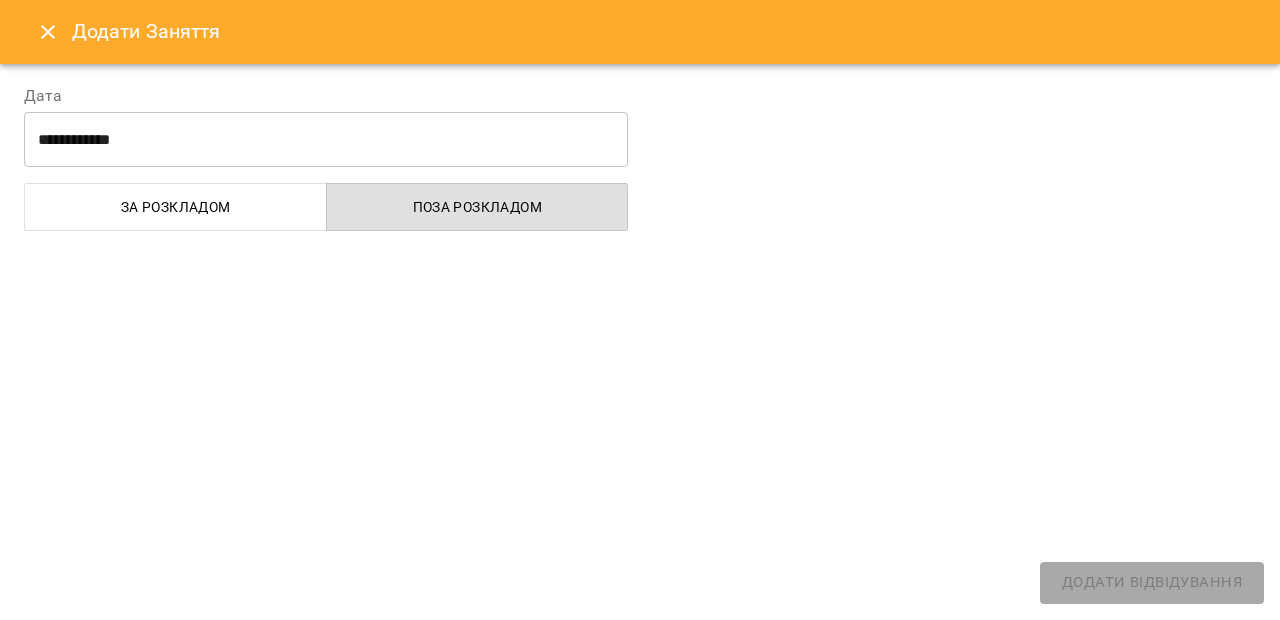 select 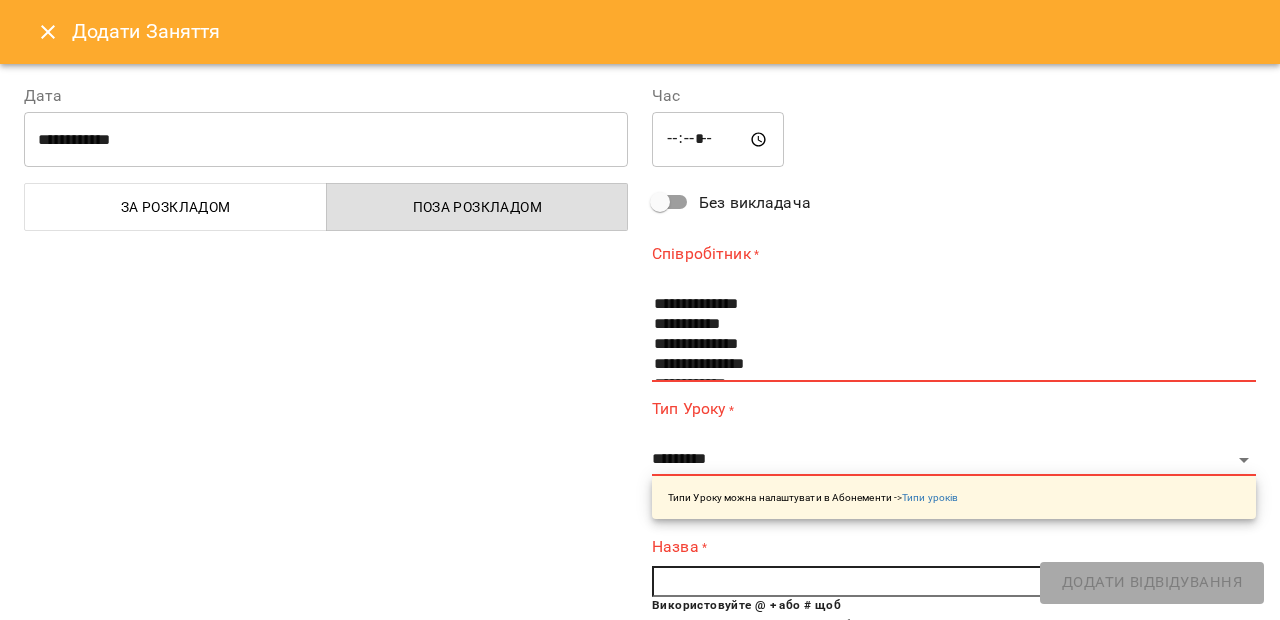click on "*****" at bounding box center (718, 140) 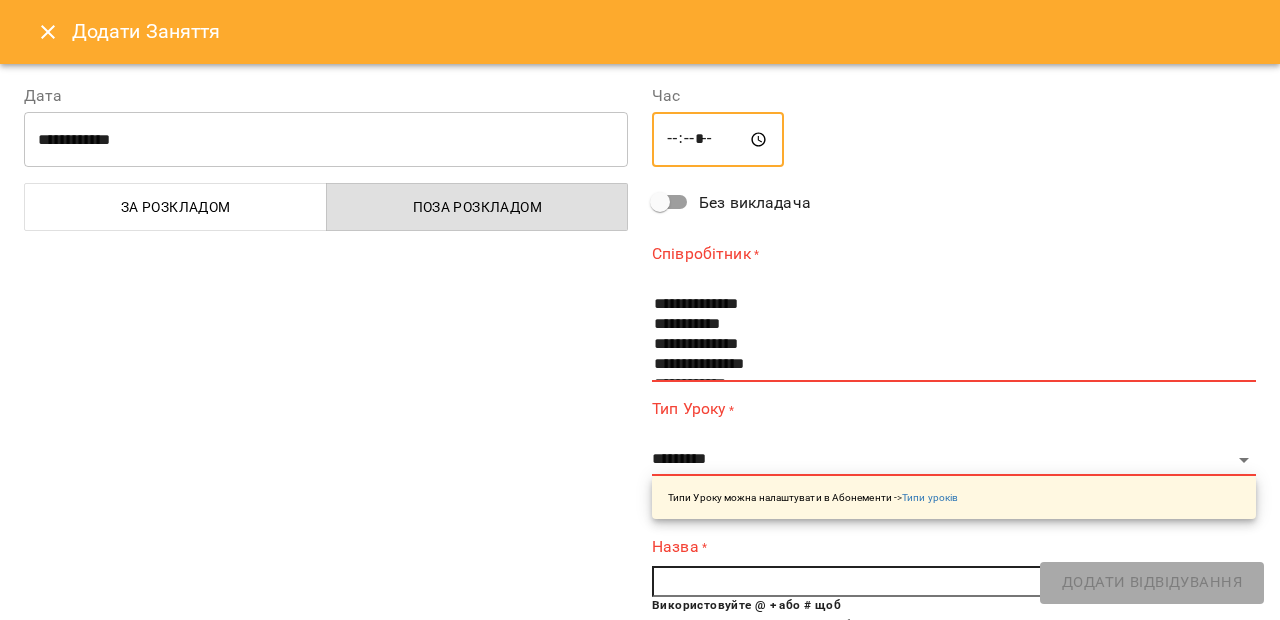 type on "*****" 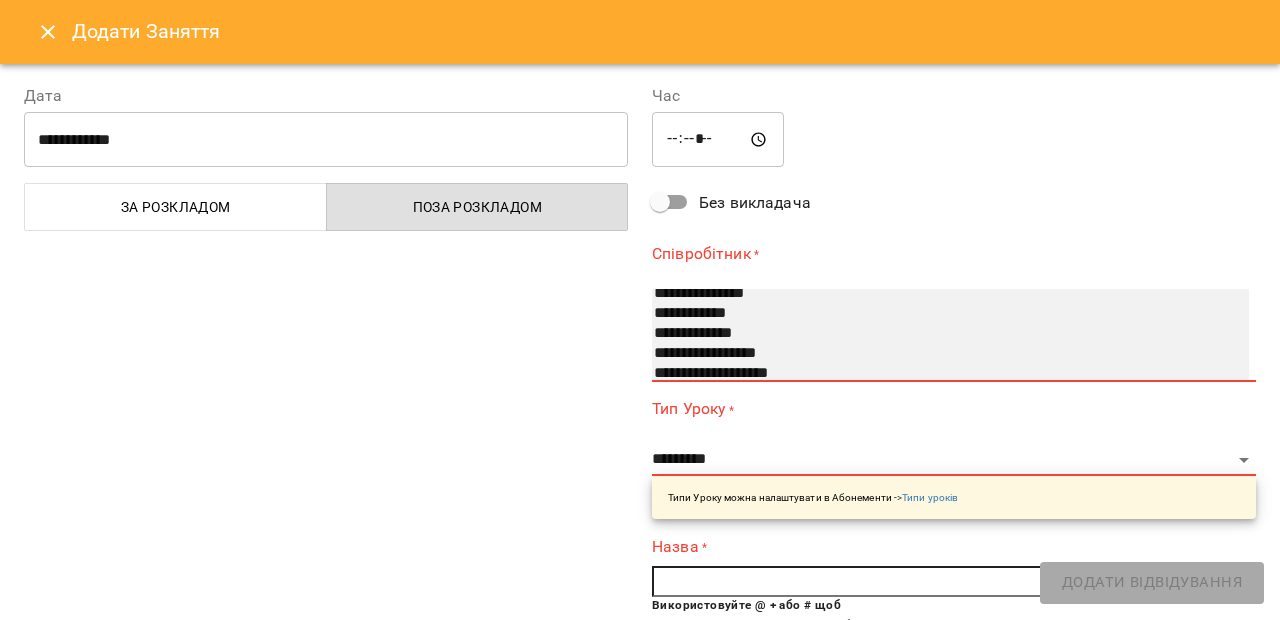 scroll, scrollTop: 77, scrollLeft: 0, axis: vertical 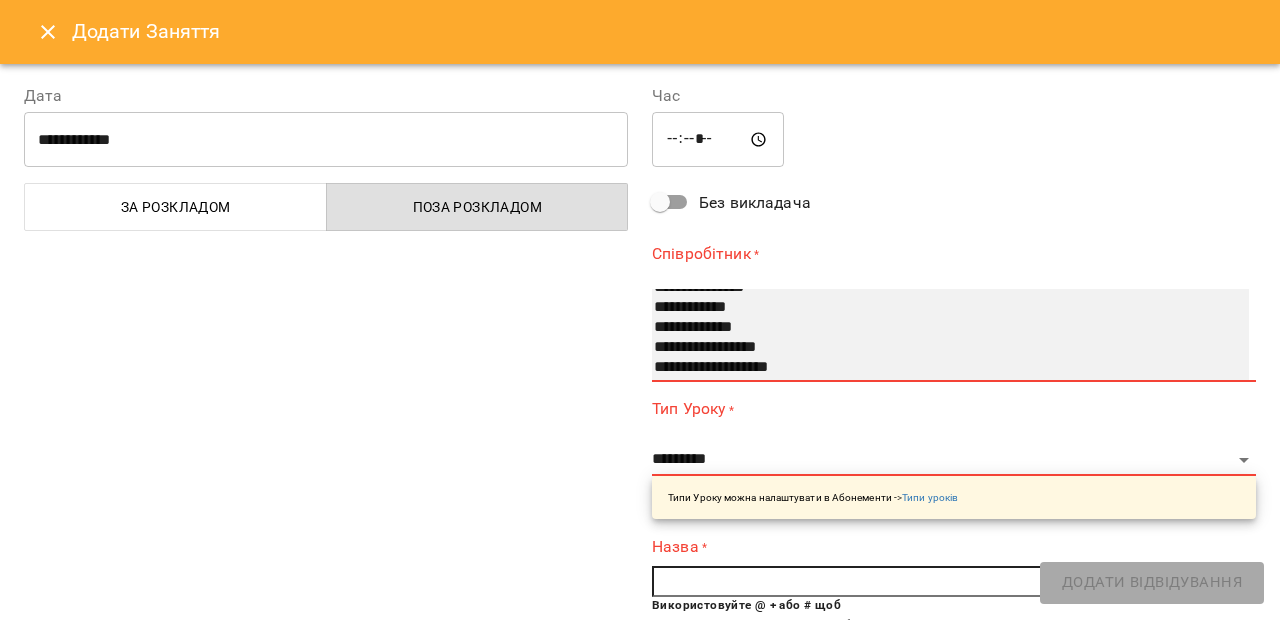 select on "**********" 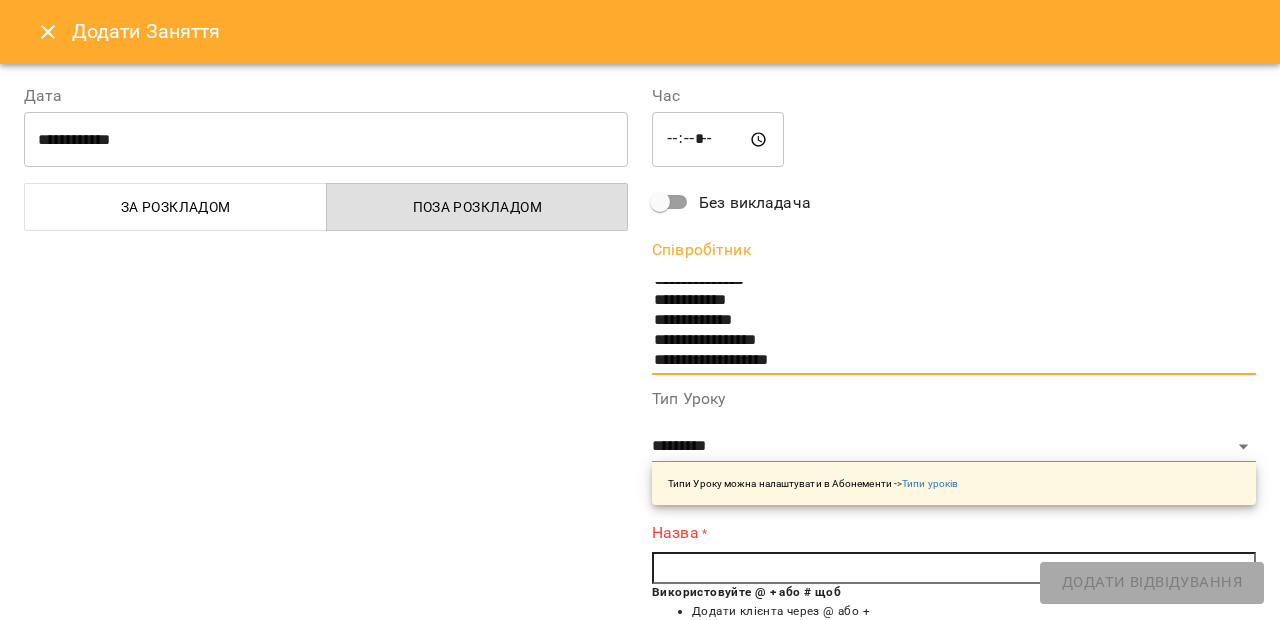 click at bounding box center (954, 568) 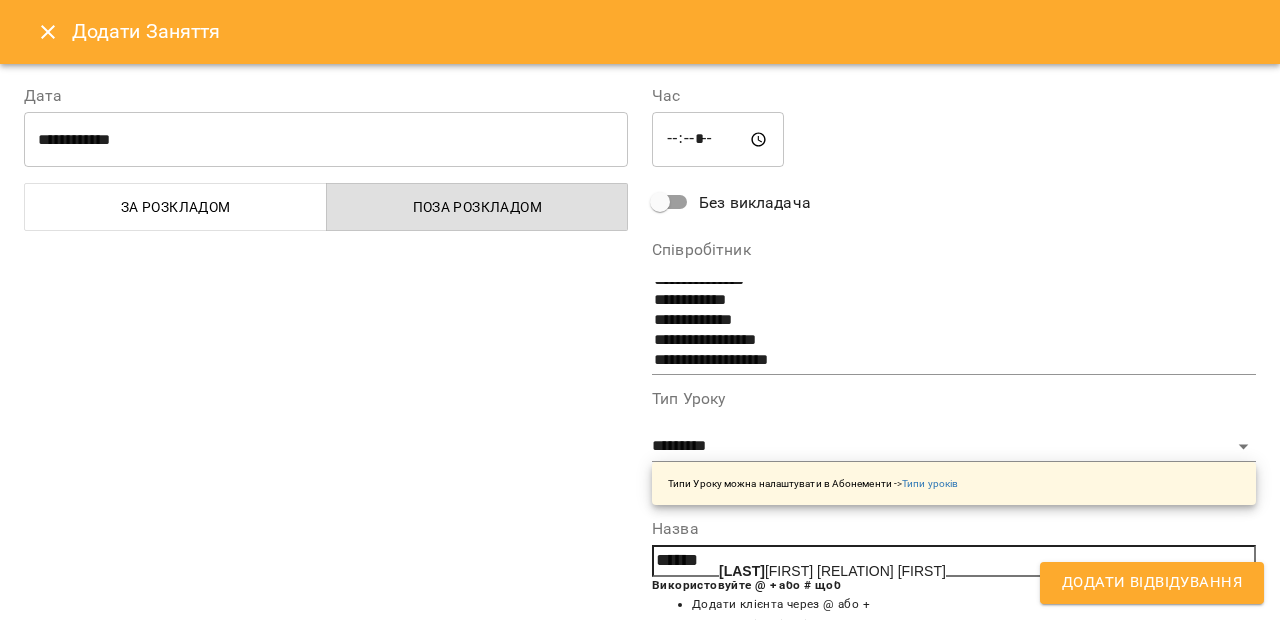 click on "Орлов  Єгор мама Віталія" at bounding box center [832, 571] 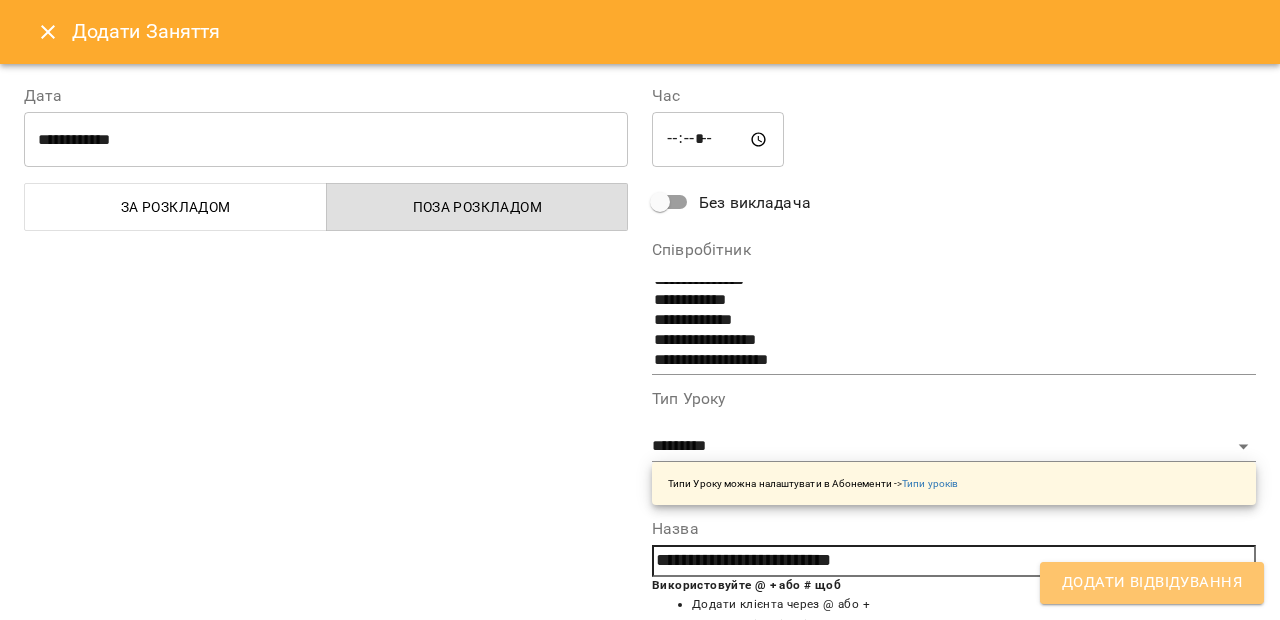 click on "Додати Відвідування" at bounding box center [1152, 583] 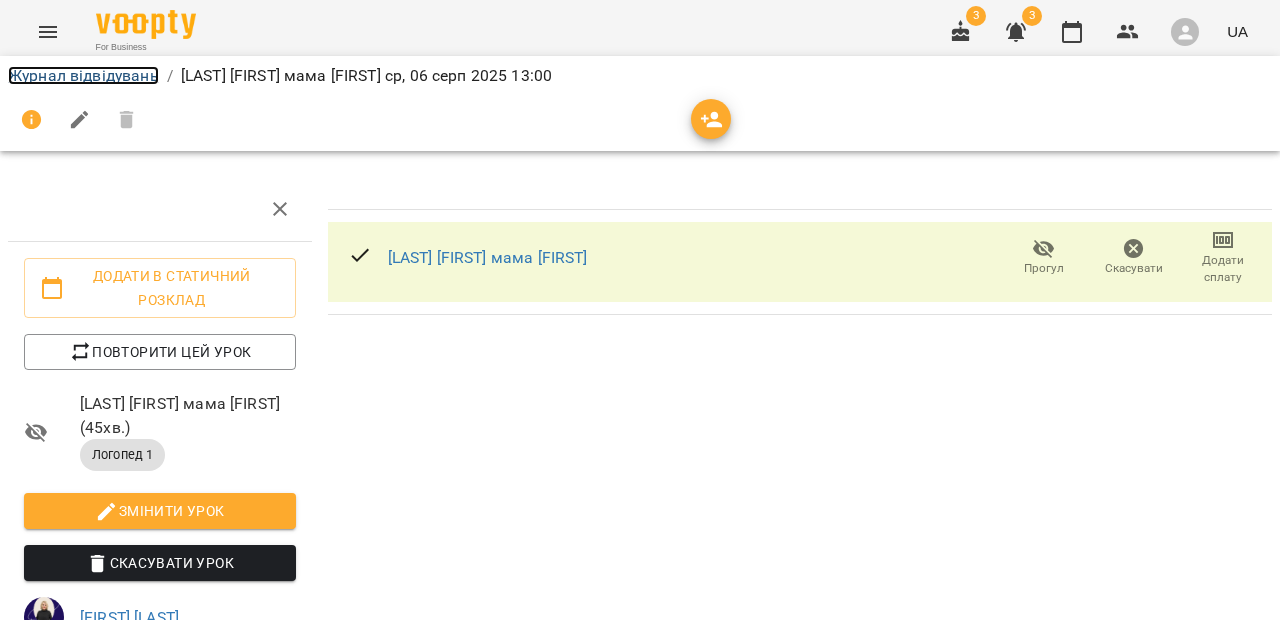 click on "Журнал відвідувань" at bounding box center (83, 75) 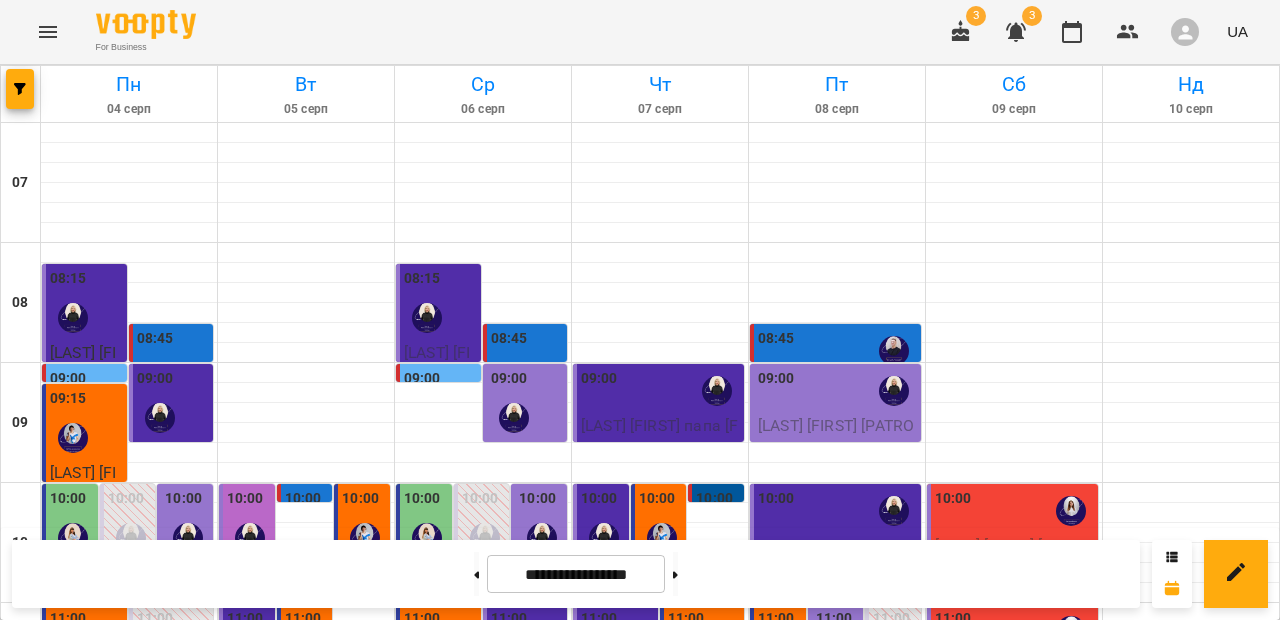 scroll, scrollTop: 609, scrollLeft: 0, axis: vertical 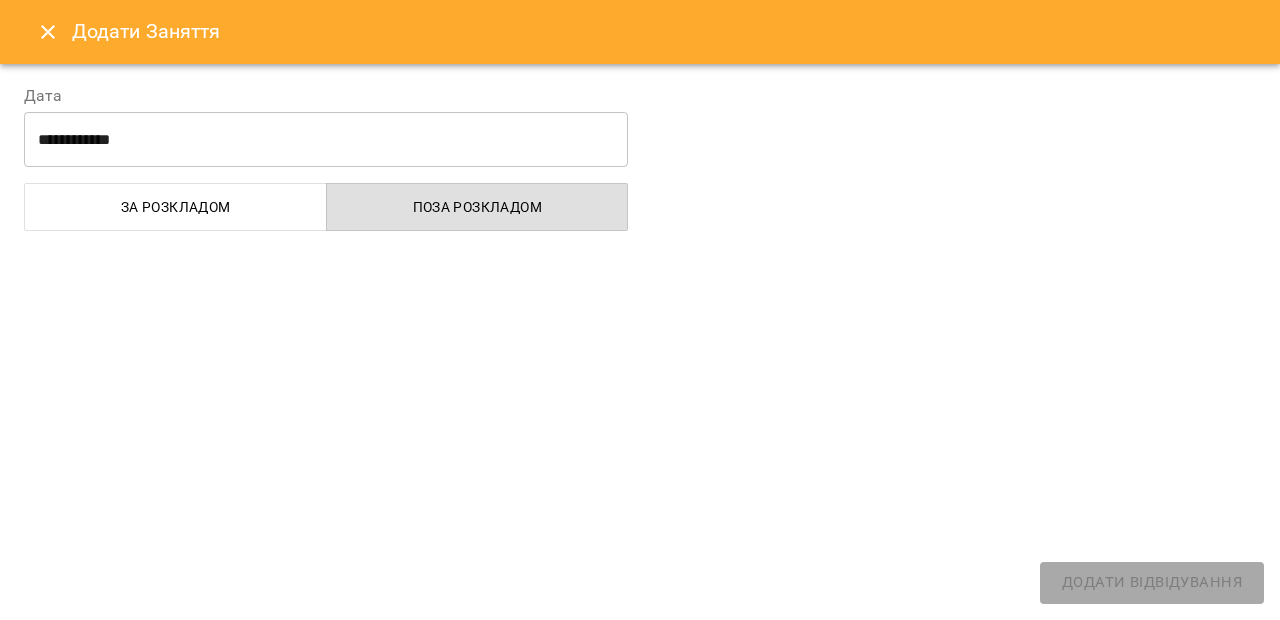 select 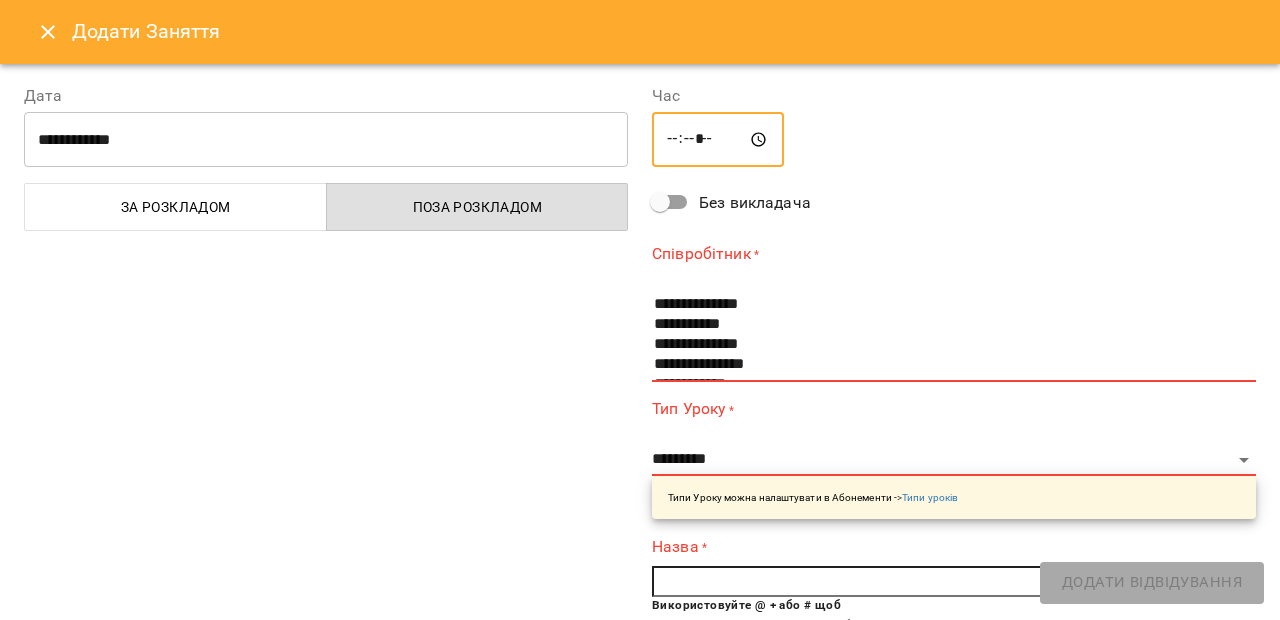 click on "*****" at bounding box center (718, 140) 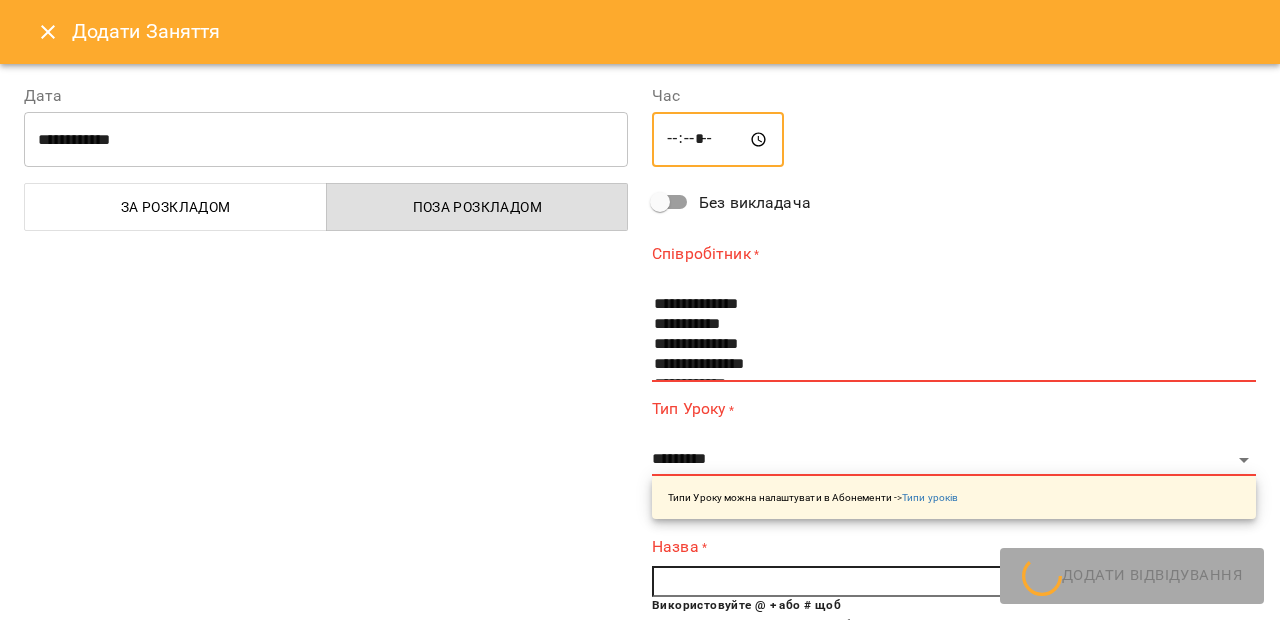 type on "*****" 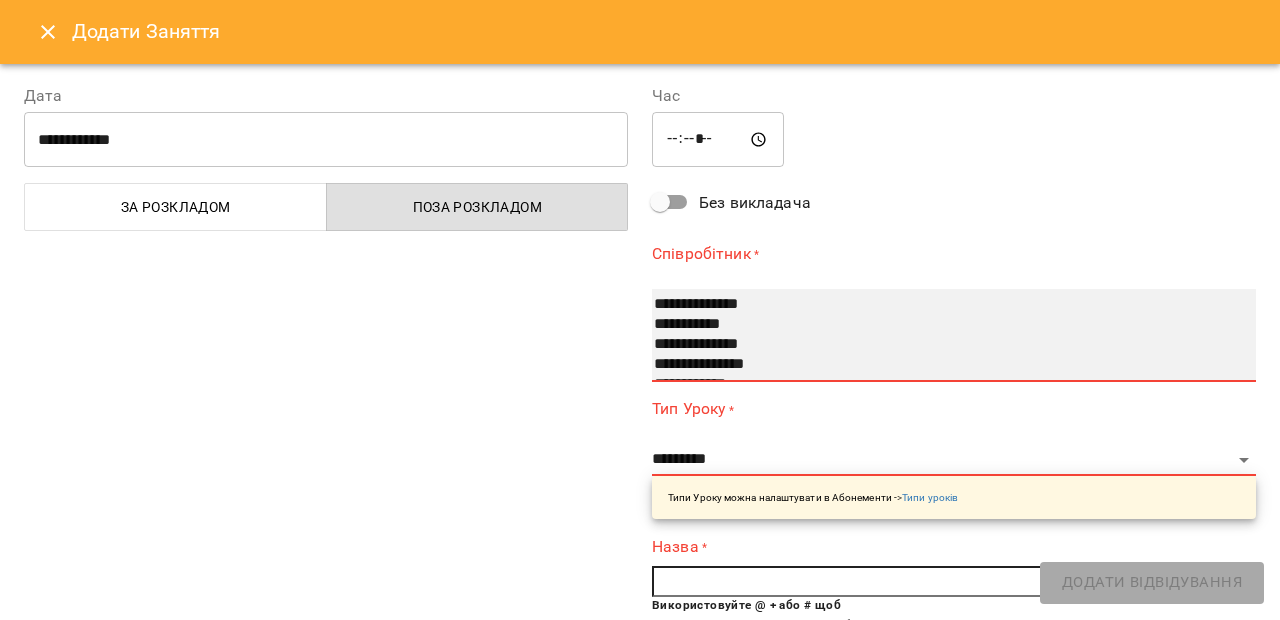 scroll, scrollTop: 100, scrollLeft: 0, axis: vertical 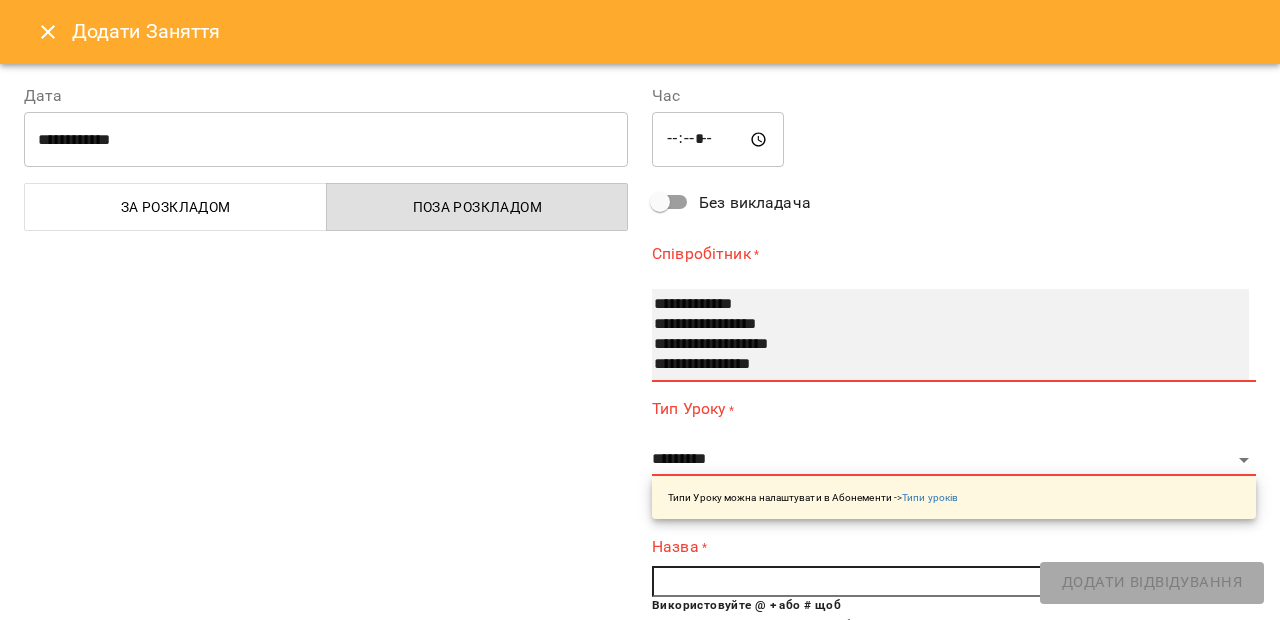 select on "**********" 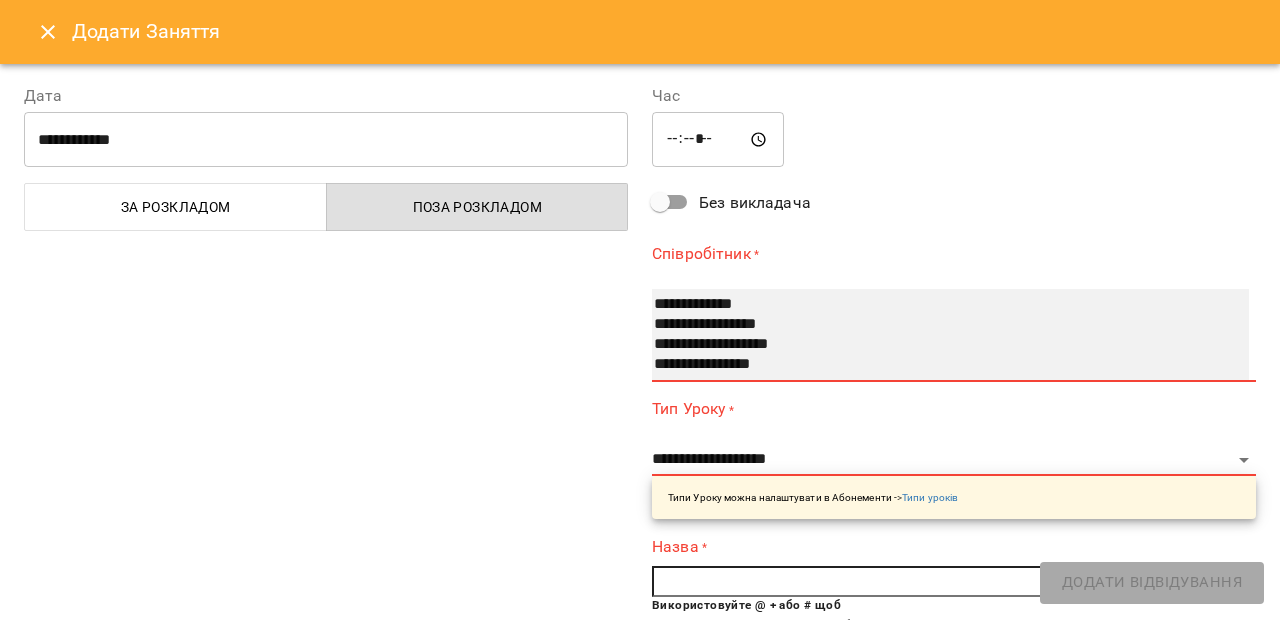 type on "**" 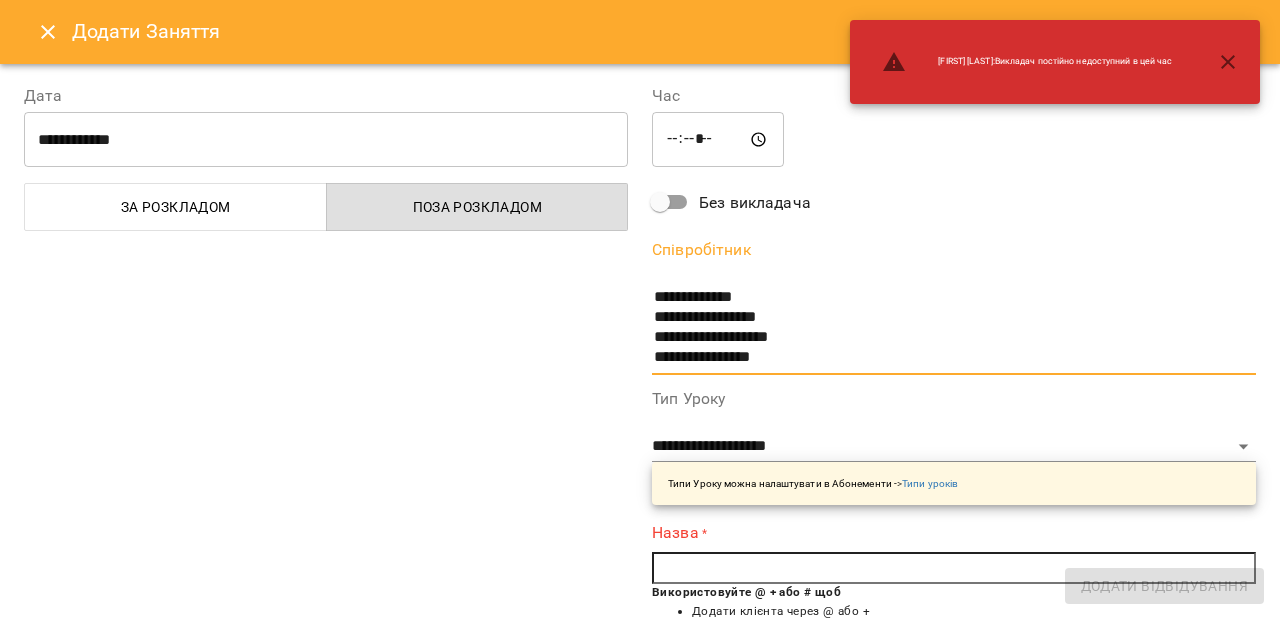click at bounding box center (954, 568) 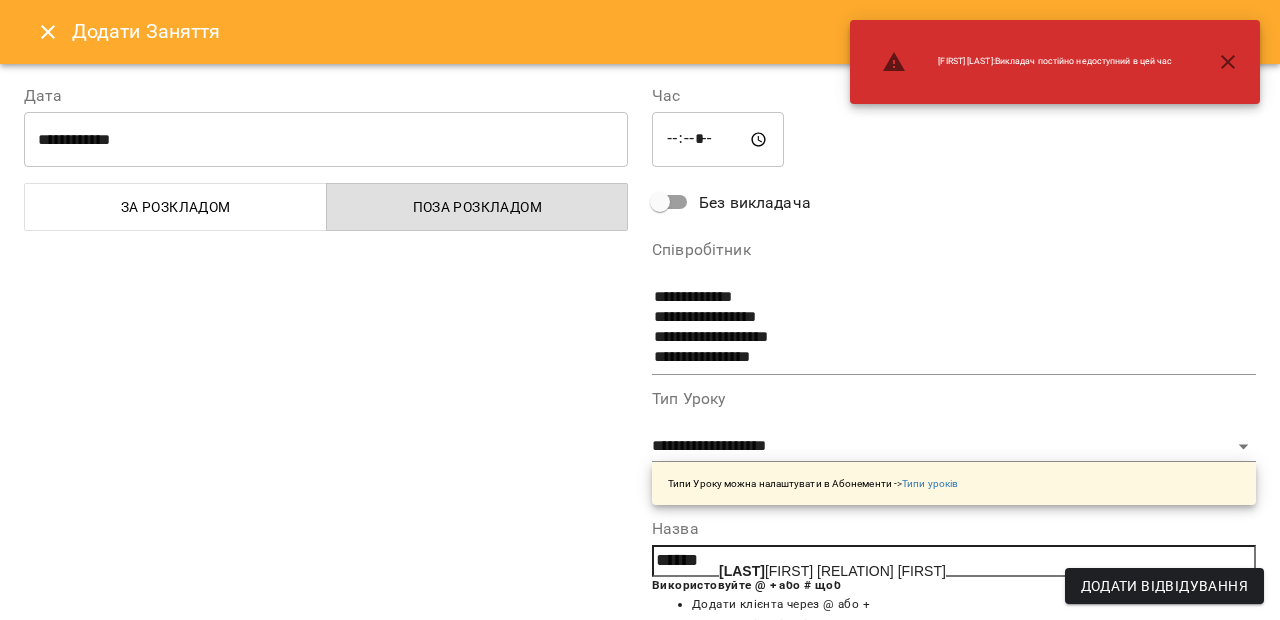 click on "Орлов  Єгор мама Віталія" at bounding box center [832, 571] 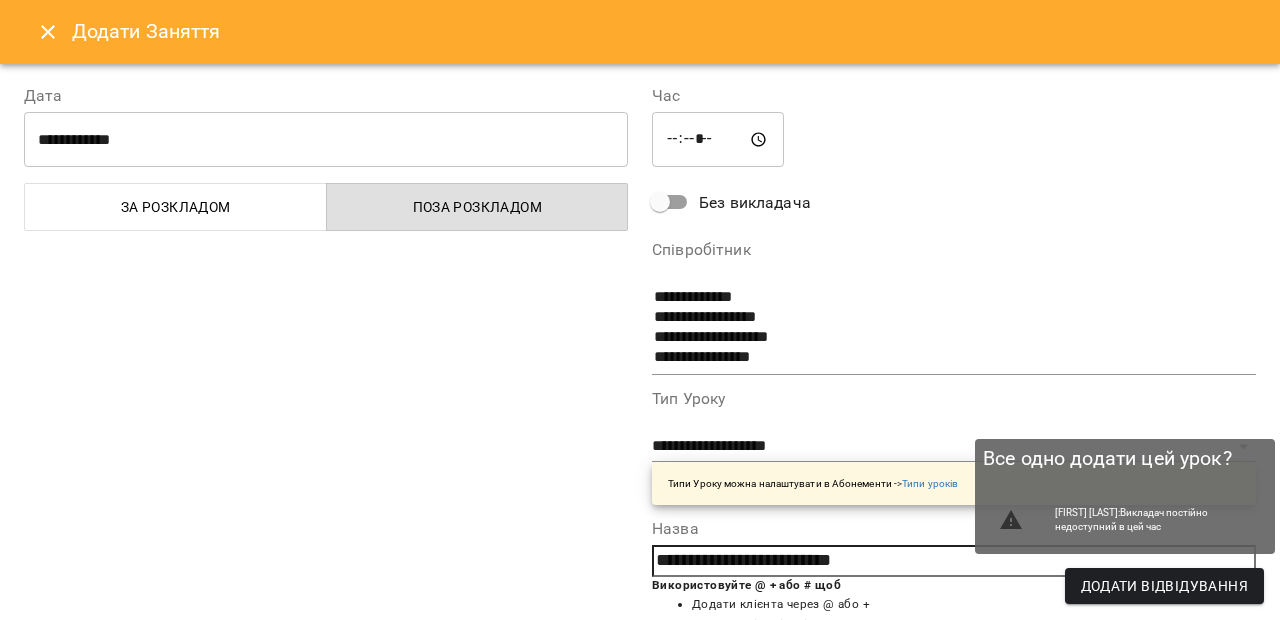 click on "Додати Відвідування" at bounding box center [1164, 586] 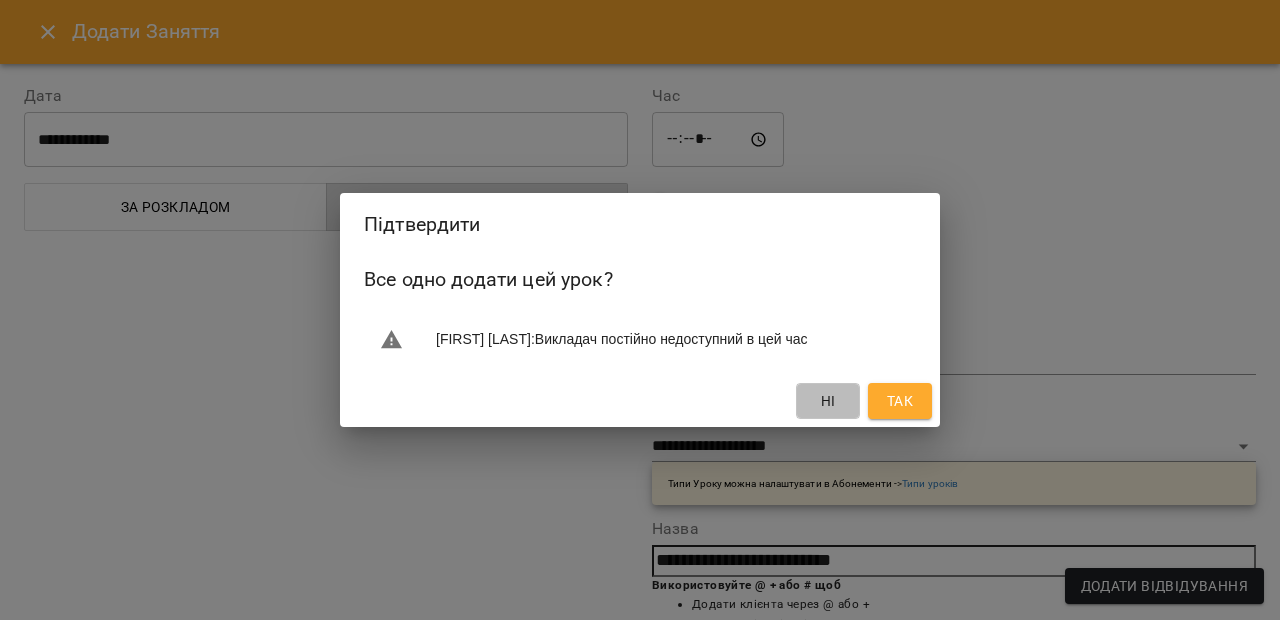 click on "Ні" at bounding box center (828, 401) 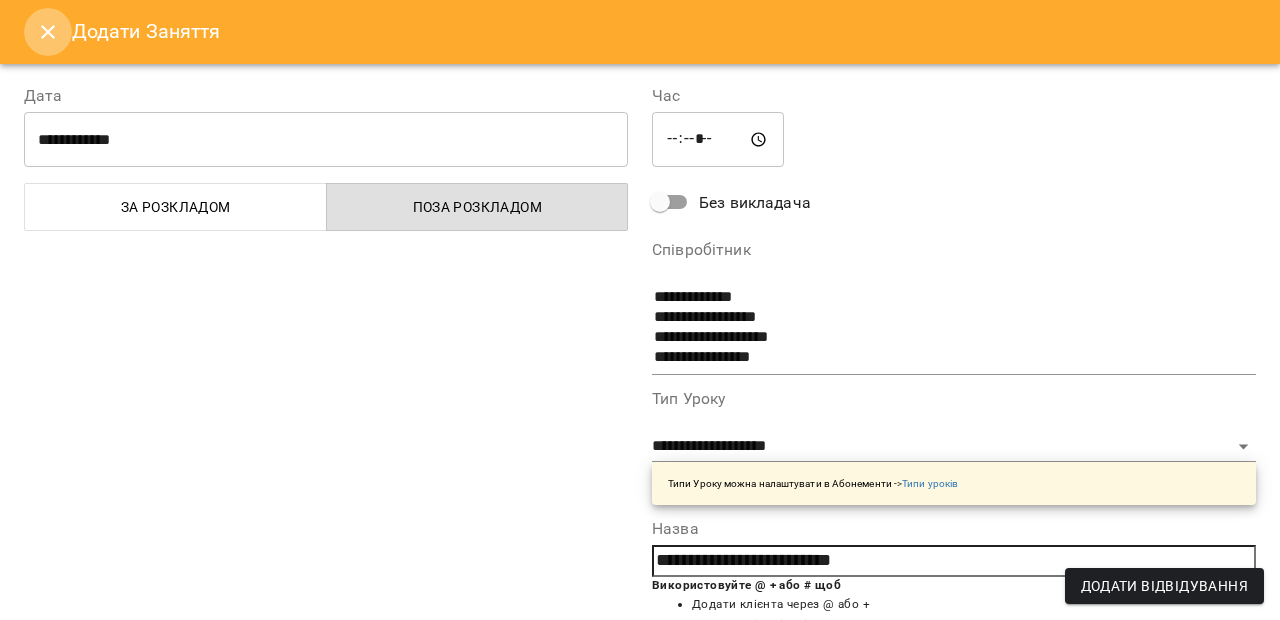 click 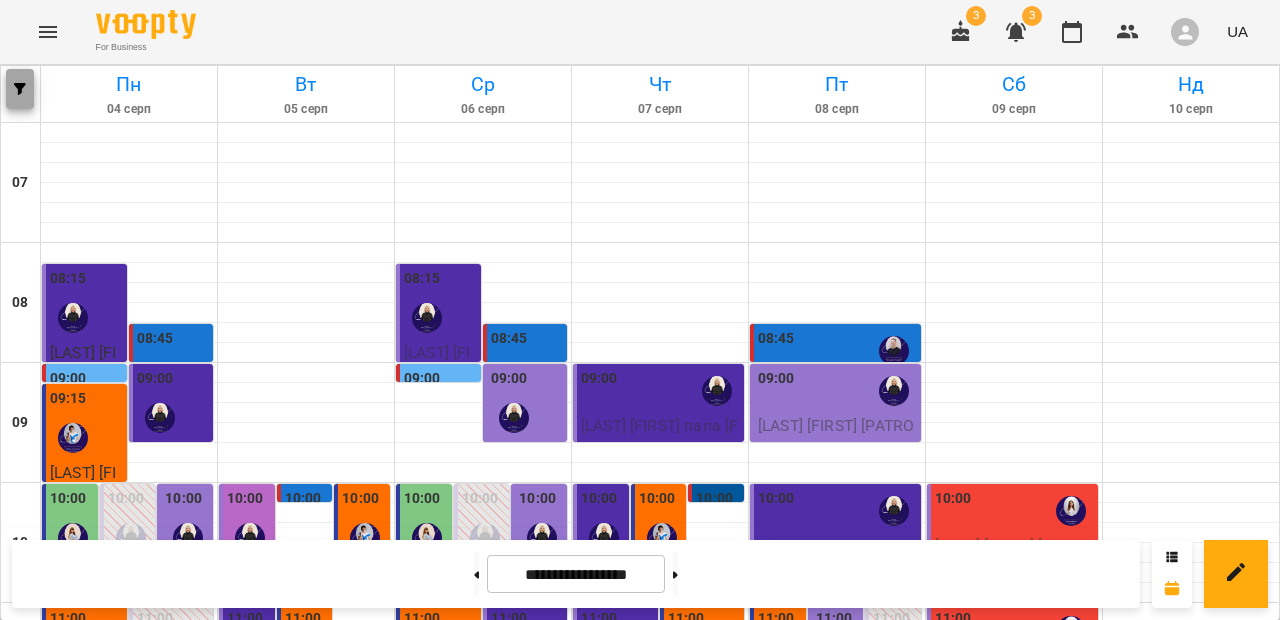 click at bounding box center (20, 89) 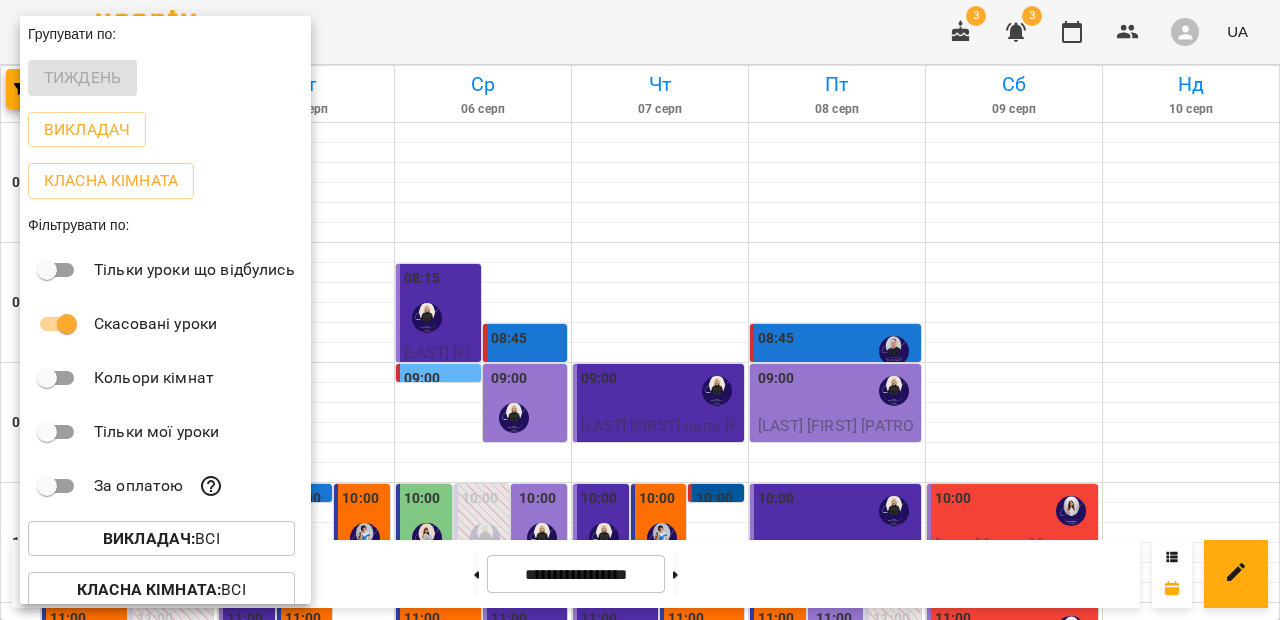 click on "Викладач :  Всі" at bounding box center (161, 539) 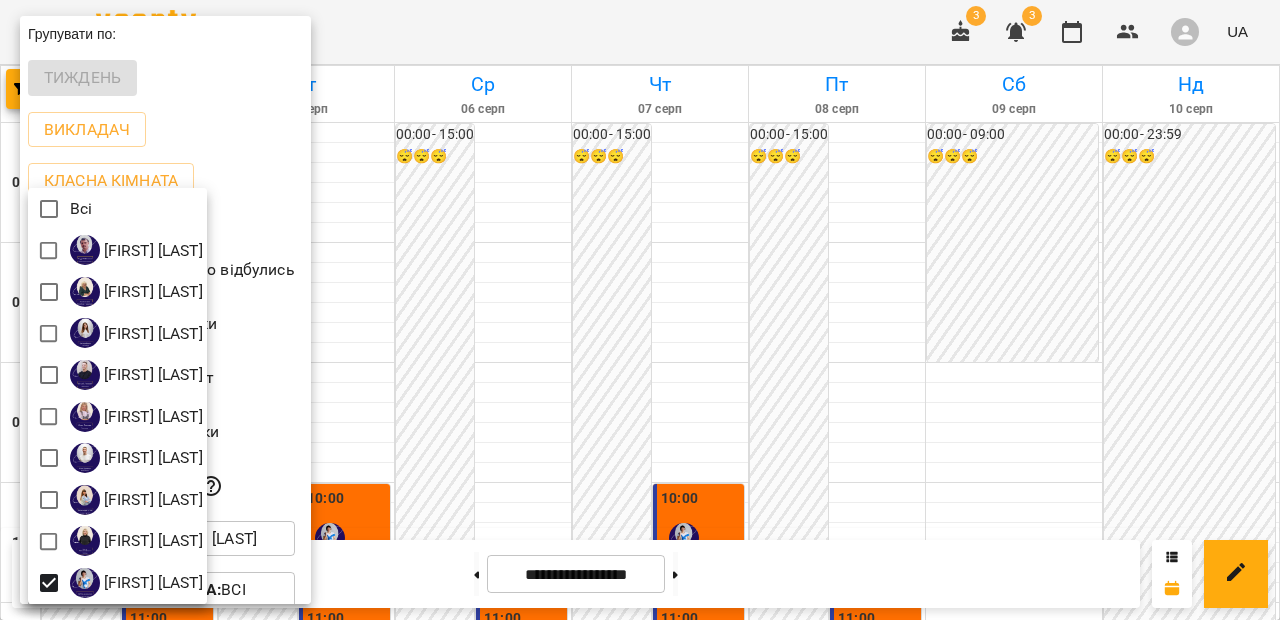 click at bounding box center (640, 310) 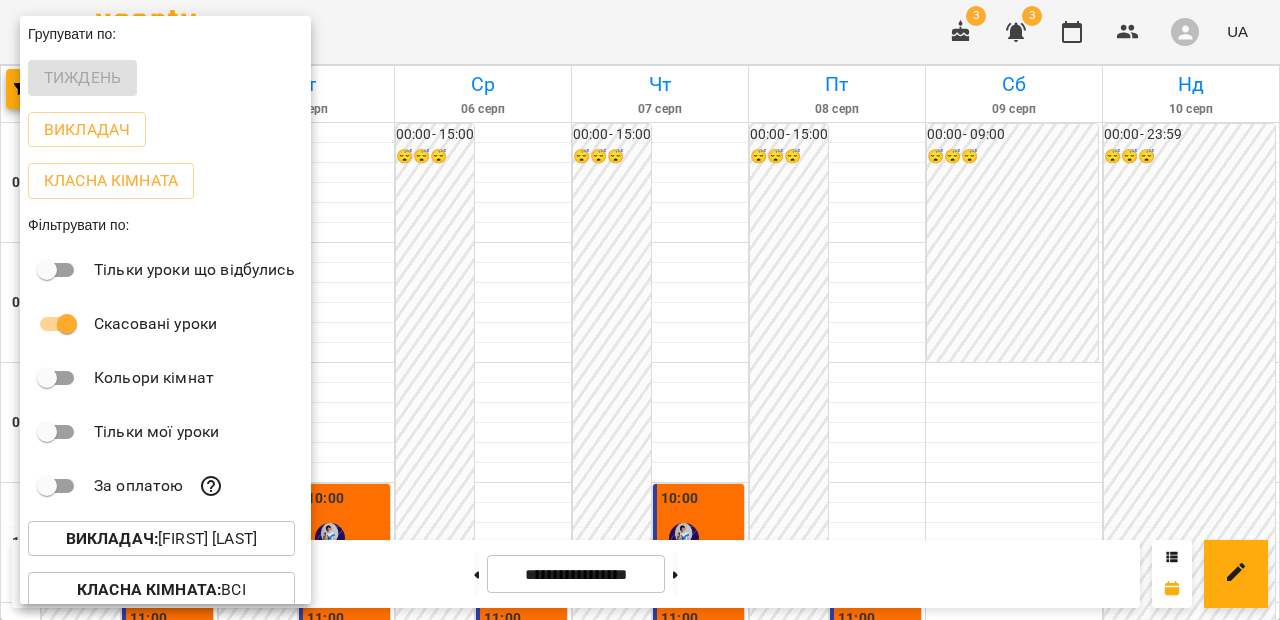 click at bounding box center (640, 310) 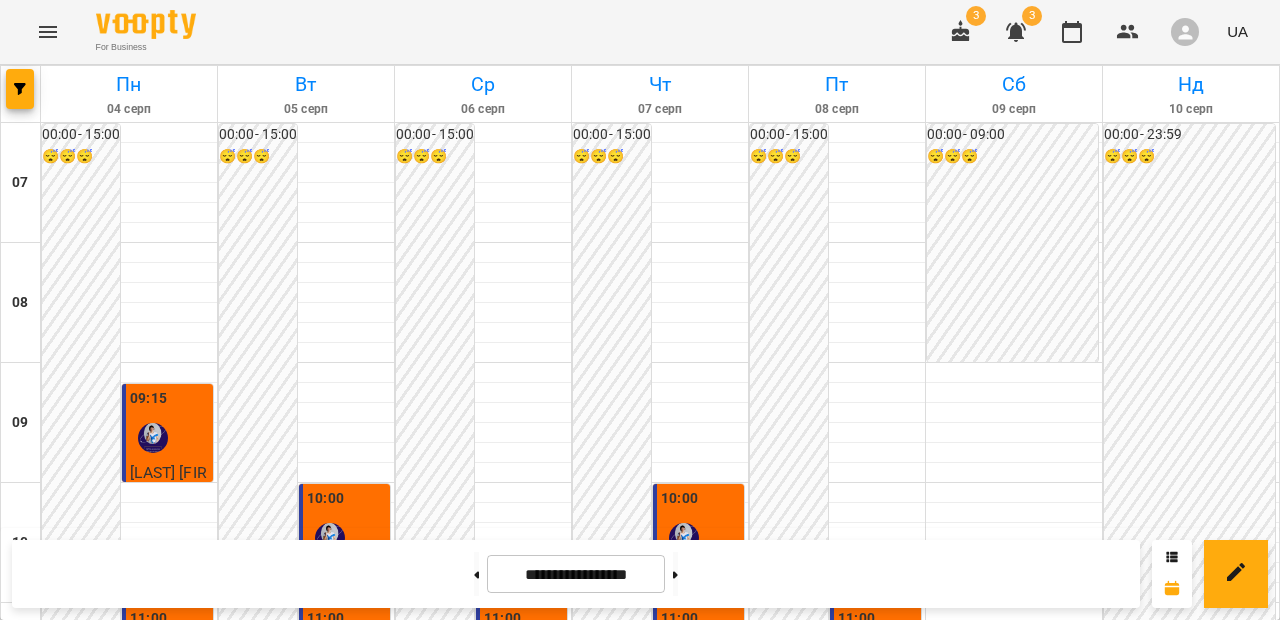 scroll, scrollTop: 478, scrollLeft: 0, axis: vertical 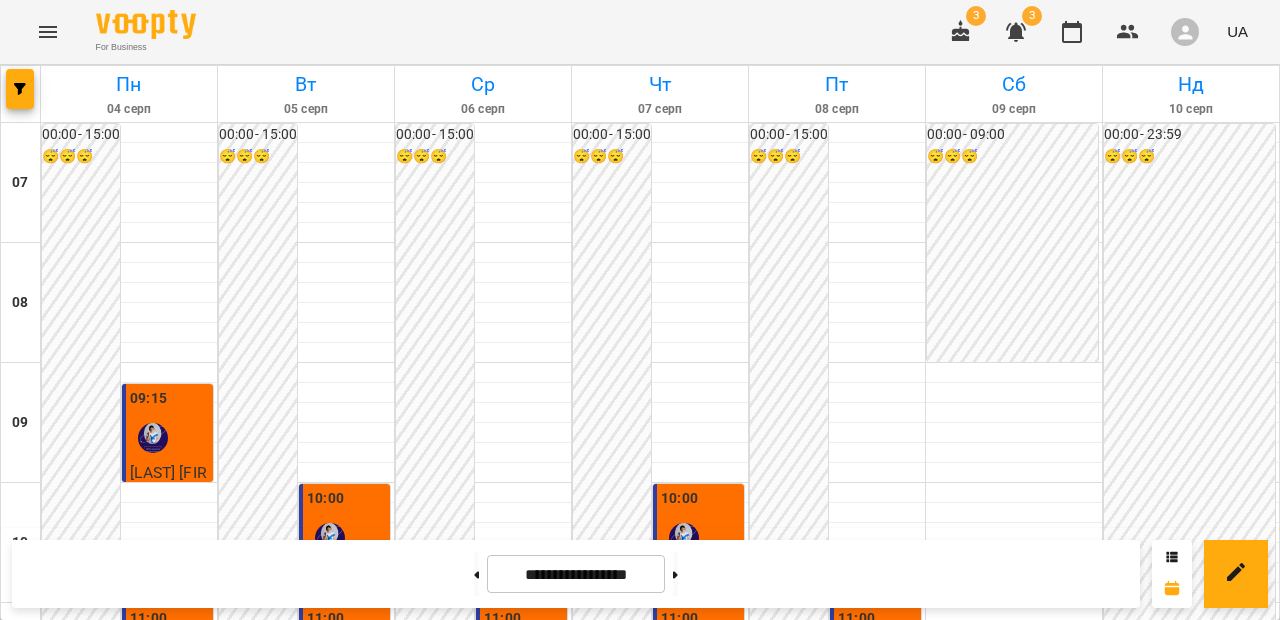 click at bounding box center (483, 933) 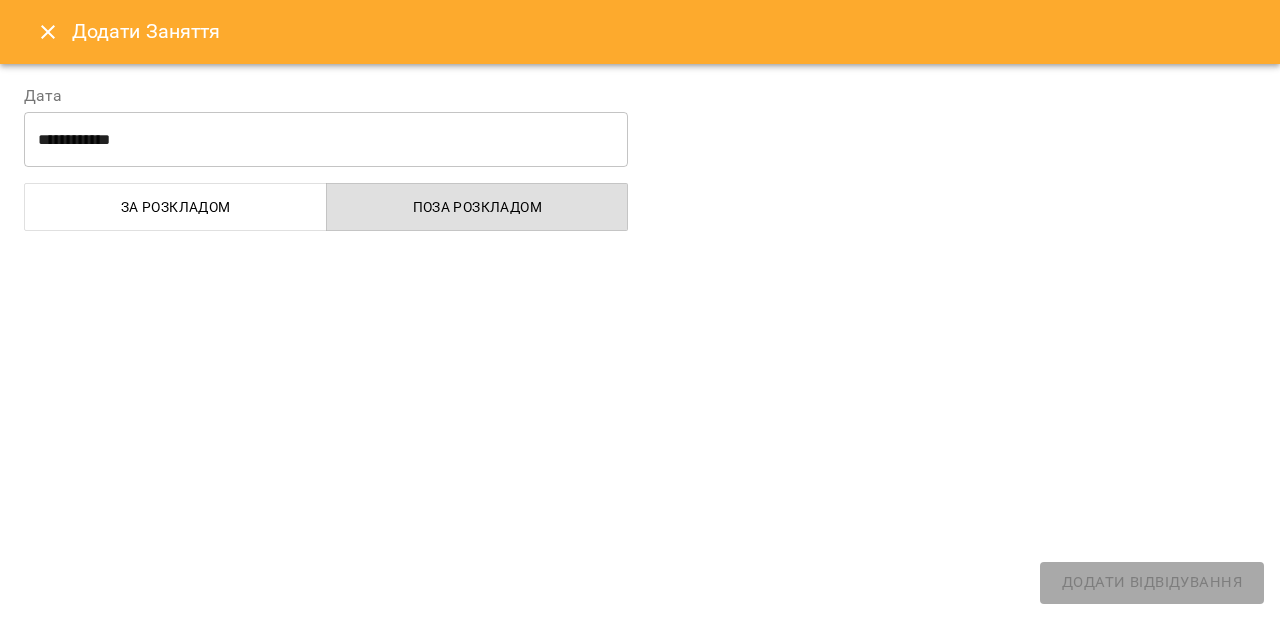 select 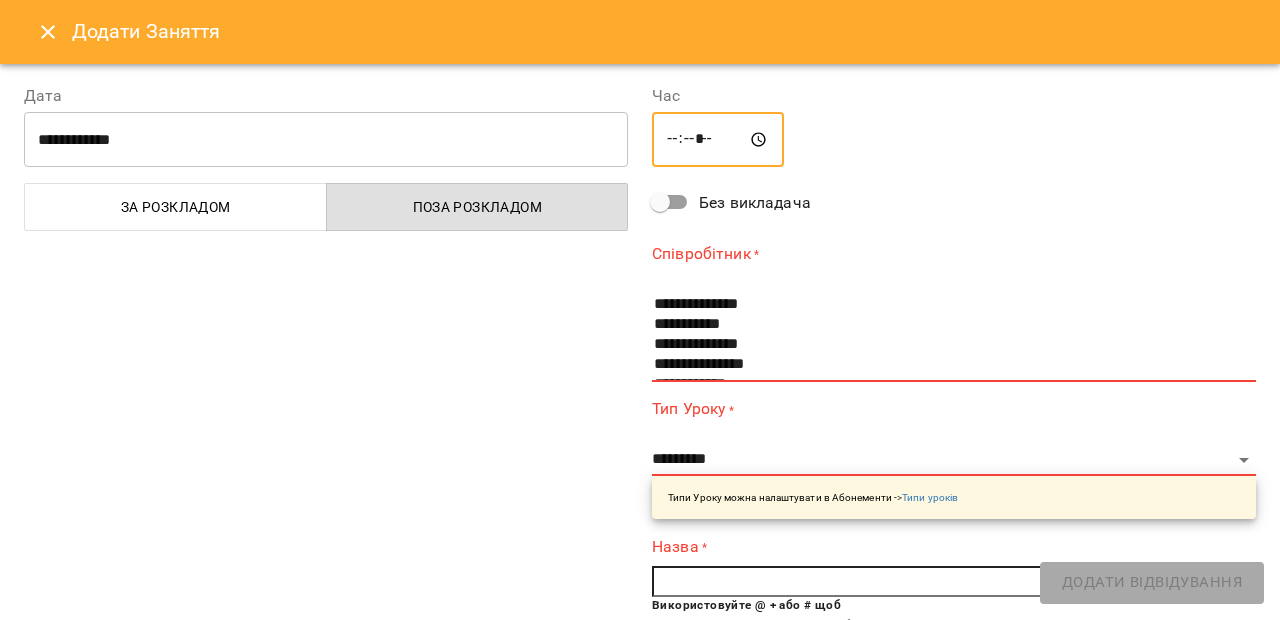 click on "*****" at bounding box center (718, 140) 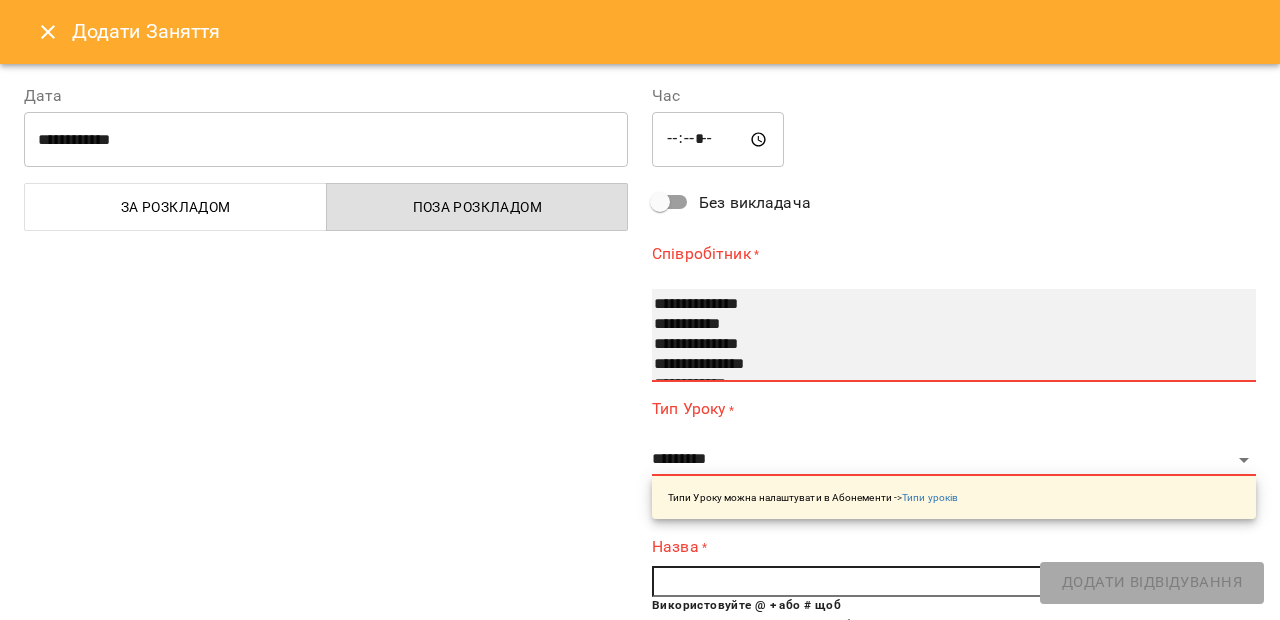 scroll, scrollTop: 100, scrollLeft: 0, axis: vertical 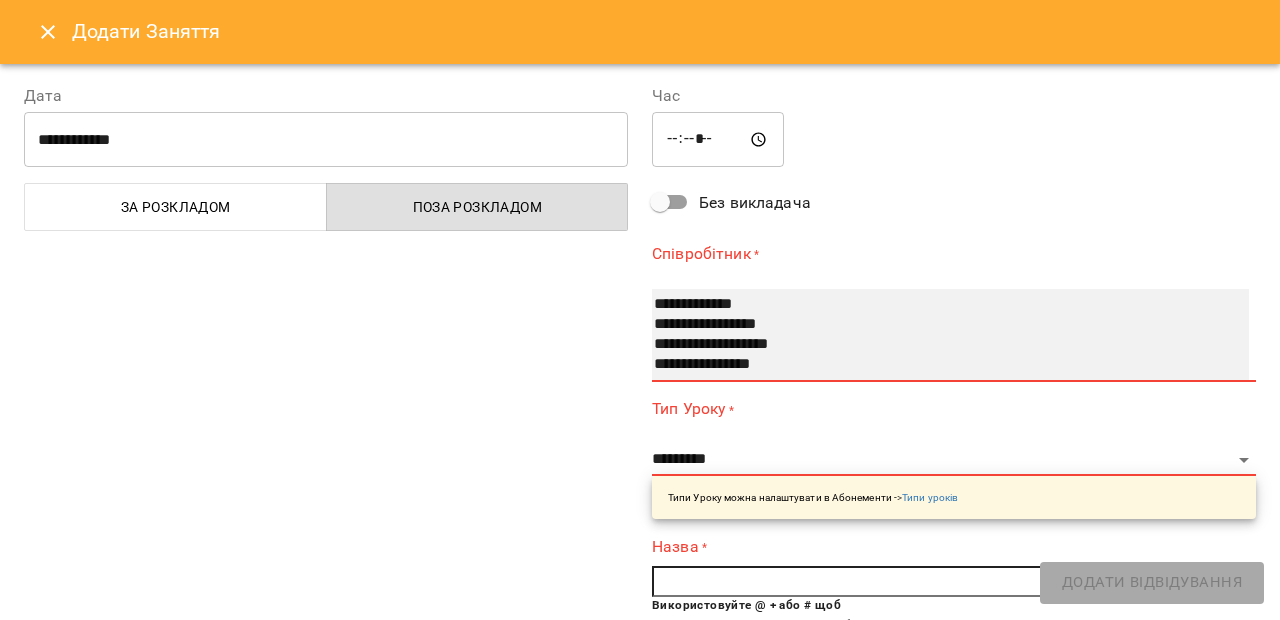 select on "**********" 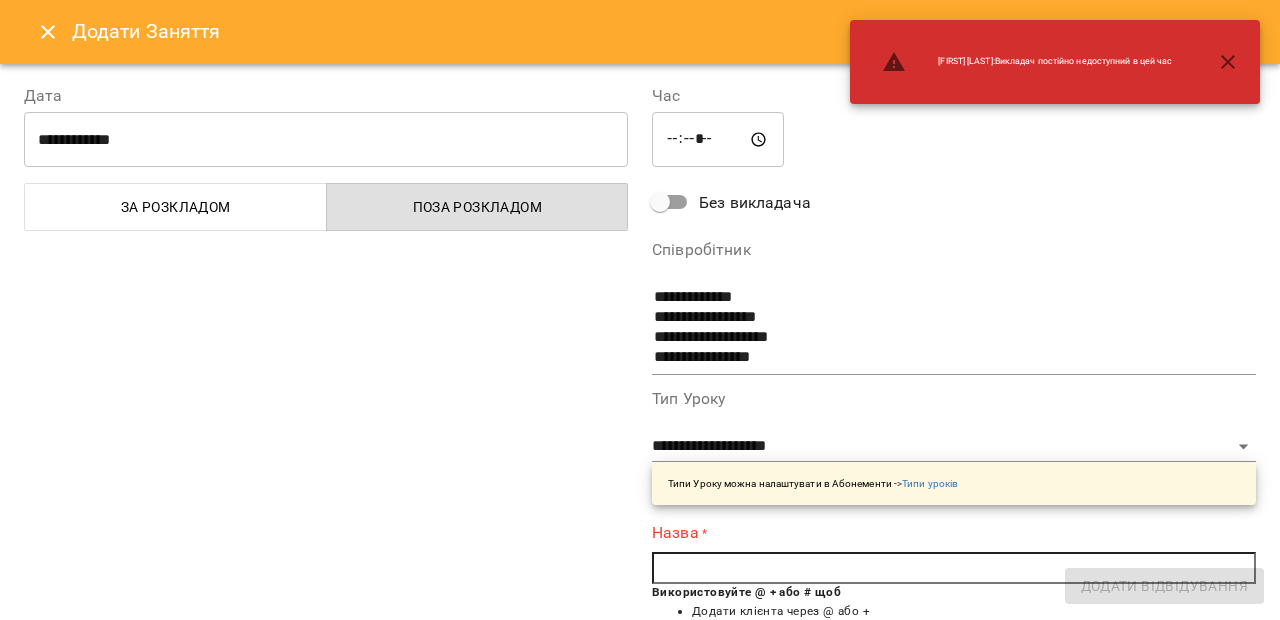 click at bounding box center [954, 568] 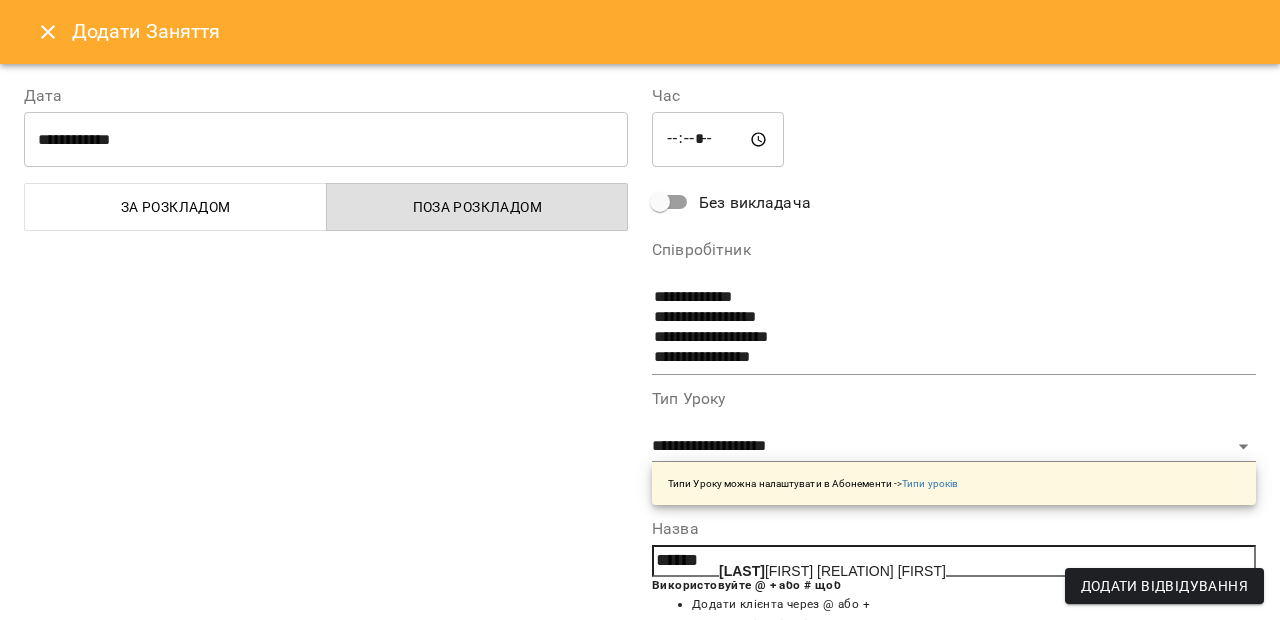 click on "Орлов  Єгор мама Віталія" at bounding box center (832, 571) 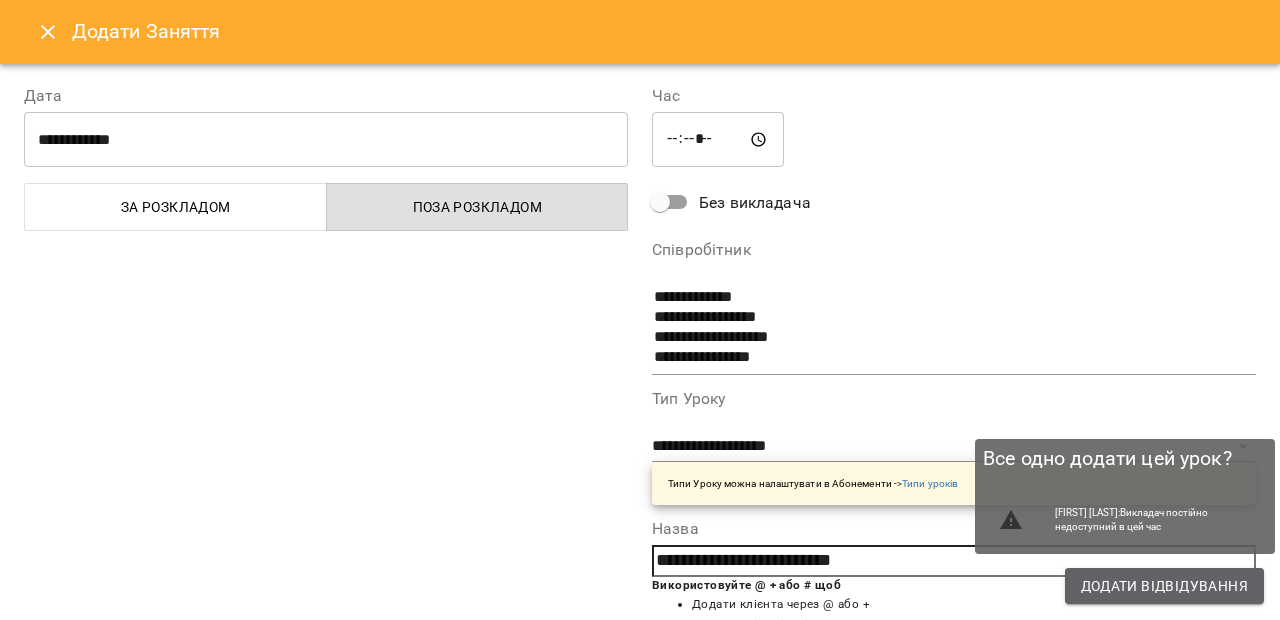 click on "Додати Відвідування" at bounding box center (1164, 586) 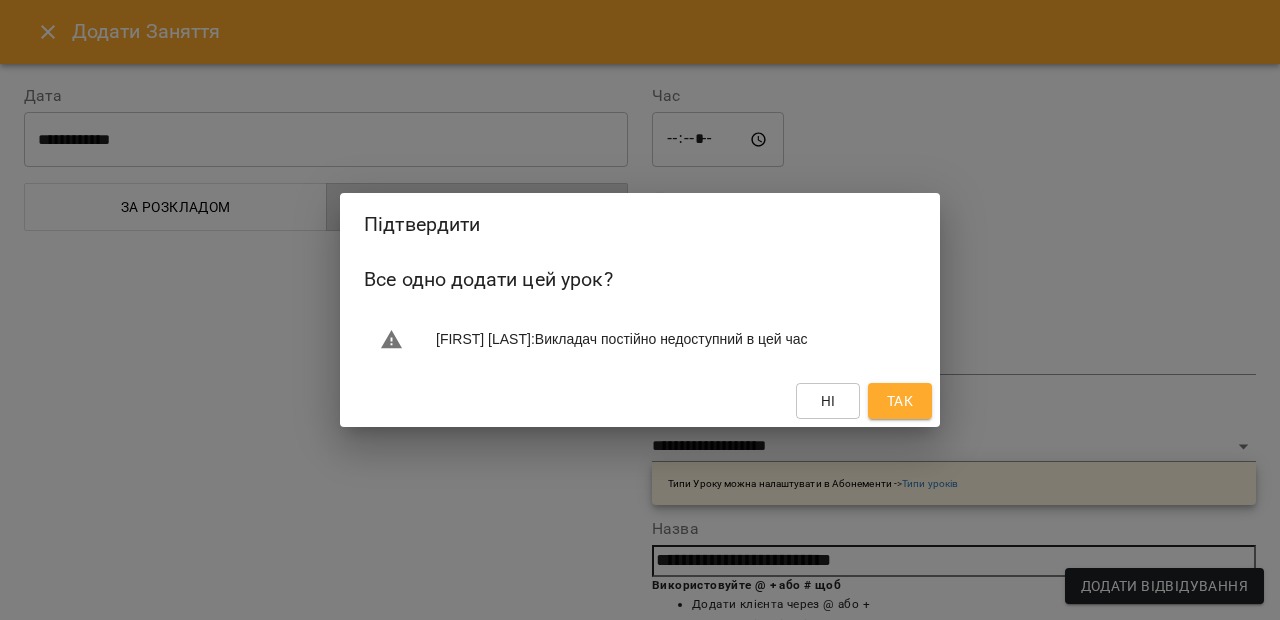 click on "Так" at bounding box center (900, 401) 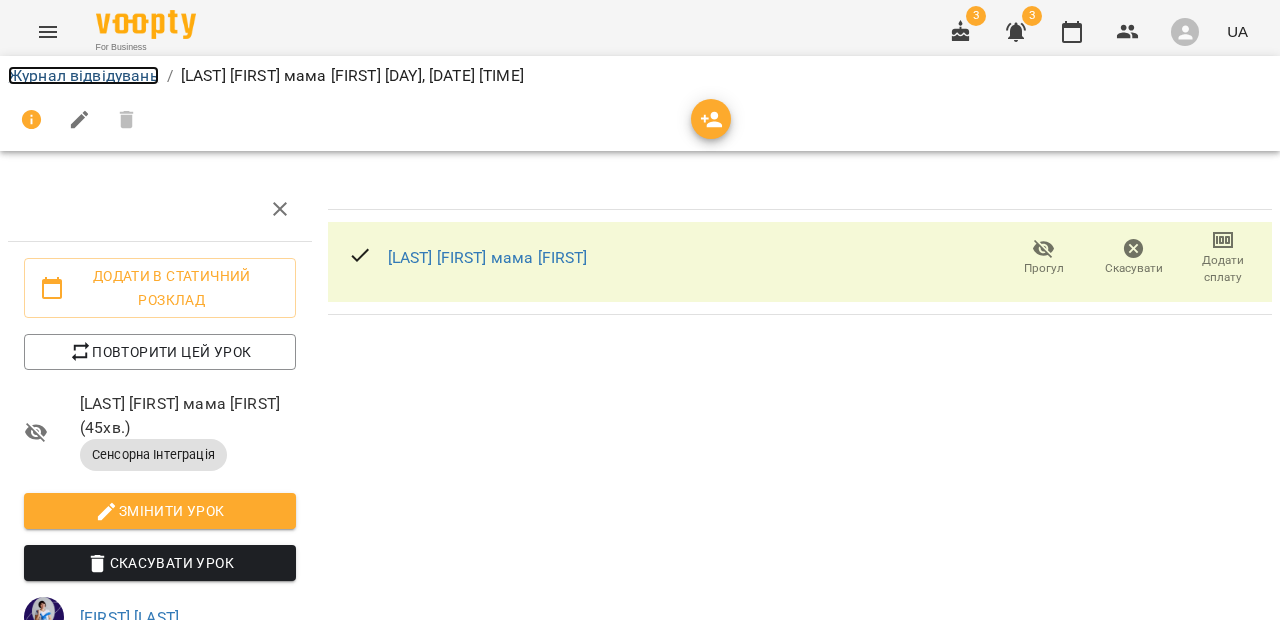 click on "Журнал відвідувань" at bounding box center [83, 75] 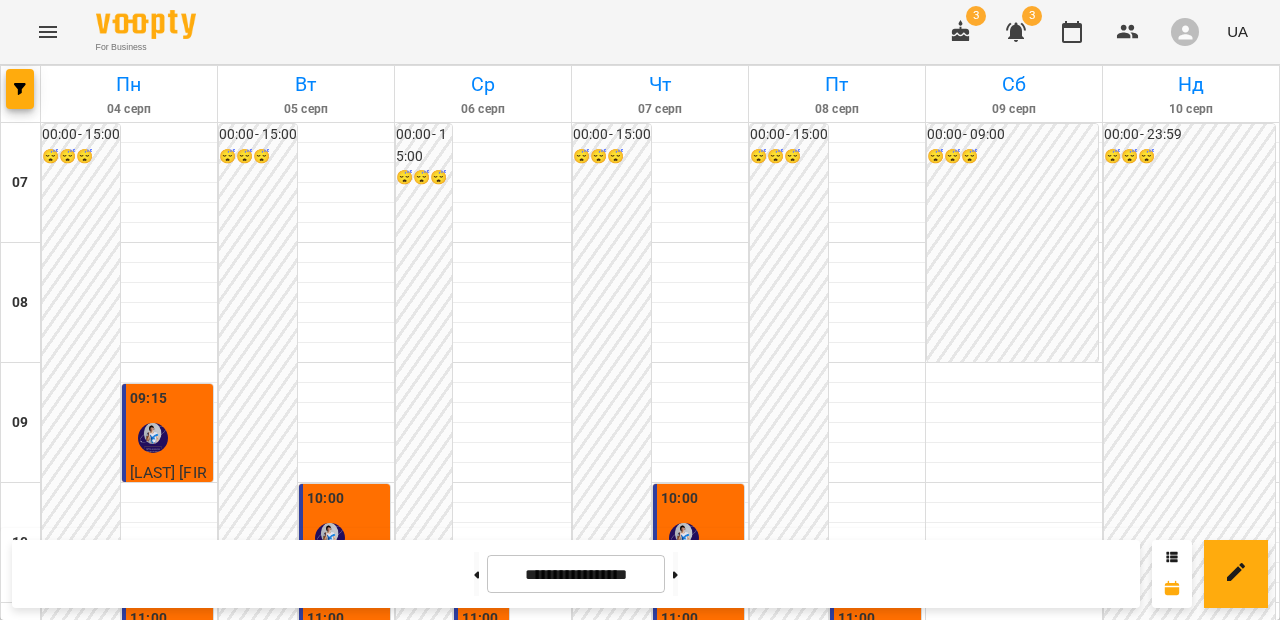 scroll, scrollTop: 411, scrollLeft: 0, axis: vertical 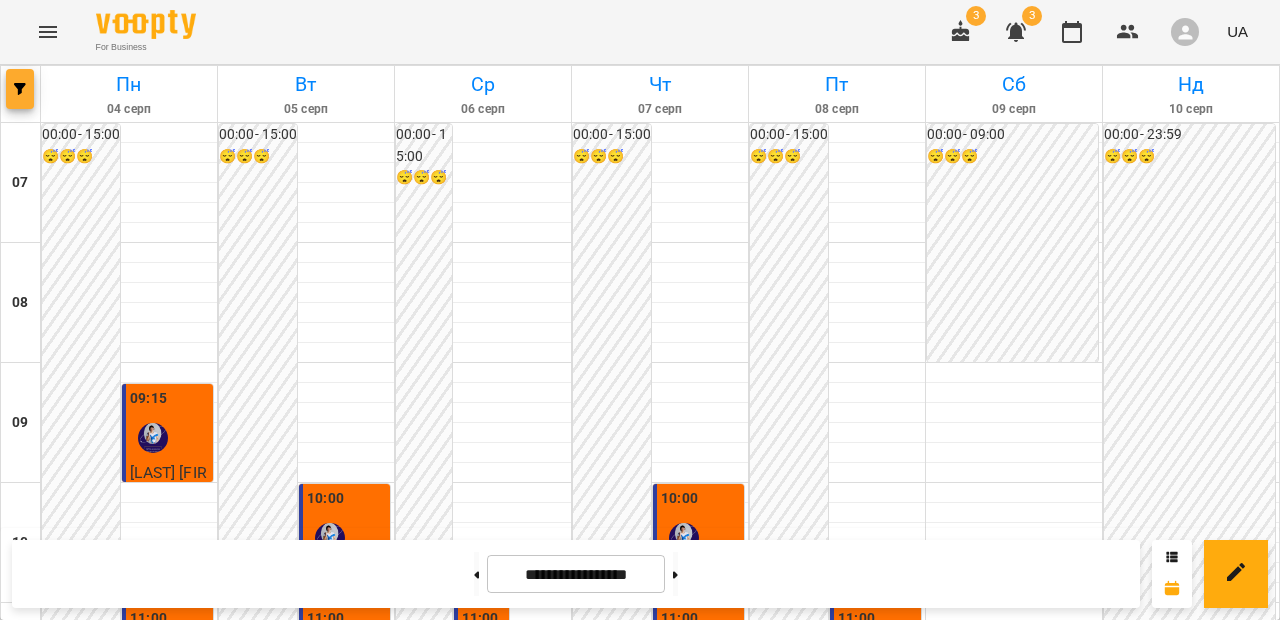click at bounding box center (20, 89) 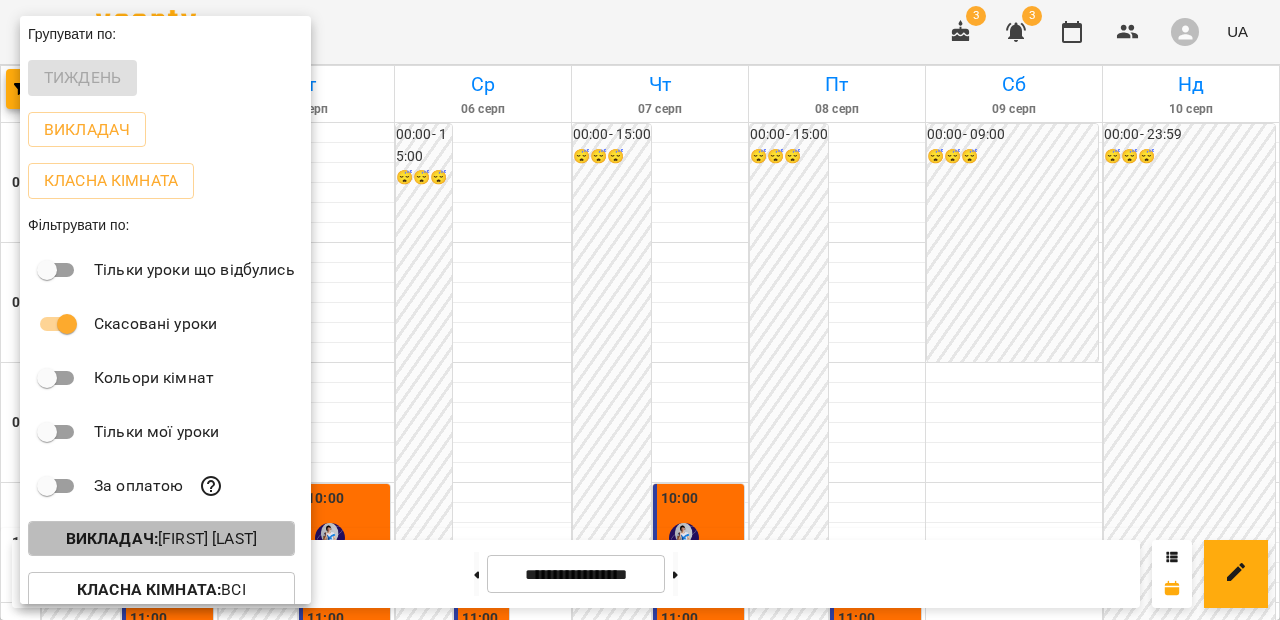 click on "Викладач :  Світлана Дьоміна" at bounding box center (161, 539) 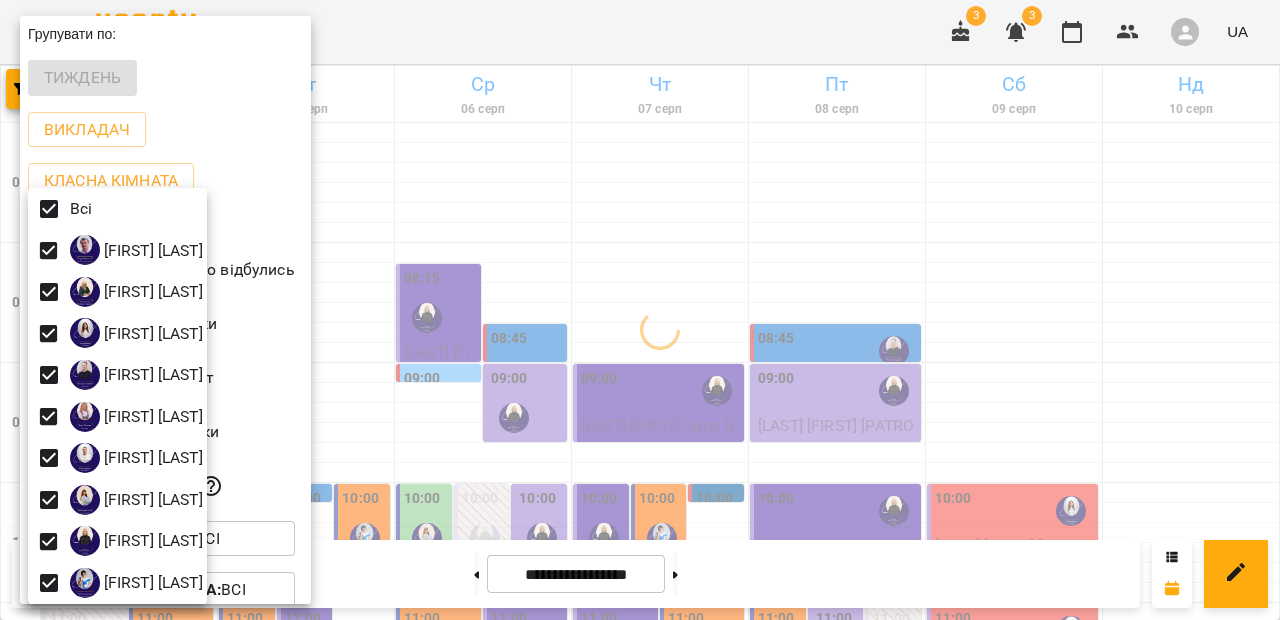 drag, startPoint x: 1273, startPoint y: 227, endPoint x: 1272, endPoint y: 299, distance: 72.00694 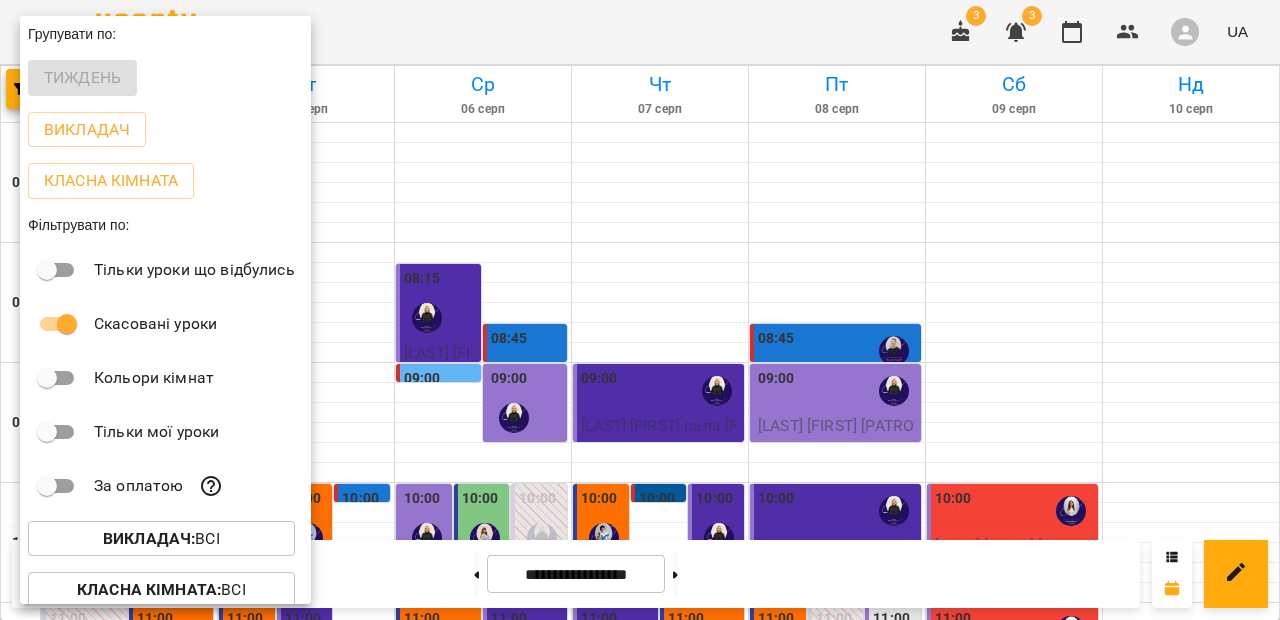 click at bounding box center [640, 310] 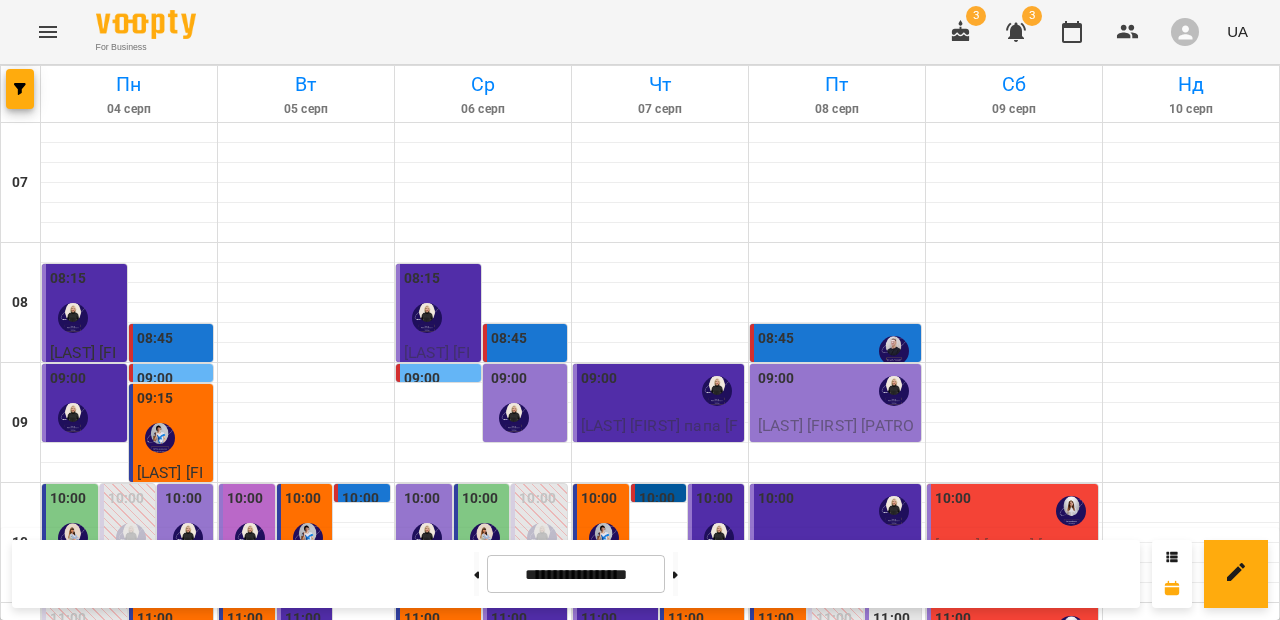click at bounding box center (427, 778) 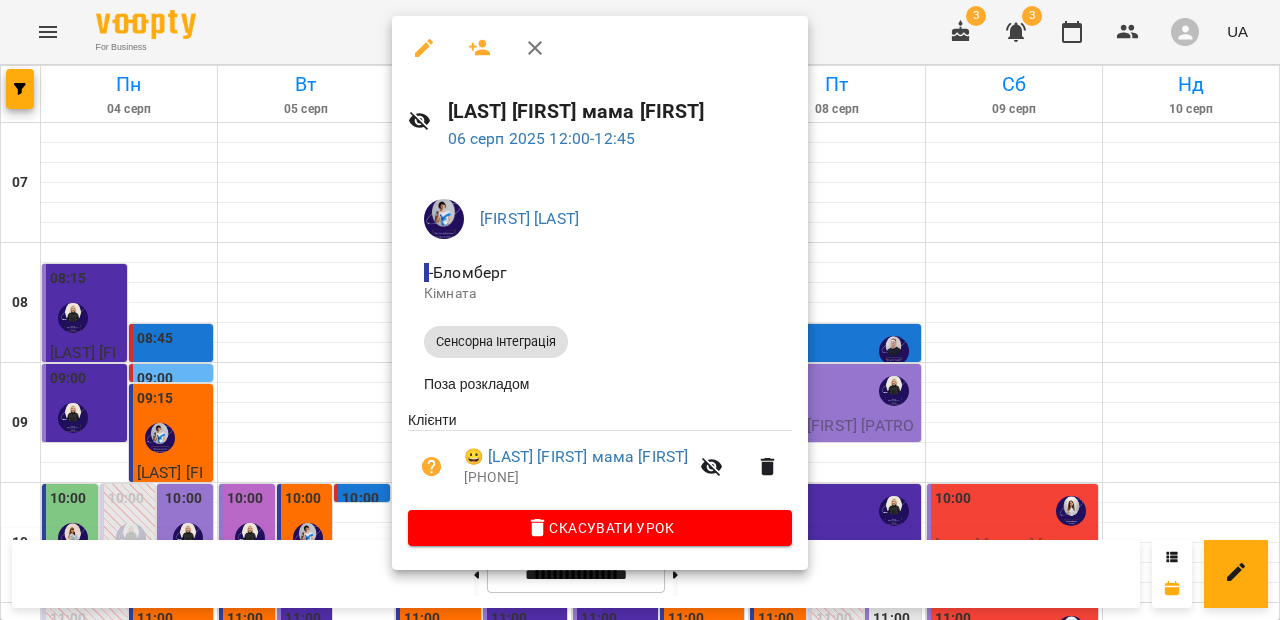 click 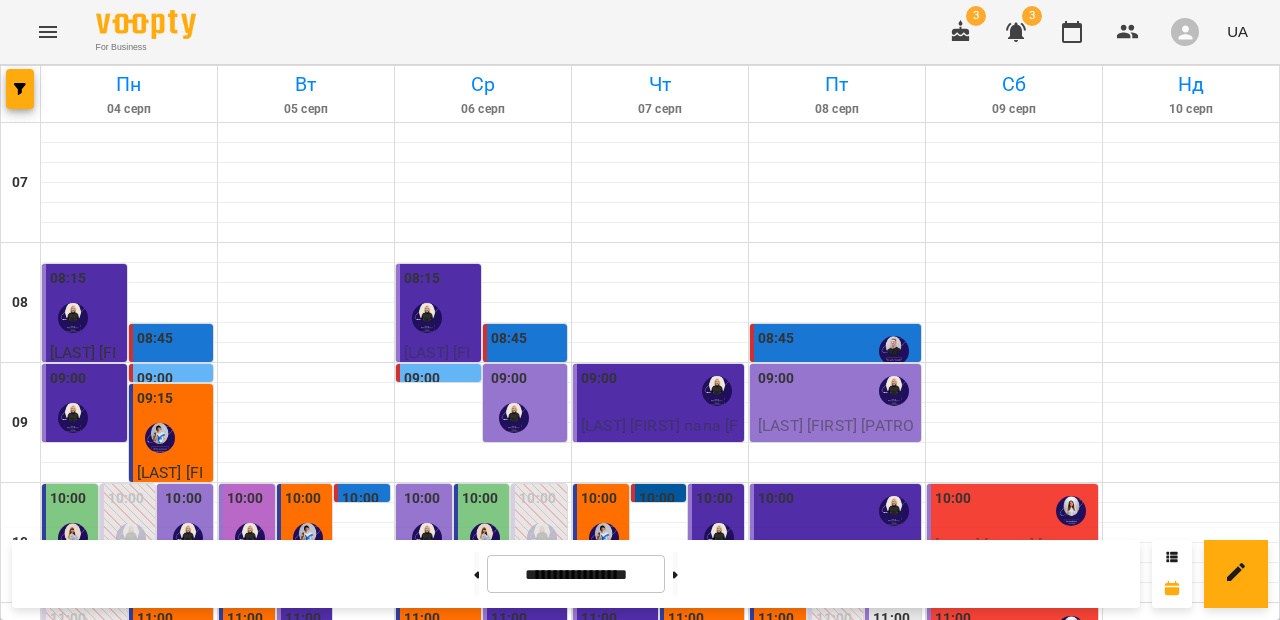 scroll, scrollTop: 609, scrollLeft: 0, axis: vertical 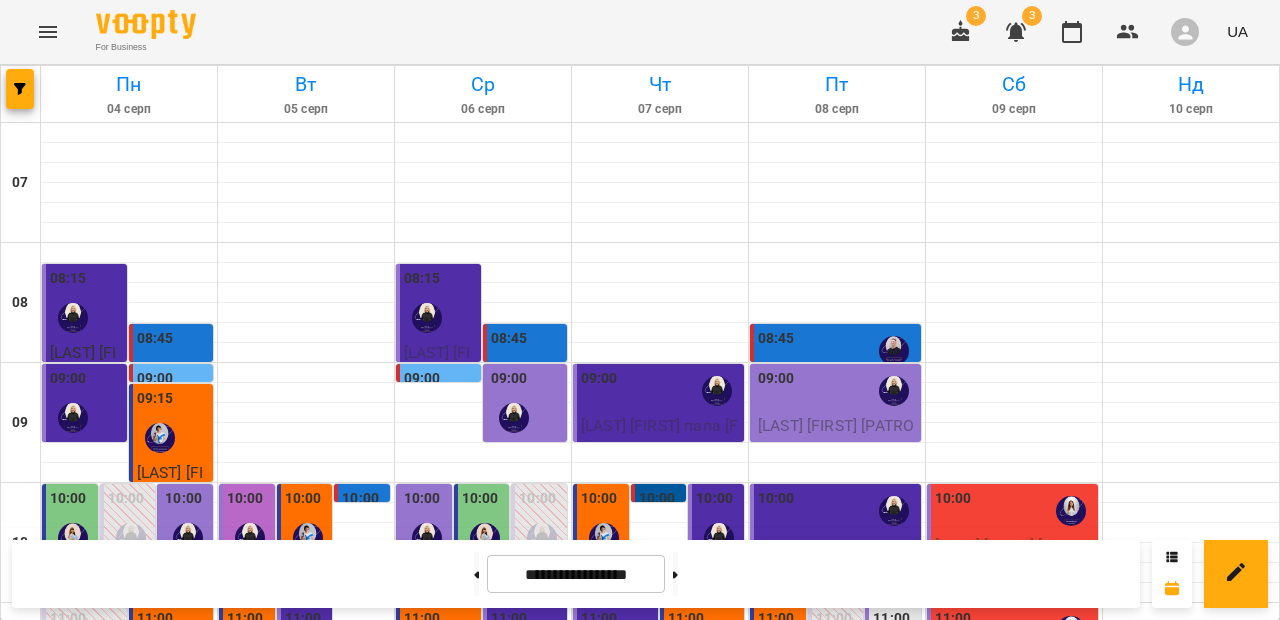 click at bounding box center [542, 1018] 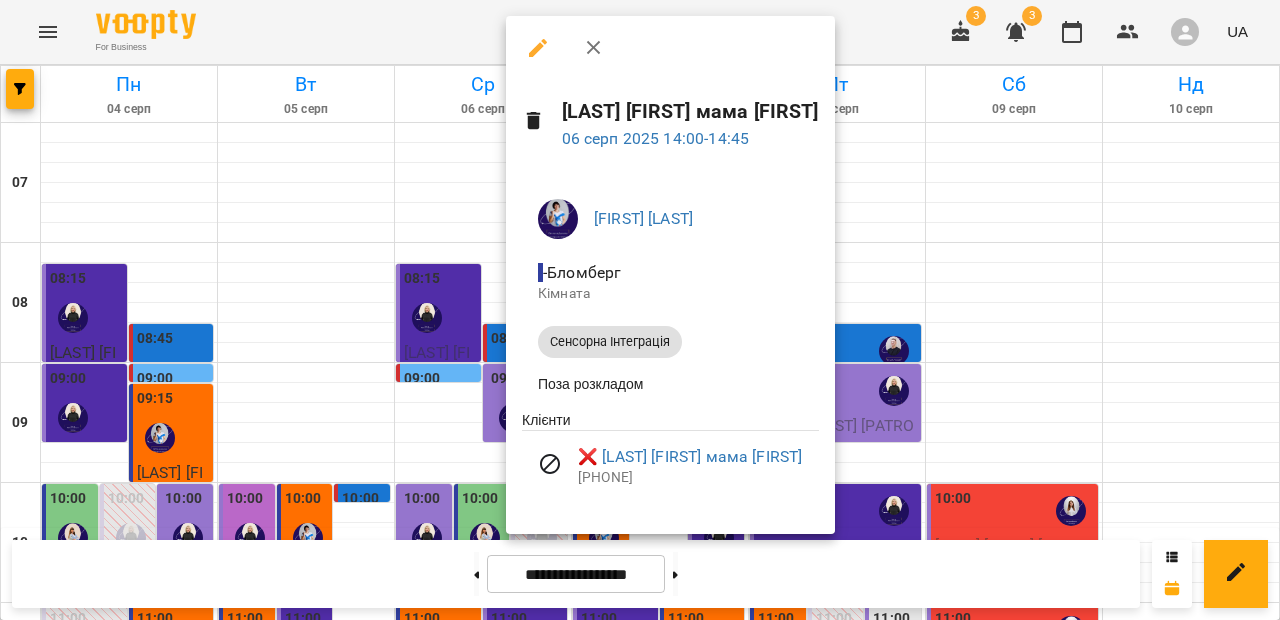 click 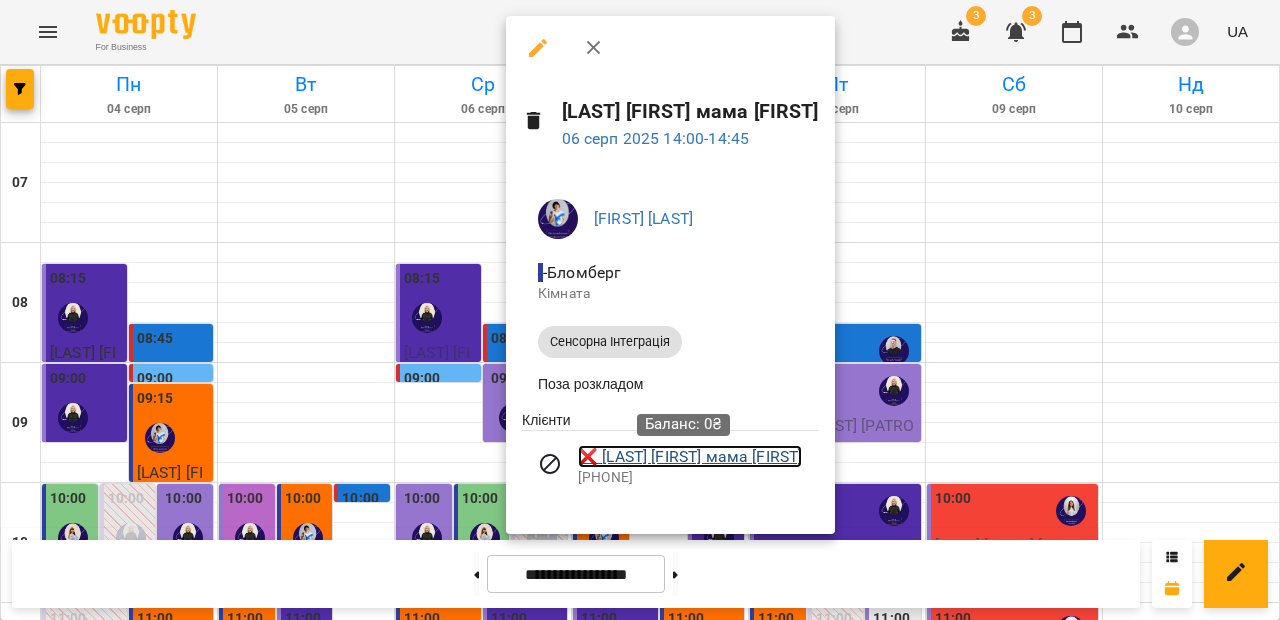 click on "❌   Орлов Єгор мама Віталія" at bounding box center [690, 457] 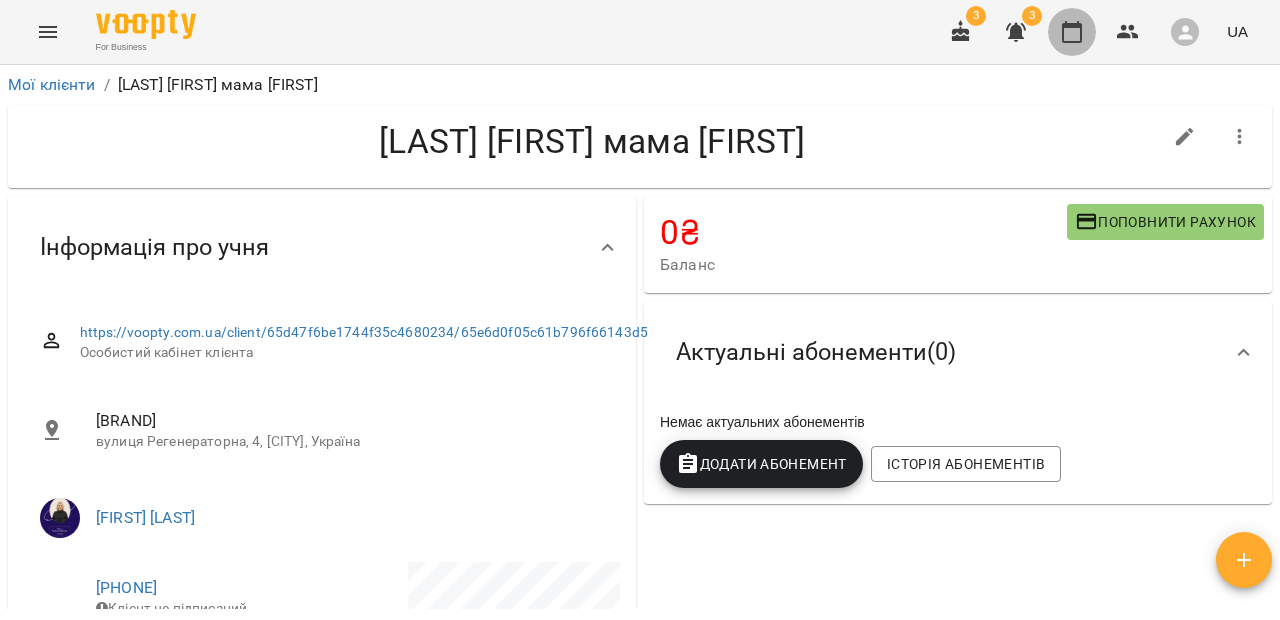 click at bounding box center (1072, 32) 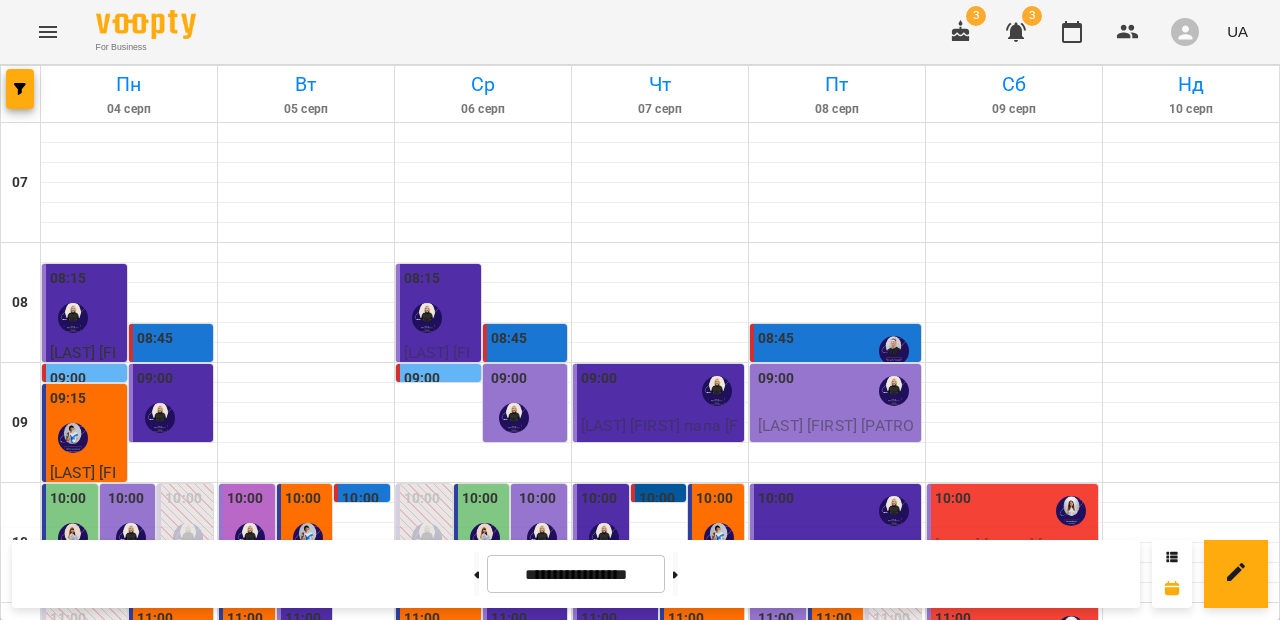 scroll, scrollTop: 548, scrollLeft: 0, axis: vertical 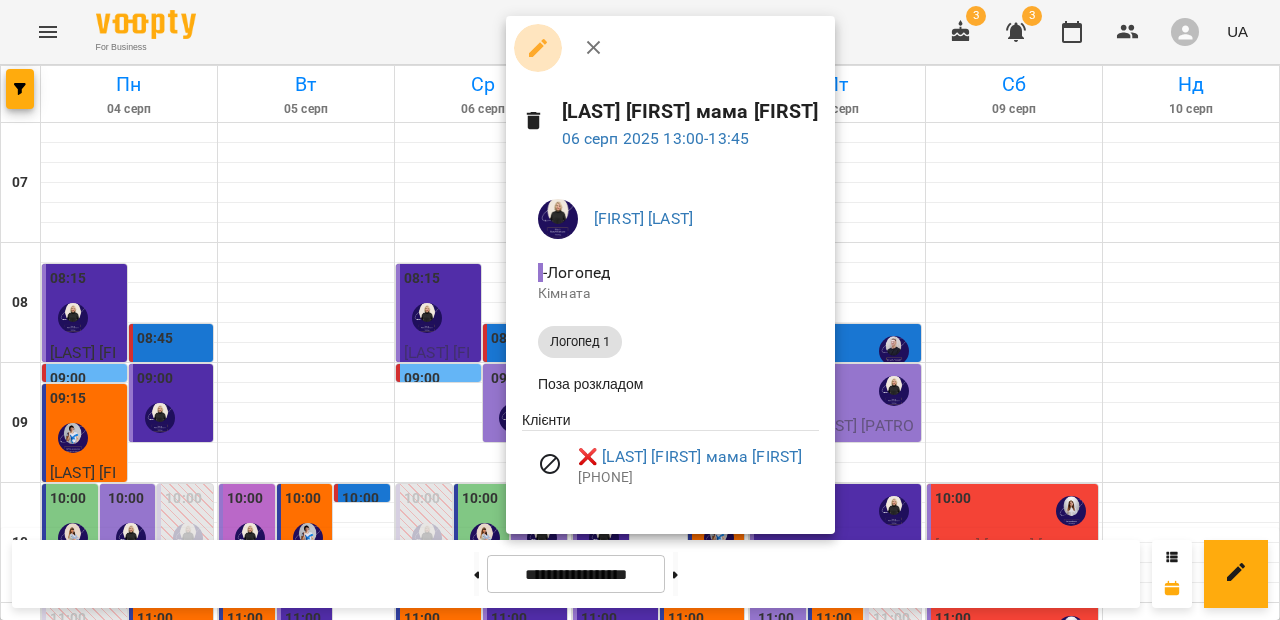 click at bounding box center [538, 48] 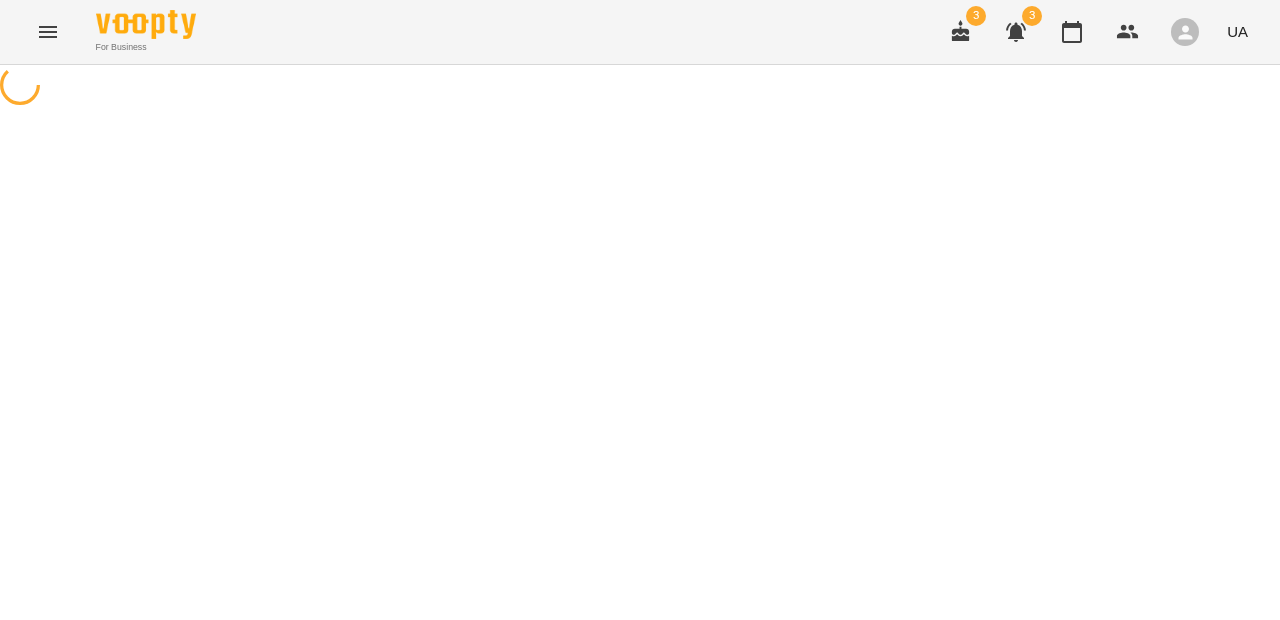 select on "*********" 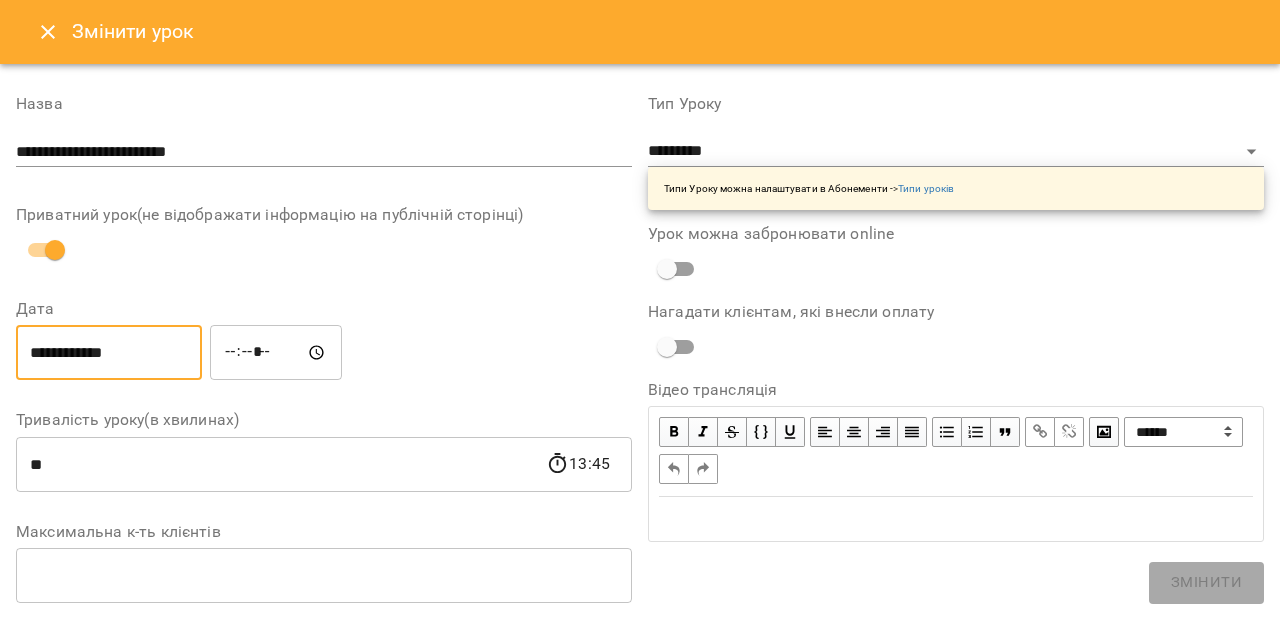 click on "**********" at bounding box center (109, 353) 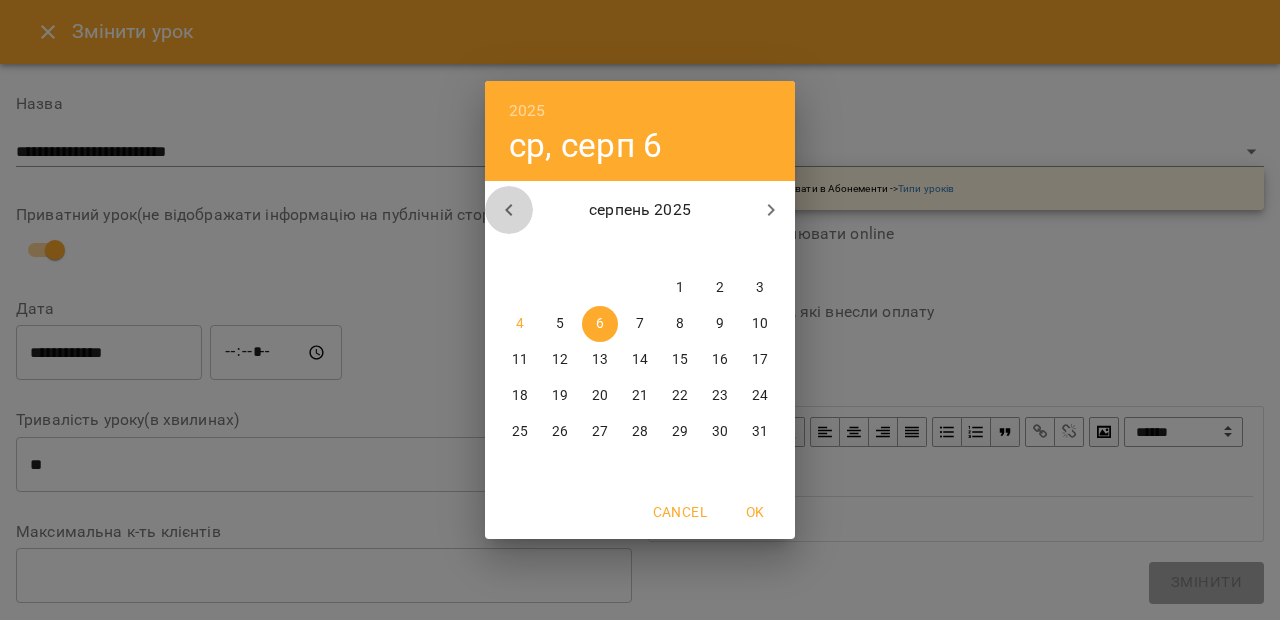 click 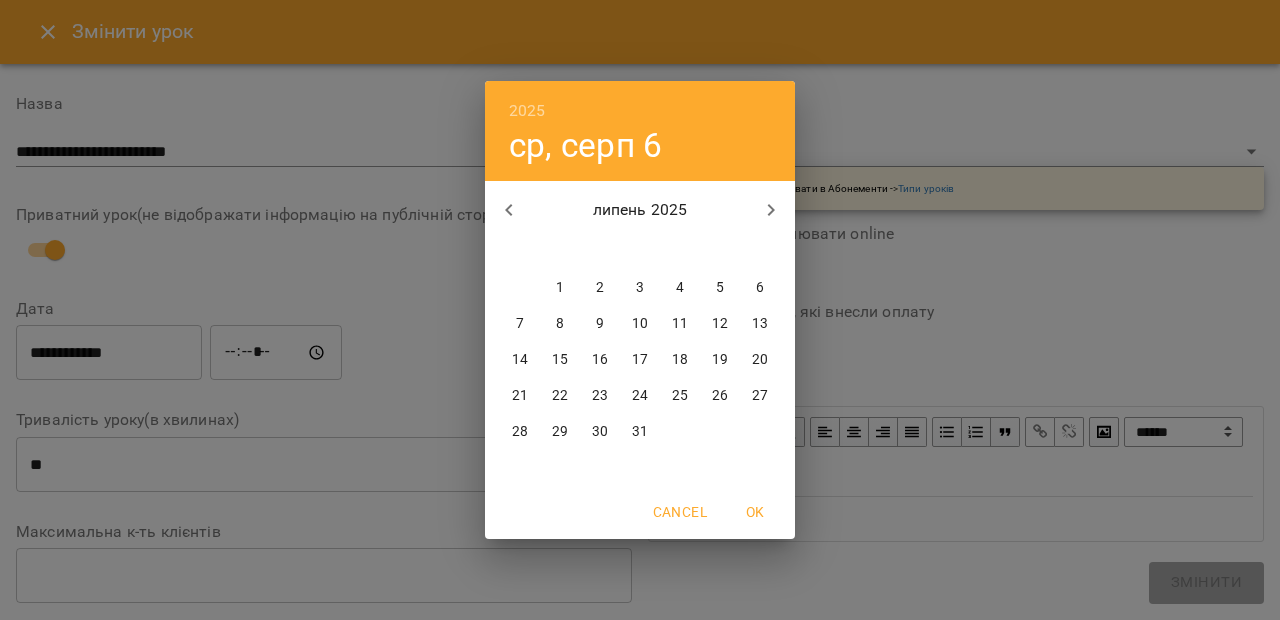 click 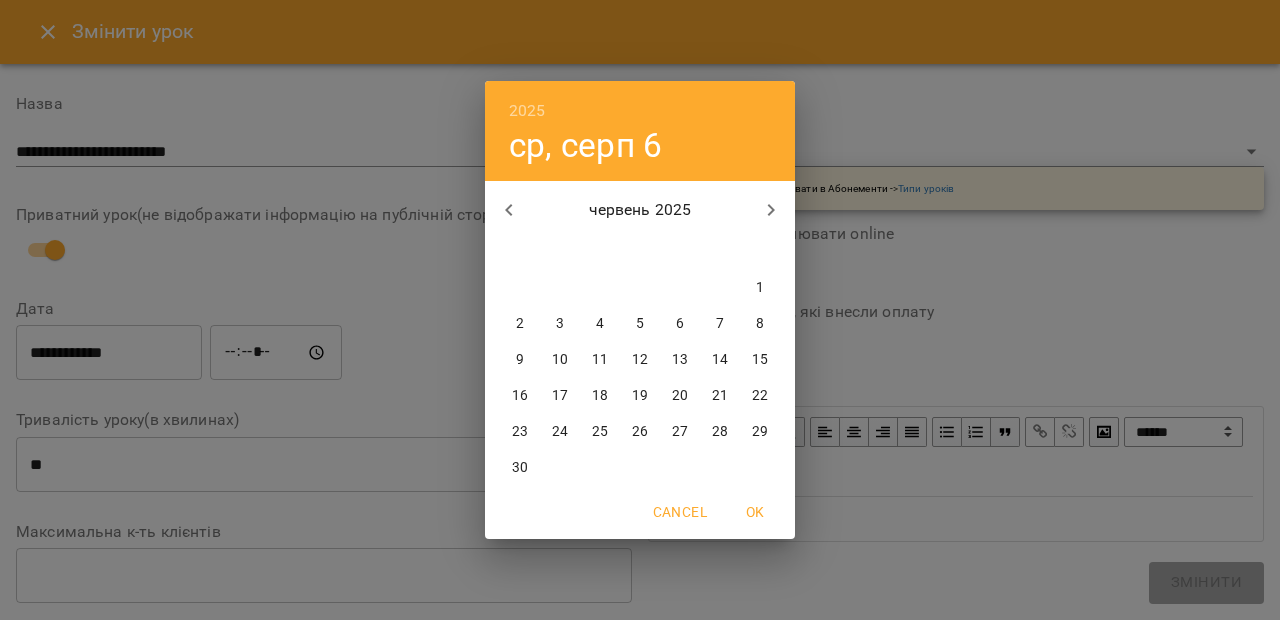 click on "2" at bounding box center (520, 324) 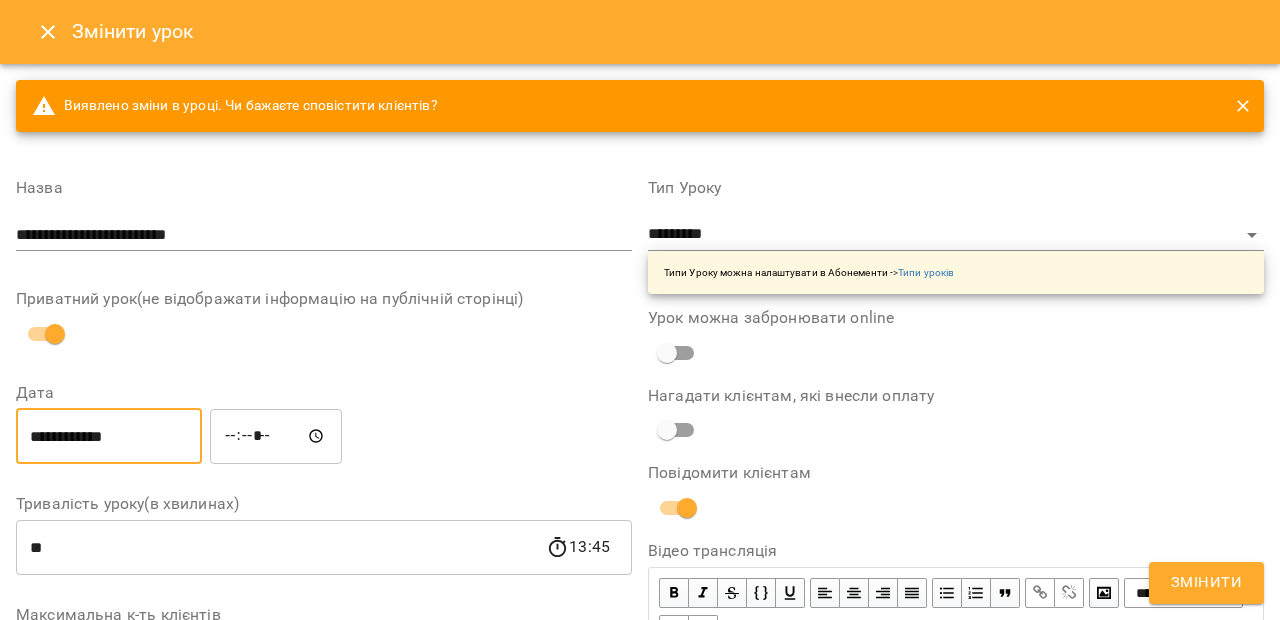 click on "Змінити" at bounding box center [1206, 583] 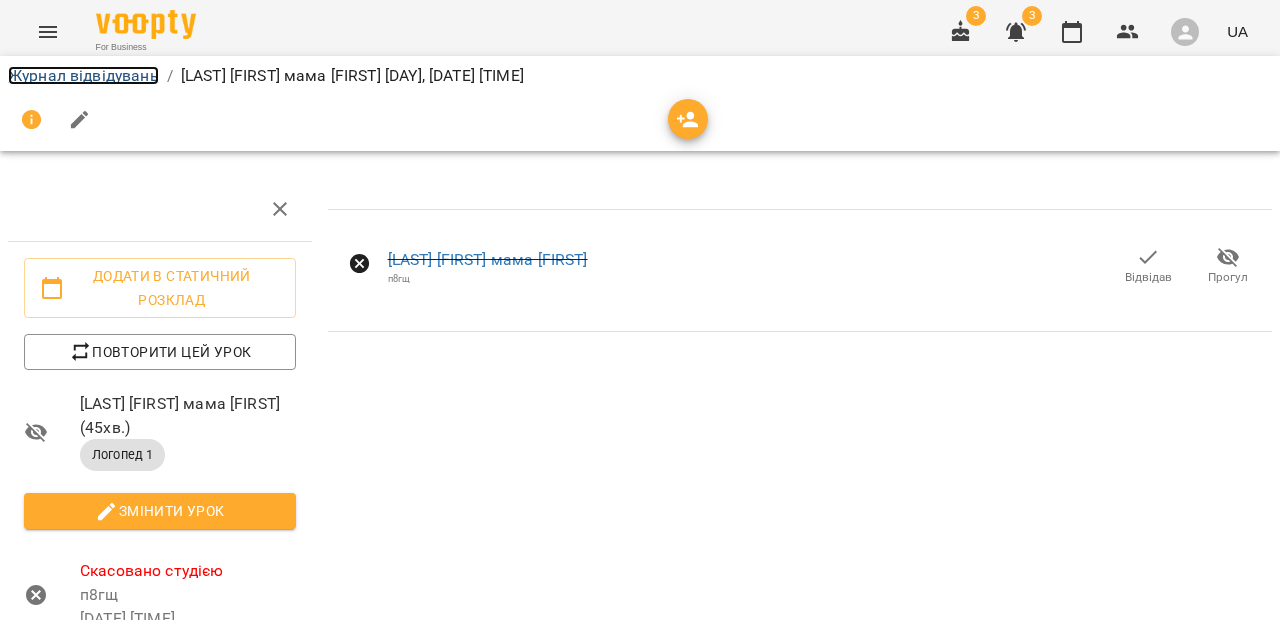 click on "Журнал відвідувань" at bounding box center [83, 75] 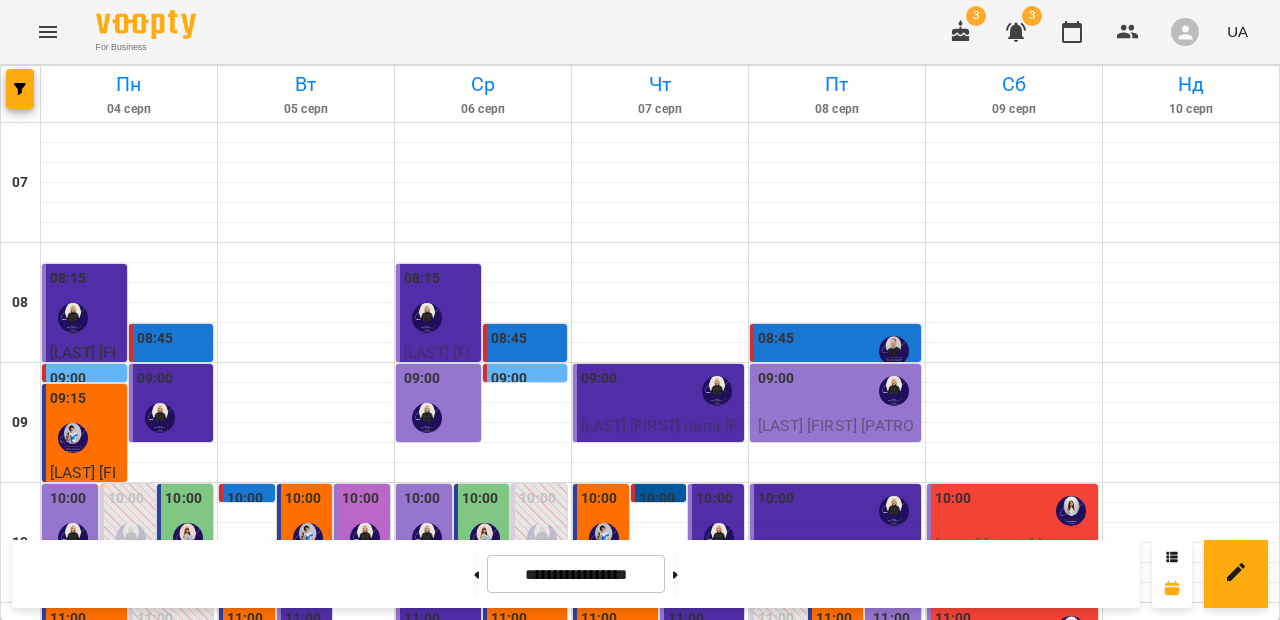 scroll, scrollTop: 585, scrollLeft: 0, axis: vertical 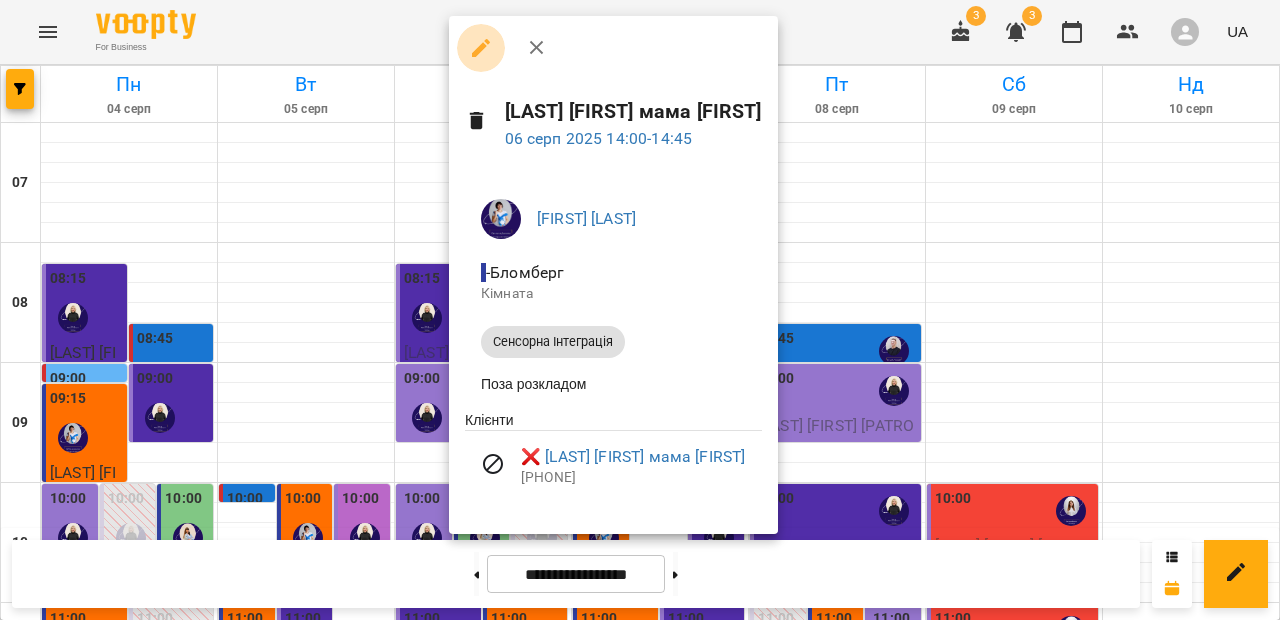 click at bounding box center (481, 48) 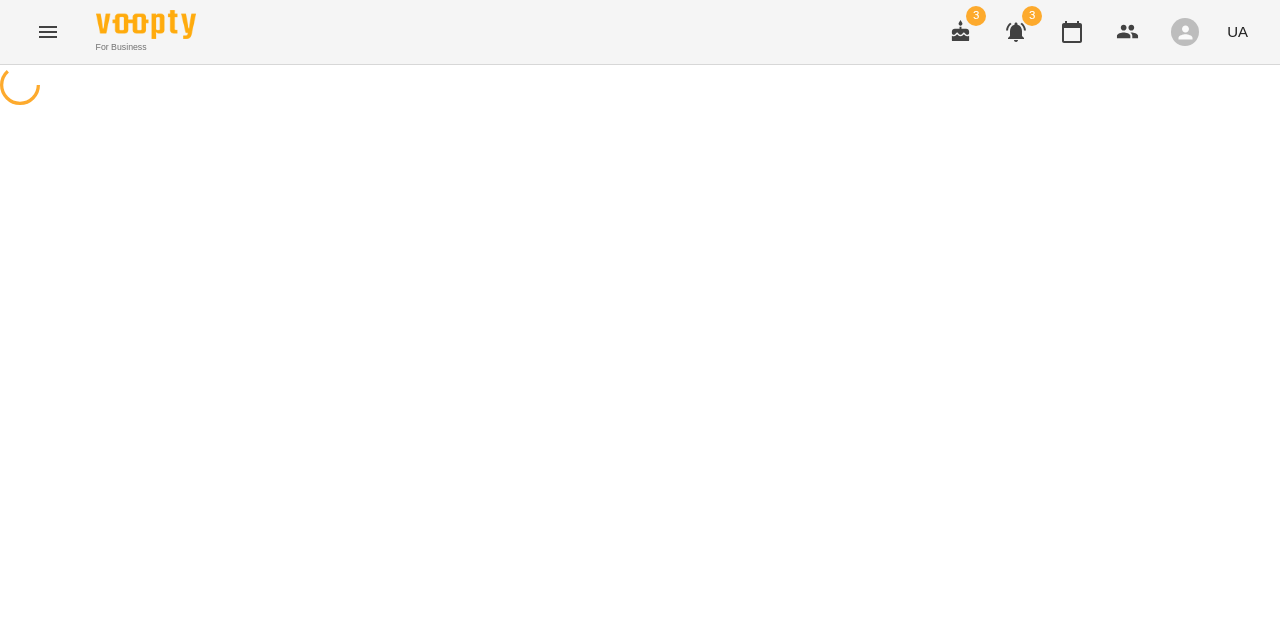 select on "**********" 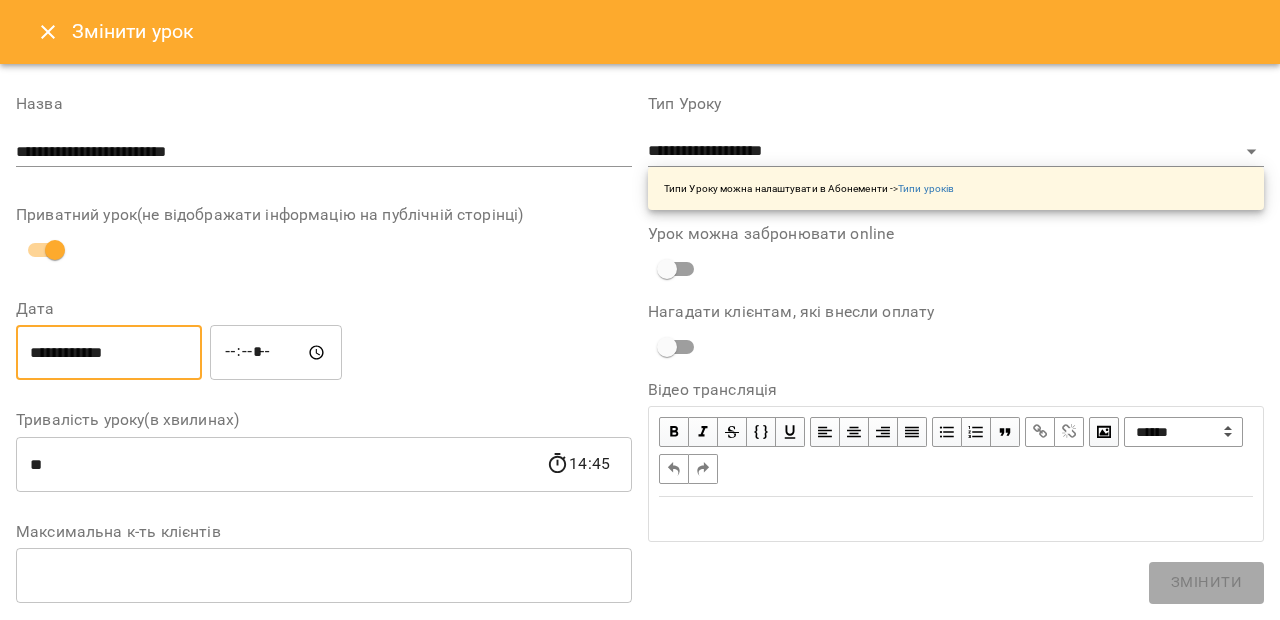 click on "**********" at bounding box center (109, 353) 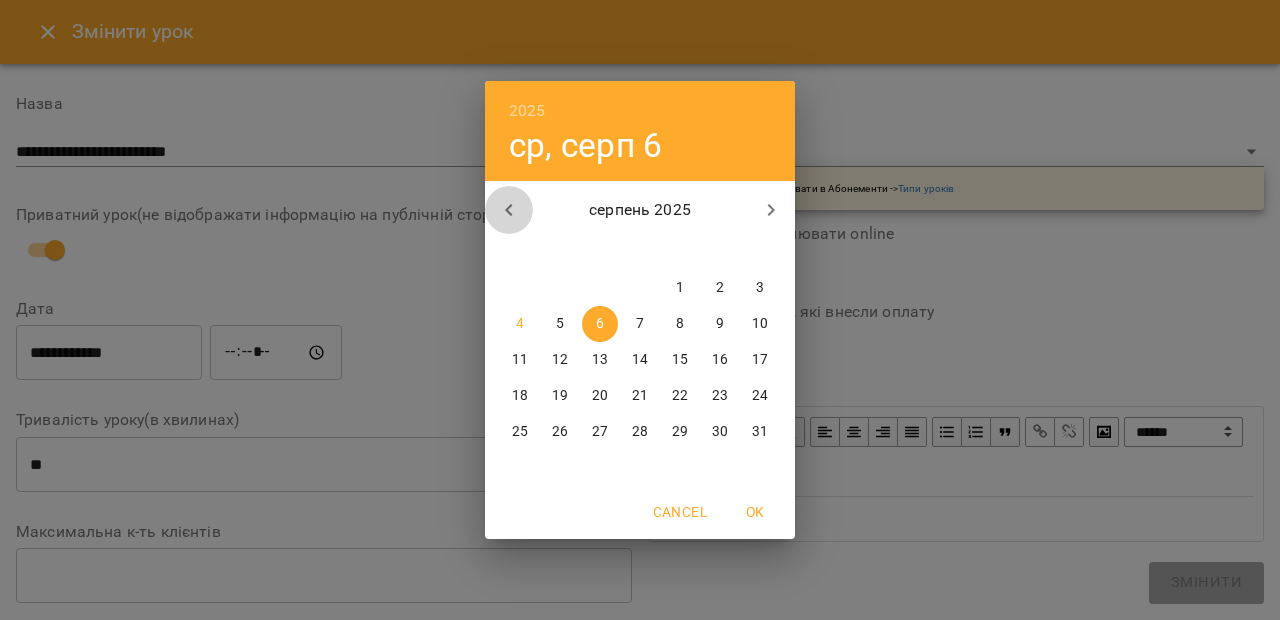 click 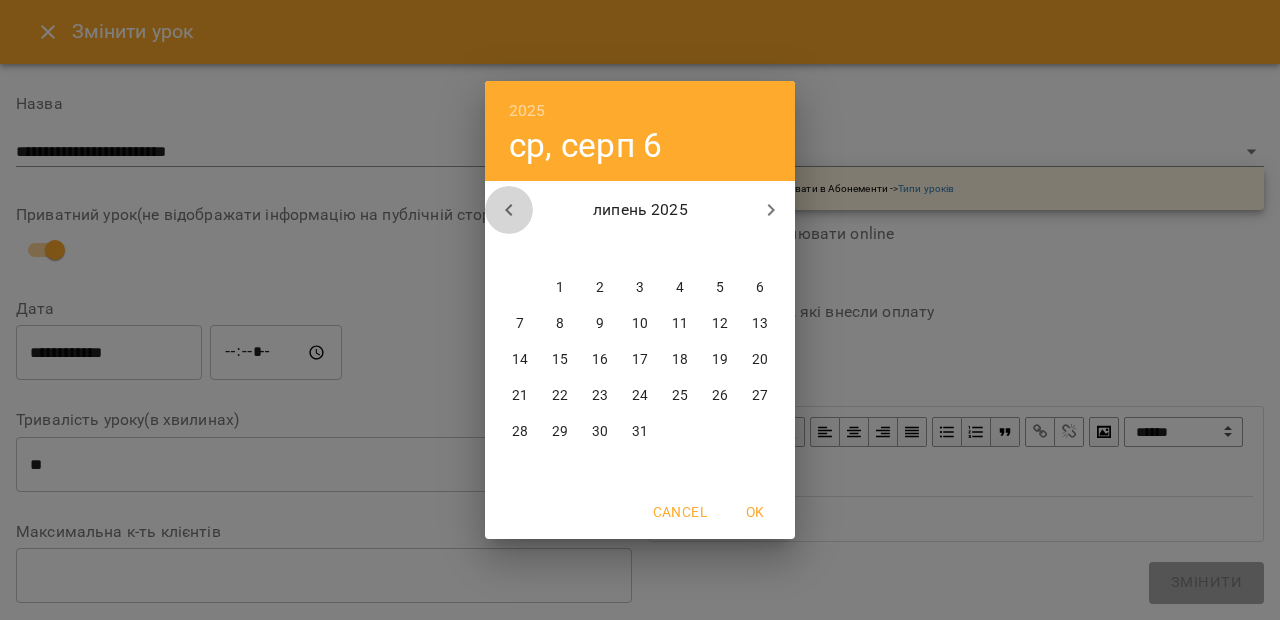 click 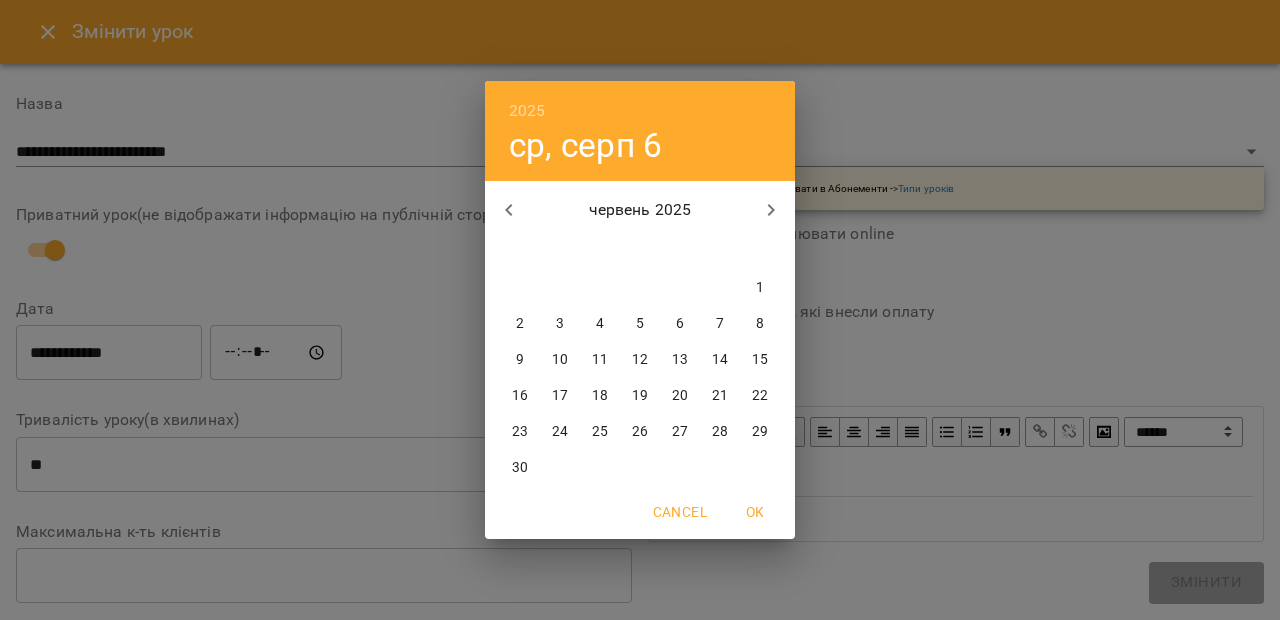 click on "26 27 28 29 30 31 1 2 3 4 5 6 7 8 9 10 11 12 13 14 15 16 17 18 19 20 21 22 23 24 25 26 27 28 29 30 1 2 3 4 5 6" at bounding box center [640, 378] 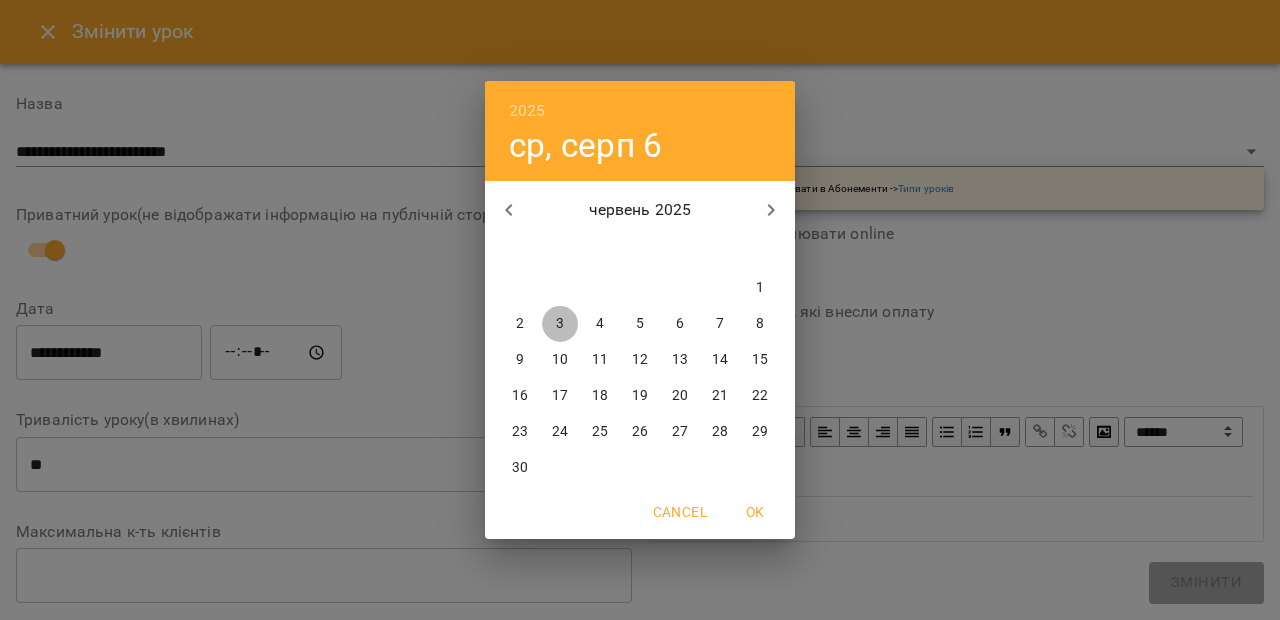 click on "3" at bounding box center (560, 324) 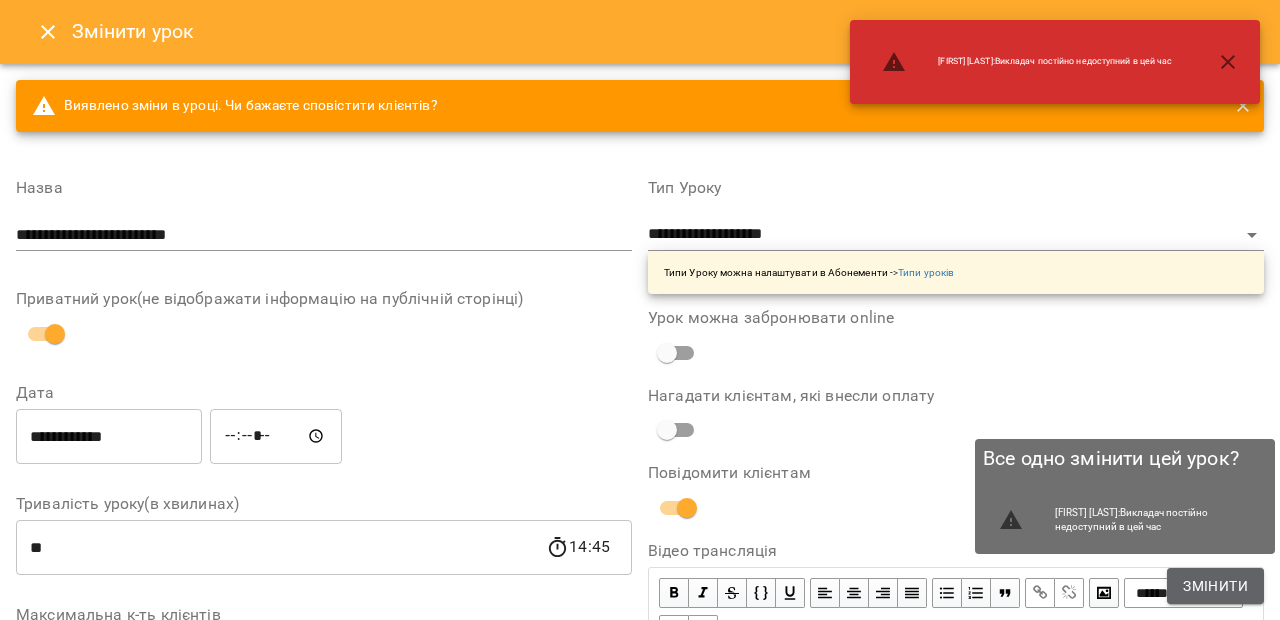 click on "Змінити" at bounding box center (1215, 586) 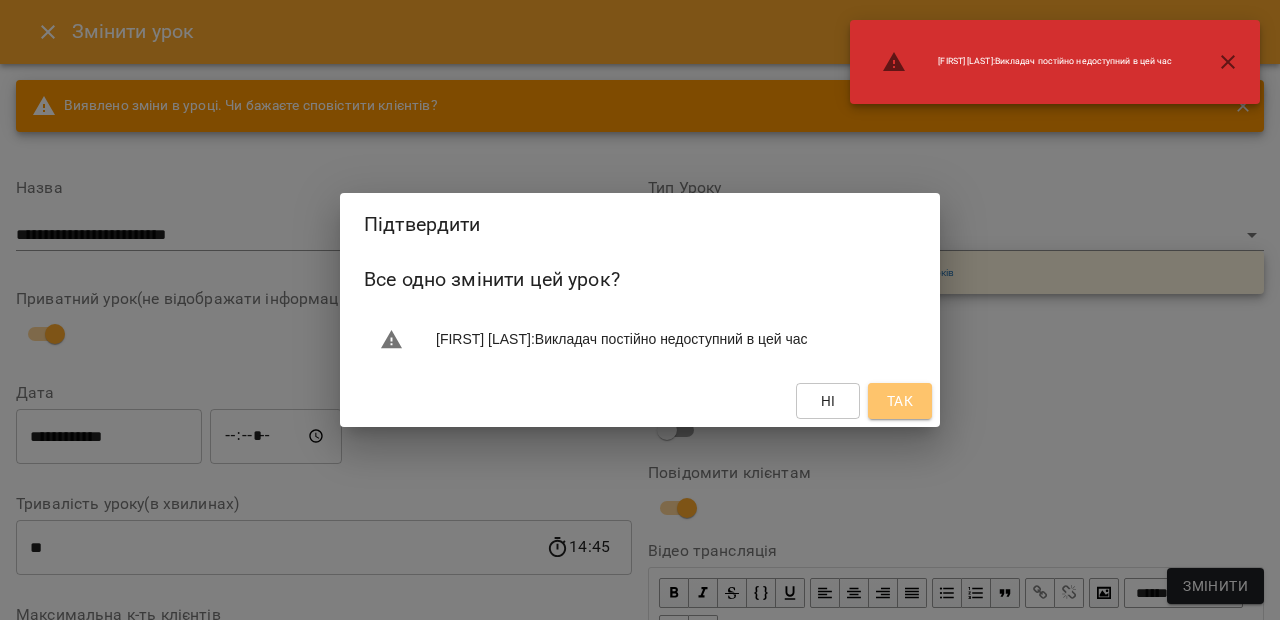 click on "Так" at bounding box center (900, 401) 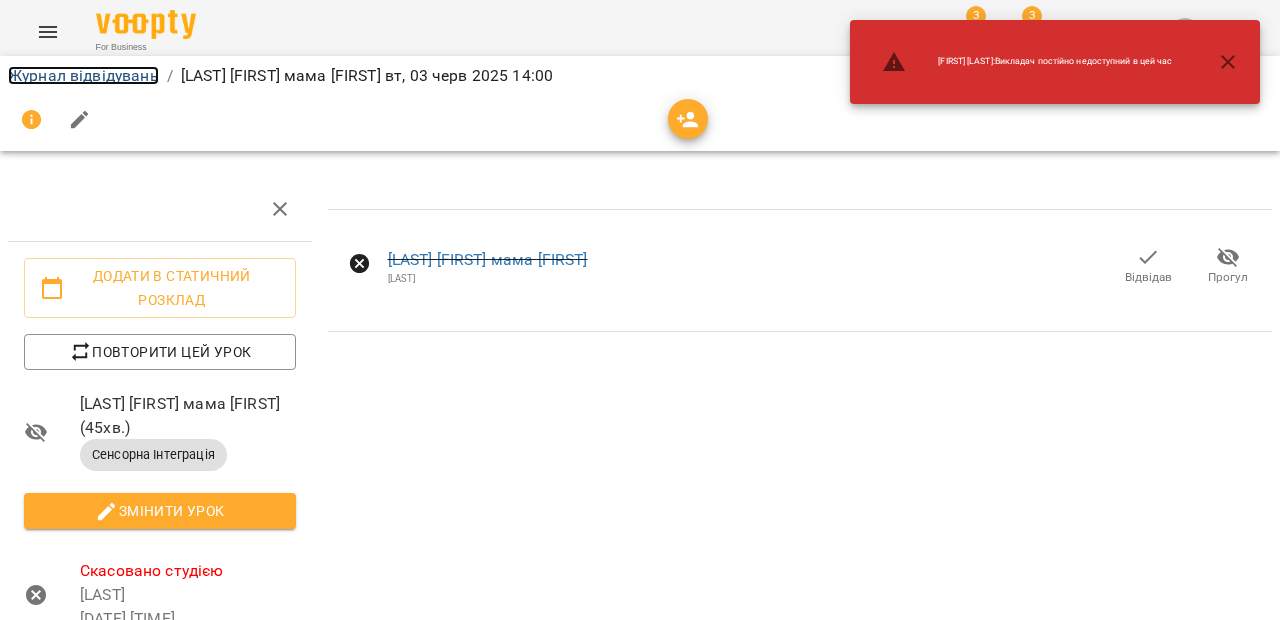 click on "Журнал відвідувань" at bounding box center [83, 75] 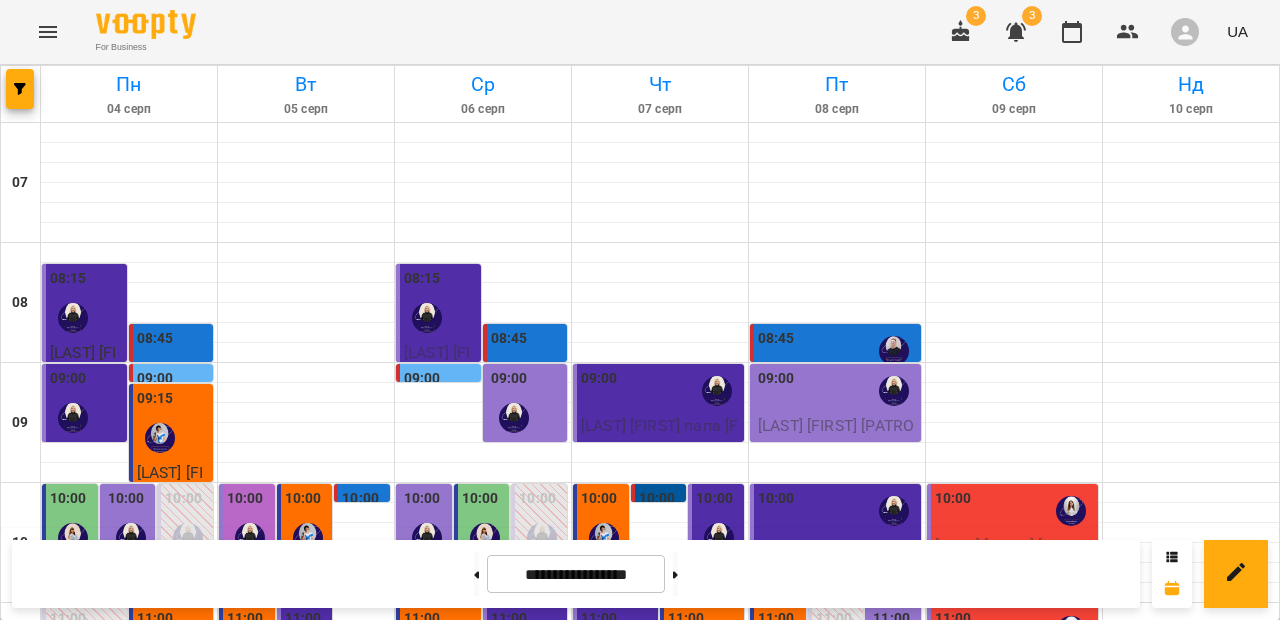 scroll, scrollTop: 690, scrollLeft: 0, axis: vertical 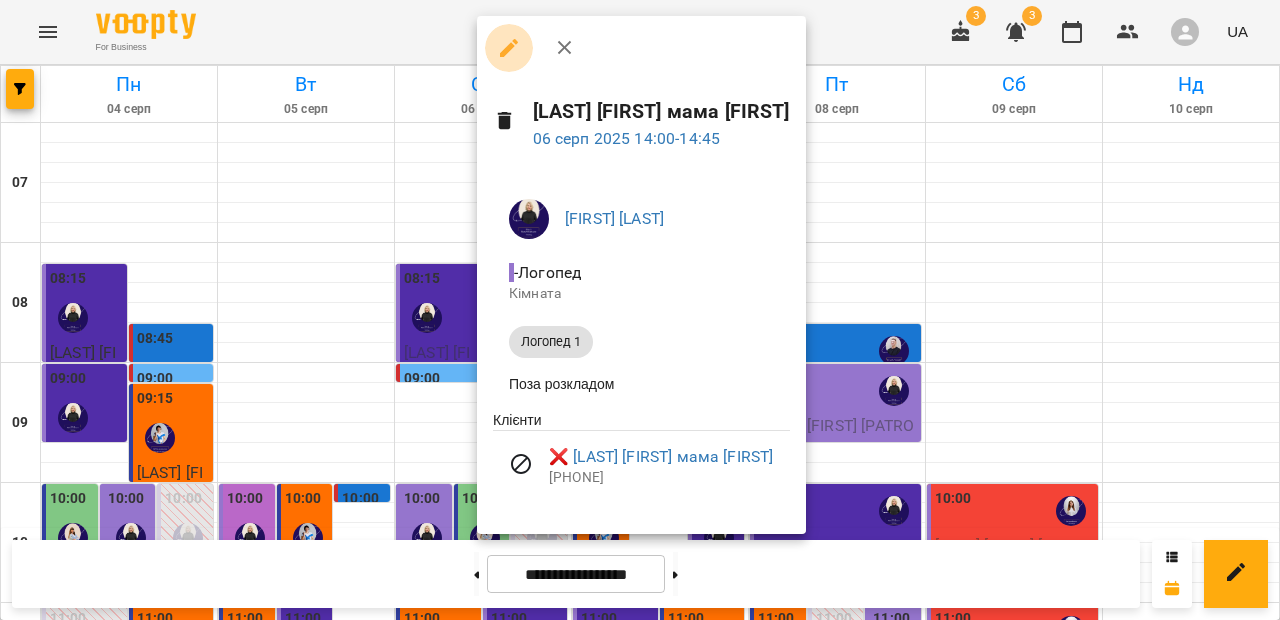 click 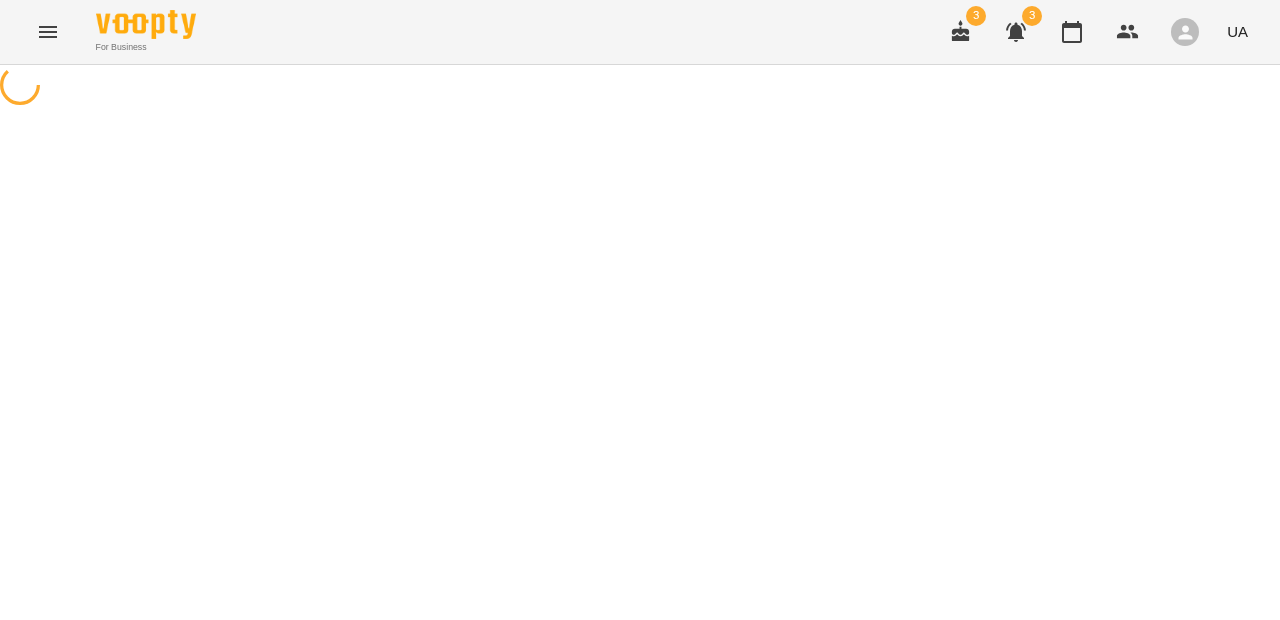 select on "*********" 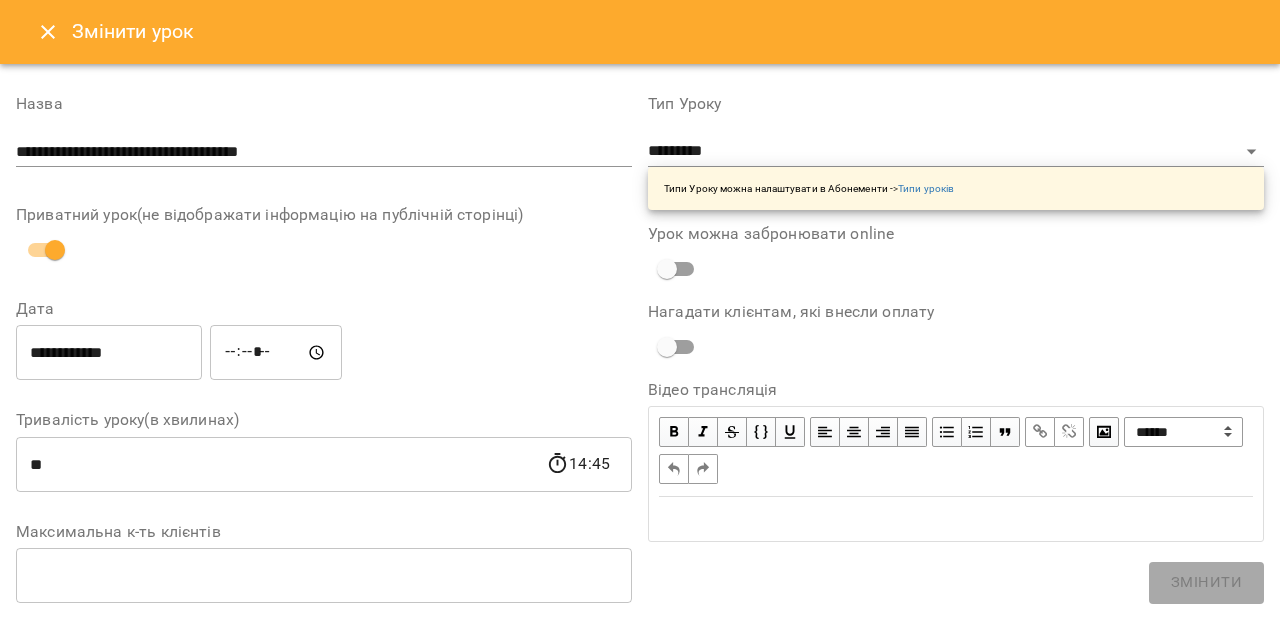 click on "**********" at bounding box center (109, 353) 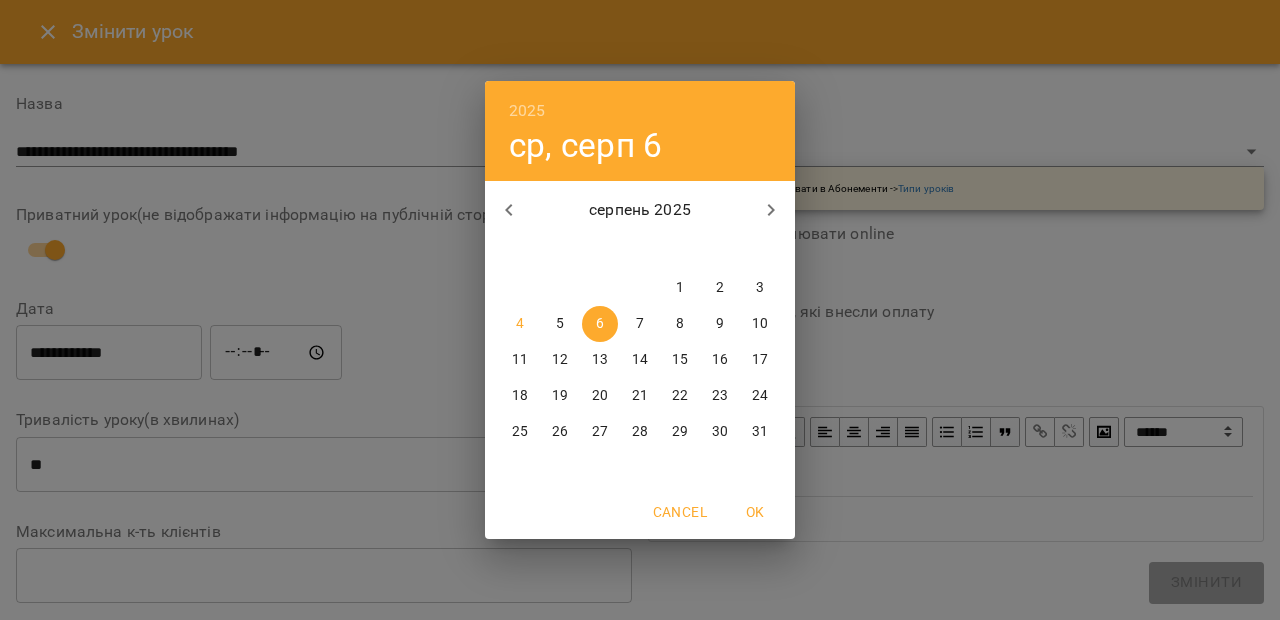 click 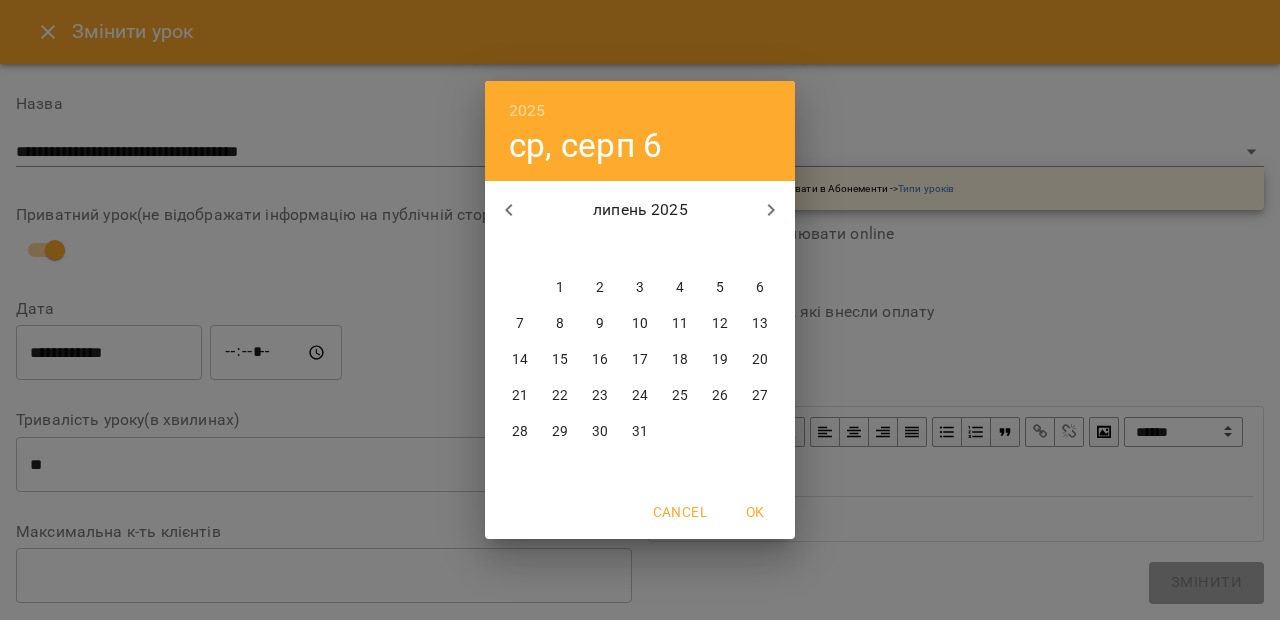 click 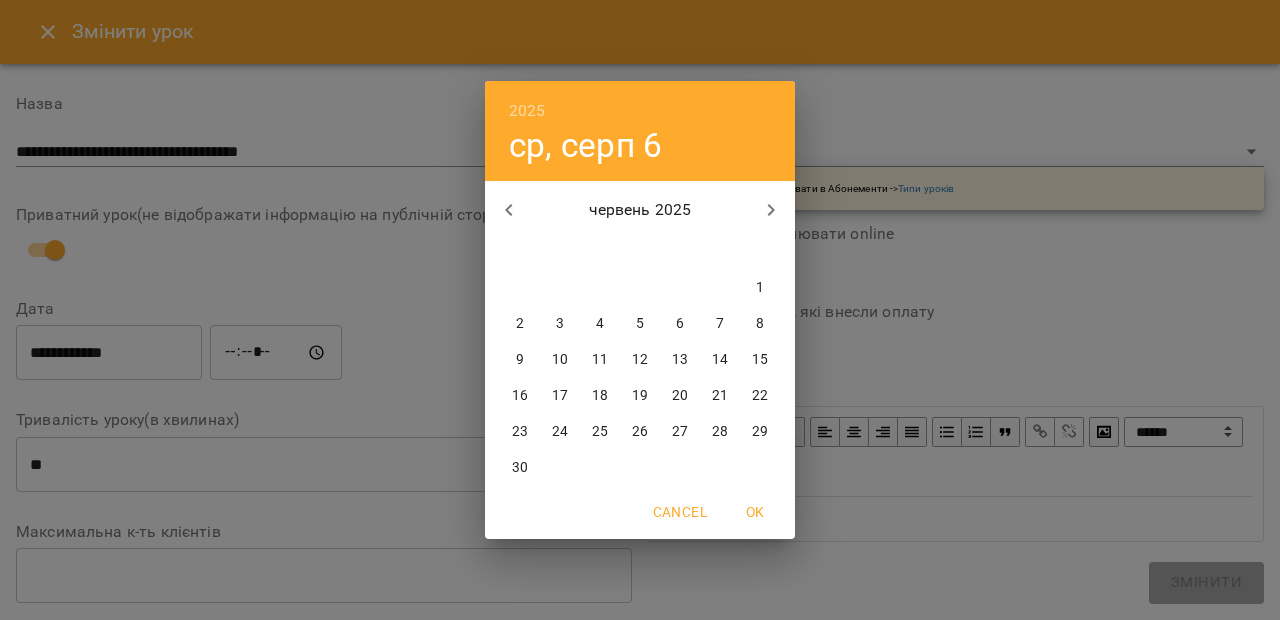 click on "18" at bounding box center [600, 396] 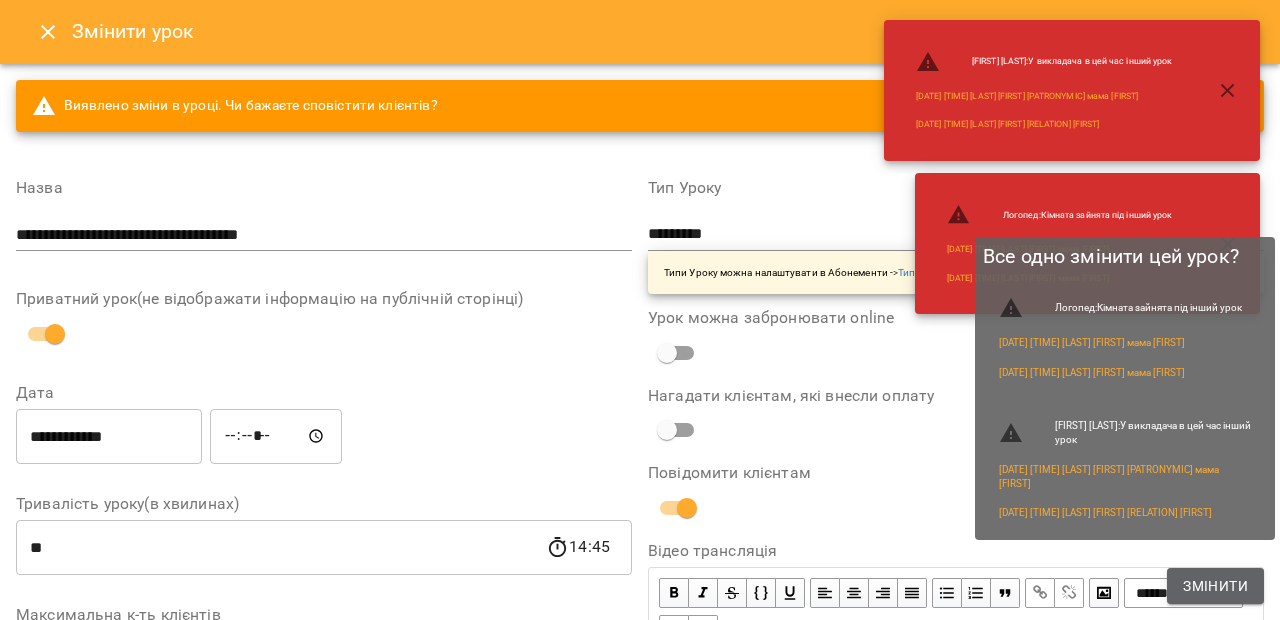 click on "Змінити" at bounding box center (1215, 586) 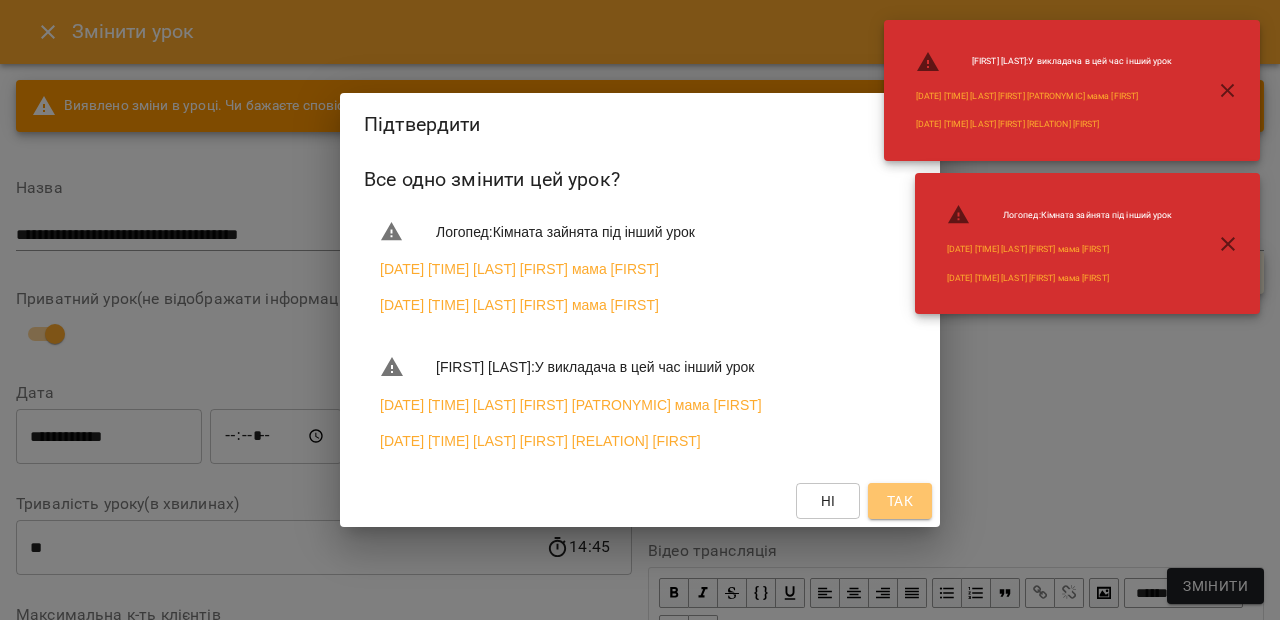 click on "Так" at bounding box center (900, 501) 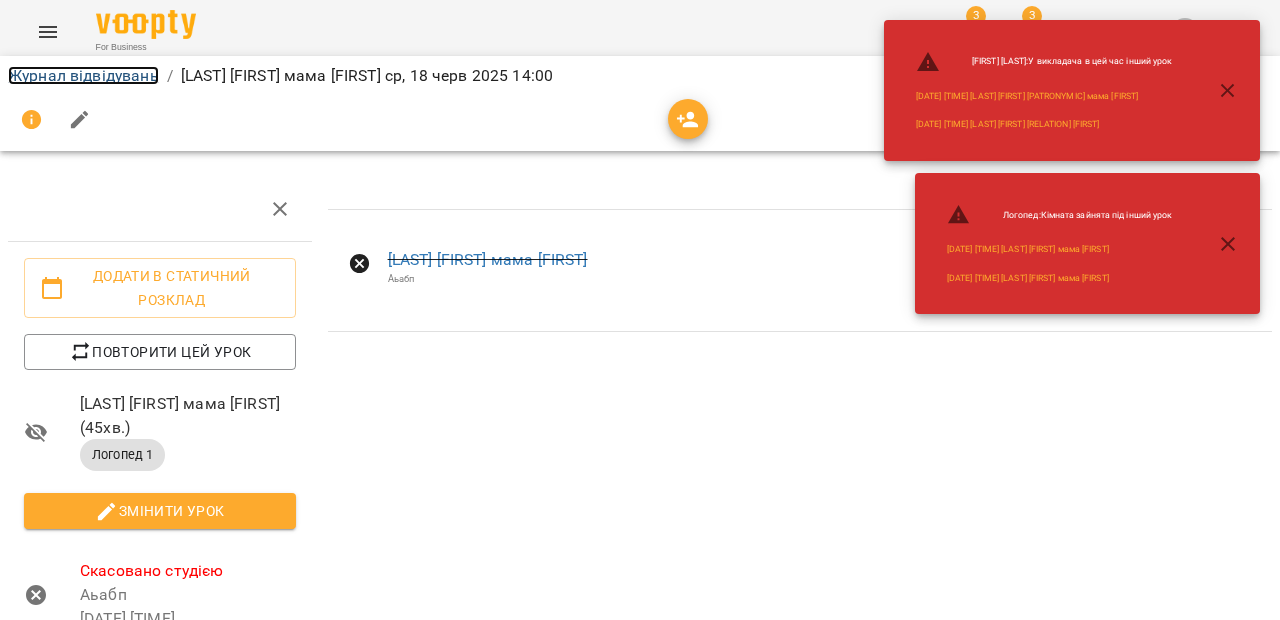 click on "Журнал відвідувань" at bounding box center [83, 75] 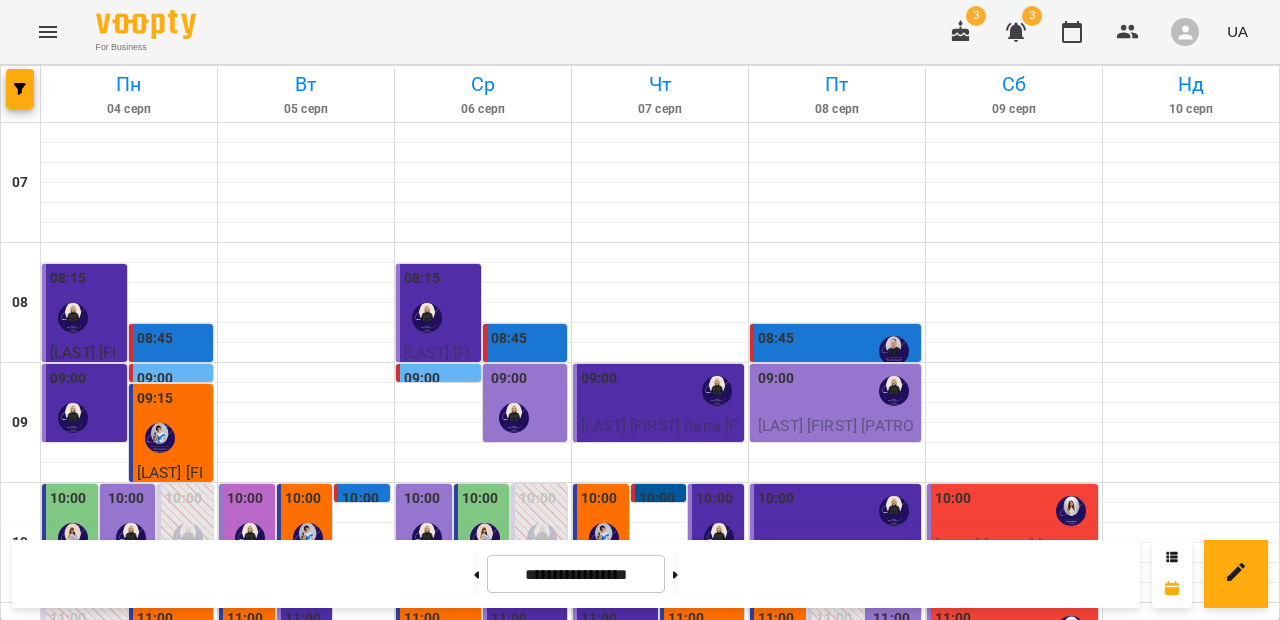 scroll, scrollTop: 731, scrollLeft: 0, axis: vertical 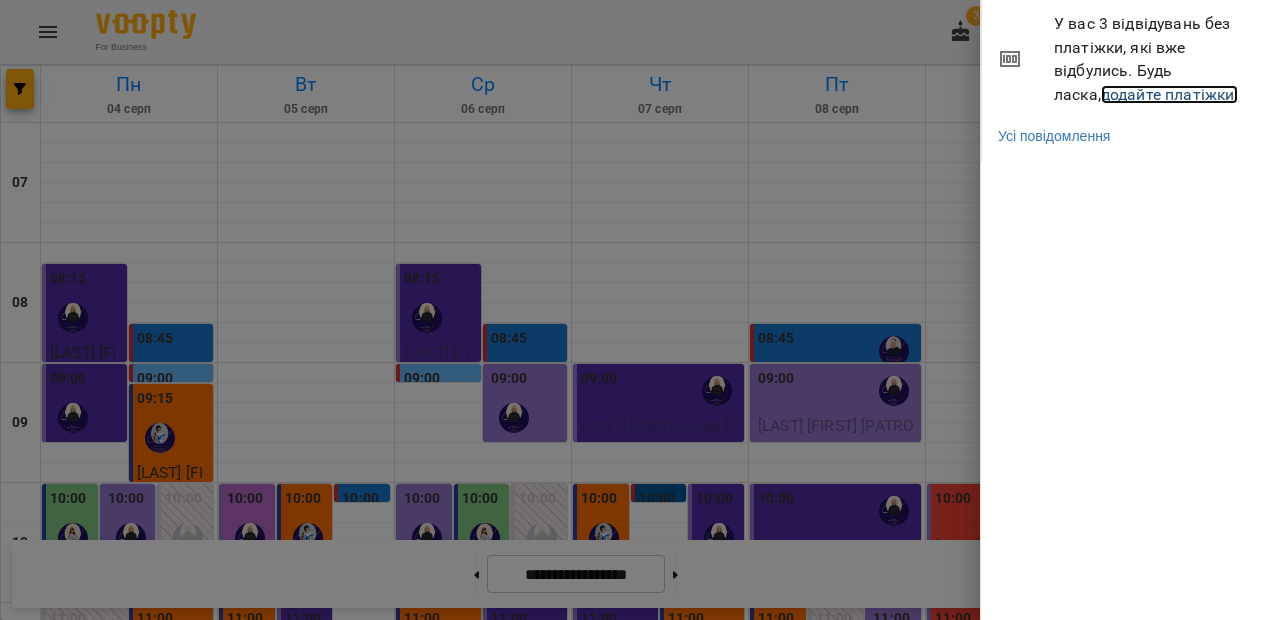 click on "додайте платіжки!" at bounding box center (1170, 94) 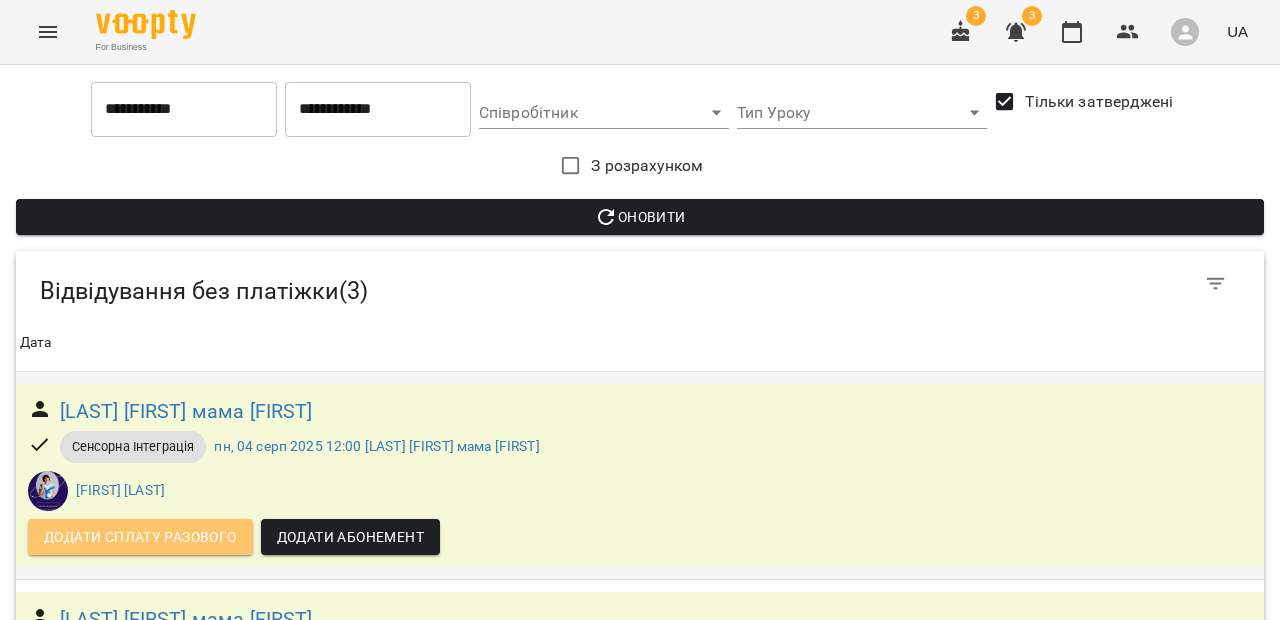click on "Додати сплату разового" at bounding box center [140, 537] 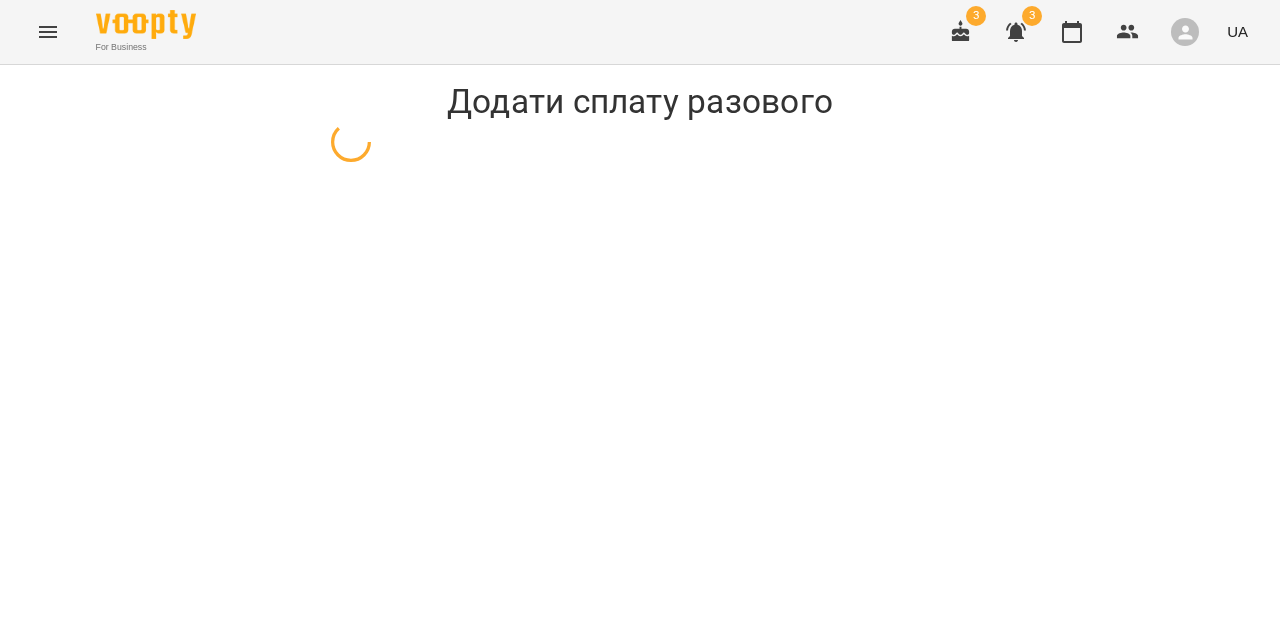 select on "**********" 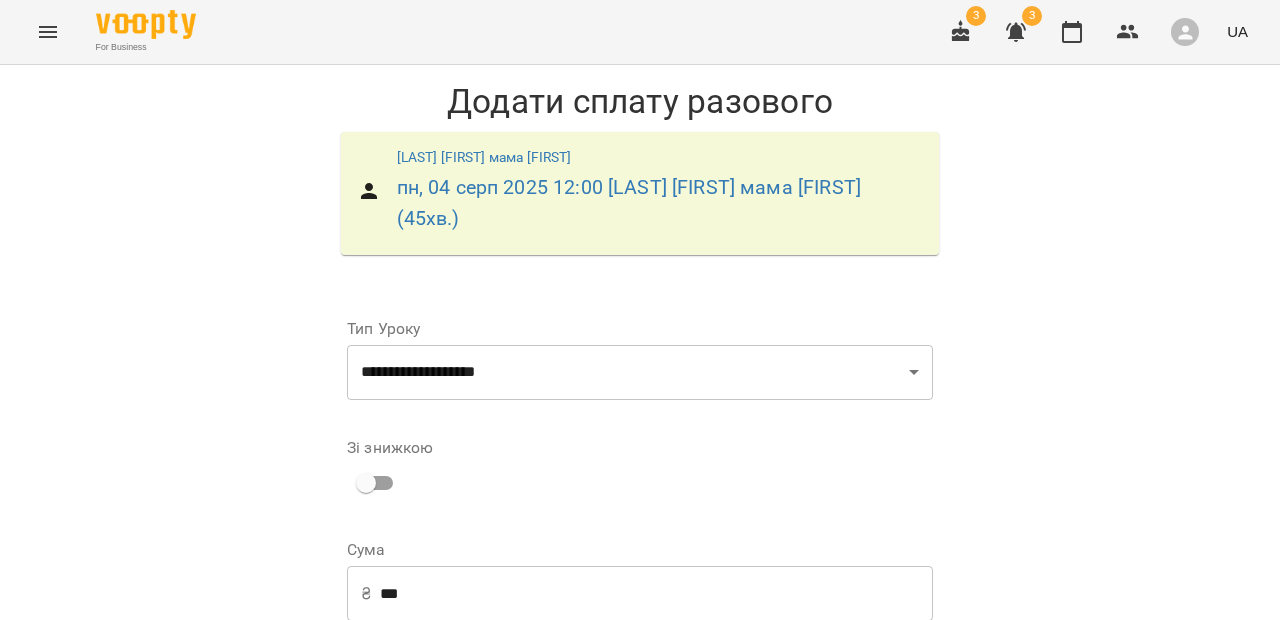 scroll, scrollTop: 292, scrollLeft: 0, axis: vertical 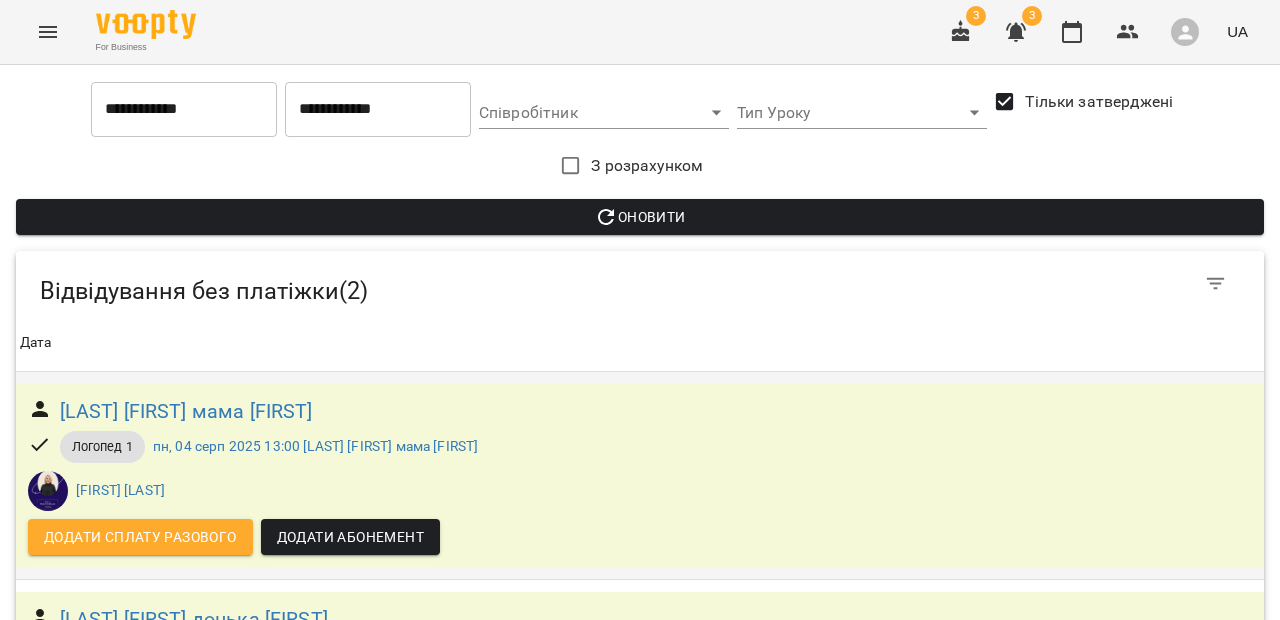 click on "Додати сплату разового" at bounding box center (140, 537) 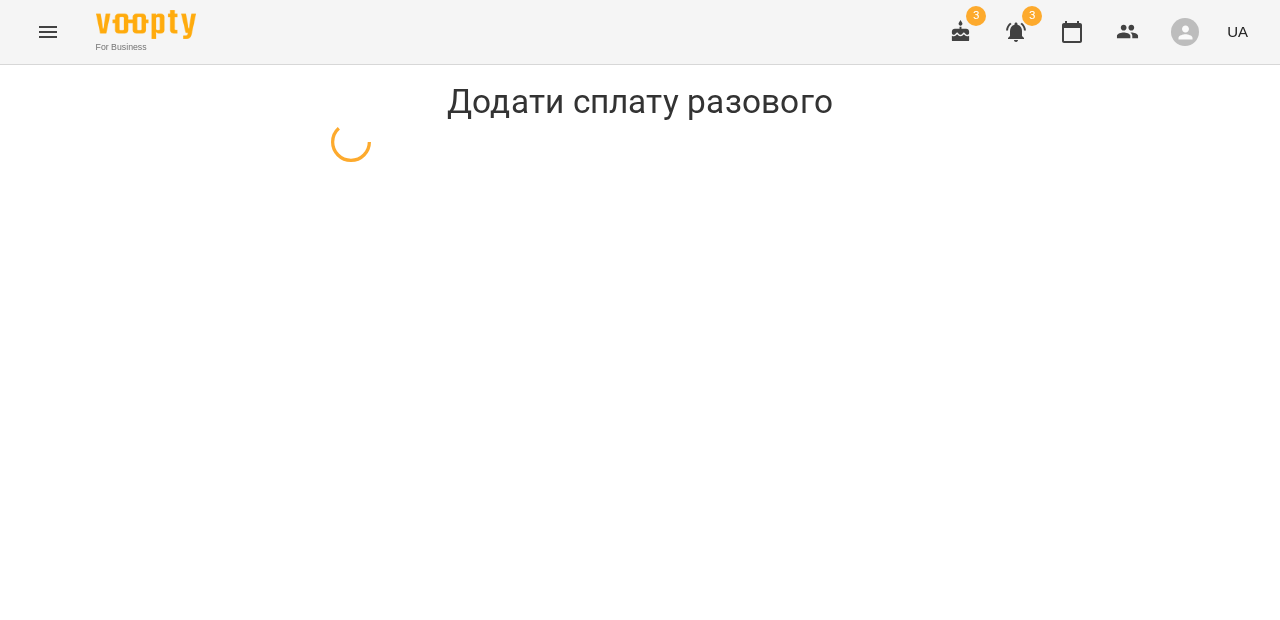 scroll, scrollTop: 0, scrollLeft: 0, axis: both 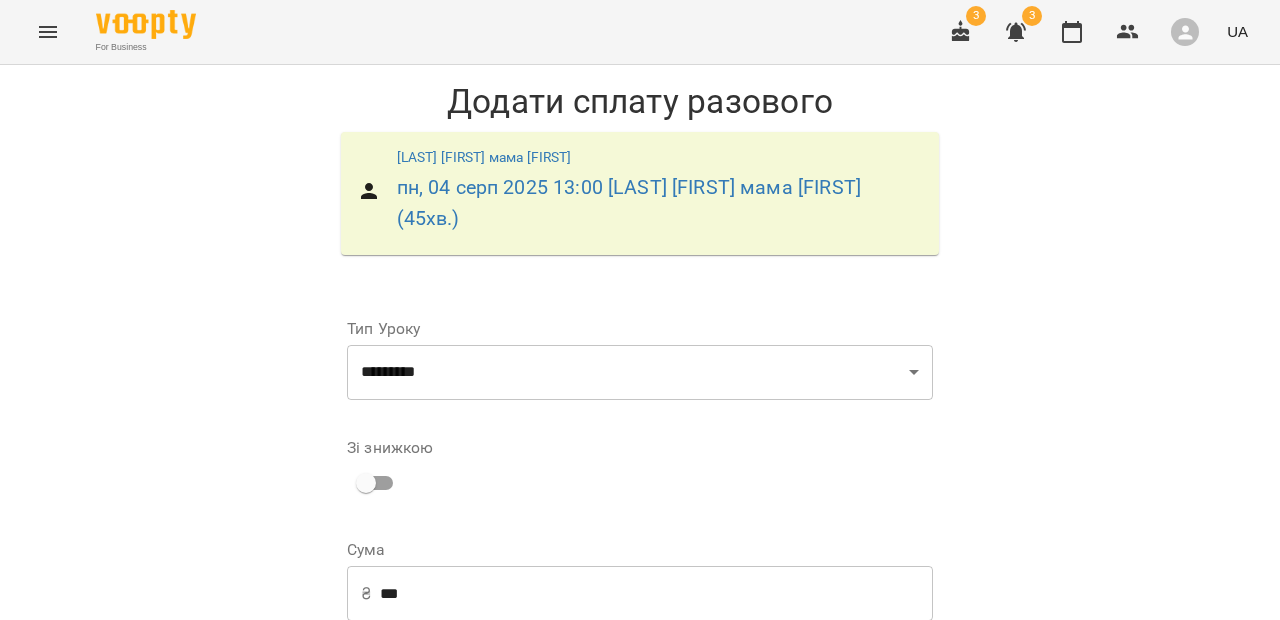 click on "**********" at bounding box center (788, 716) 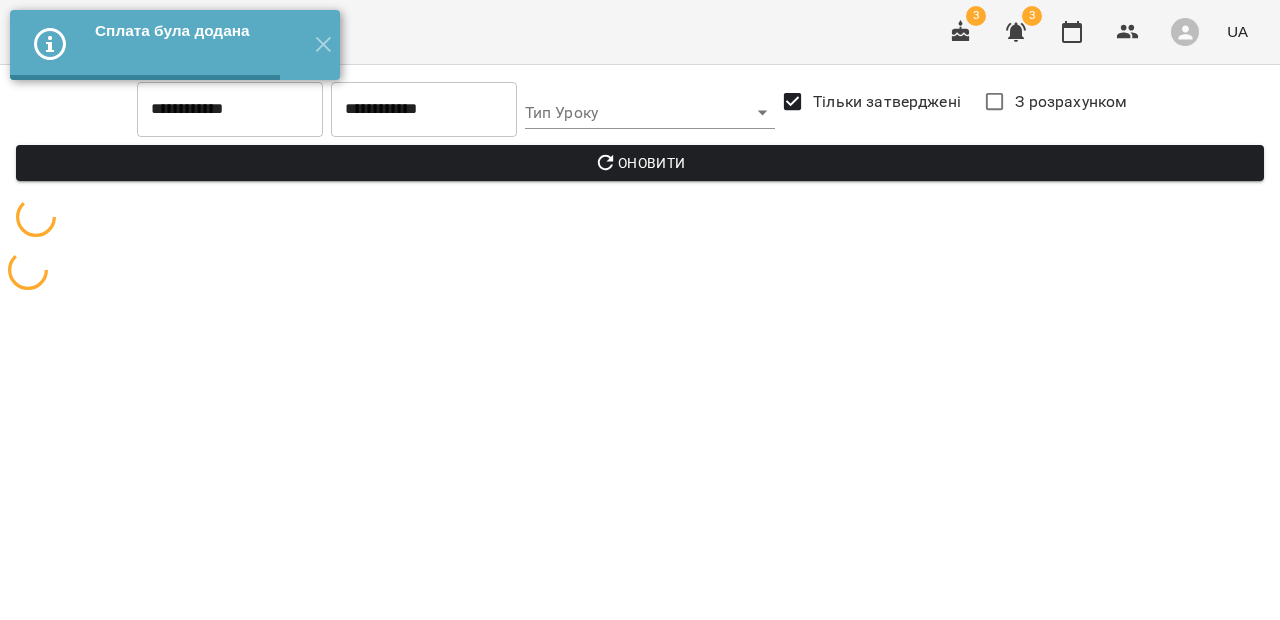 scroll, scrollTop: 0, scrollLeft: 0, axis: both 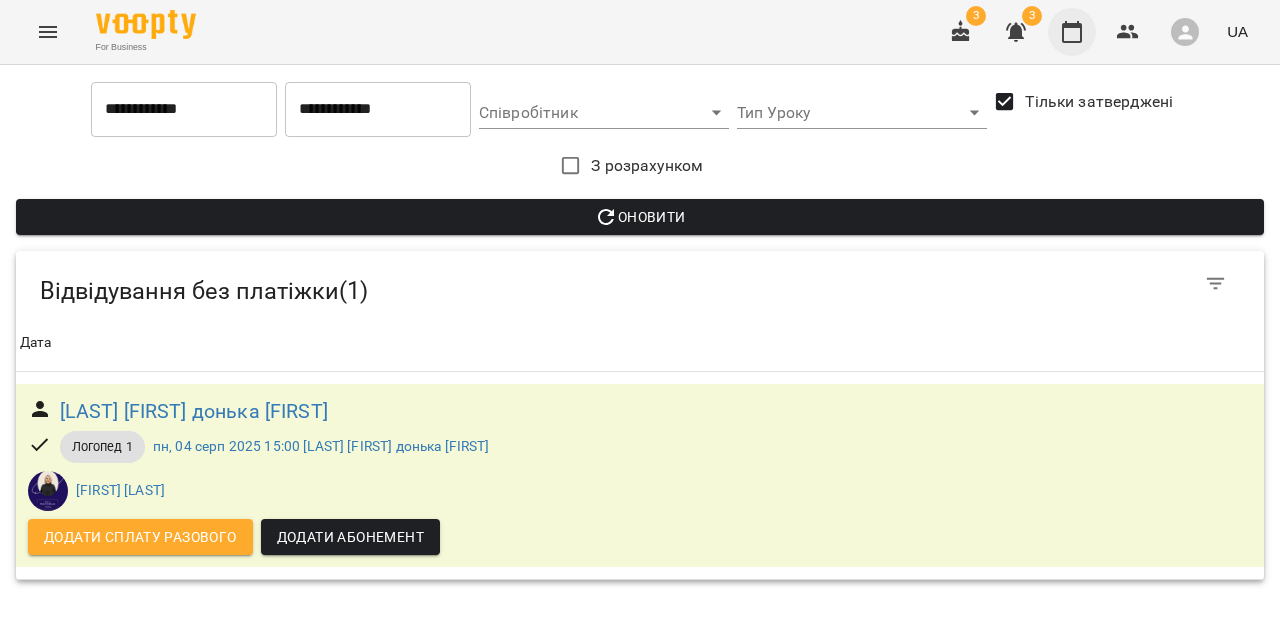 click at bounding box center [1072, 32] 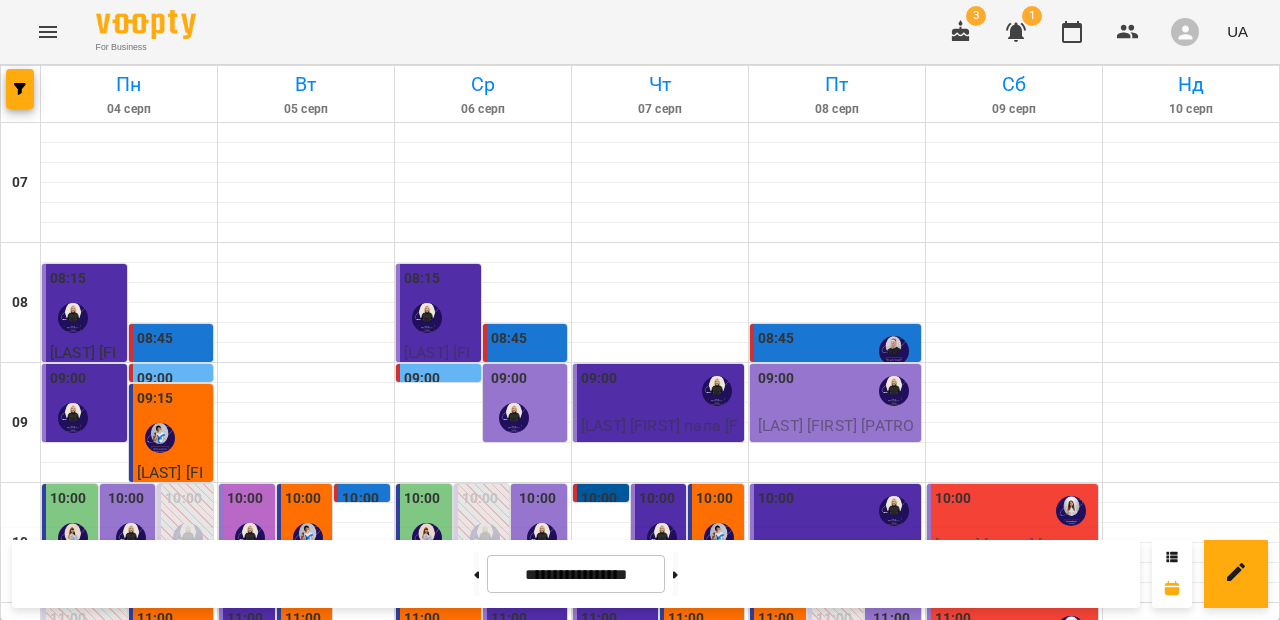 scroll, scrollTop: 496, scrollLeft: 0, axis: vertical 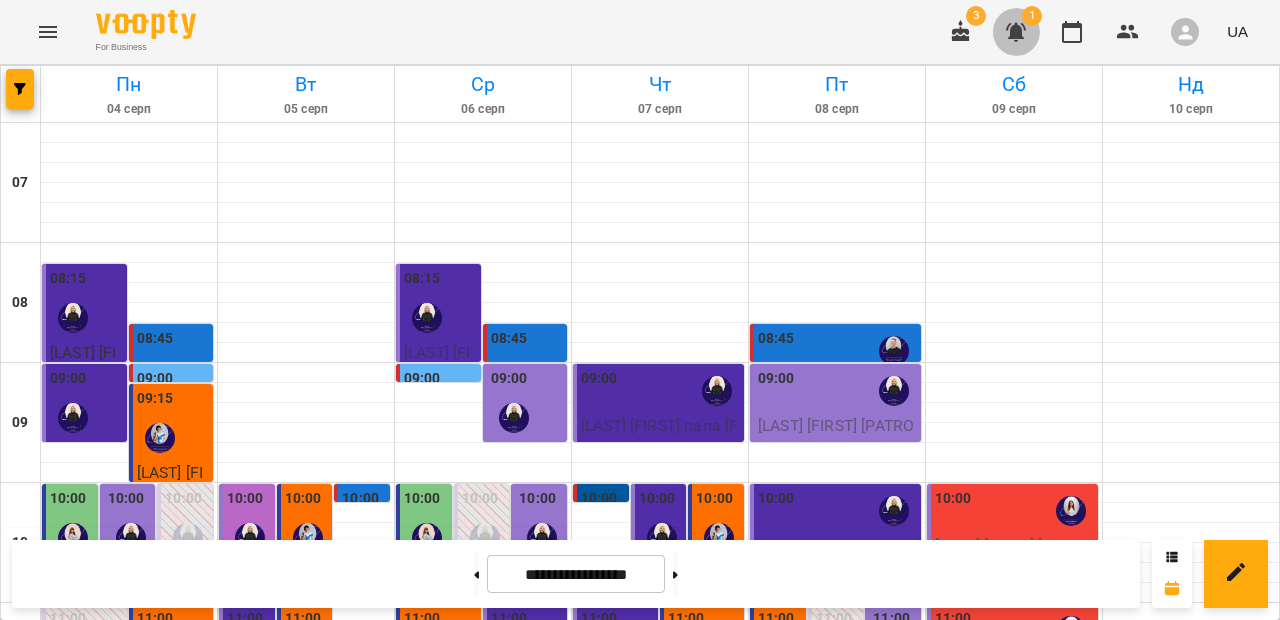 click 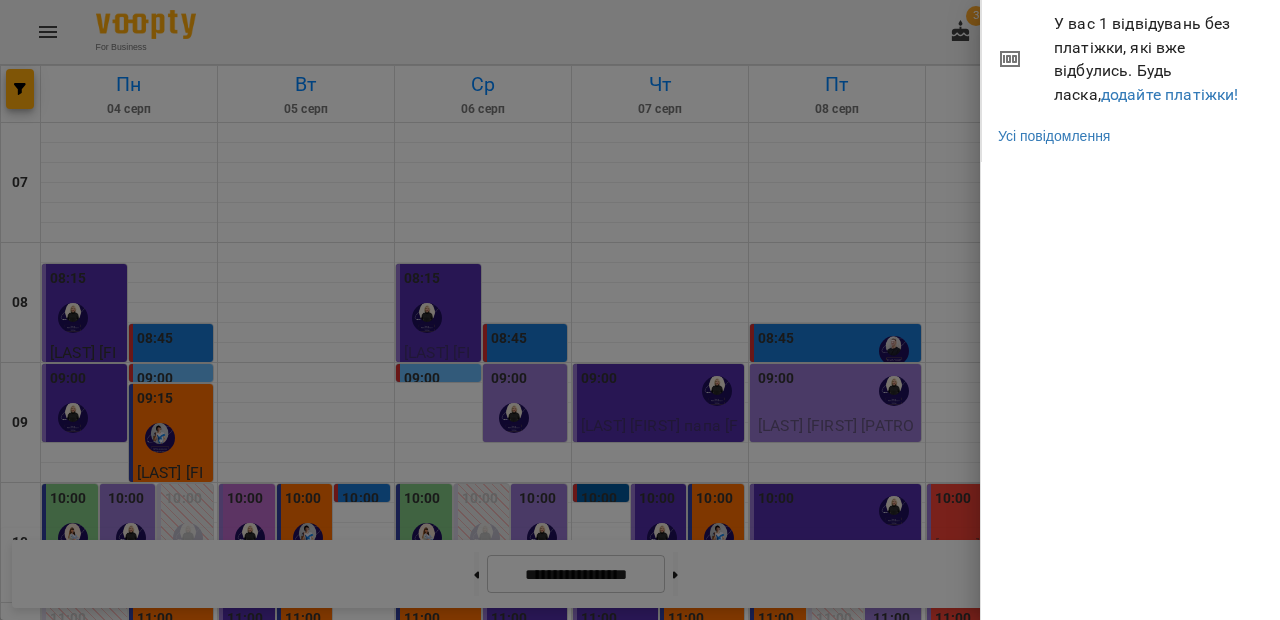 click at bounding box center (640, 310) 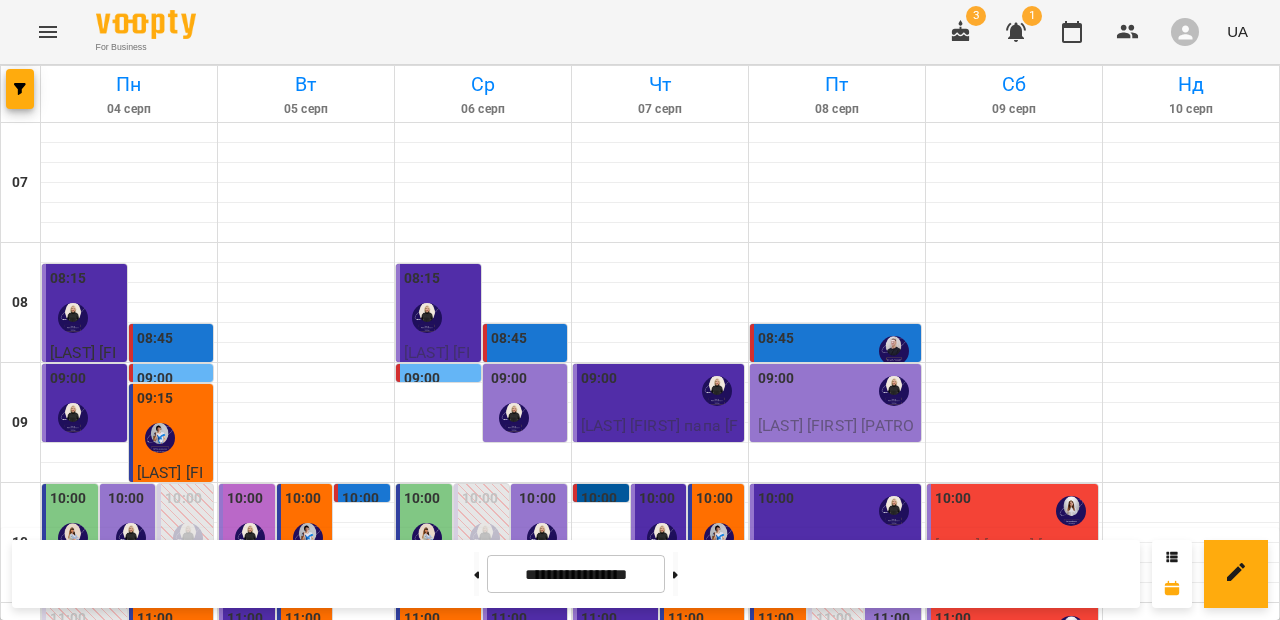 scroll, scrollTop: 356, scrollLeft: 0, axis: vertical 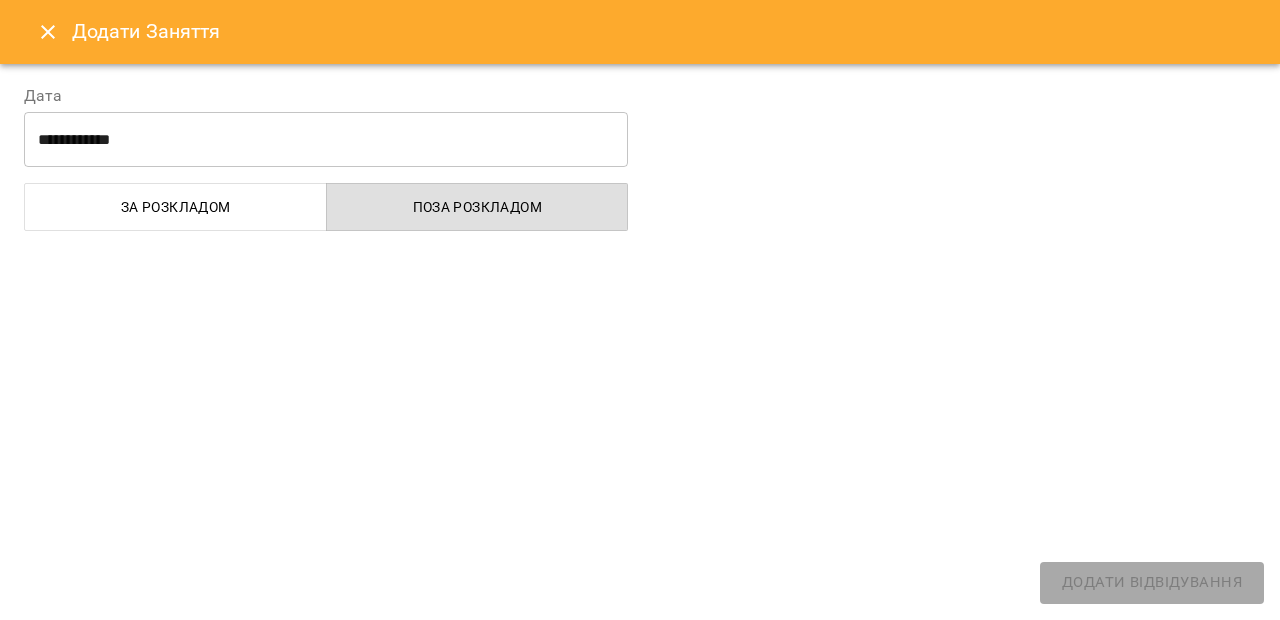 select 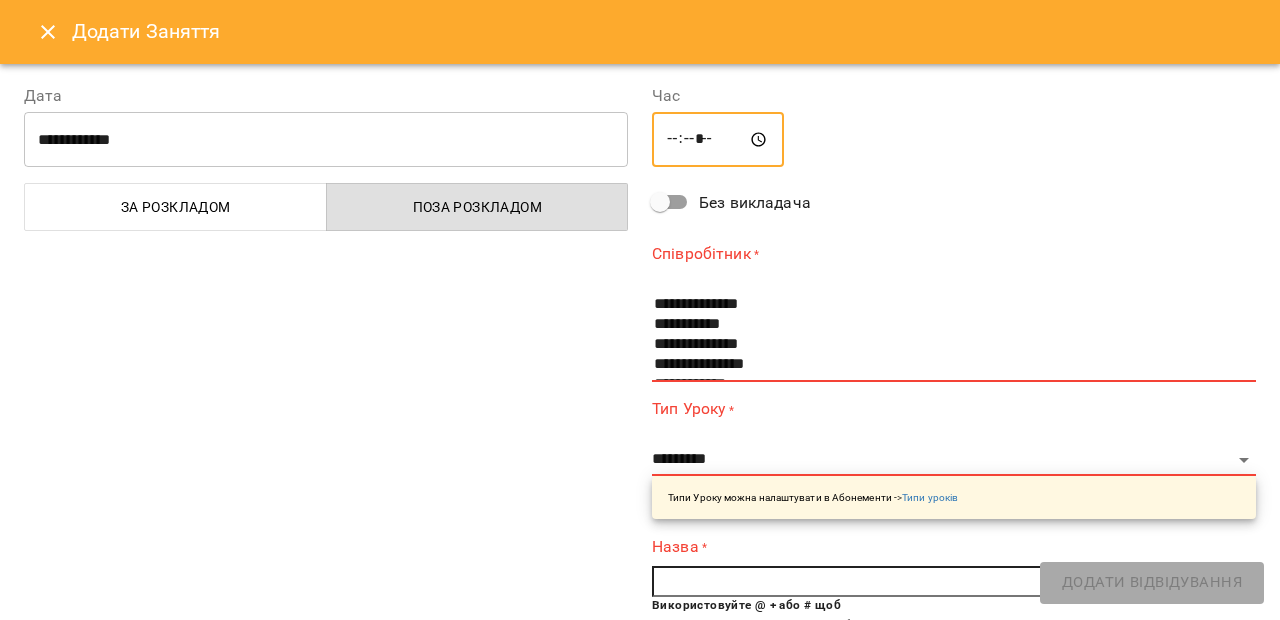 click on "*****" at bounding box center [718, 140] 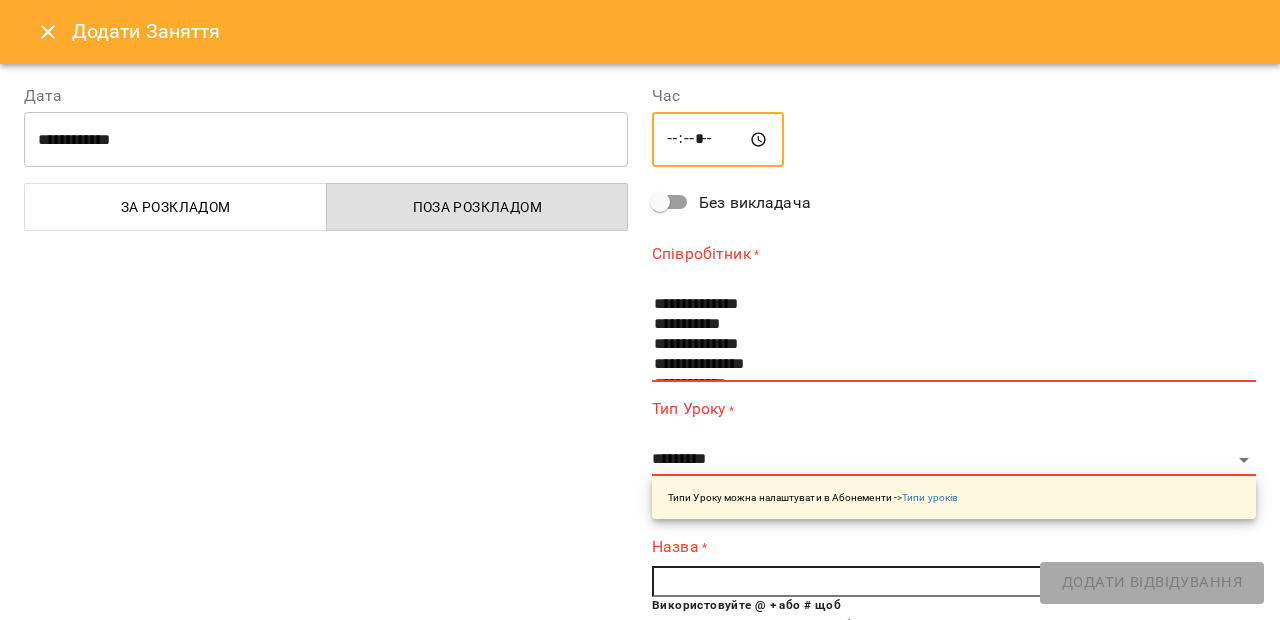 type on "*****" 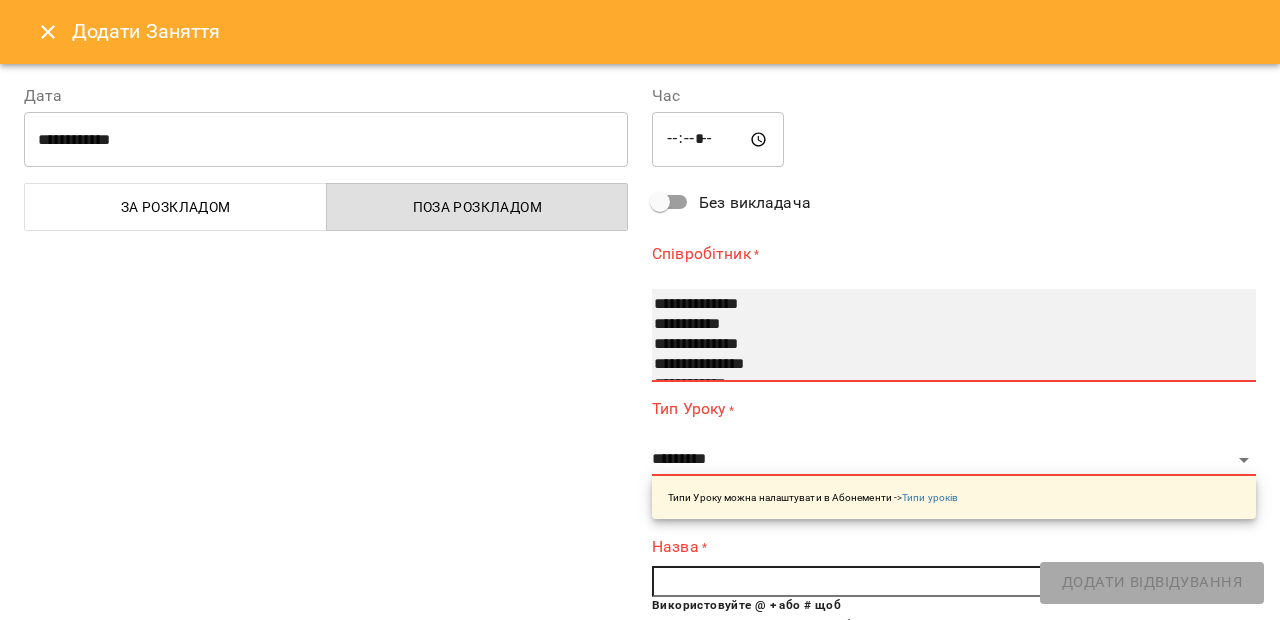select on "**********" 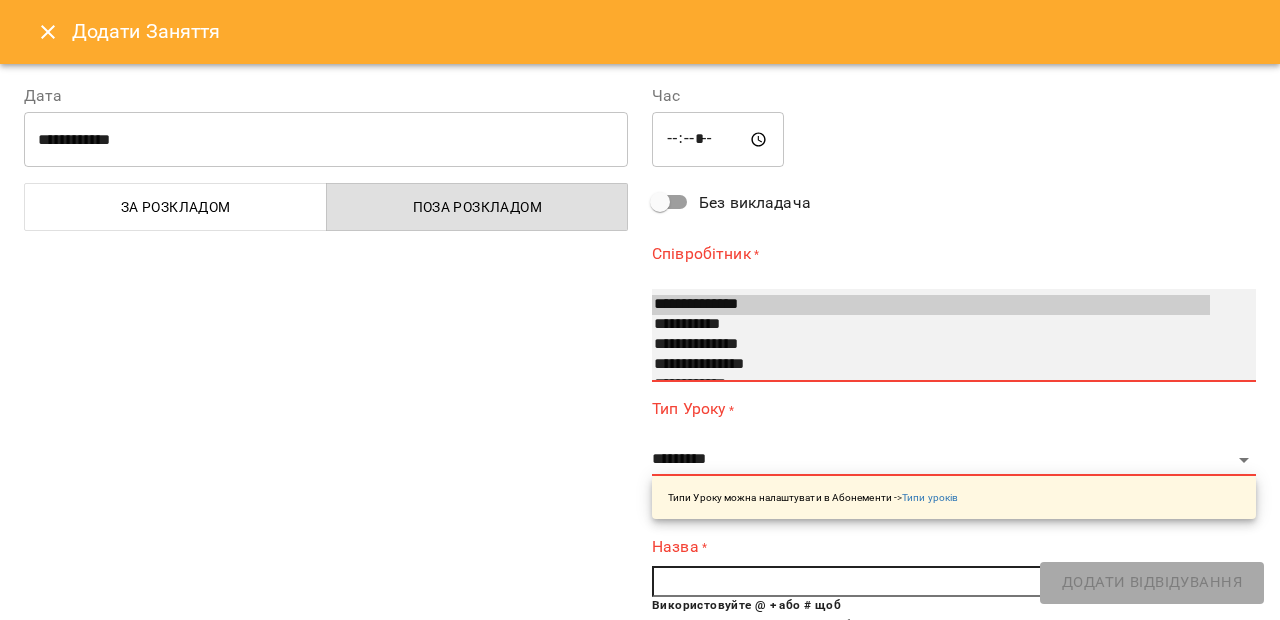 click on "**********" at bounding box center (931, 365) 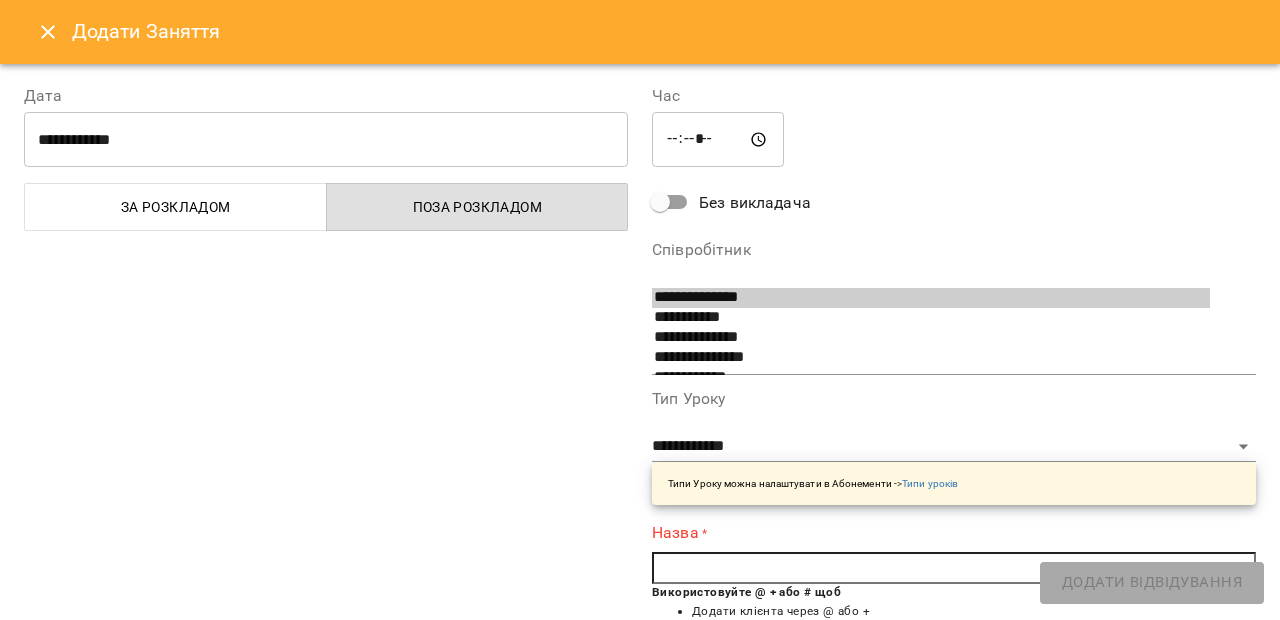 click at bounding box center [954, 568] 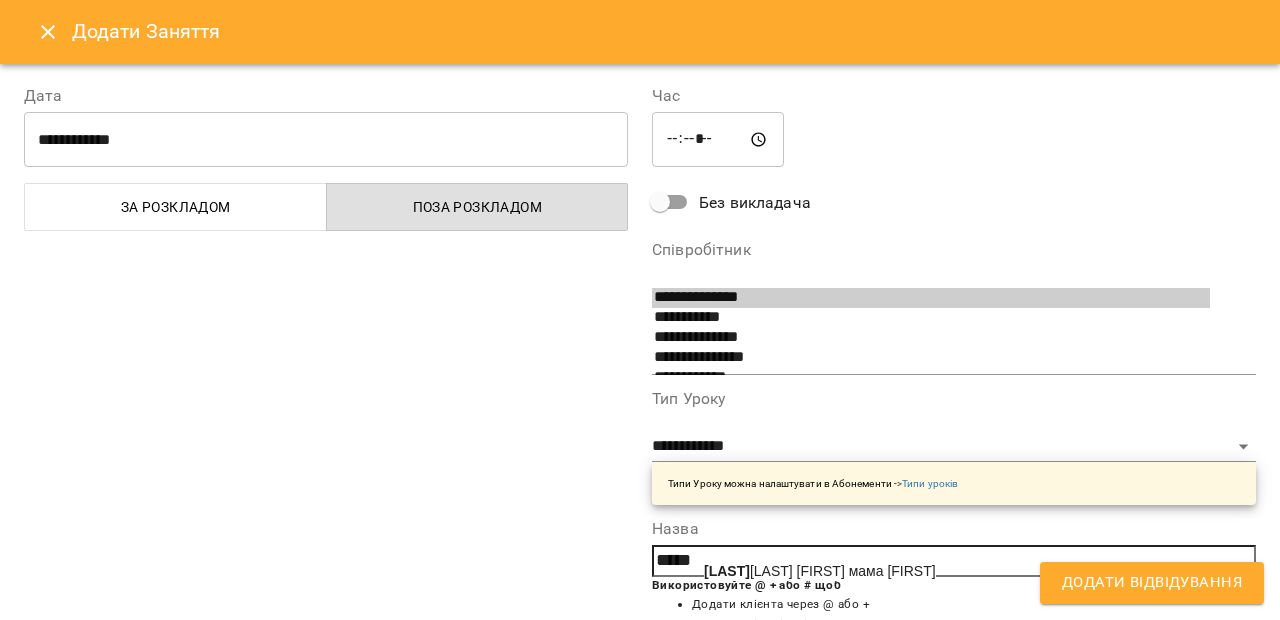 click on "Лінн ик Даня мама Олена" at bounding box center (820, 571) 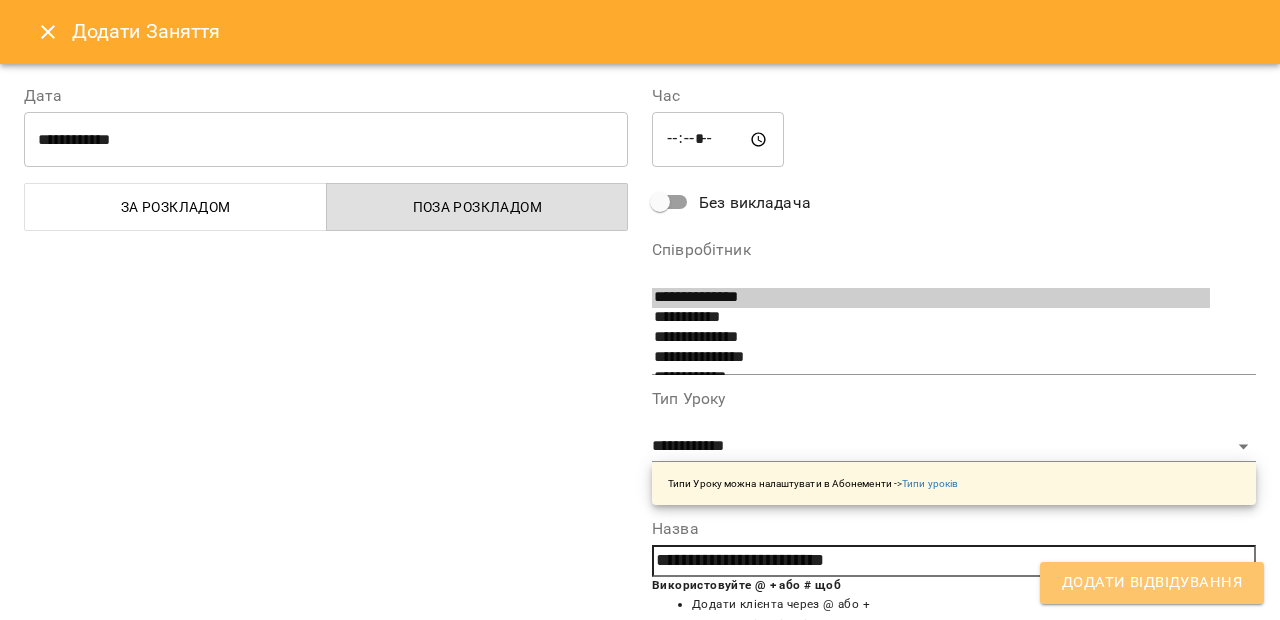 click on "Додати Відвідування" at bounding box center (1152, 583) 